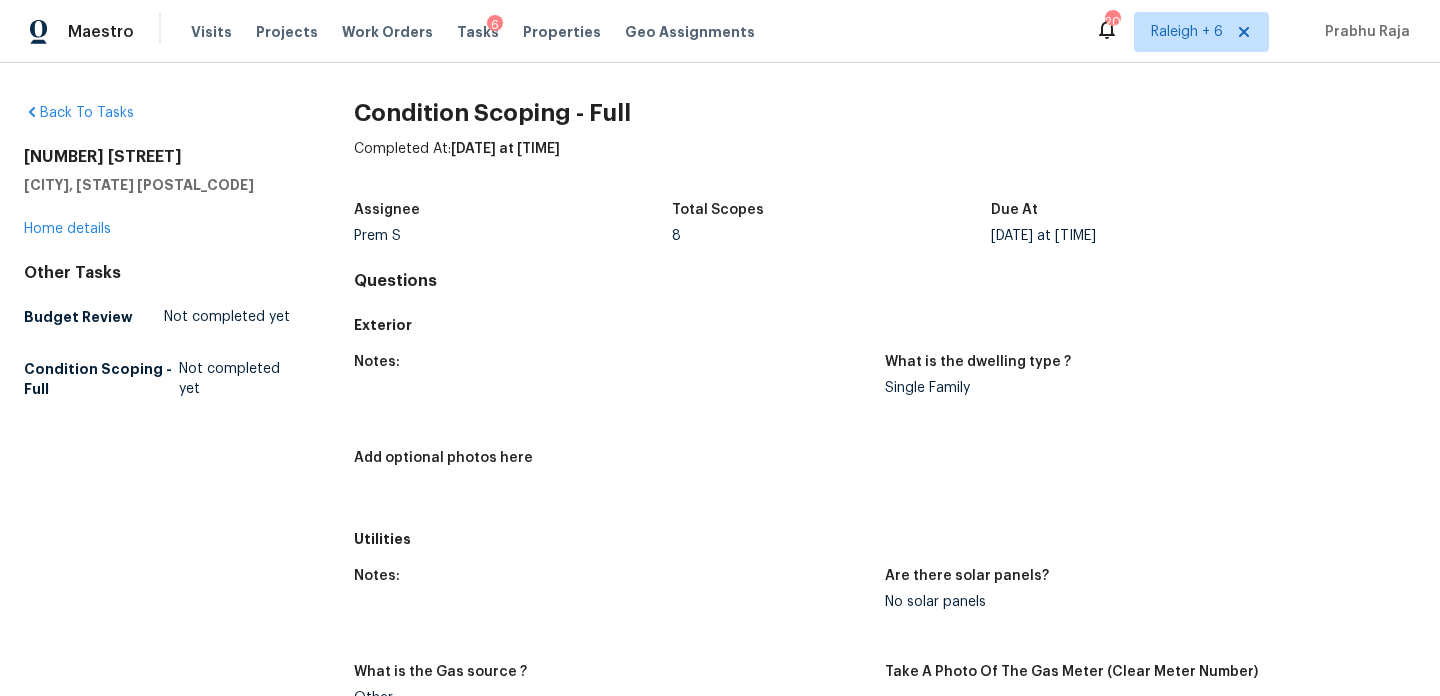 scroll, scrollTop: 0, scrollLeft: 0, axis: both 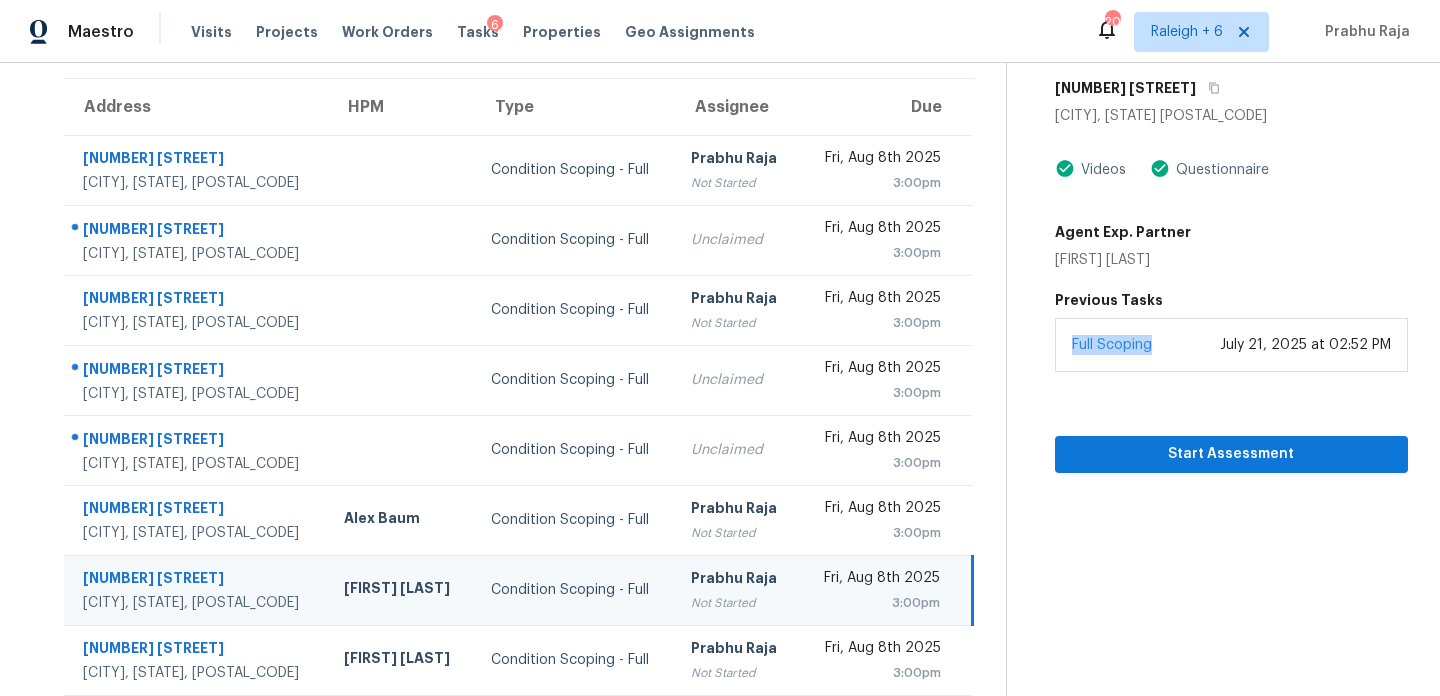 click on "Prabhu Raja" at bounding box center (737, 580) 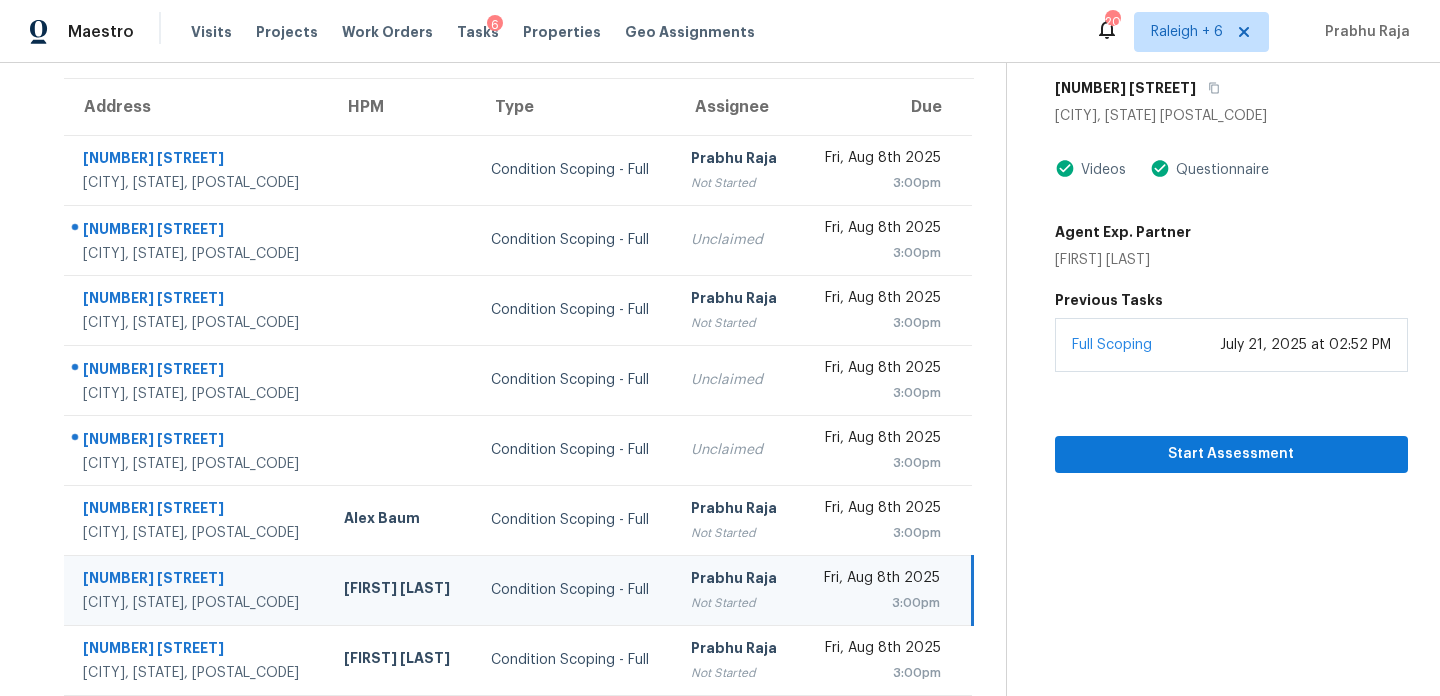 click on "Prabhu Raja" at bounding box center [737, 580] 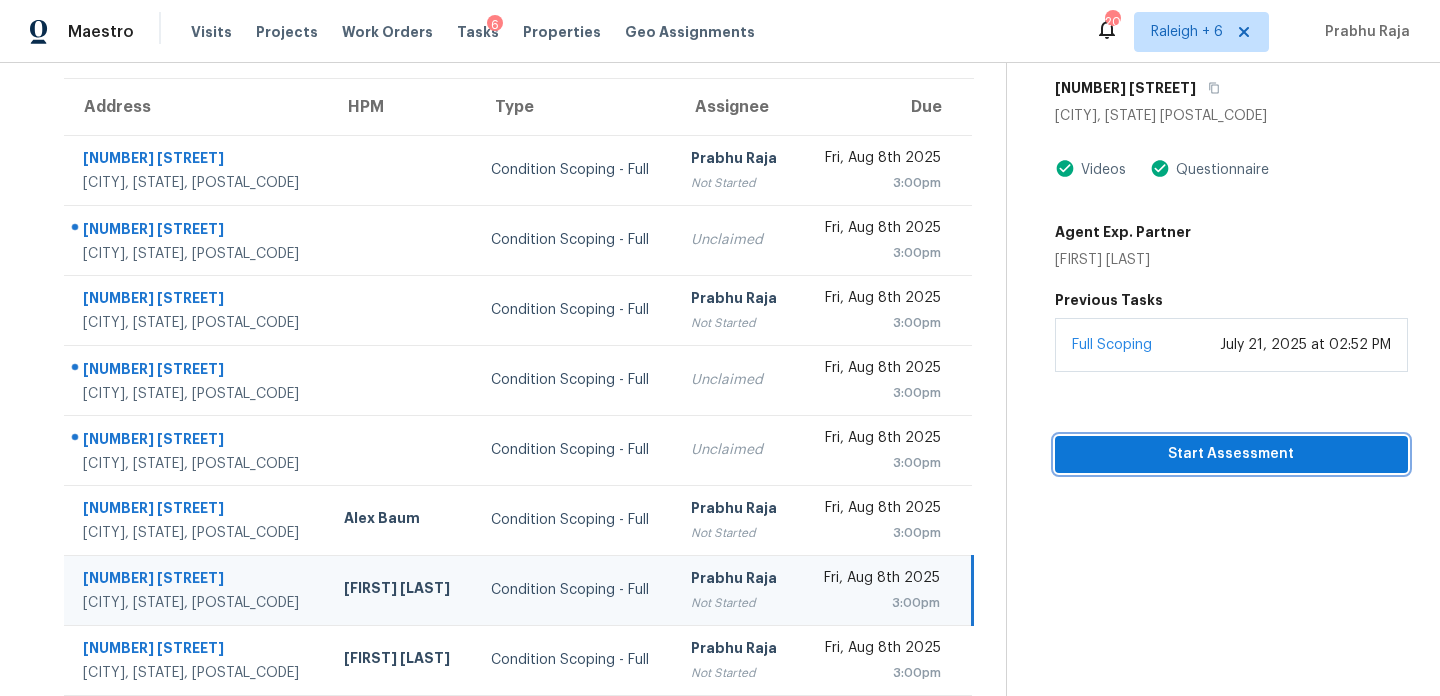 click on "Start Assessment" at bounding box center [1231, 454] 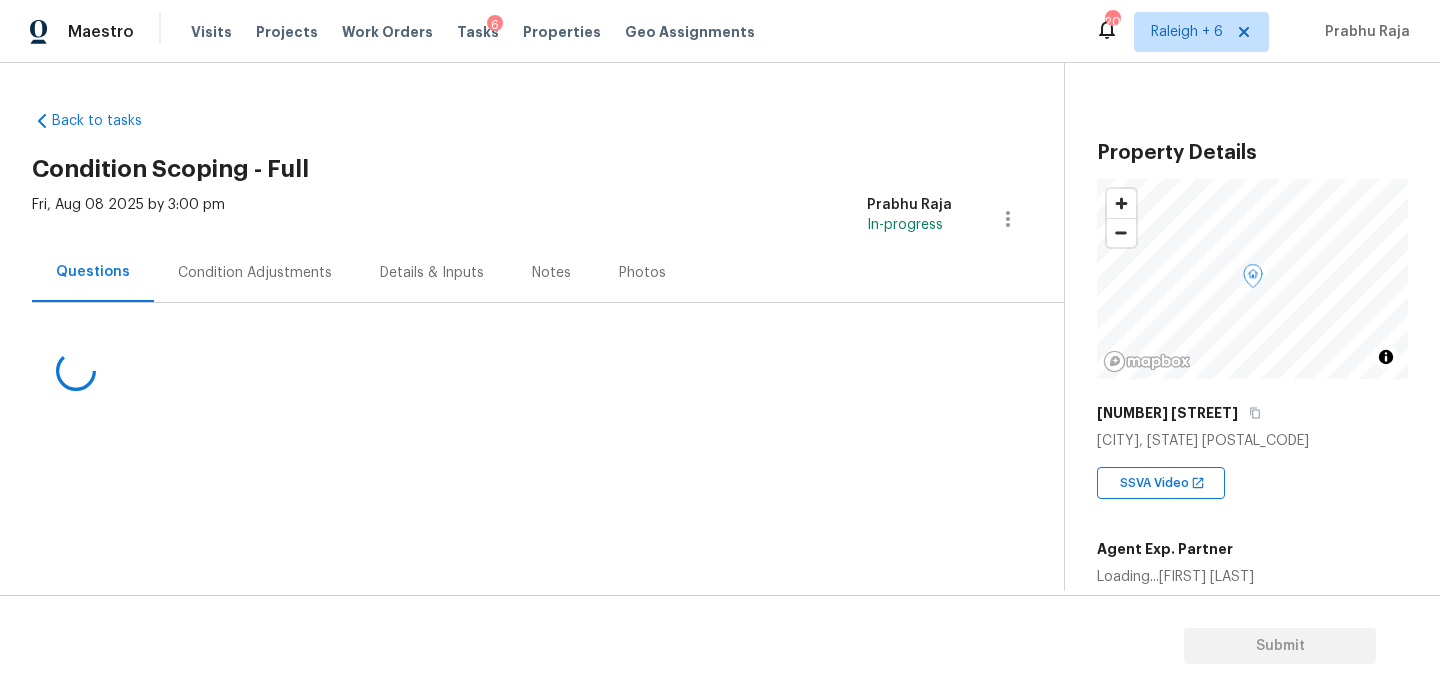 click on "[DAY], [MONTH] [DAY] [YEAR] by [TIME]   [PERSON] In-progress" at bounding box center (548, 219) 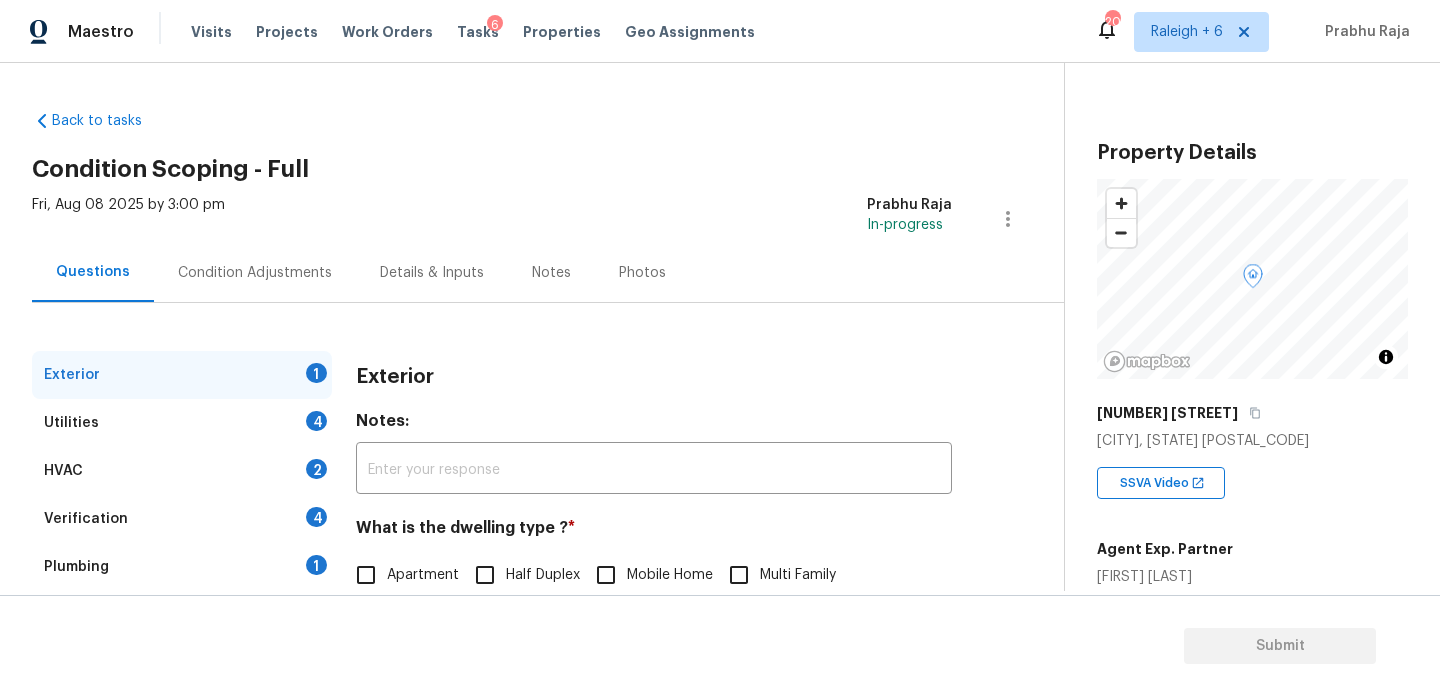 click on "Condition Adjustments" at bounding box center (255, 272) 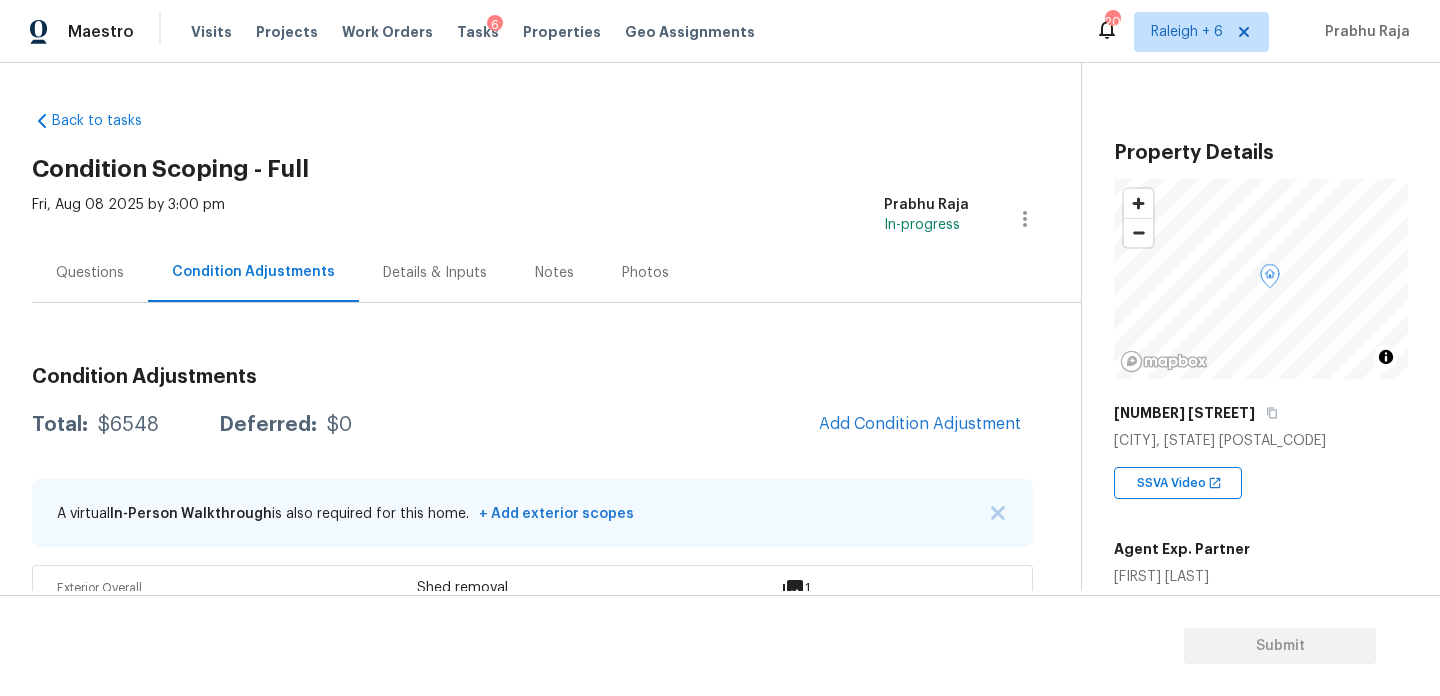 scroll, scrollTop: 314, scrollLeft: 0, axis: vertical 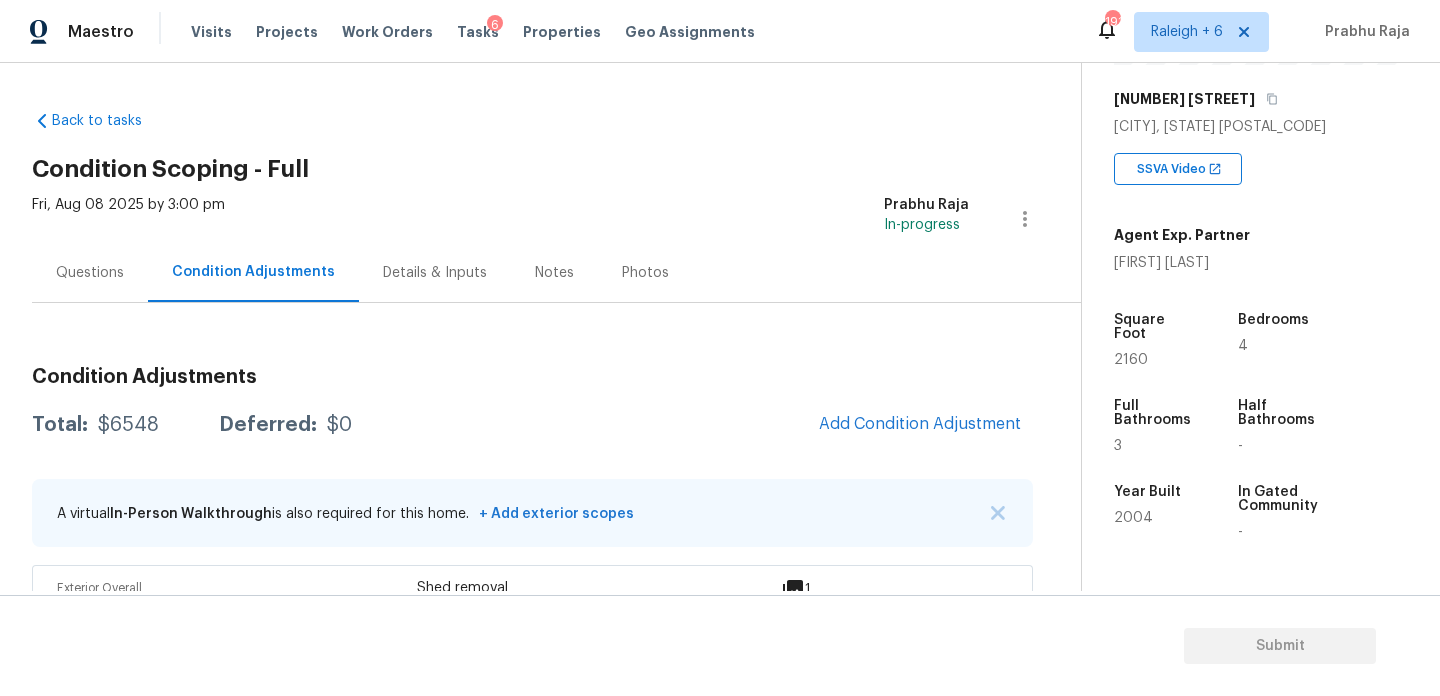 click on "[DAY], [MONTH] [DAY] [YEAR] by [TIME]   [PERSON] In-progress" at bounding box center (556, 219) 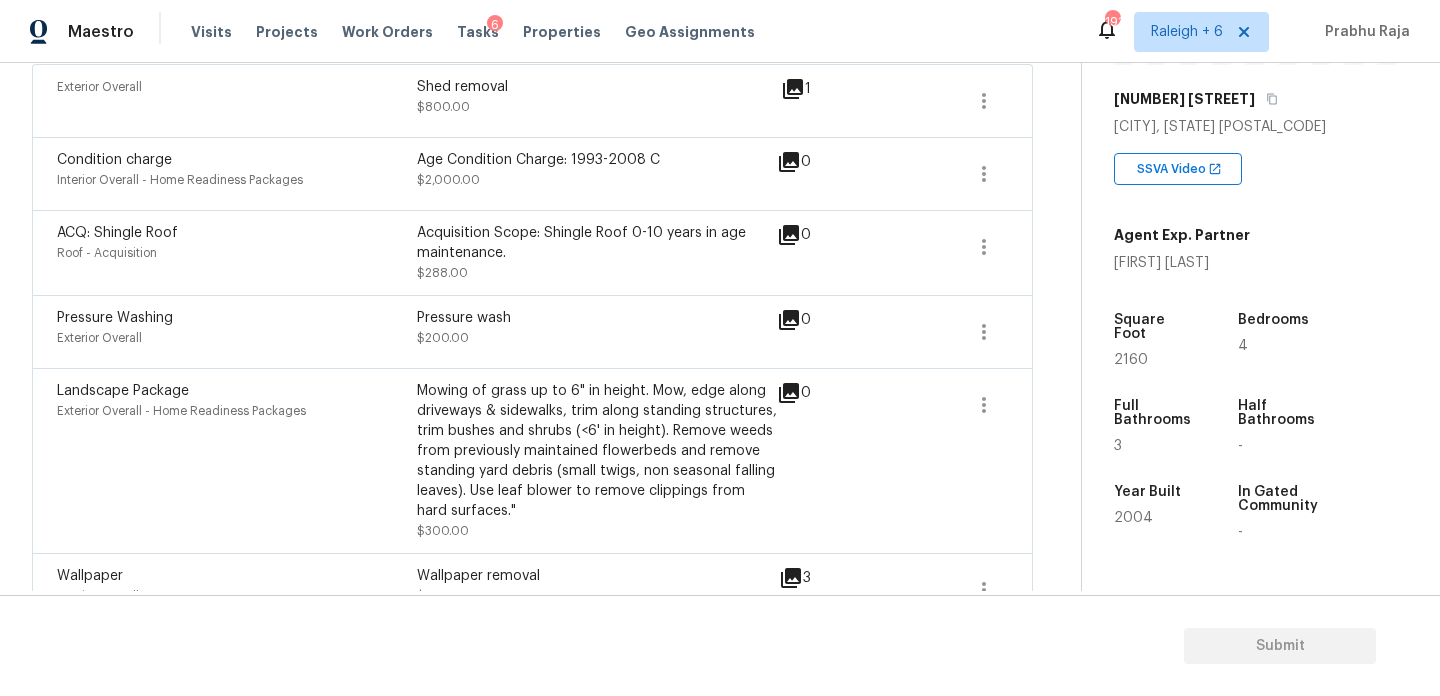 scroll, scrollTop: 502, scrollLeft: 0, axis: vertical 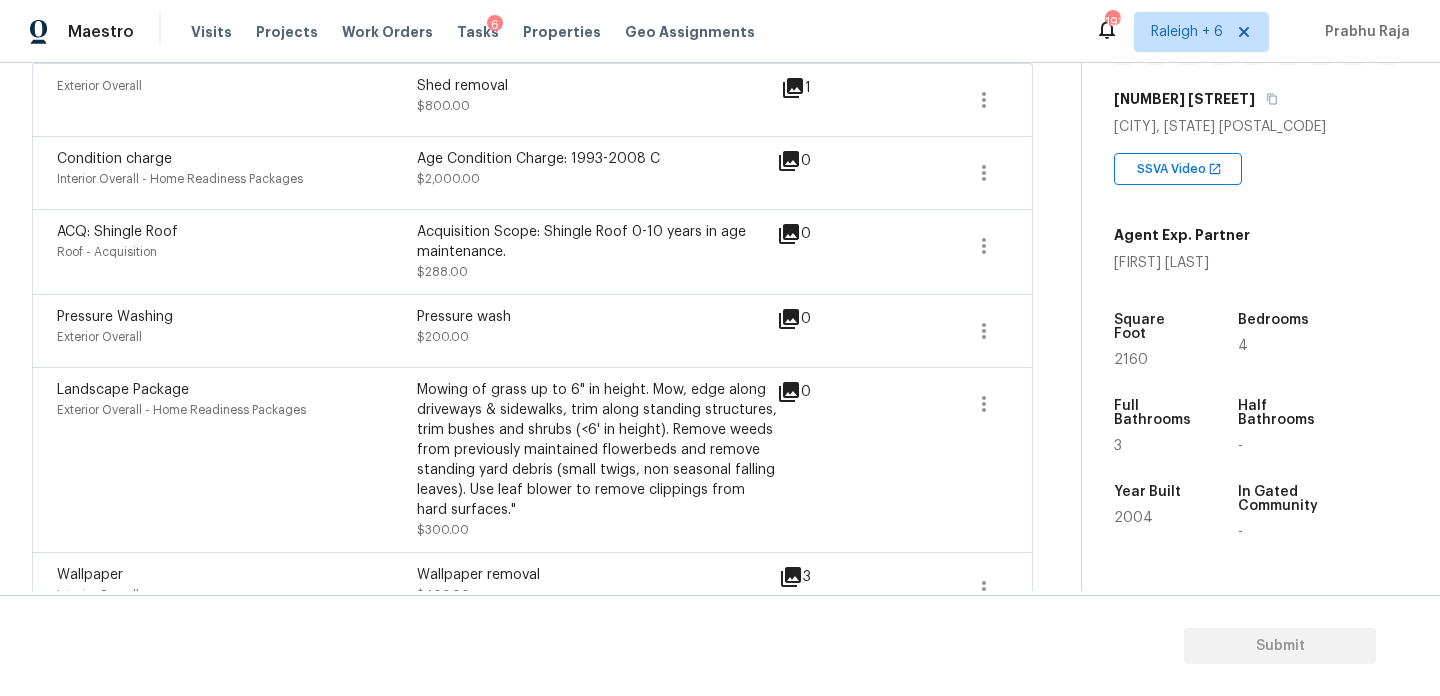 click on "ACQ: Shingle Roof Roof - Acquisition Acquisition Scope: Shingle Roof 0-10 years in age maintenance. $[PRICE]   0" at bounding box center (532, 251) 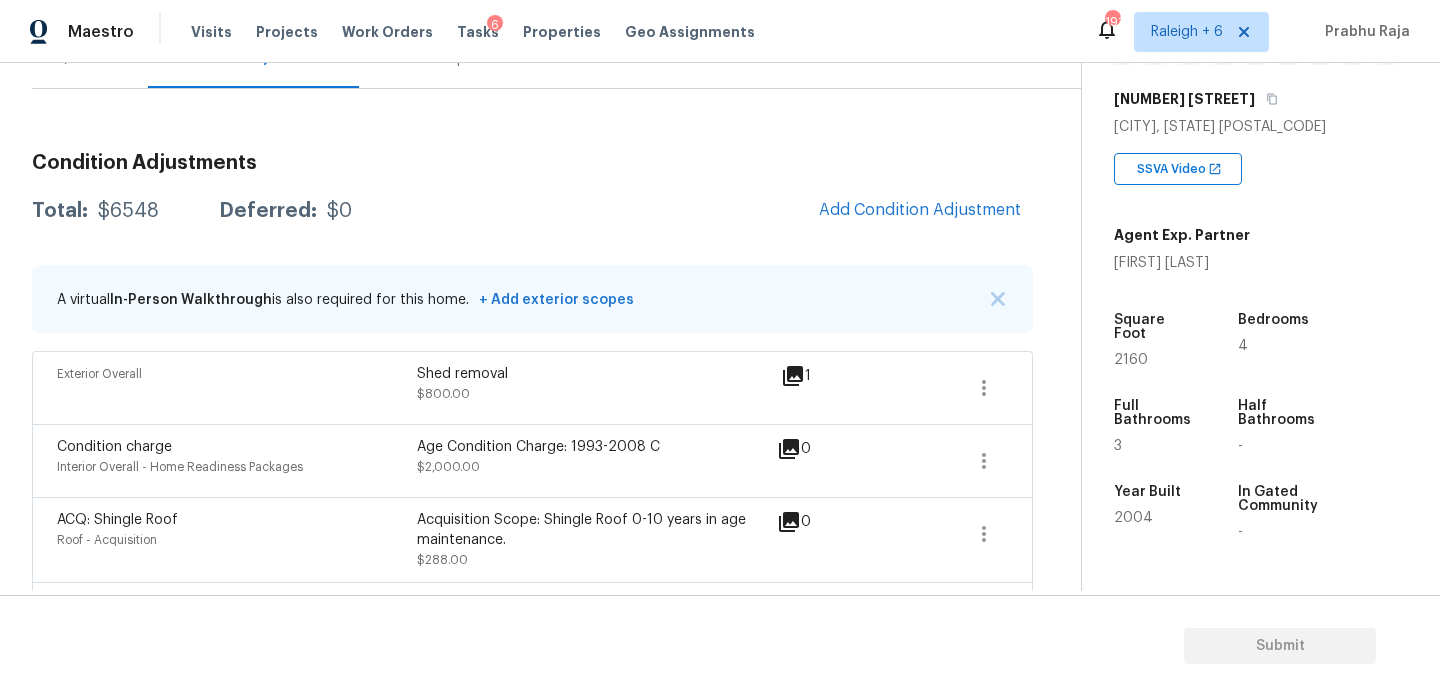 scroll, scrollTop: 188, scrollLeft: 0, axis: vertical 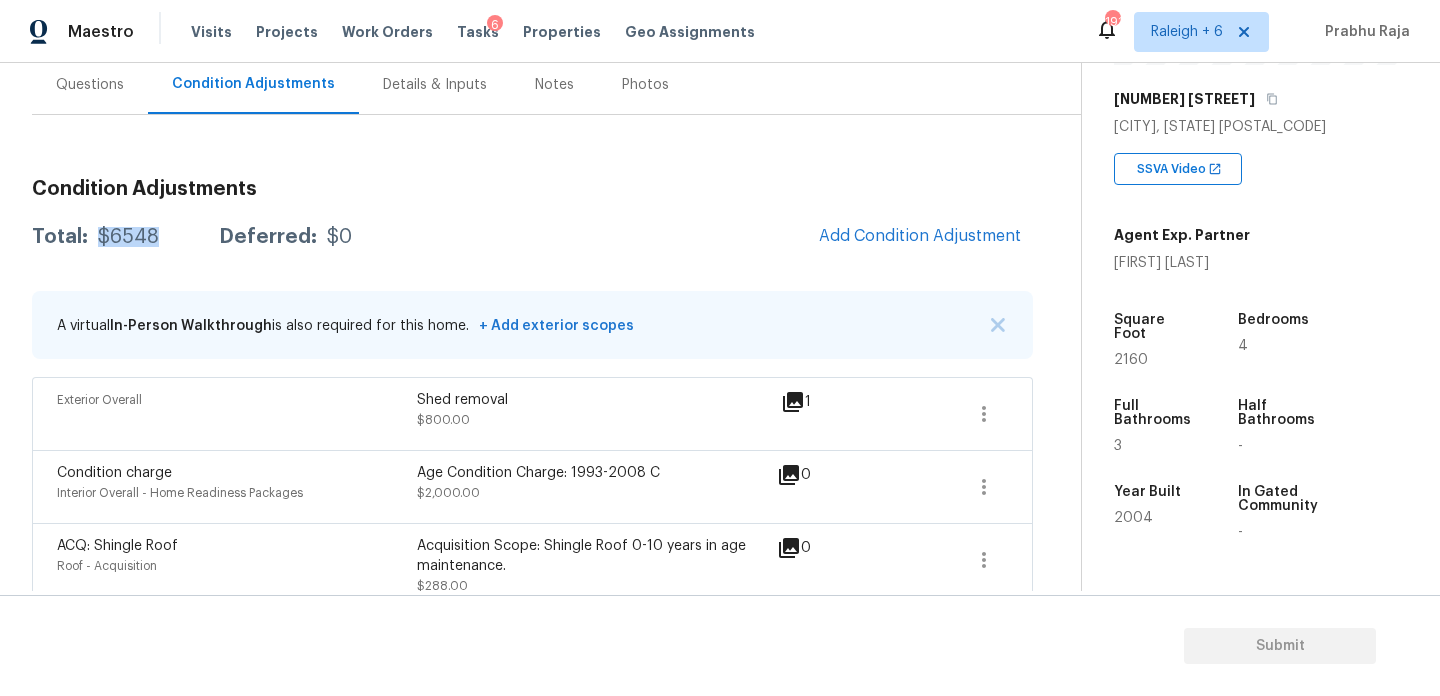 drag, startPoint x: 94, startPoint y: 236, endPoint x: 152, endPoint y: 236, distance: 58 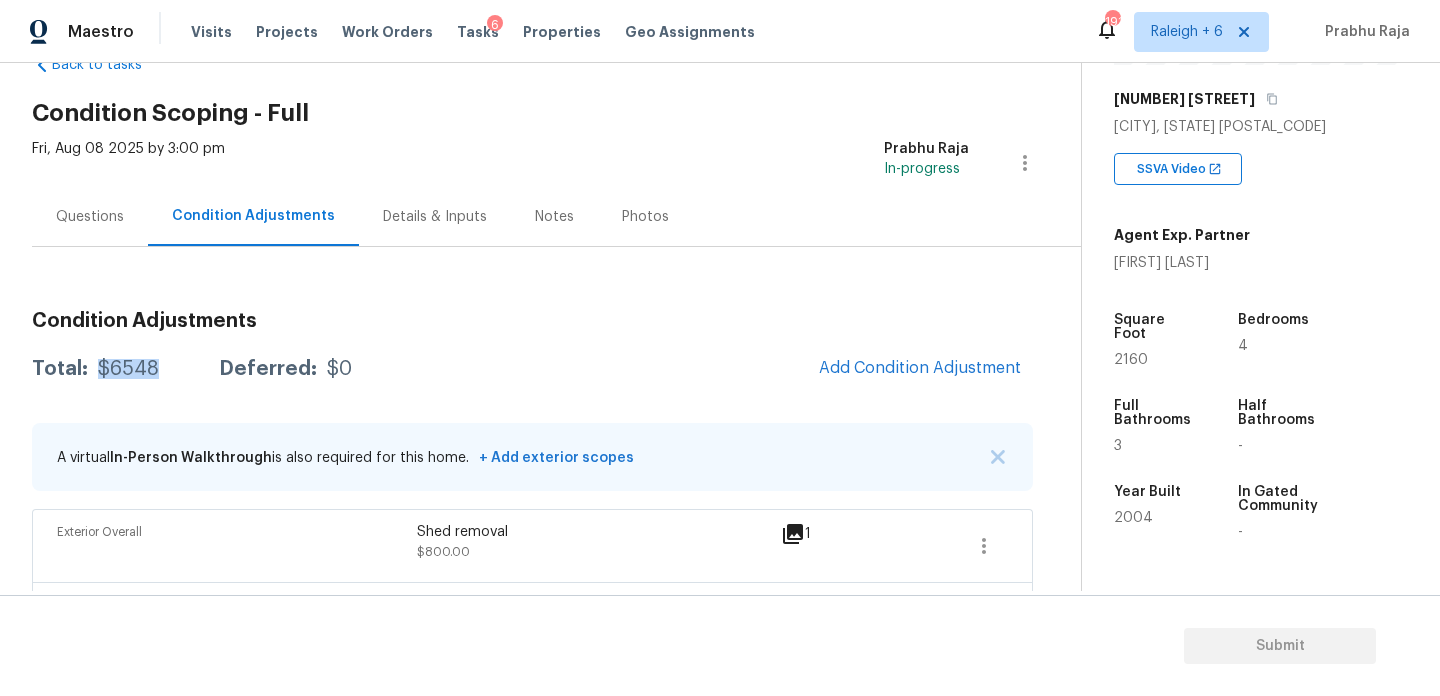 scroll, scrollTop: 31, scrollLeft: 0, axis: vertical 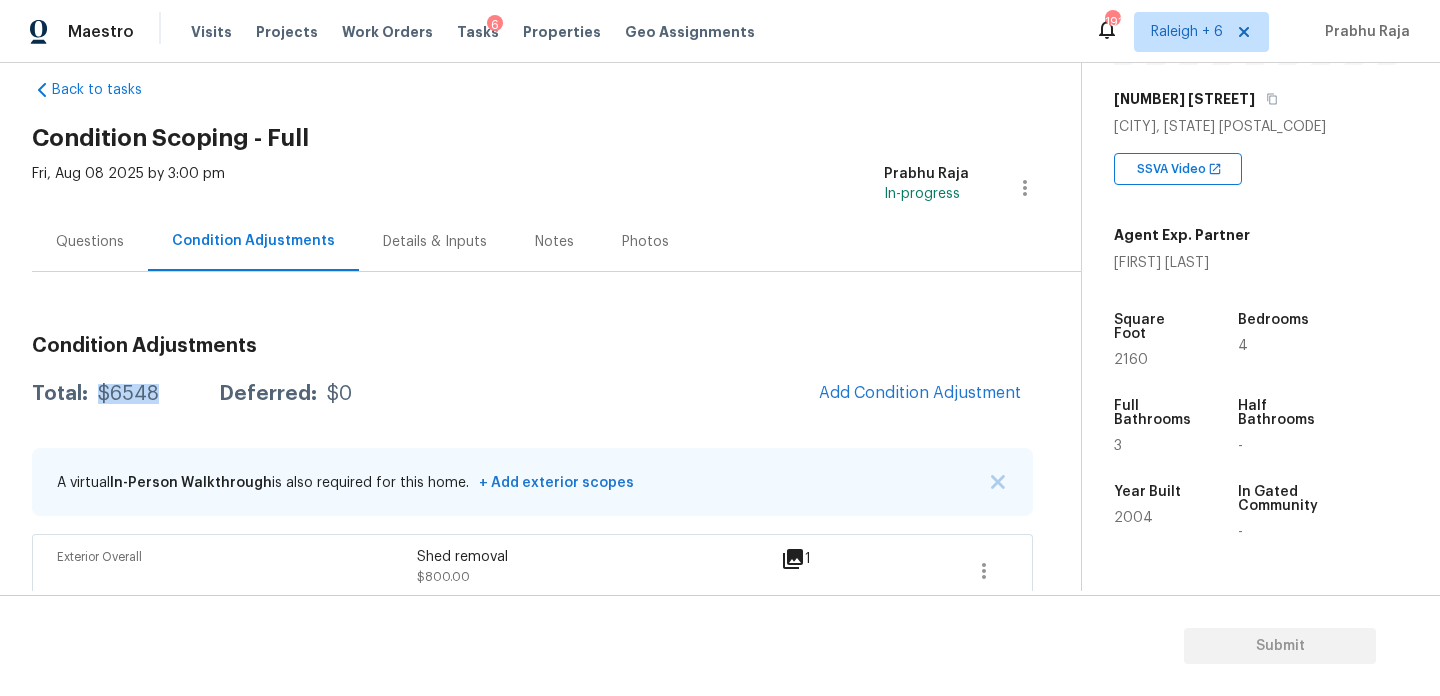 click on "Questions" at bounding box center (90, 242) 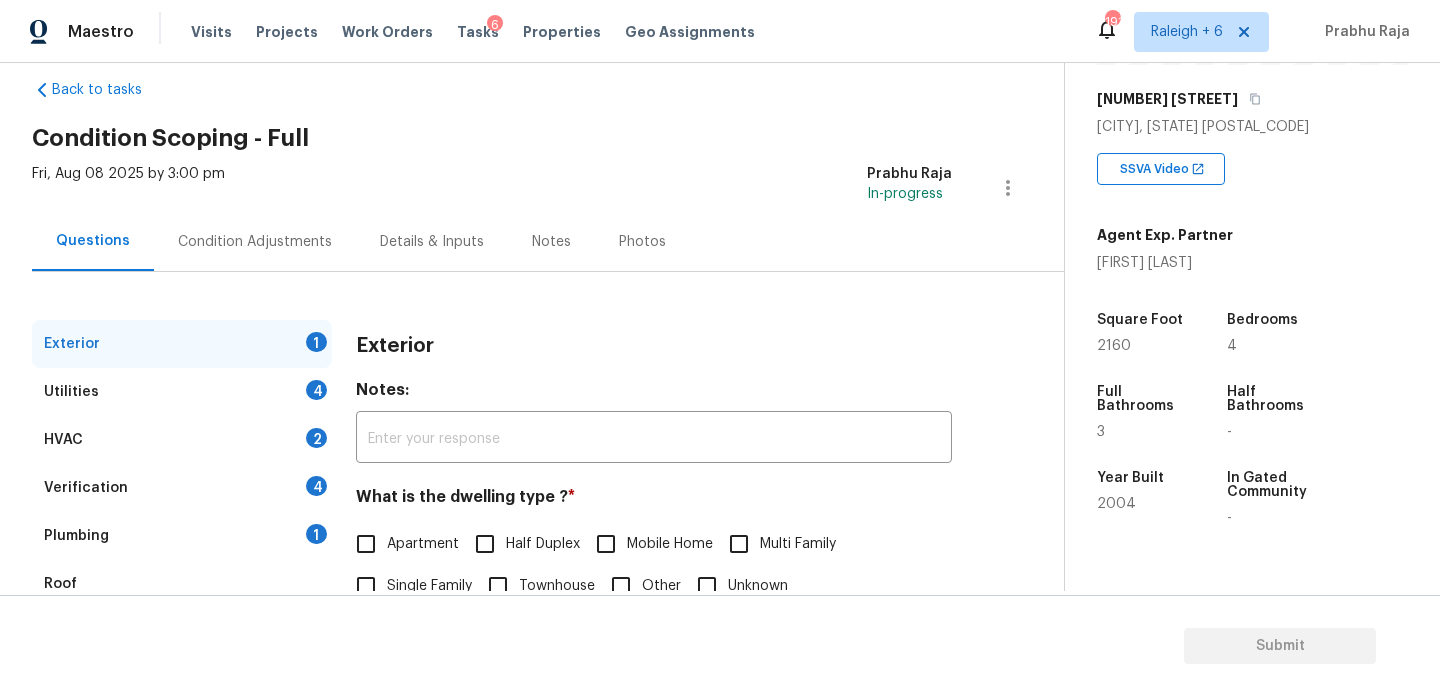 scroll, scrollTop: 267, scrollLeft: 0, axis: vertical 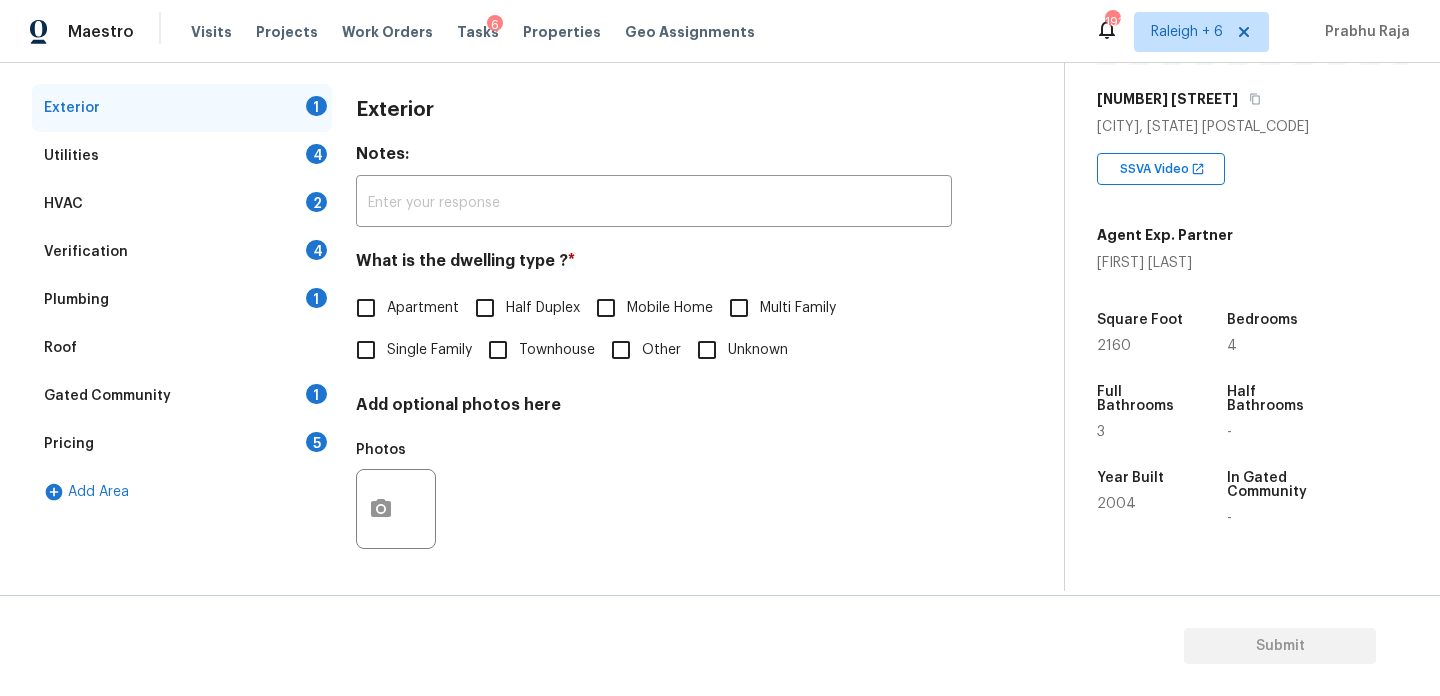 click on "Pricing 5" at bounding box center [182, 444] 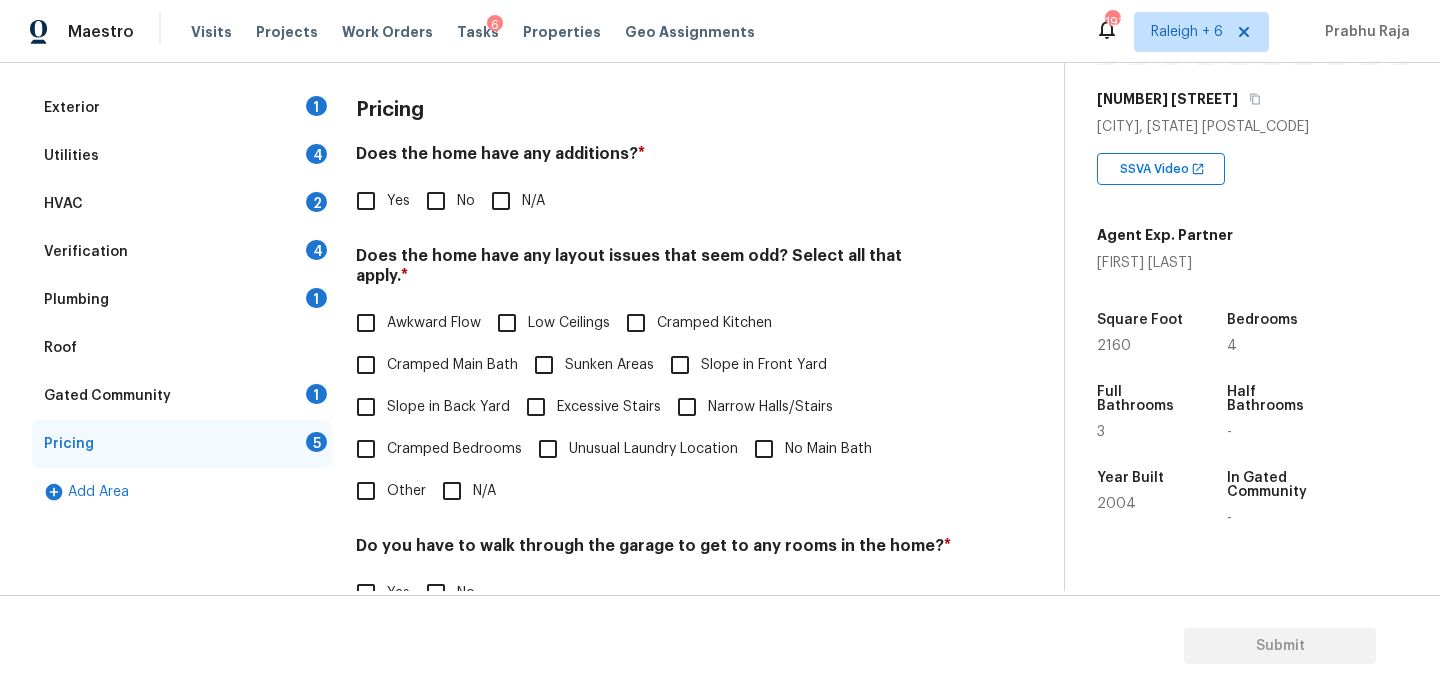 click on "Yes" at bounding box center (366, 201) 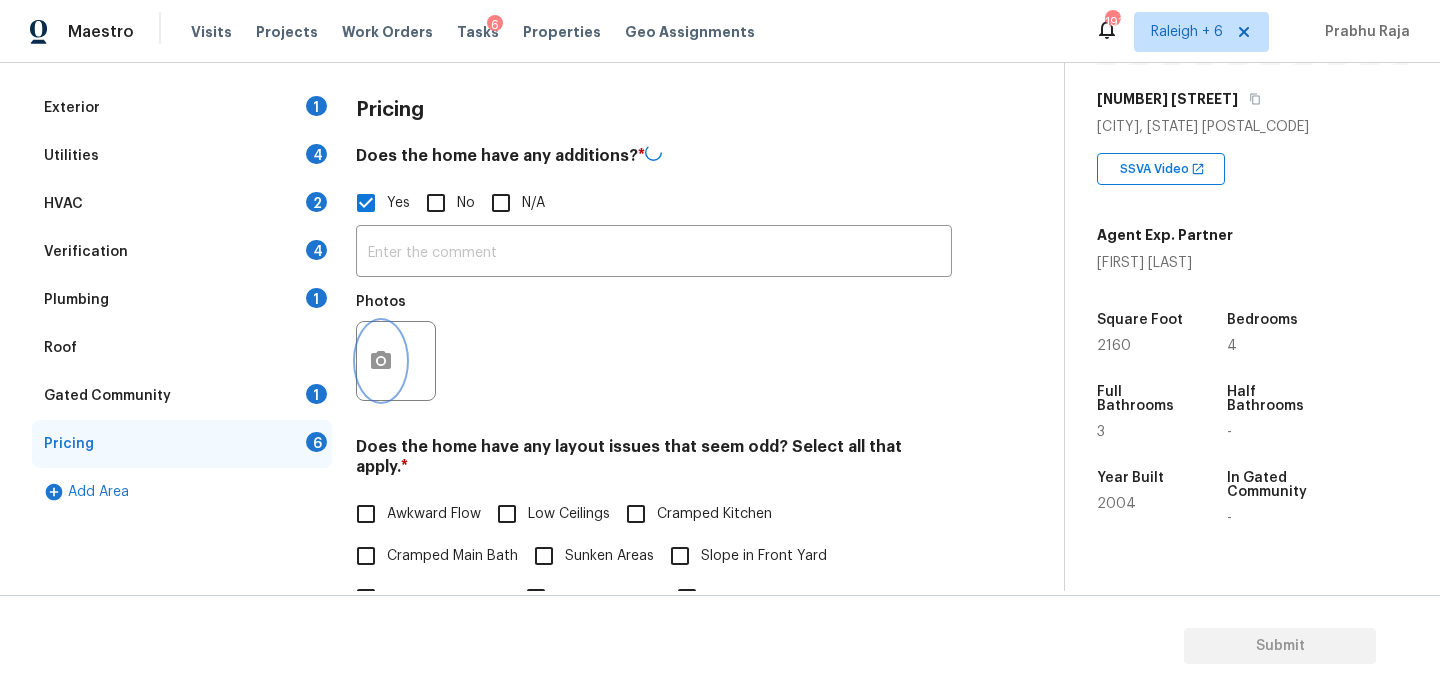 click at bounding box center [381, 361] 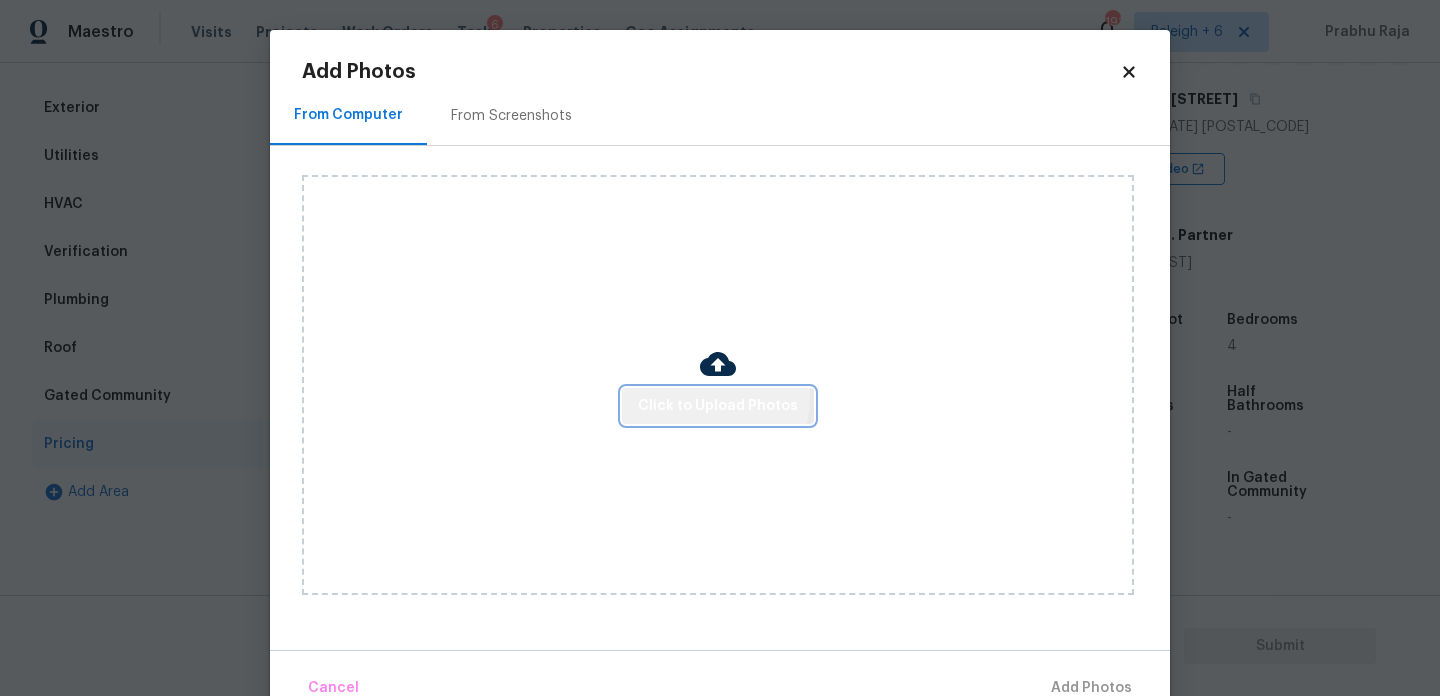 click on "Click to Upload Photos" at bounding box center (718, 406) 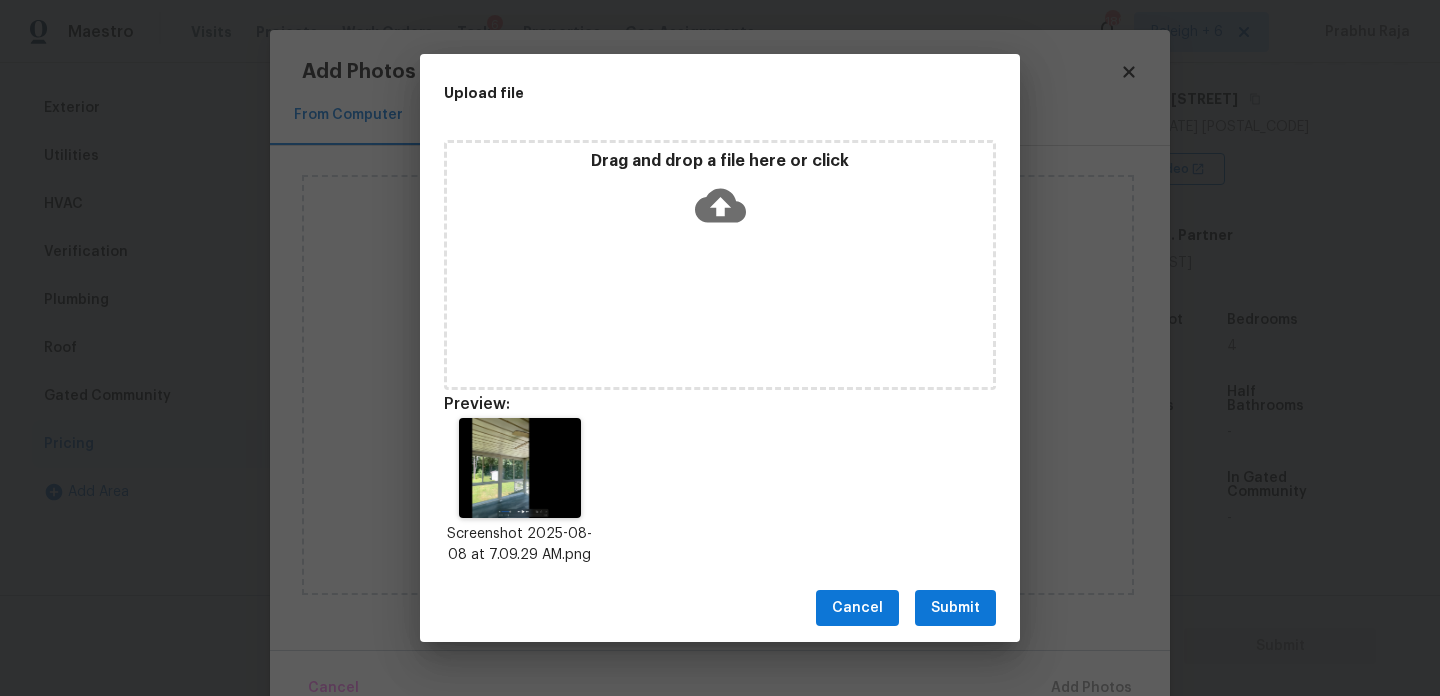click on "Cancel Submit" at bounding box center [720, 608] 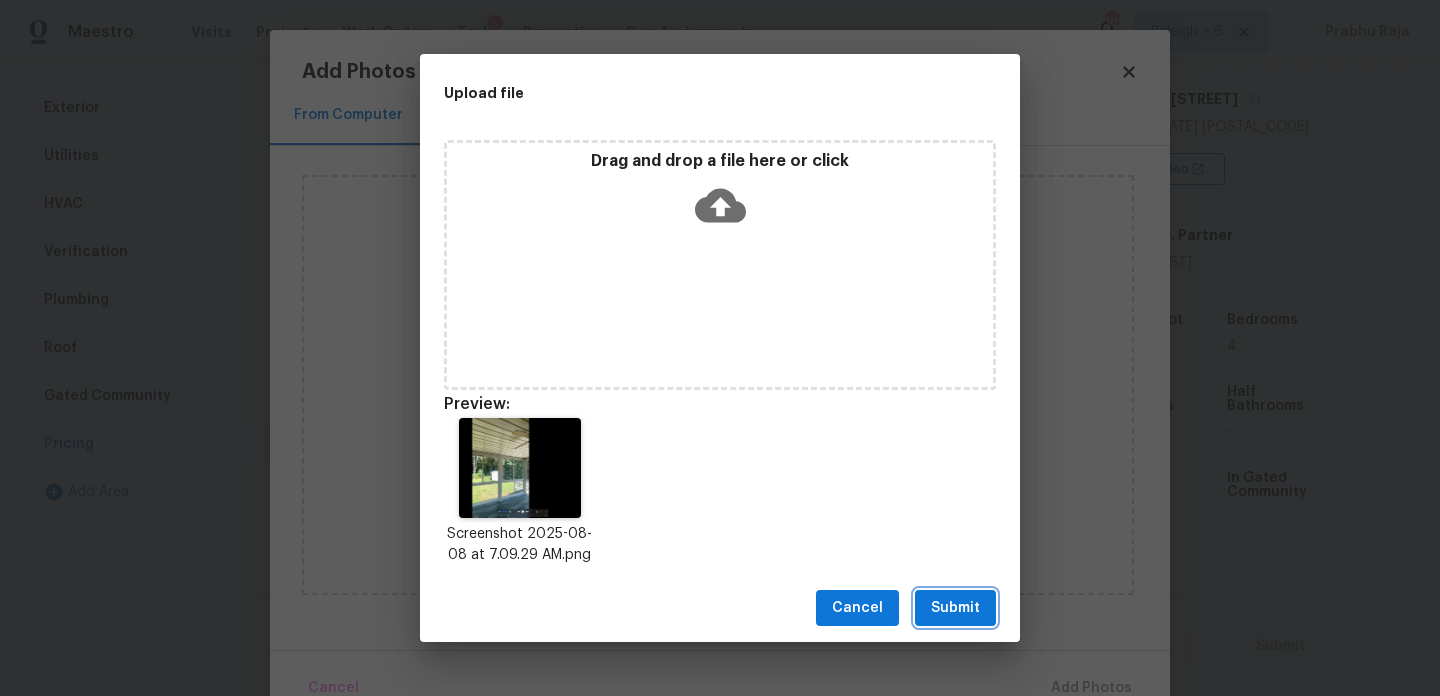 click on "Submit" at bounding box center [955, 608] 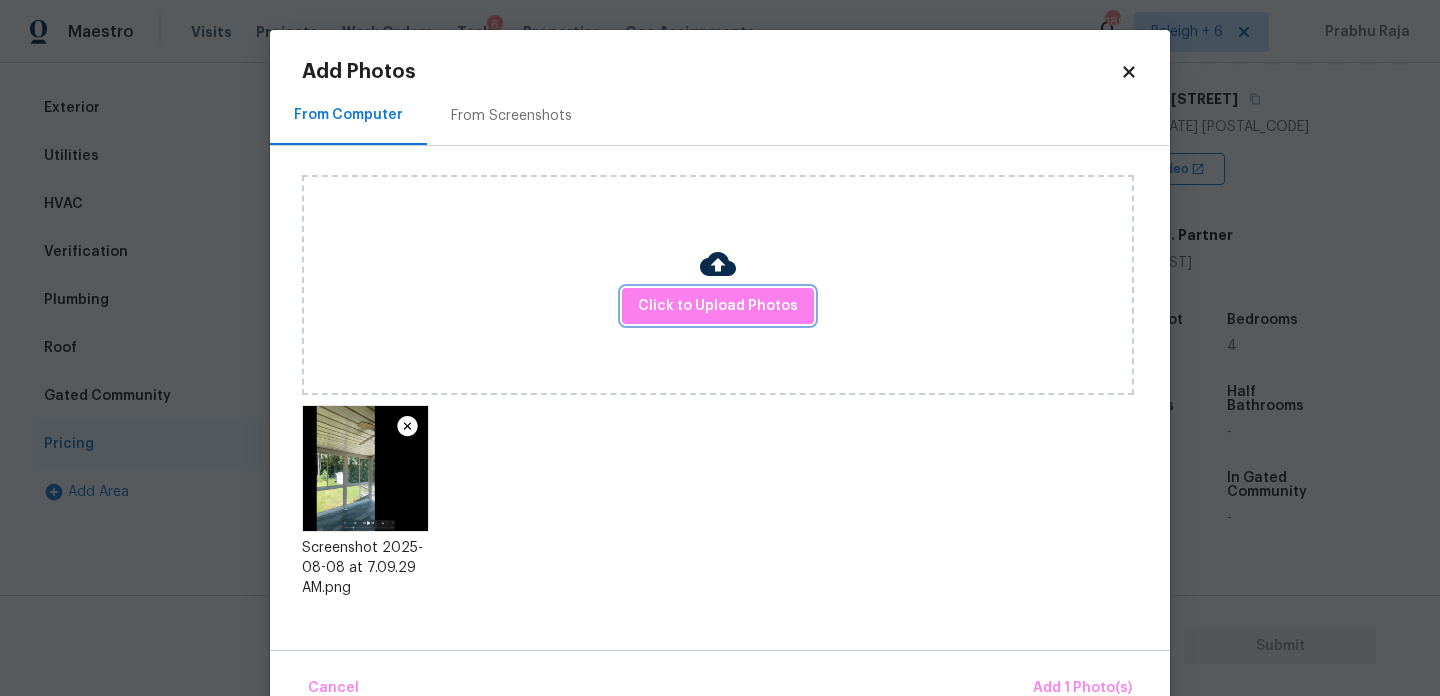 scroll, scrollTop: 44, scrollLeft: 0, axis: vertical 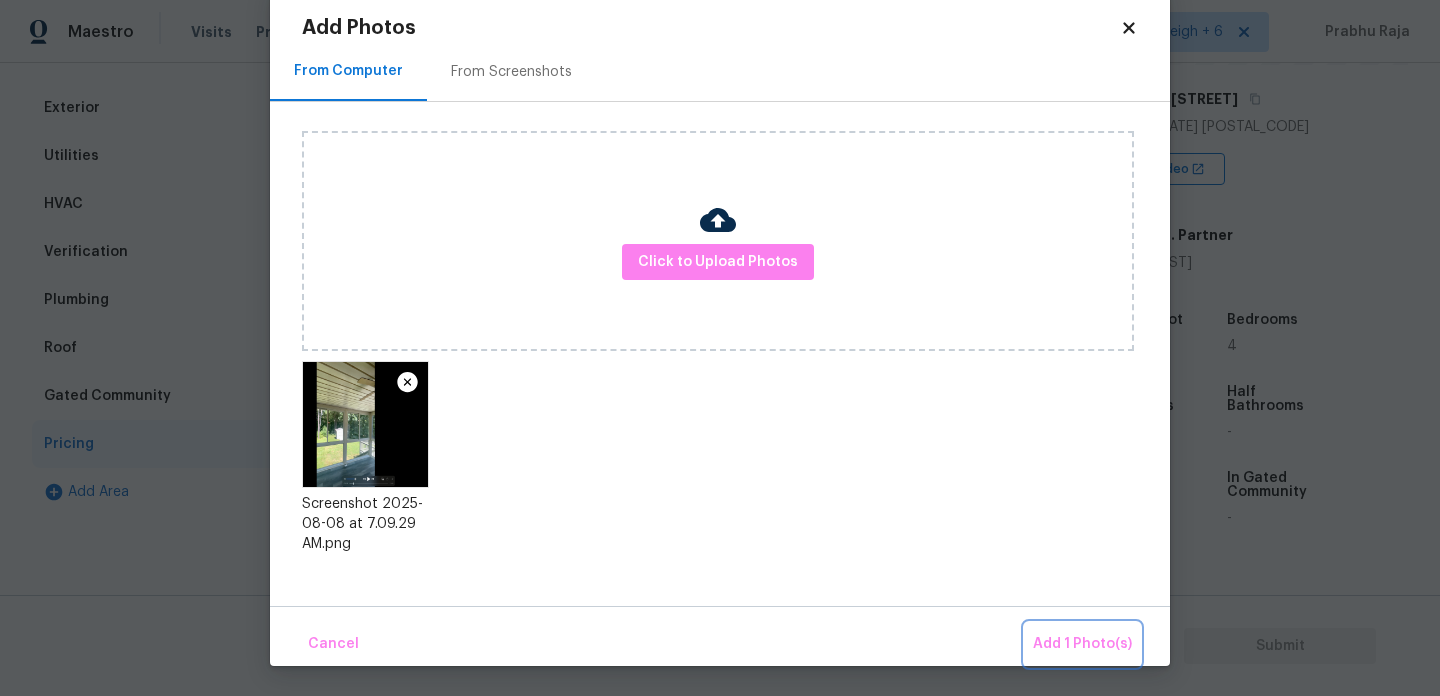 click on "Add 1 Photo(s)" at bounding box center [1082, 644] 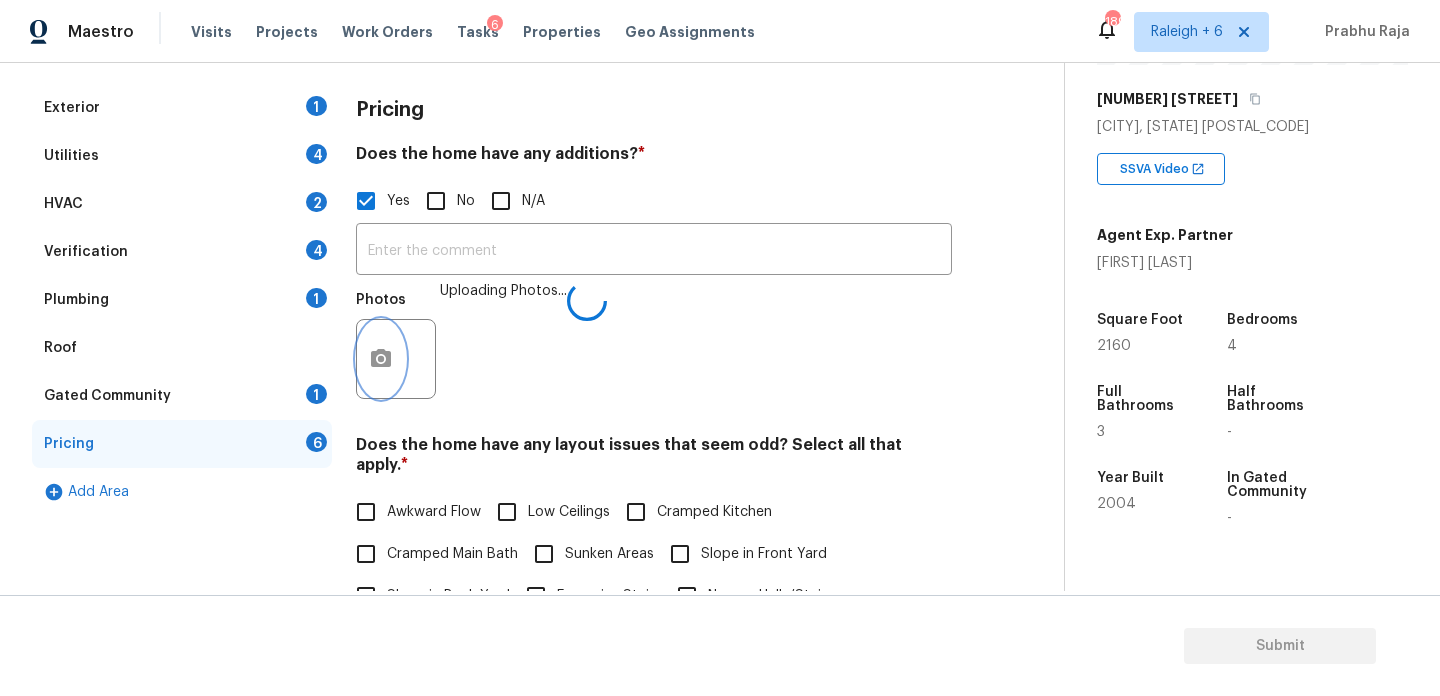 scroll, scrollTop: 0, scrollLeft: 0, axis: both 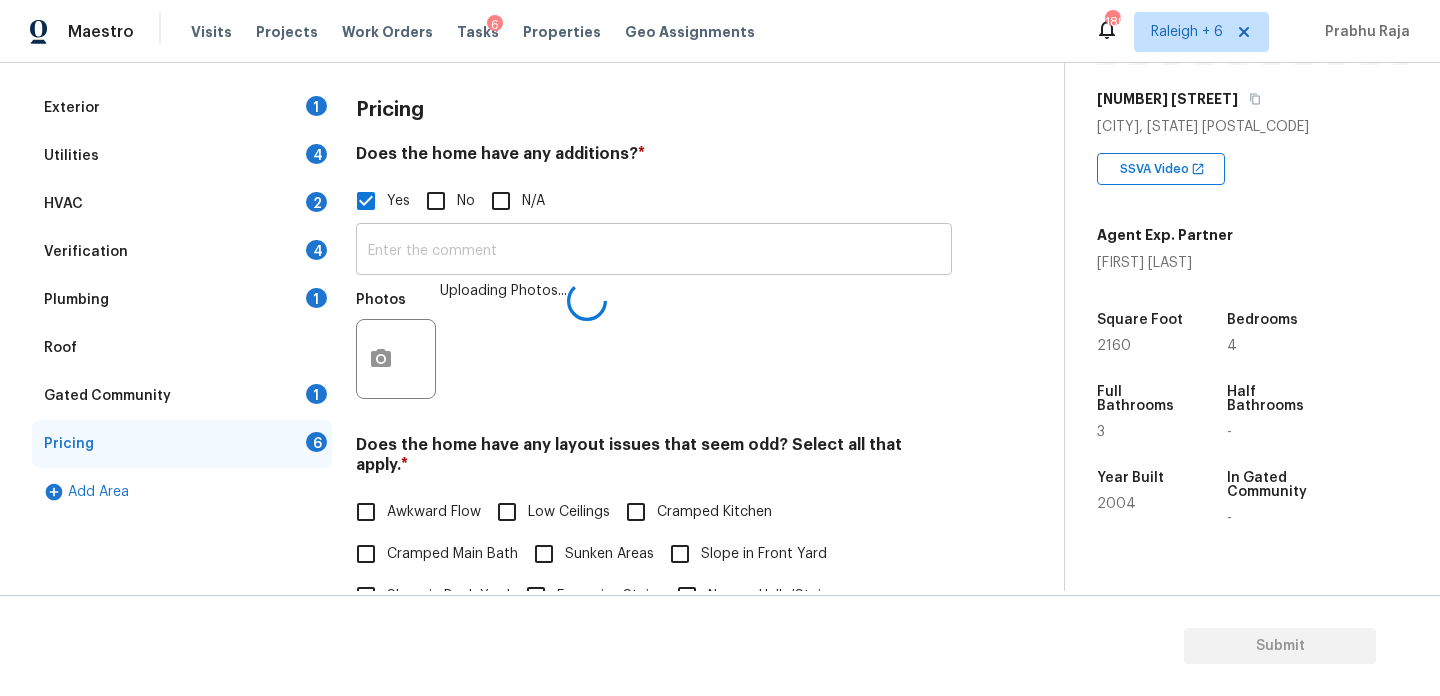 click at bounding box center [654, 251] 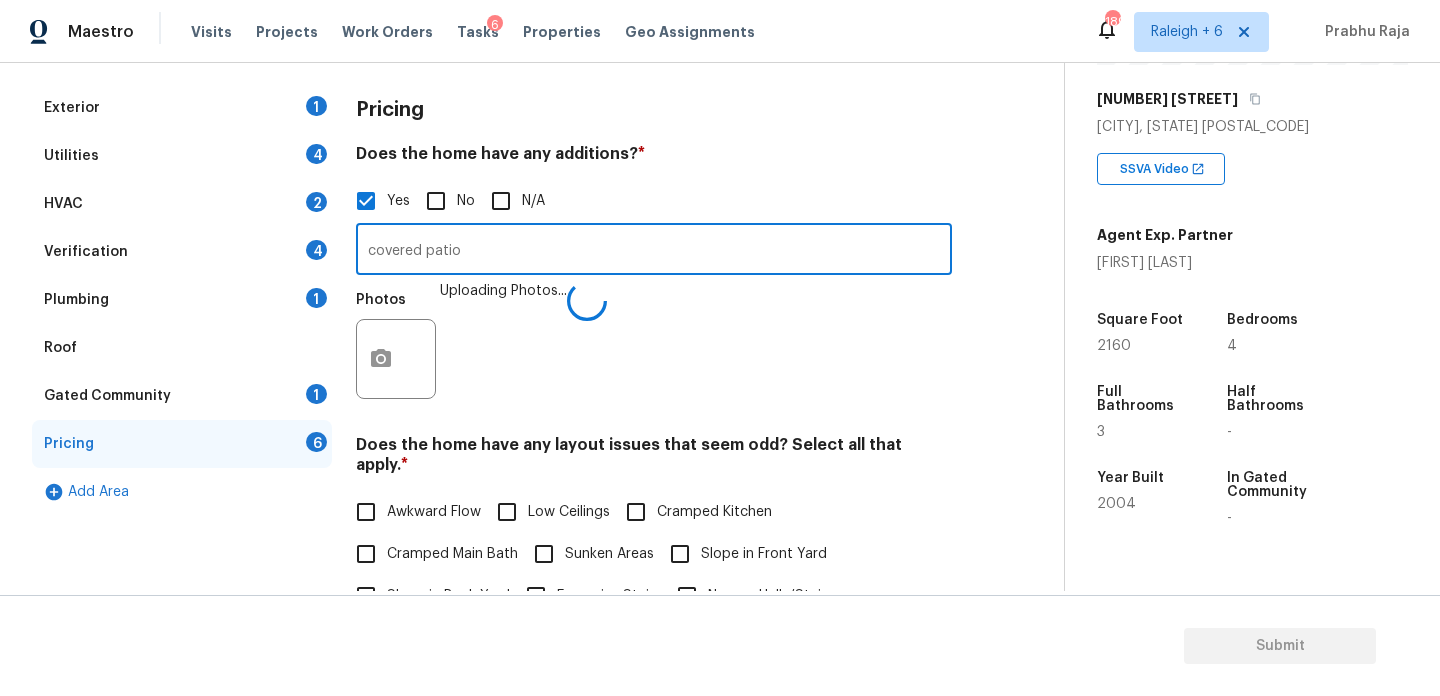 type on "covered patio" 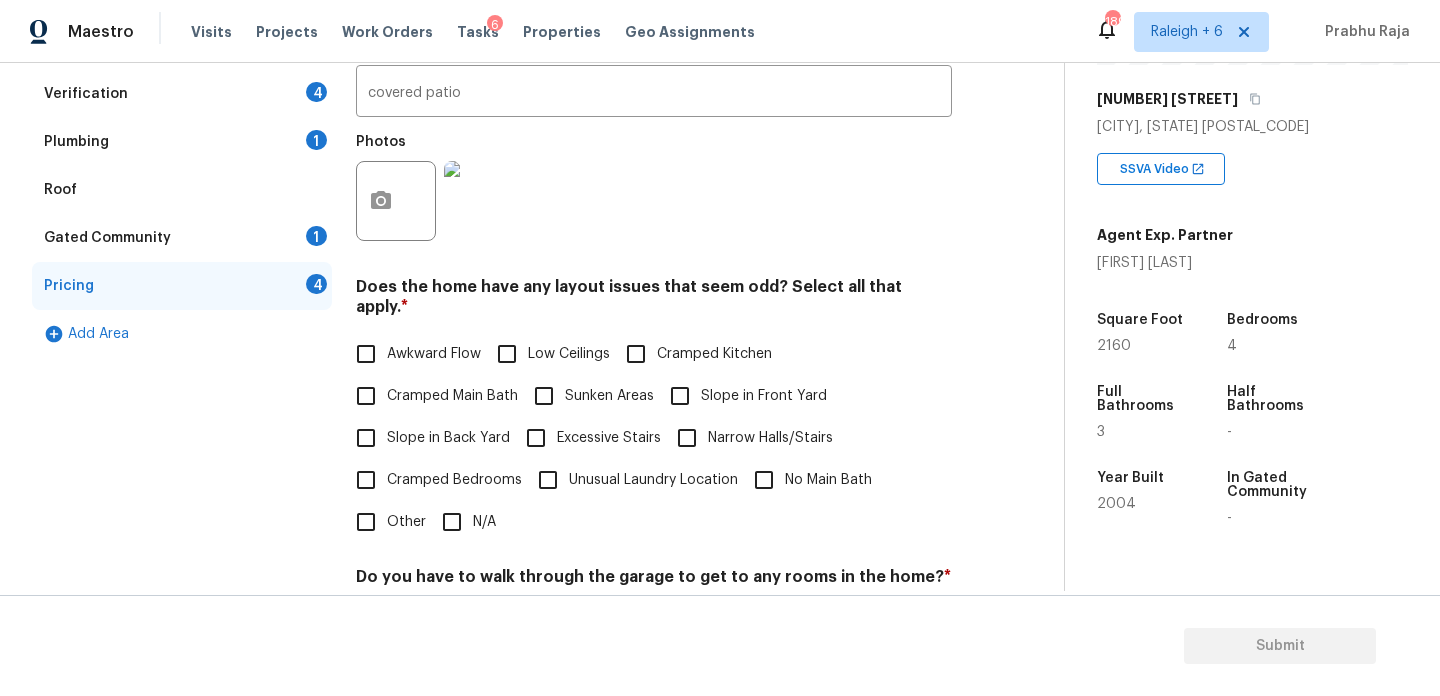 scroll, scrollTop: 670, scrollLeft: 0, axis: vertical 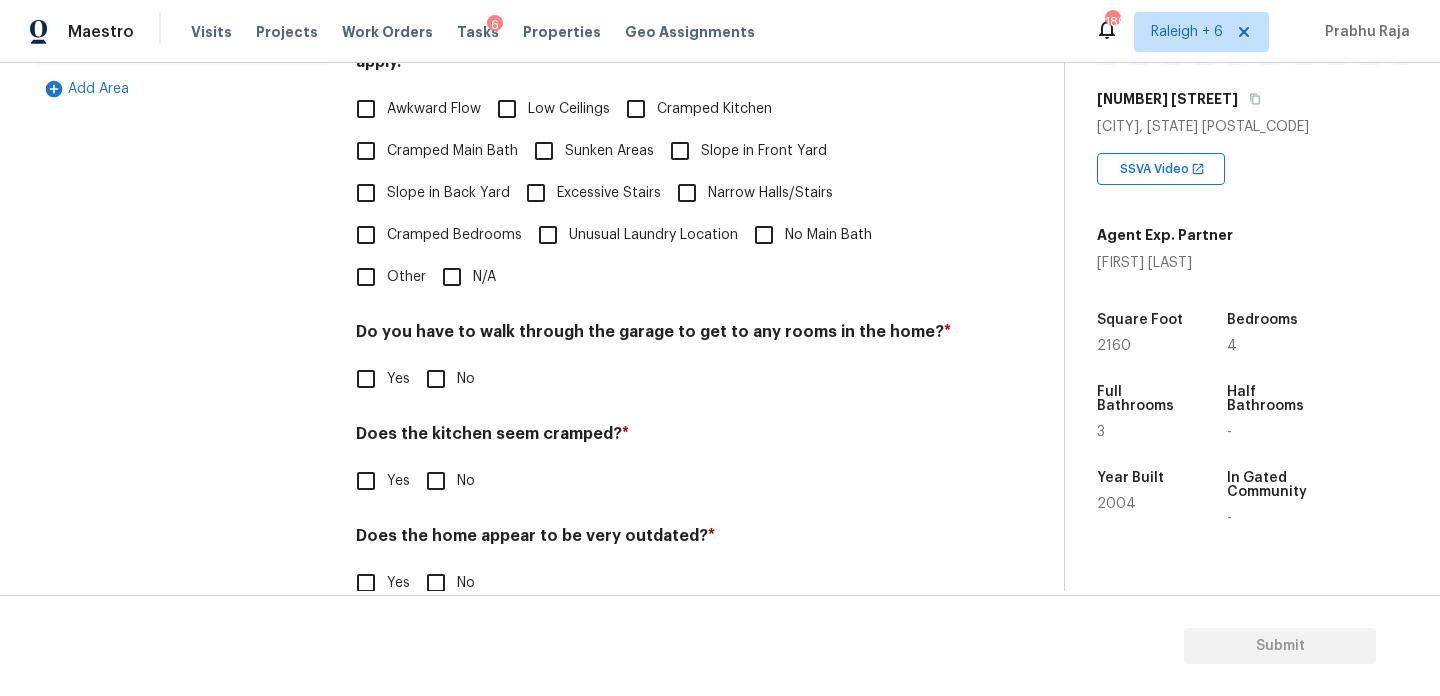 click on "N/A" at bounding box center (452, 277) 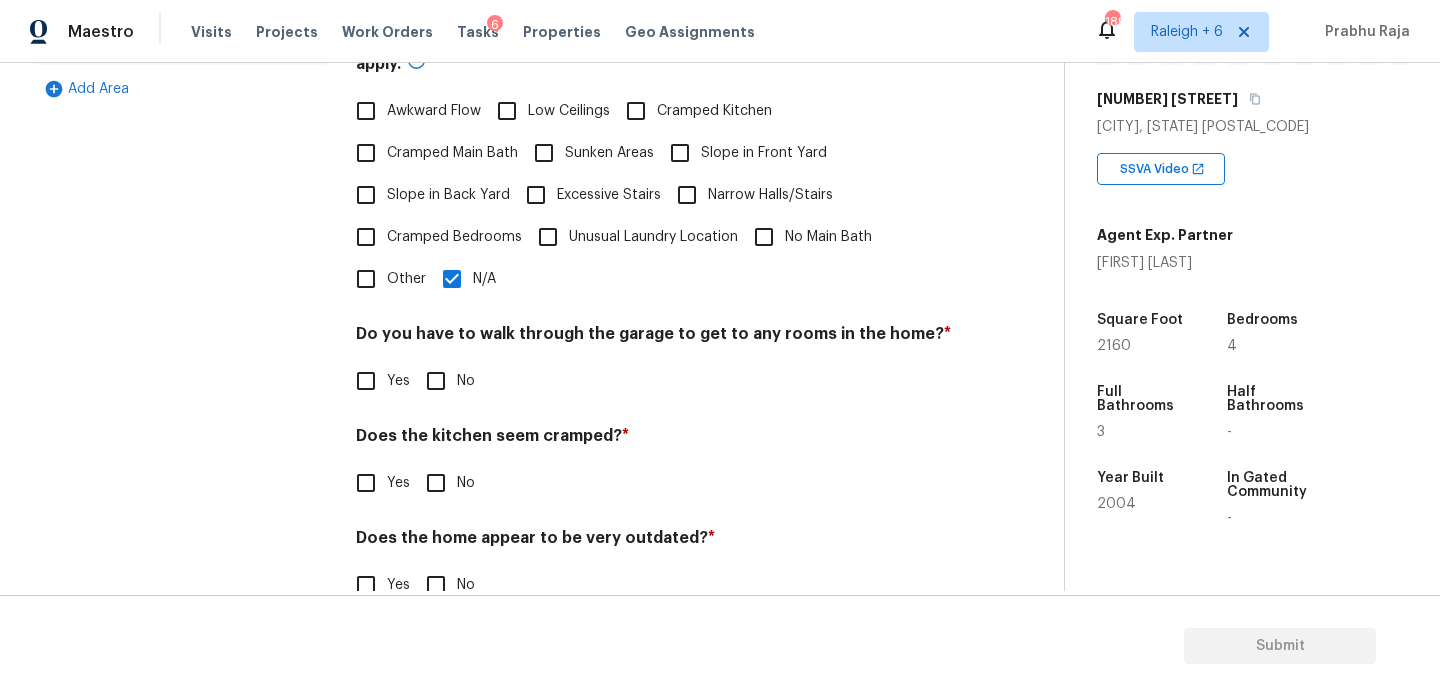 click on "No" at bounding box center [436, 381] 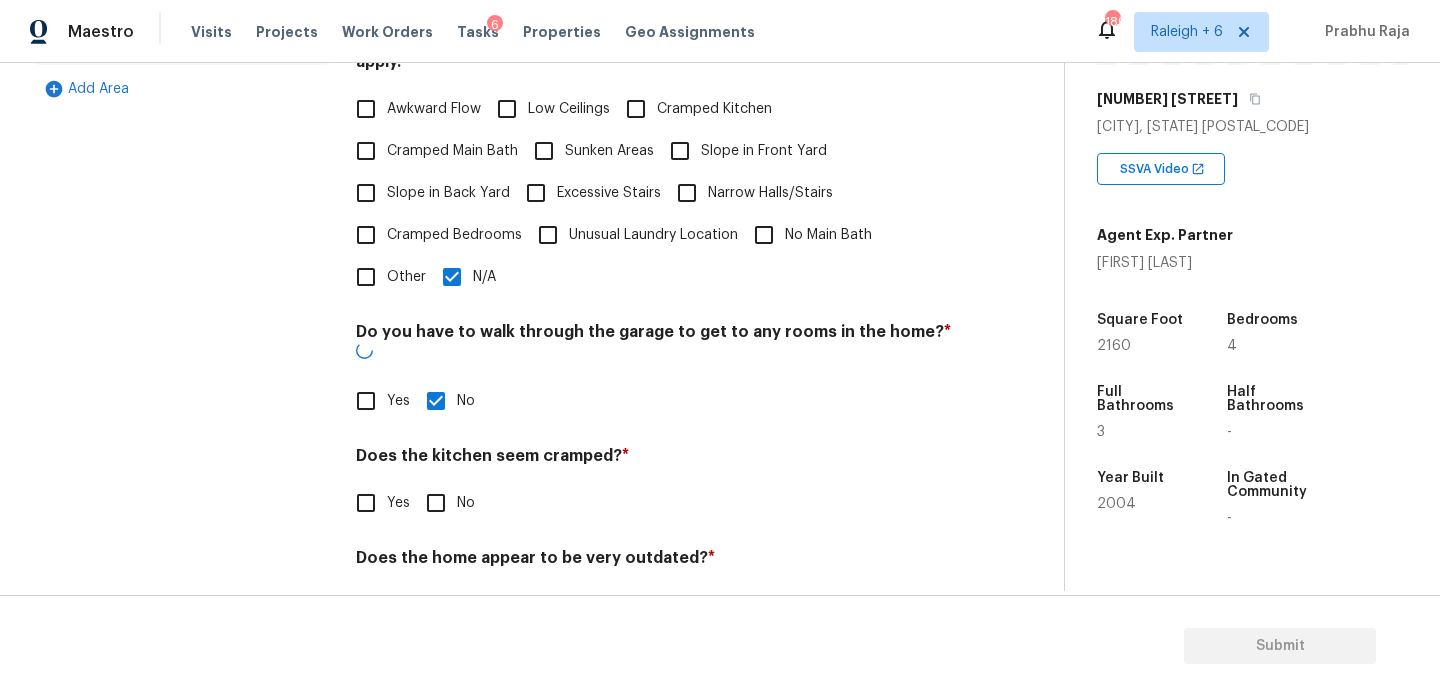 click on "No" at bounding box center (436, 503) 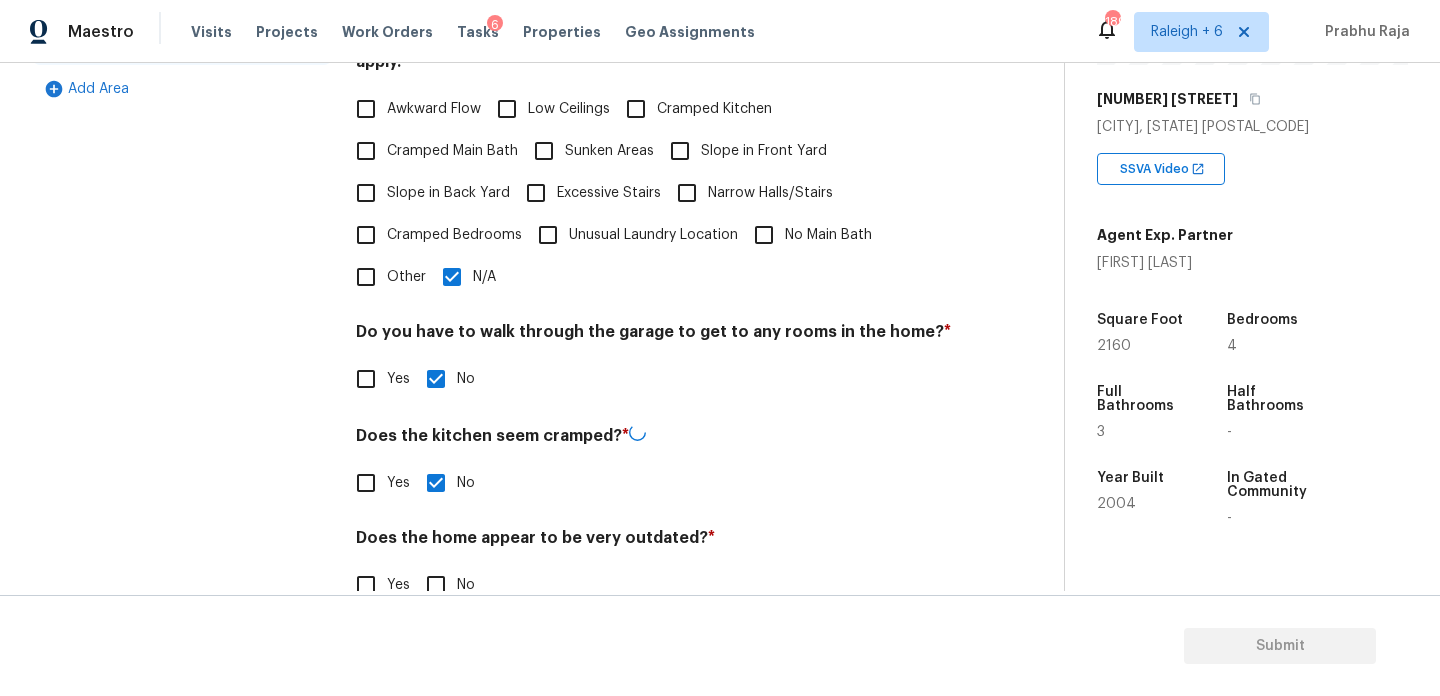 click on "No" at bounding box center (436, 585) 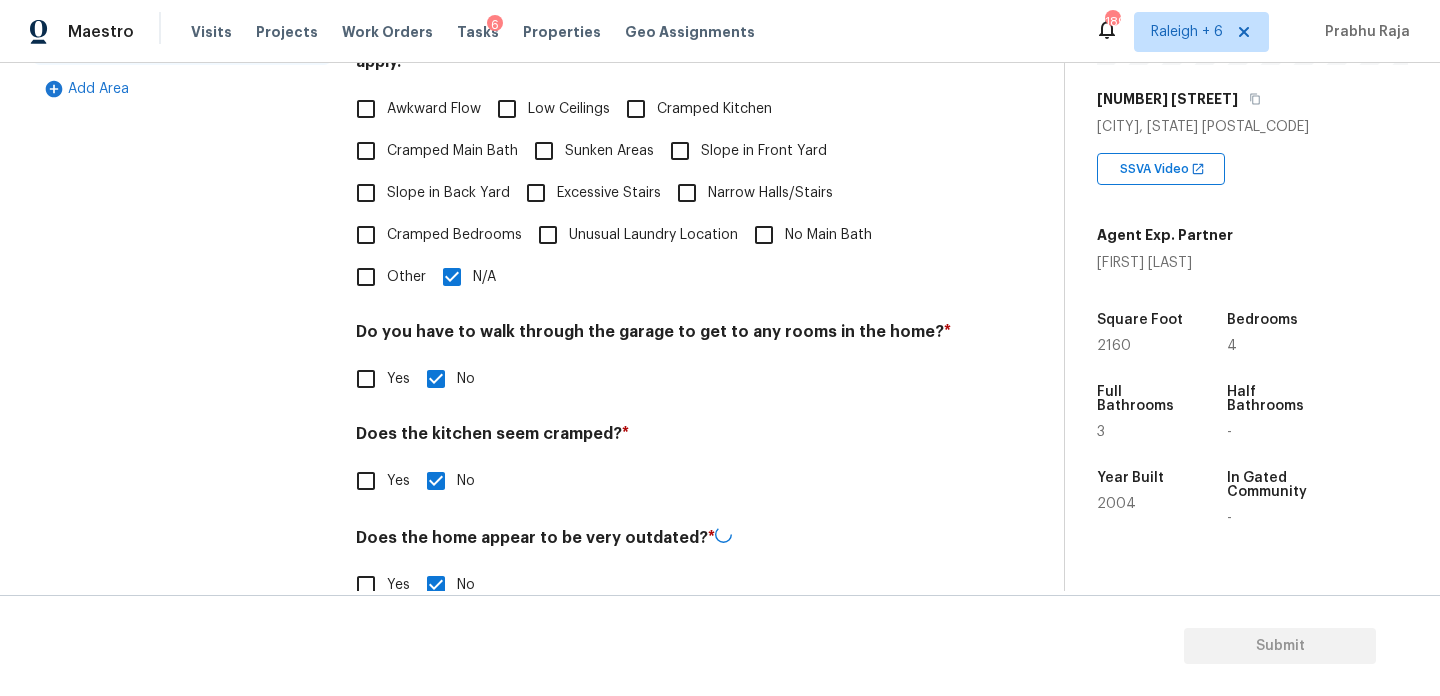 scroll, scrollTop: 0, scrollLeft: 0, axis: both 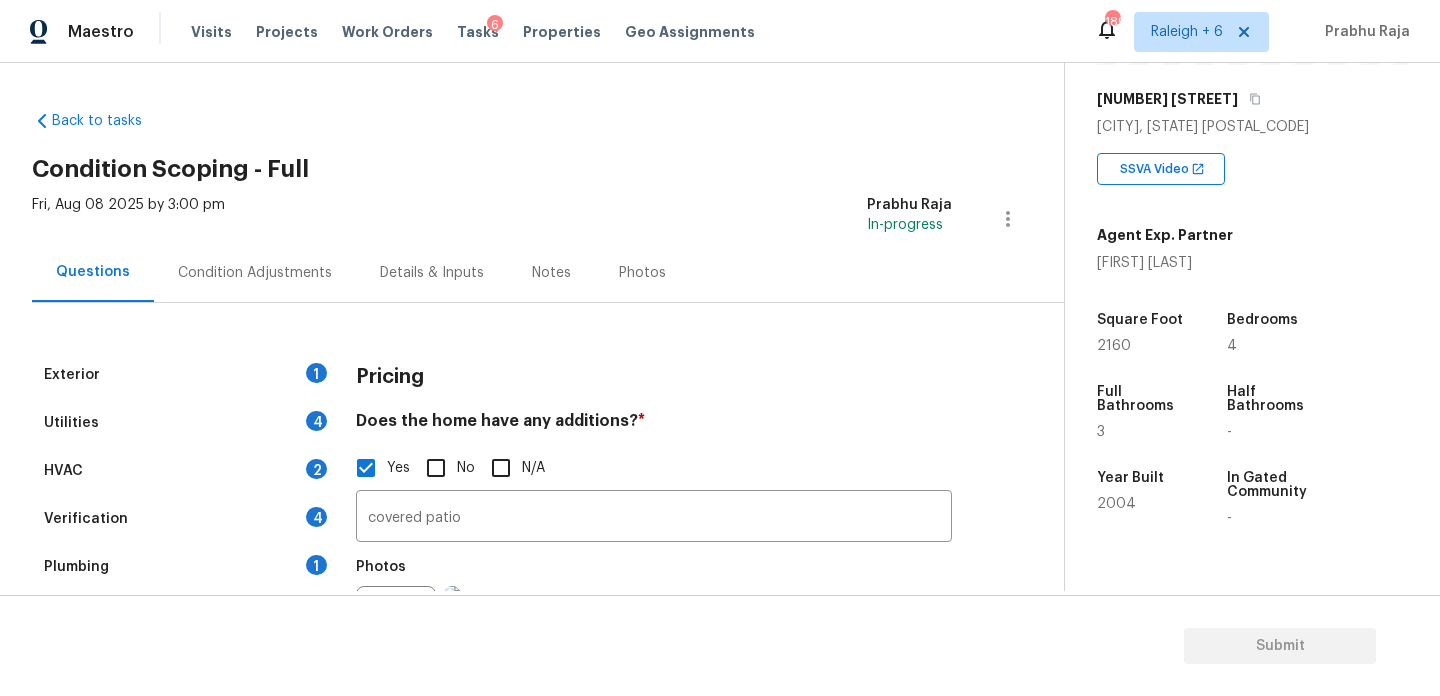 click on "Condition Adjustments" at bounding box center (255, 273) 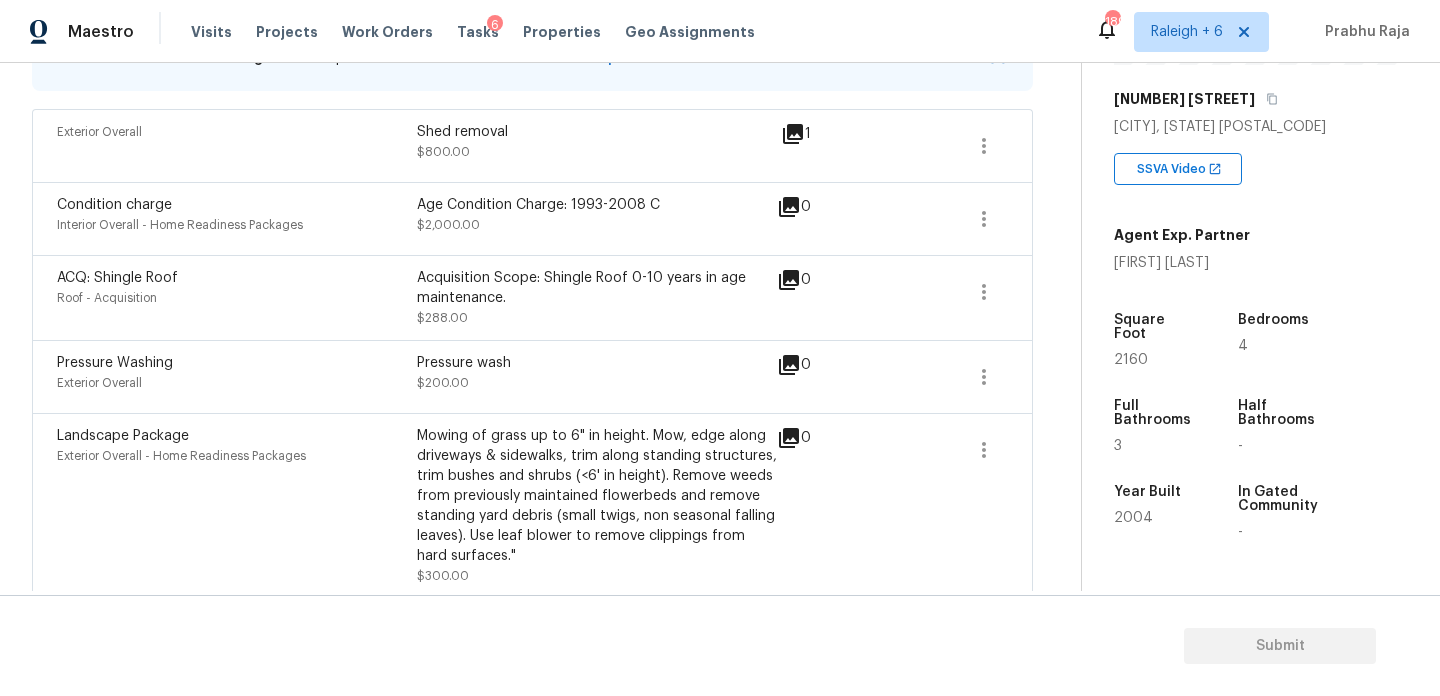 scroll, scrollTop: 722, scrollLeft: 0, axis: vertical 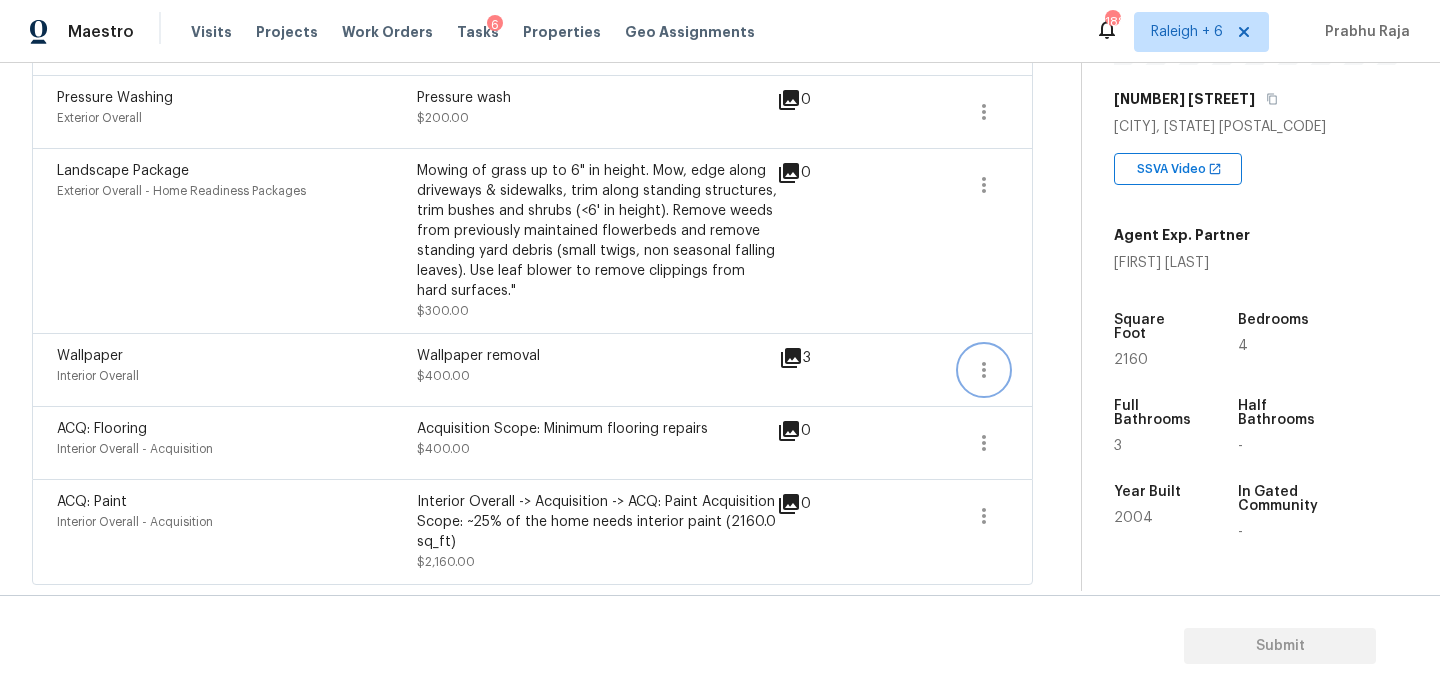 click 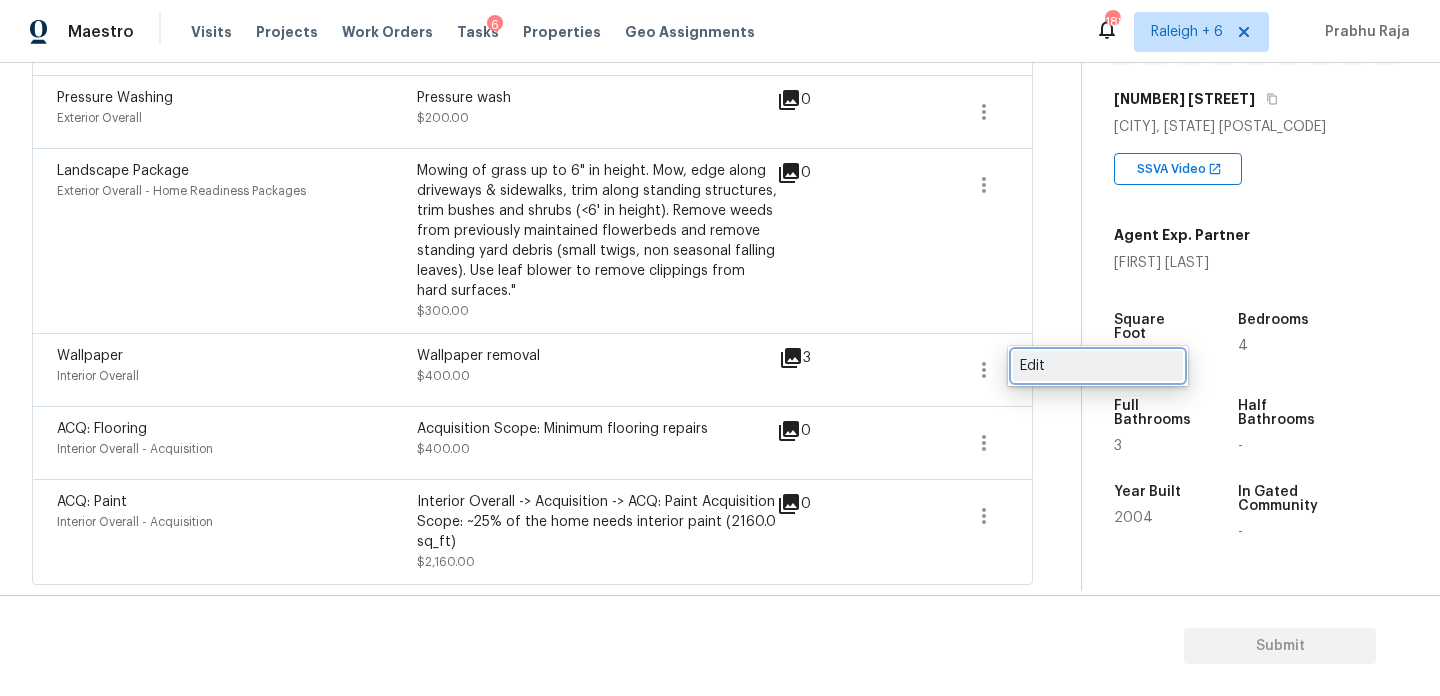 click on "Edit" at bounding box center [1098, 366] 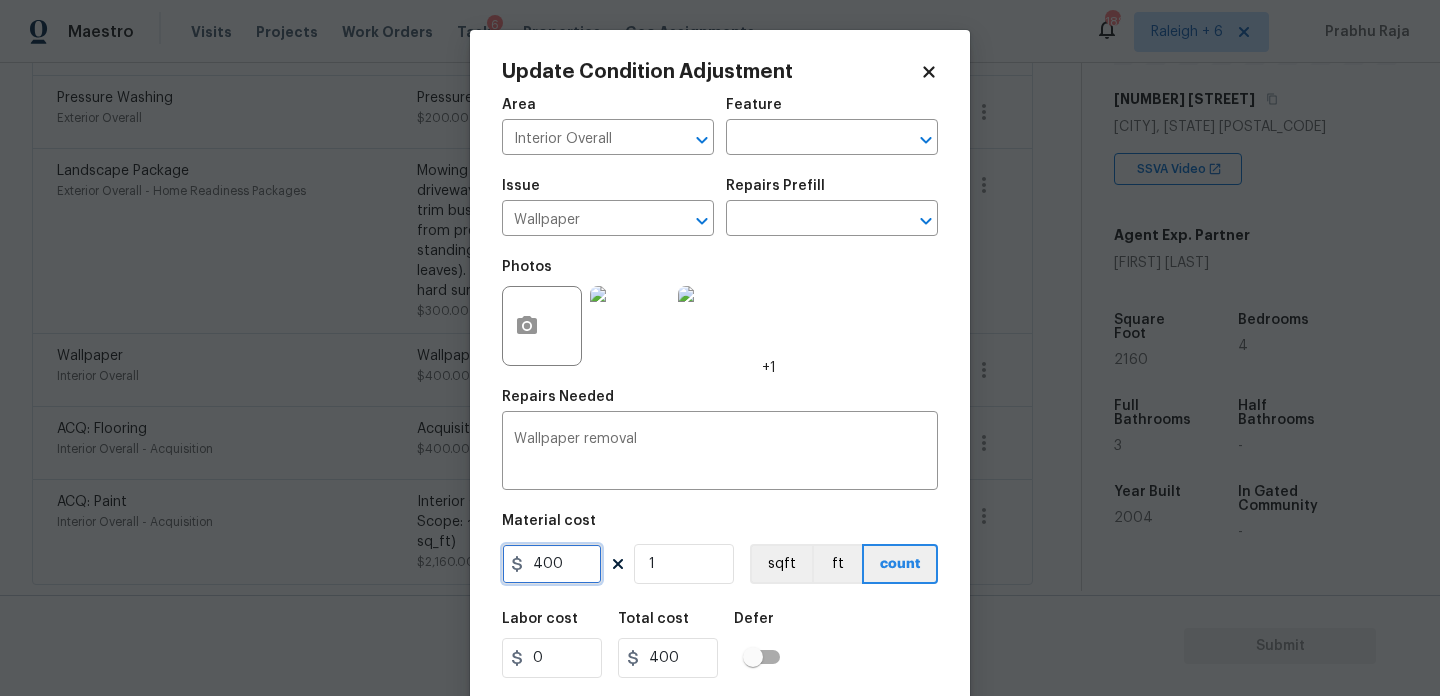 drag, startPoint x: 577, startPoint y: 564, endPoint x: 219, endPoint y: 564, distance: 358 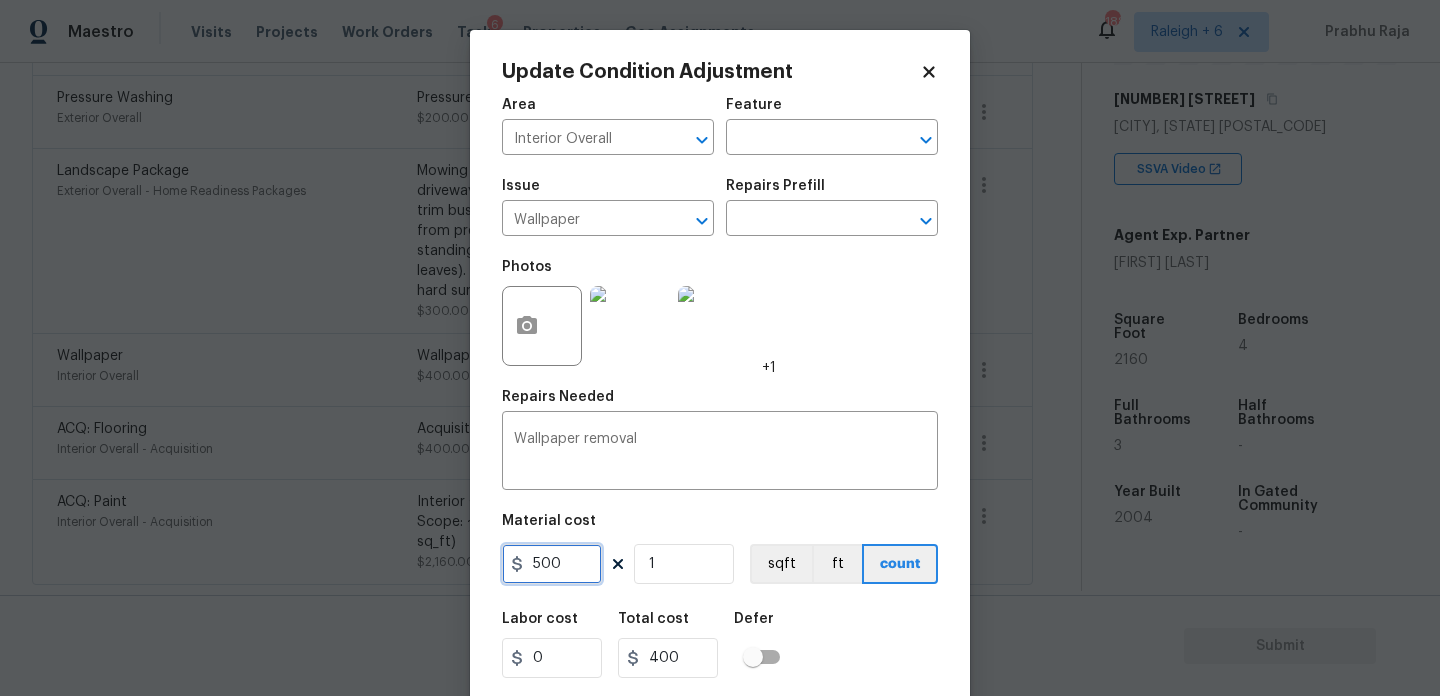 type on "500" 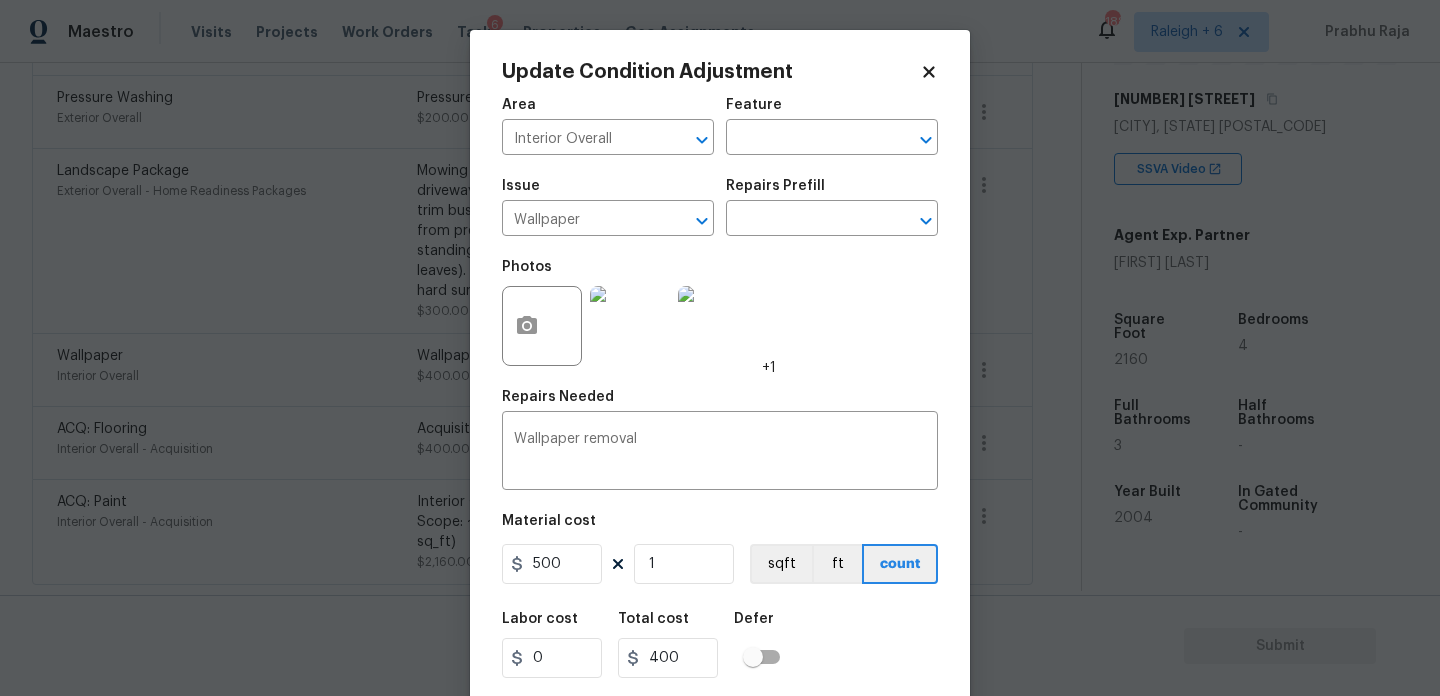 type on "500" 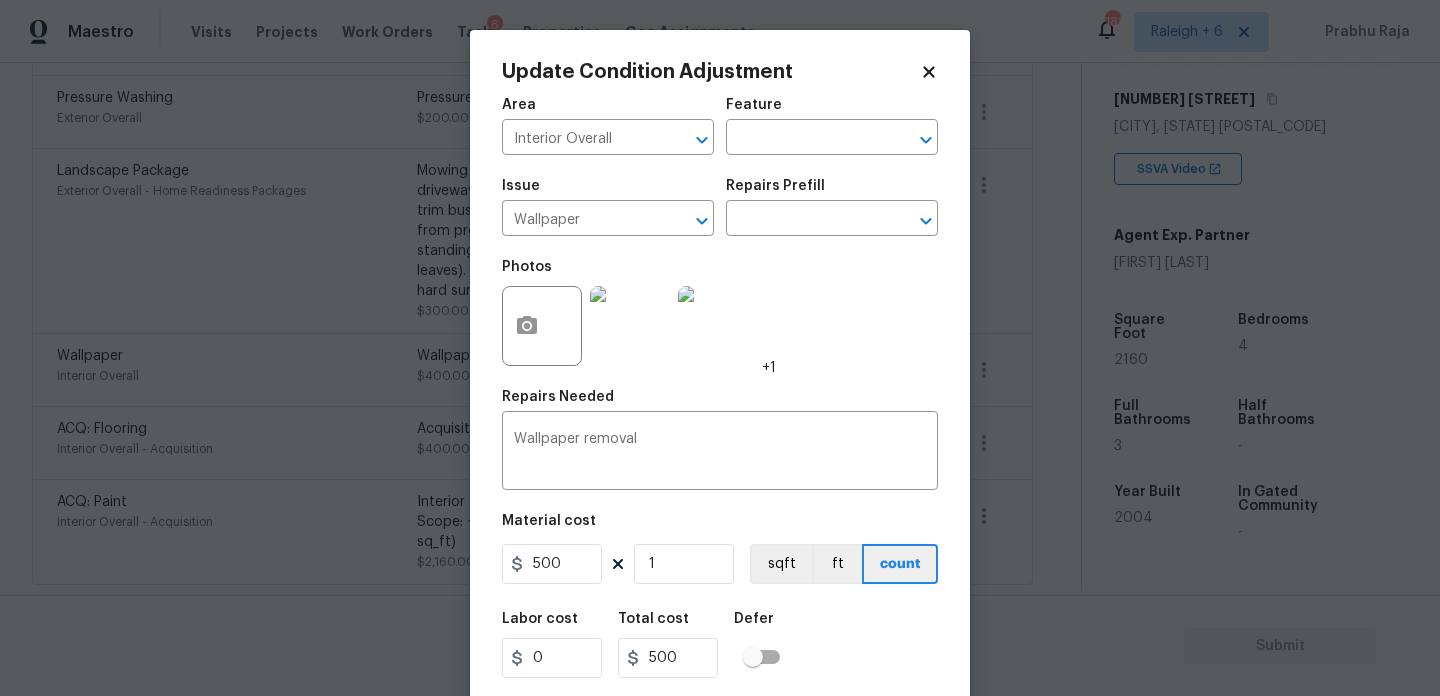 click on "Photos  +1" at bounding box center (720, 313) 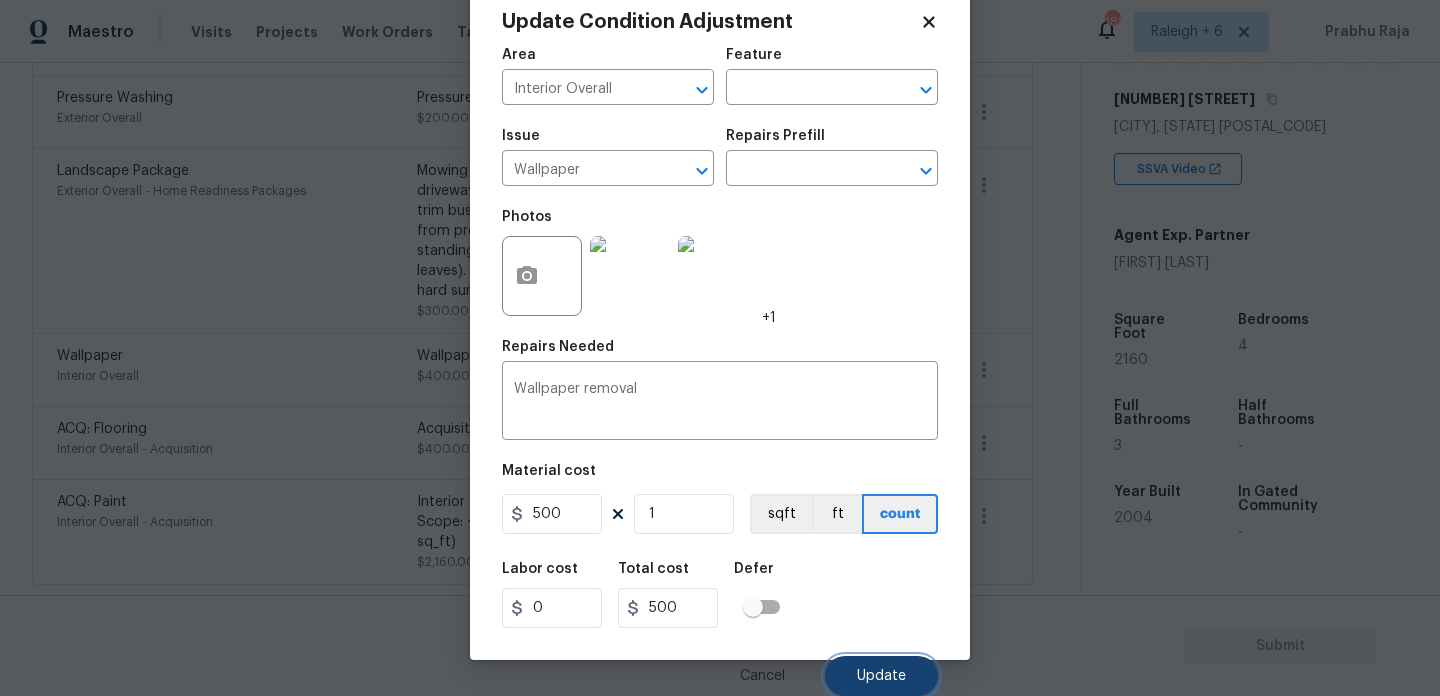 click on "Update" at bounding box center [881, 676] 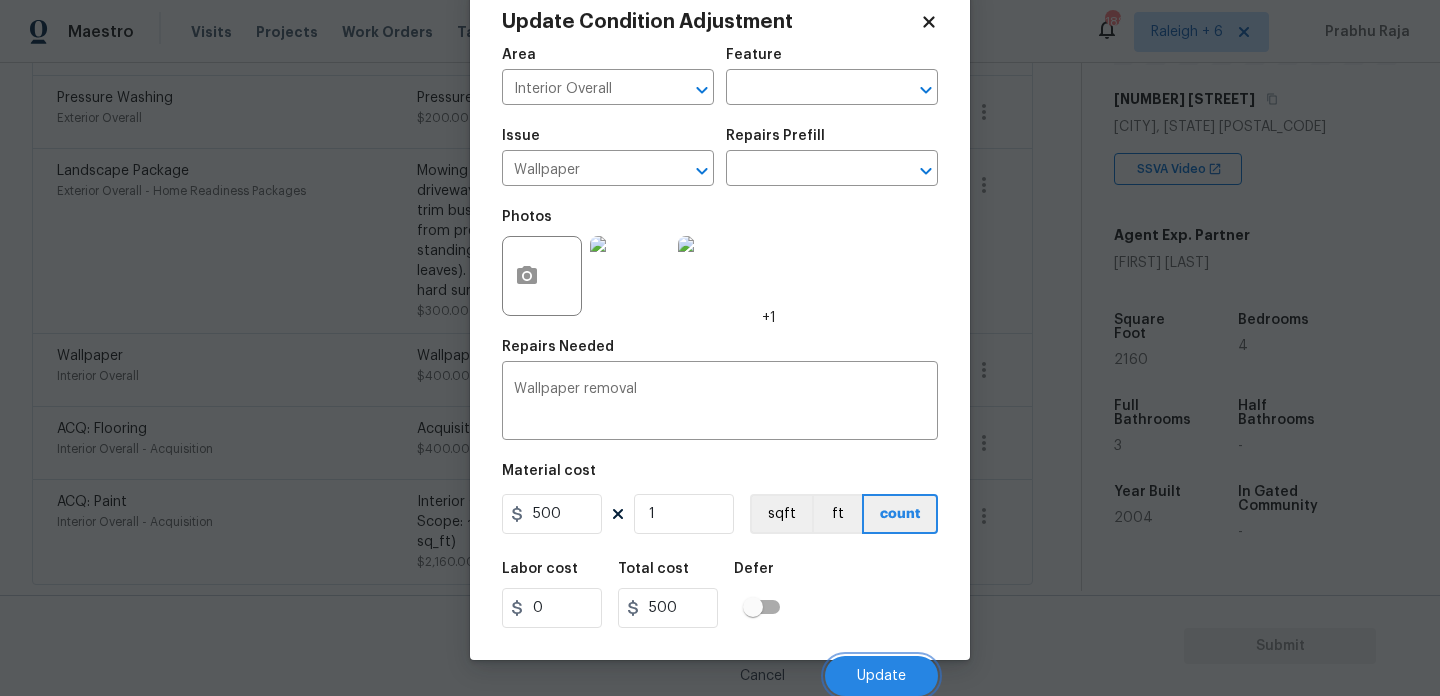 scroll, scrollTop: 722, scrollLeft: 0, axis: vertical 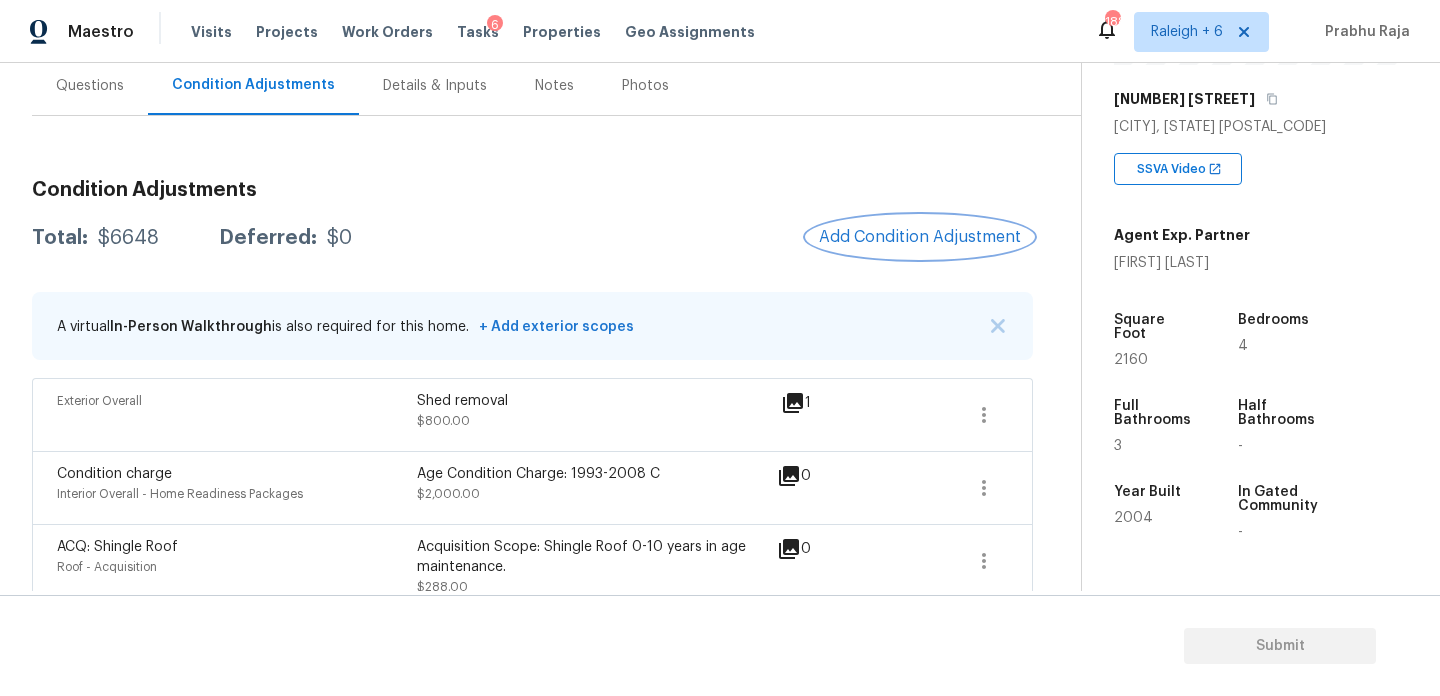 click on "Add Condition Adjustment" at bounding box center [920, 237] 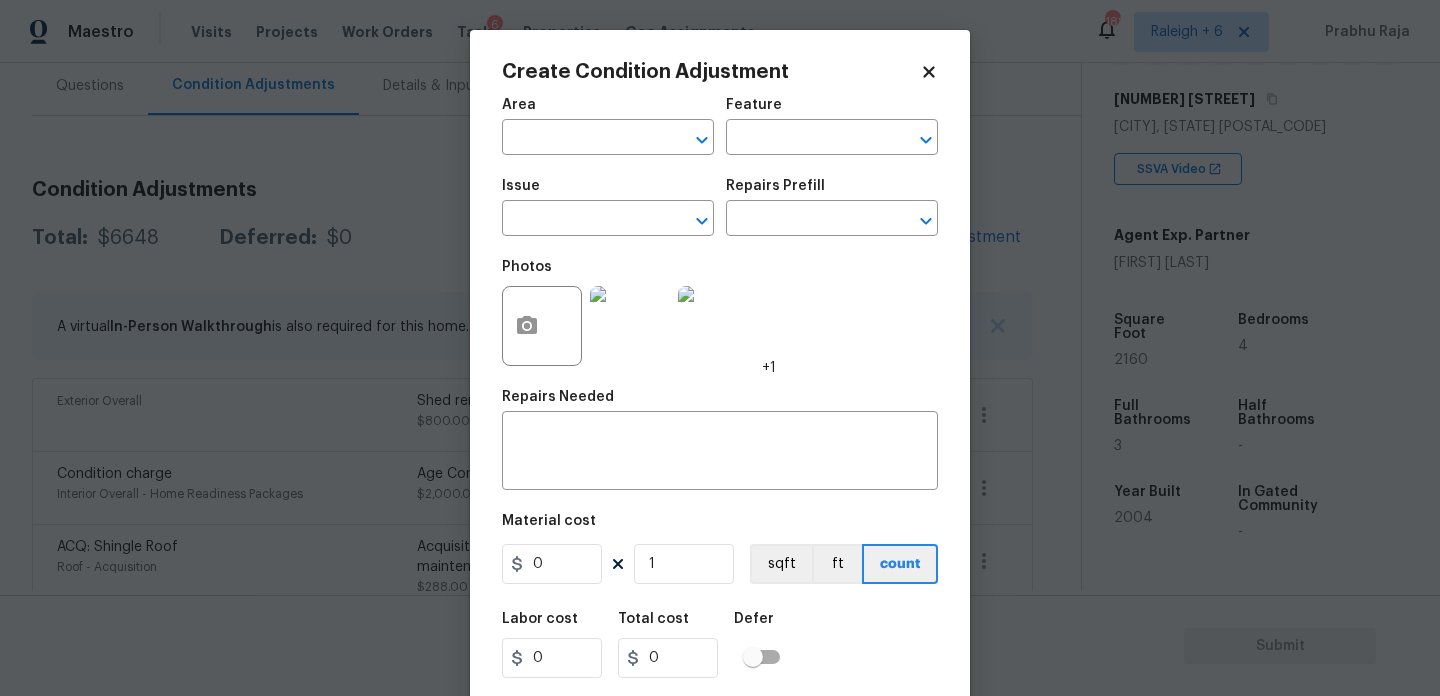 click at bounding box center (542, 326) 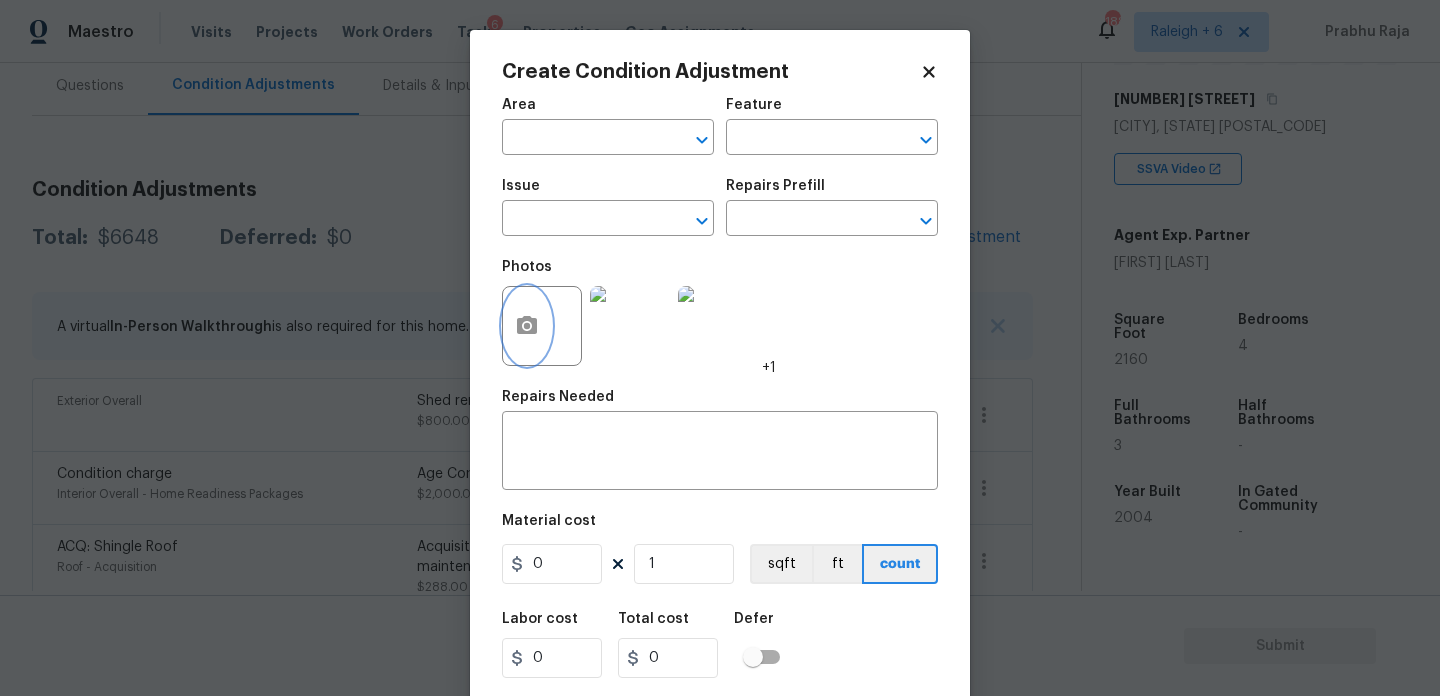 click 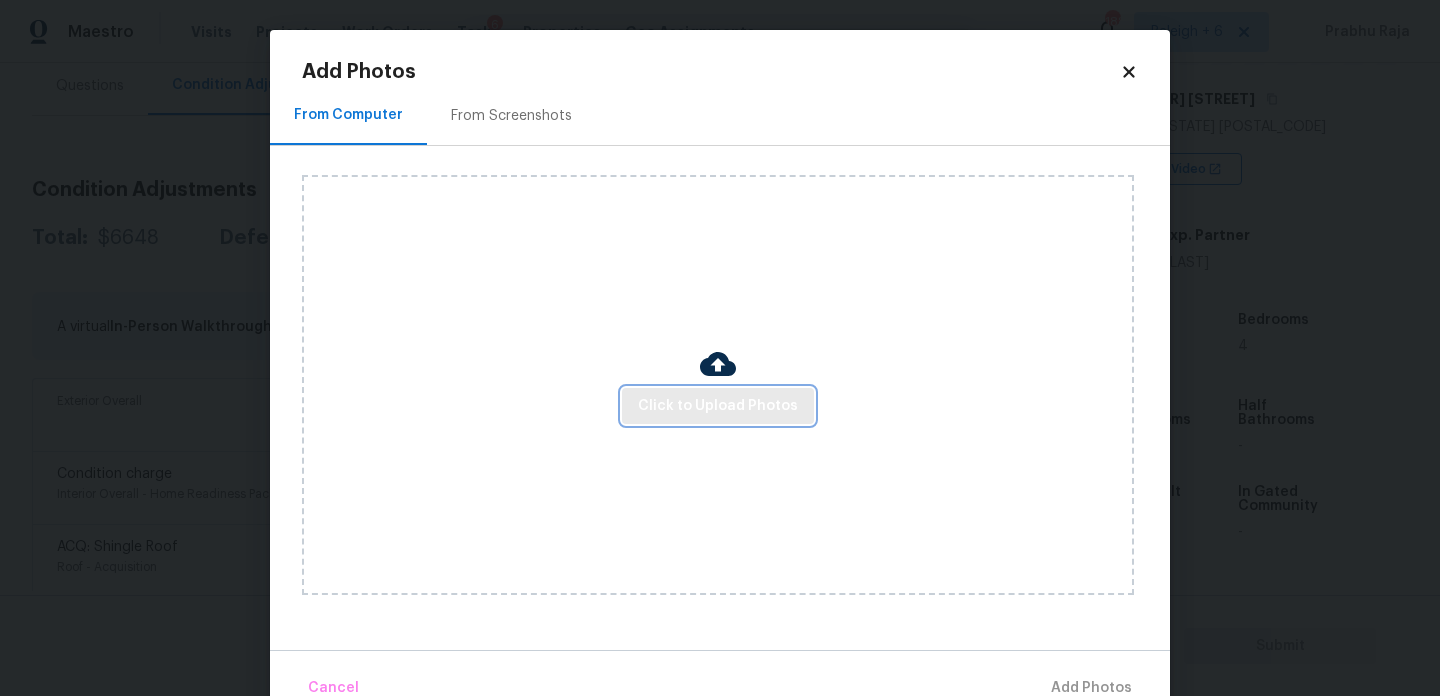 click on "Click to Upload Photos" at bounding box center [718, 406] 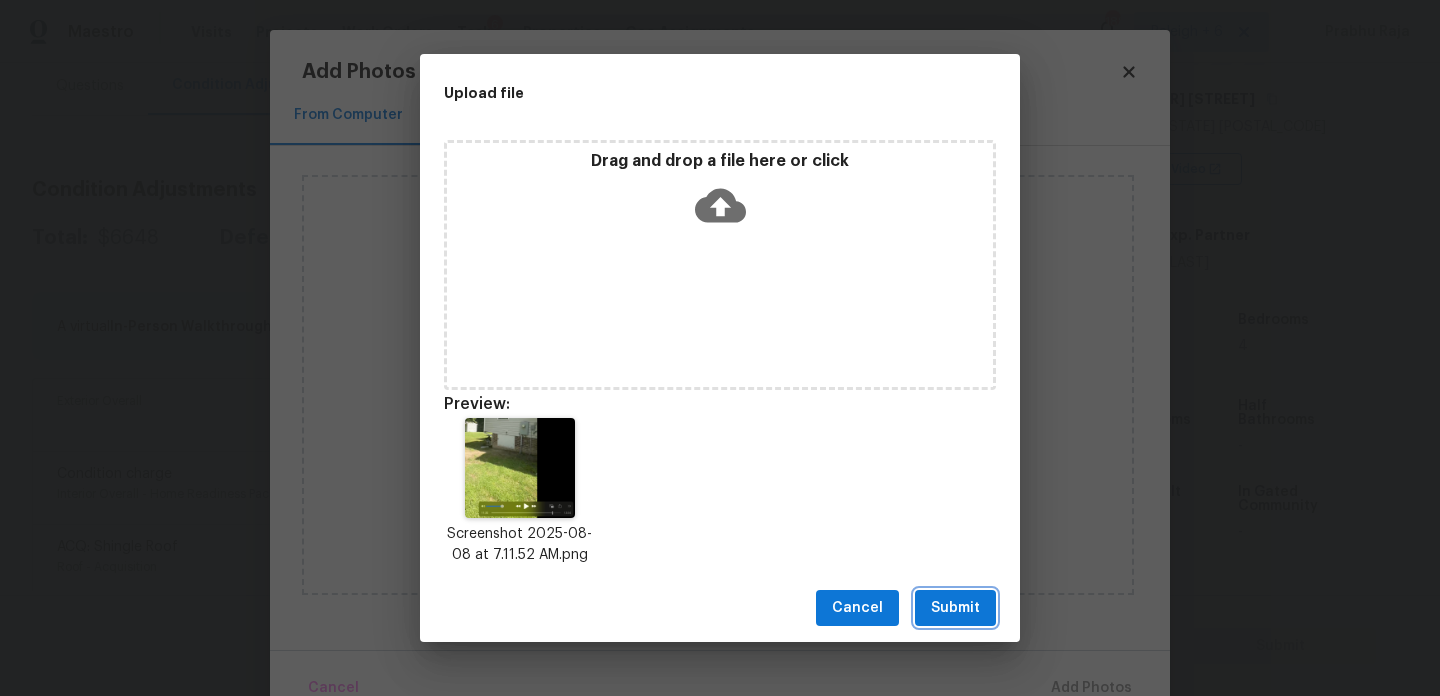 click on "Submit" at bounding box center [955, 608] 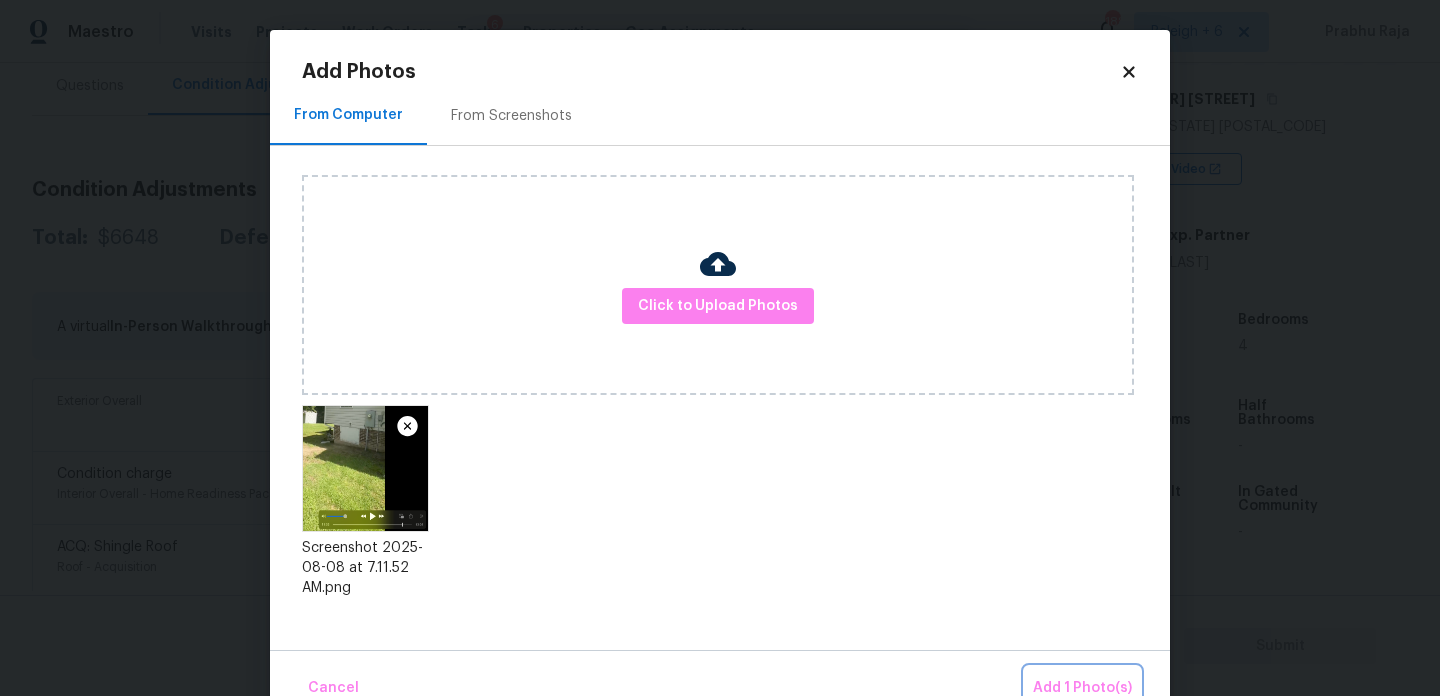 click on "Add 1 Photo(s)" at bounding box center (1082, 688) 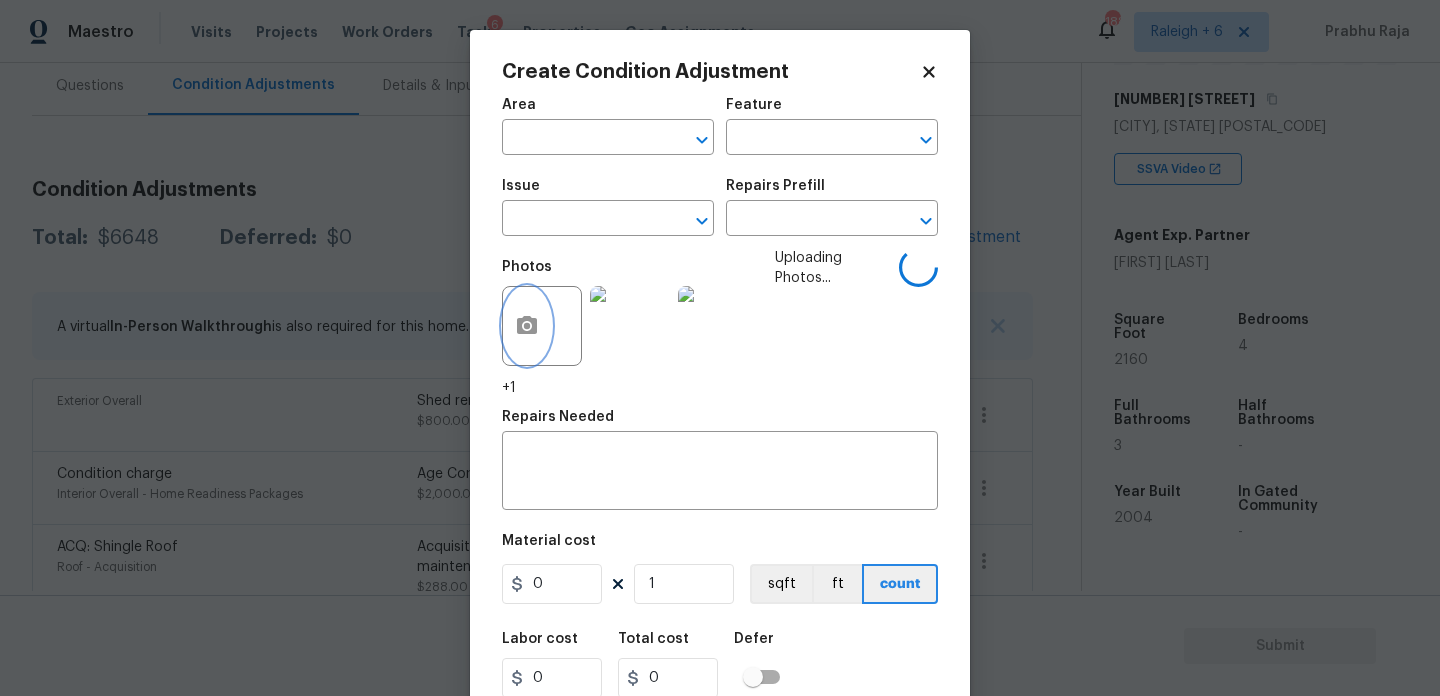 type 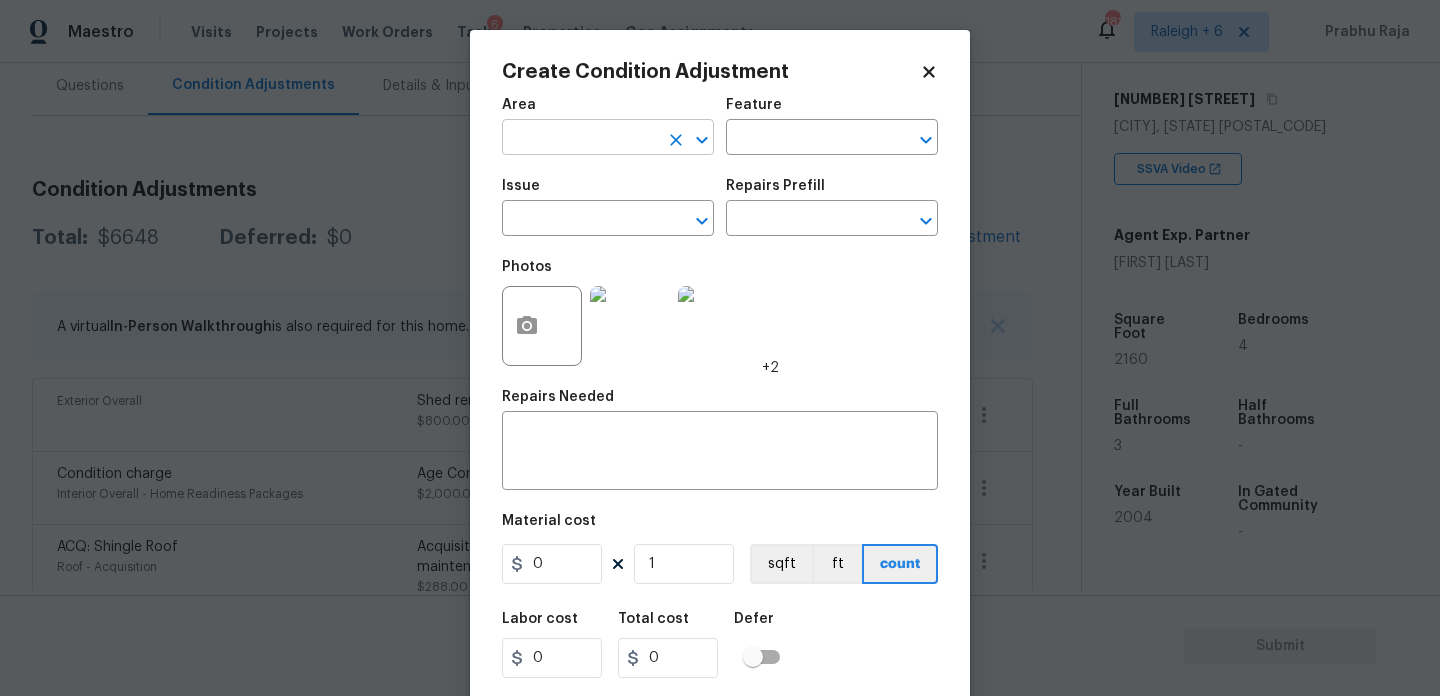 click at bounding box center (580, 139) 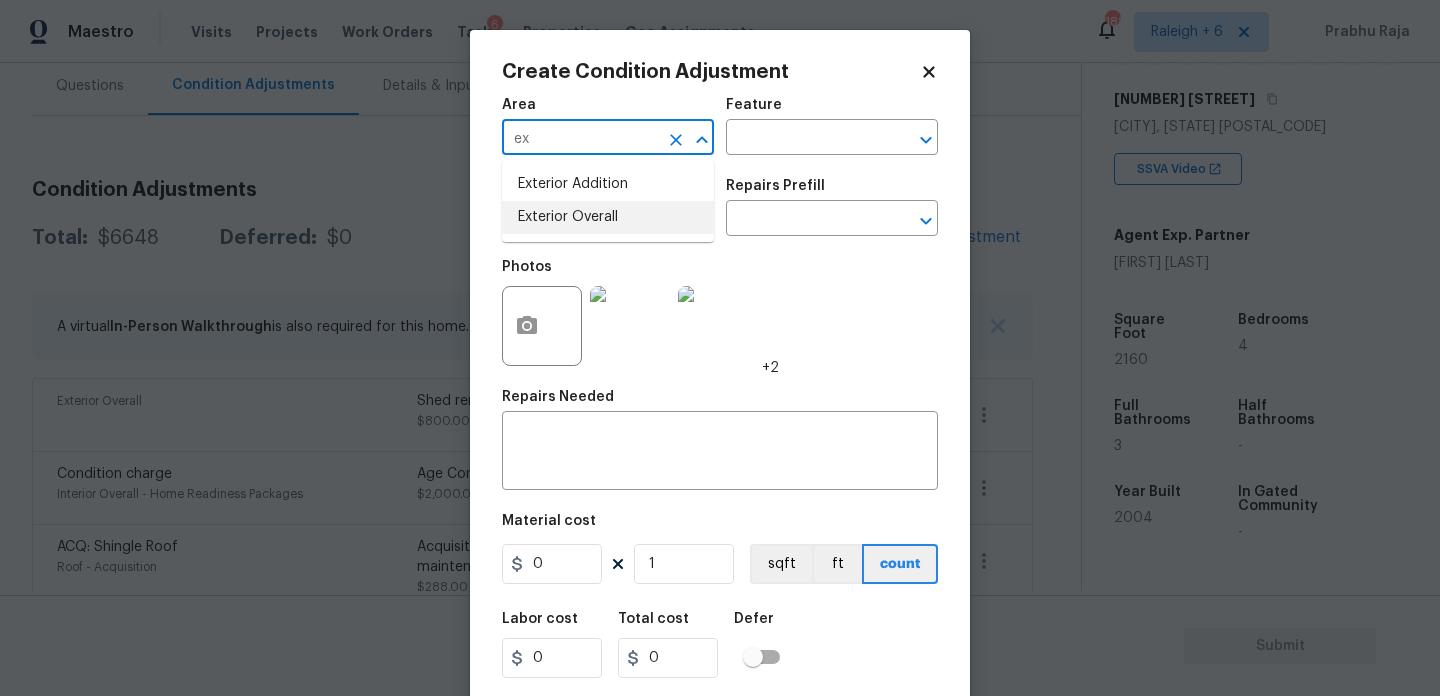 click on "Exterior Overall" at bounding box center (608, 217) 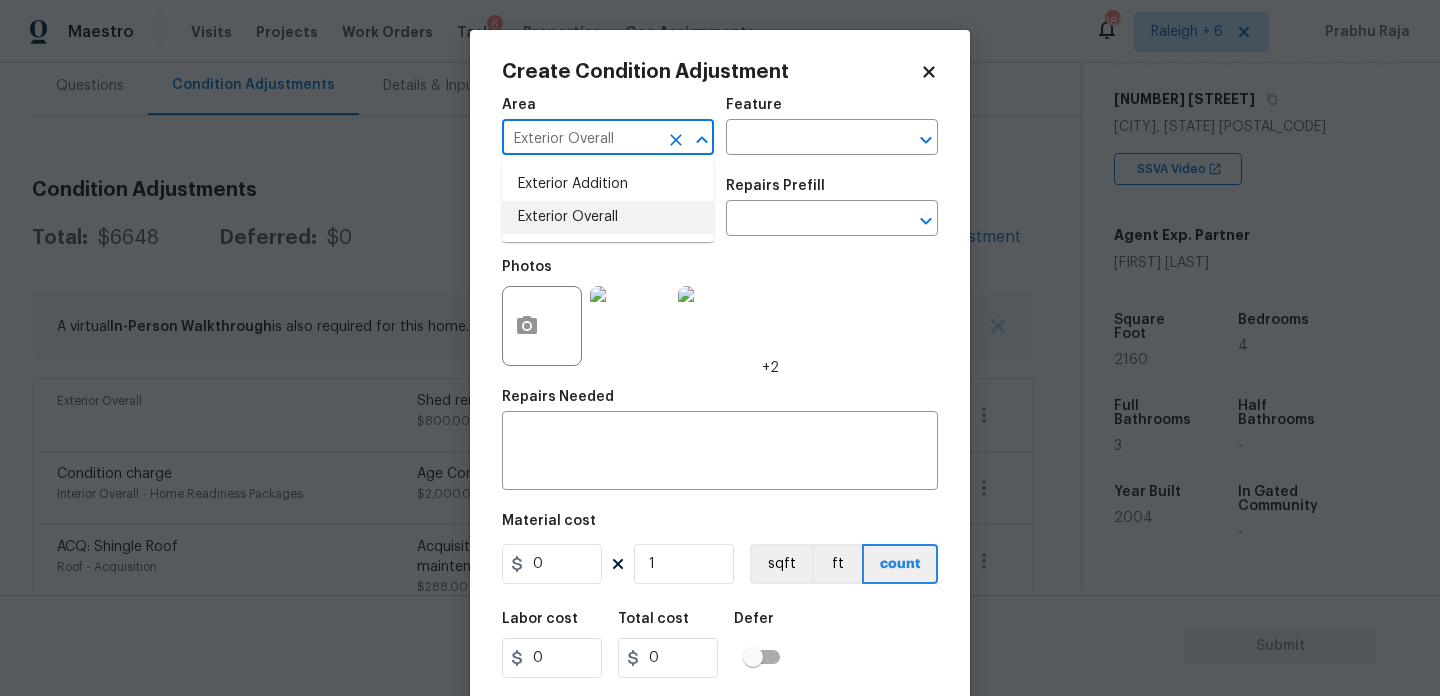 type on "Exterior Overall" 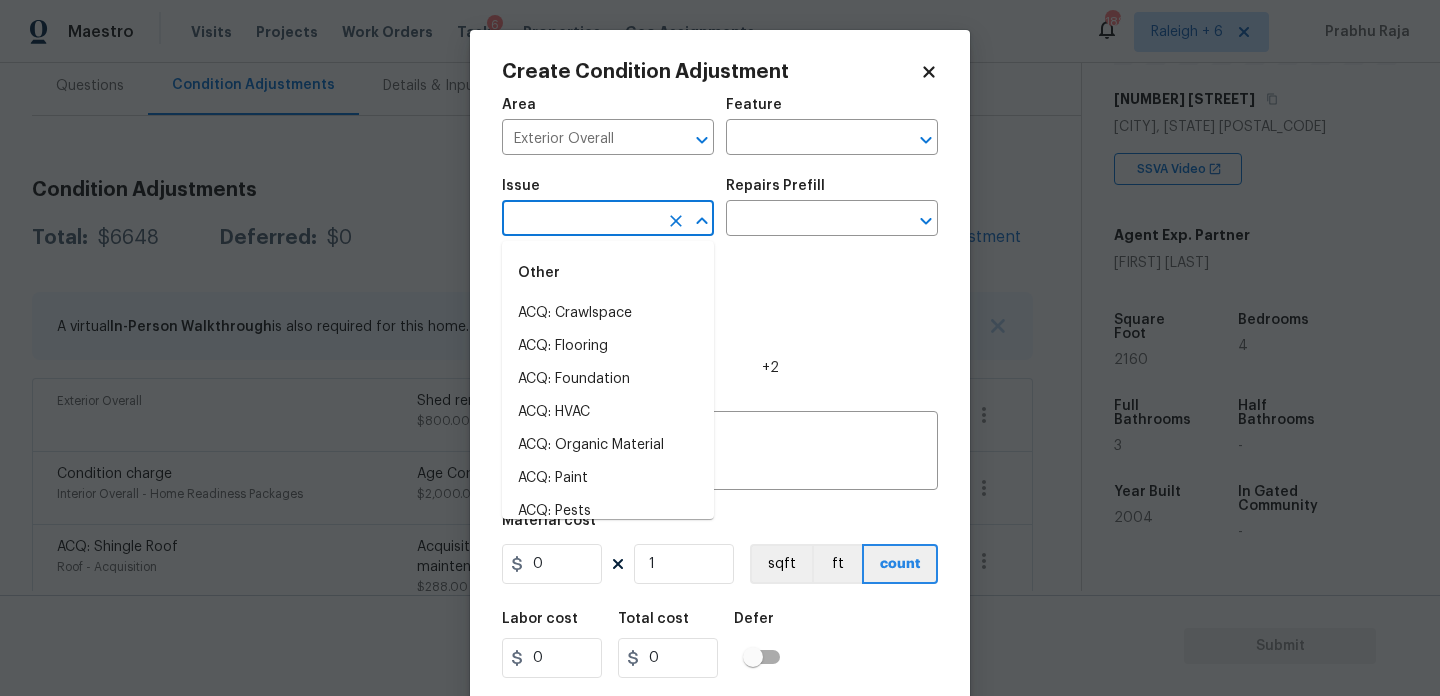 click at bounding box center (580, 220) 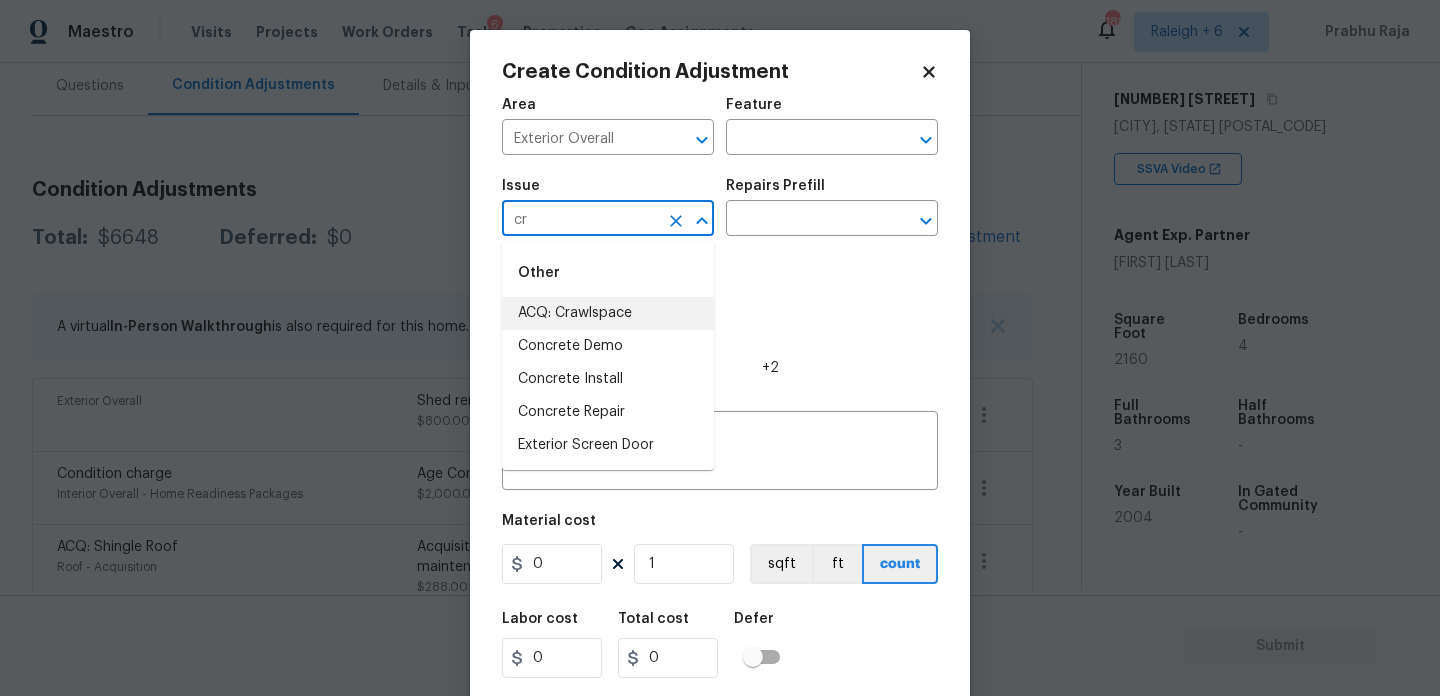 click on "ACQ: Crawlspace" at bounding box center (608, 313) 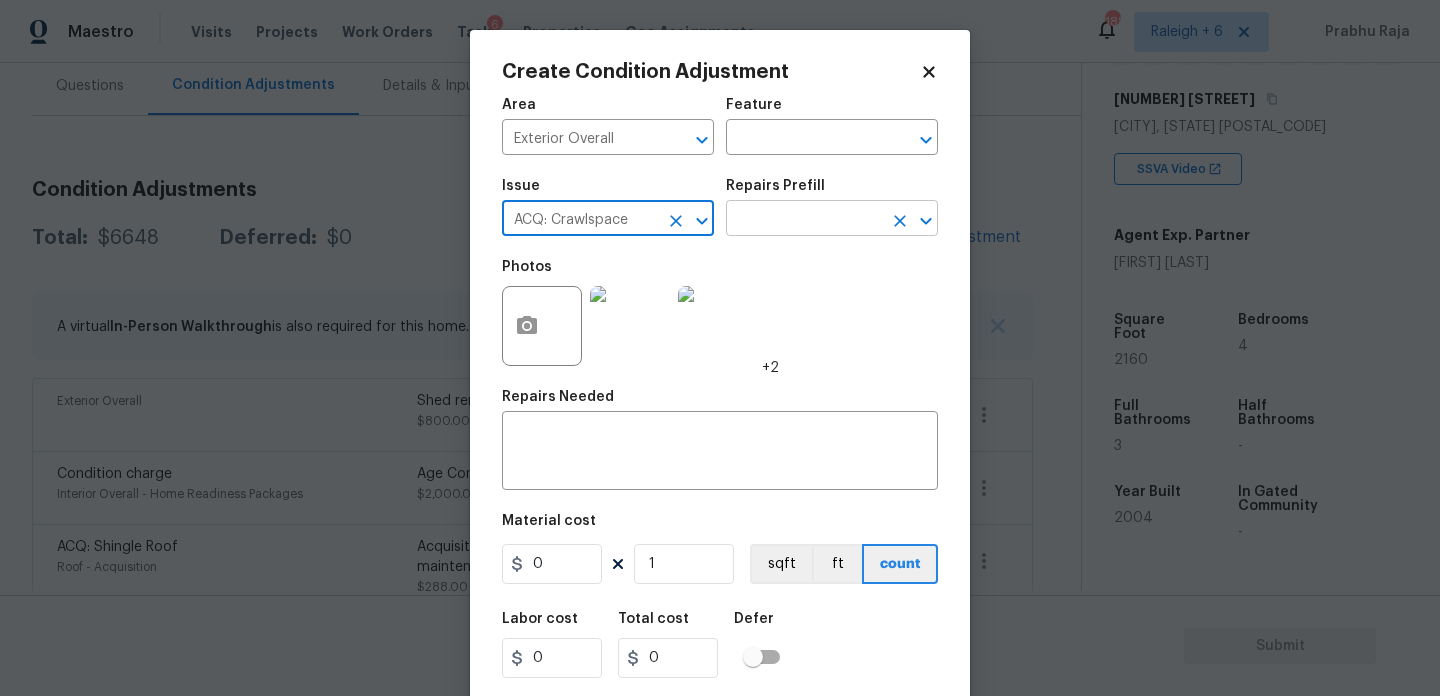 type on "ACQ: Crawlspace" 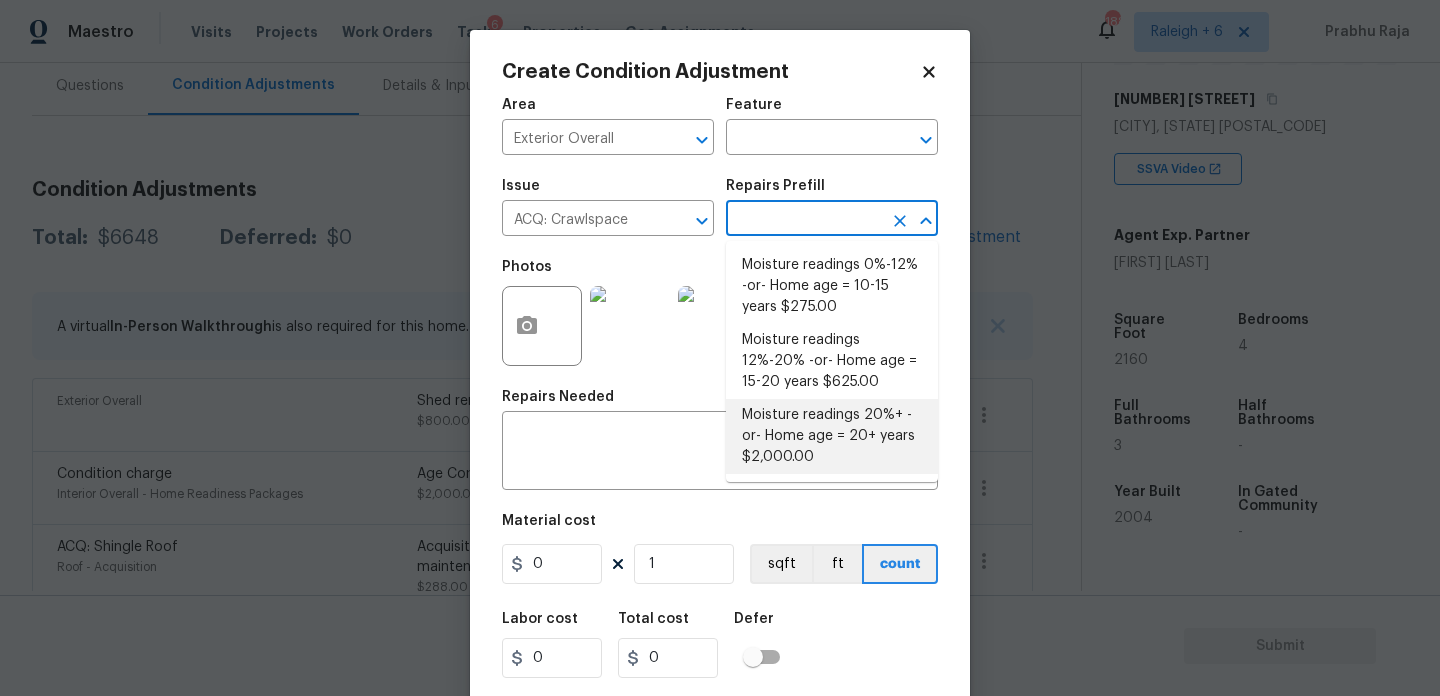click on "Moisture readings 20%+ -or- Home age = 20+ years $2,000.00" at bounding box center (832, 436) 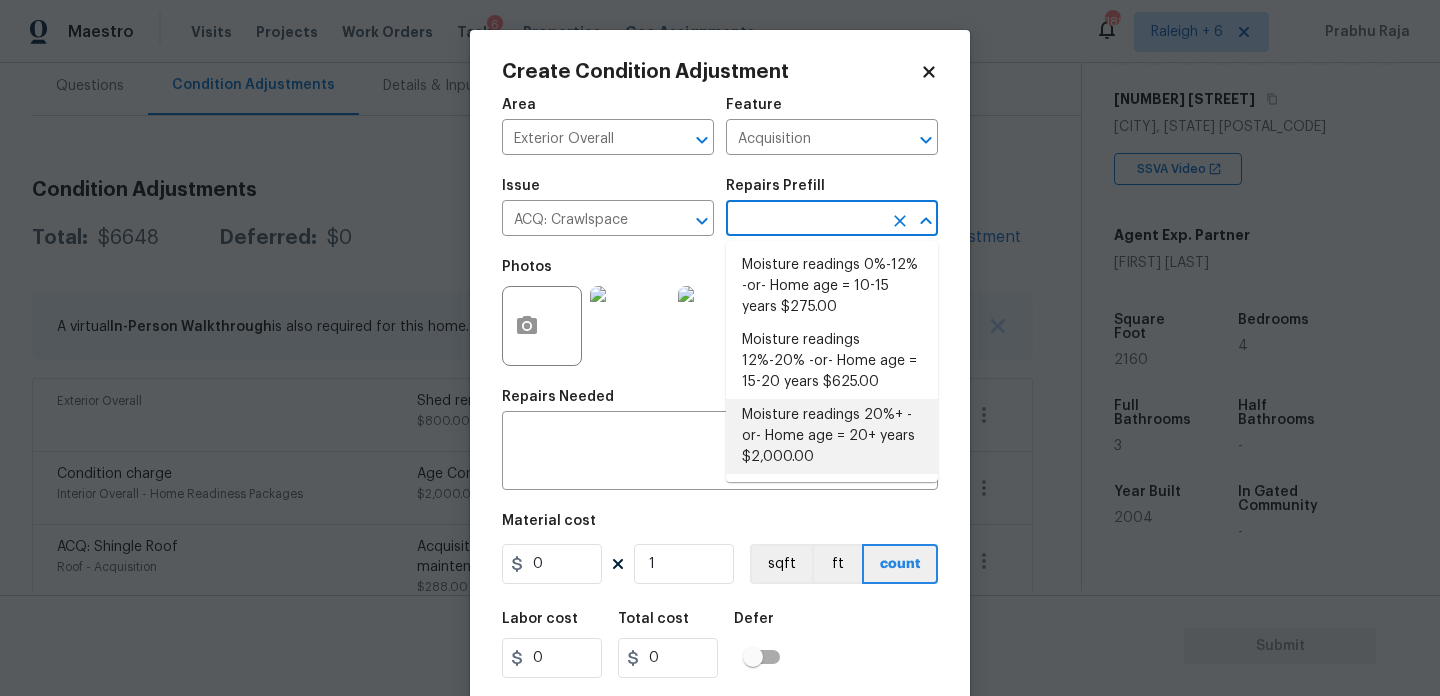 type 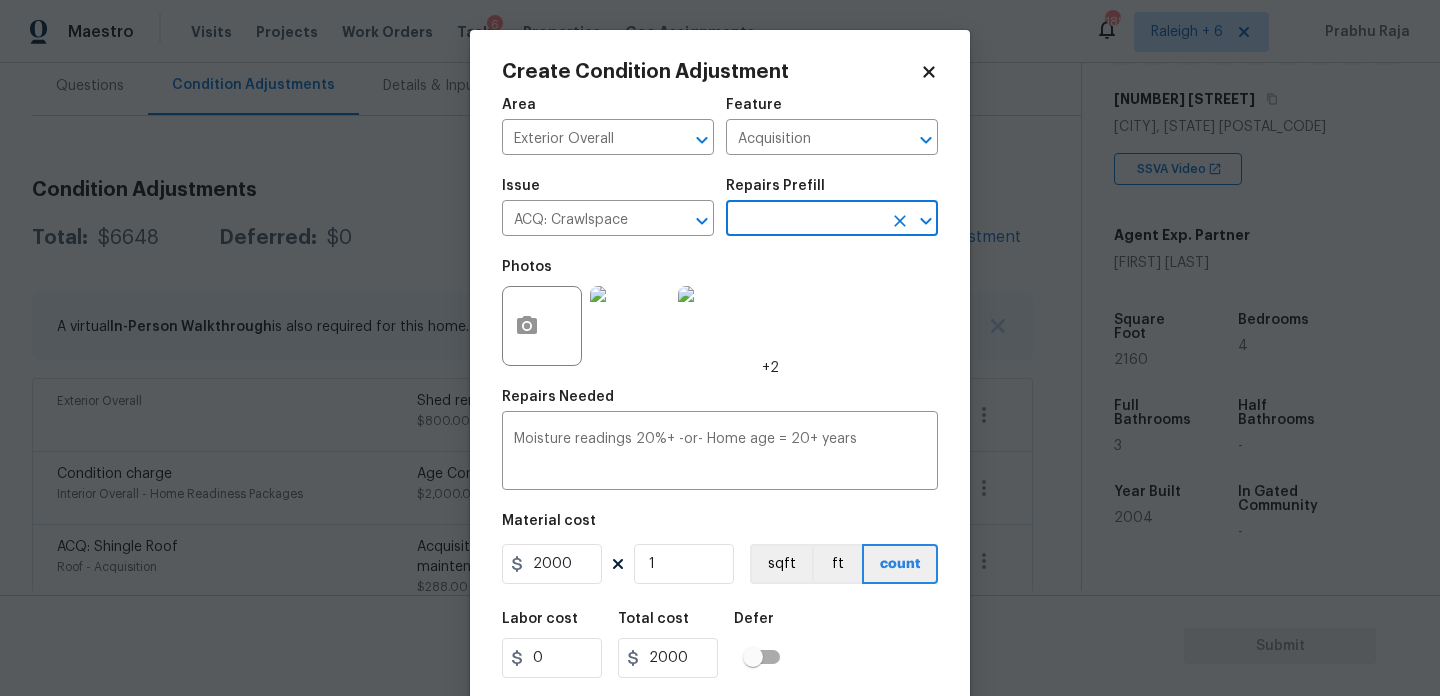 scroll, scrollTop: 51, scrollLeft: 0, axis: vertical 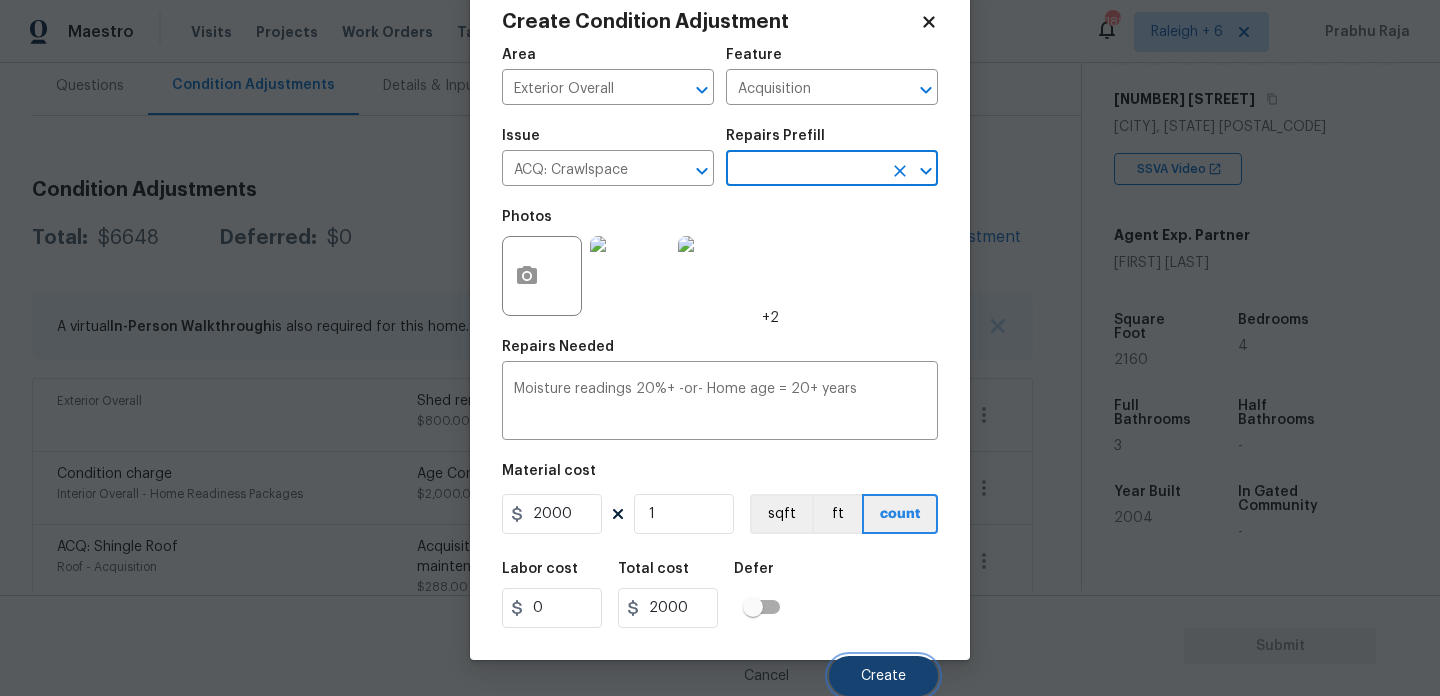 click on "Create" at bounding box center (883, 676) 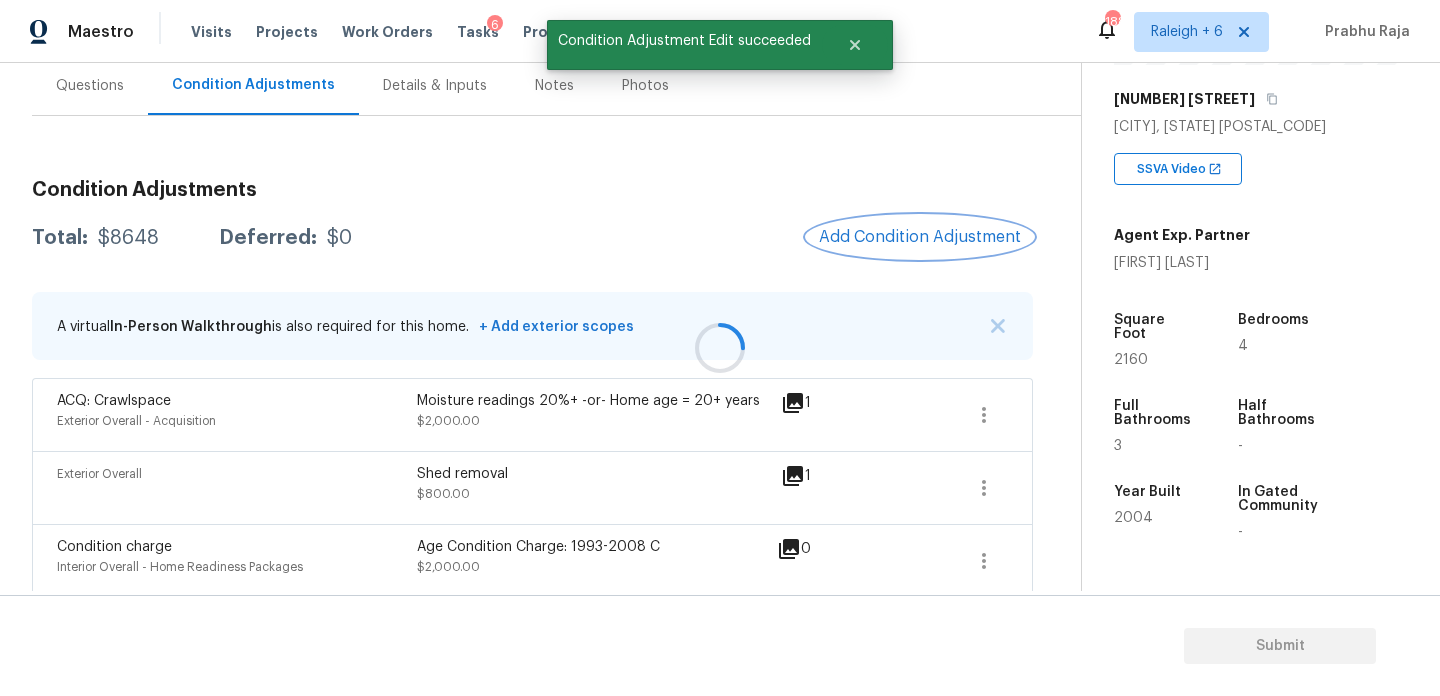 scroll, scrollTop: 0, scrollLeft: 0, axis: both 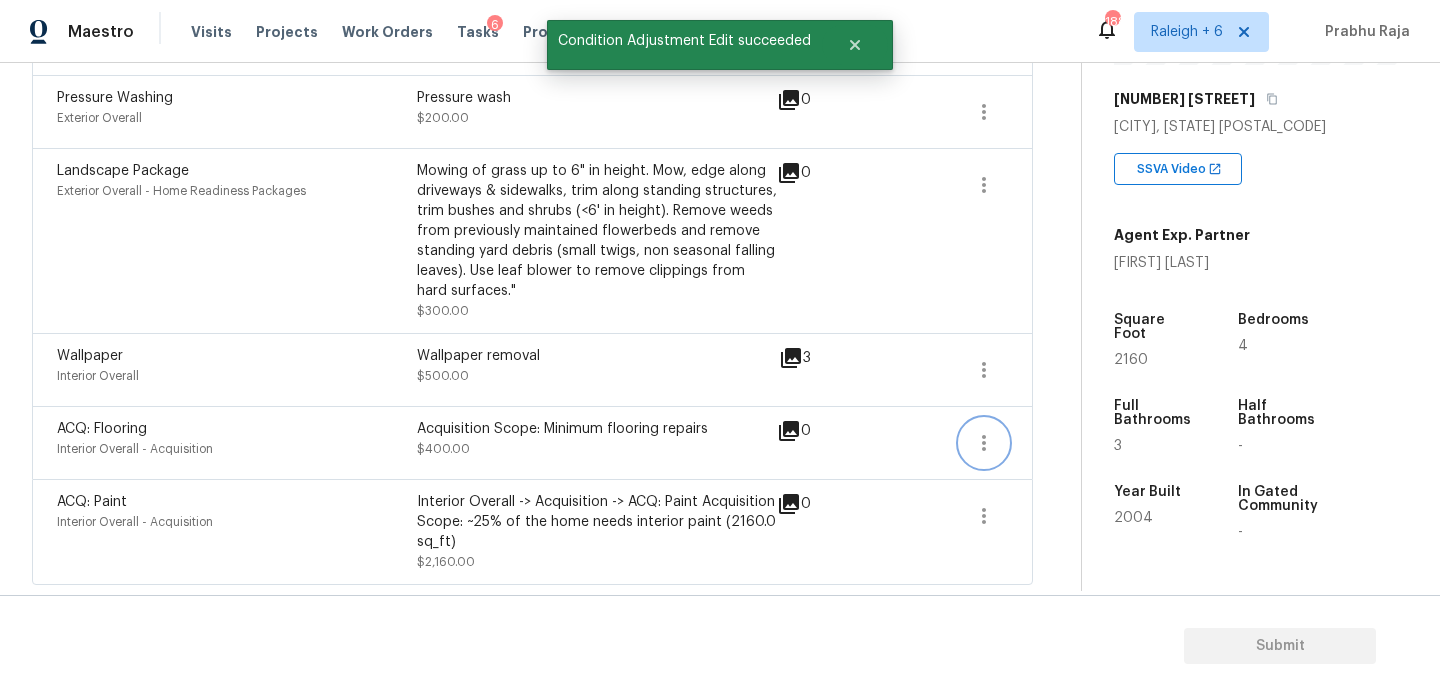 click 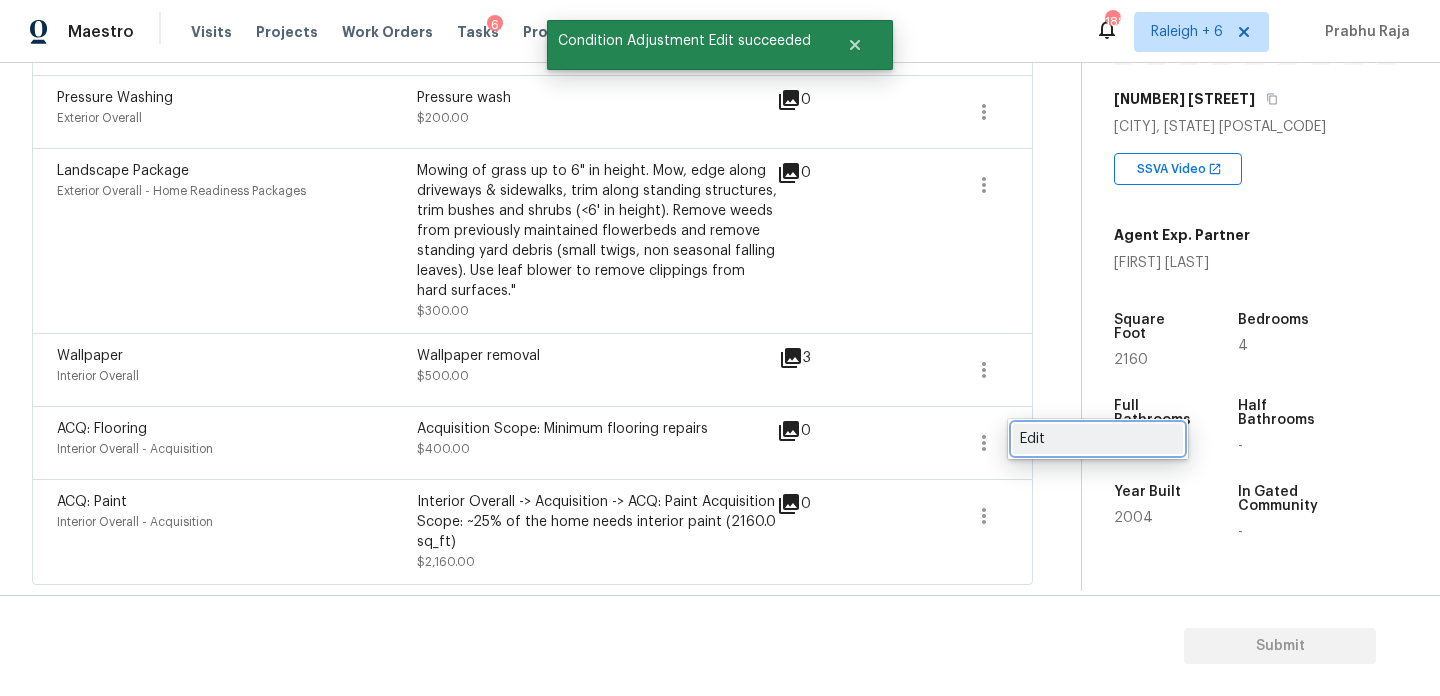click on "Edit" at bounding box center (1098, 439) 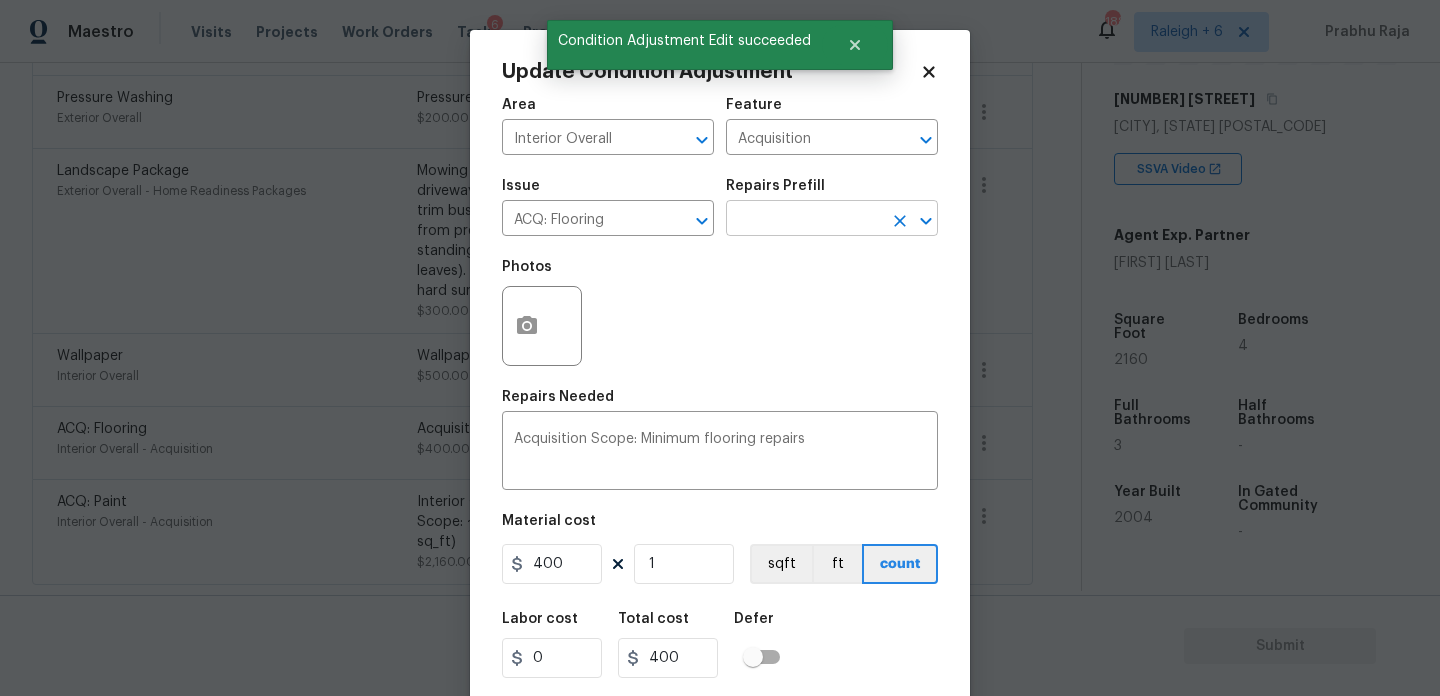 click at bounding box center [804, 220] 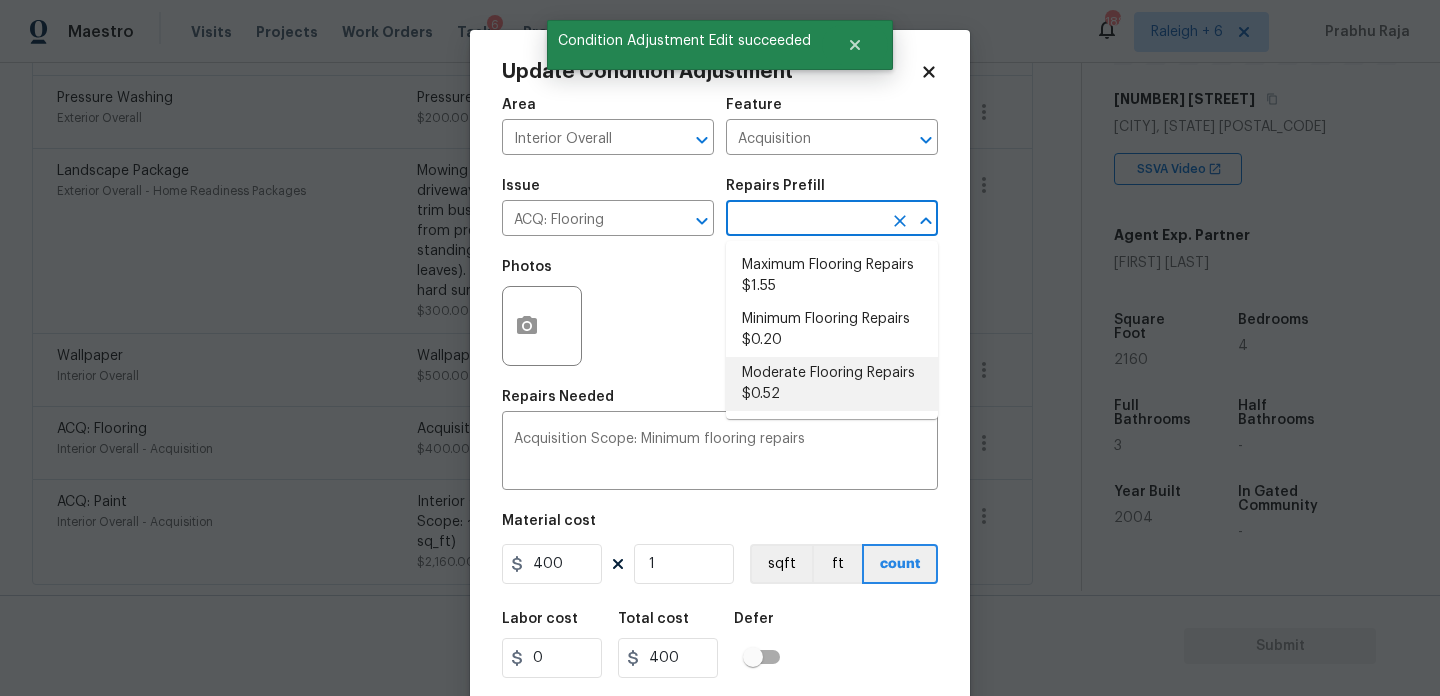 click on "Moderate Flooring Repairs $0.52" at bounding box center [832, 384] 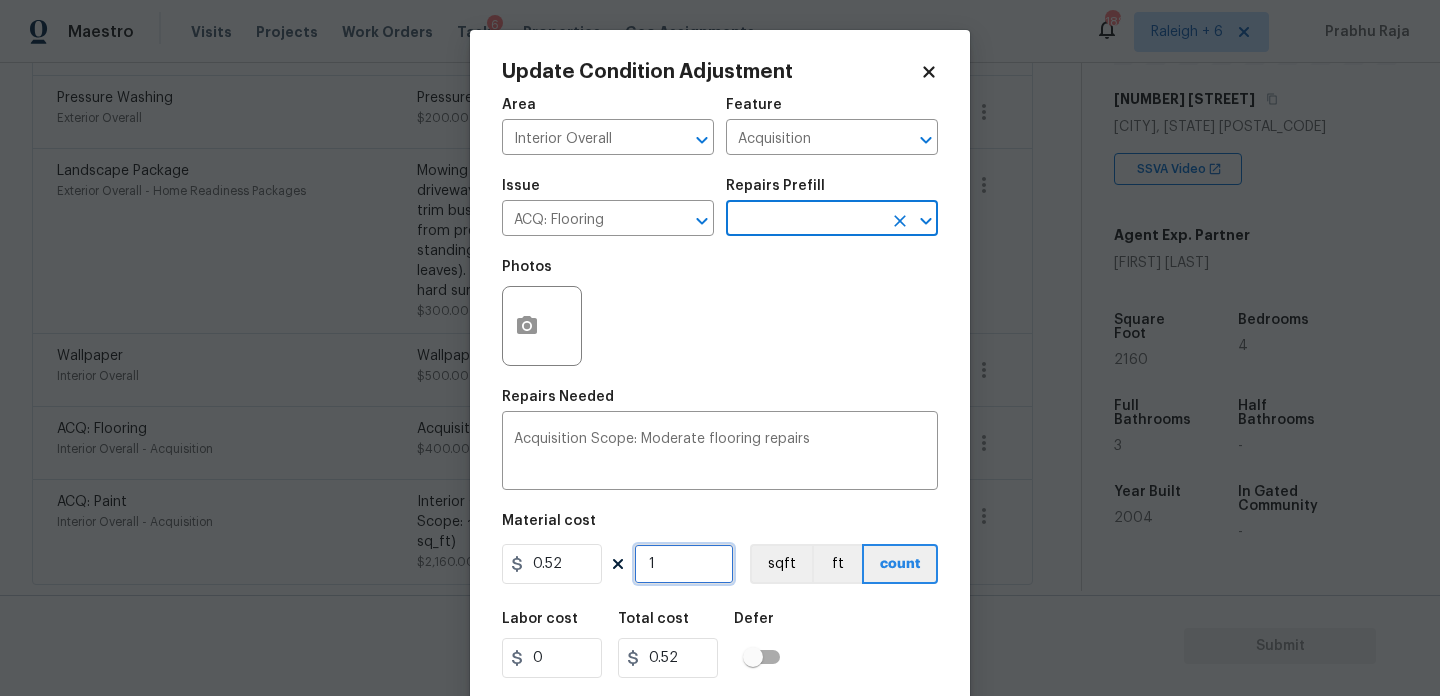 click on "1" at bounding box center (684, 564) 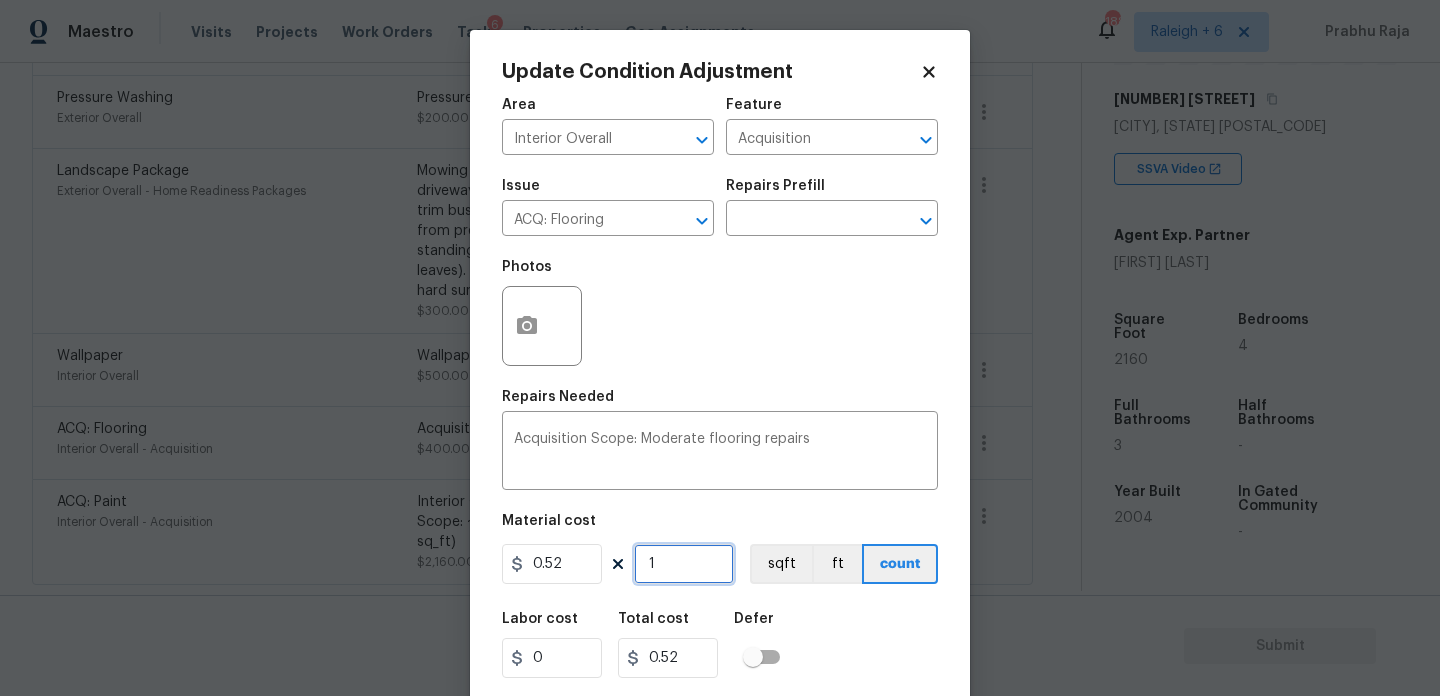 type on "0" 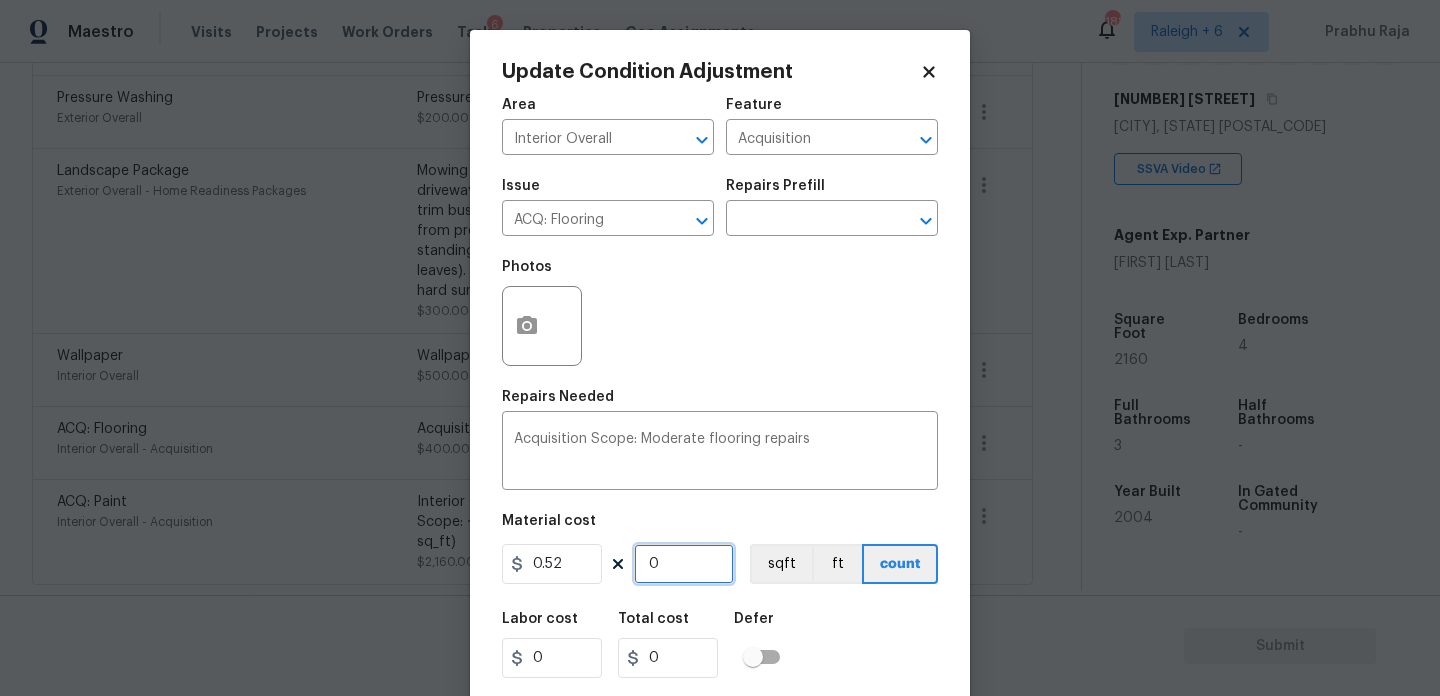 type on "2" 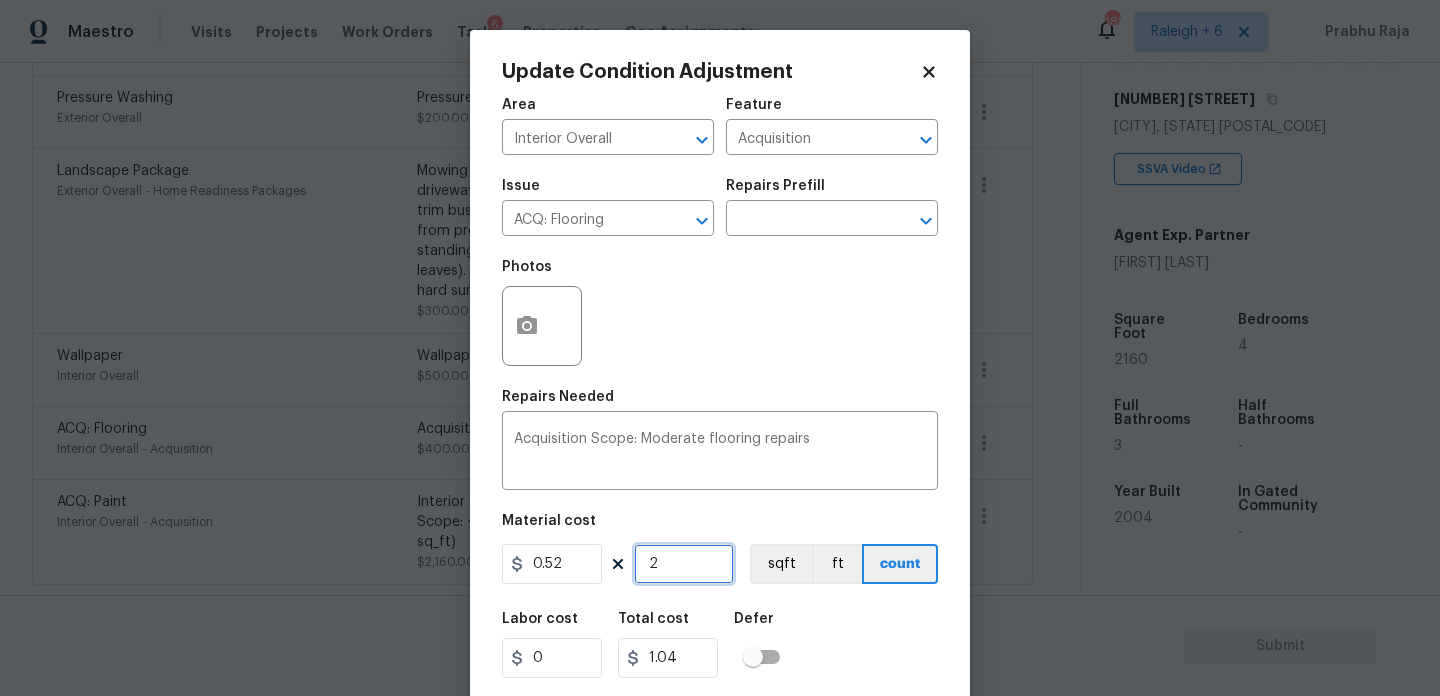 type on "21" 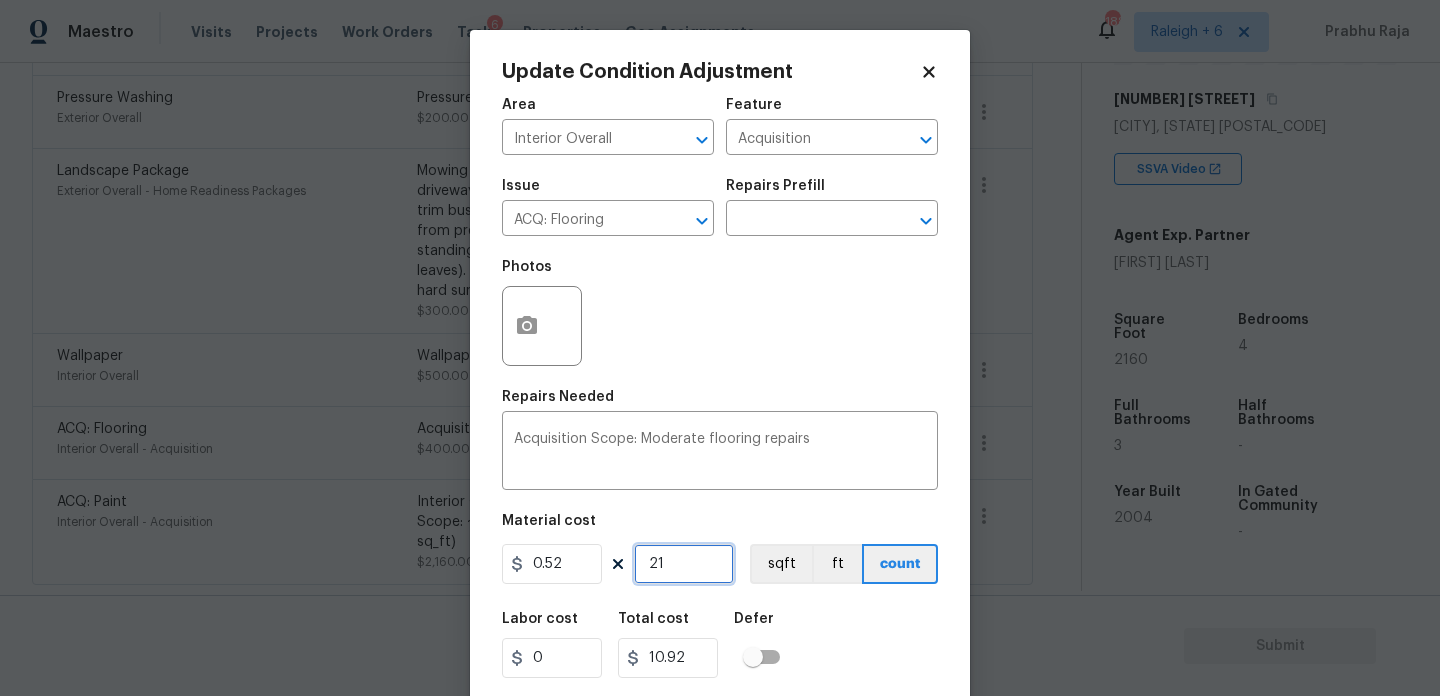 type on "216" 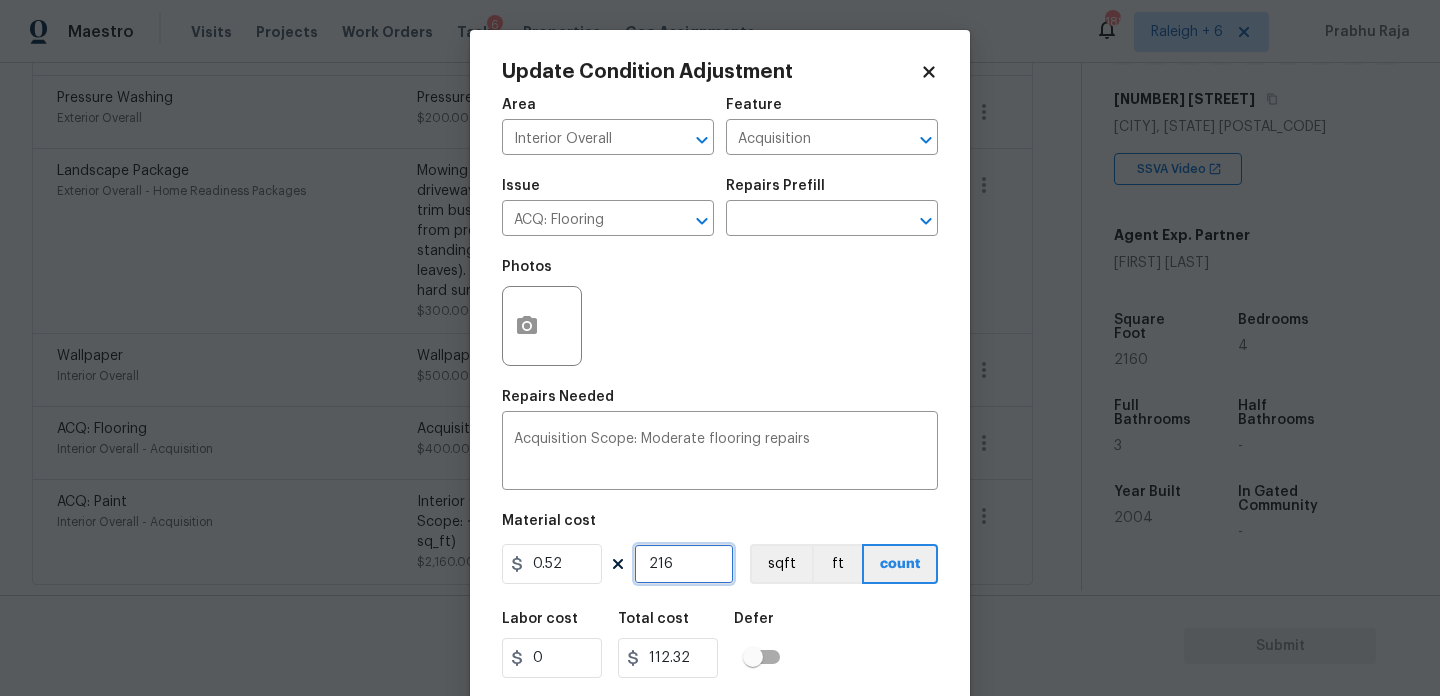 type on "2160" 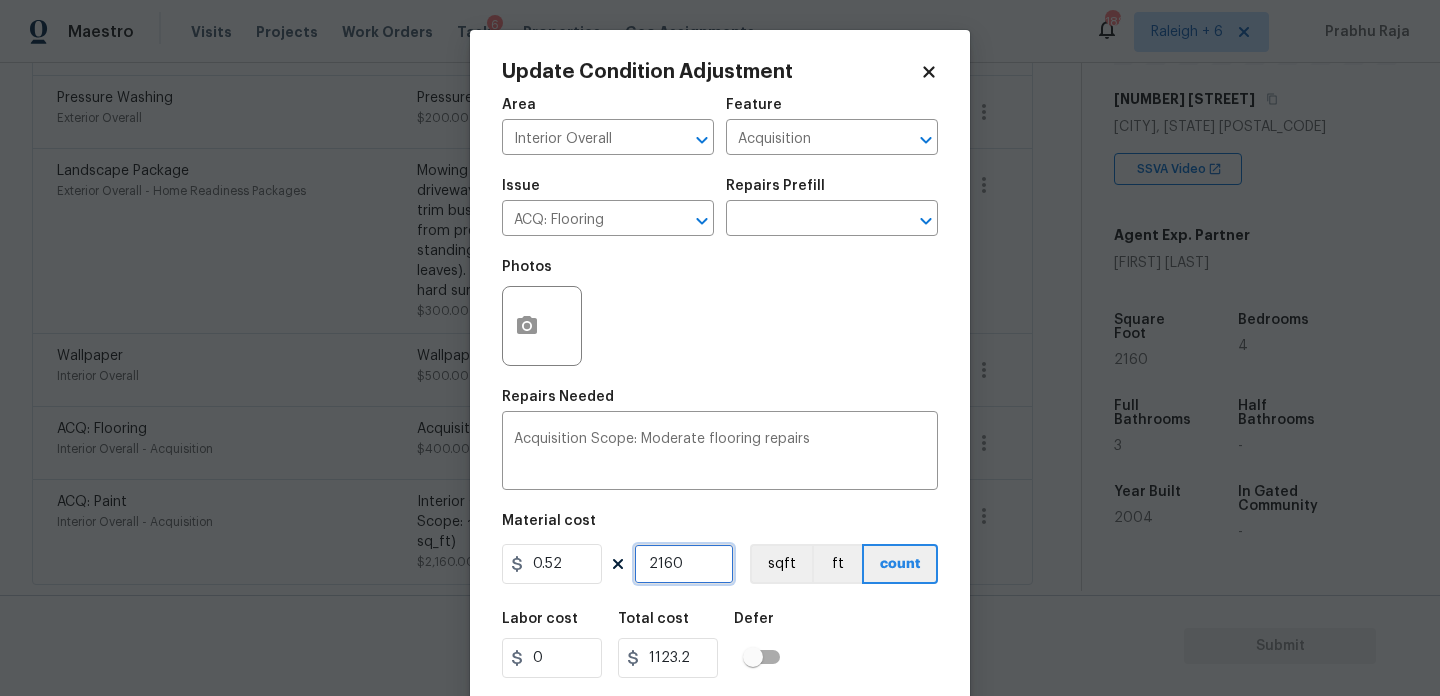 type on "2160" 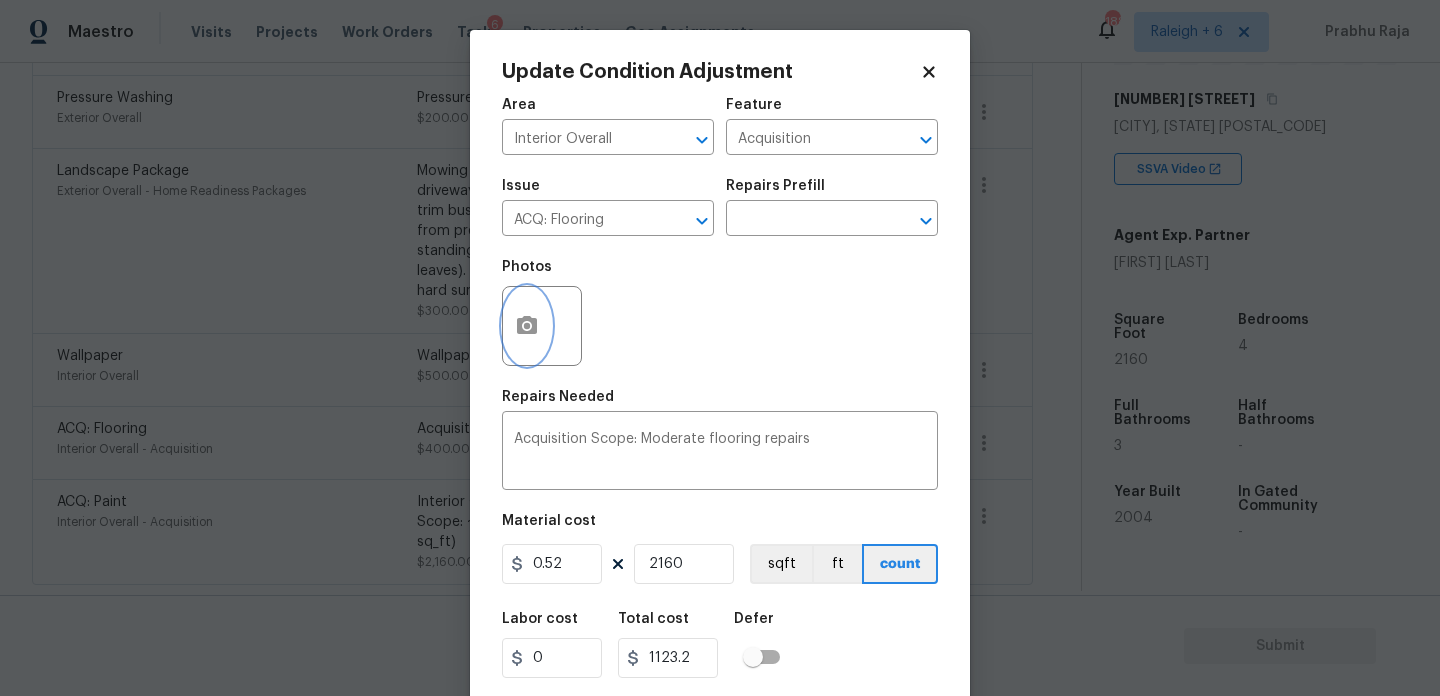 click 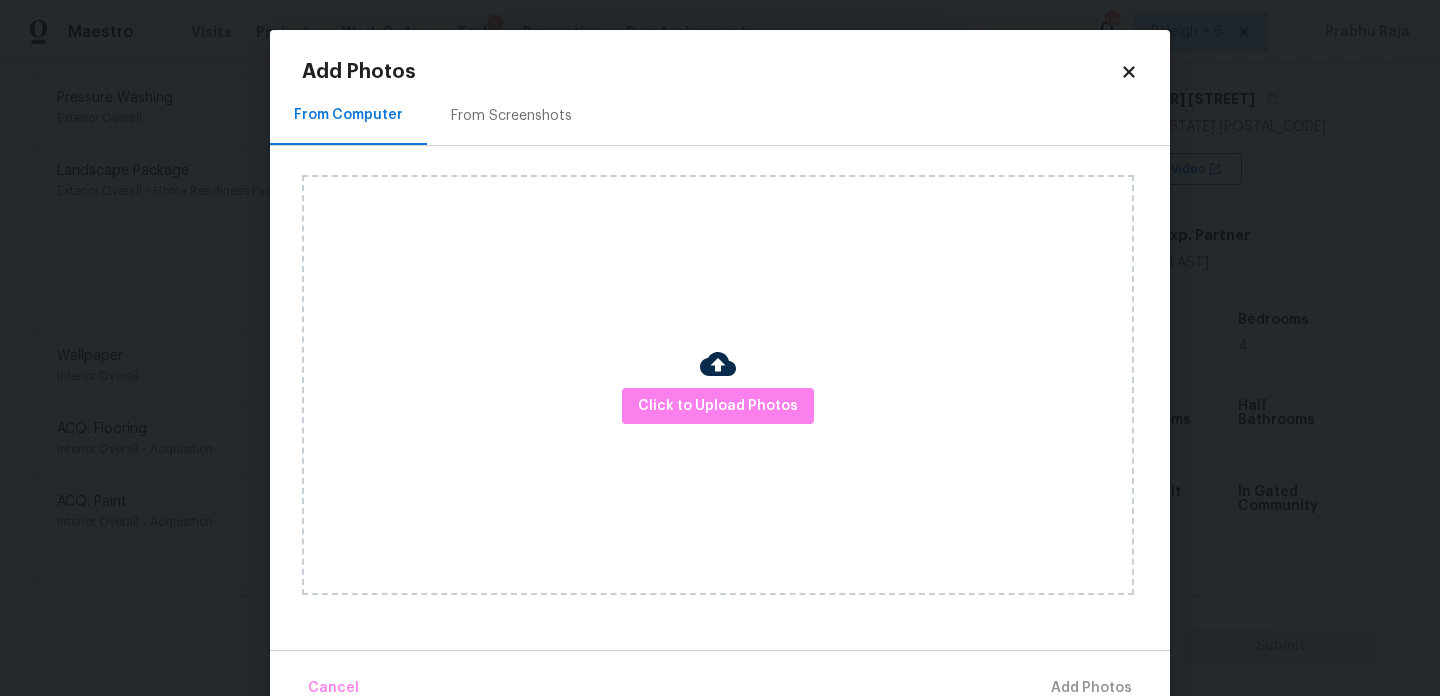 click on "From Screenshots" at bounding box center [511, 116] 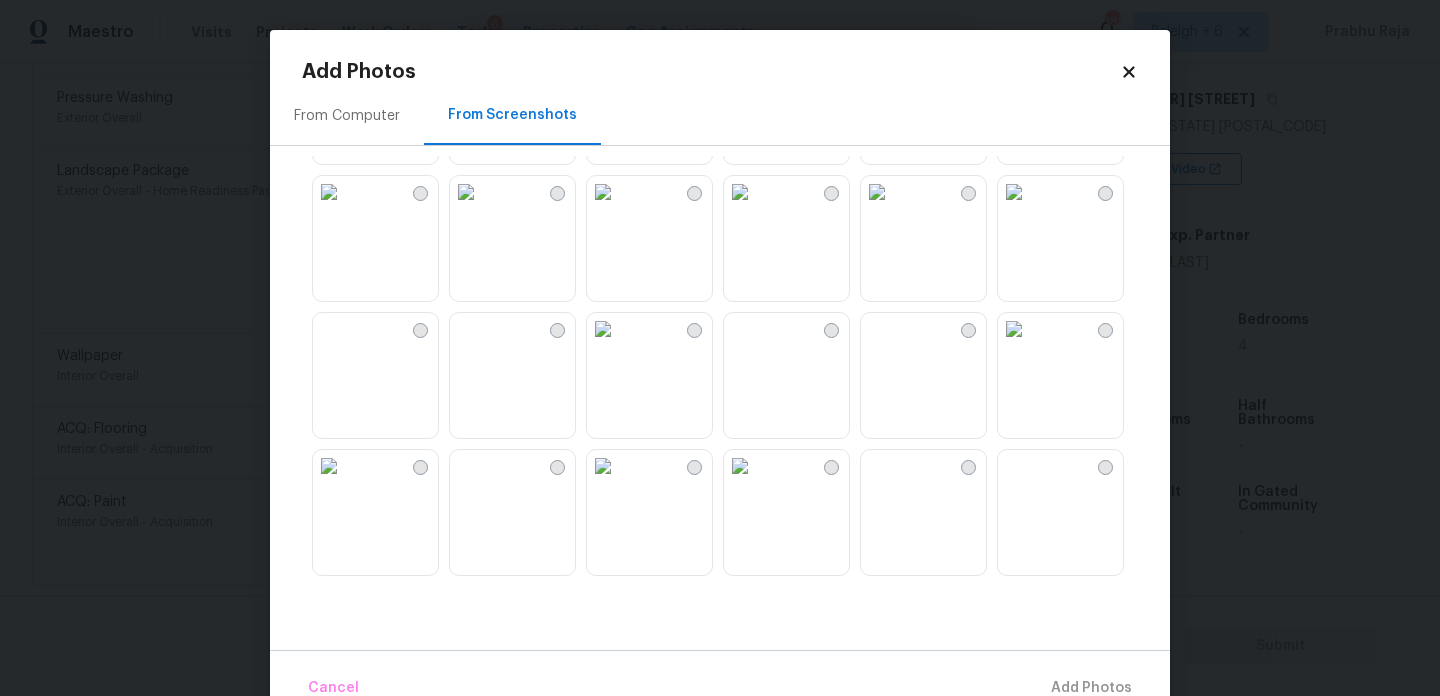 scroll, scrollTop: 428, scrollLeft: 0, axis: vertical 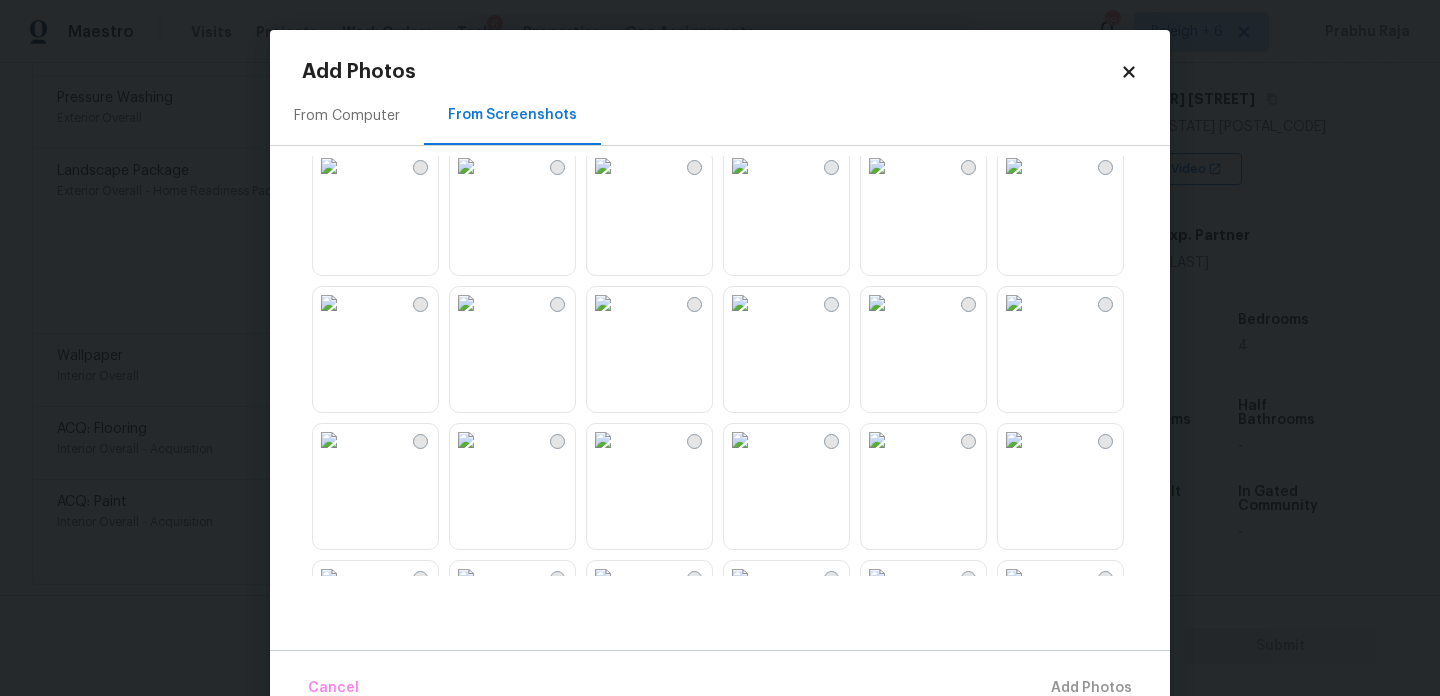 click at bounding box center [877, 303] 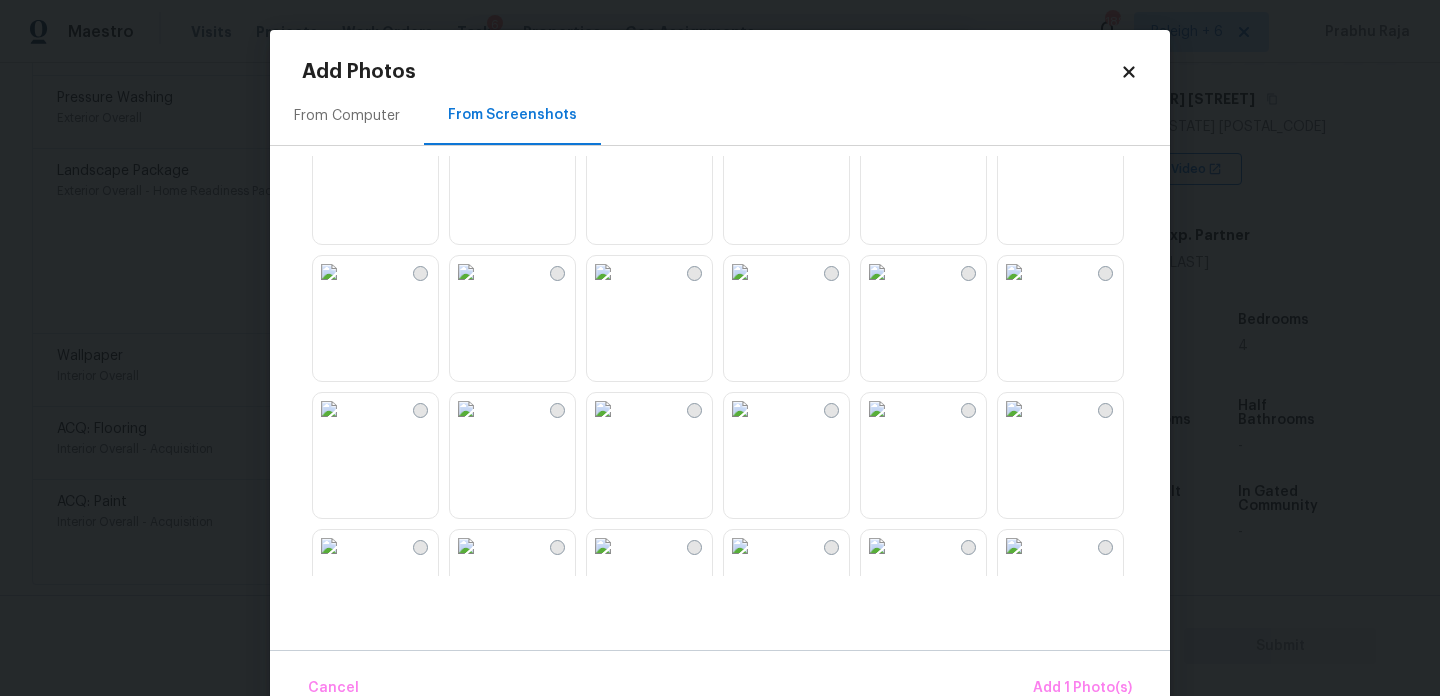 scroll, scrollTop: 1558, scrollLeft: 0, axis: vertical 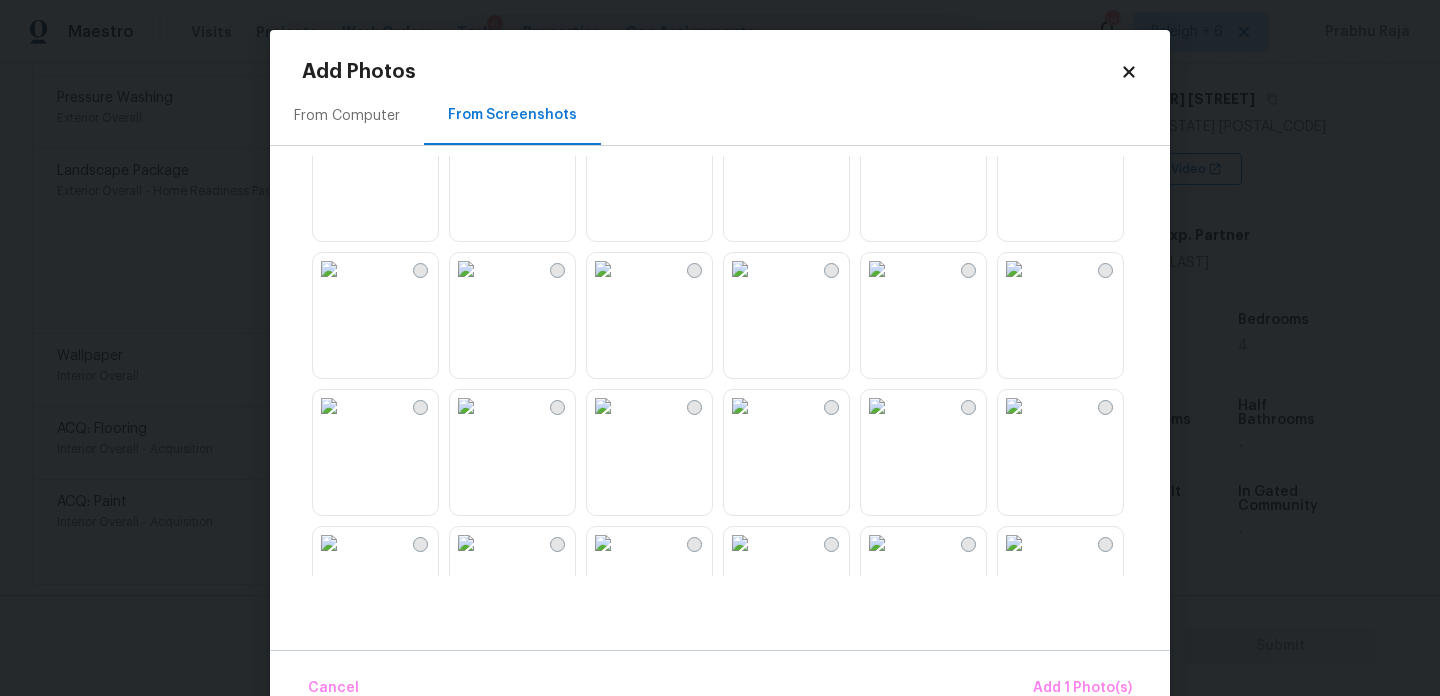 click at bounding box center (740, 269) 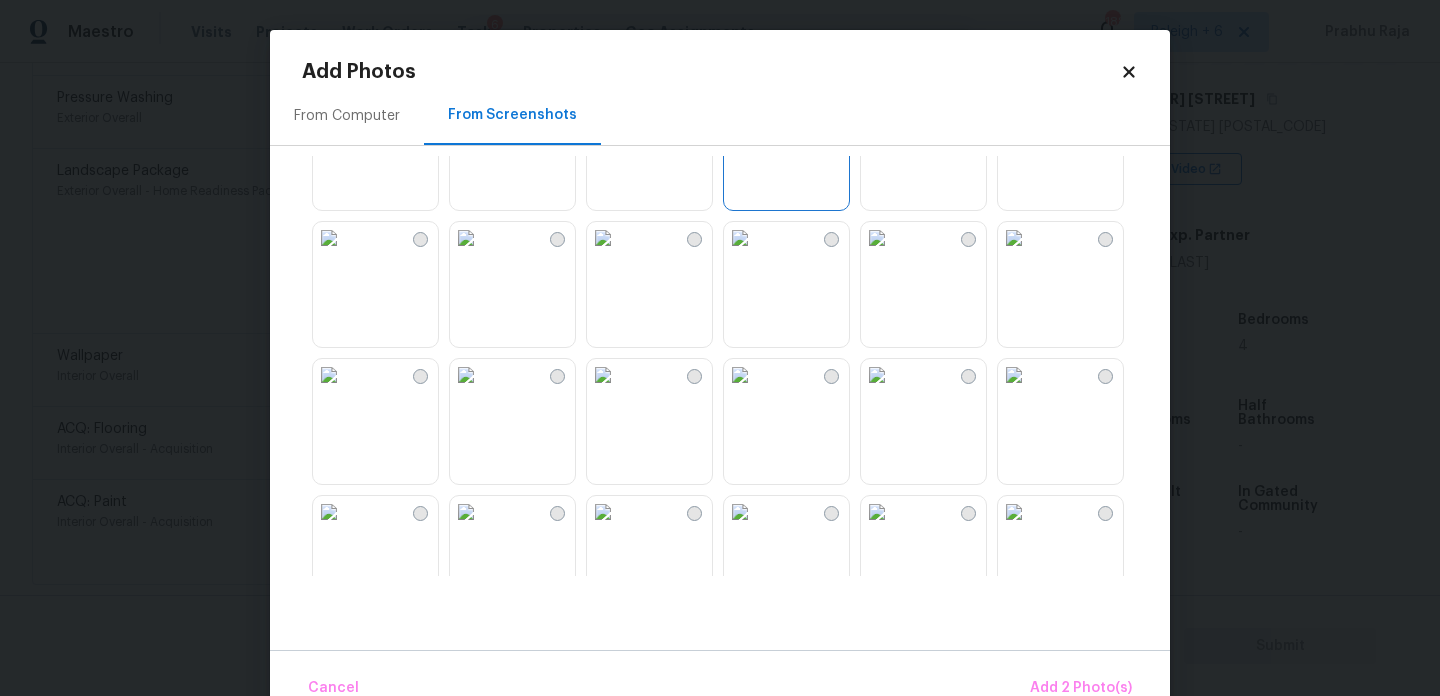 scroll, scrollTop: 1910, scrollLeft: 0, axis: vertical 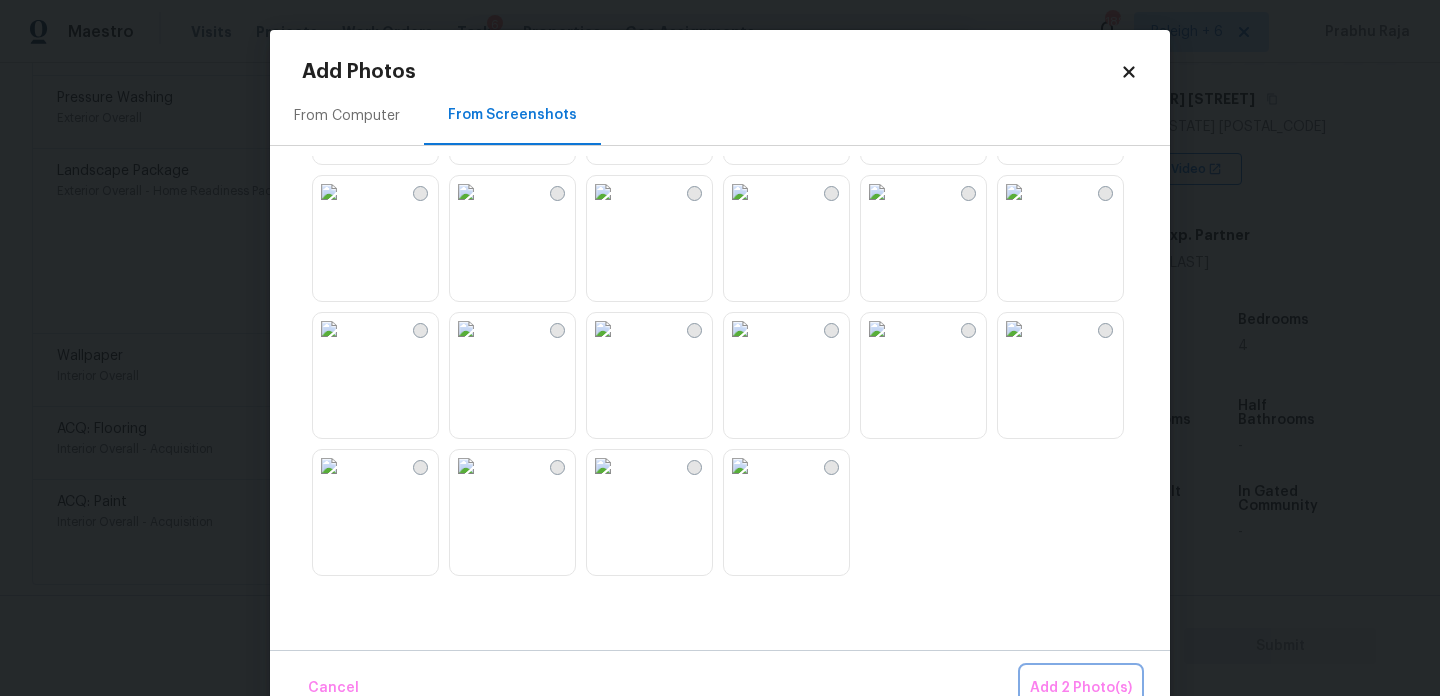 click on "Add 2 Photo(s)" at bounding box center (1081, 688) 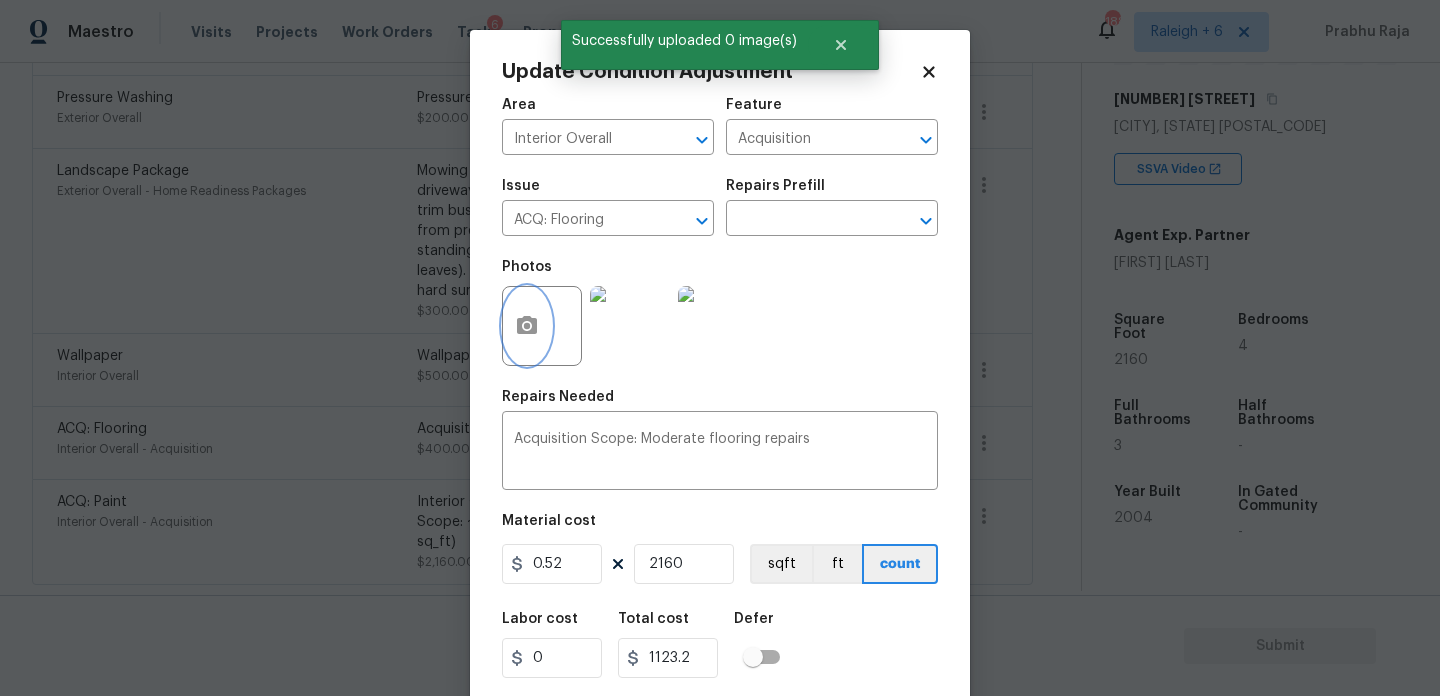 click 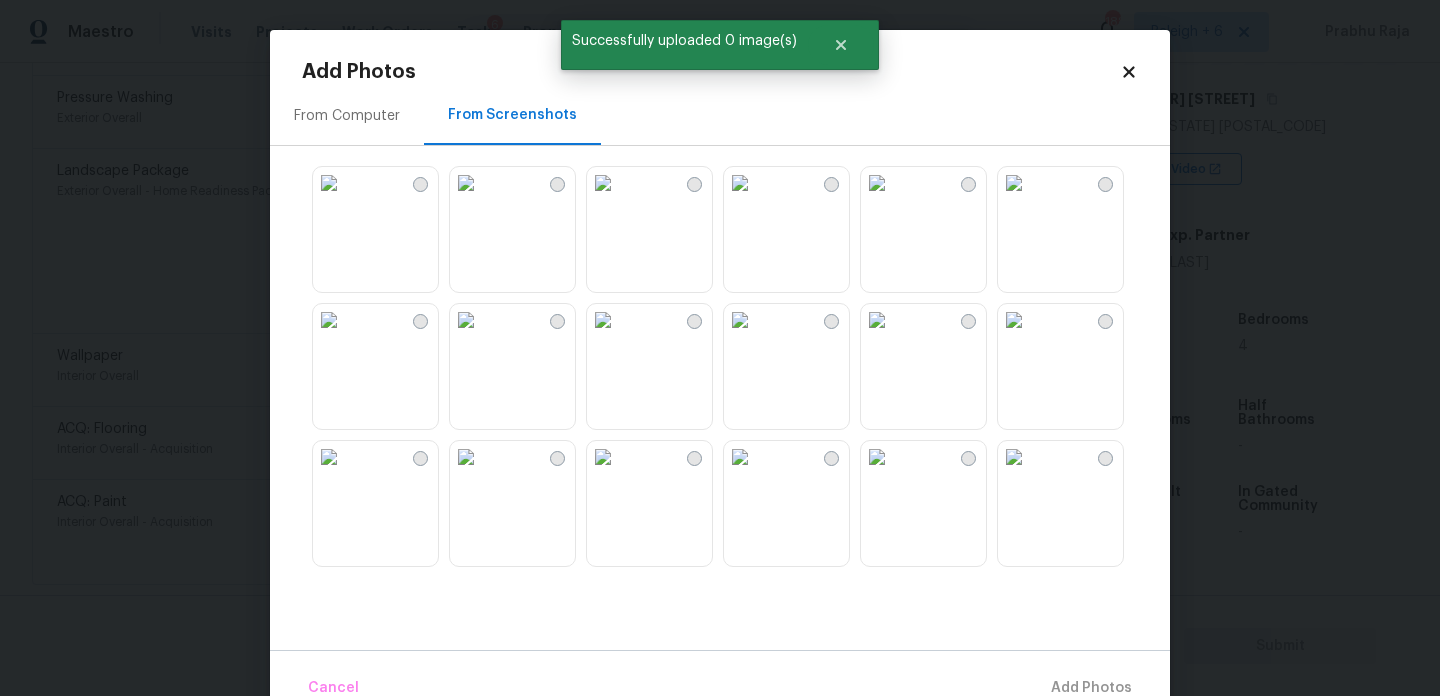 click on "From Computer" at bounding box center (347, 115) 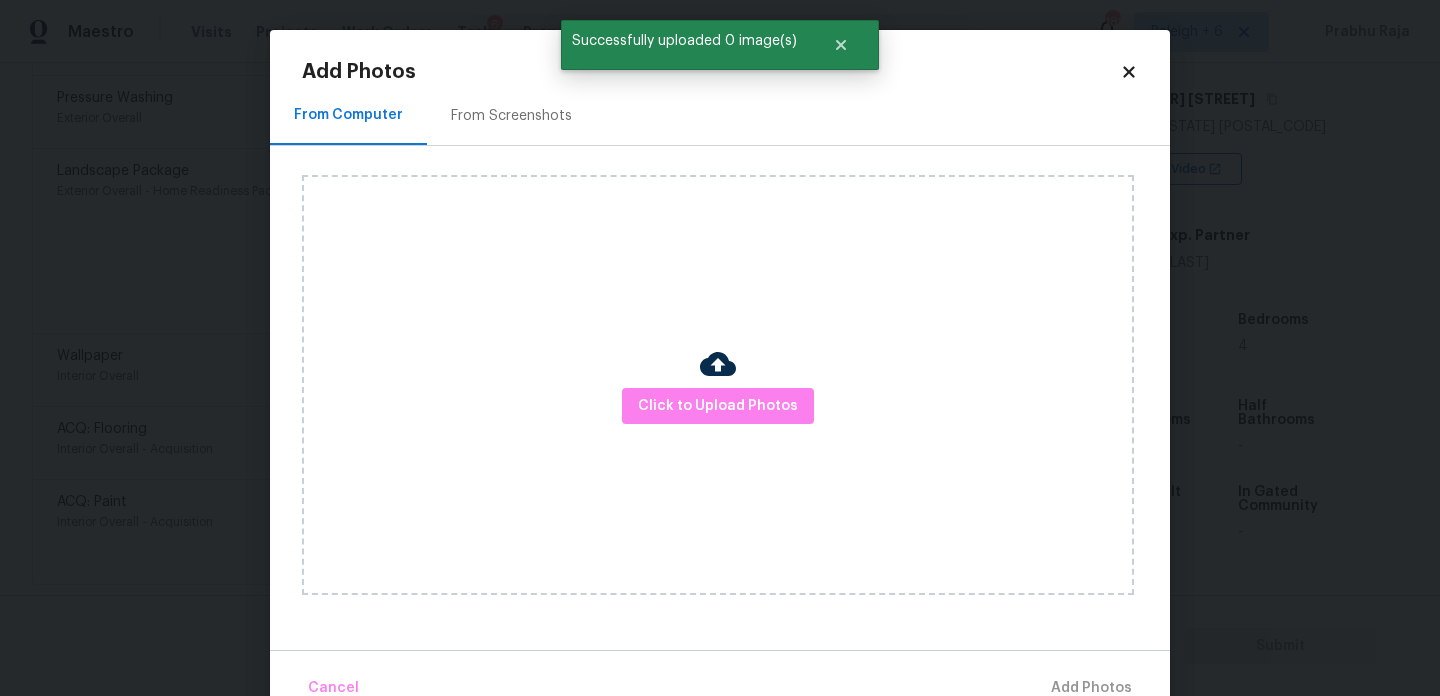 click 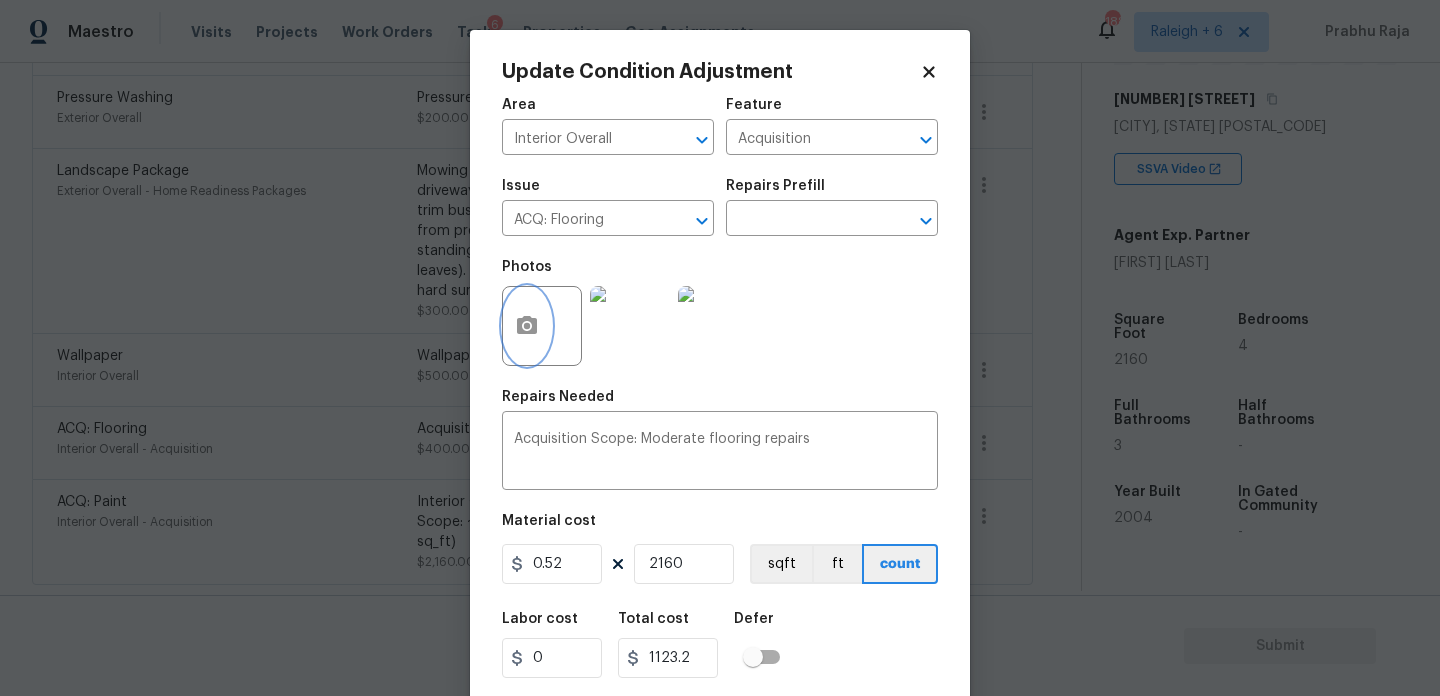 scroll, scrollTop: 51, scrollLeft: 0, axis: vertical 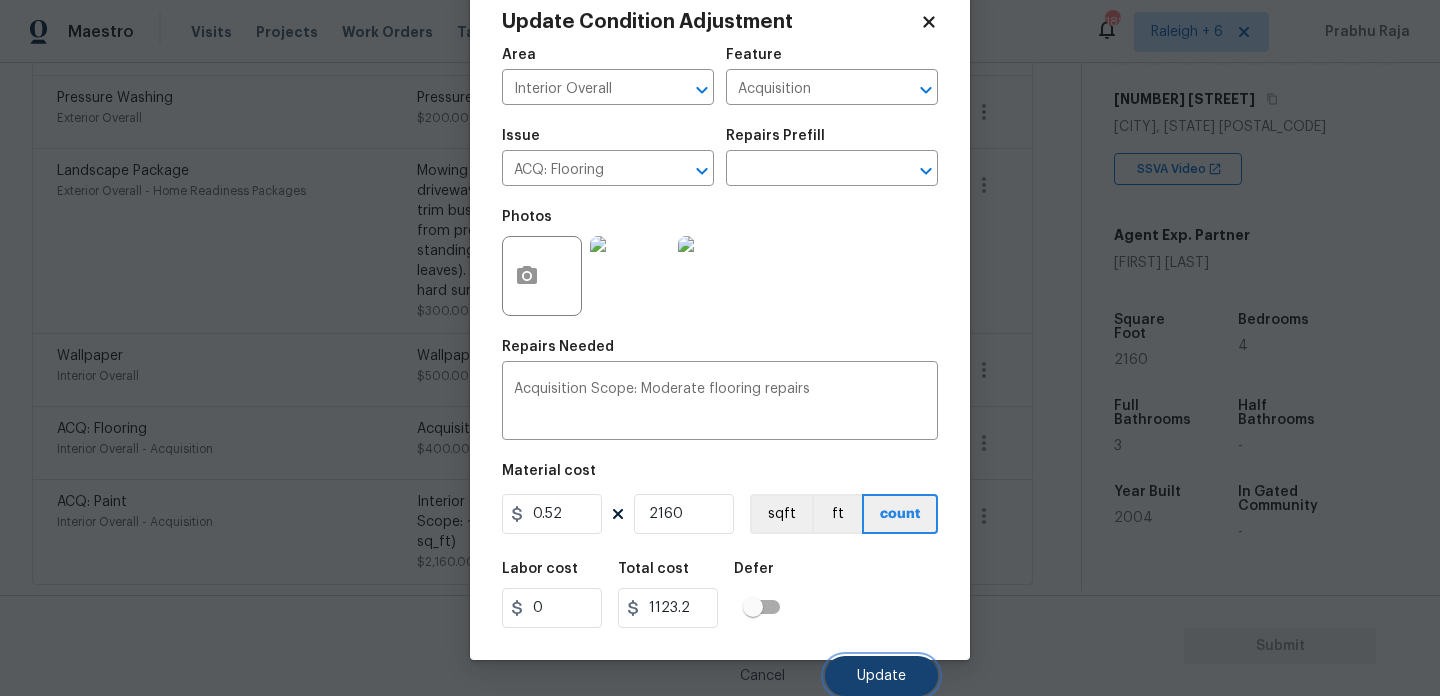 click on "Update" at bounding box center (881, 676) 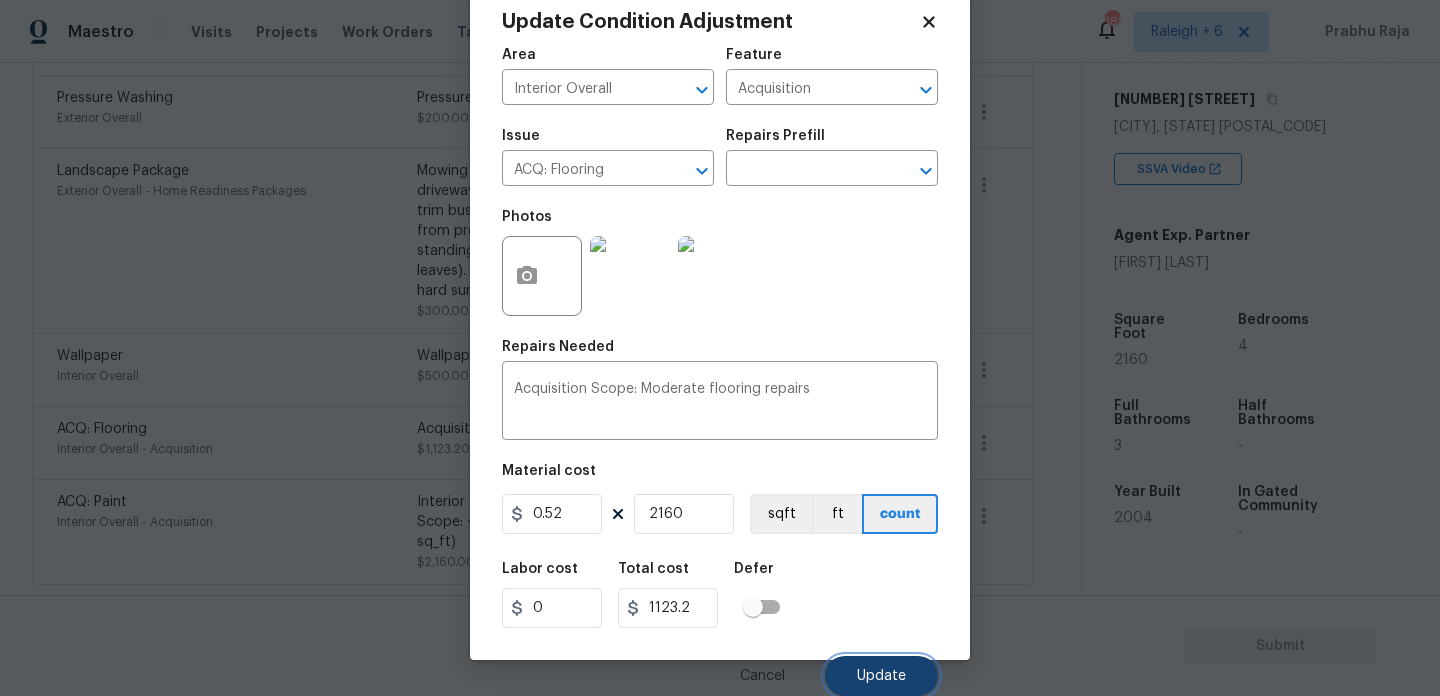 scroll, scrollTop: 795, scrollLeft: 0, axis: vertical 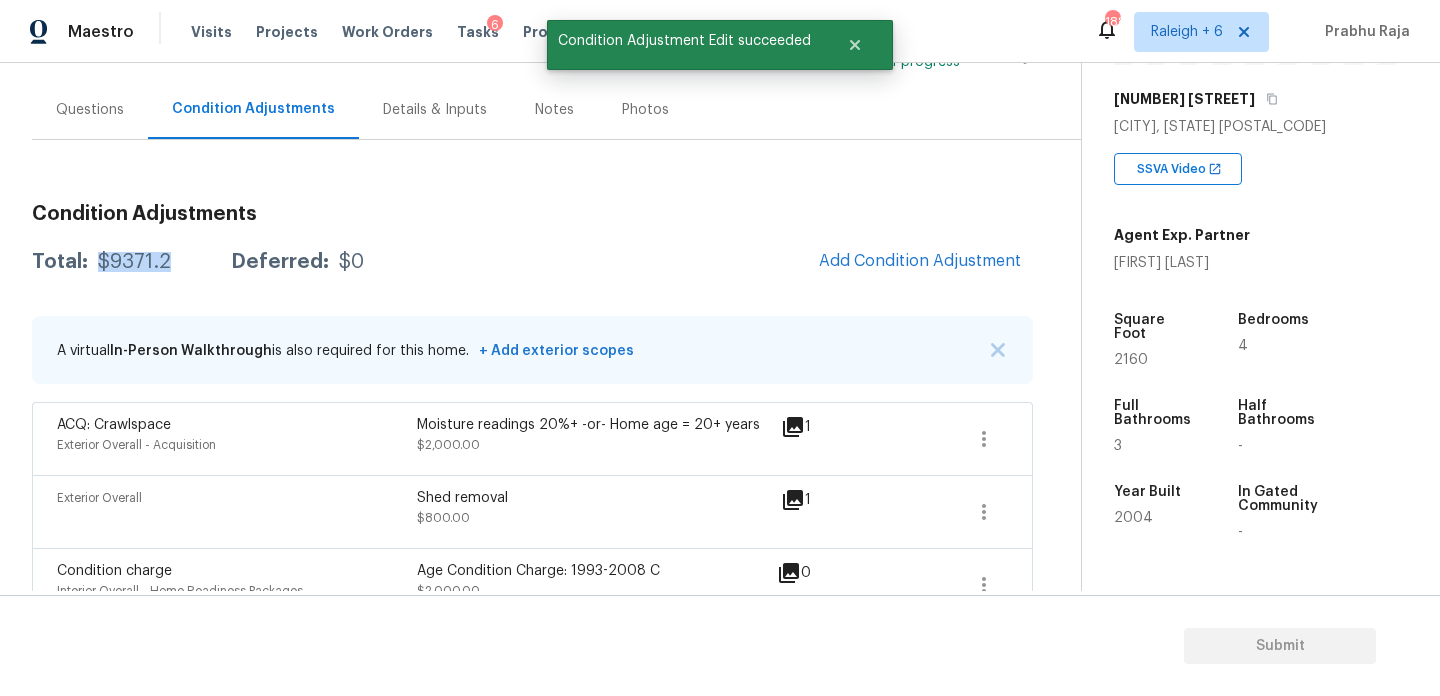 drag, startPoint x: 95, startPoint y: 262, endPoint x: 184, endPoint y: 262, distance: 89 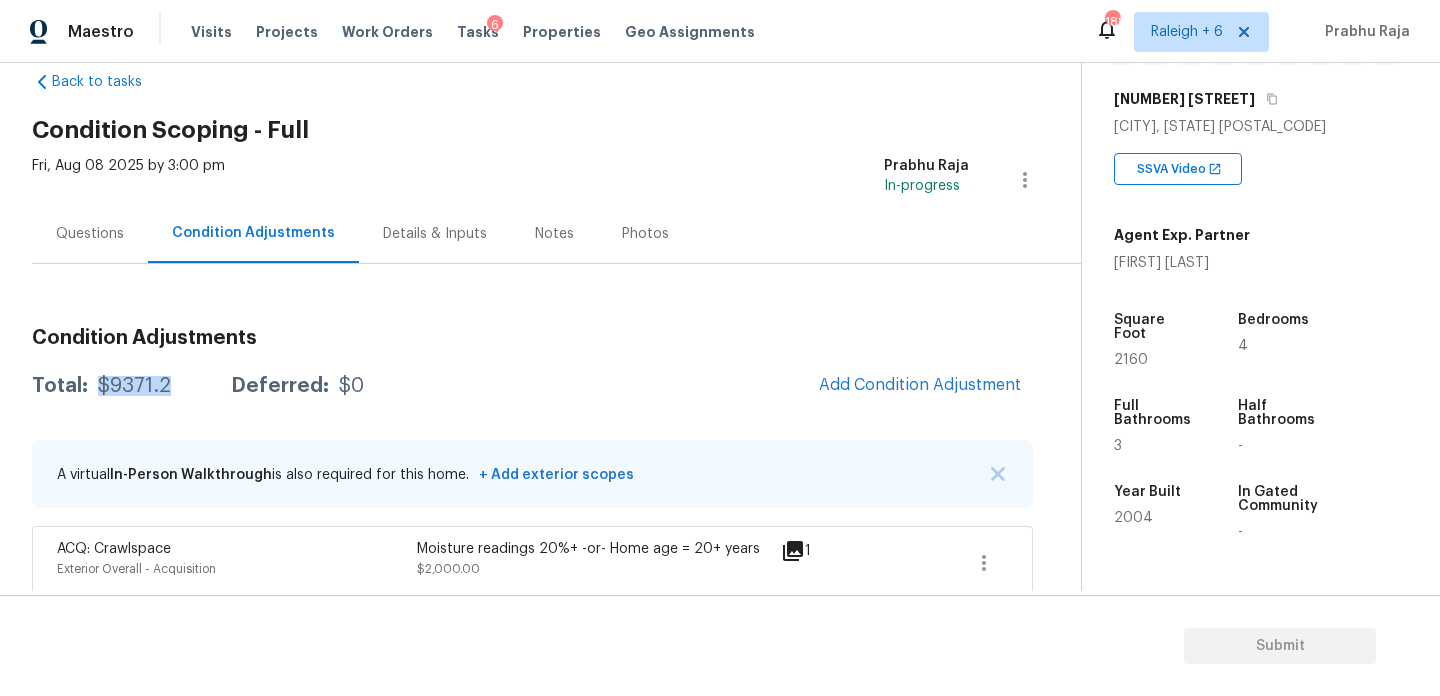 scroll, scrollTop: 0, scrollLeft: 0, axis: both 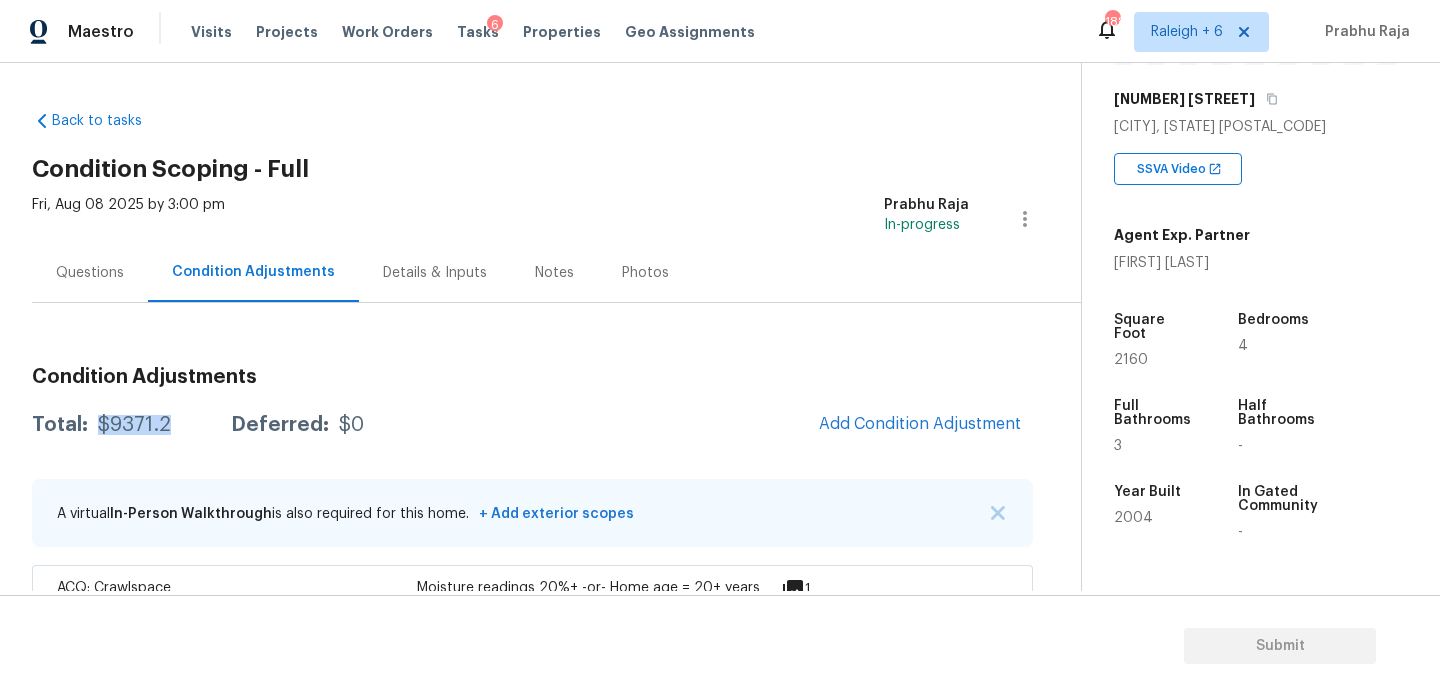 click on "Questions" at bounding box center [90, 272] 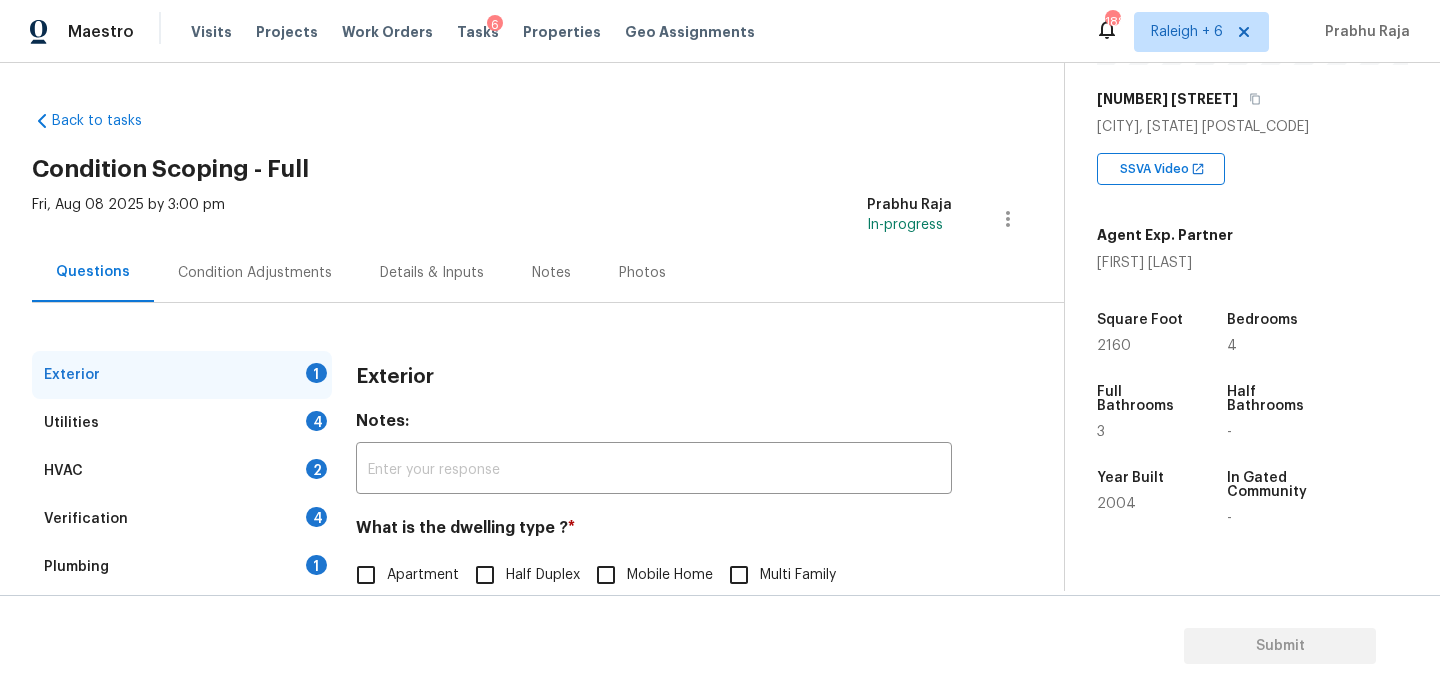 scroll, scrollTop: 267, scrollLeft: 0, axis: vertical 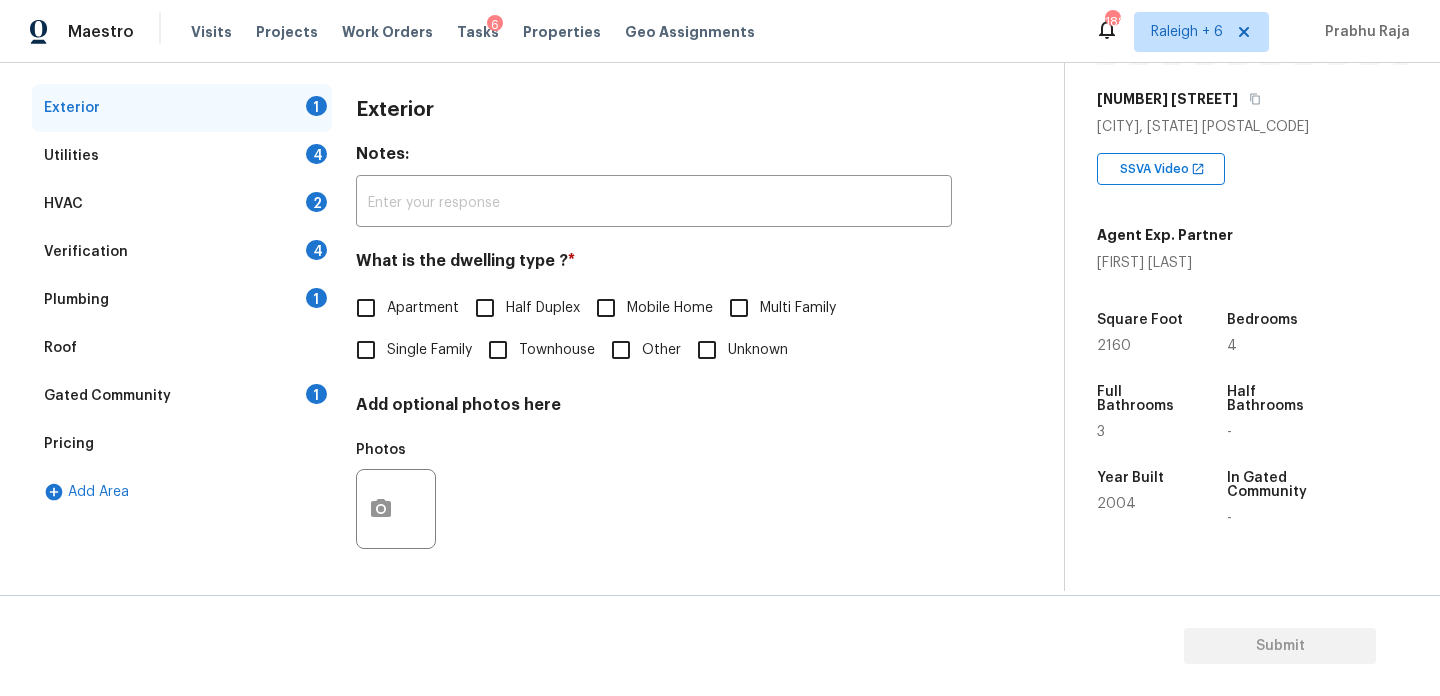 click on "Single Family" at bounding box center [366, 350] 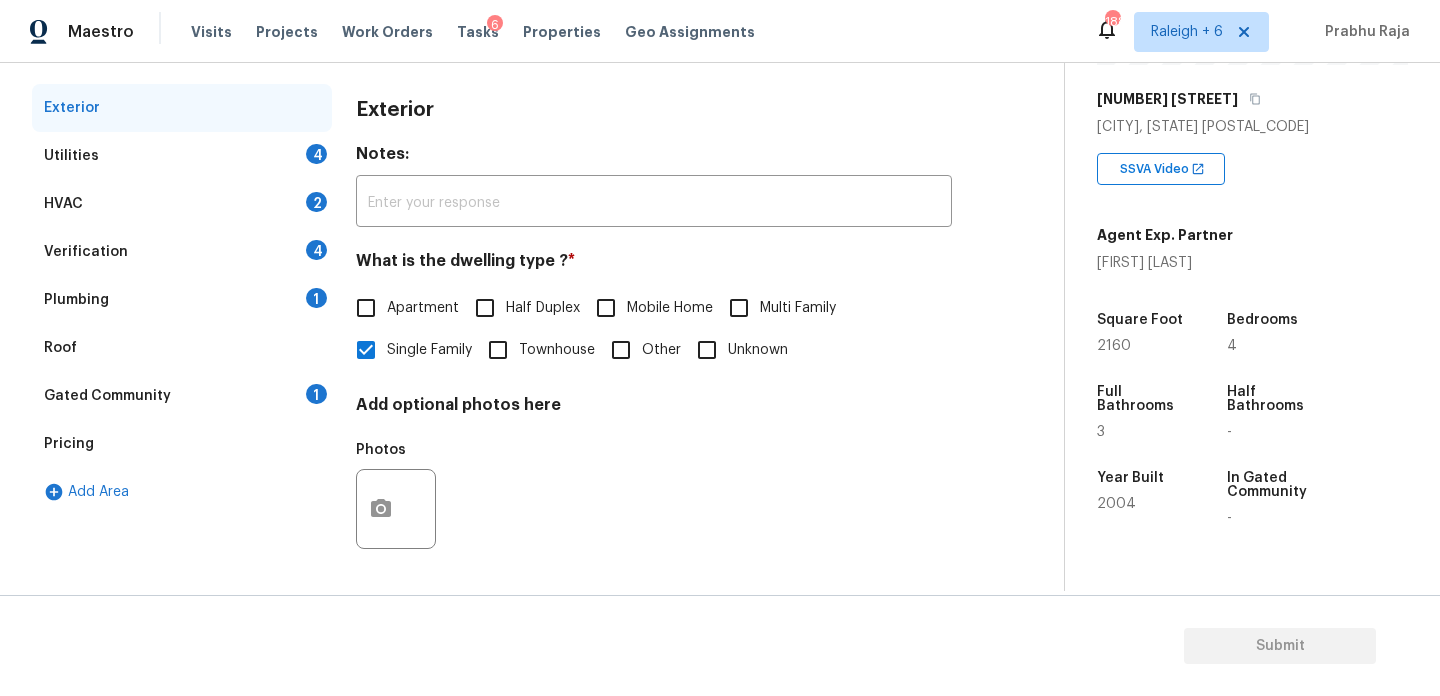 click on "Utilities 4" at bounding box center [182, 156] 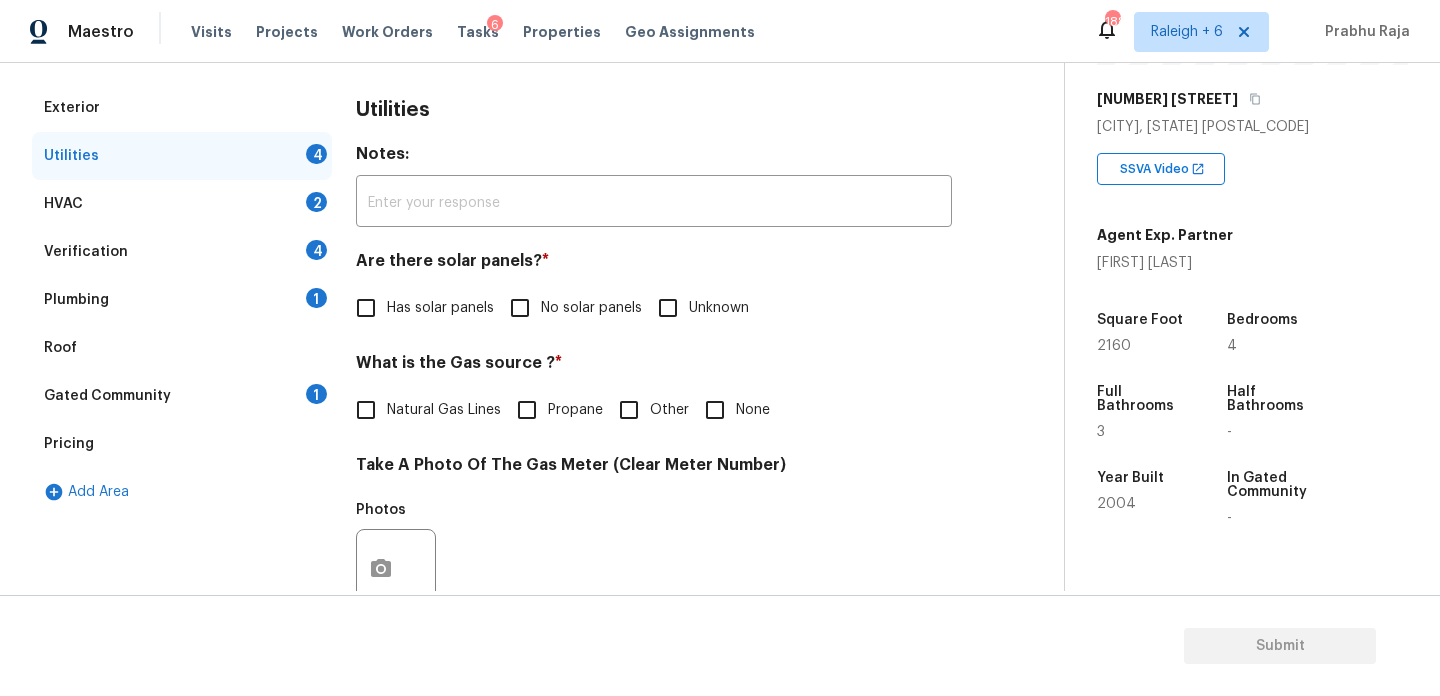 click on "No solar panels" at bounding box center (570, 308) 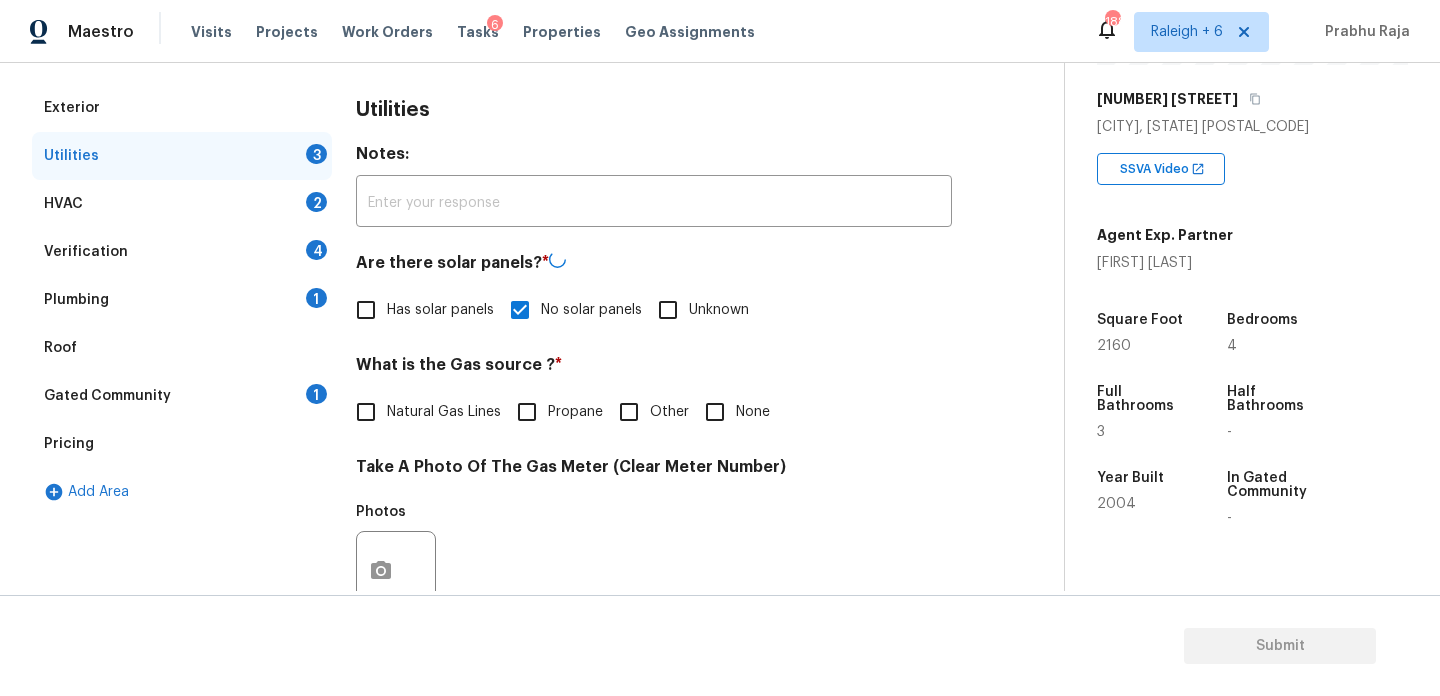 click on "Utilities Notes: ​ Are there solar panels?  * Has solar panels No solar panels Unknown What is the Gas source ?  * Natural Gas Lines Propane Other None Take A Photo Of The Gas Meter (Clear Meter Number) Photos Take A Photo Of The Water Meter (Clear Meter Number) Photos Take A Photo Of The Electric Meter (Clear Meter Number)  * Photos Does the home have a septic tank or sewer service?  * Sewer Septic Unknown" at bounding box center [654, 606] 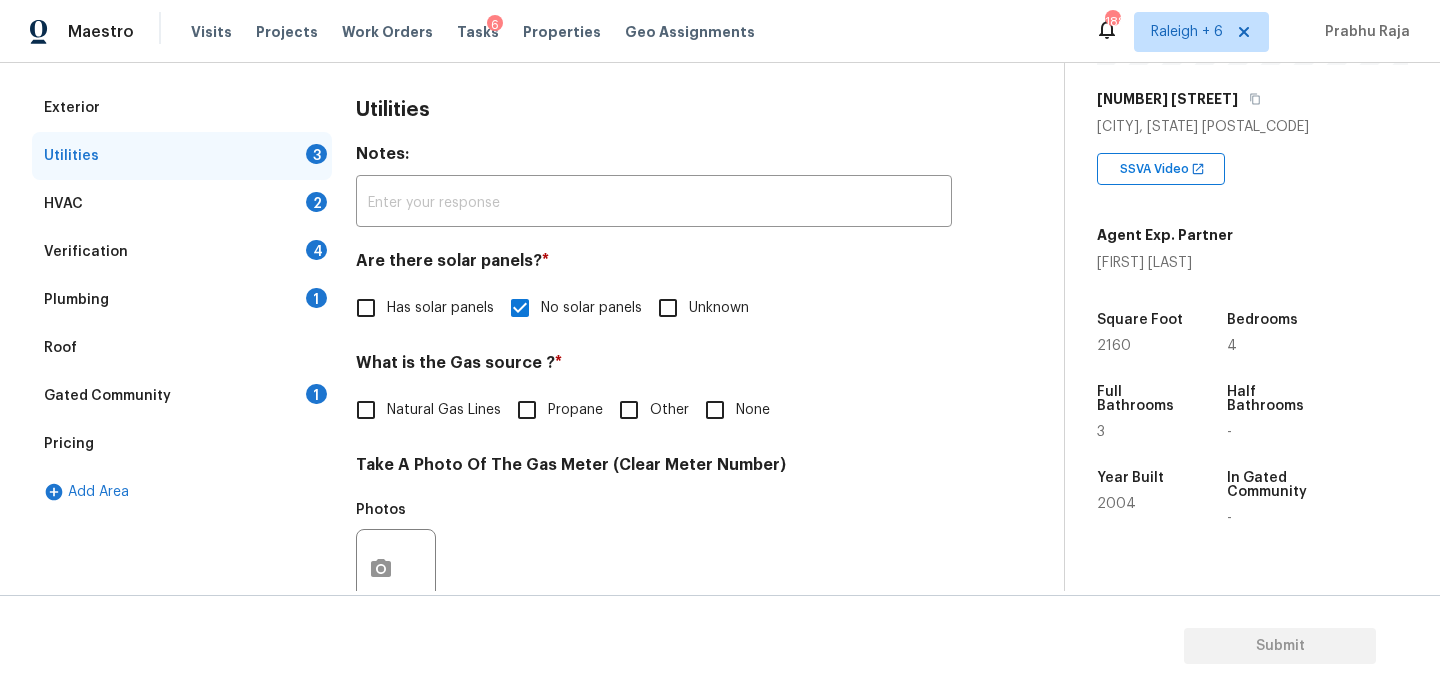 click on "Propane" at bounding box center (575, 410) 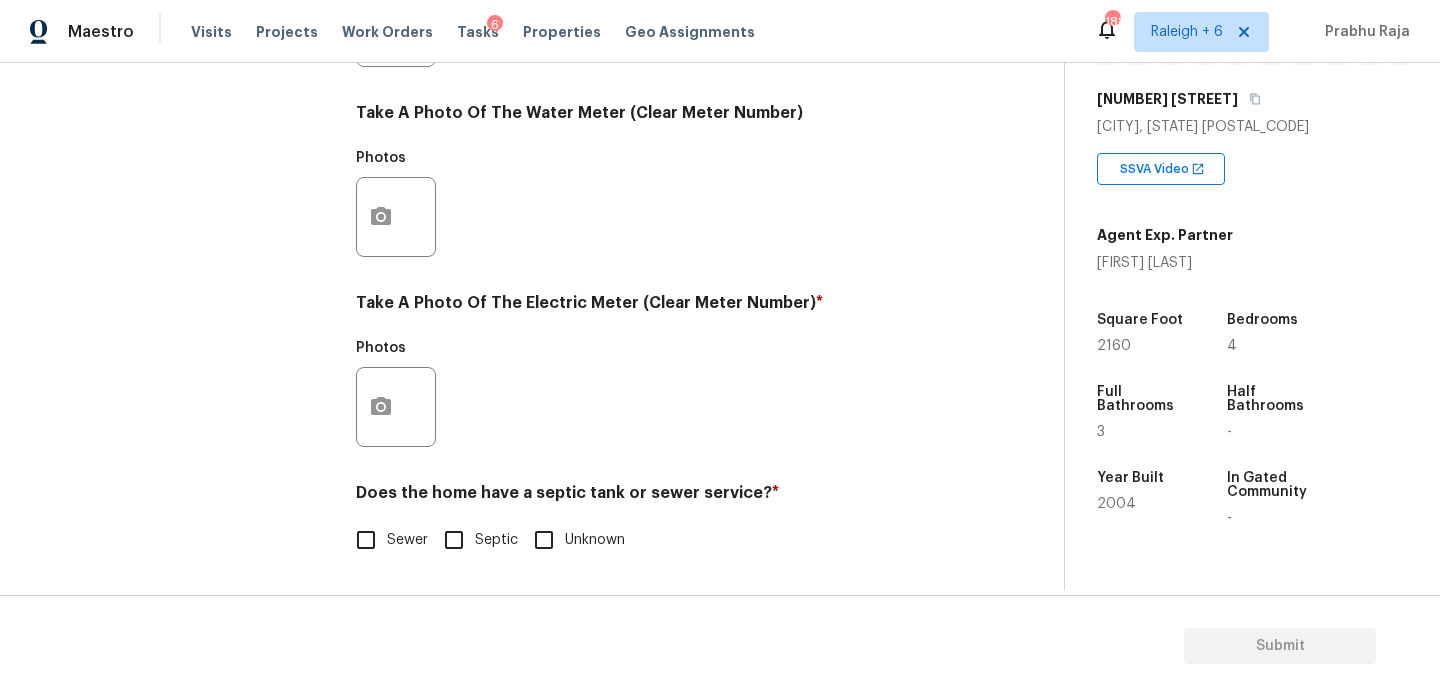 scroll, scrollTop: 809, scrollLeft: 0, axis: vertical 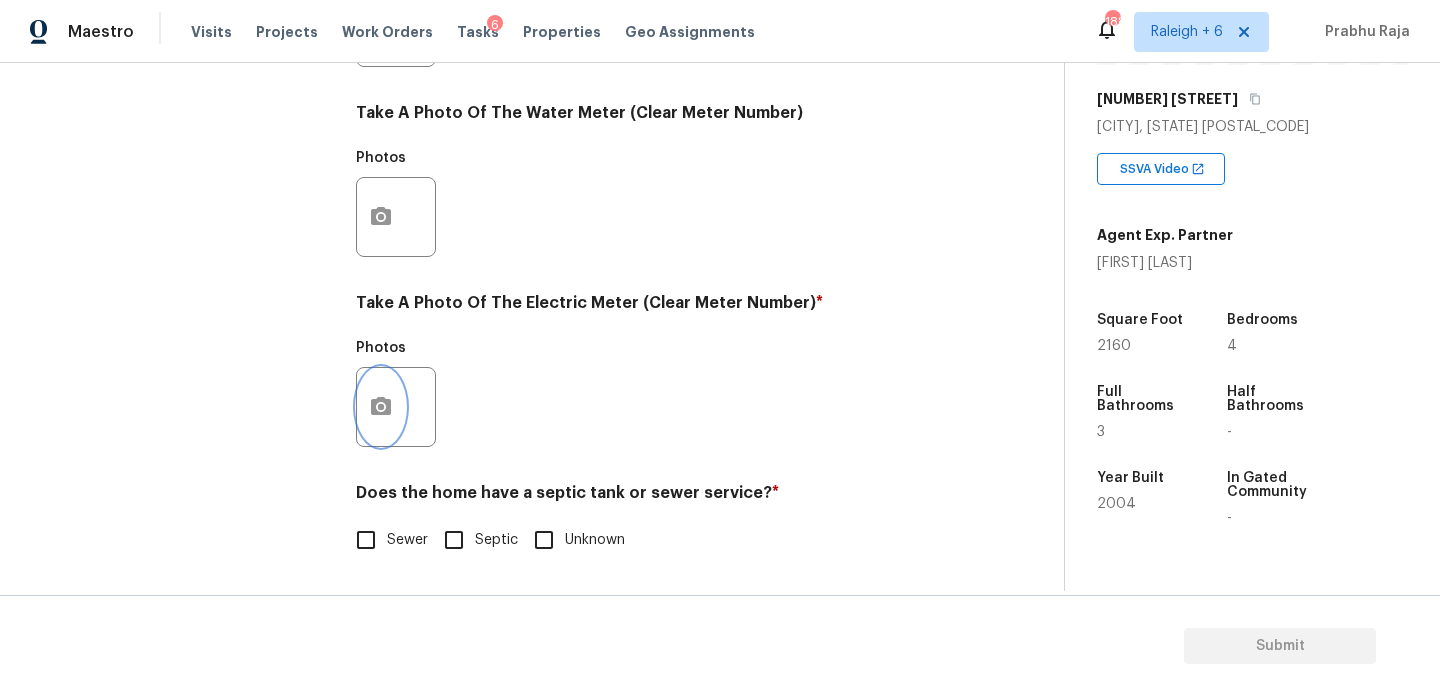 click 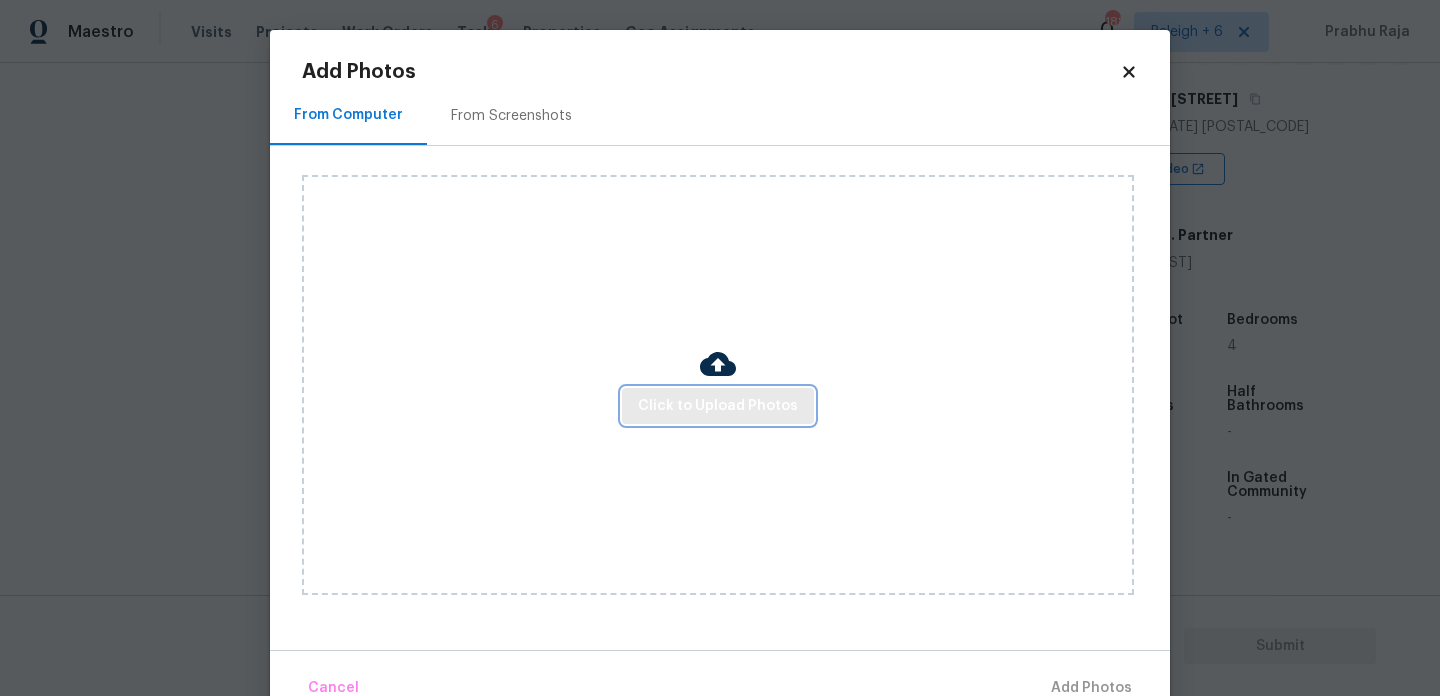 click on "Click to Upload Photos" at bounding box center [718, 406] 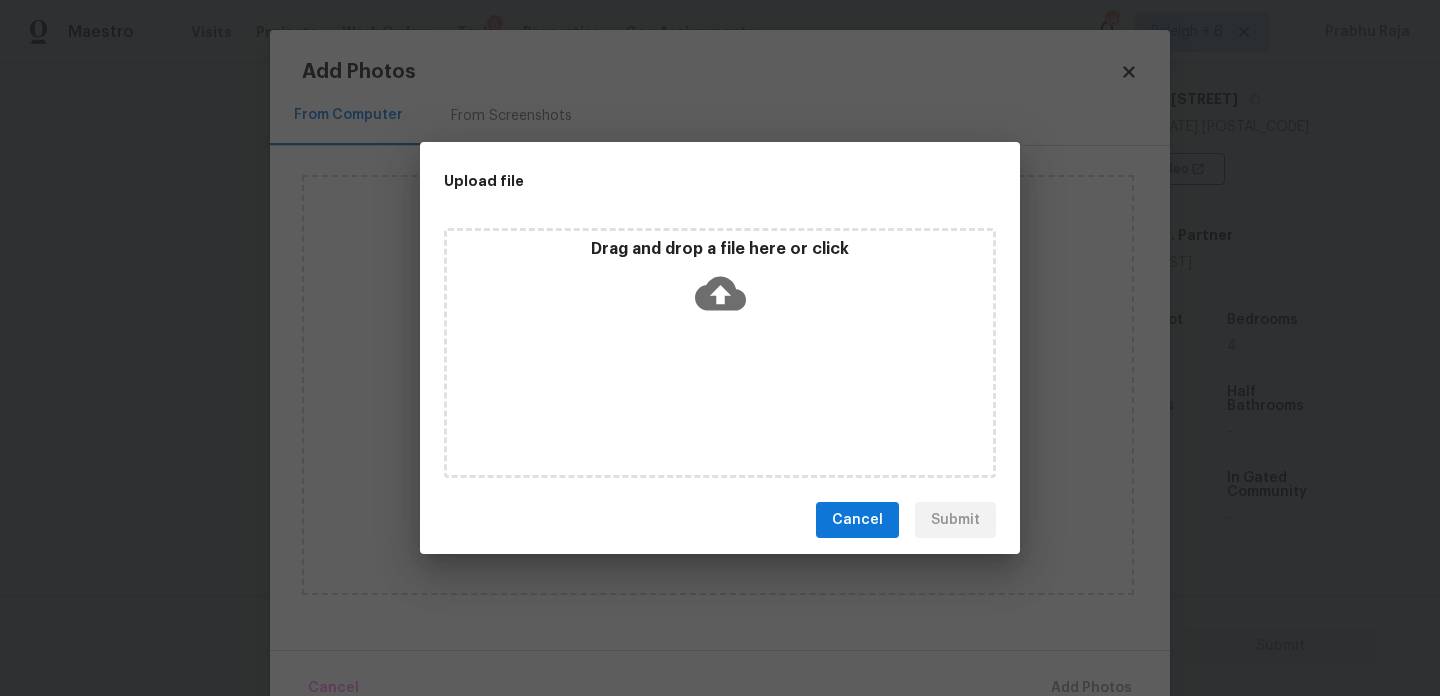 click on "Drag and drop a file here or click" at bounding box center [720, 353] 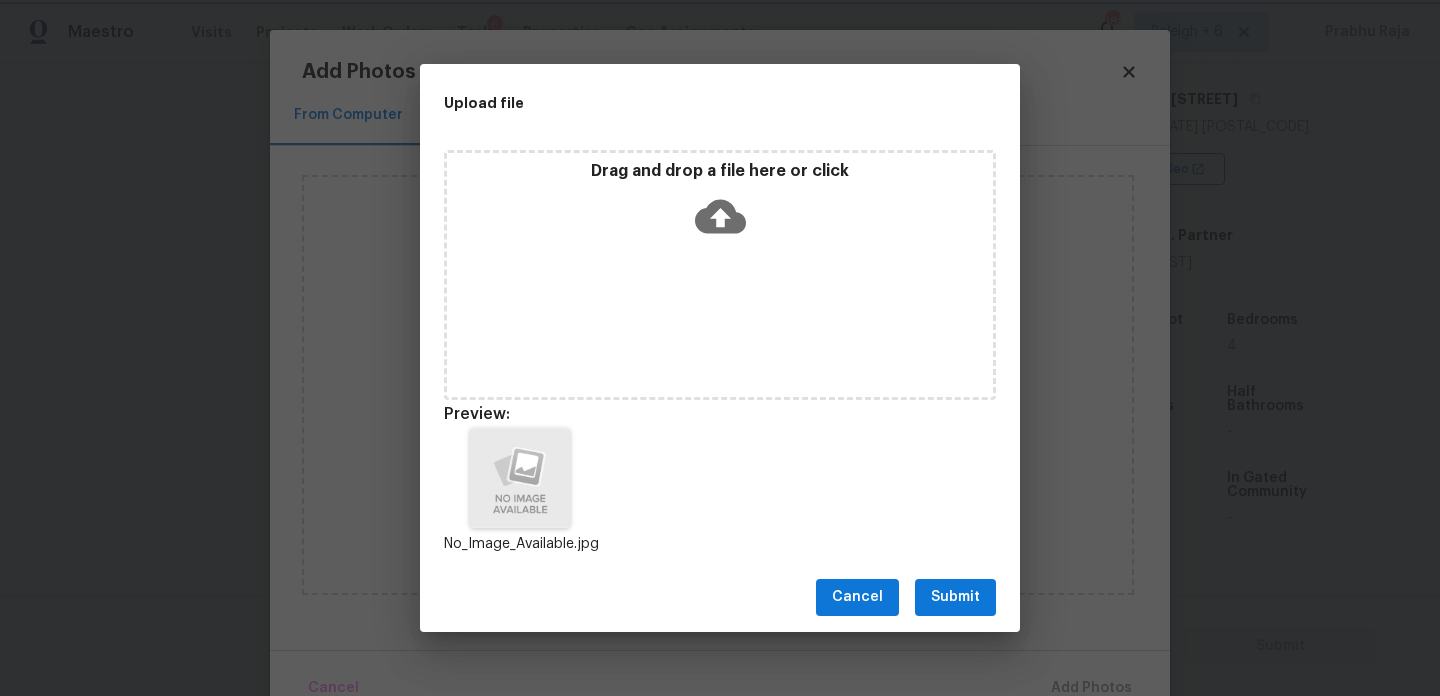 scroll, scrollTop: 16, scrollLeft: 0, axis: vertical 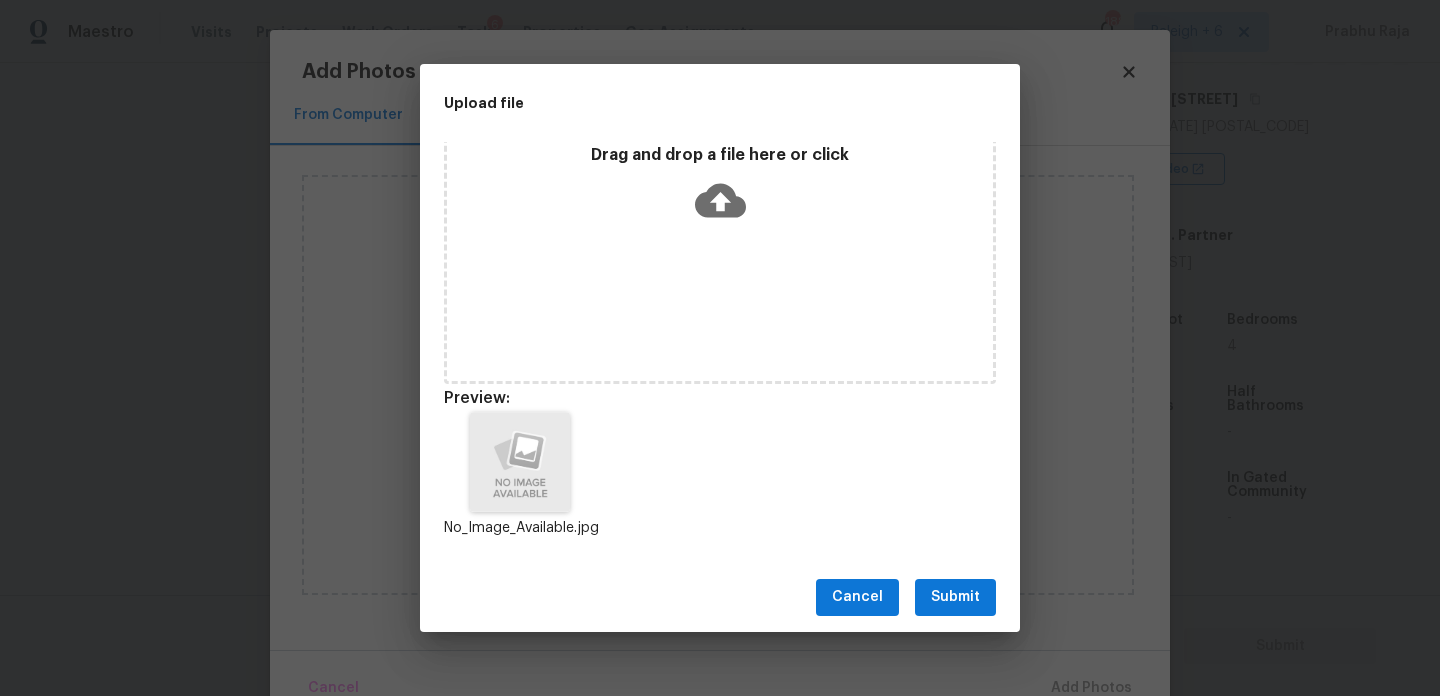 click on "Submit" at bounding box center [955, 597] 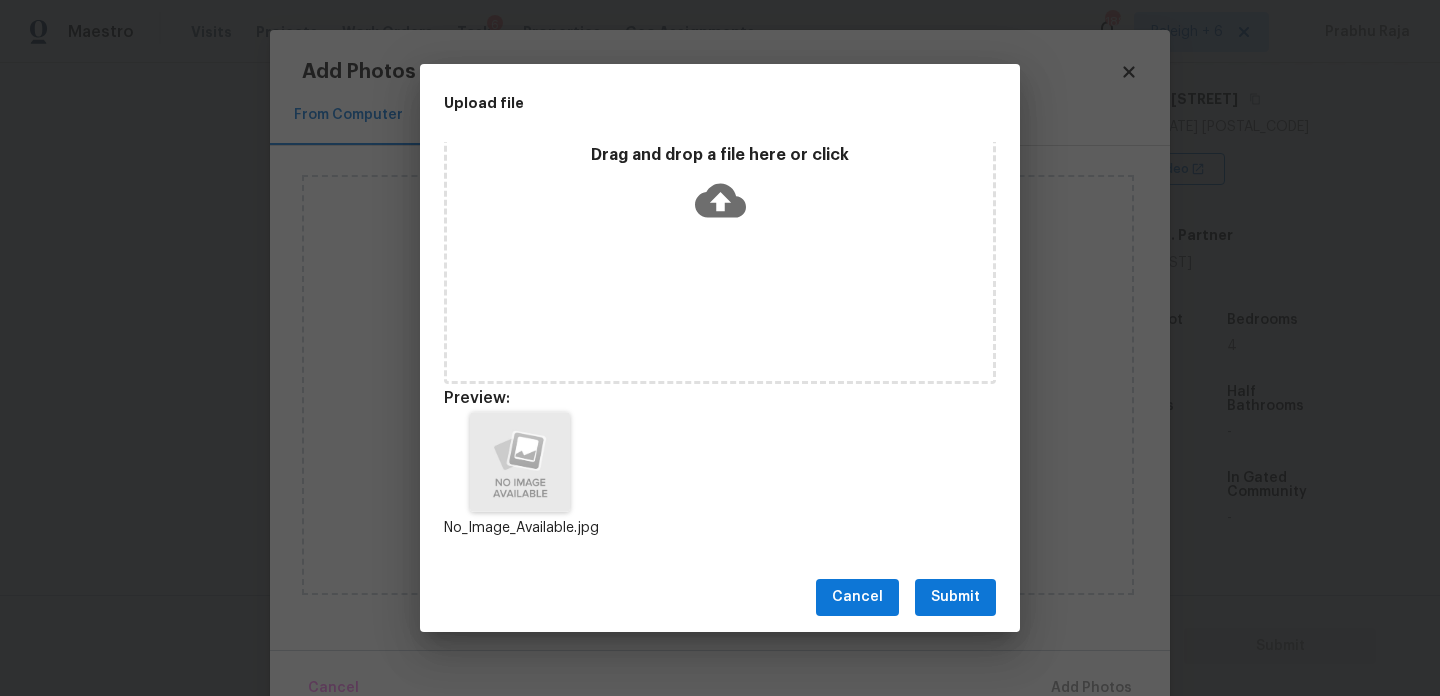 scroll, scrollTop: 0, scrollLeft: 0, axis: both 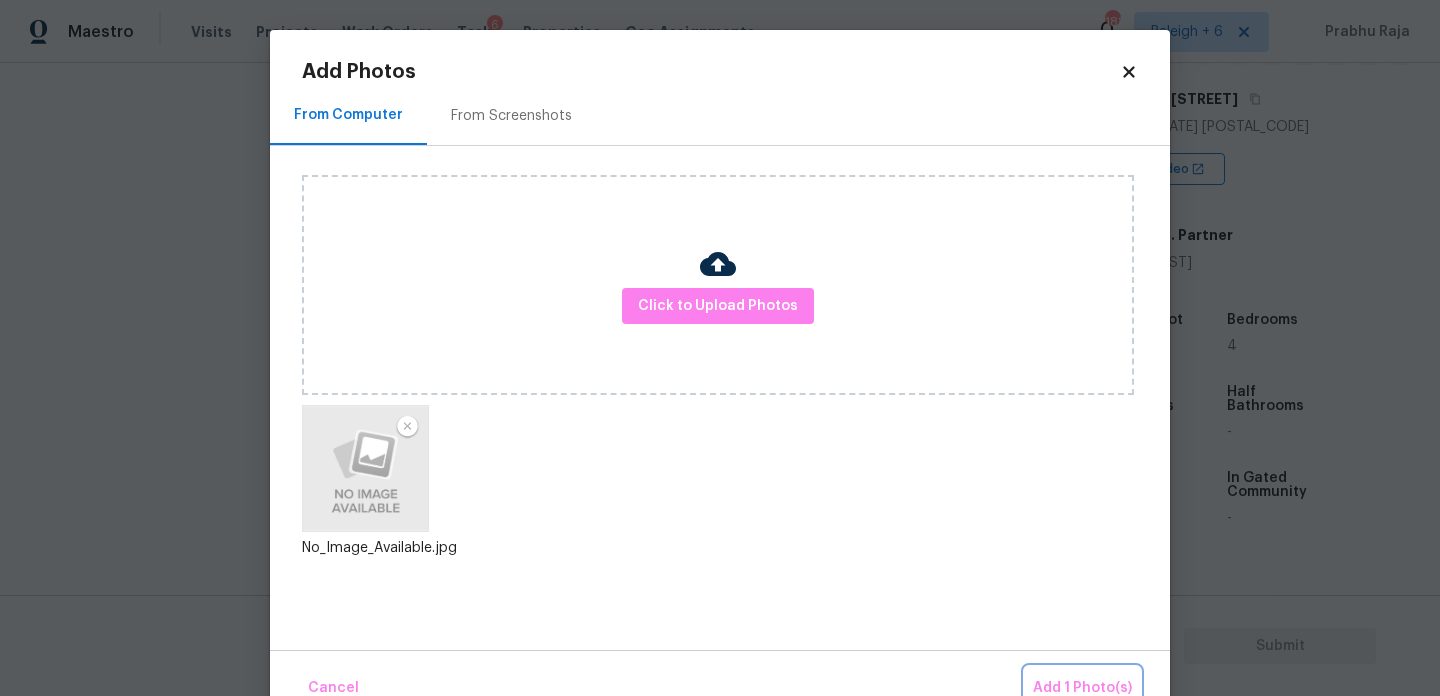 click on "Add 1 Photo(s)" at bounding box center (1082, 688) 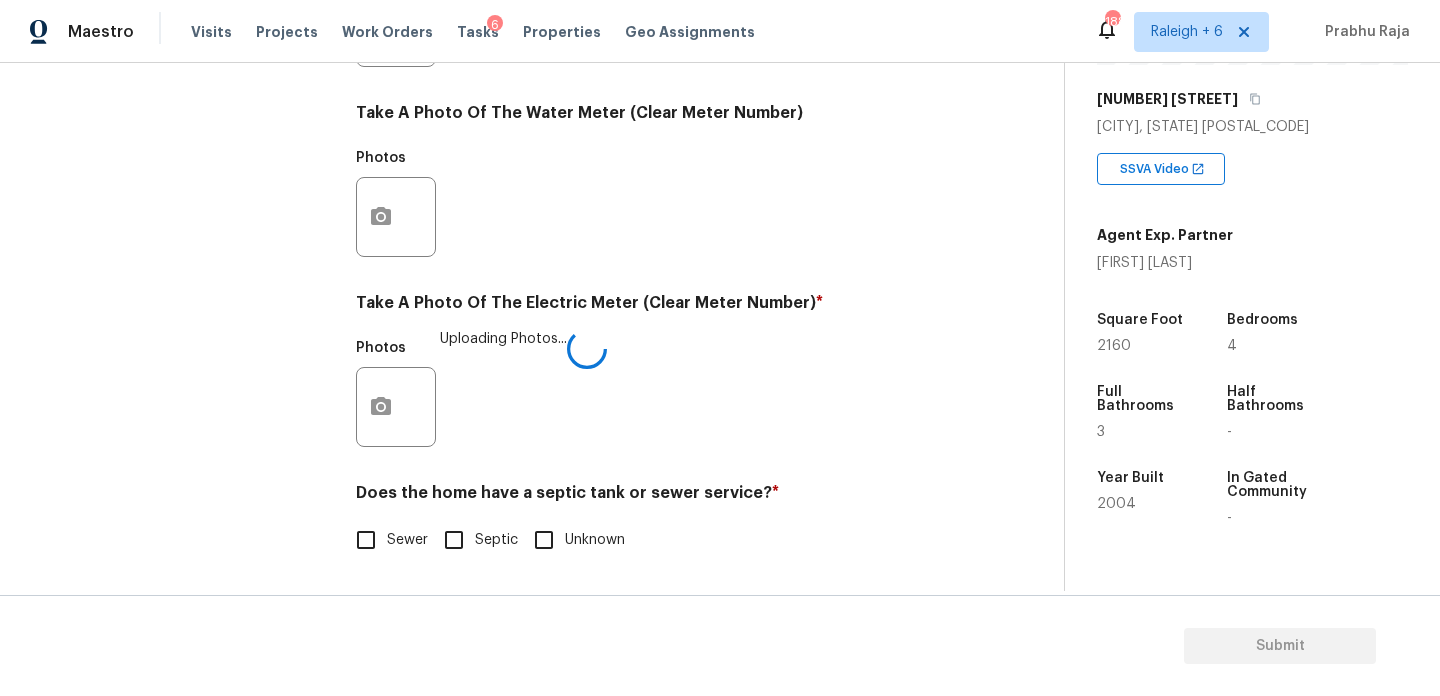 click on "Sewer" at bounding box center (366, 540) 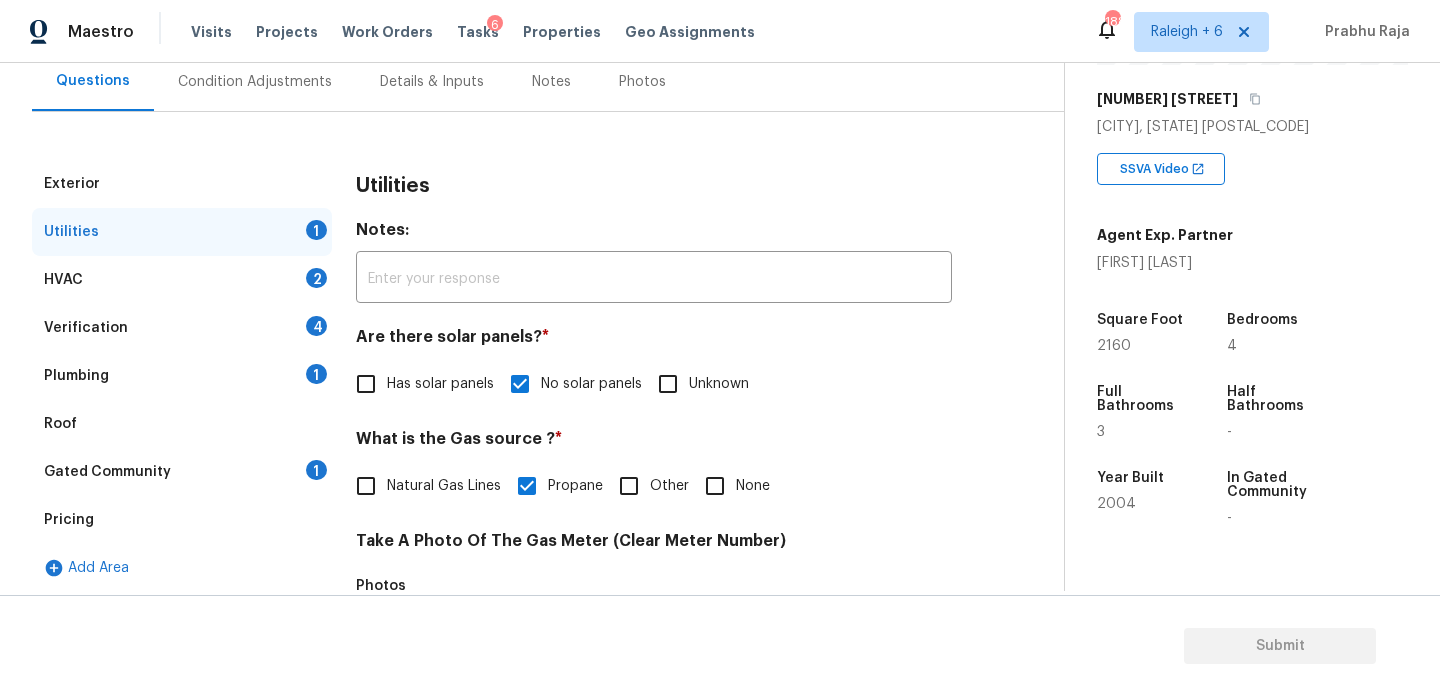 scroll, scrollTop: 188, scrollLeft: 0, axis: vertical 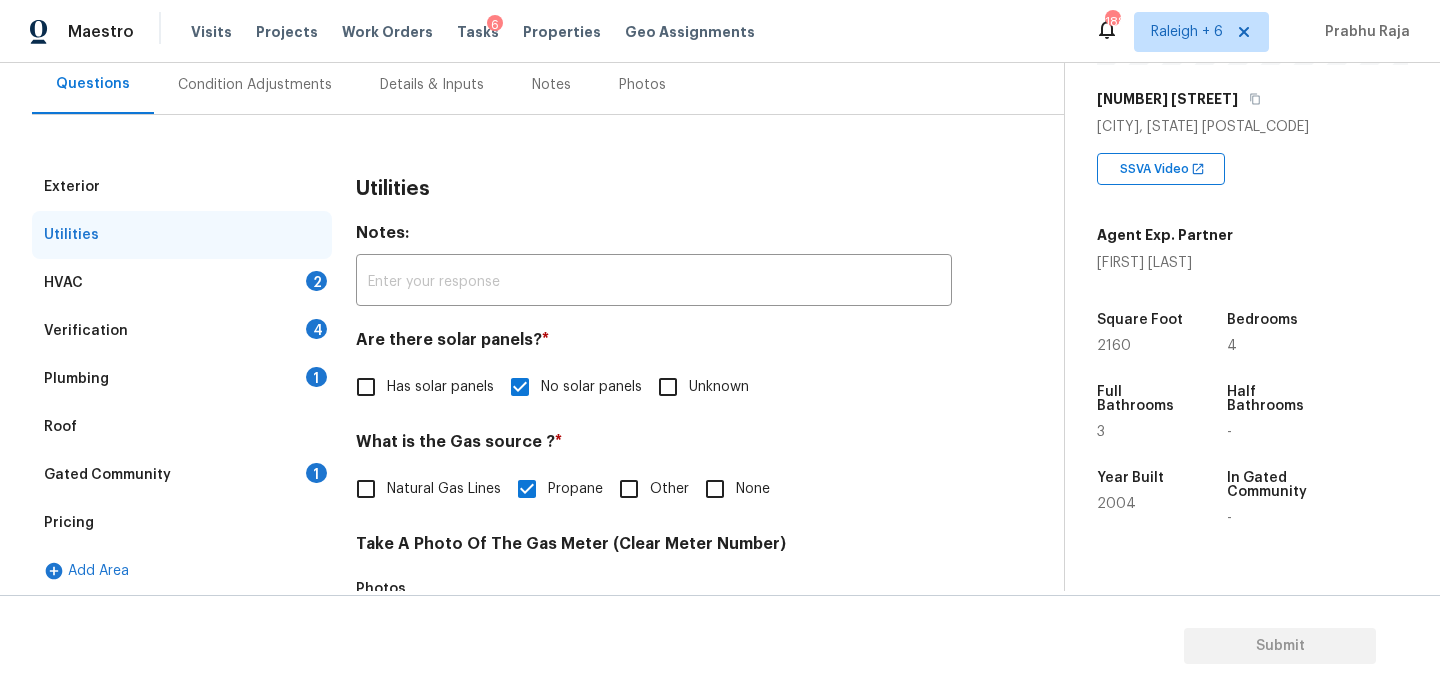click on "HVAC 2" at bounding box center (182, 283) 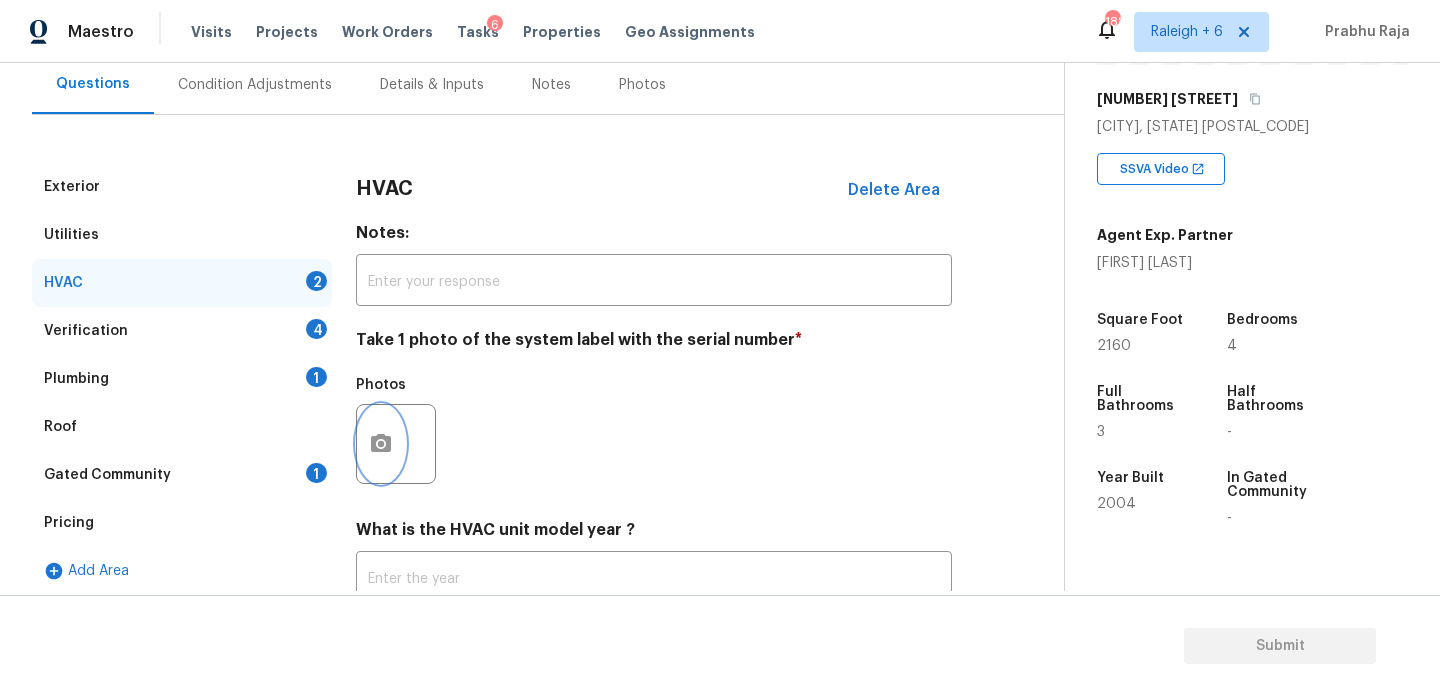 click at bounding box center [381, 444] 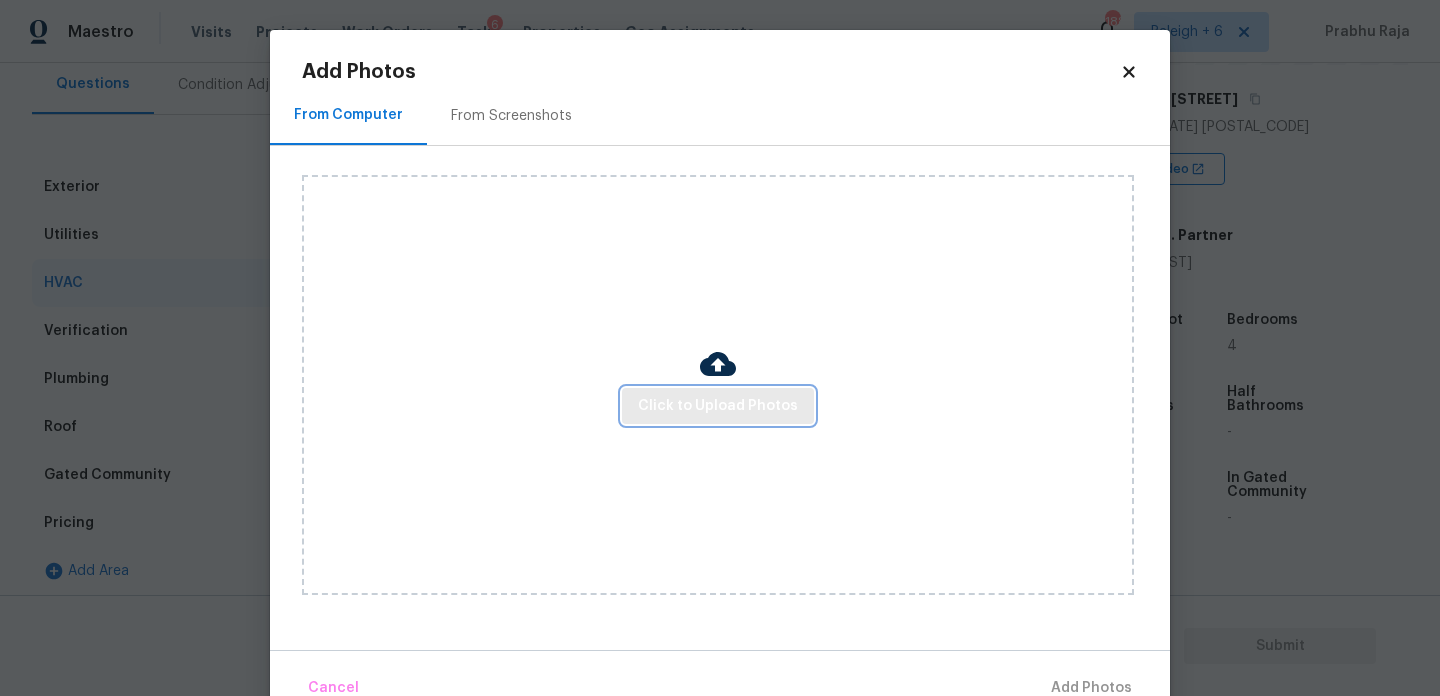 click on "Click to Upload Photos" at bounding box center (718, 406) 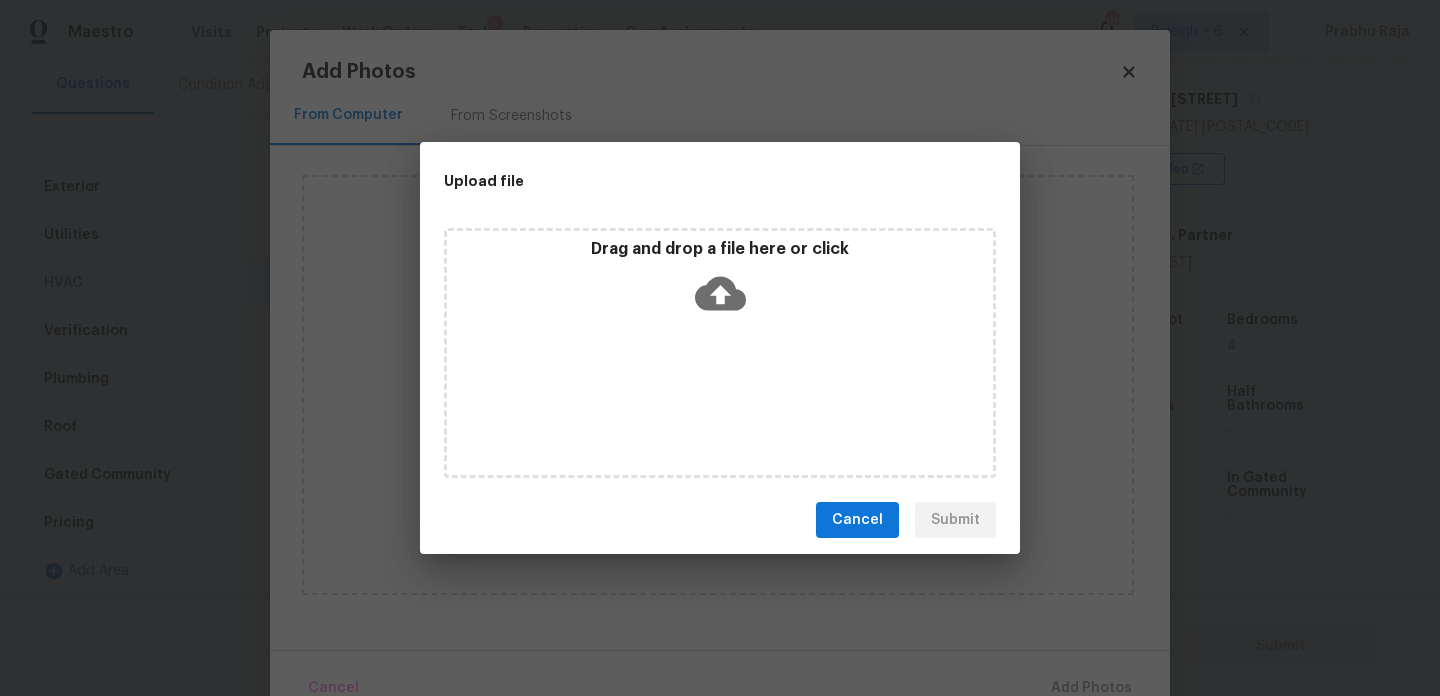 click on "Drag and drop a file here or click" at bounding box center (720, 353) 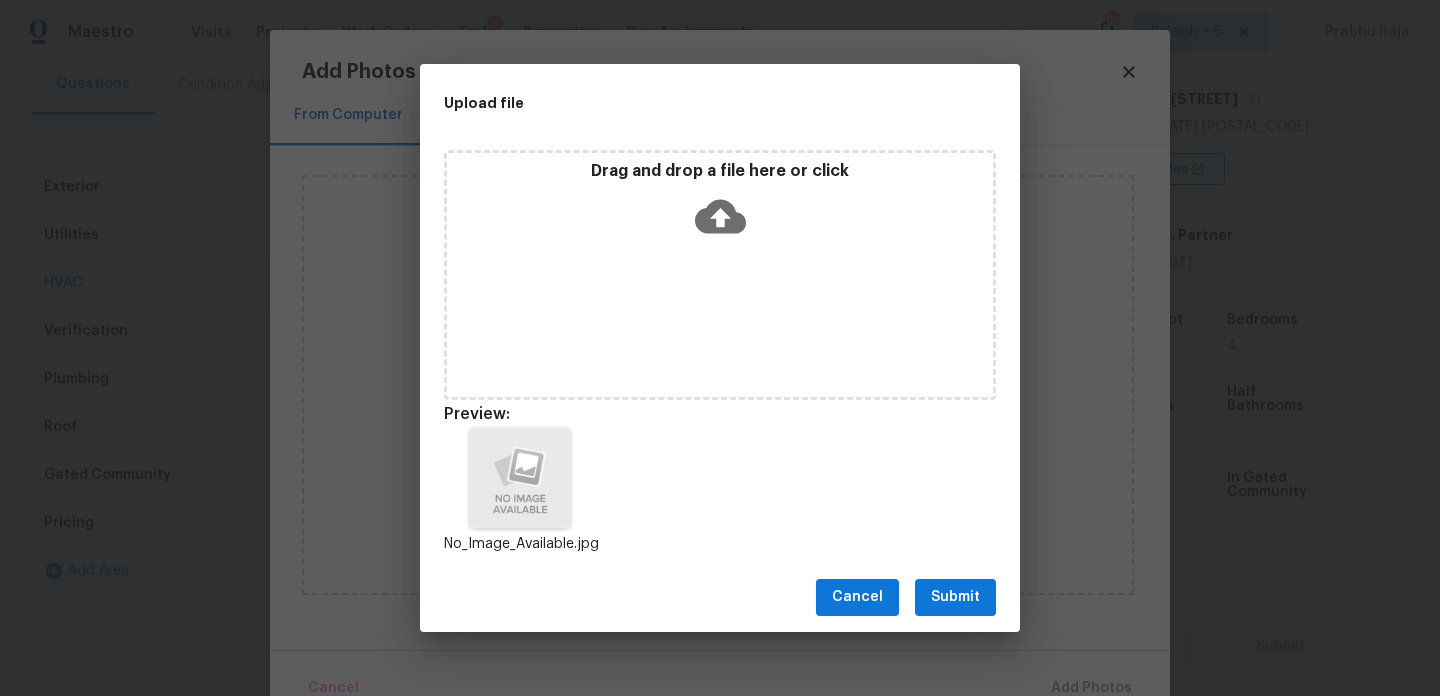 scroll, scrollTop: 16, scrollLeft: 0, axis: vertical 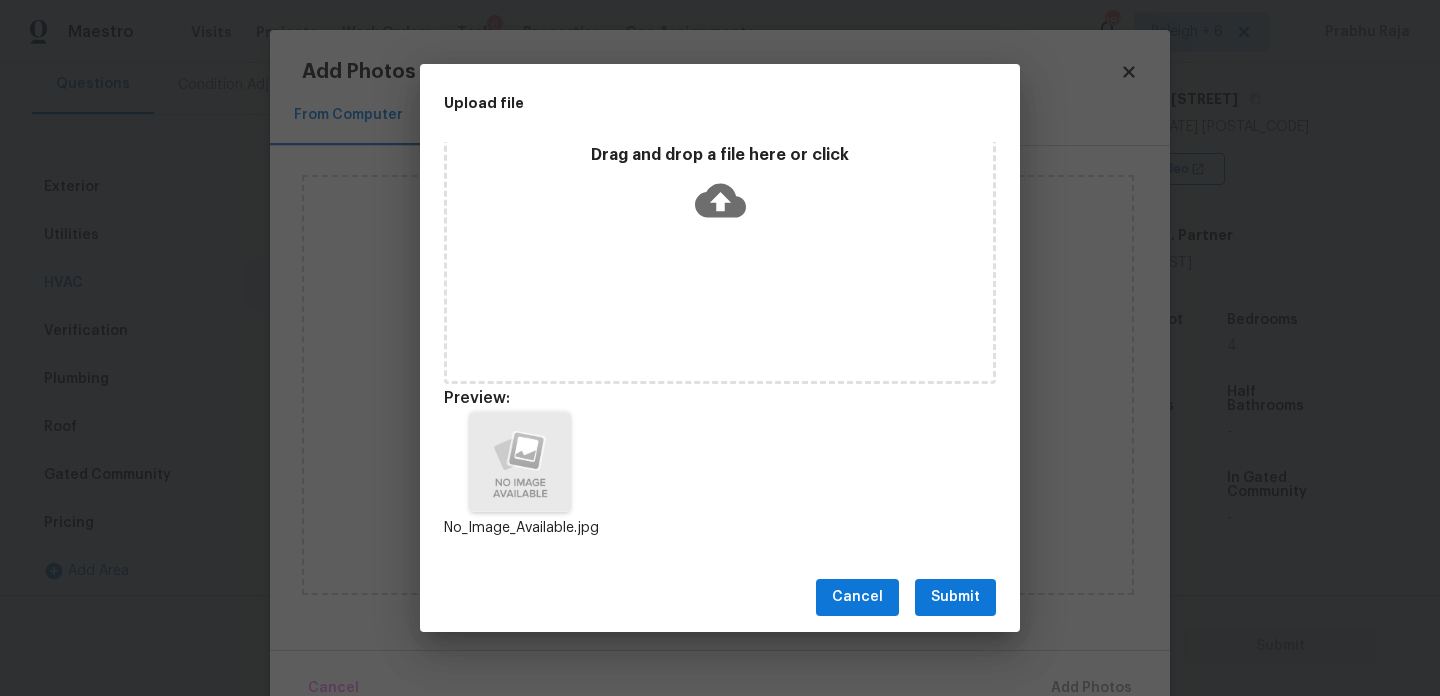 click on "Submit" at bounding box center (955, 597) 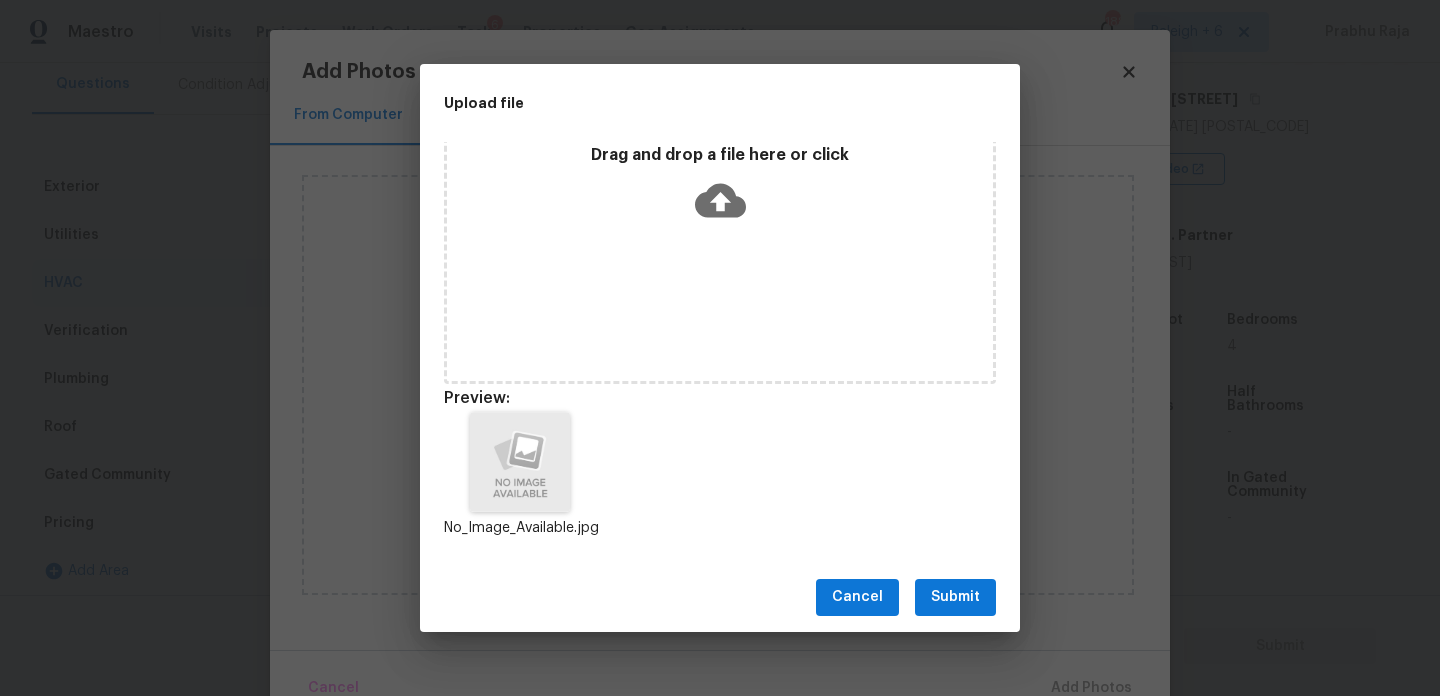 scroll, scrollTop: 0, scrollLeft: 0, axis: both 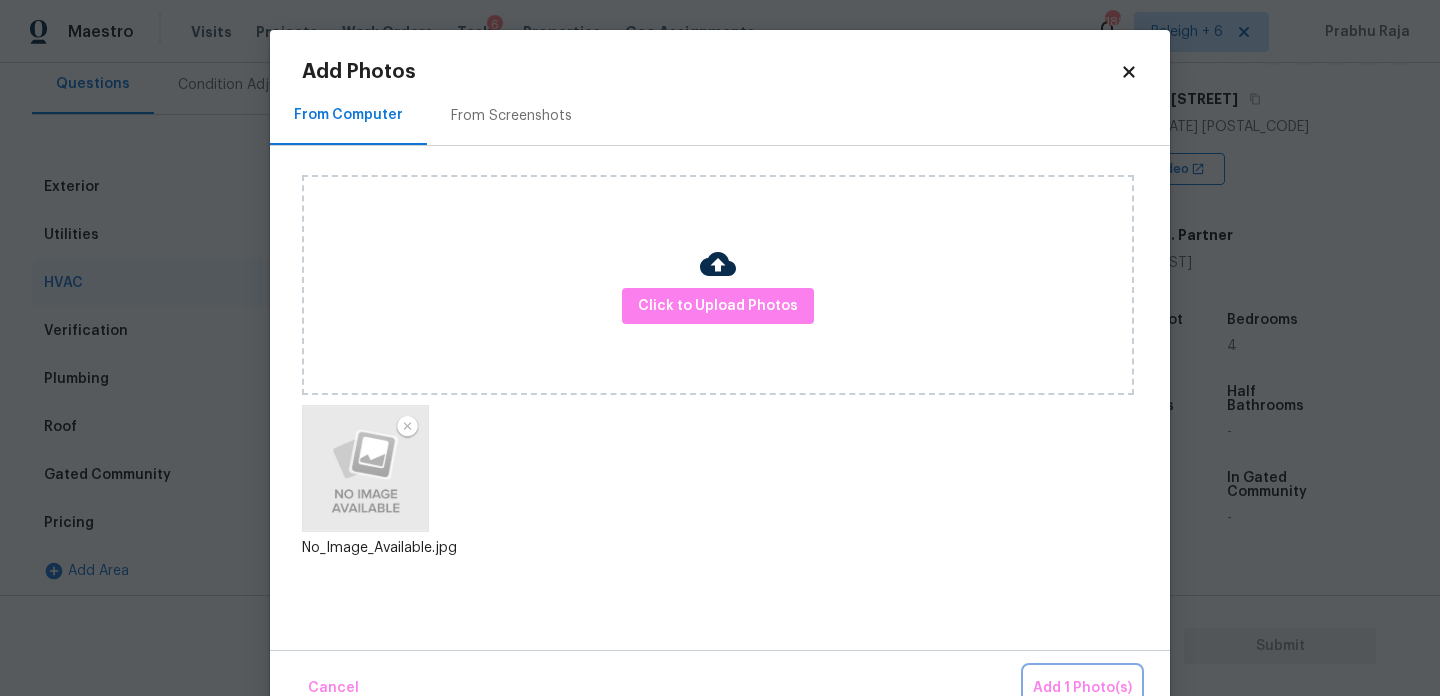 click on "Add 1 Photo(s)" at bounding box center (1082, 688) 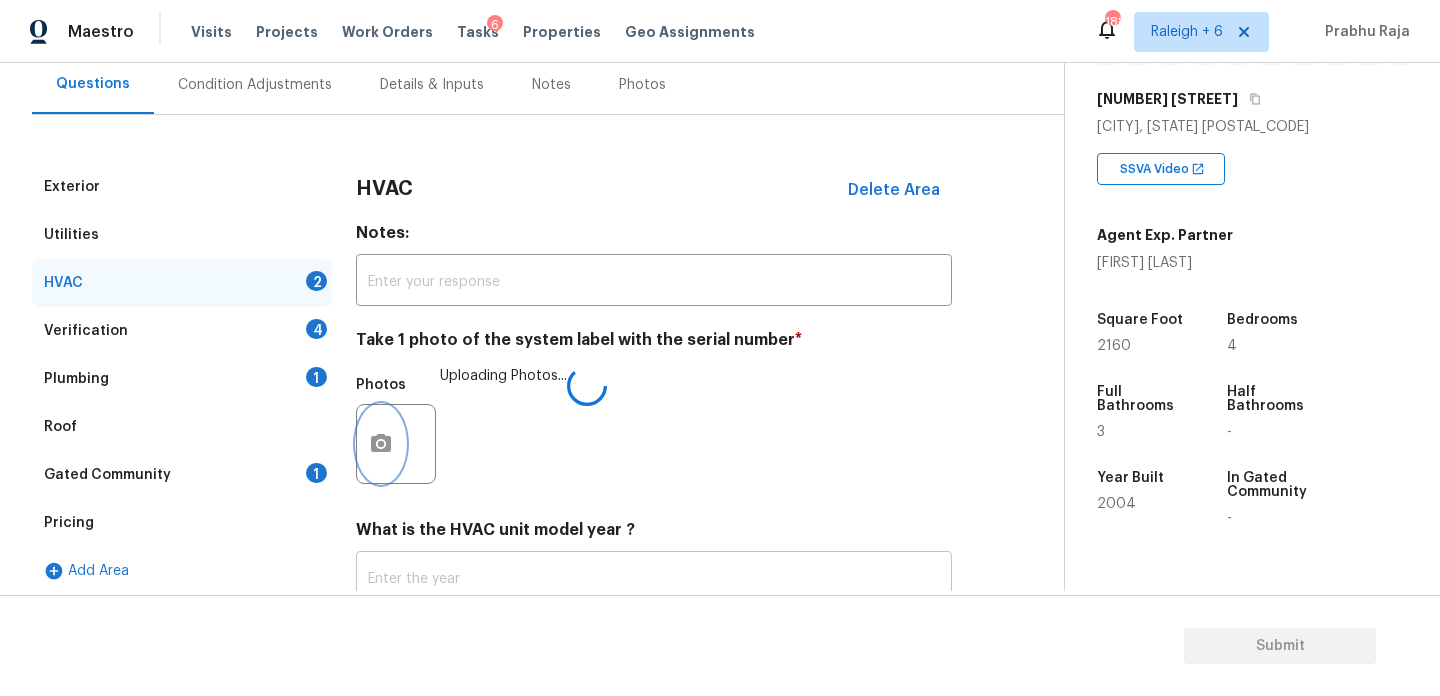 scroll, scrollTop: 333, scrollLeft: 0, axis: vertical 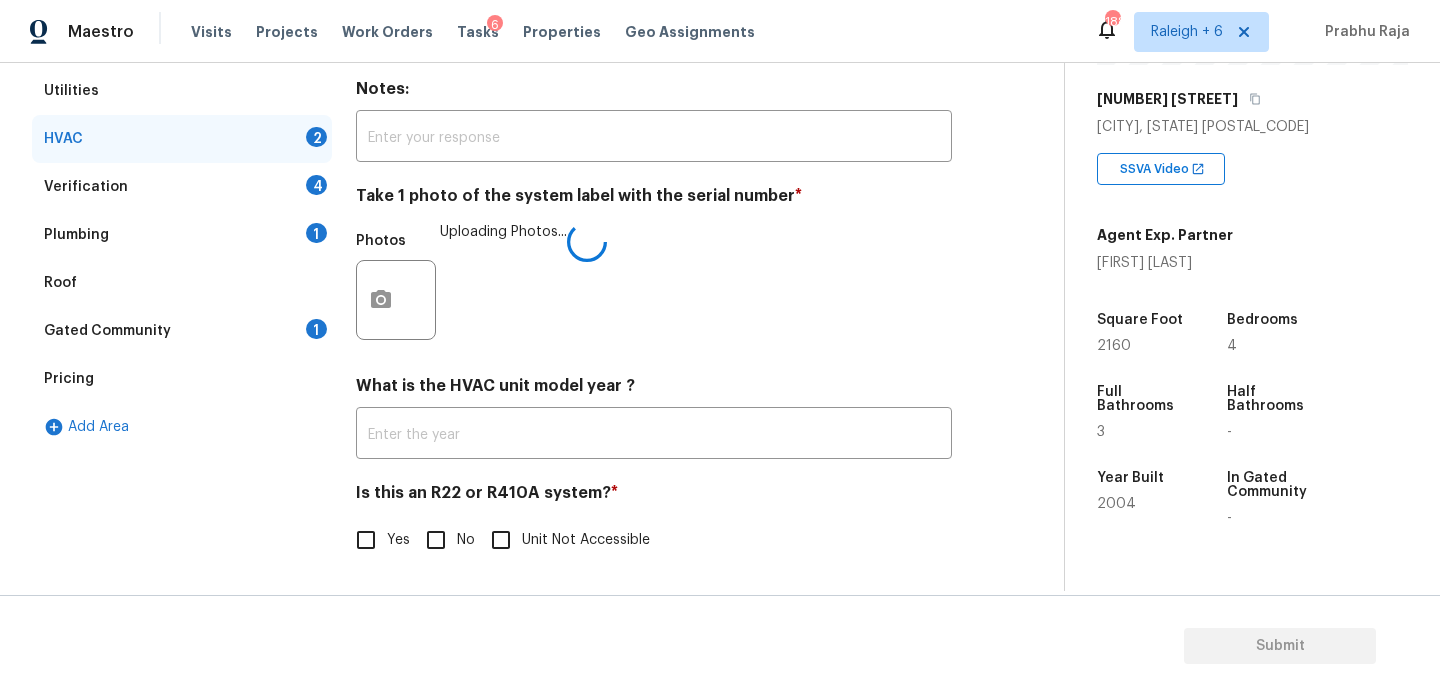 click on "No" at bounding box center [436, 540] 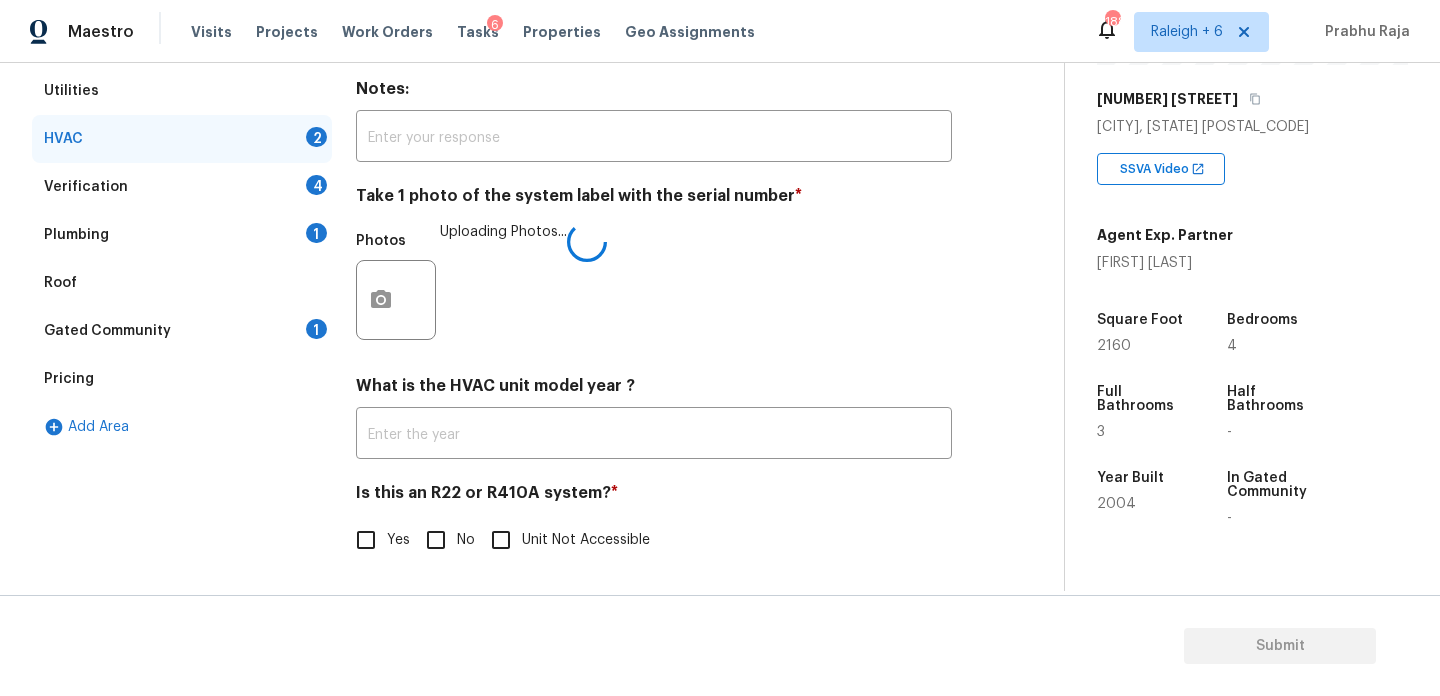 checkbox on "true" 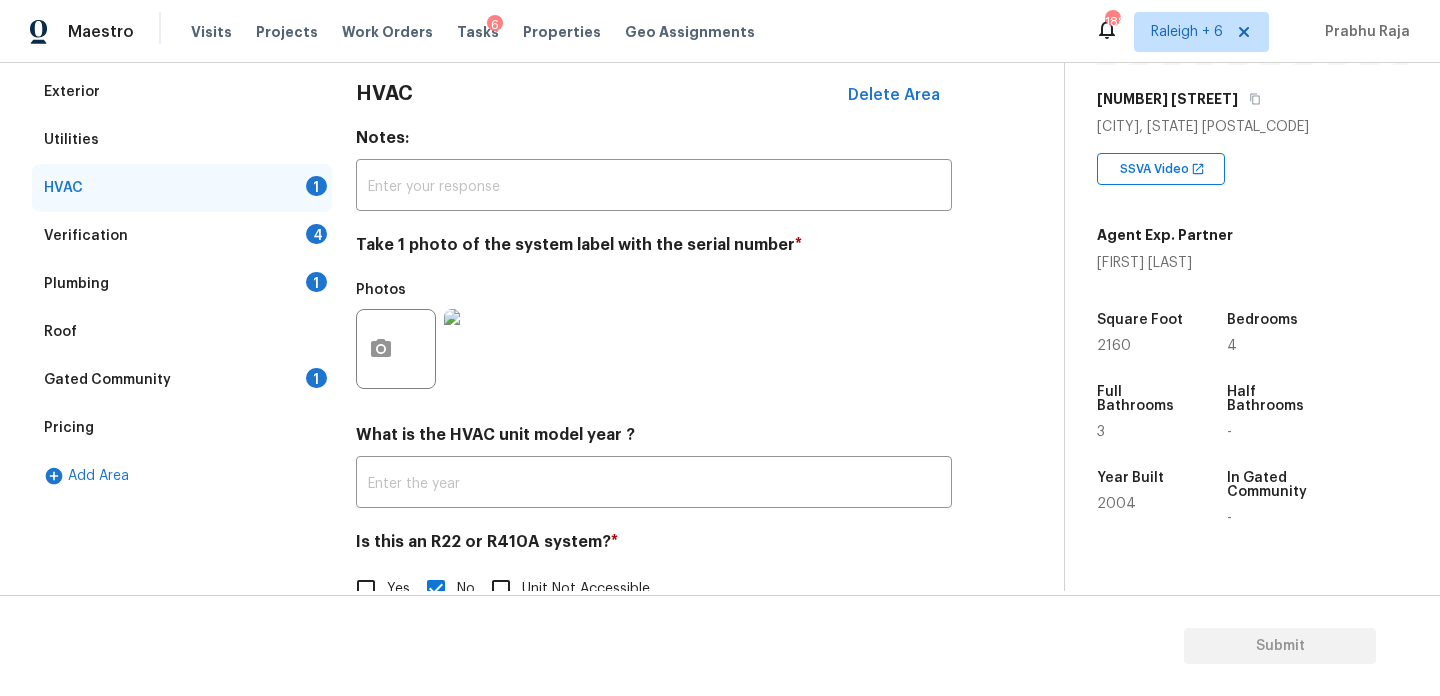 scroll, scrollTop: 281, scrollLeft: 0, axis: vertical 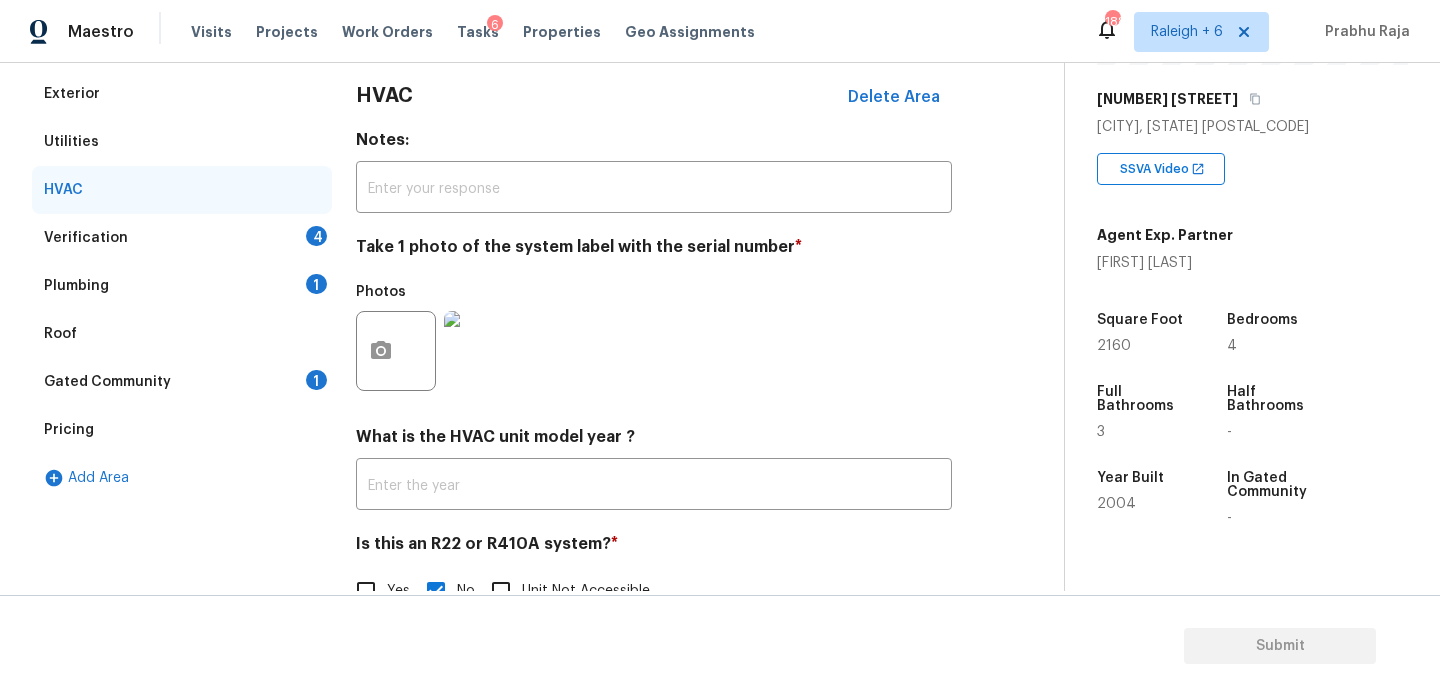 click on "Verification 4" at bounding box center (182, 238) 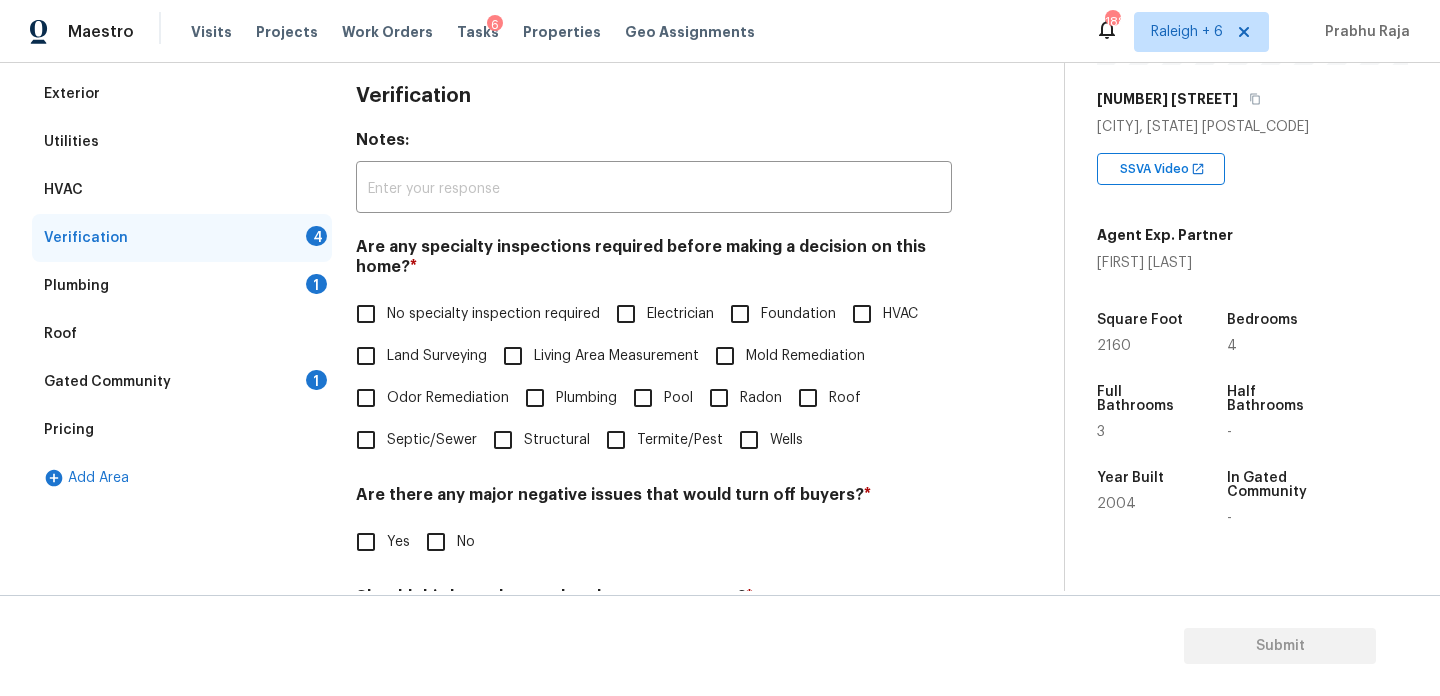 click on "No specialty inspection required" at bounding box center [366, 314] 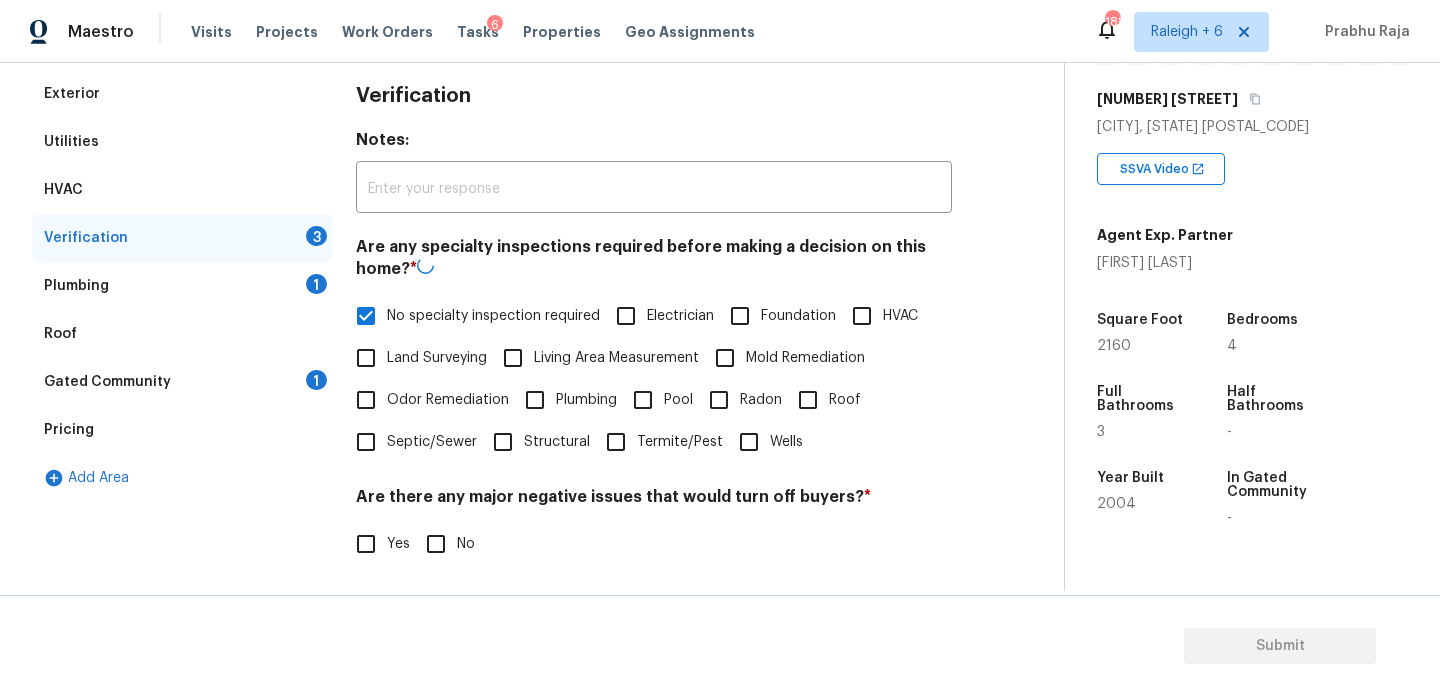 click on "Are there any major negative issues that would turn off buyers?  *" at bounding box center [654, 501] 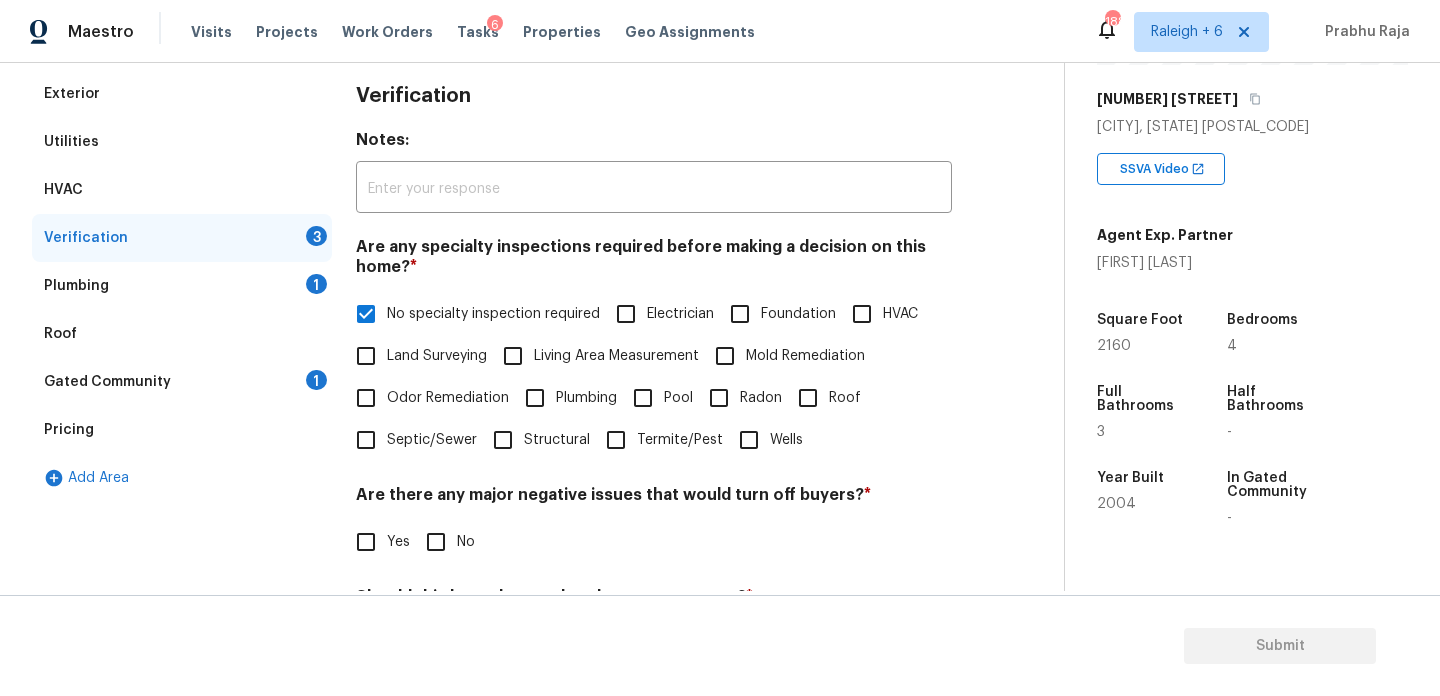 click on "No" at bounding box center [436, 542] 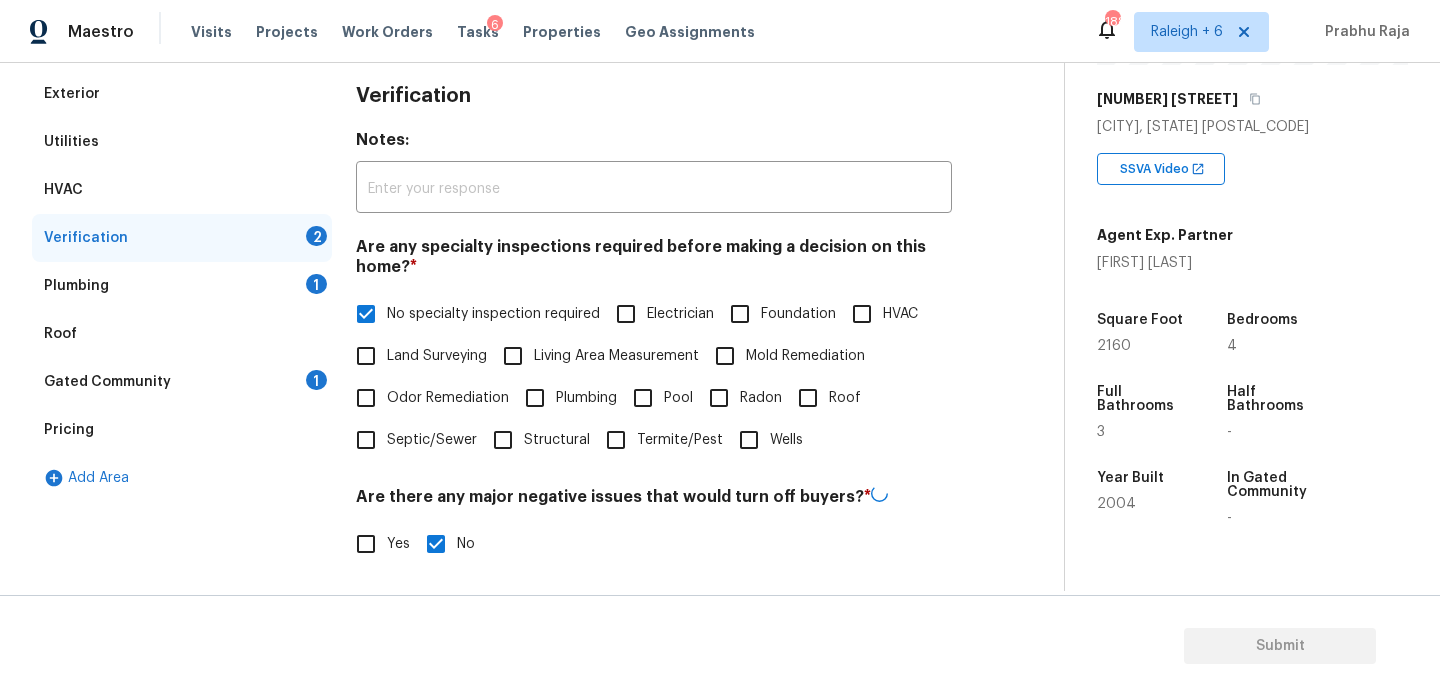 scroll, scrollTop: 507, scrollLeft: 0, axis: vertical 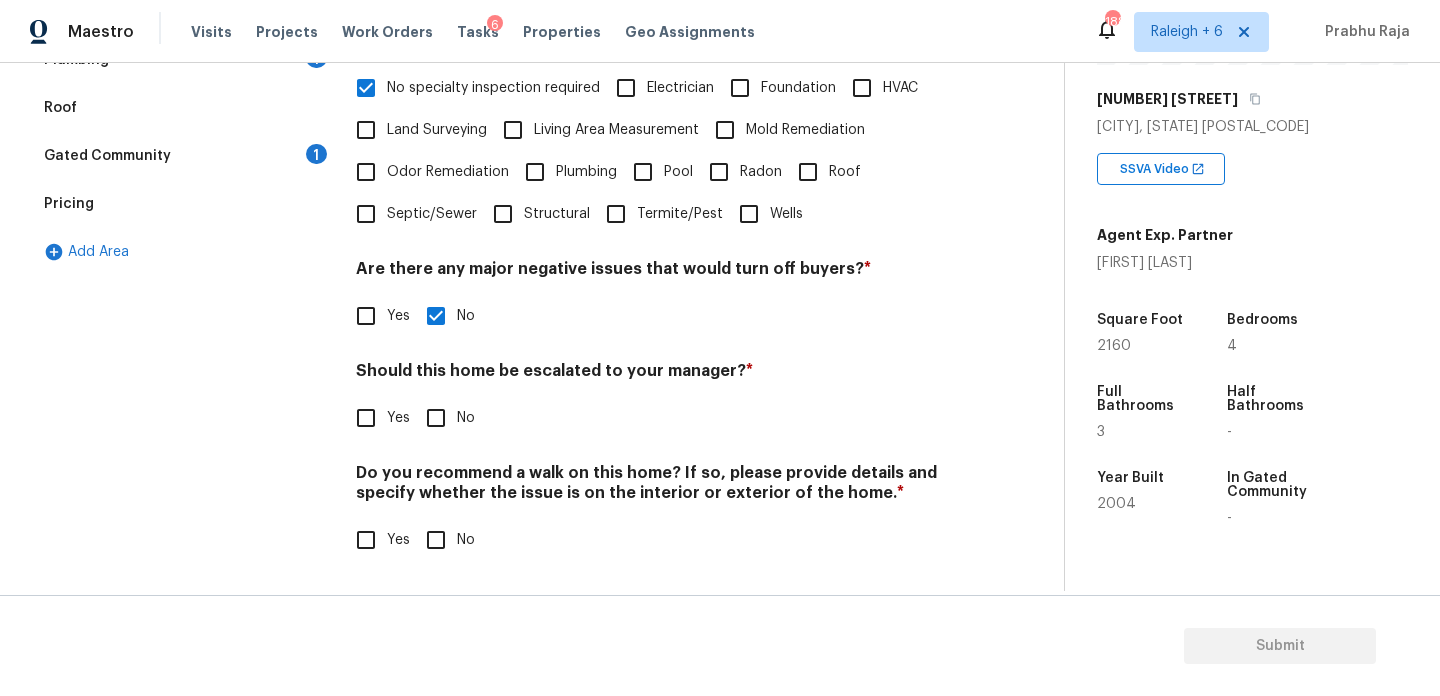 click on "No" at bounding box center [466, 418] 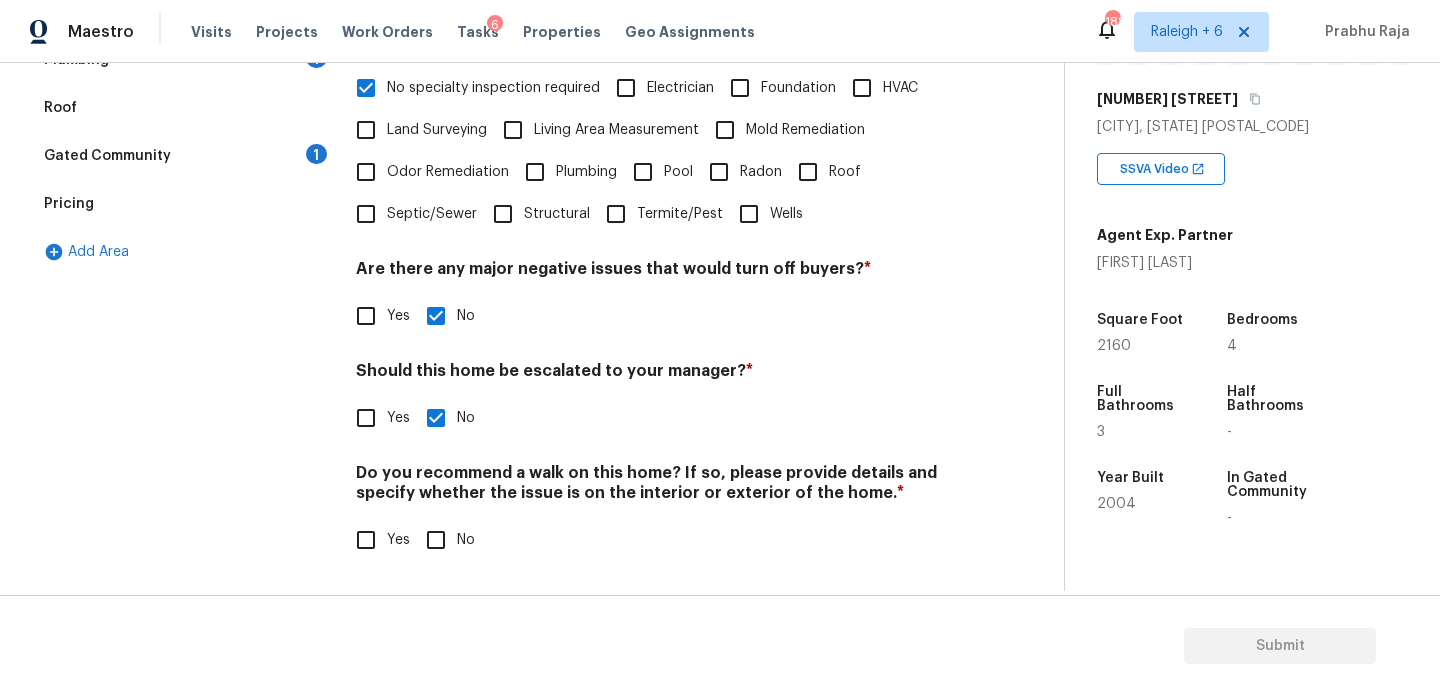 click on "Yes" at bounding box center (366, 418) 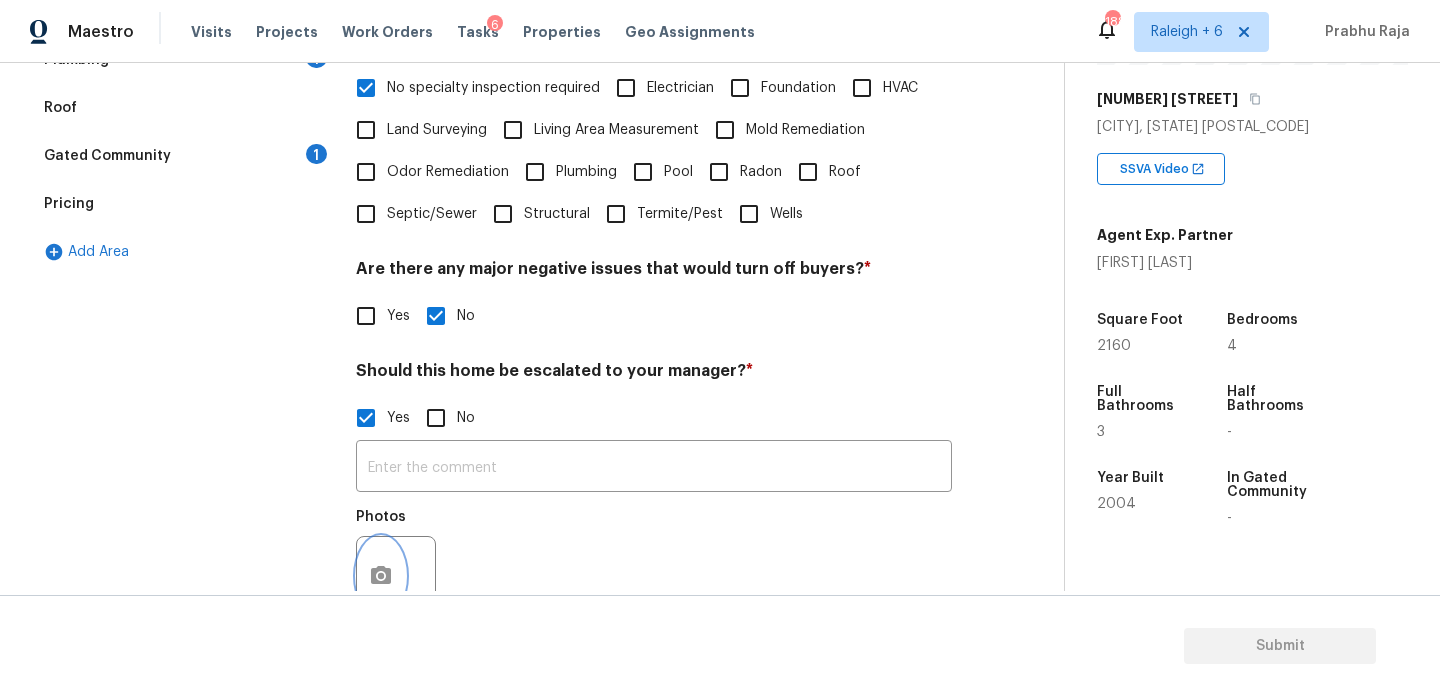 click at bounding box center (381, 576) 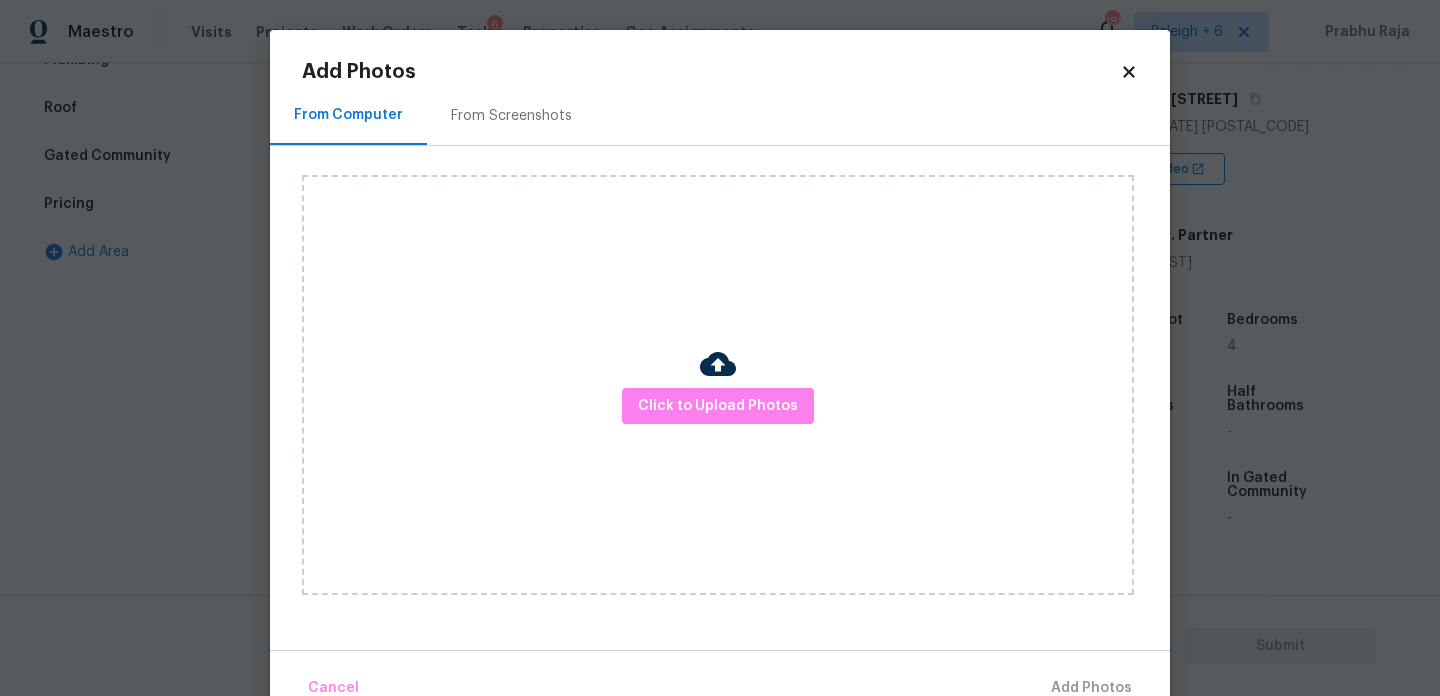 click at bounding box center [718, 364] 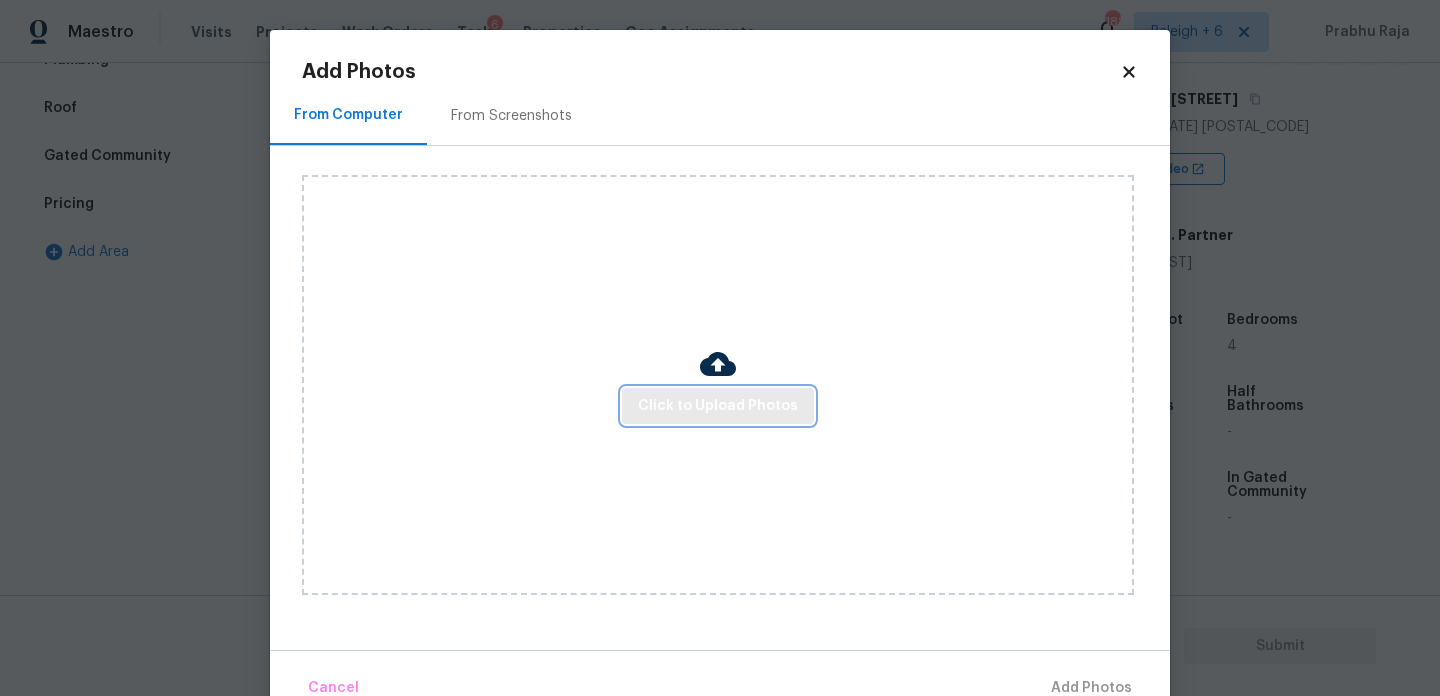 click on "Click to Upload Photos" at bounding box center (718, 406) 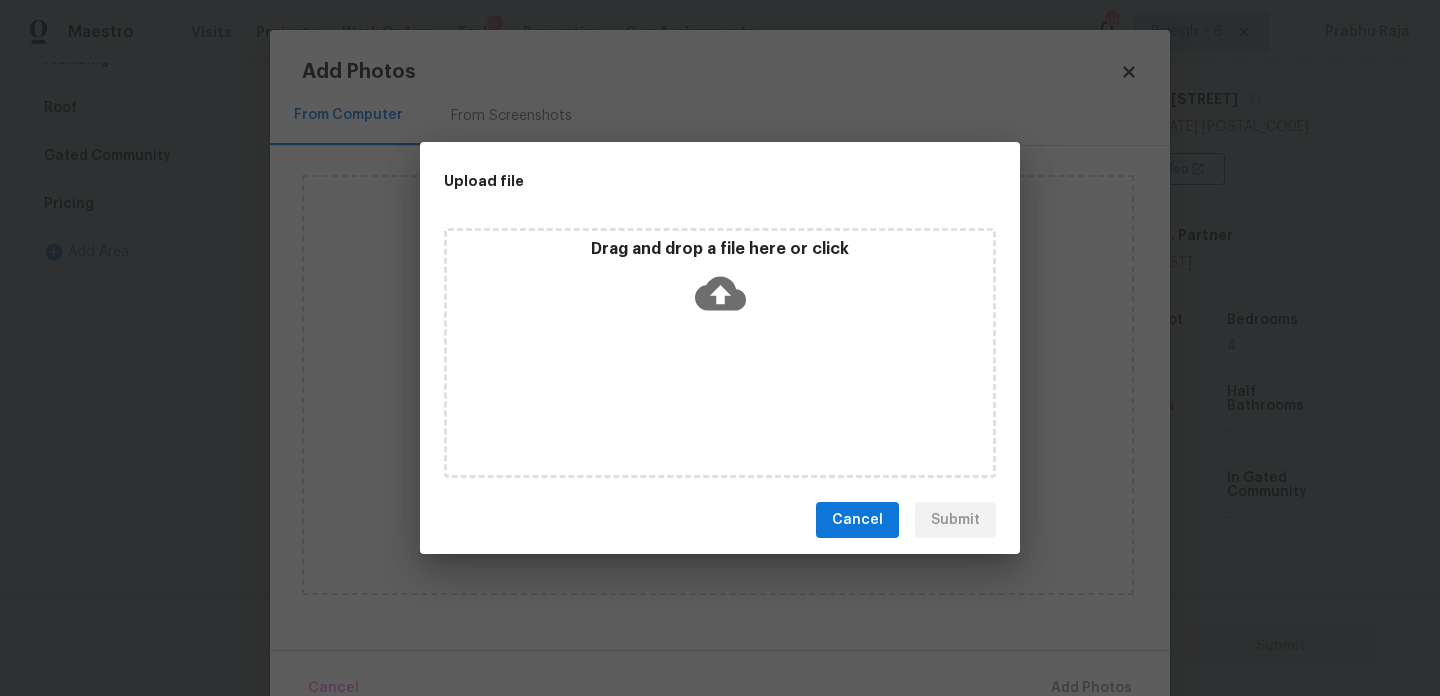 click on "Drag and drop a file here or click" at bounding box center [720, 353] 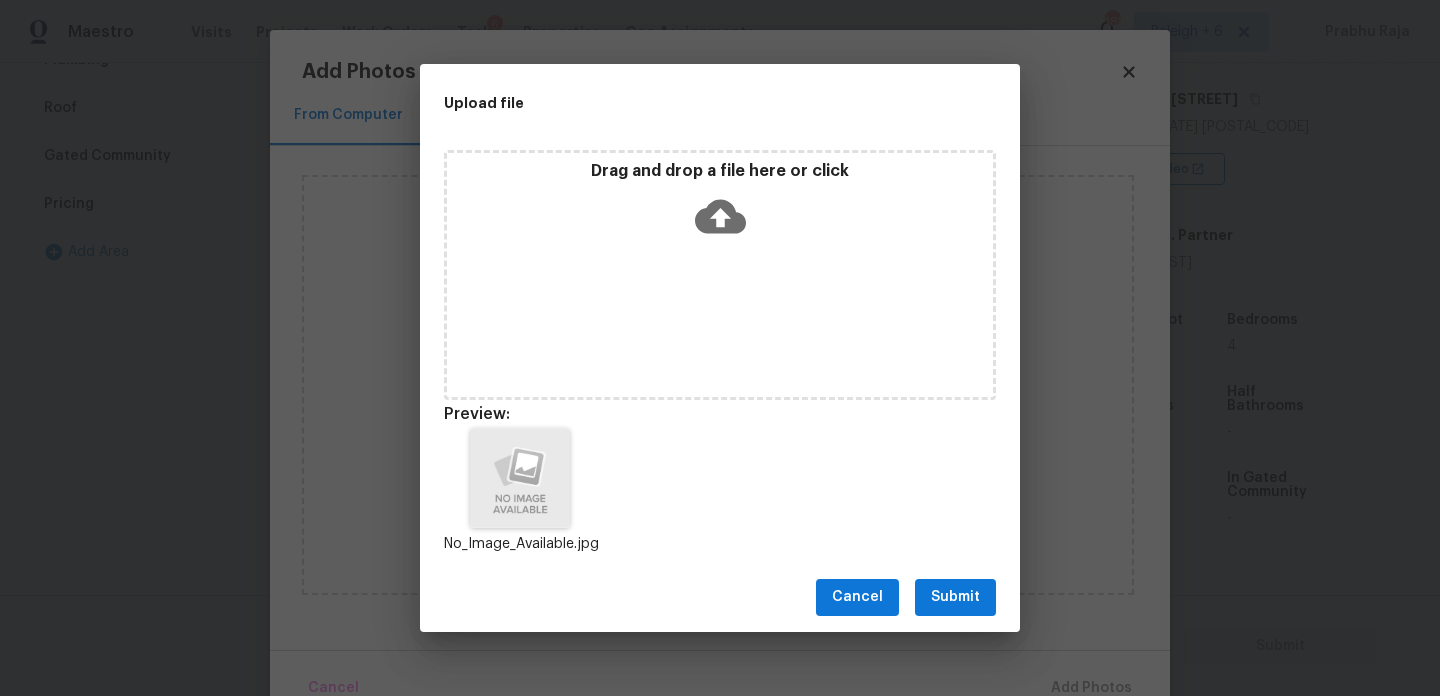 click on "Submit" at bounding box center [955, 597] 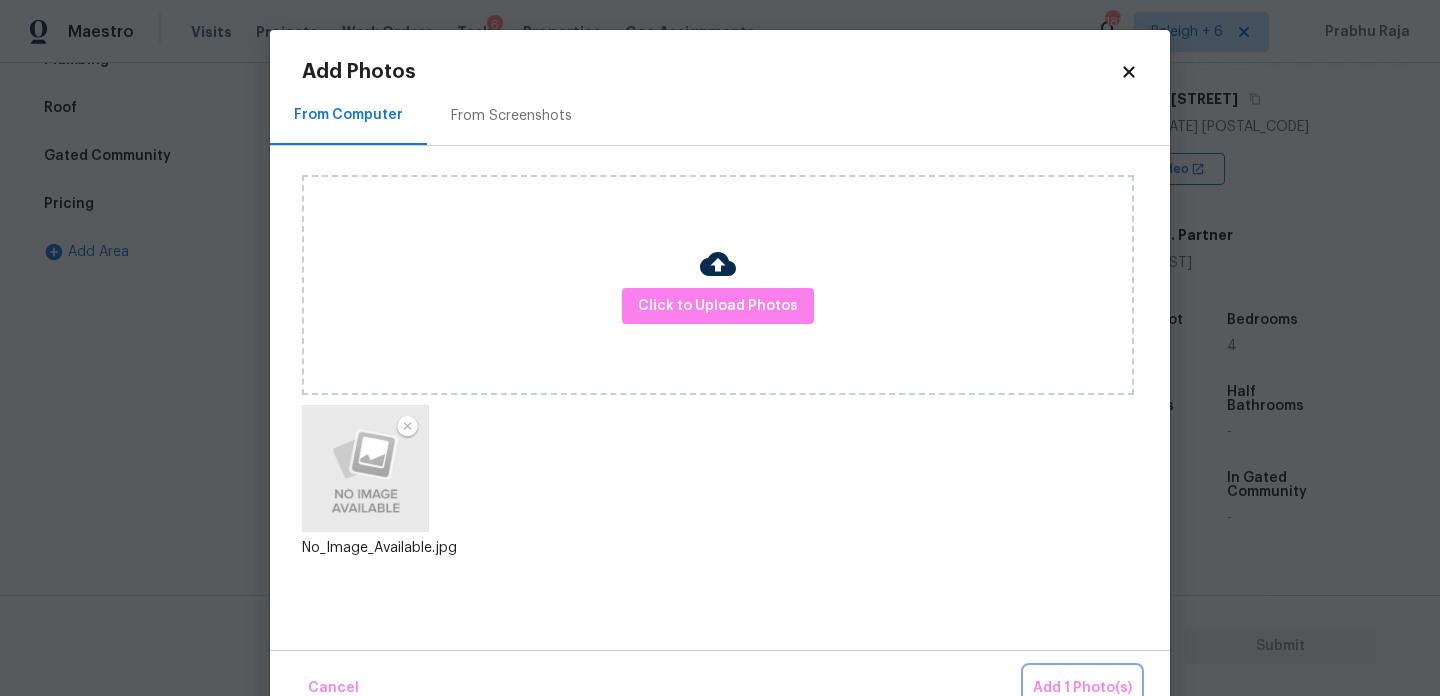 click on "Add 1 Photo(s)" at bounding box center (1082, 688) 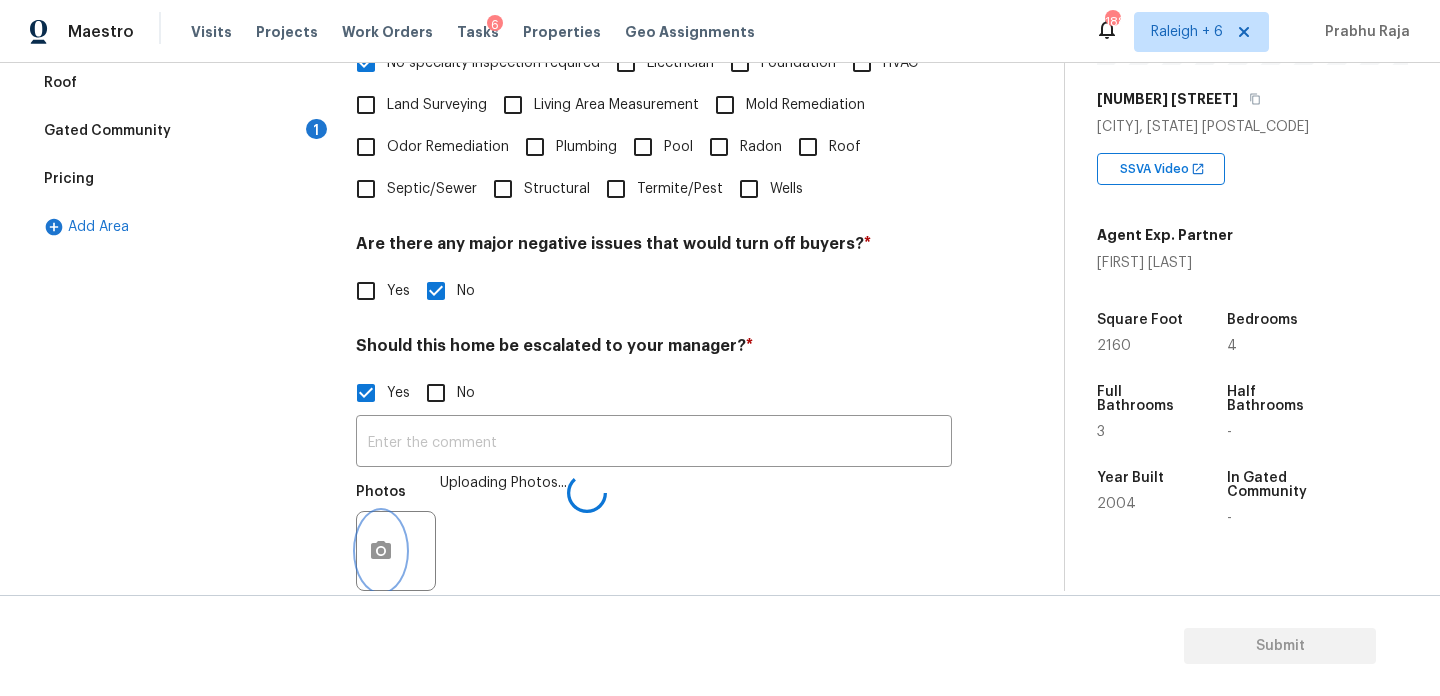 scroll, scrollTop: 697, scrollLeft: 0, axis: vertical 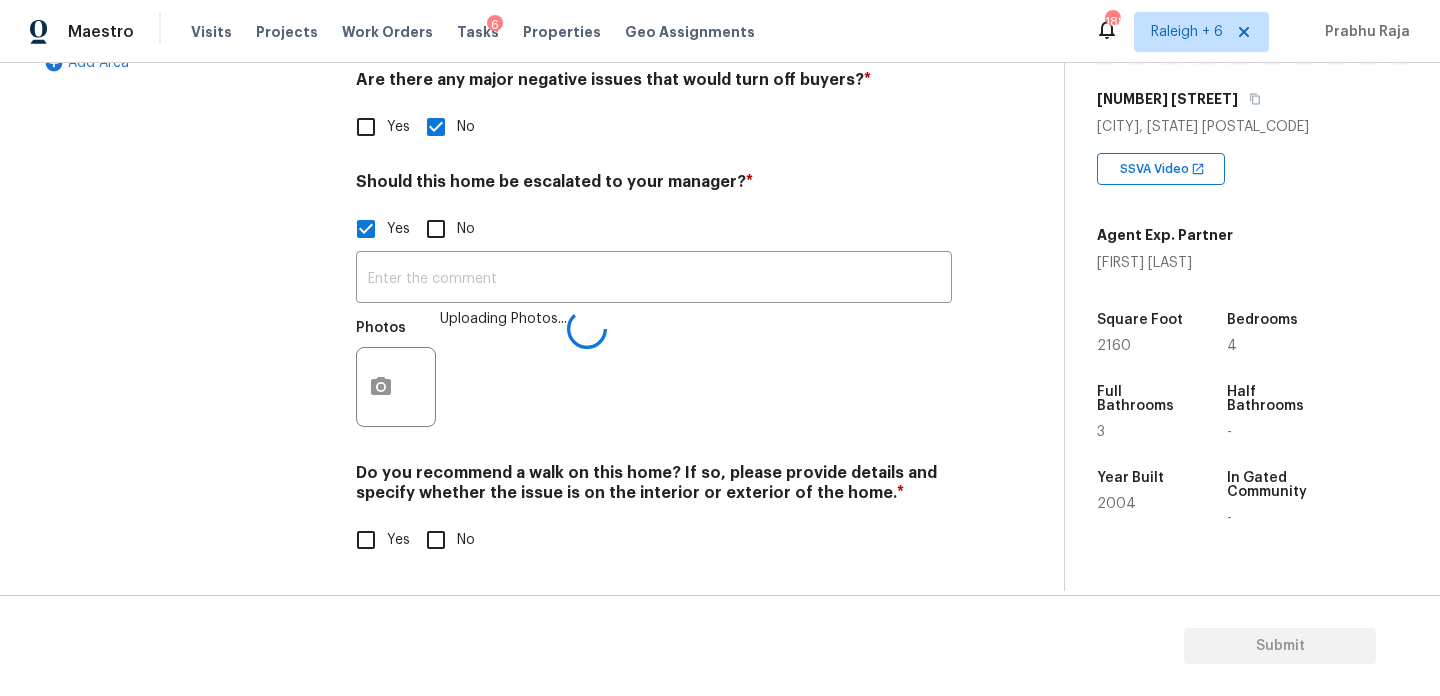 click on "No" at bounding box center [466, 540] 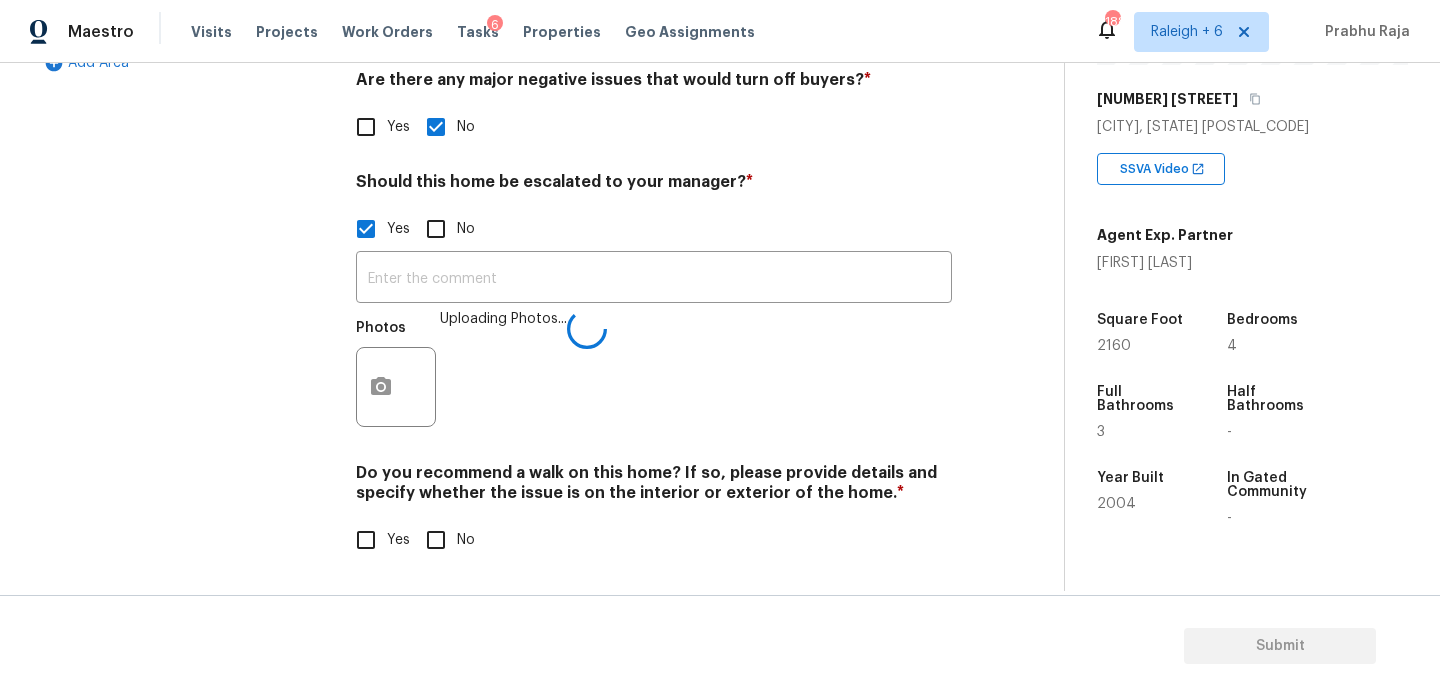click on "No" at bounding box center (436, 540) 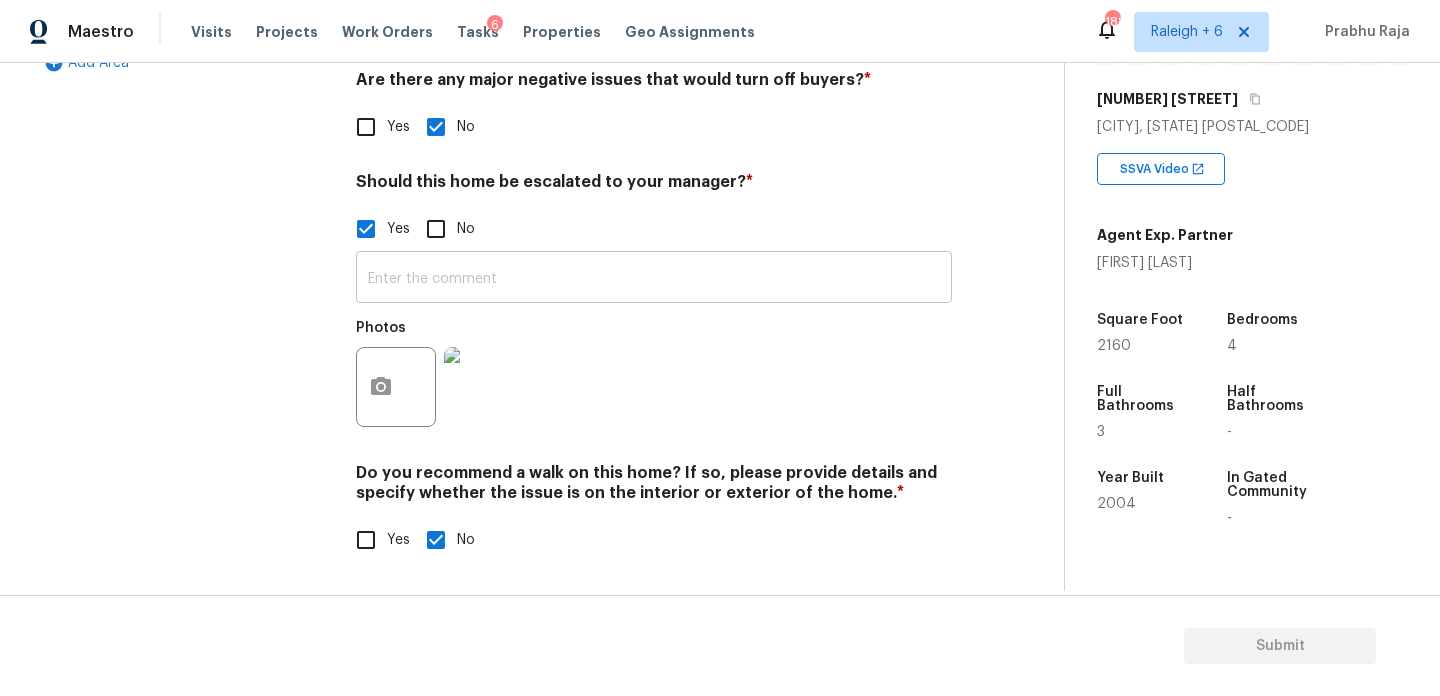 click at bounding box center (654, 279) 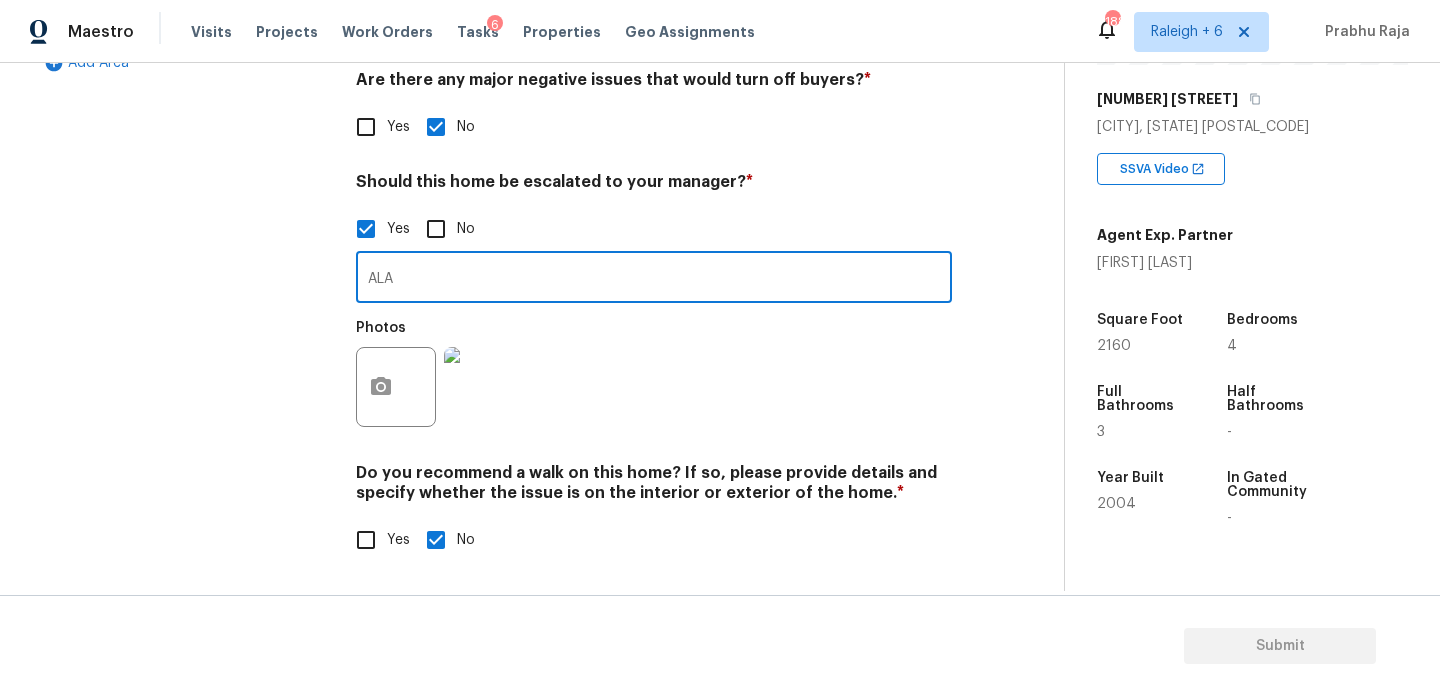 type on "ALA" 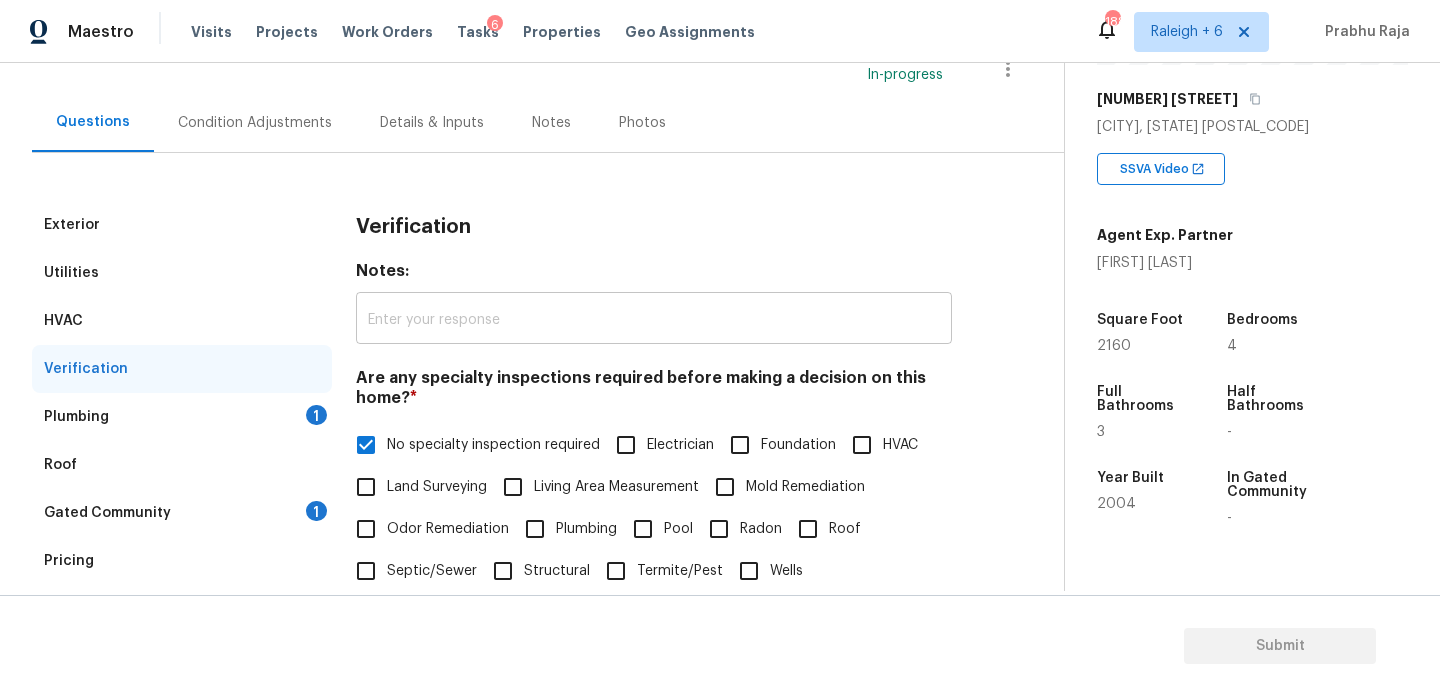 scroll, scrollTop: 152, scrollLeft: 0, axis: vertical 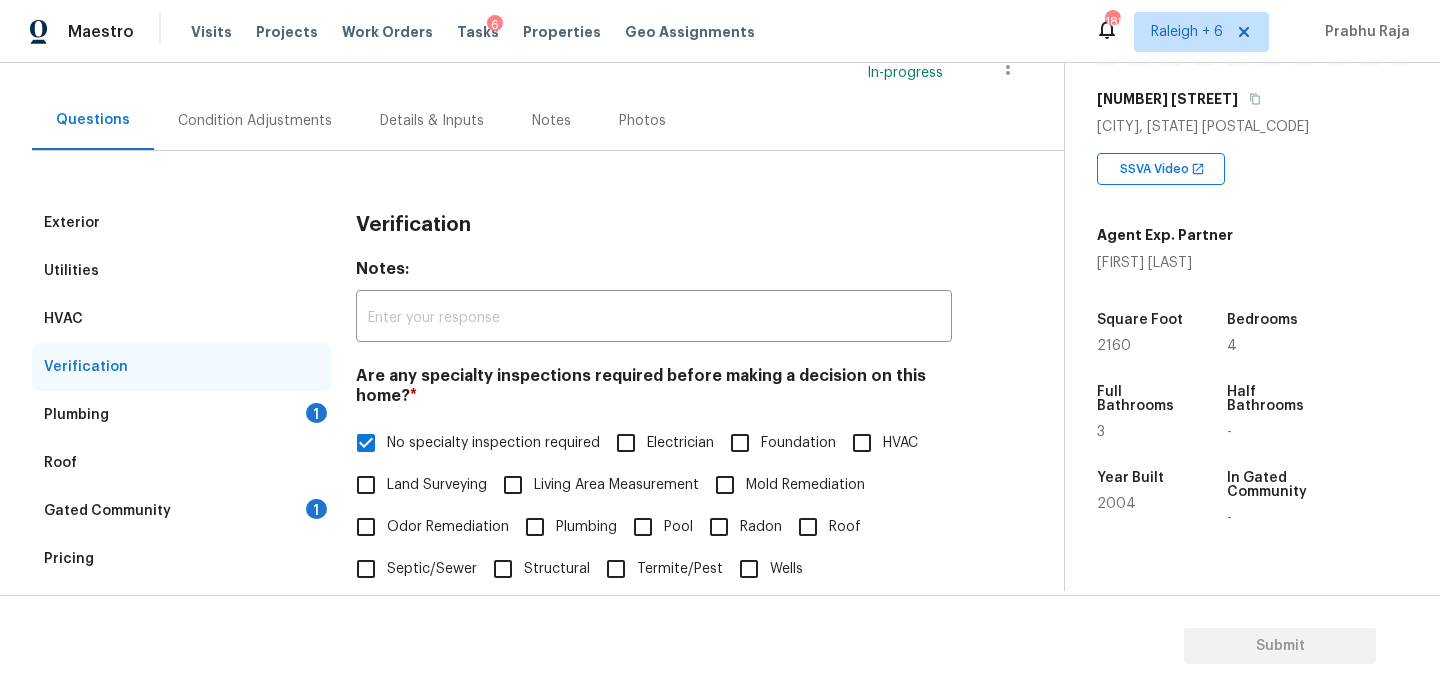click on "Plumbing 1" at bounding box center [182, 415] 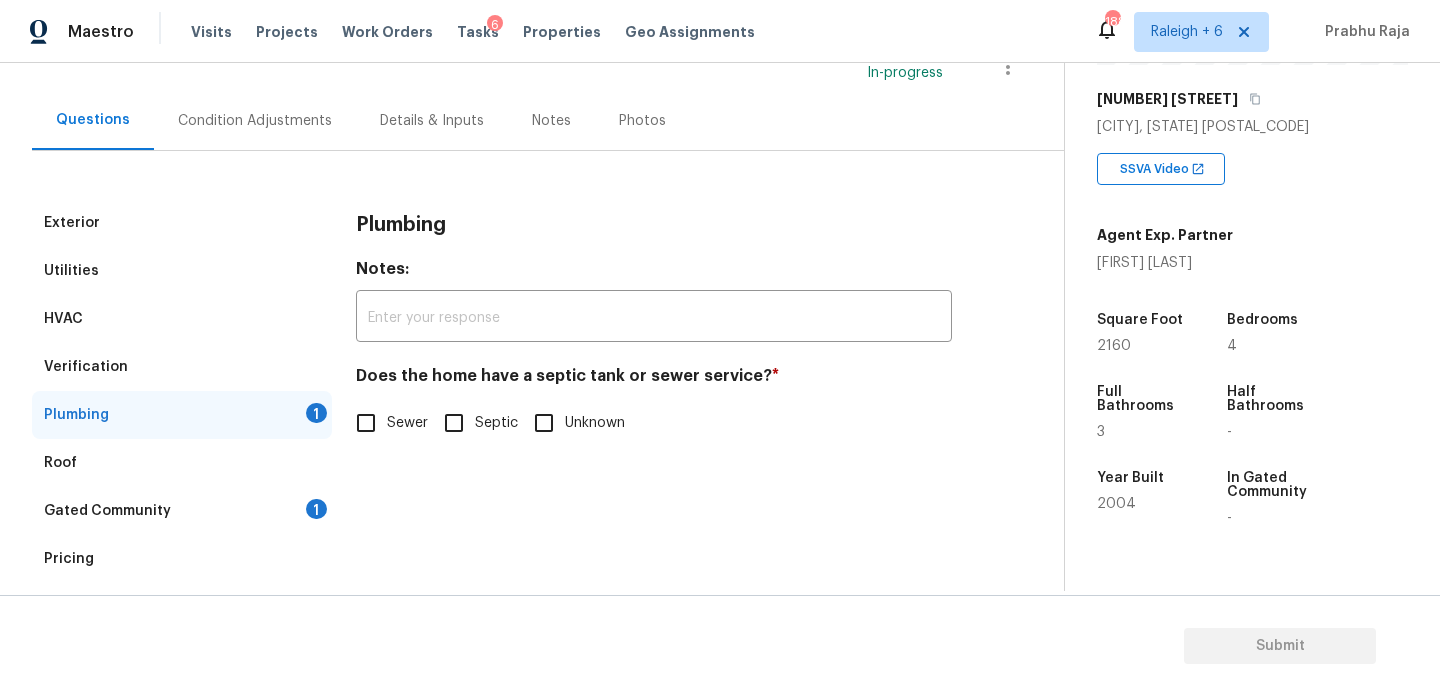 click on "Sewer" at bounding box center (366, 423) 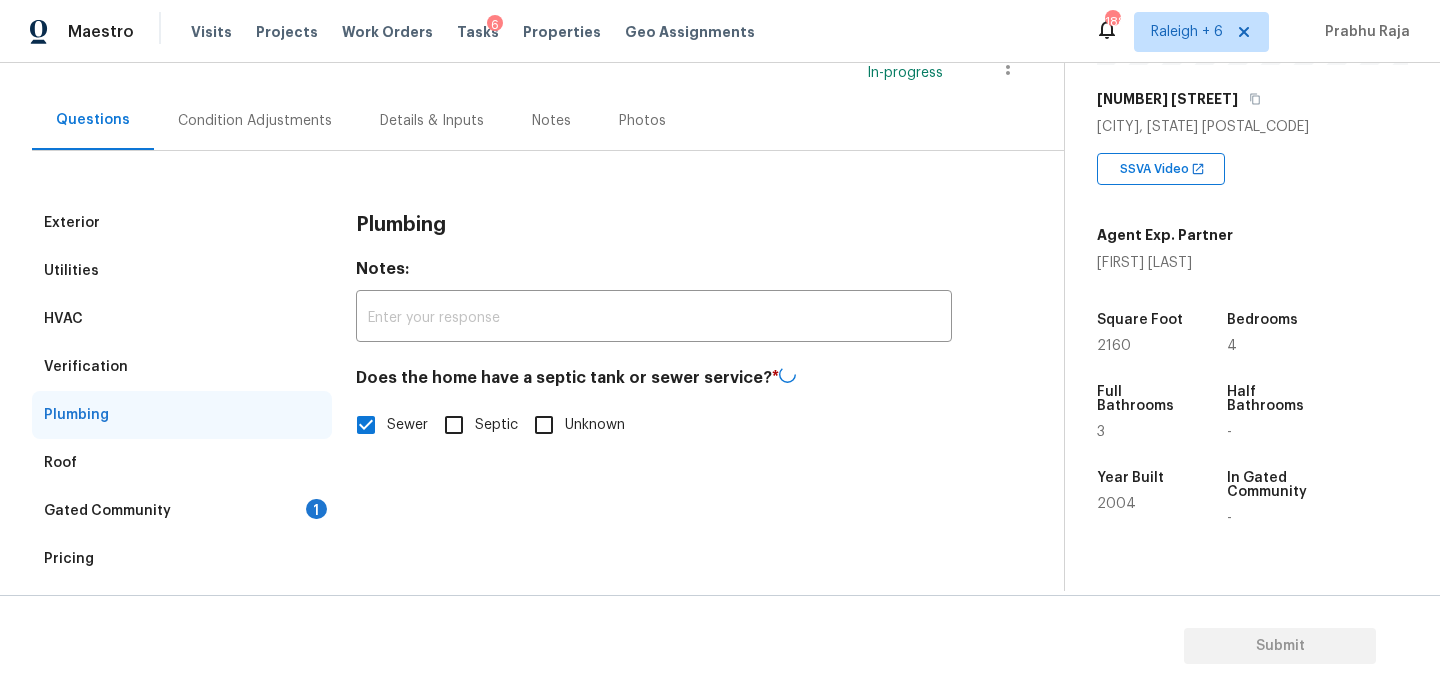 click on "1" at bounding box center [316, 509] 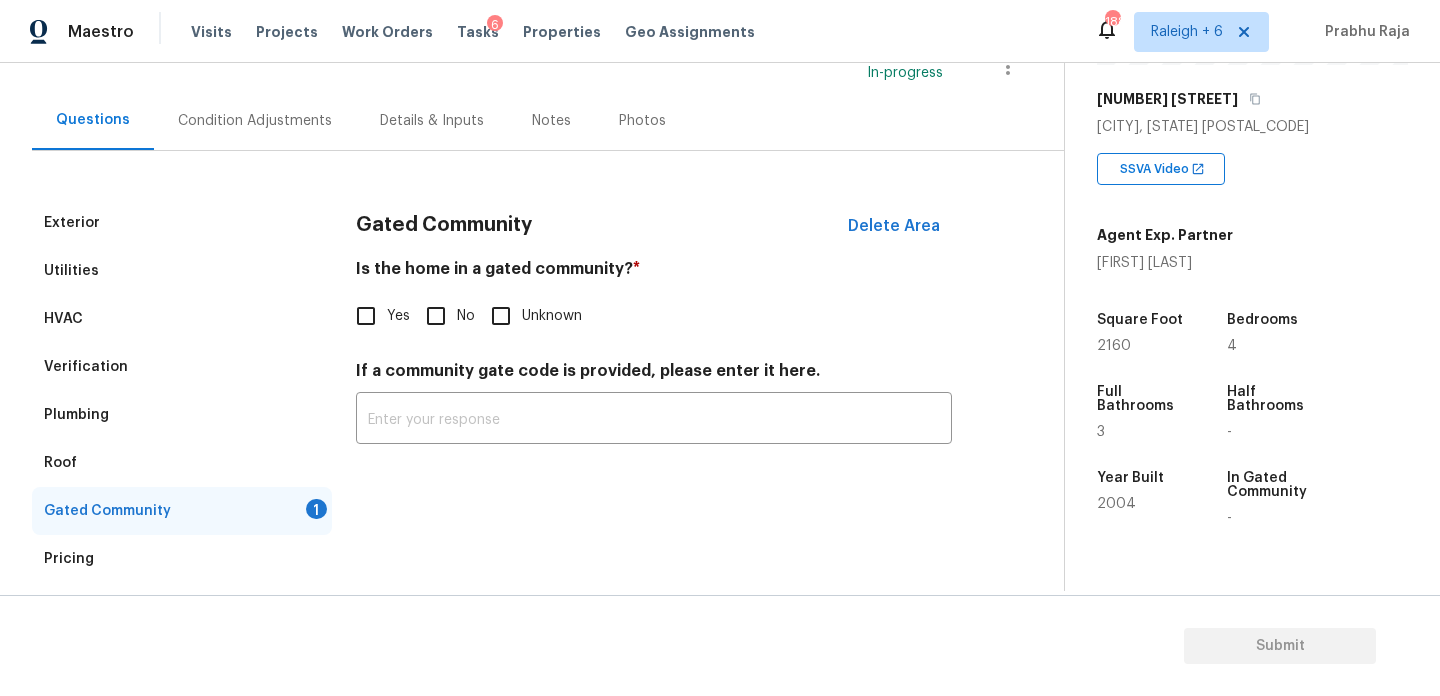 click on "Is the home in a gated community?  * Yes No Unknown" at bounding box center (654, 298) 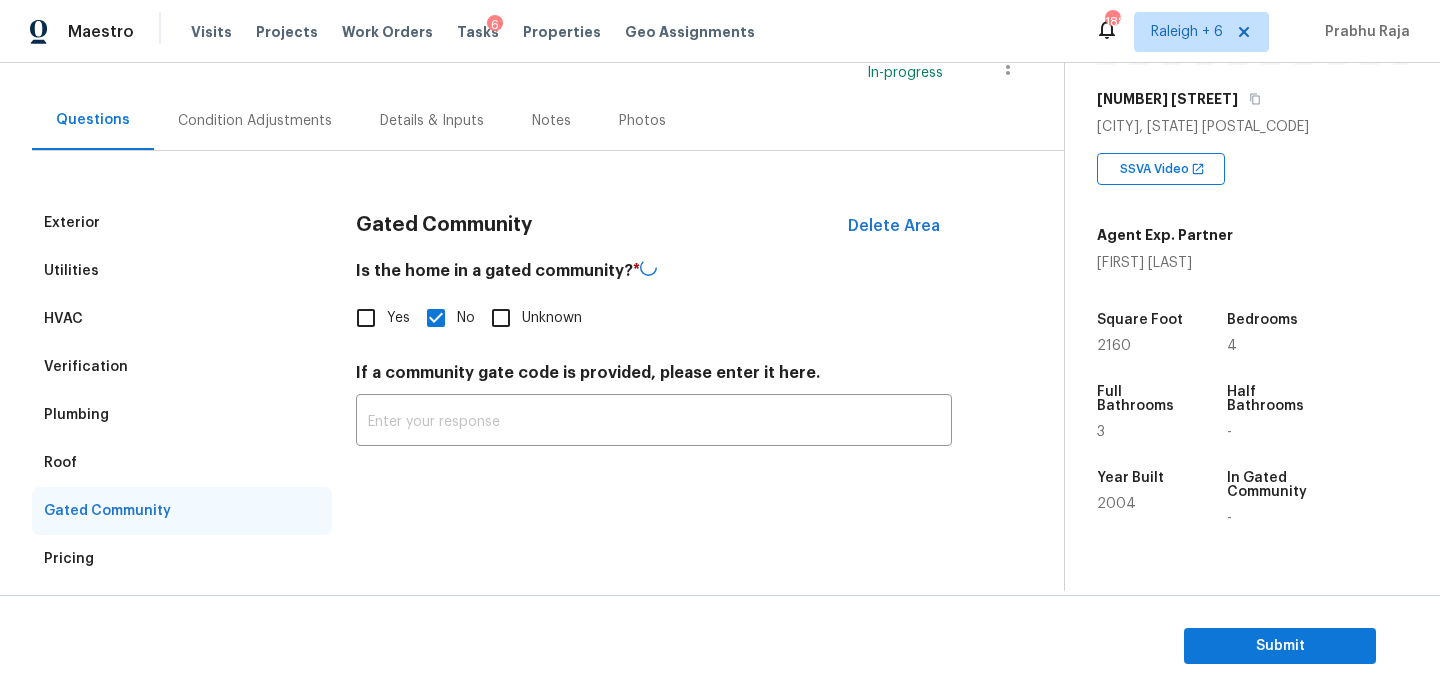 click on "Condition Adjustments" at bounding box center [255, 120] 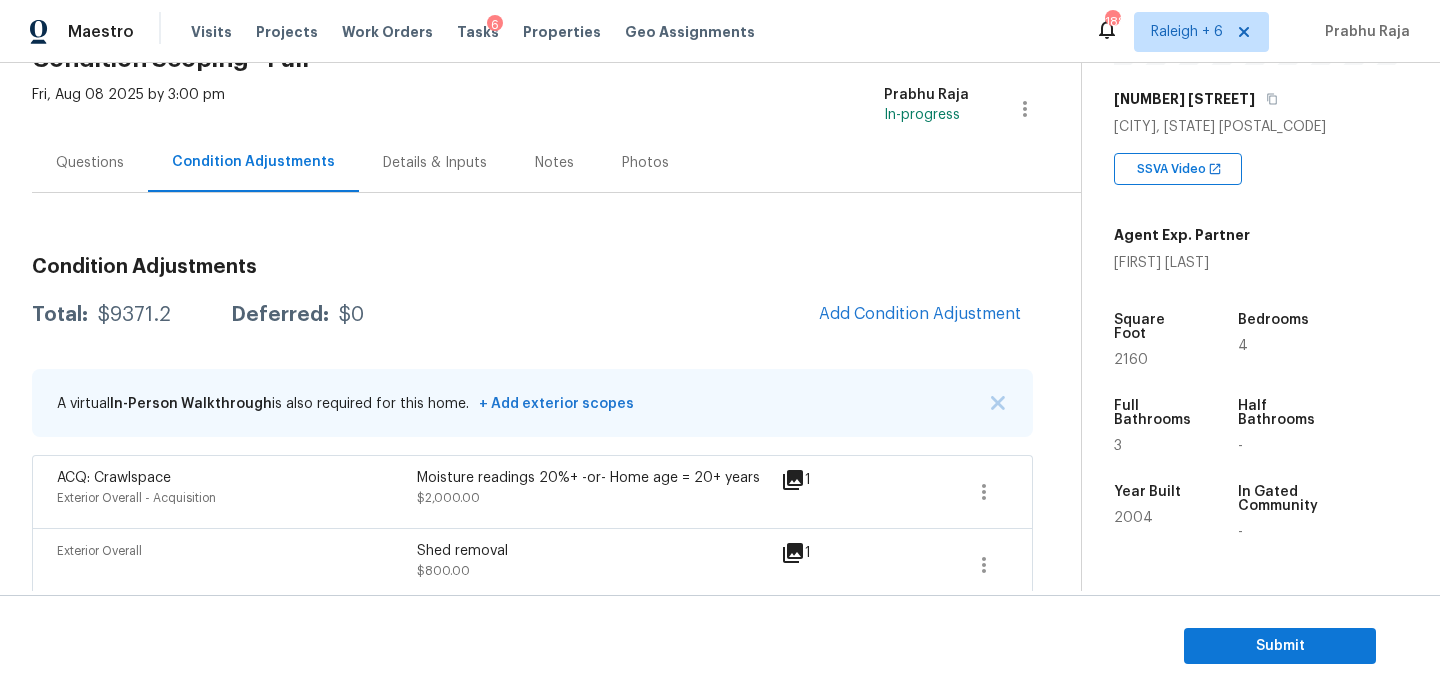 scroll, scrollTop: 0, scrollLeft: 0, axis: both 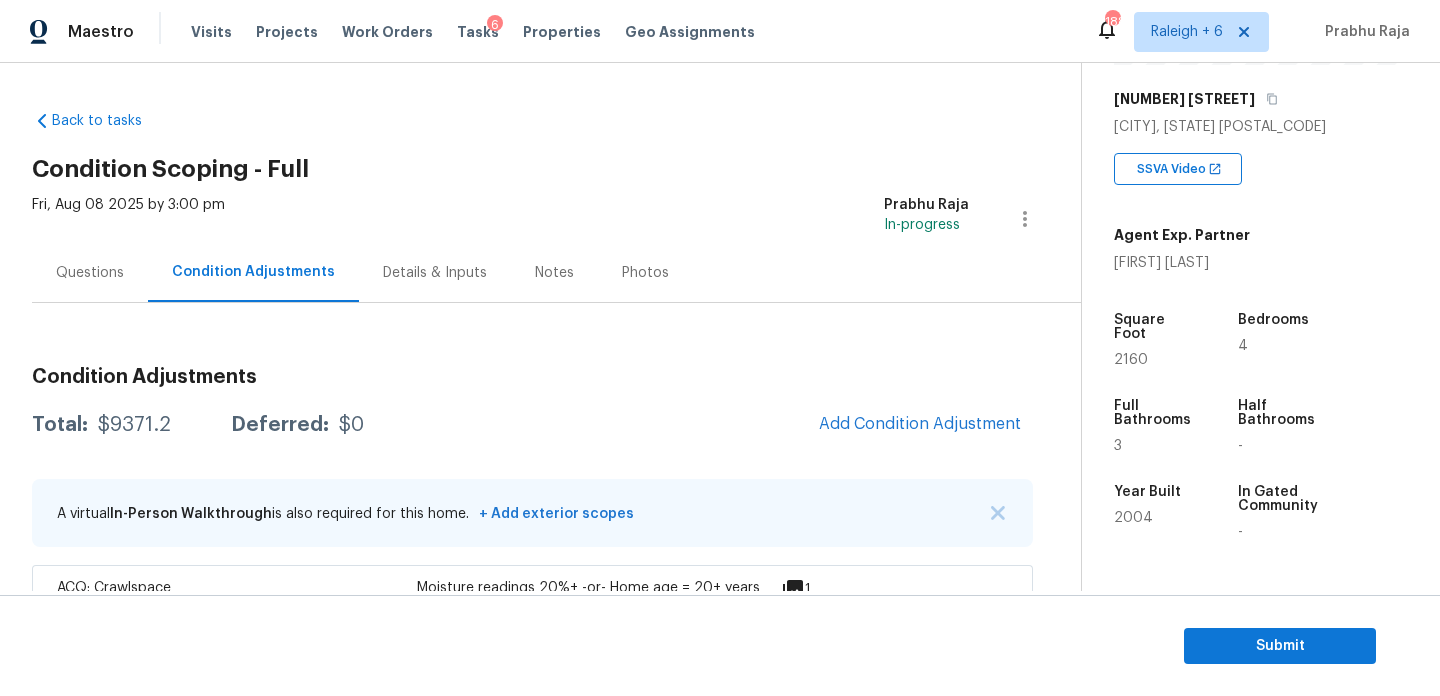 click on "Condition Adjustments Total:  $9371.2 Deferred:  $0 Add Condition Adjustment A virtual  In-Person Walkthrough  is also required for this home.   + Add exterior scopes ACQ: Crawlspace Exterior Overall - Acquisition Moisture readings 20%+ -or- Home age = 20+ years $2,000.00   1 Exterior Overall Shed removal $800.00   1 Condition charge Interior Overall - Home Readiness Packages Age Condition Charge: 1993-2008 C	 $2,000.00   0 ACQ: Shingle Roof Roof - Acquisition Acquisition Scope: Shingle Roof 0-10 years in age maintenance. $288.00   0 Pressure Washing Exterior Overall Pressure wash $200.00   0 Landscape Package Exterior Overall - Home Readiness Packages Mowing of grass up to 6" in height. Mow, edge along driveways & sidewalks, trim along standing structures, trim bushes and shrubs (<6' in height). Remove weeds from previously maintained flowerbeds and remove standing yard debris (small twigs, non seasonal falling leaves).  Use leaf blower to remove clippings from hard surfaces." $300.00   0 Wallpaper $500.00" at bounding box center [532, 841] 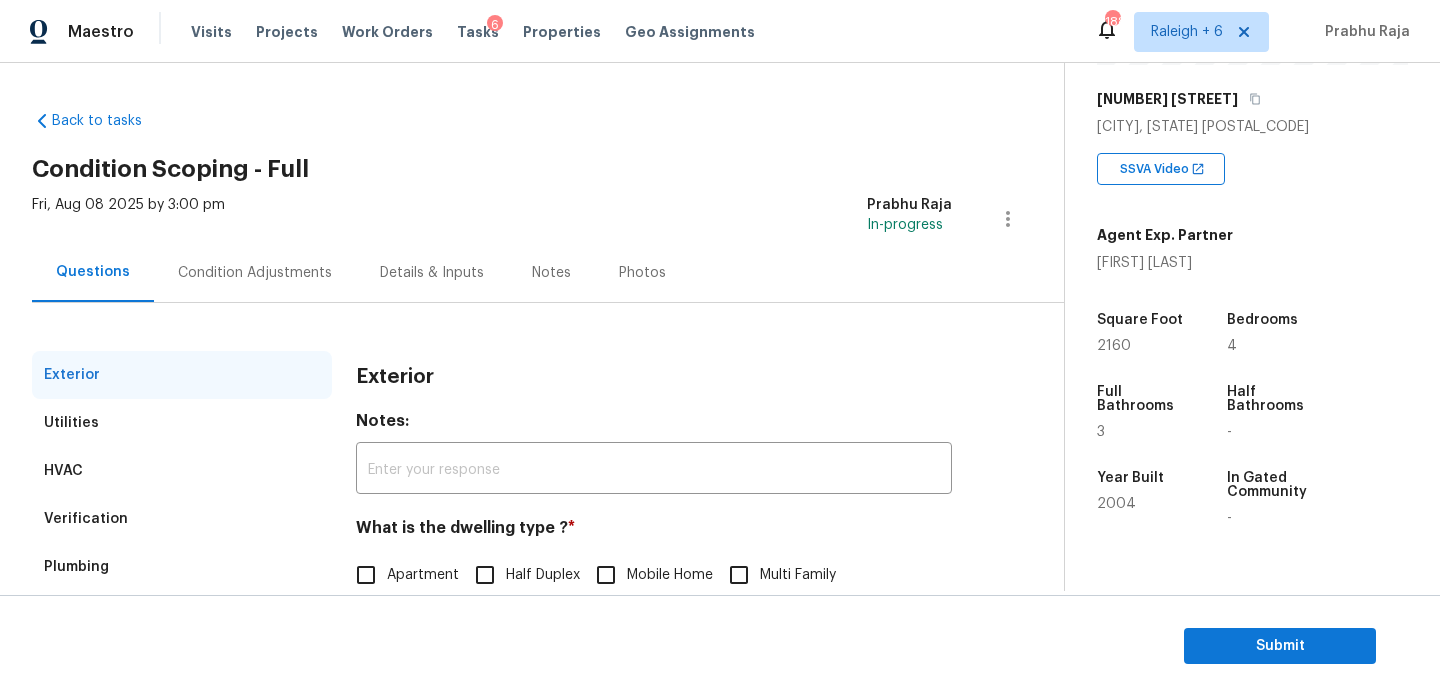 scroll, scrollTop: 267, scrollLeft: 0, axis: vertical 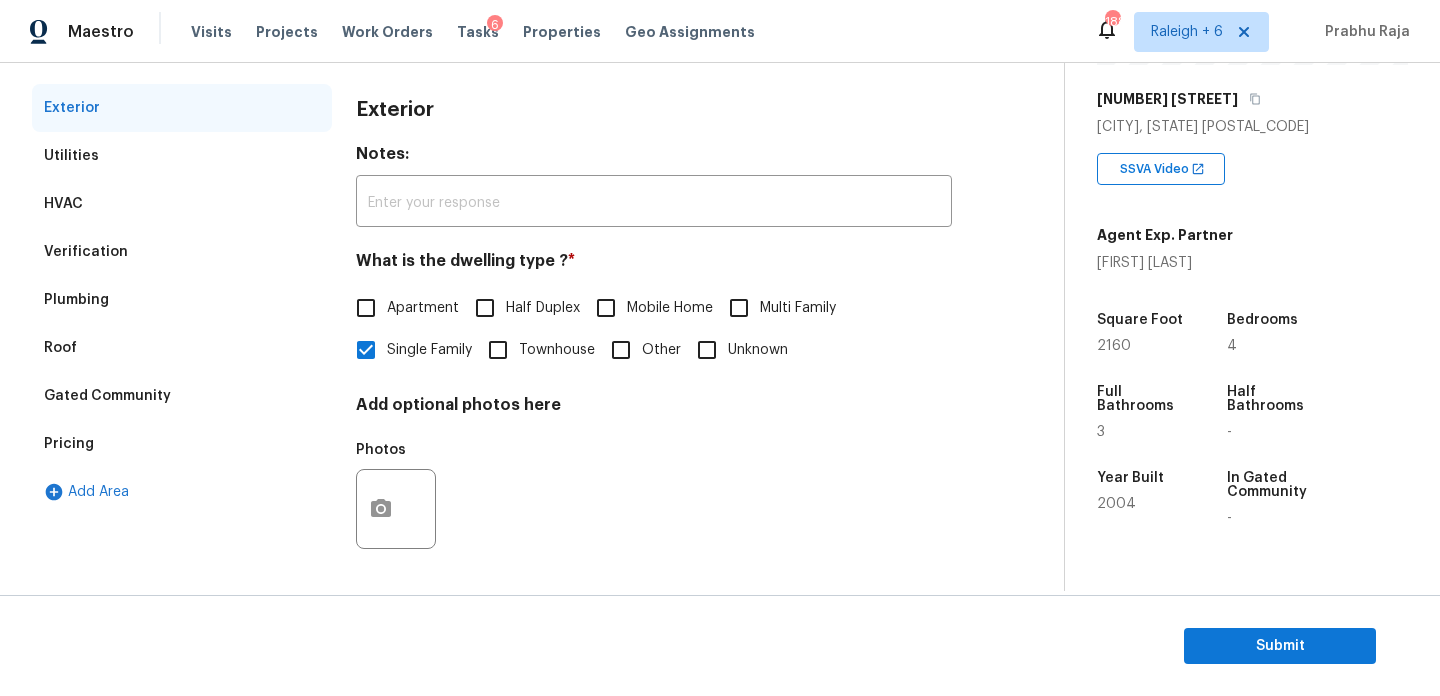 click on "Pricing" at bounding box center [182, 444] 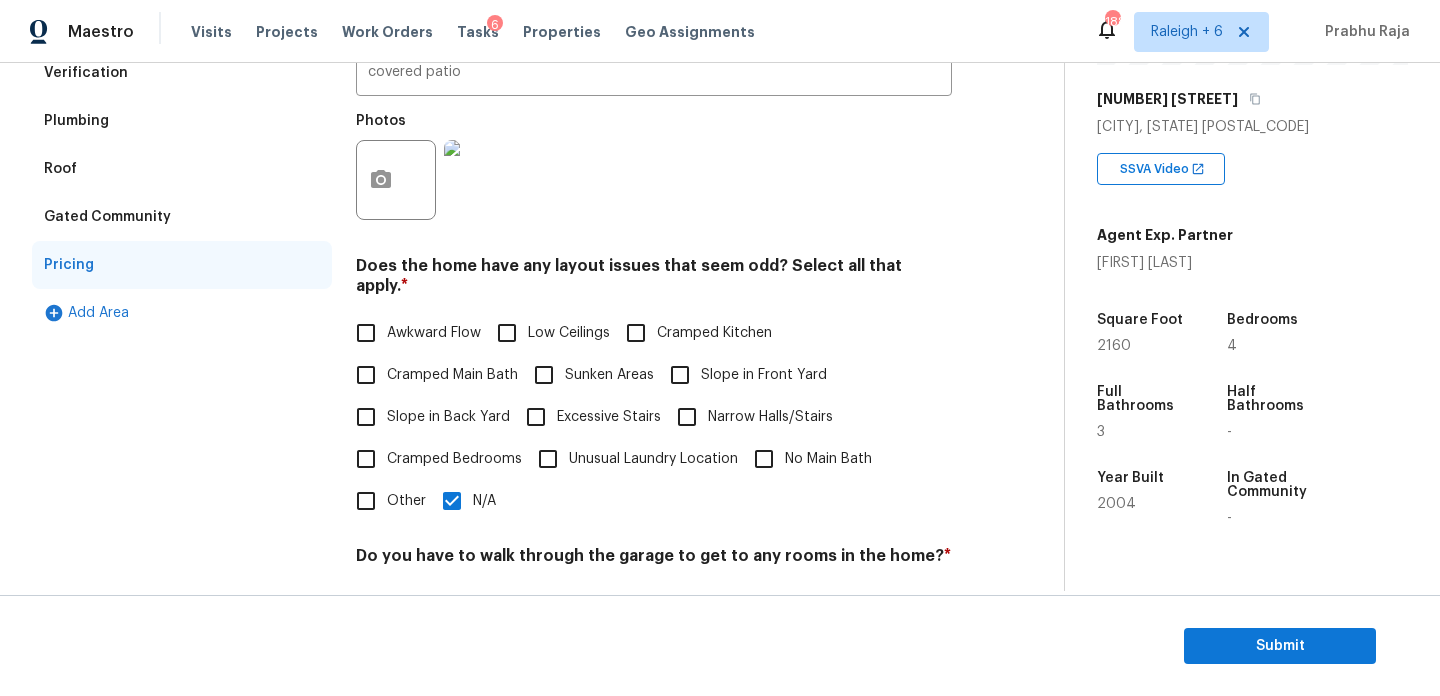 scroll, scrollTop: 462, scrollLeft: 0, axis: vertical 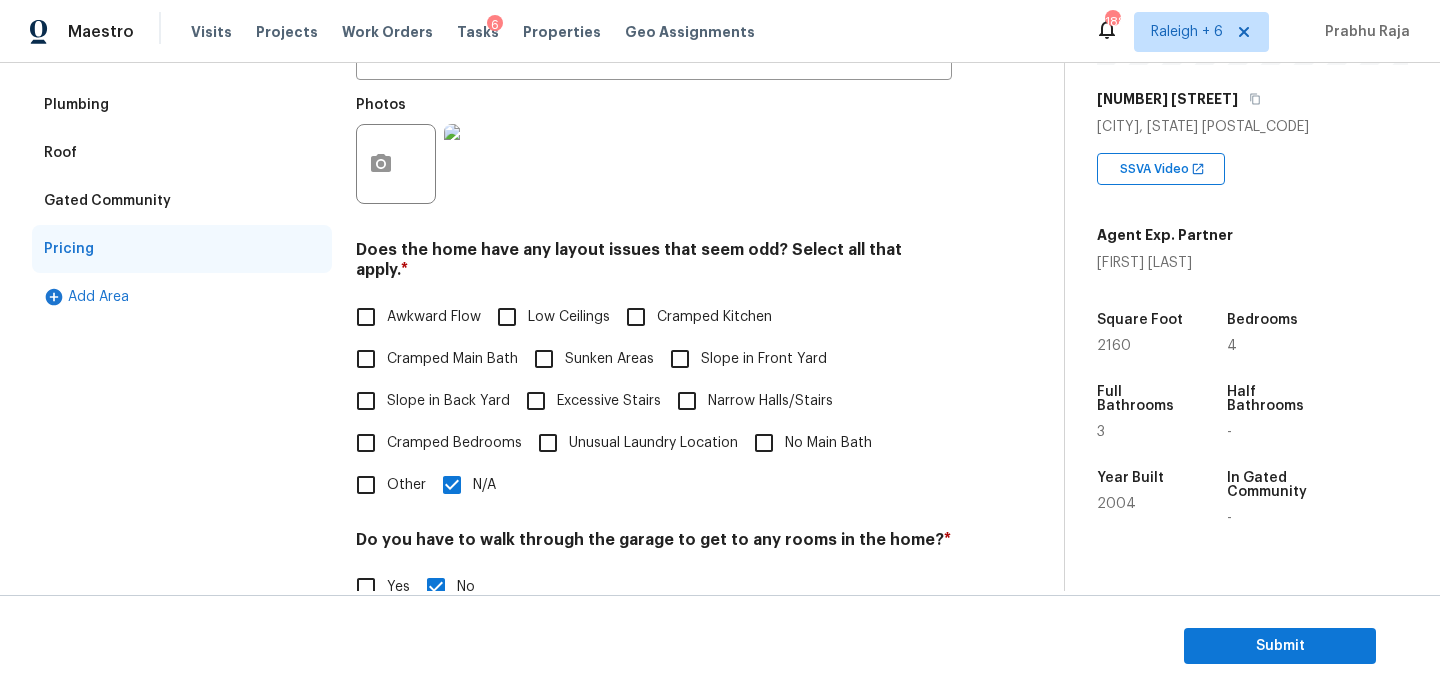 click on "Slope in Back Yard" at bounding box center [366, 401] 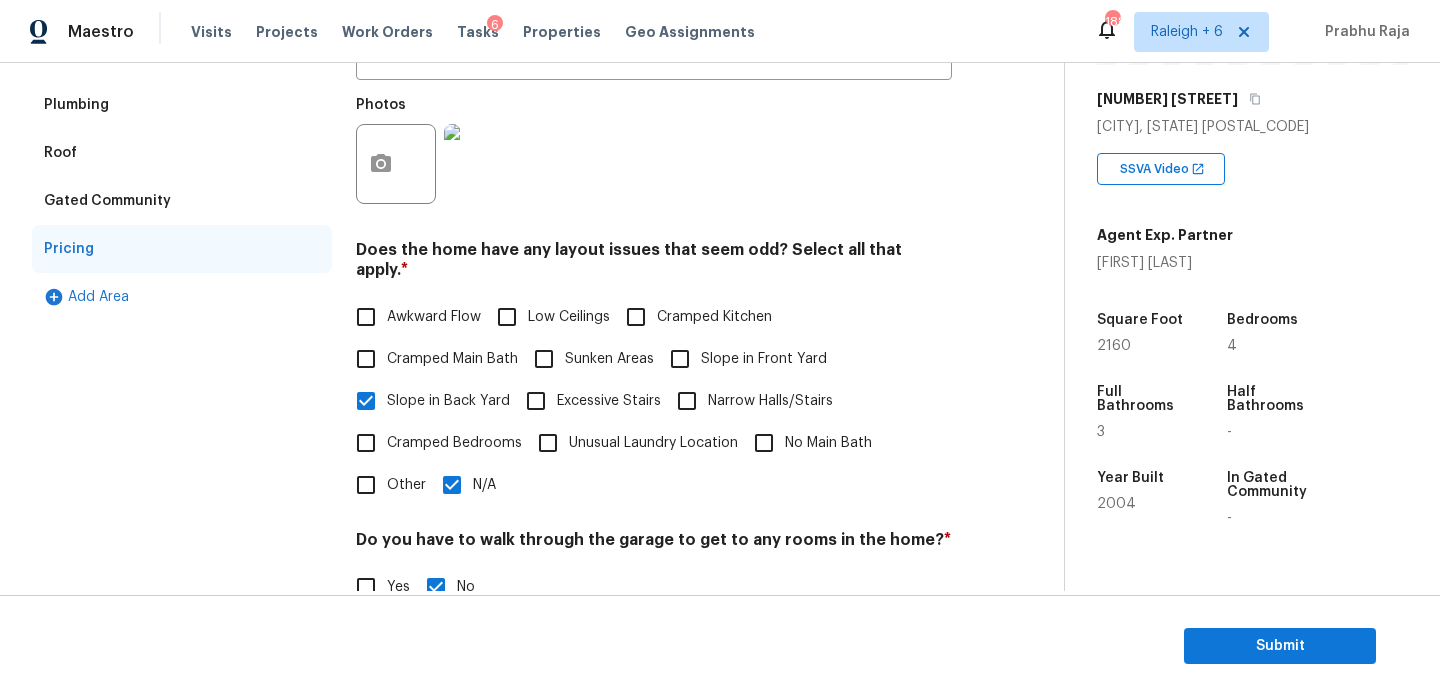click on "Pricing Does the home have any additions?  * Yes No N/A covered patio ​ Photos Does the home have any layout issues that seem odd? Select all that apply.  * Awkward Flow Low Ceilings Cramped Kitchen Cramped Main Bath Sunken Areas Slope in Front Yard Slope in Back Yard Excessive Stairs Narrow Halls/Stairs Cramped Bedrooms Unusual Laundry Location No Main Bath Other N/A Do you have to walk through the garage to get to any rooms in the home?  * Yes No Does the kitchen seem cramped?  * Yes No Does the home appear to be very outdated?  * Yes No" at bounding box center [654, 362] 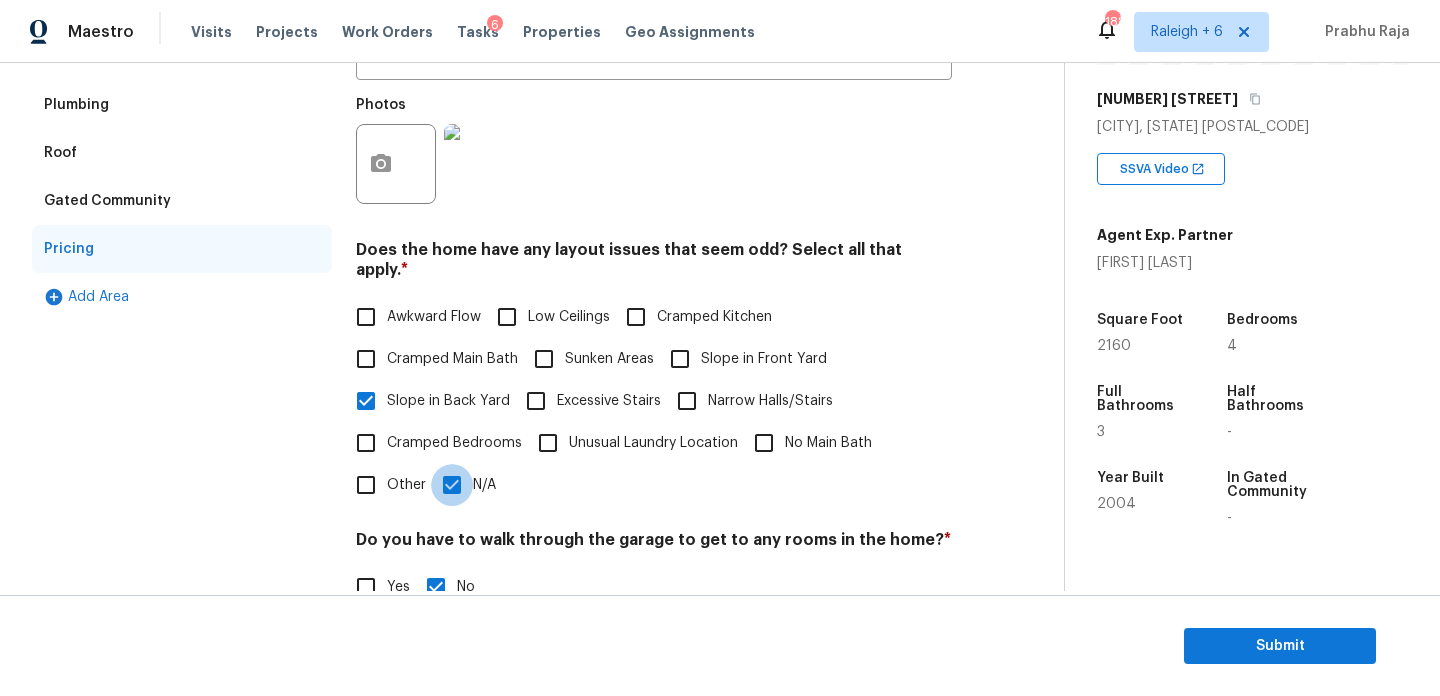 click on "N/A" at bounding box center (452, 485) 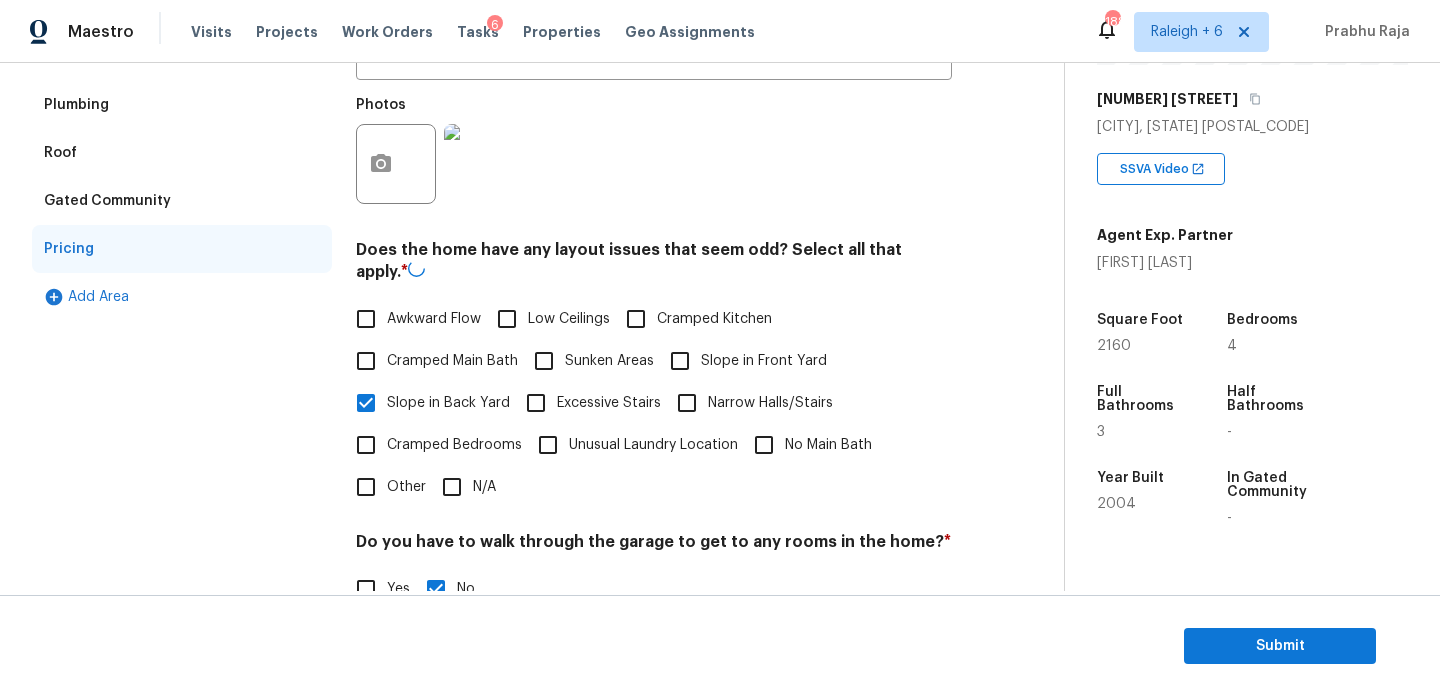 scroll, scrollTop: 0, scrollLeft: 0, axis: both 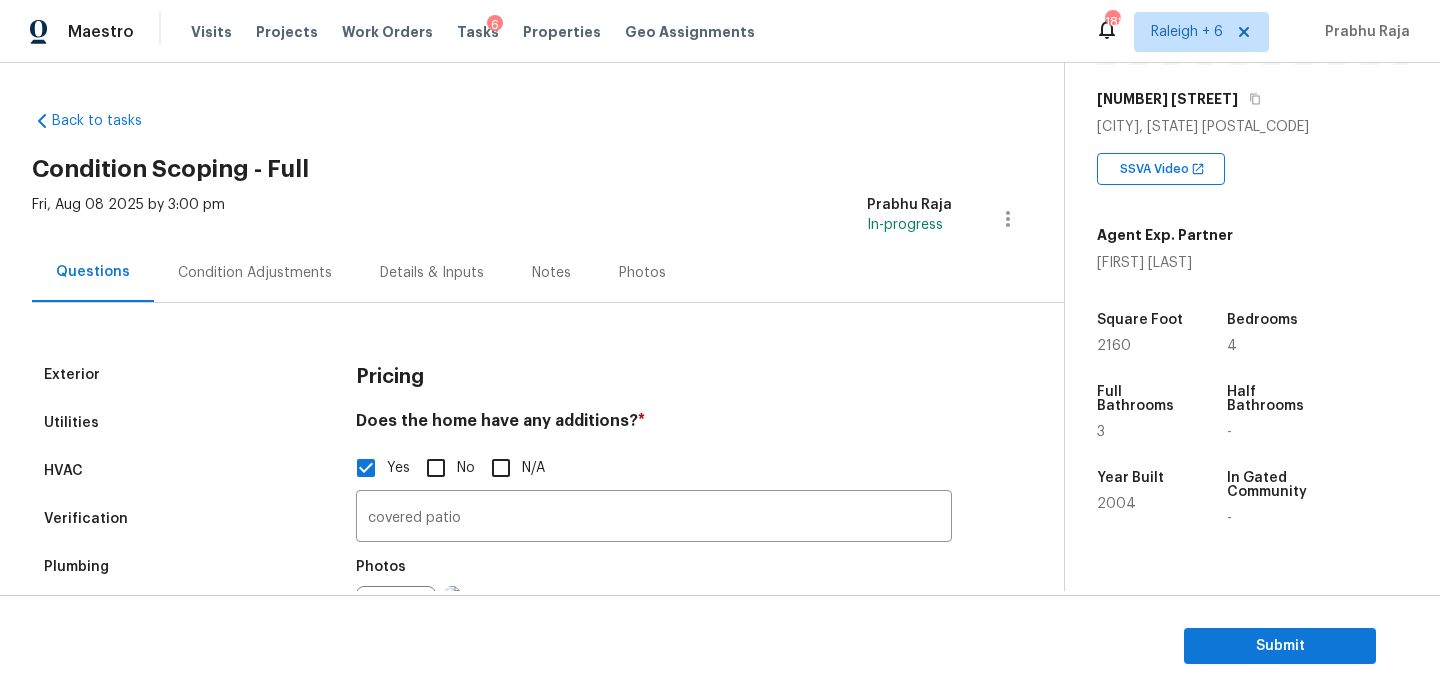 click on "Condition Adjustments" at bounding box center (255, 272) 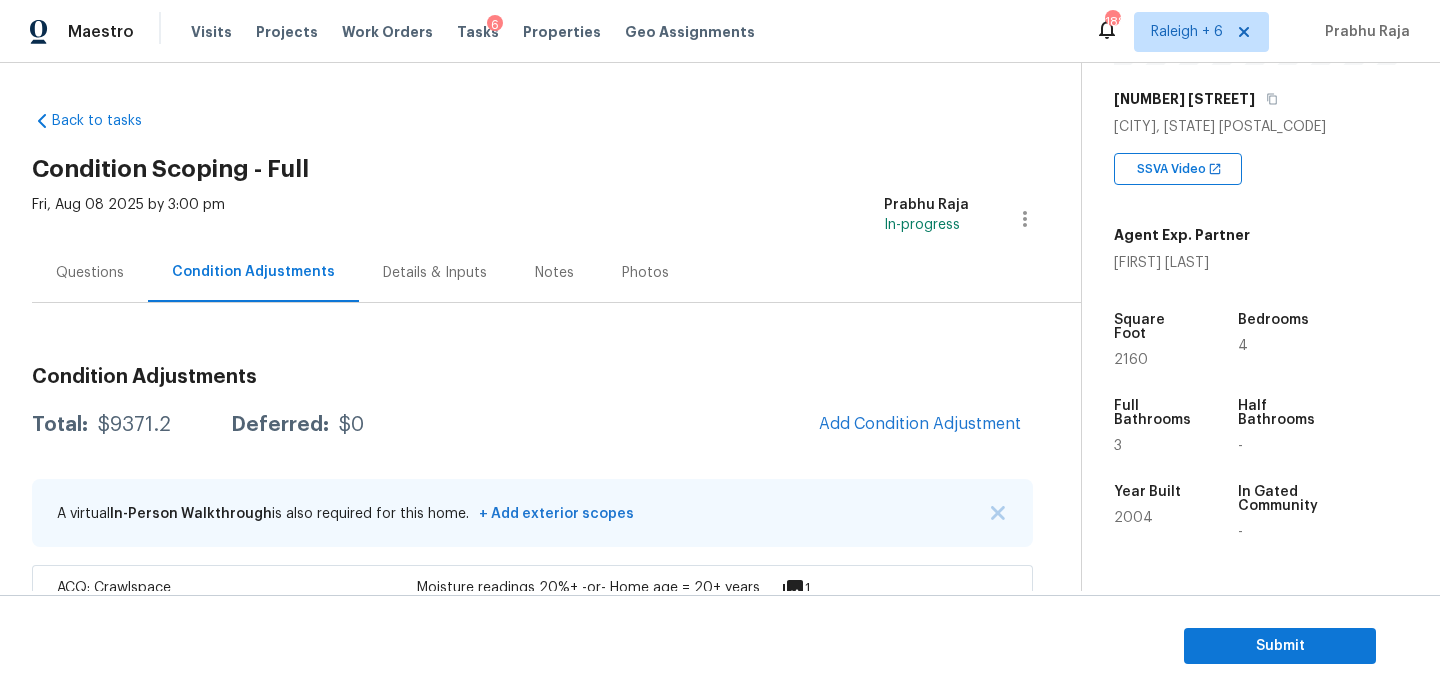 scroll, scrollTop: 161, scrollLeft: 0, axis: vertical 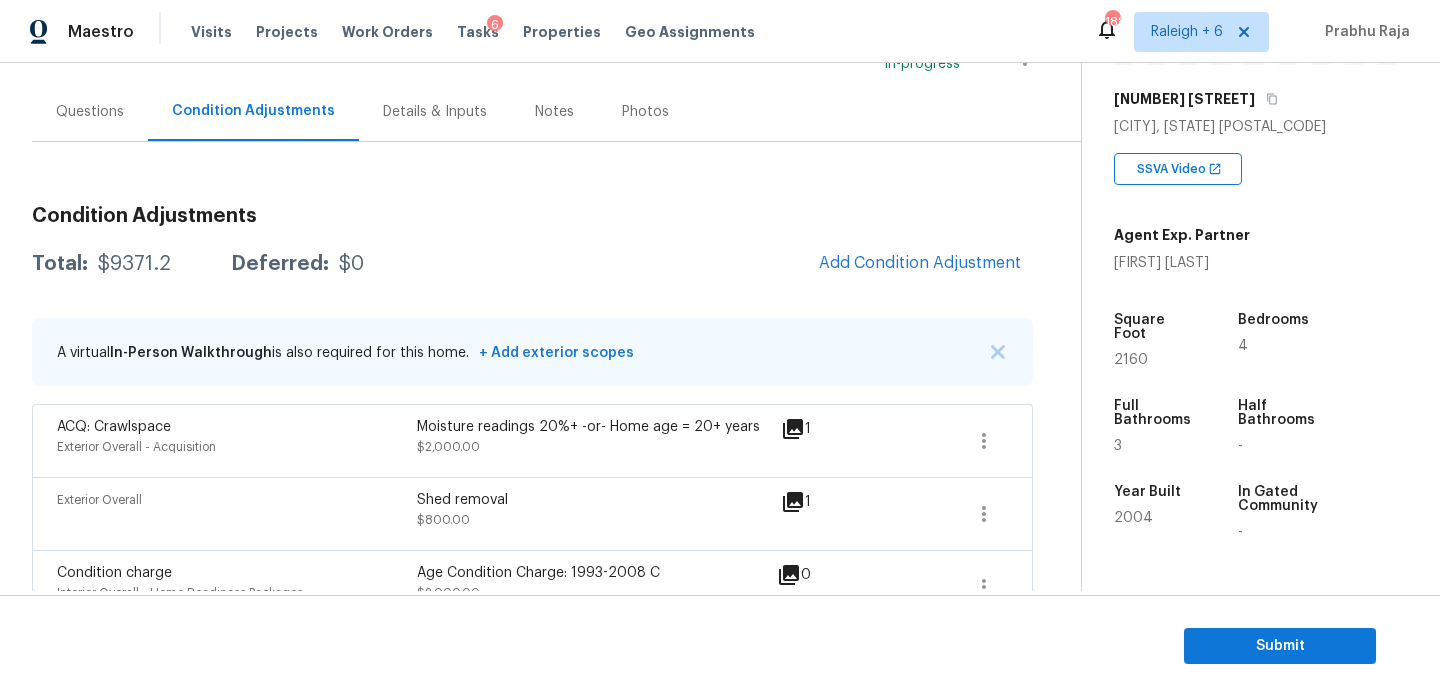 click on "Total:  $9371.2 Deferred:  $0 Add Condition Adjustment" at bounding box center (532, 264) 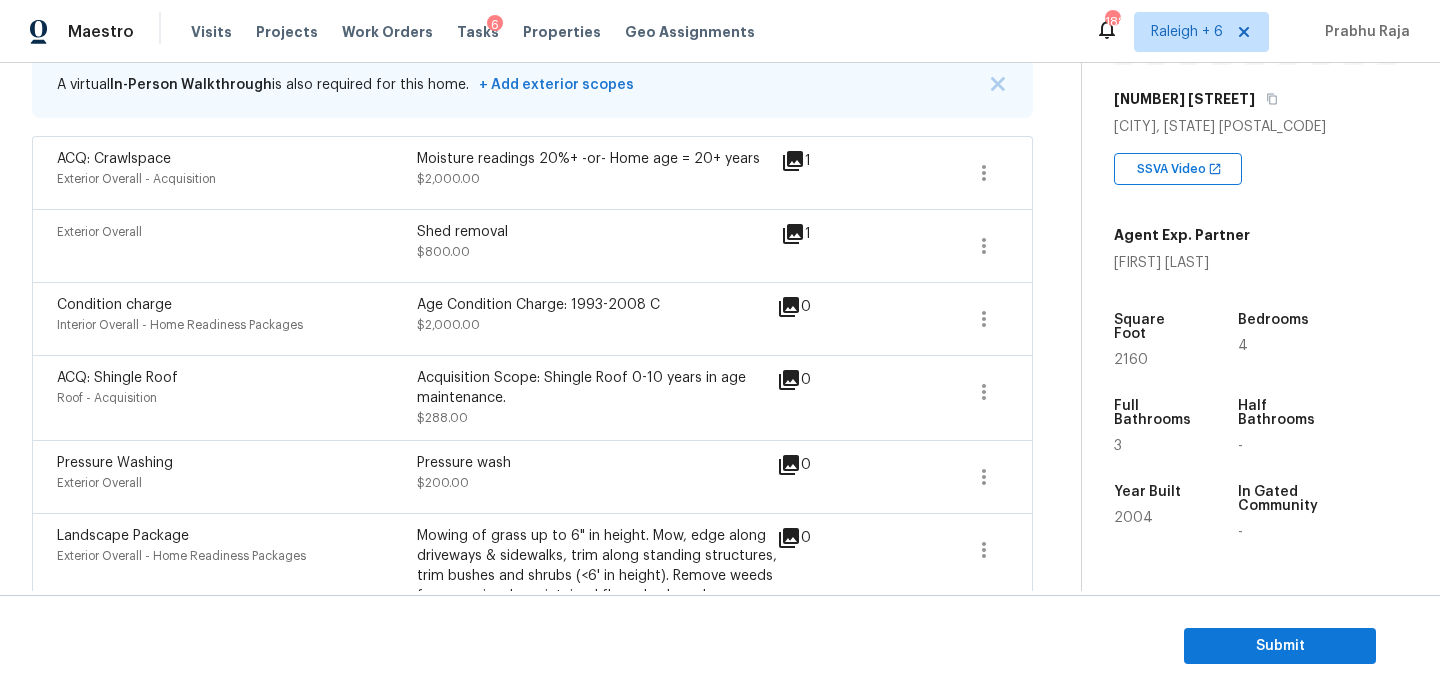 scroll, scrollTop: 444, scrollLeft: 0, axis: vertical 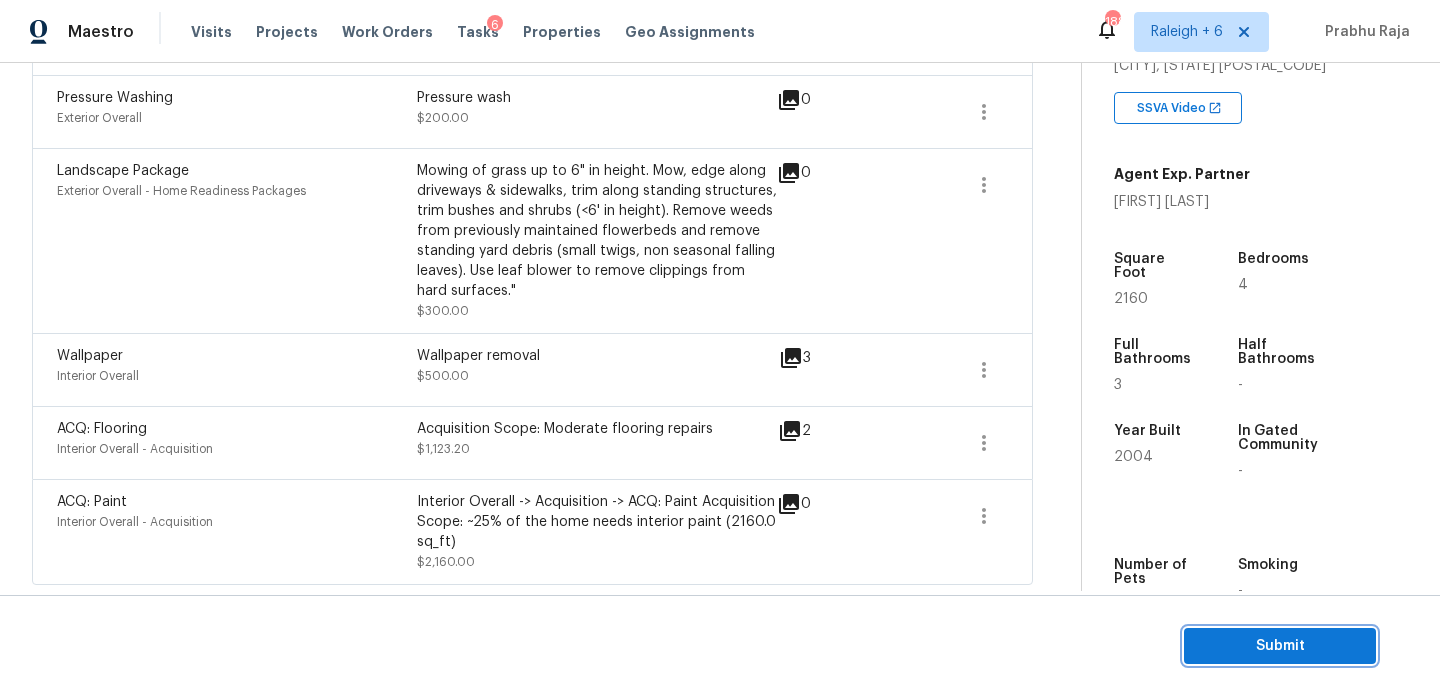 click on "Submit" at bounding box center [1280, 646] 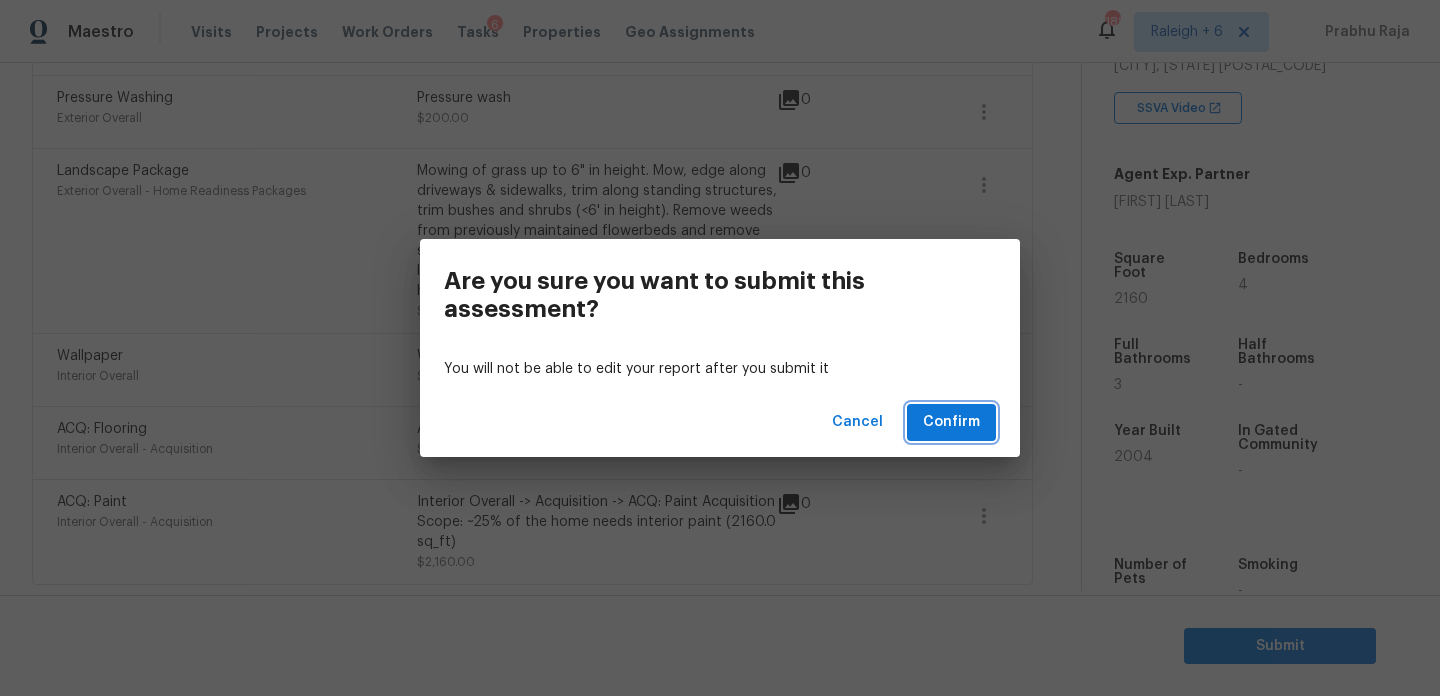 click on "Confirm" at bounding box center (951, 422) 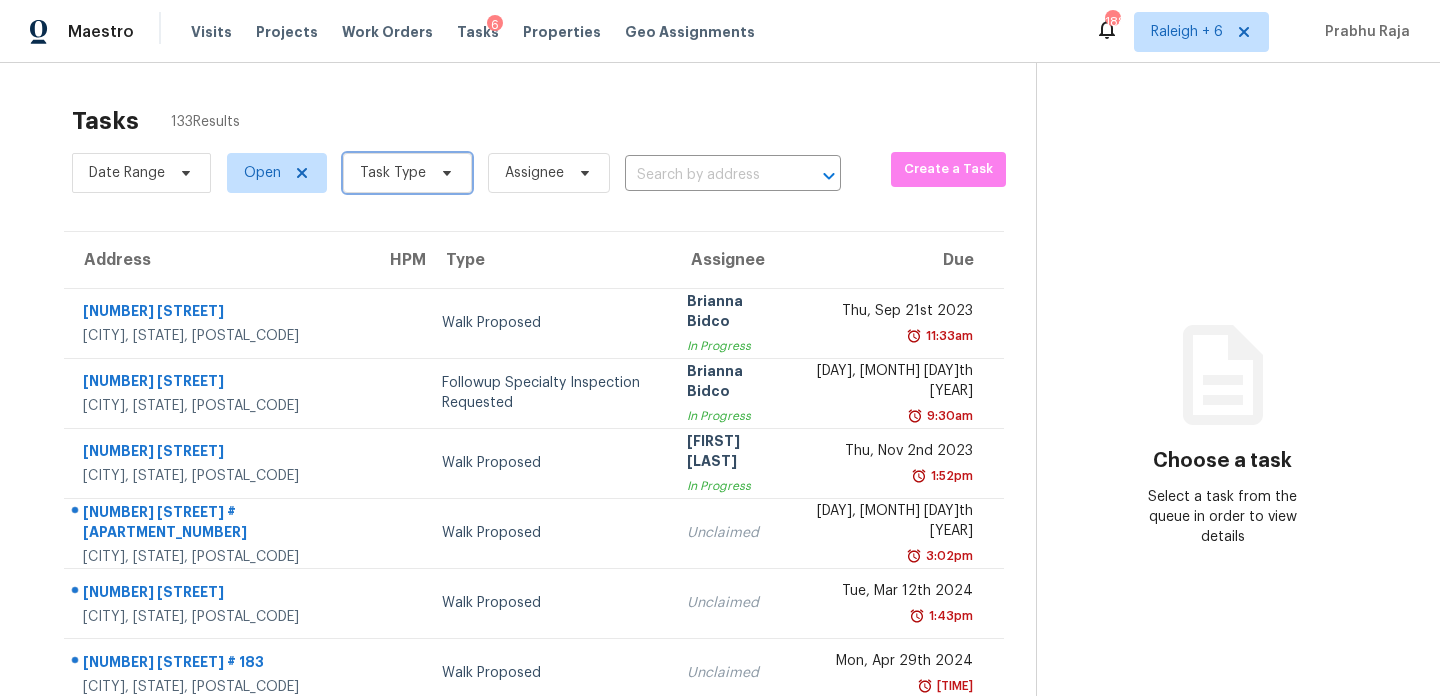 click on "Task Type" at bounding box center (393, 173) 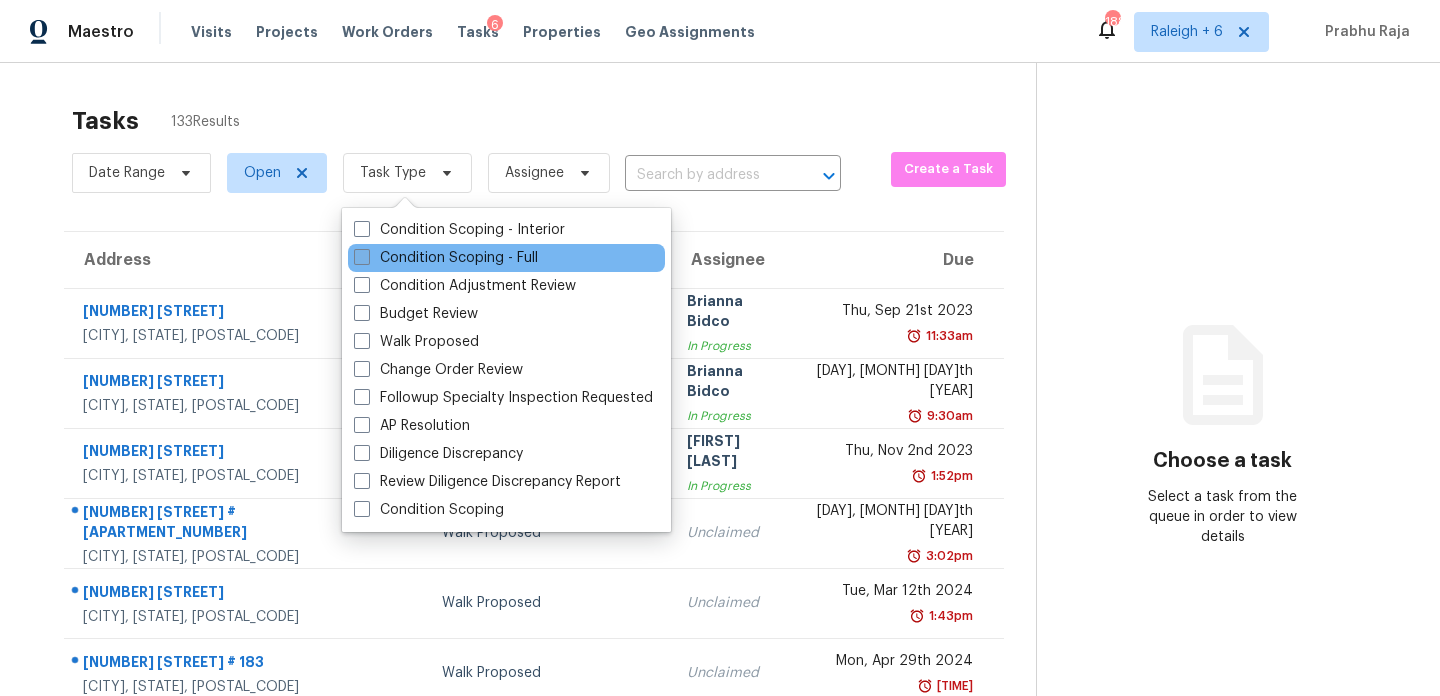 click on "Condition Scoping - Full" at bounding box center [446, 258] 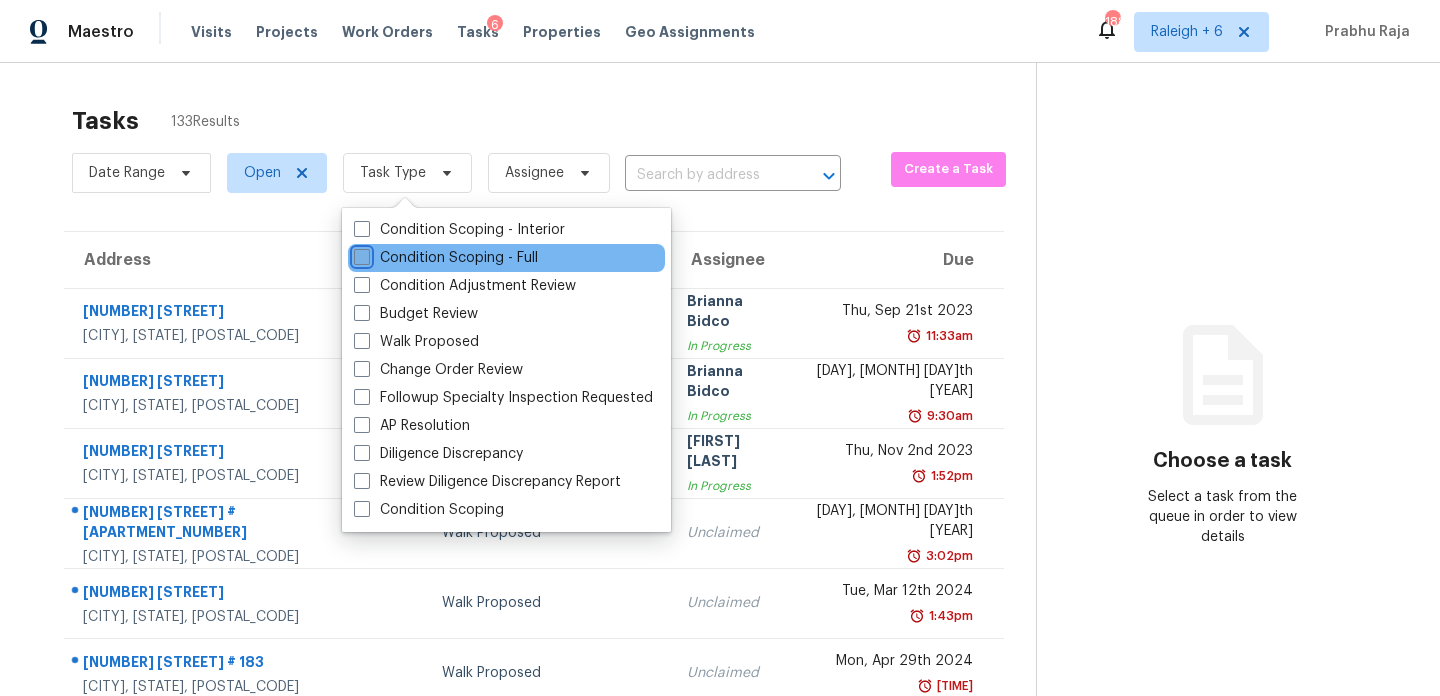 click on "Condition Scoping - Full" at bounding box center (360, 254) 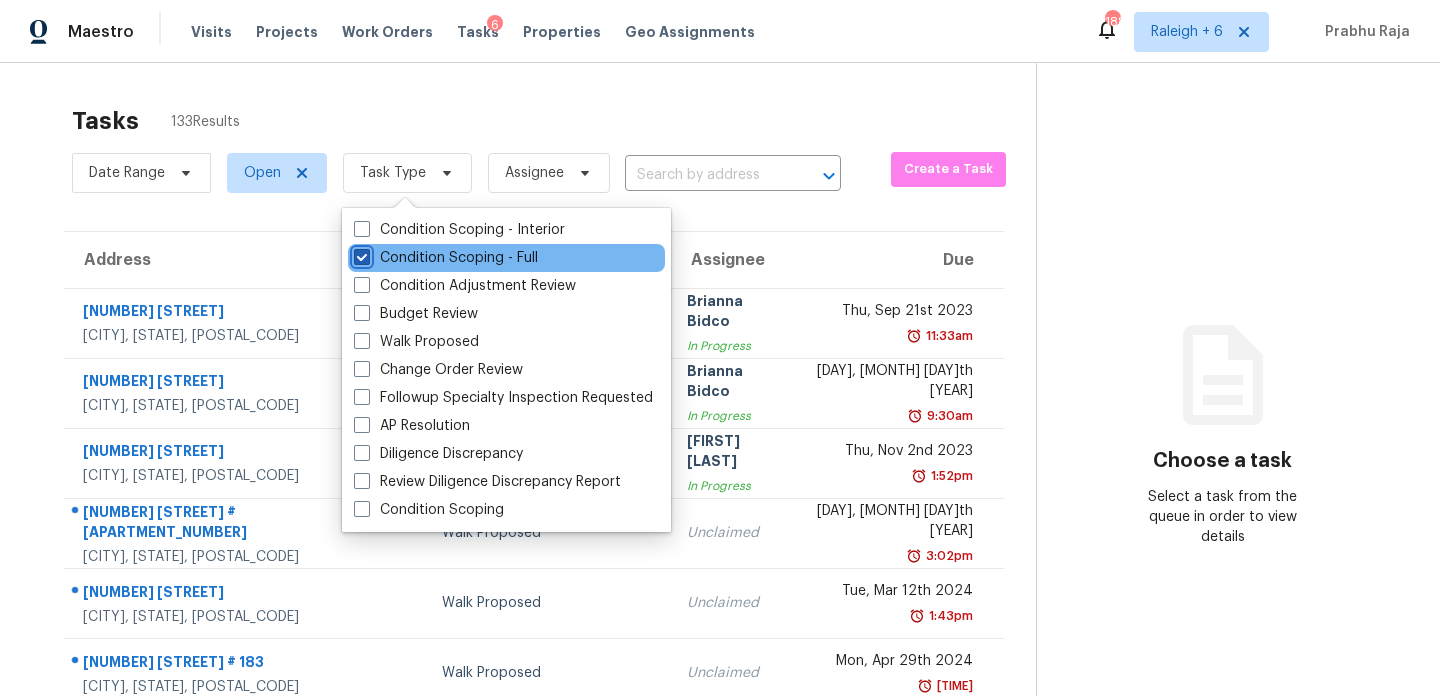 checkbox on "true" 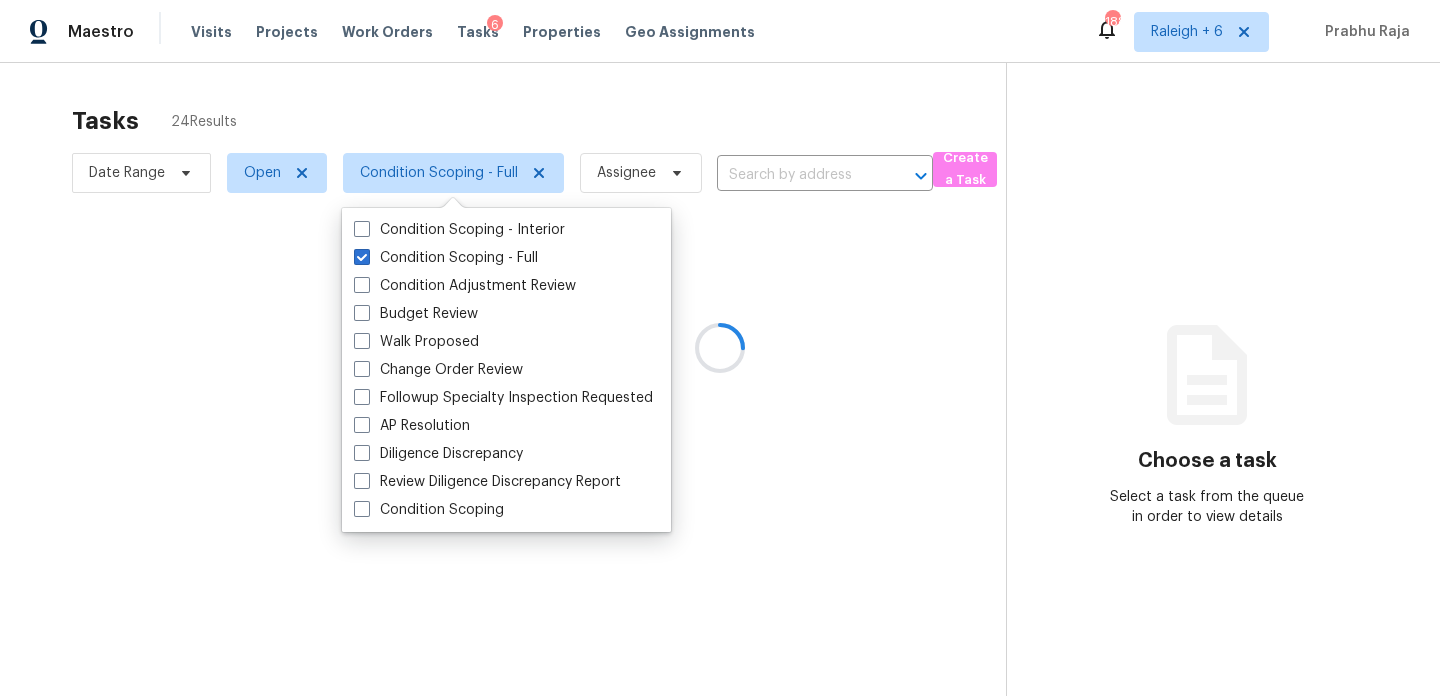 click at bounding box center (720, 348) 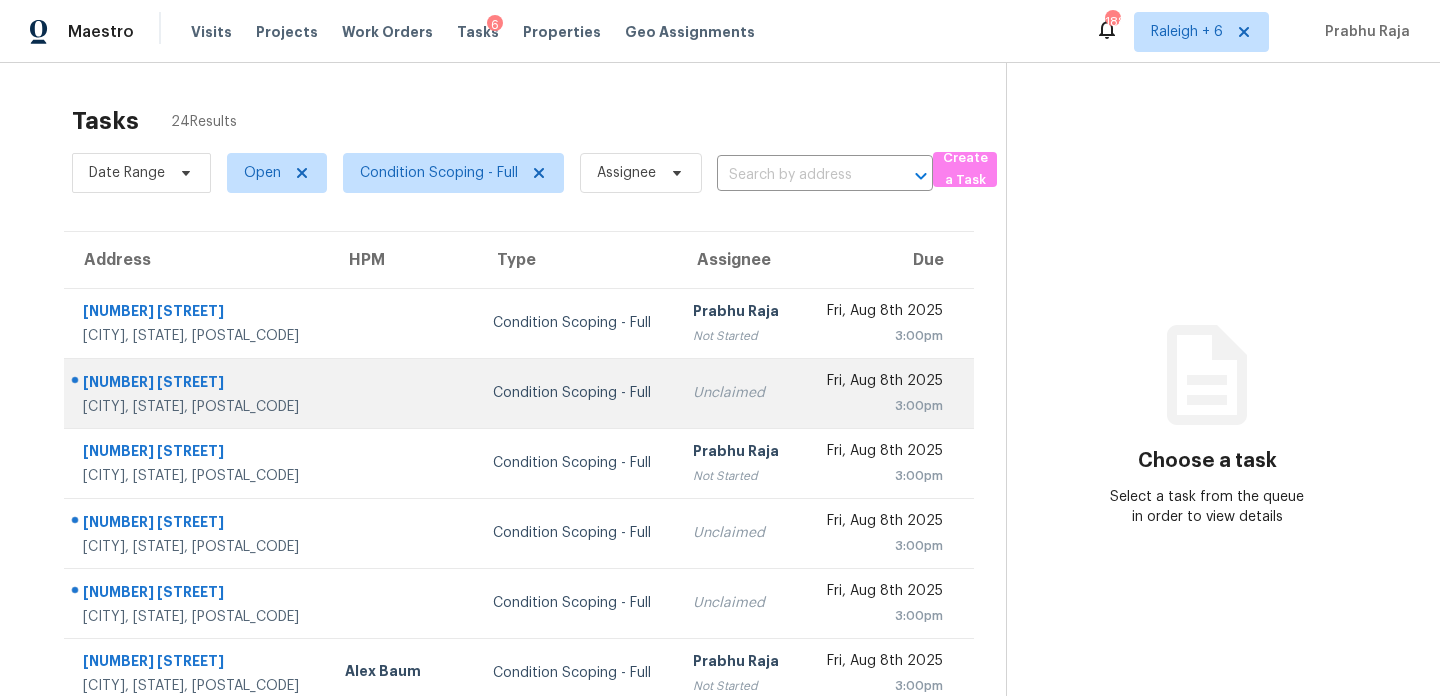 scroll, scrollTop: 345, scrollLeft: 0, axis: vertical 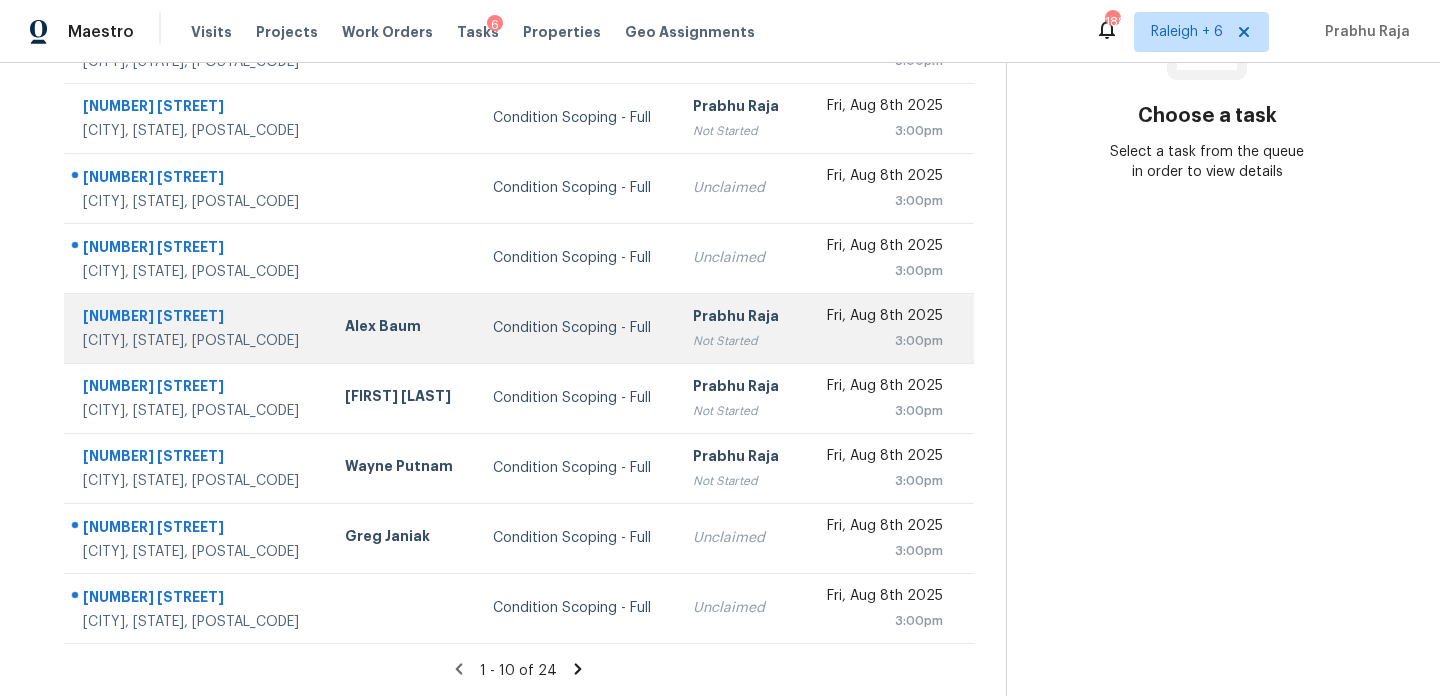 click on "Prabhu Raja" at bounding box center [739, 318] 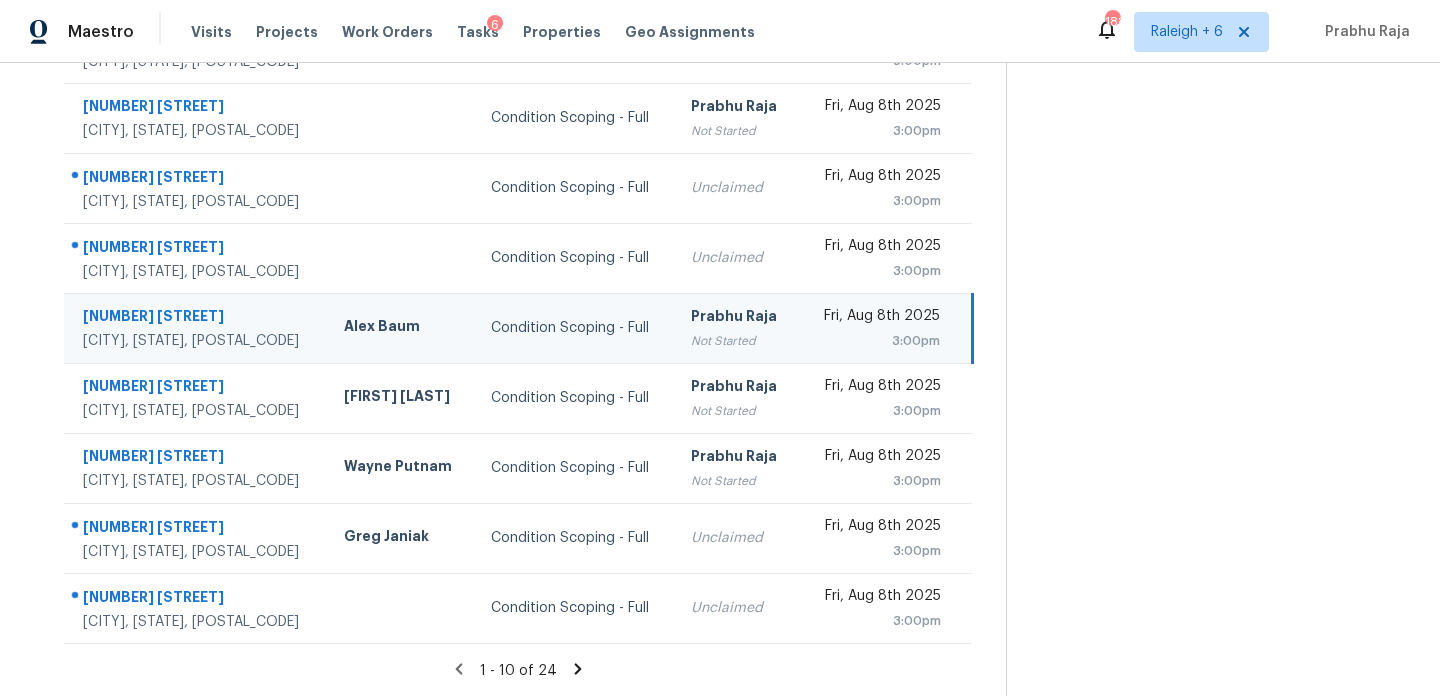 click on "Prabhu Raja" at bounding box center [737, 318] 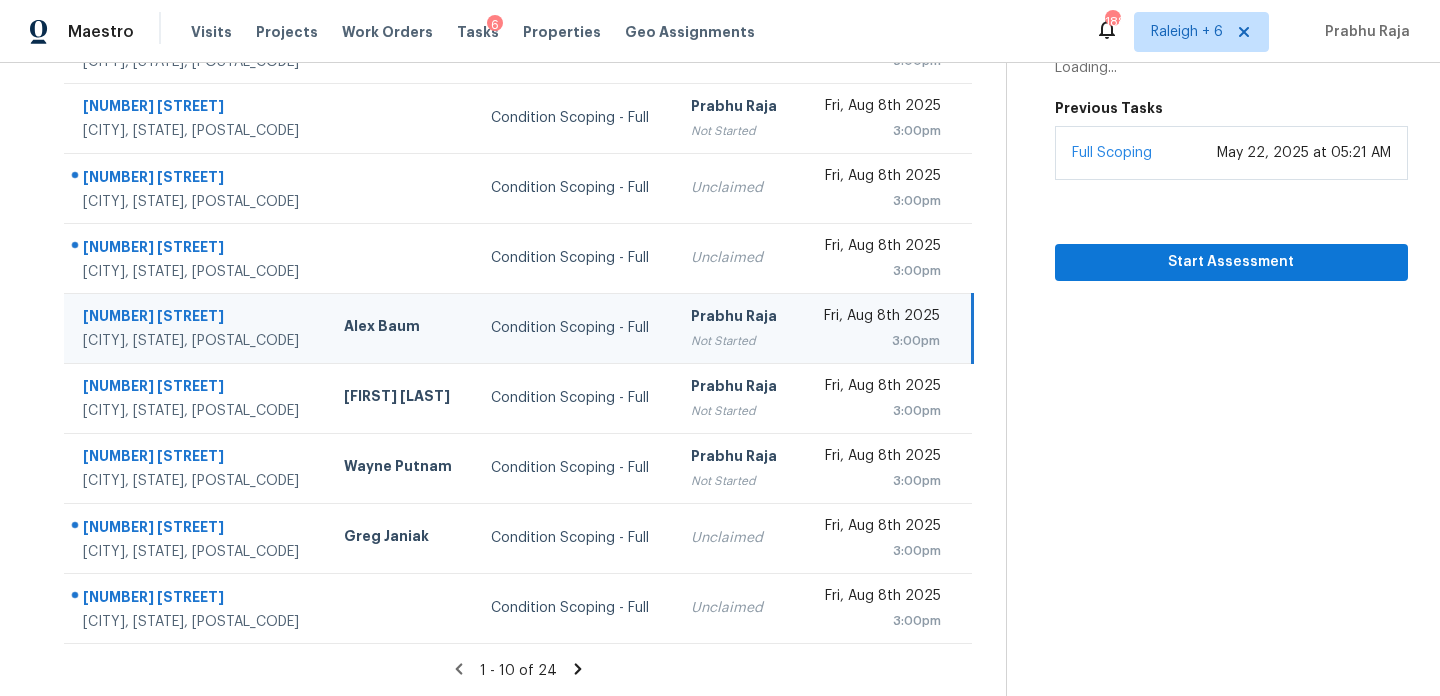 click on "Prabhu Raja" at bounding box center (737, 318) 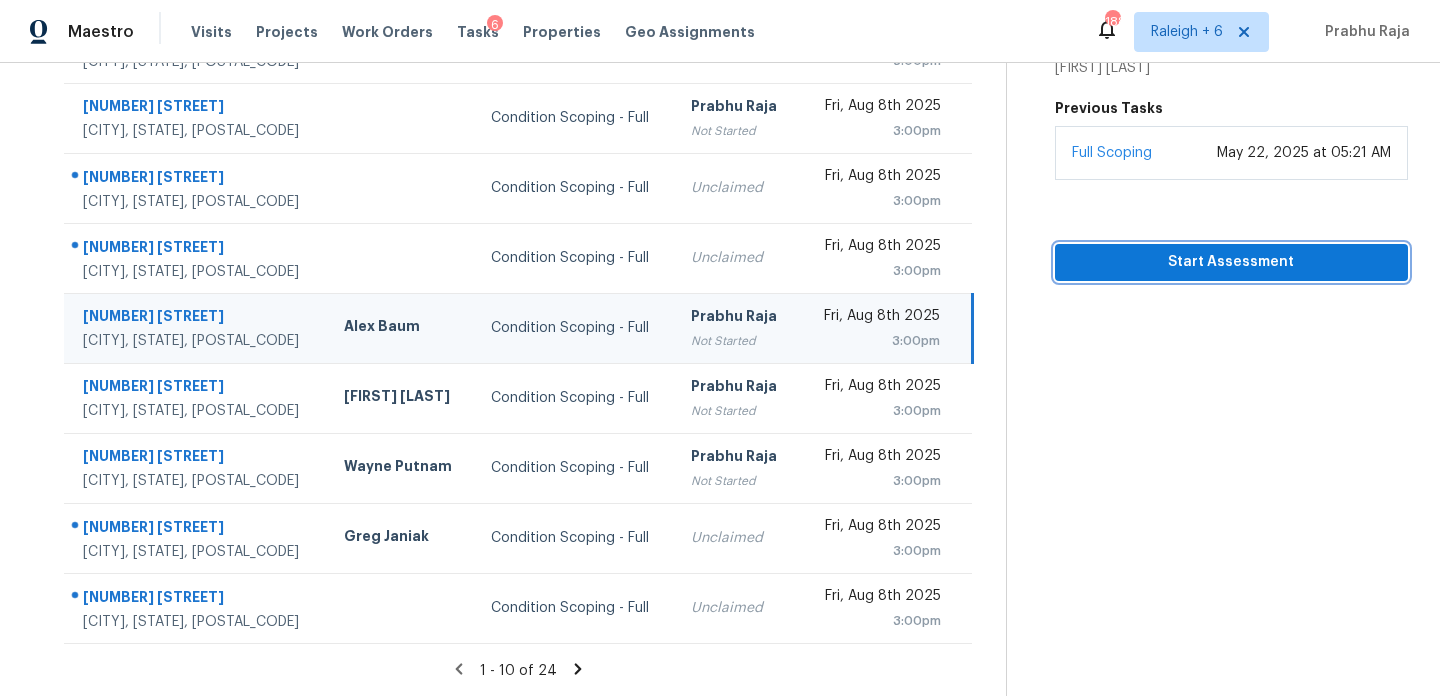 click on "Start Assessment" at bounding box center (1231, 262) 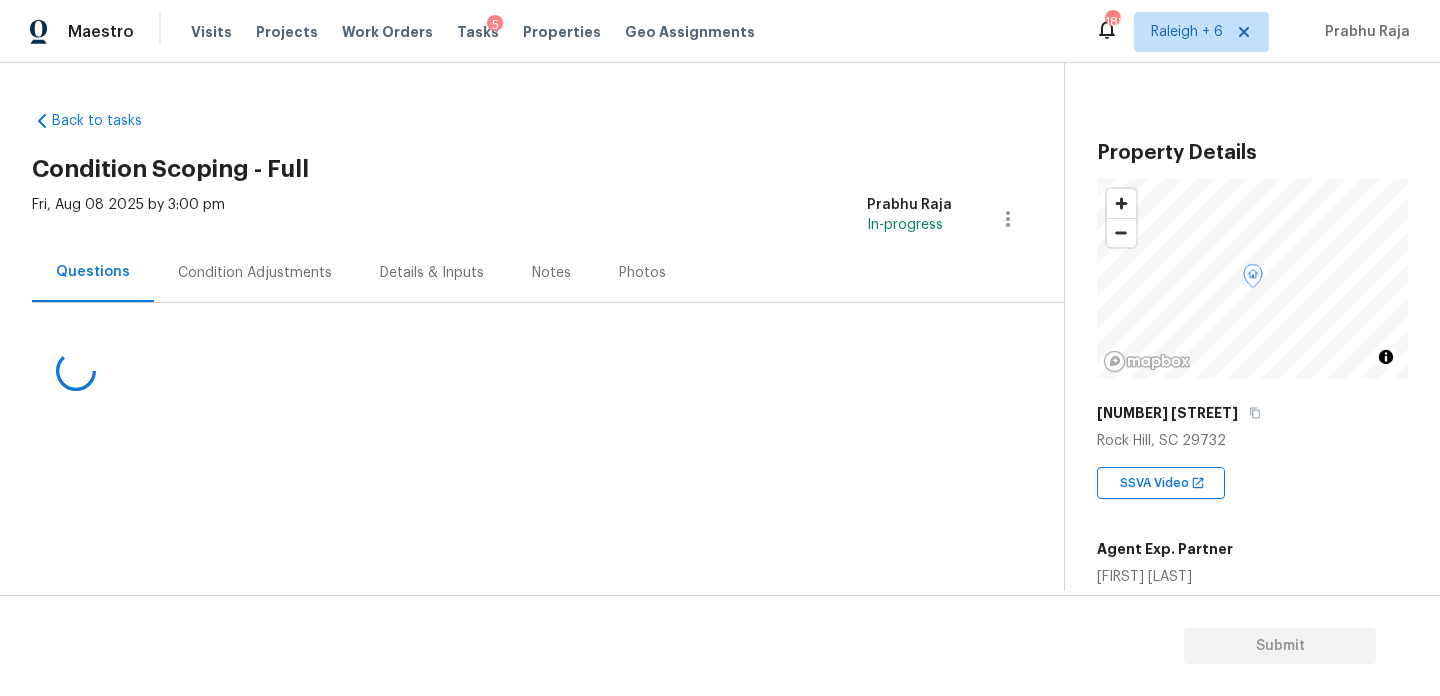 click on "Condition Adjustments" at bounding box center (255, 273) 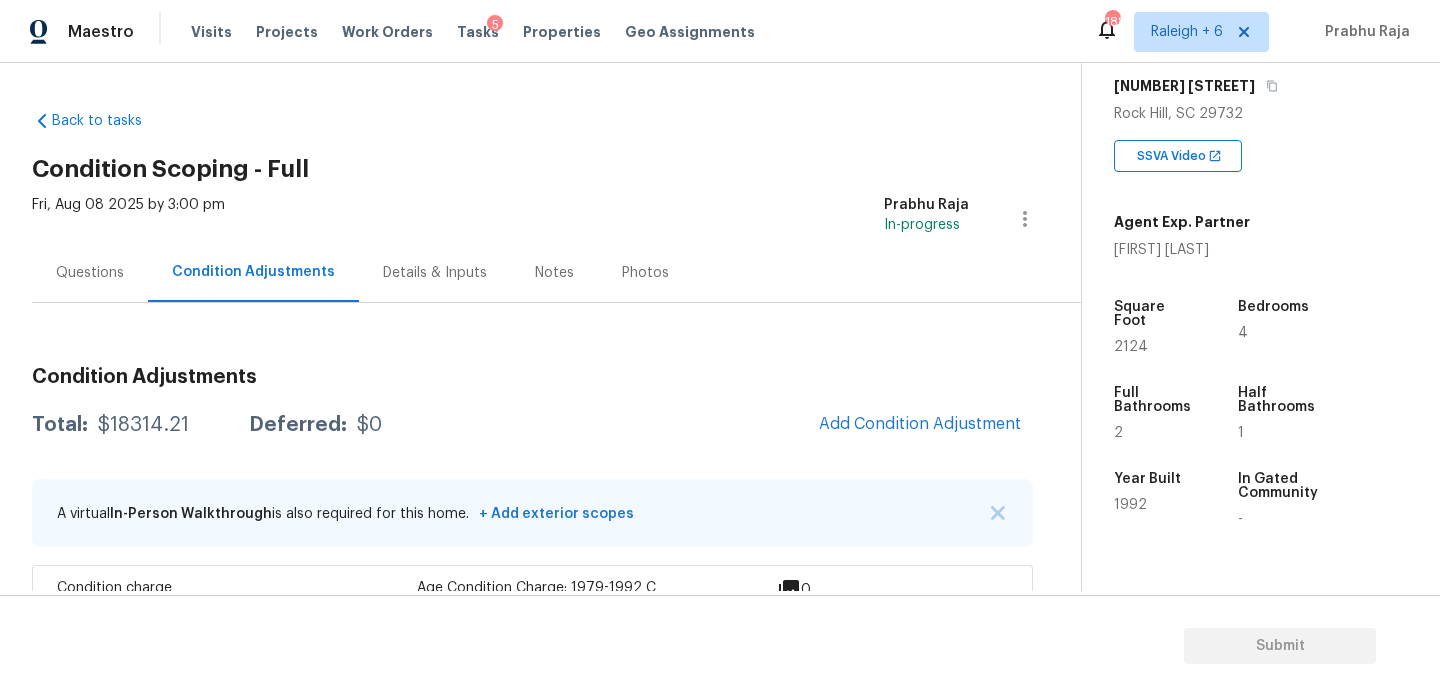 scroll, scrollTop: 370, scrollLeft: 0, axis: vertical 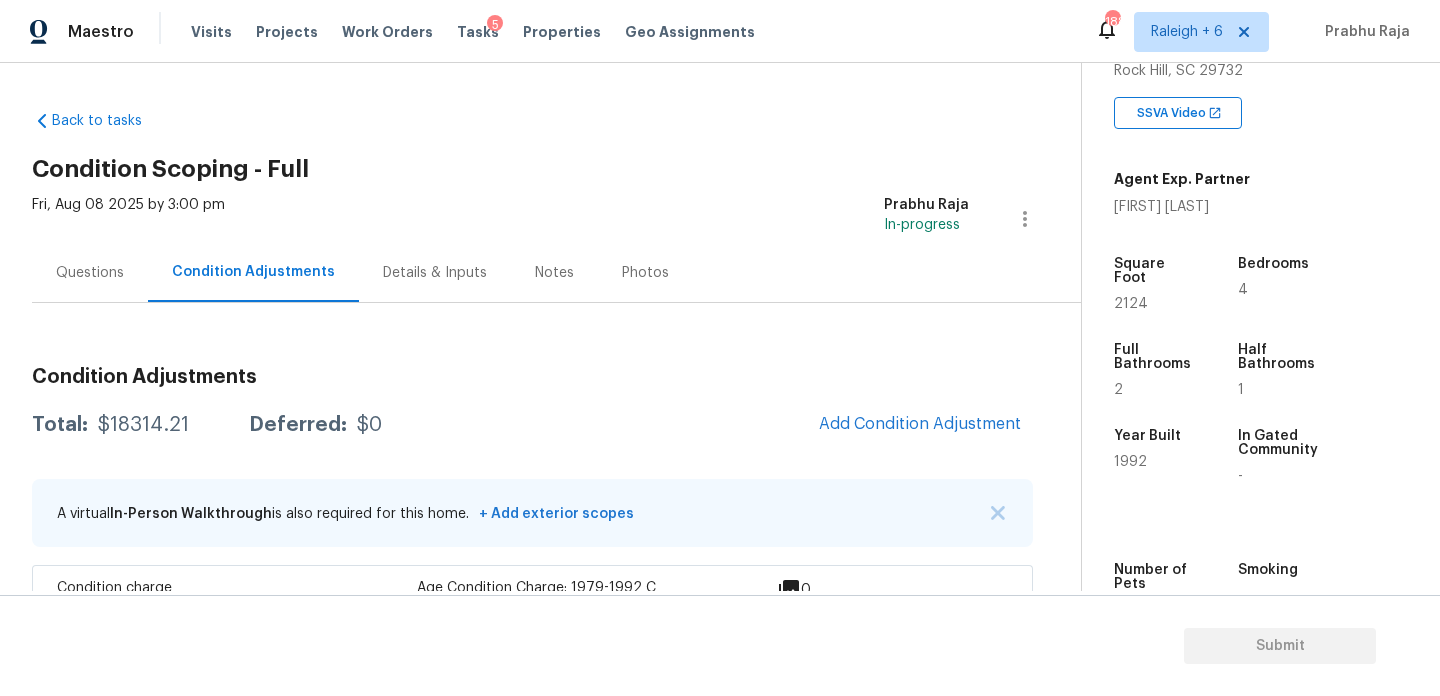 click on "Condition Adjustments Total:  $18314.21 Deferred:  $0 Add Condition Adjustment A virtual  In-Person Walkthrough  is also required for this home.   + Add exterior scopes Condition charge Interior Overall - Home Readiness Packages Age Condition Charge: 1979-1992 C	 $2,213.00   0 Wallpaper Interior Overall - Walls and Ceiling Remove wallpaper and texture walls to best match existing conditions $250.00   1 Interior Paint Interior Overall - Overall Paint Interior primer - All nails, screws, drywall anchors, and brackets are removed from walls. Small holes, cracks and any previously existing imperfections are repaired, sanded and textured to match surrounding texture prior to painting. Caulk all edges/corners, windows, doors, counters, tubs/showers and baseboards. Patch, caulk and prep interior walls for repaint. $500.00   8 ACQ: Flooring Interior Overall - Acquisition Acquisition Scope: Maximum flooring repairs $3,270.96   7 ACQ: Paint Interior Overall - Acquisition $3,717.00   9 Landscape Package $300.00   1   1" at bounding box center (532, 1267) 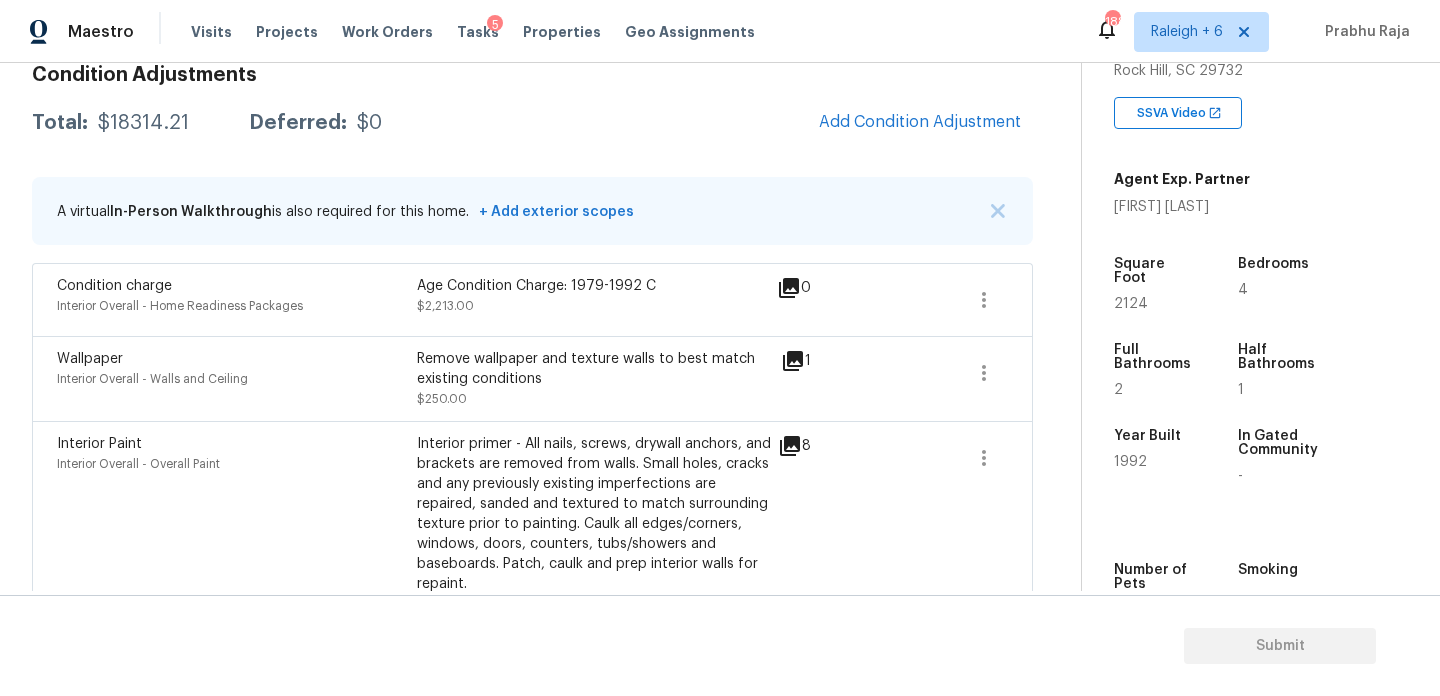 scroll, scrollTop: 303, scrollLeft: 0, axis: vertical 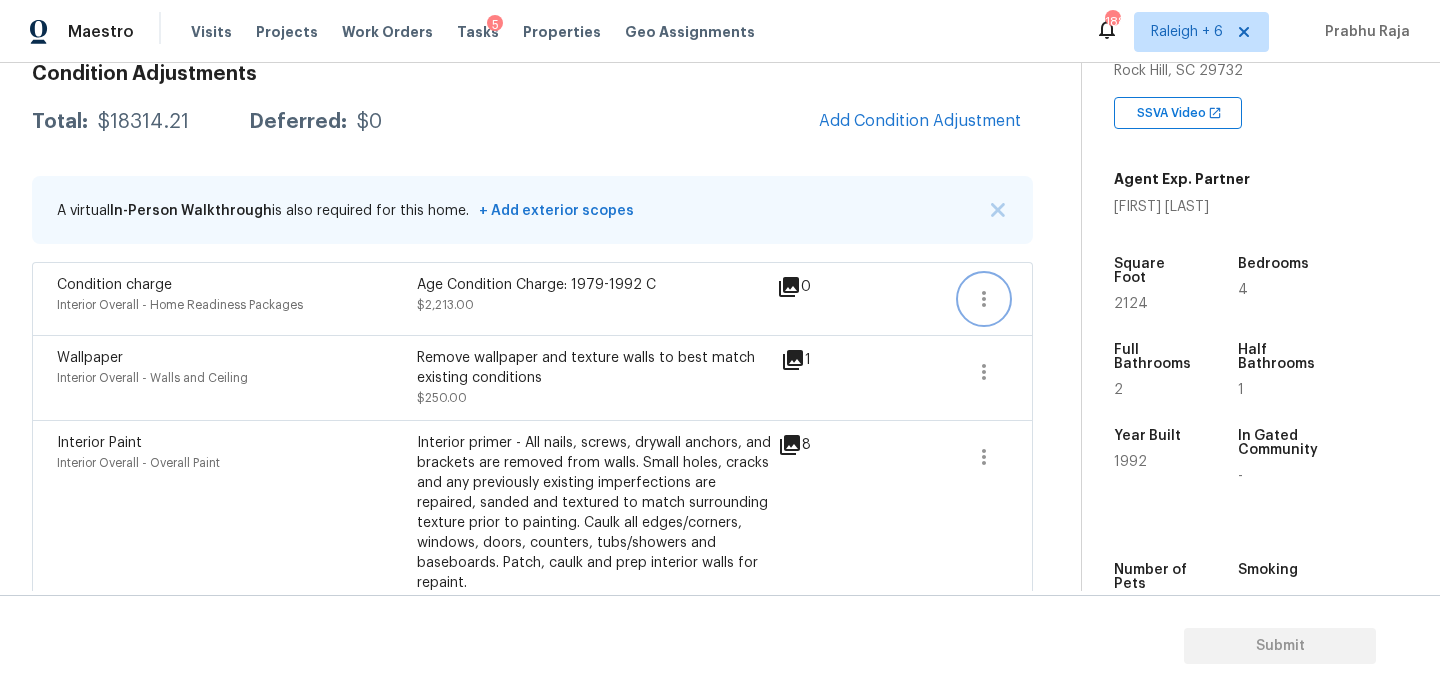 click 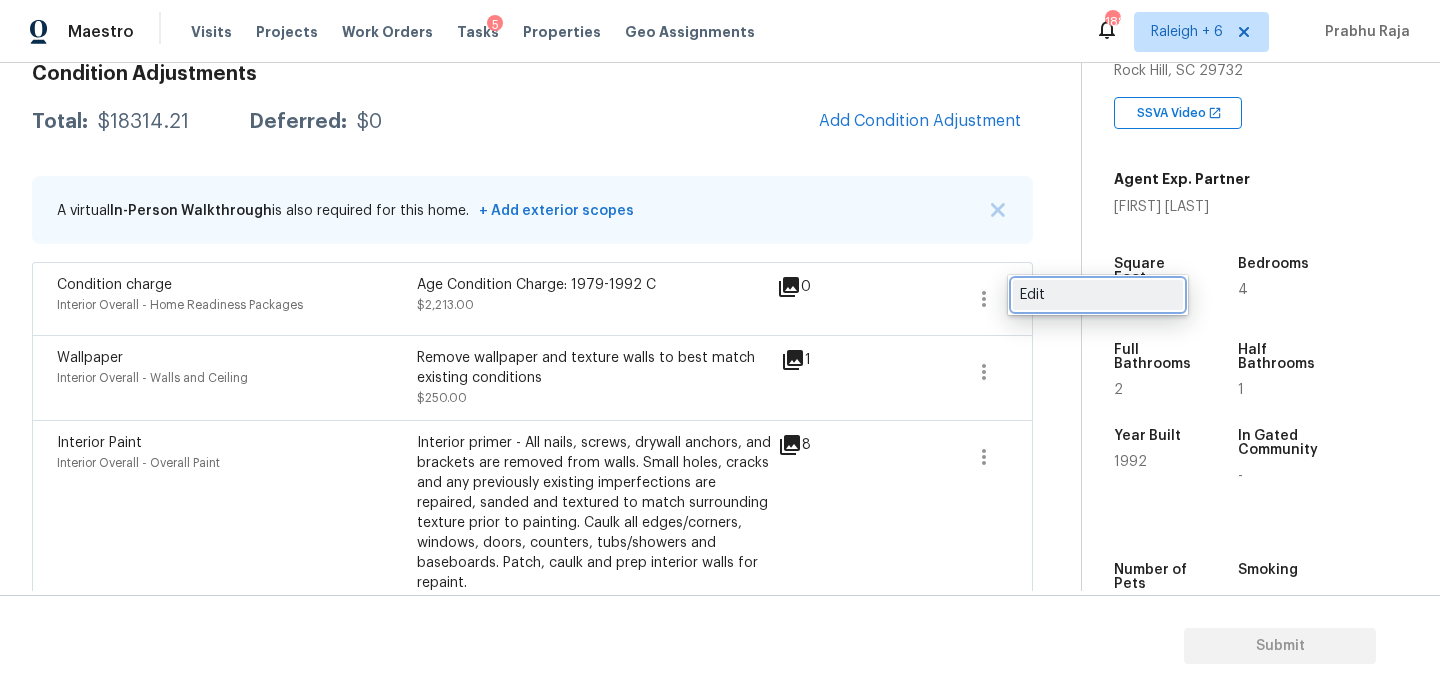 click on "Edit" at bounding box center [1098, 295] 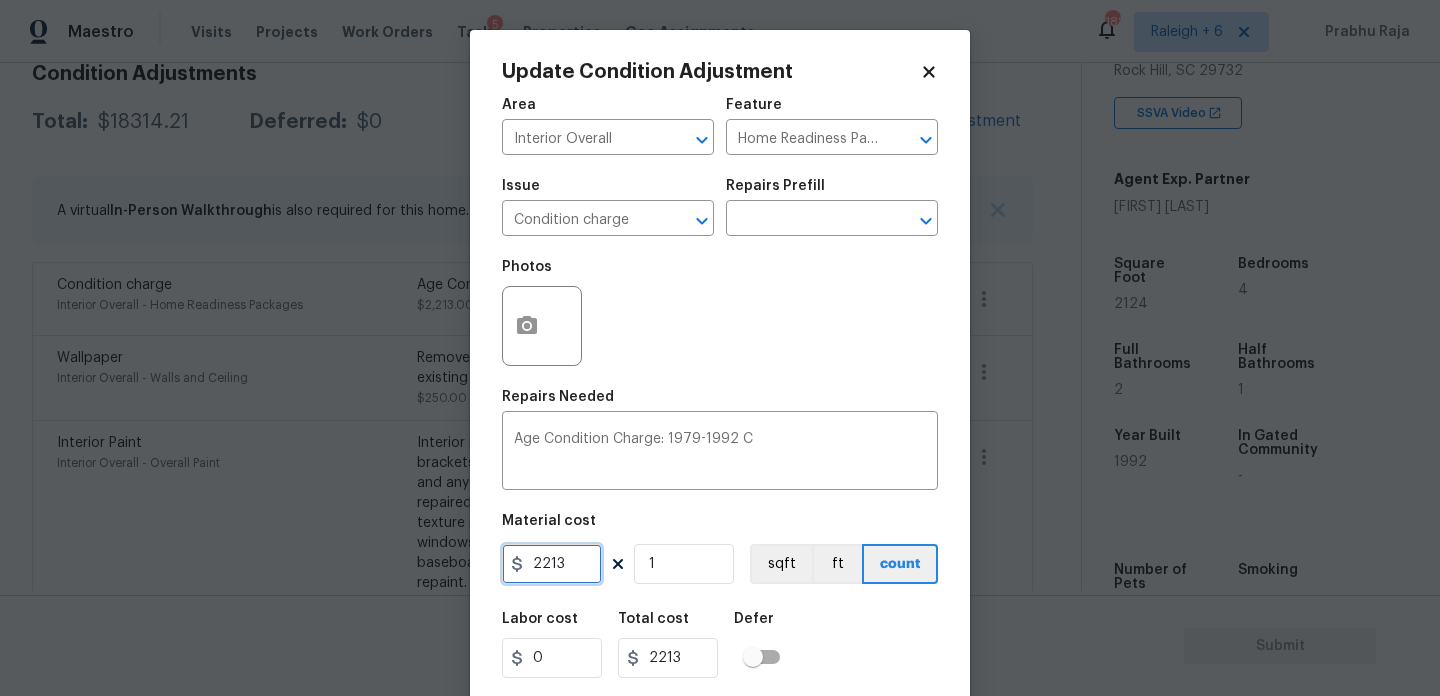 drag, startPoint x: 568, startPoint y: 569, endPoint x: 454, endPoint y: 569, distance: 114 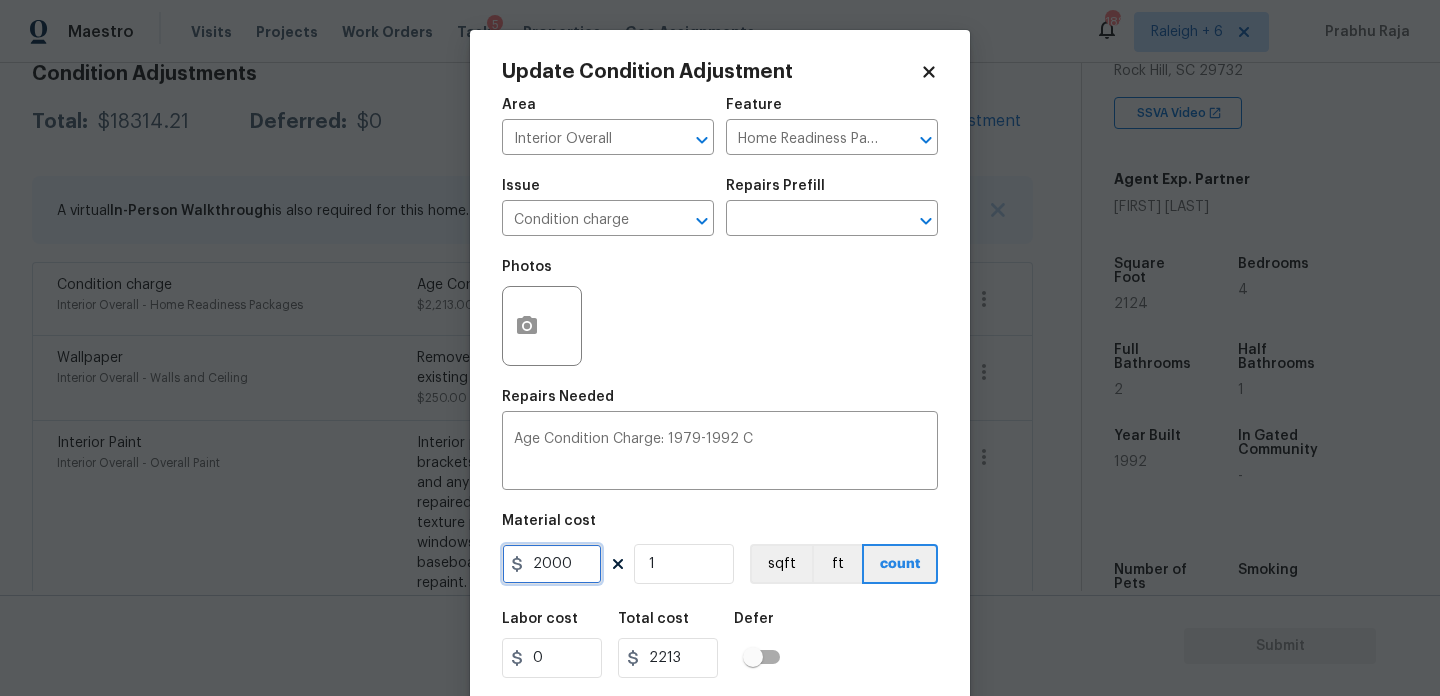 type on "2000" 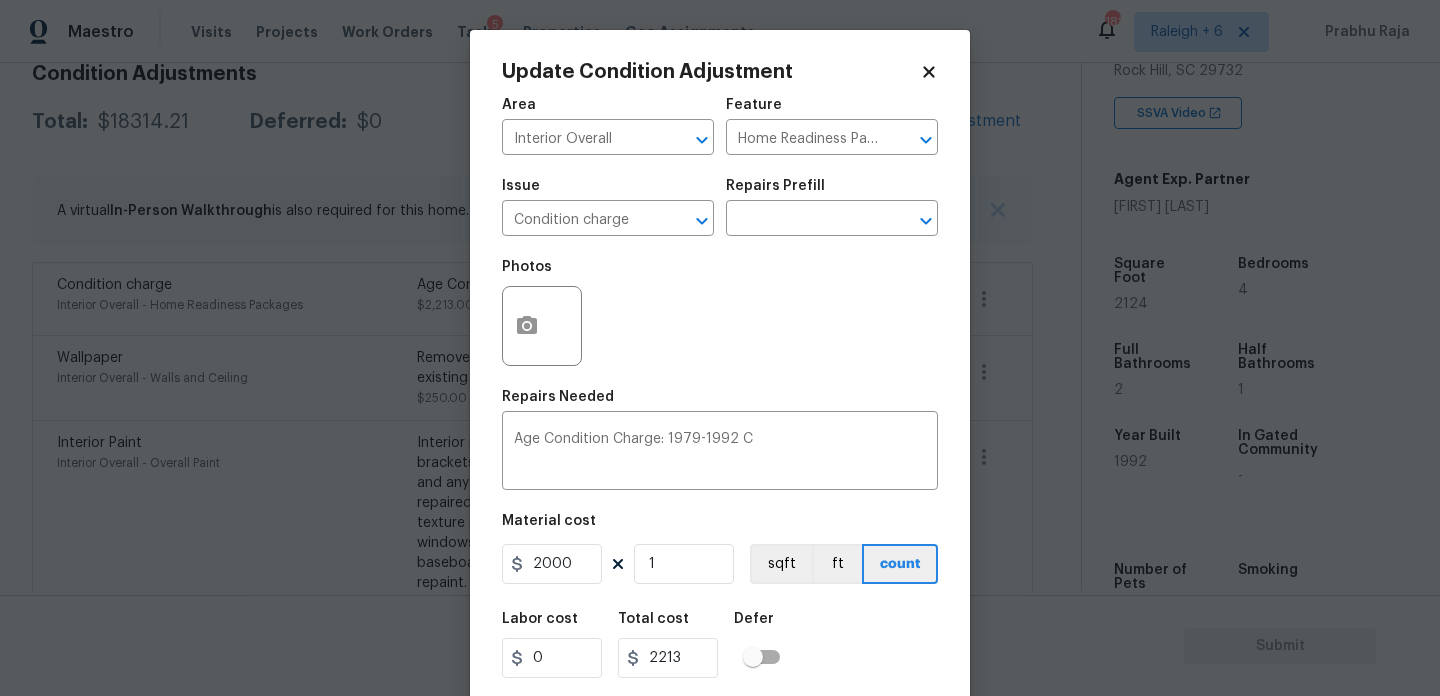 type on "2000" 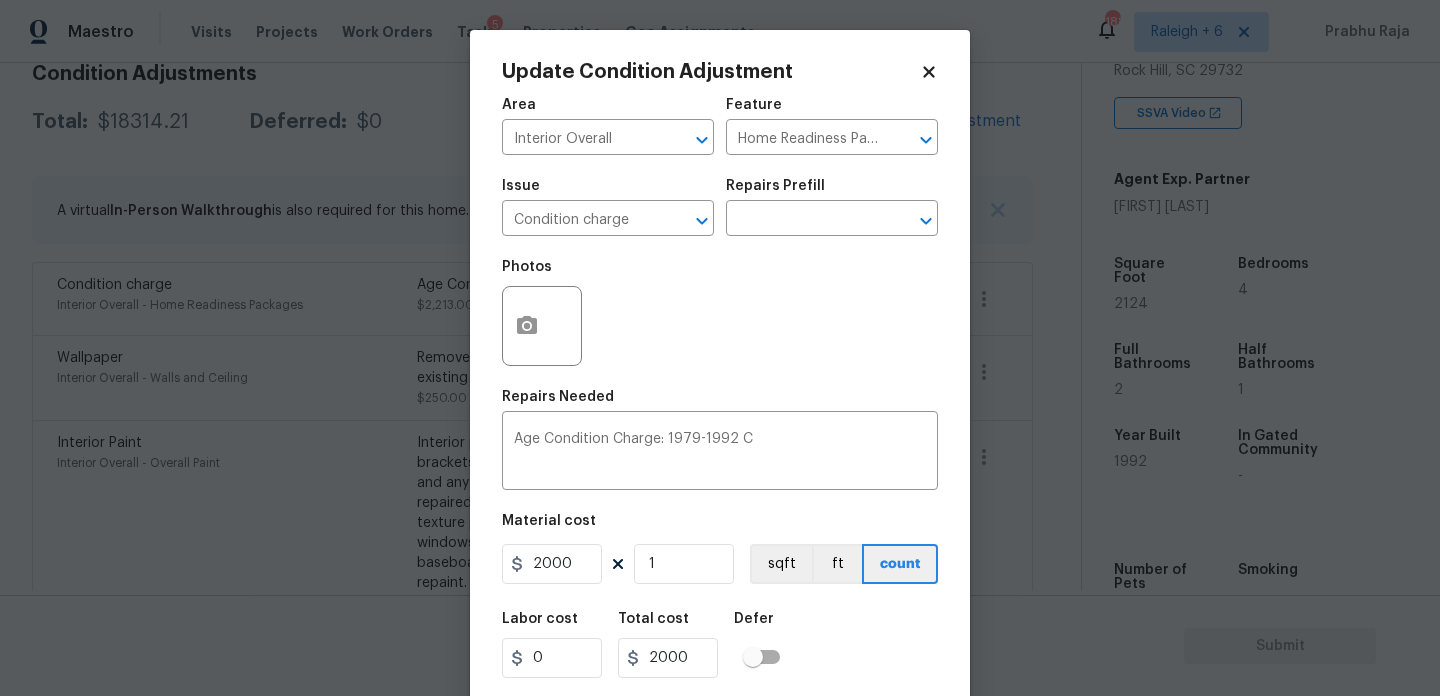 click on "Photos" at bounding box center [720, 313] 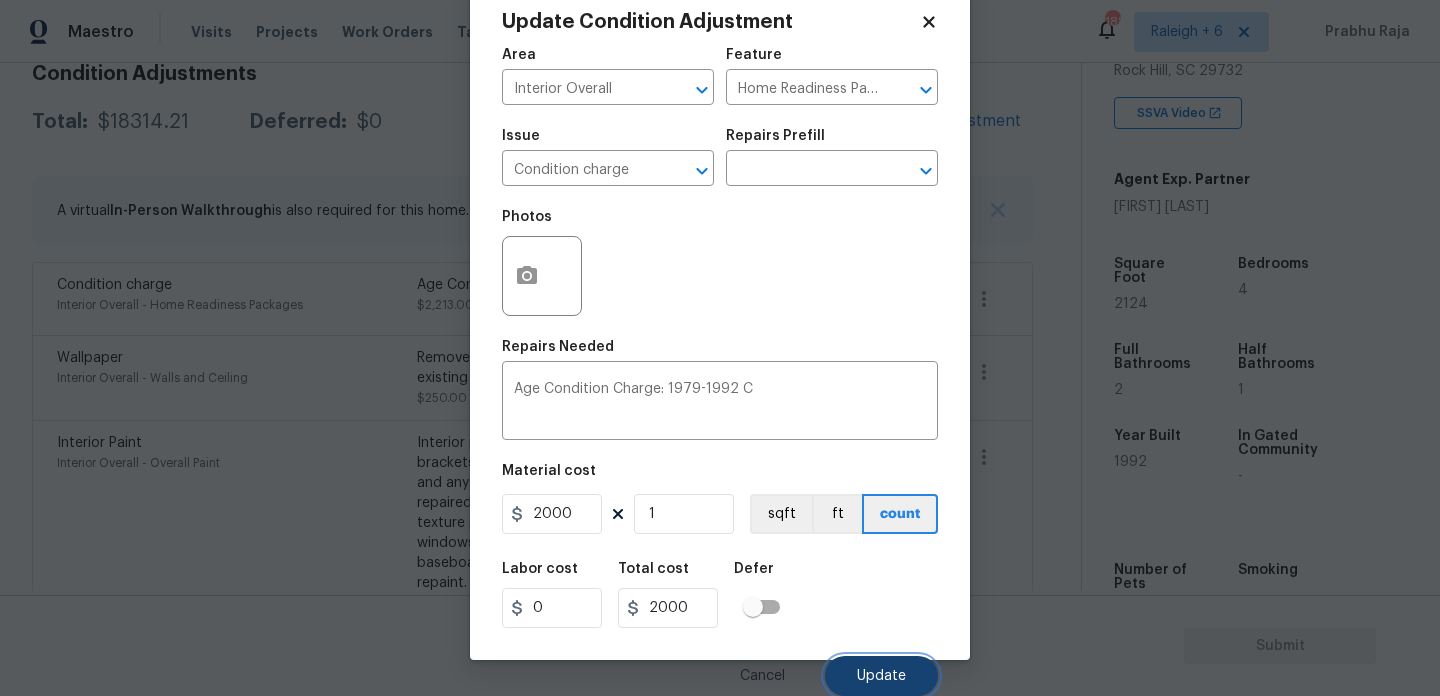 click on "Update" at bounding box center (881, 676) 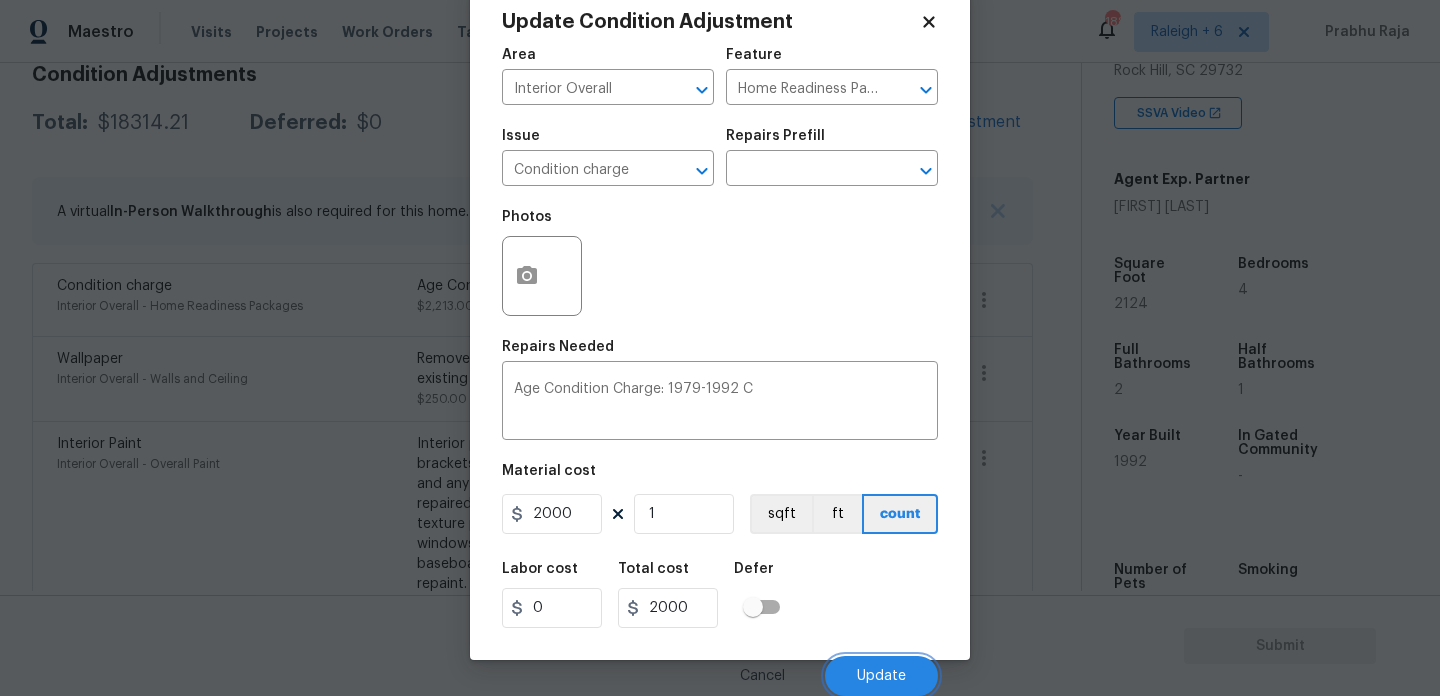 scroll, scrollTop: 303, scrollLeft: 0, axis: vertical 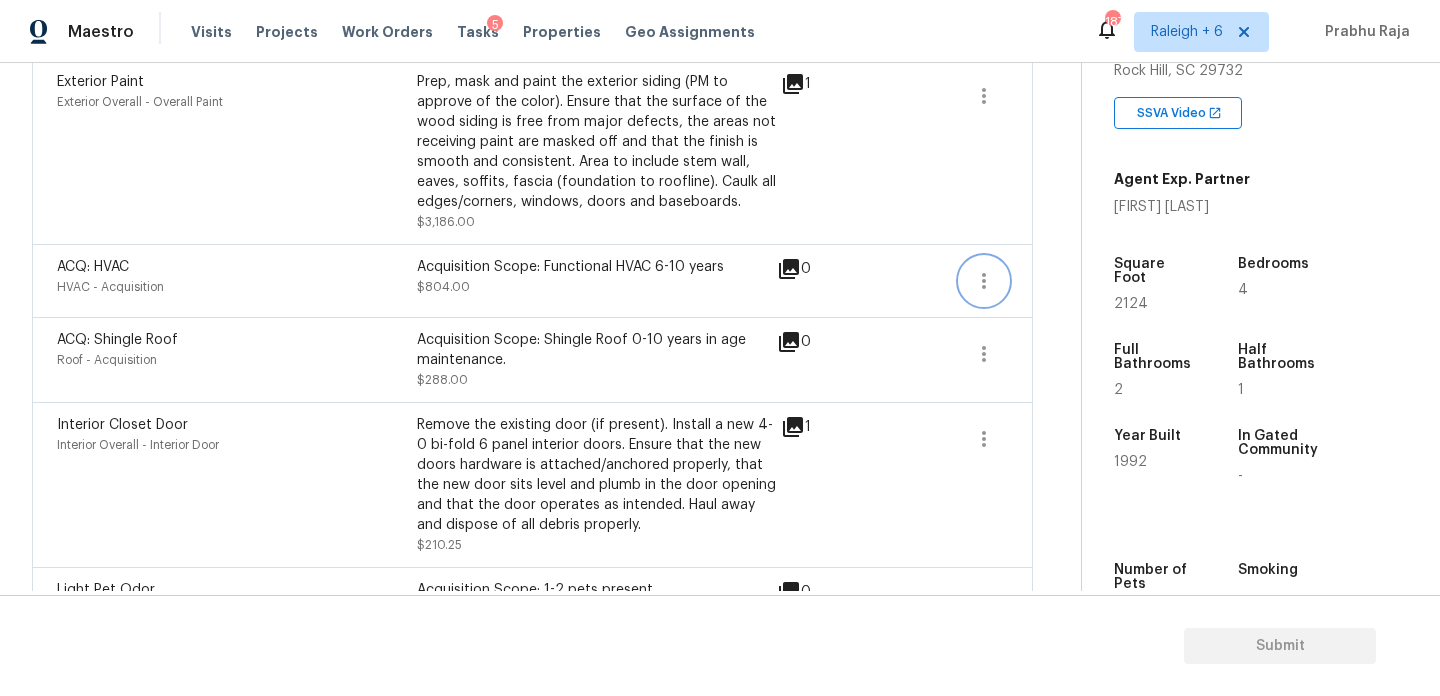 click at bounding box center [984, 281] 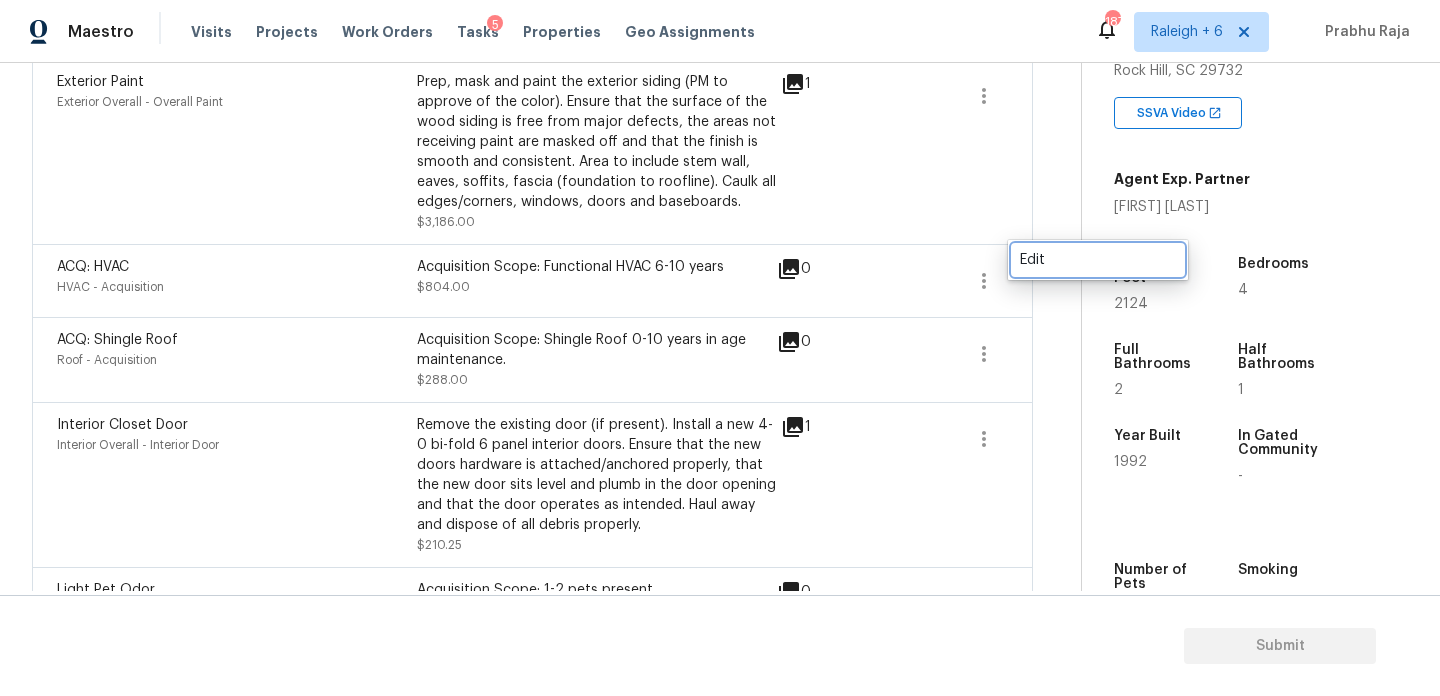 click on "Edit" at bounding box center (1098, 260) 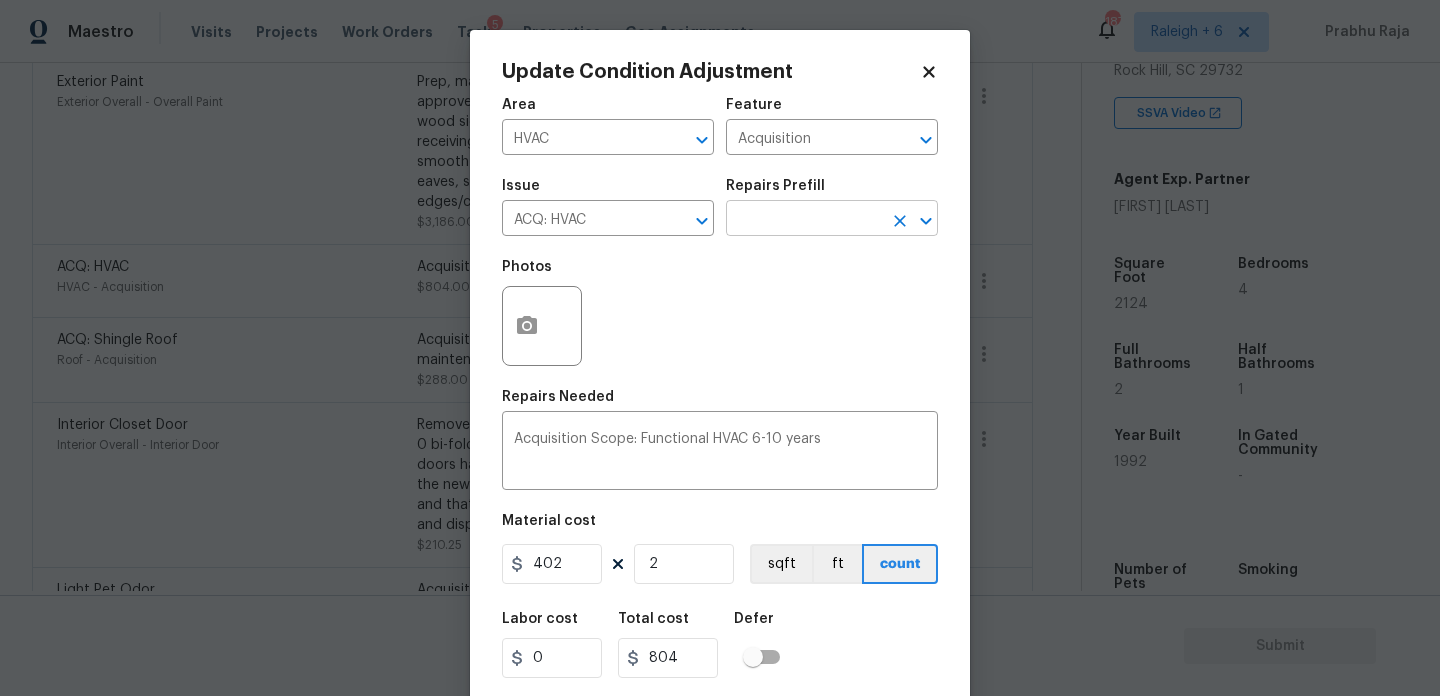 click at bounding box center [804, 220] 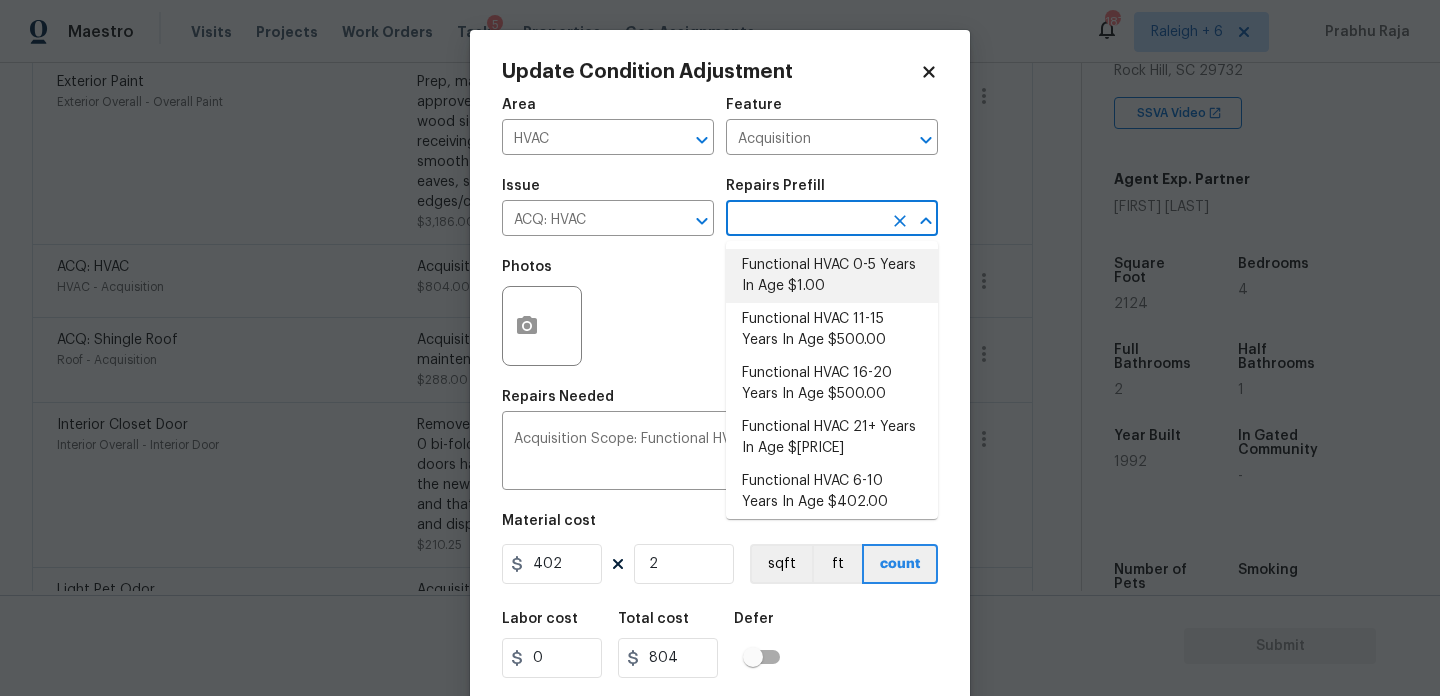 click on "Functional HVAC 0-5 Years In Age $1.00" at bounding box center (832, 276) 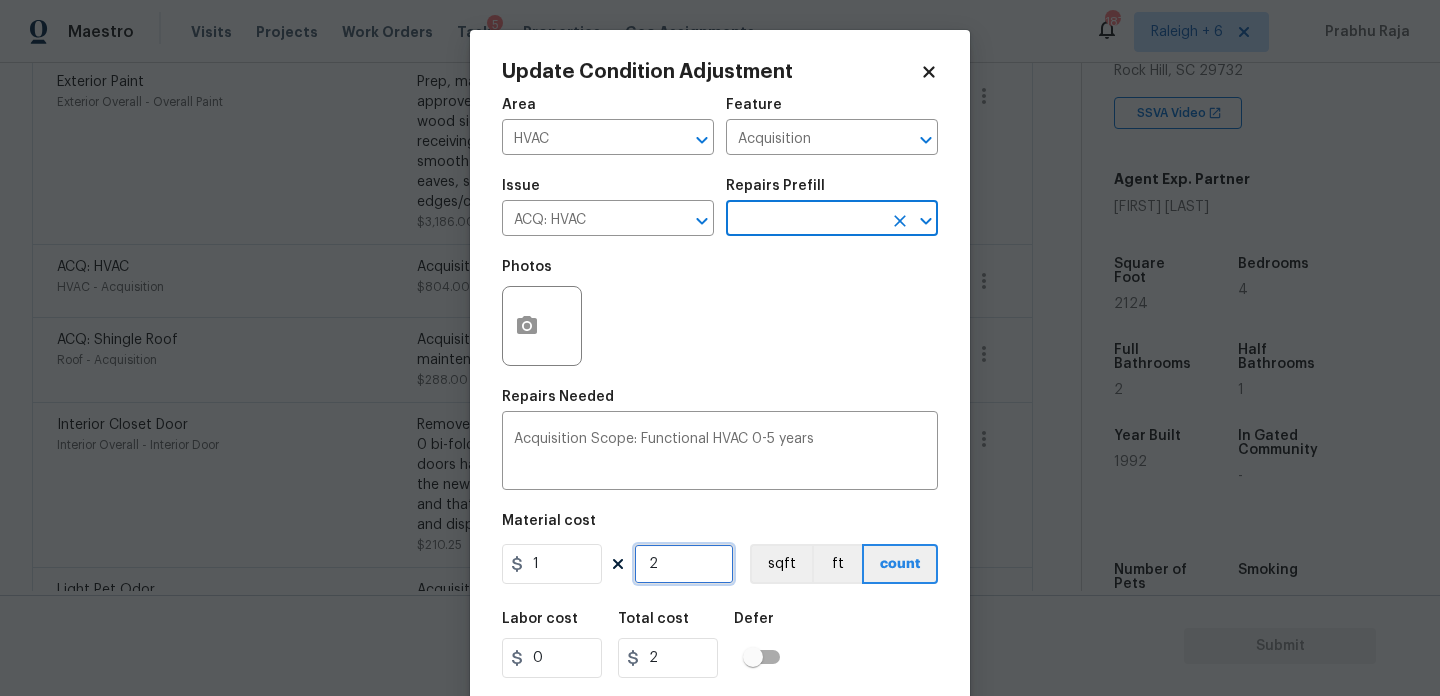 click on "2" at bounding box center [684, 564] 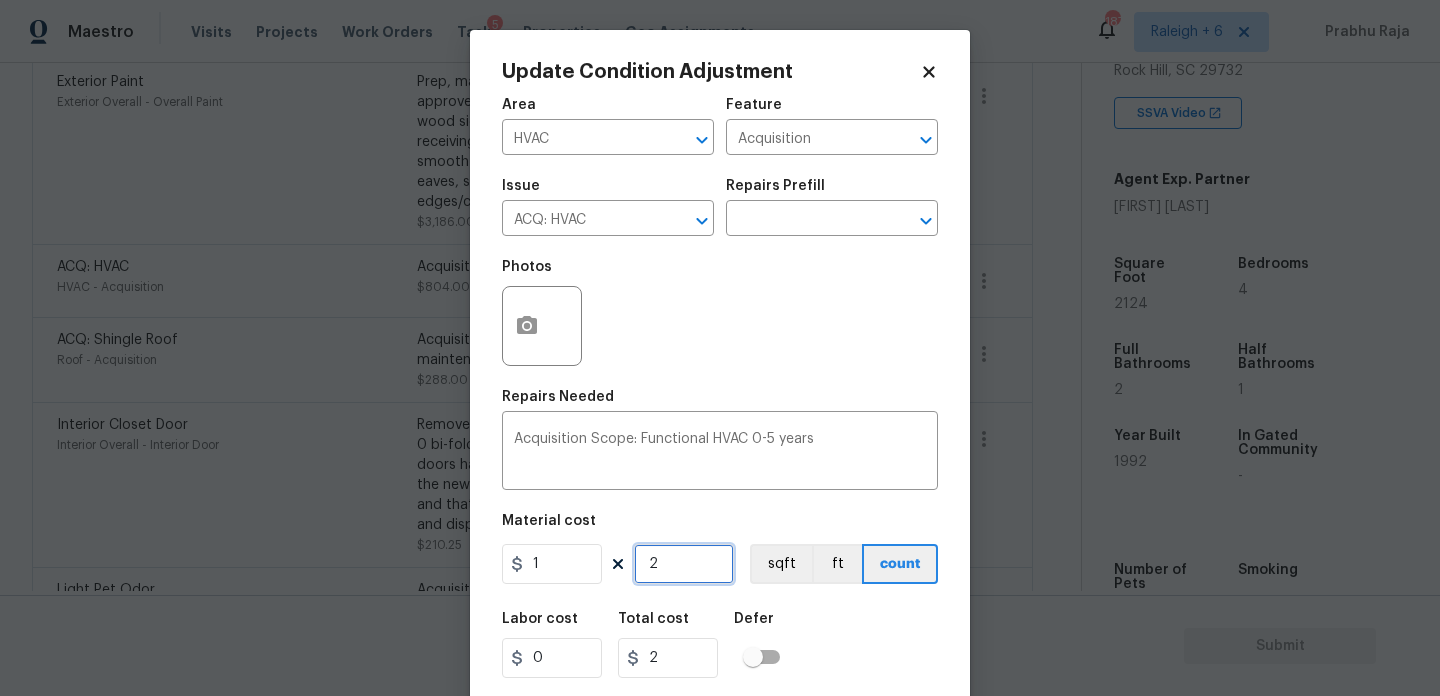 type on "0" 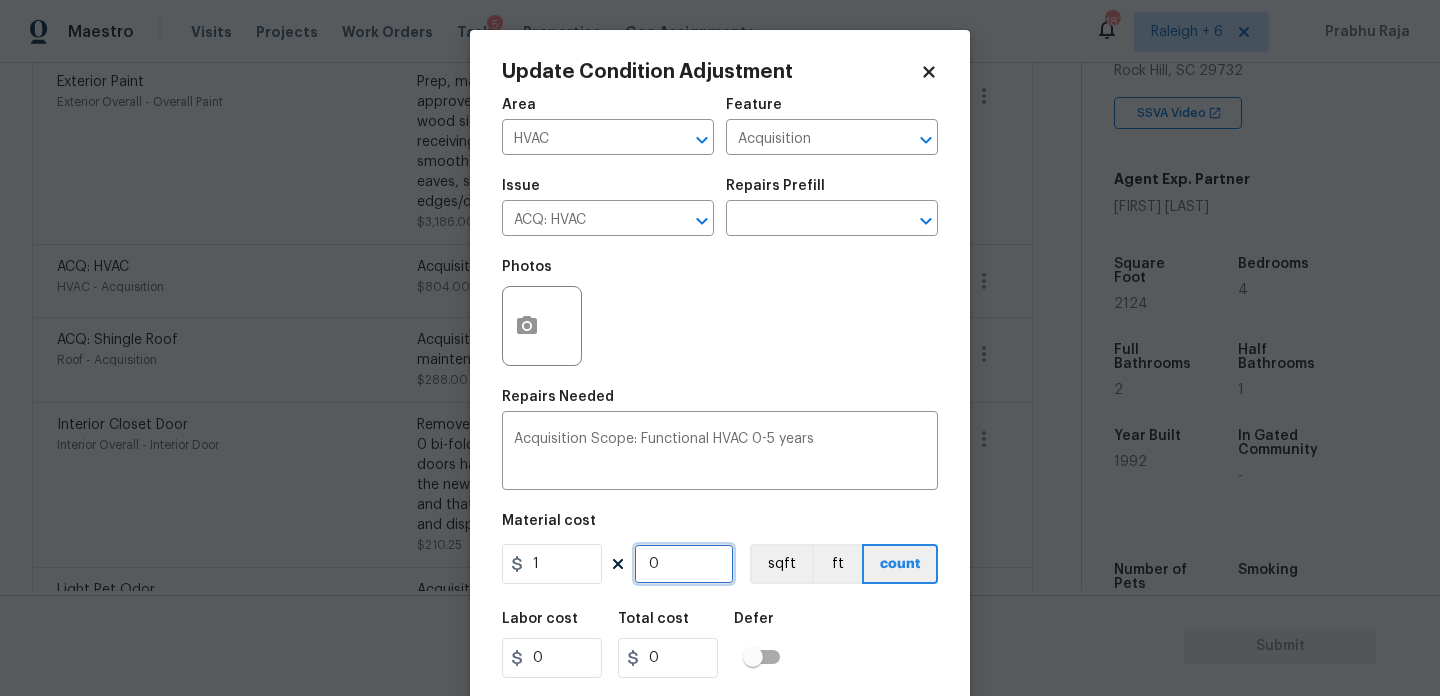 type on "1" 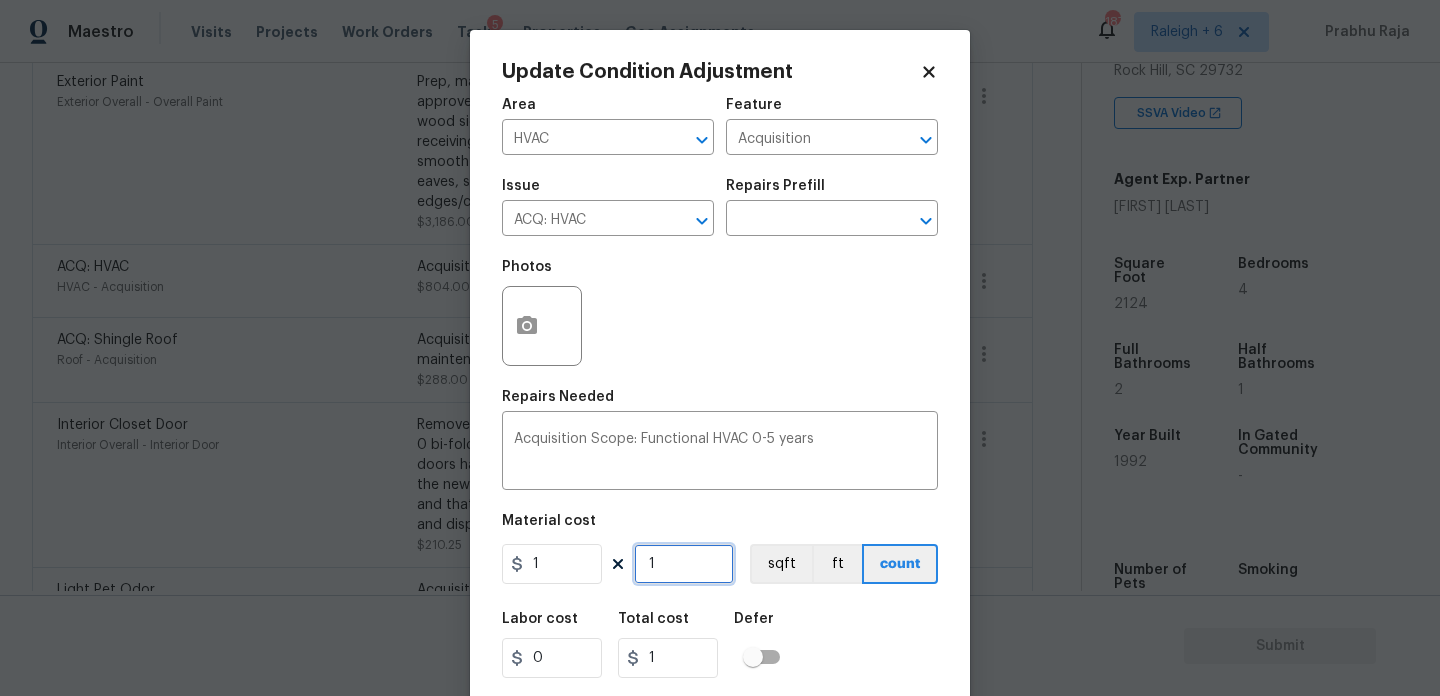 type on "19" 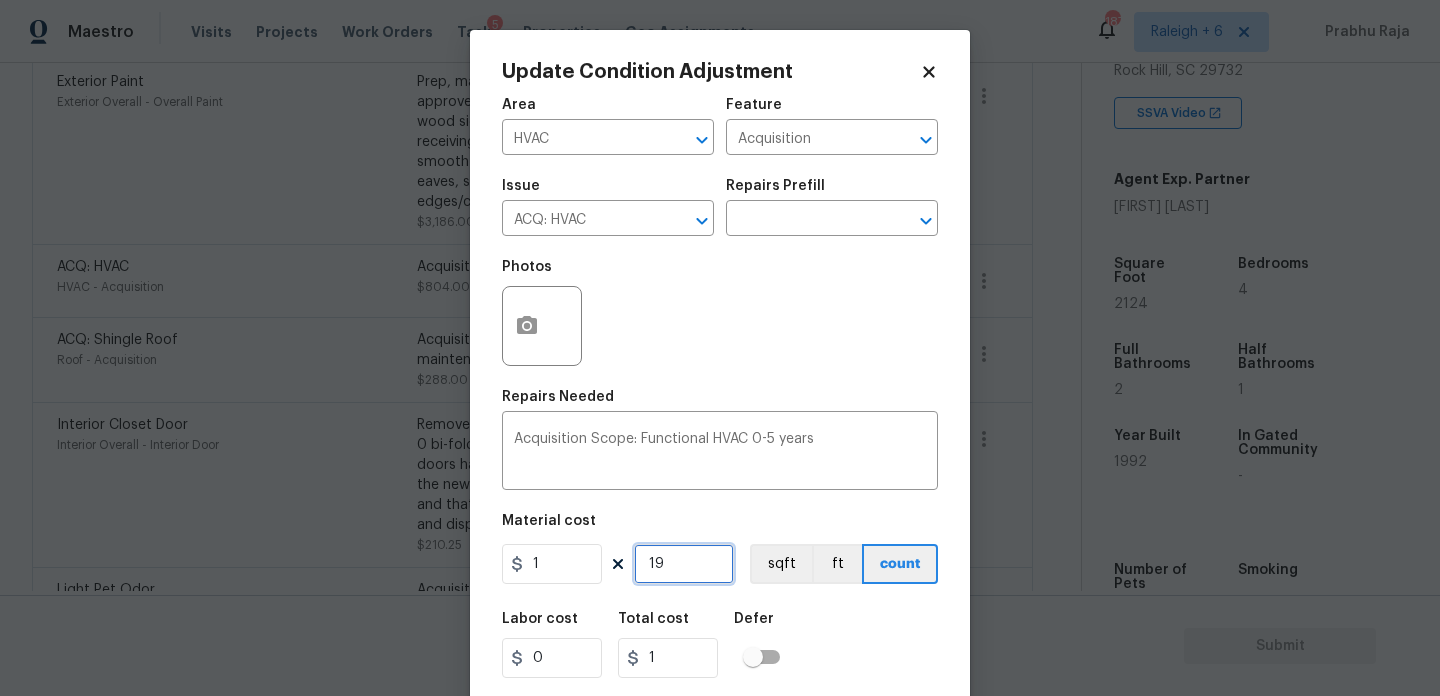 type on "19" 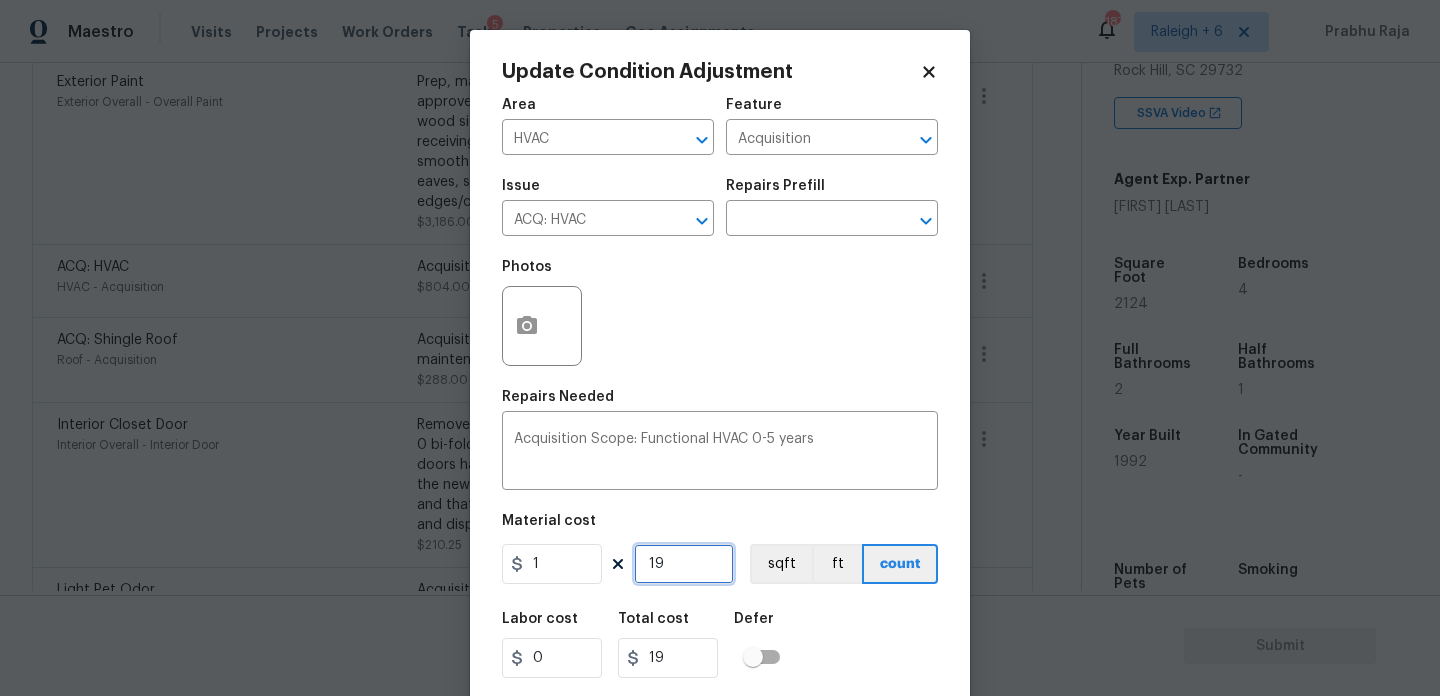 type on "1" 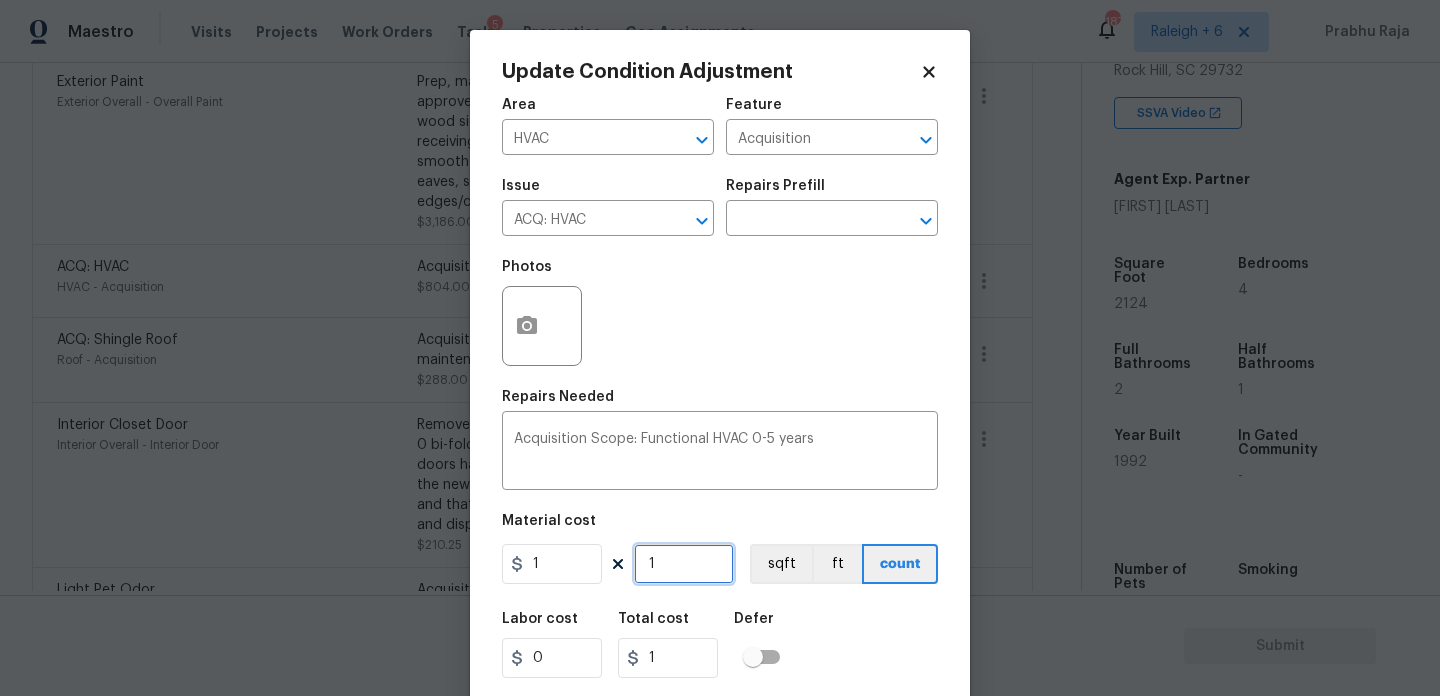 type on "0" 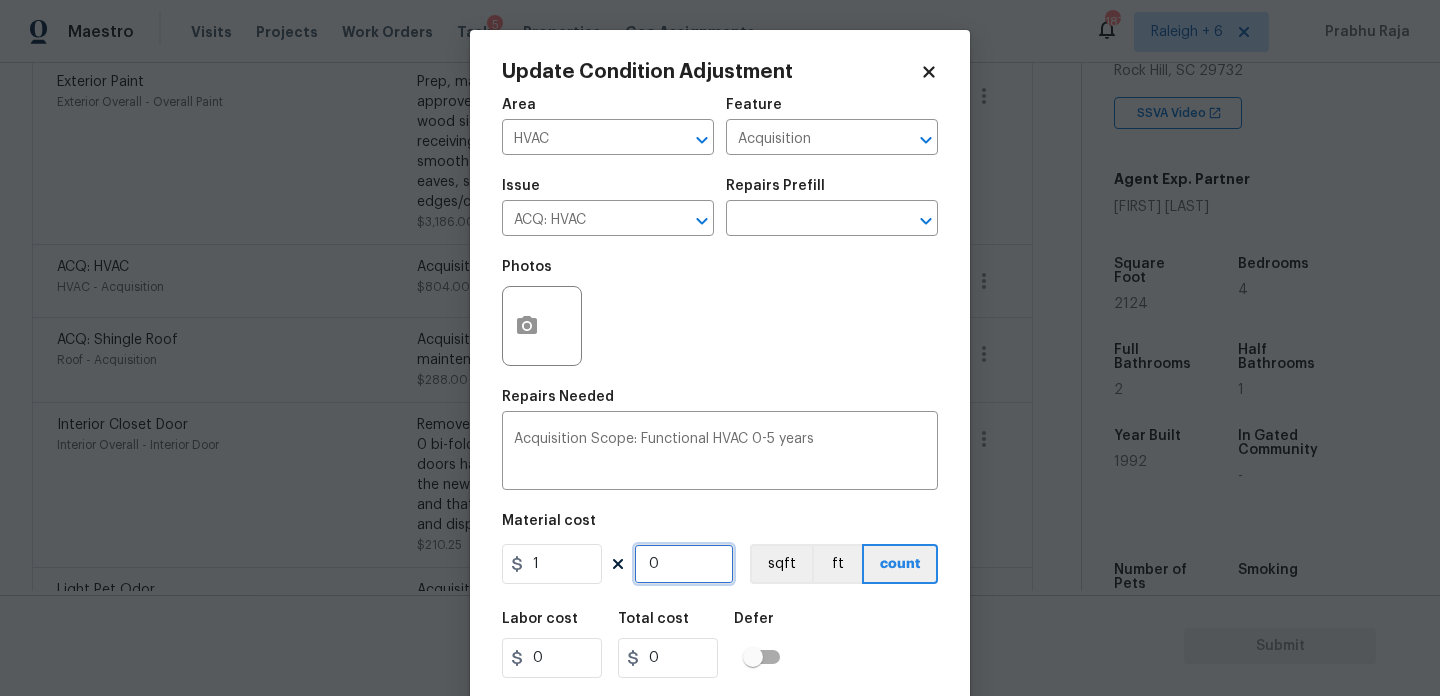 type on "1" 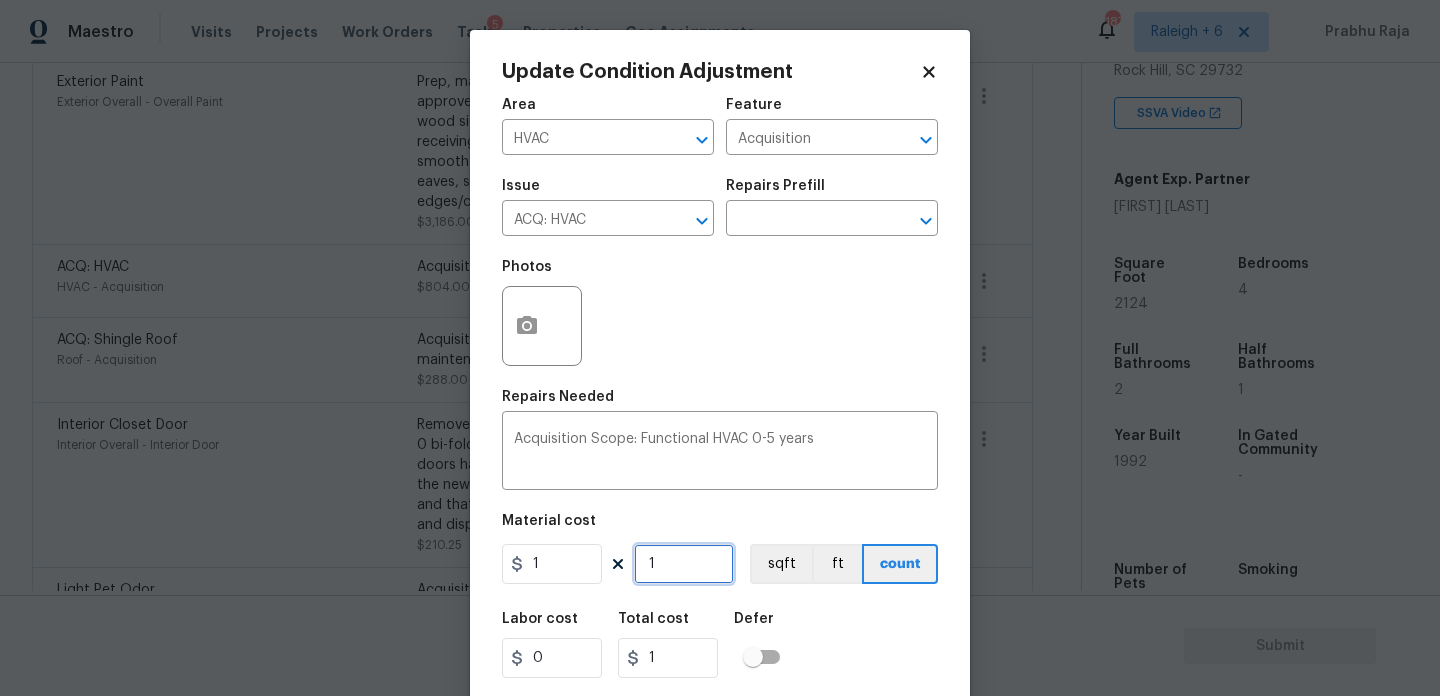 type on "1" 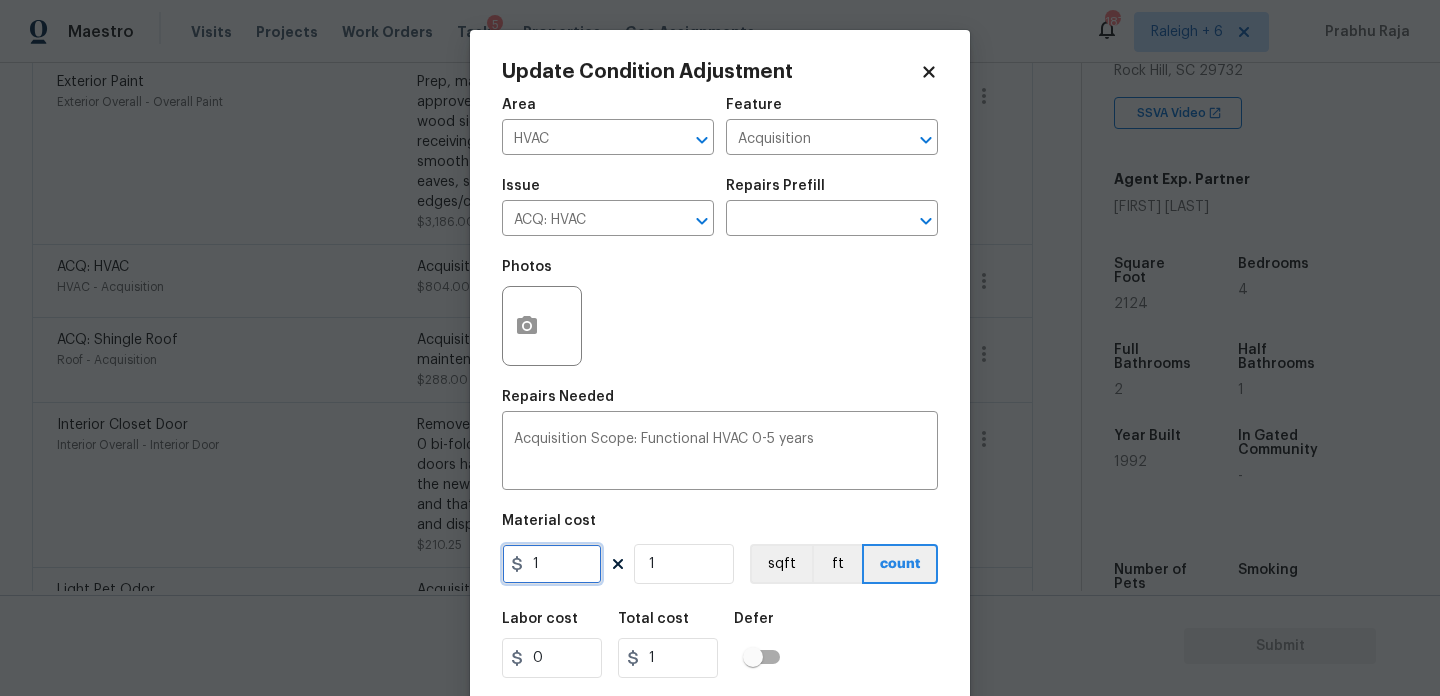 click on "1" at bounding box center [552, 564] 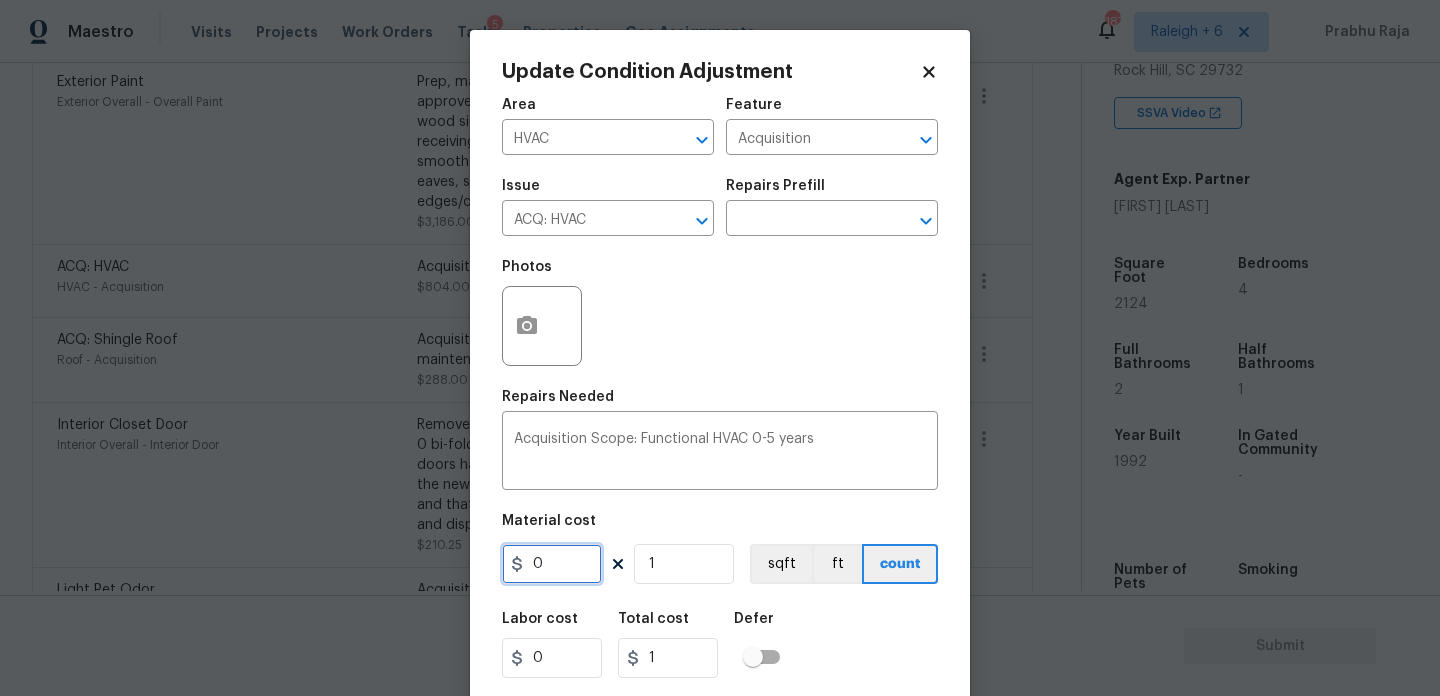 type on "0" 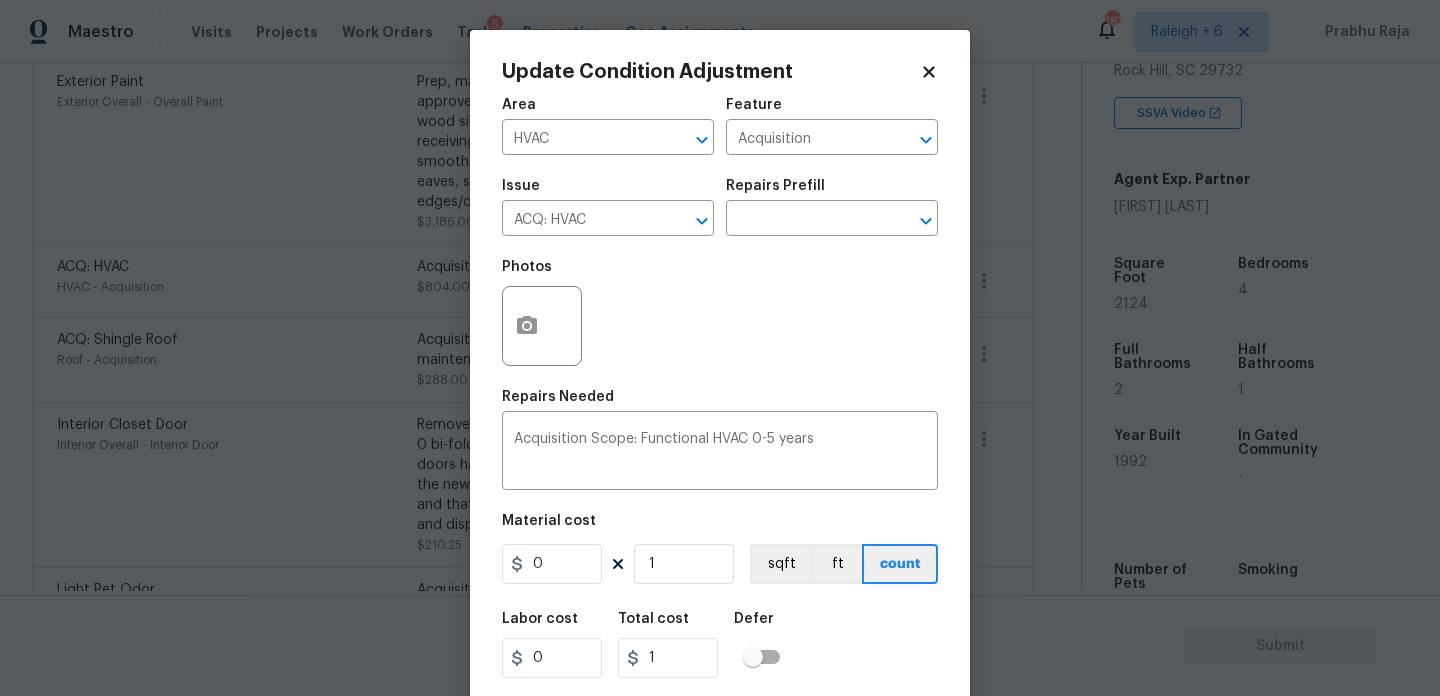 click on "Photos" at bounding box center [720, 313] 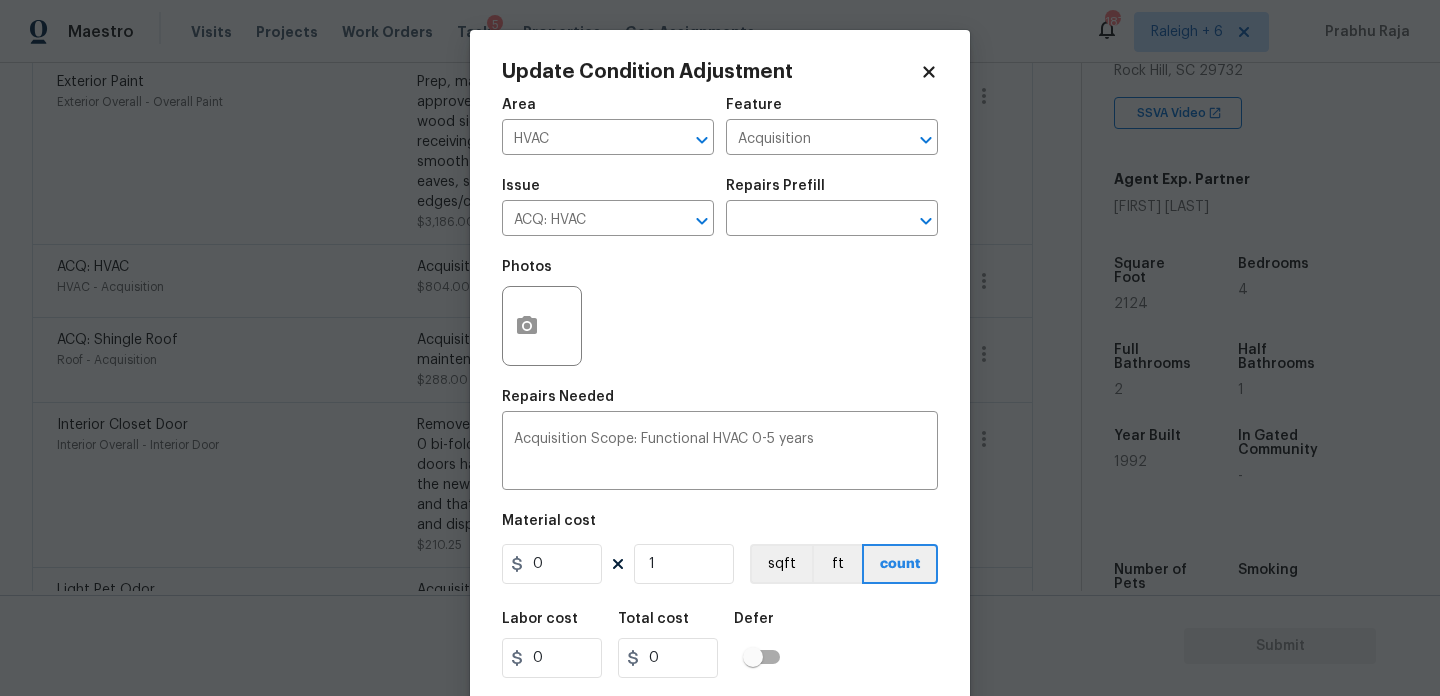 scroll, scrollTop: 51, scrollLeft: 0, axis: vertical 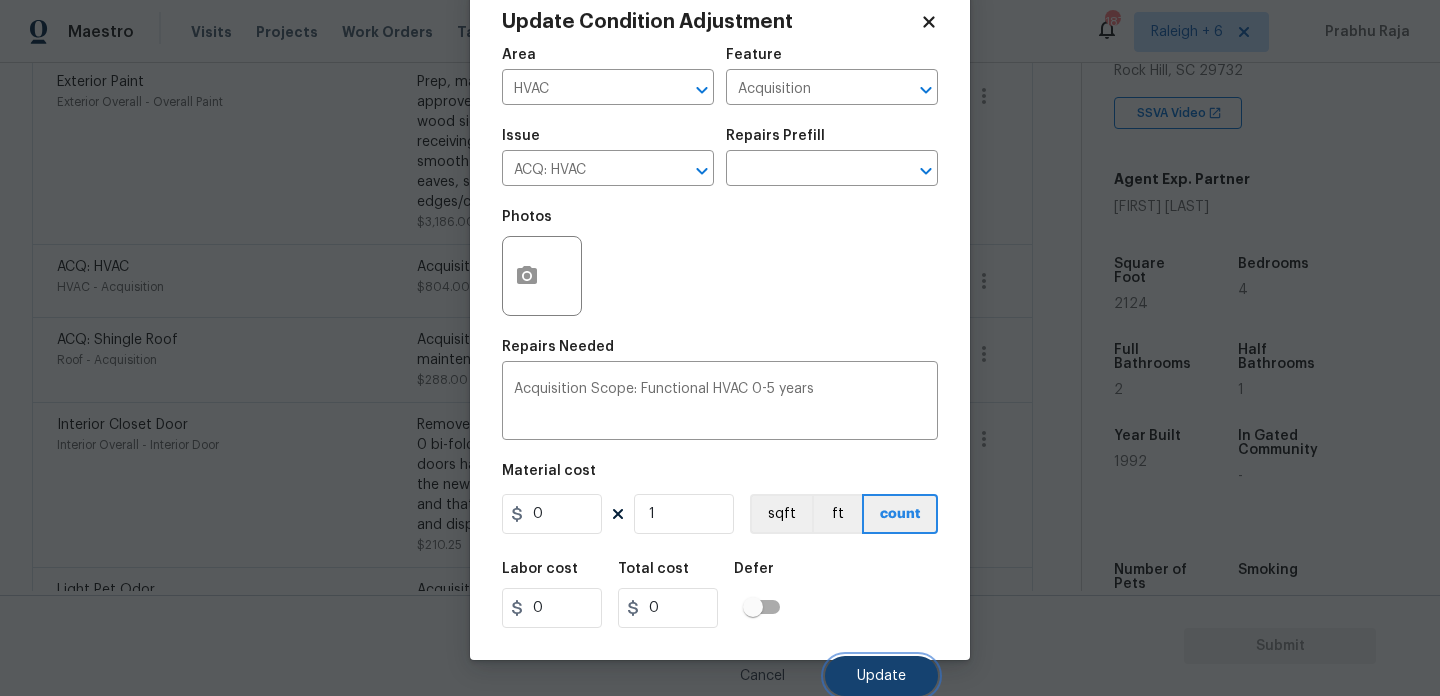 click on "Update" at bounding box center [881, 676] 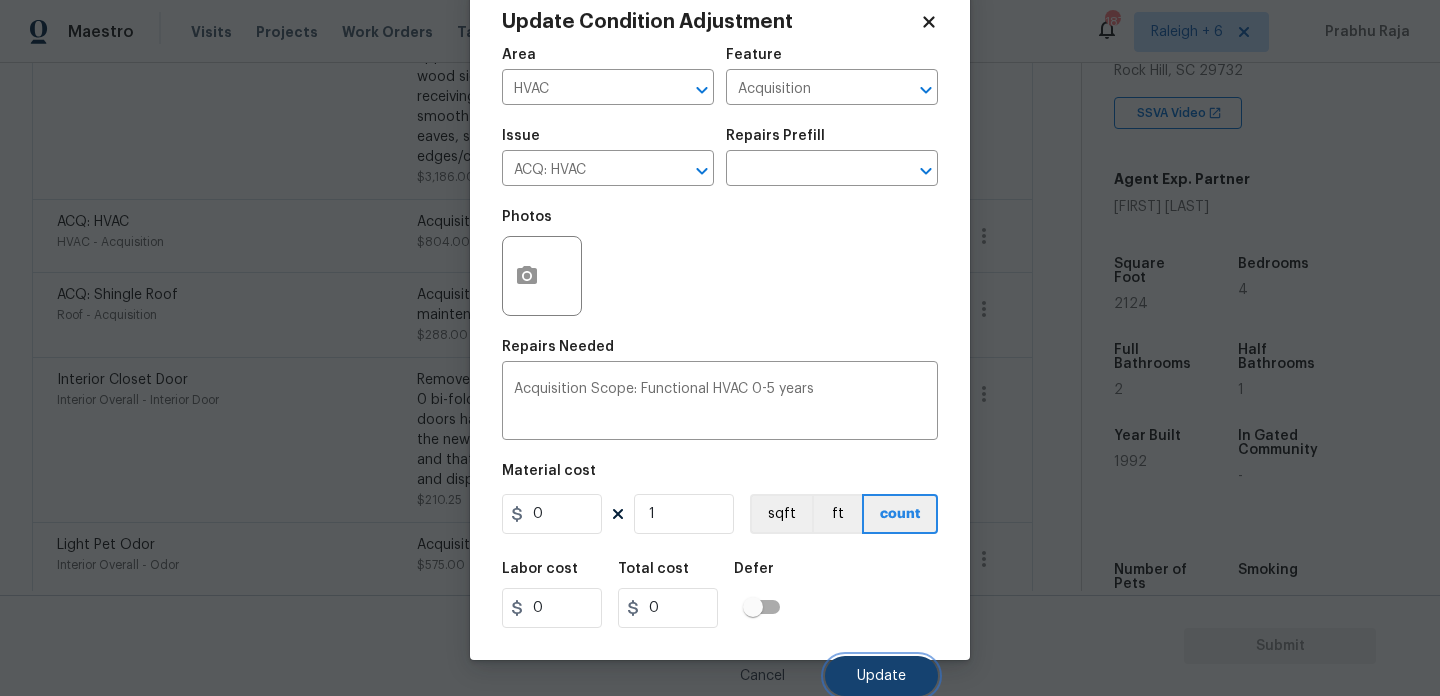 type 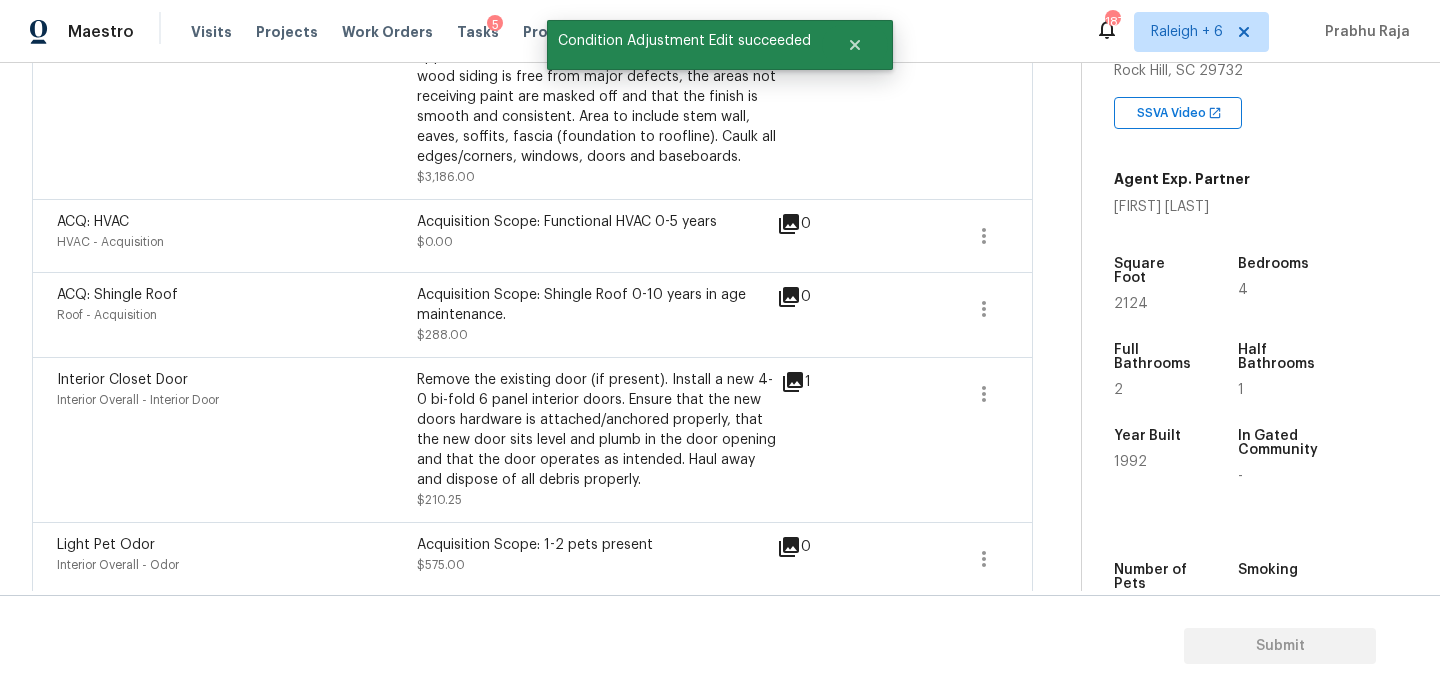 scroll, scrollTop: 1397, scrollLeft: 0, axis: vertical 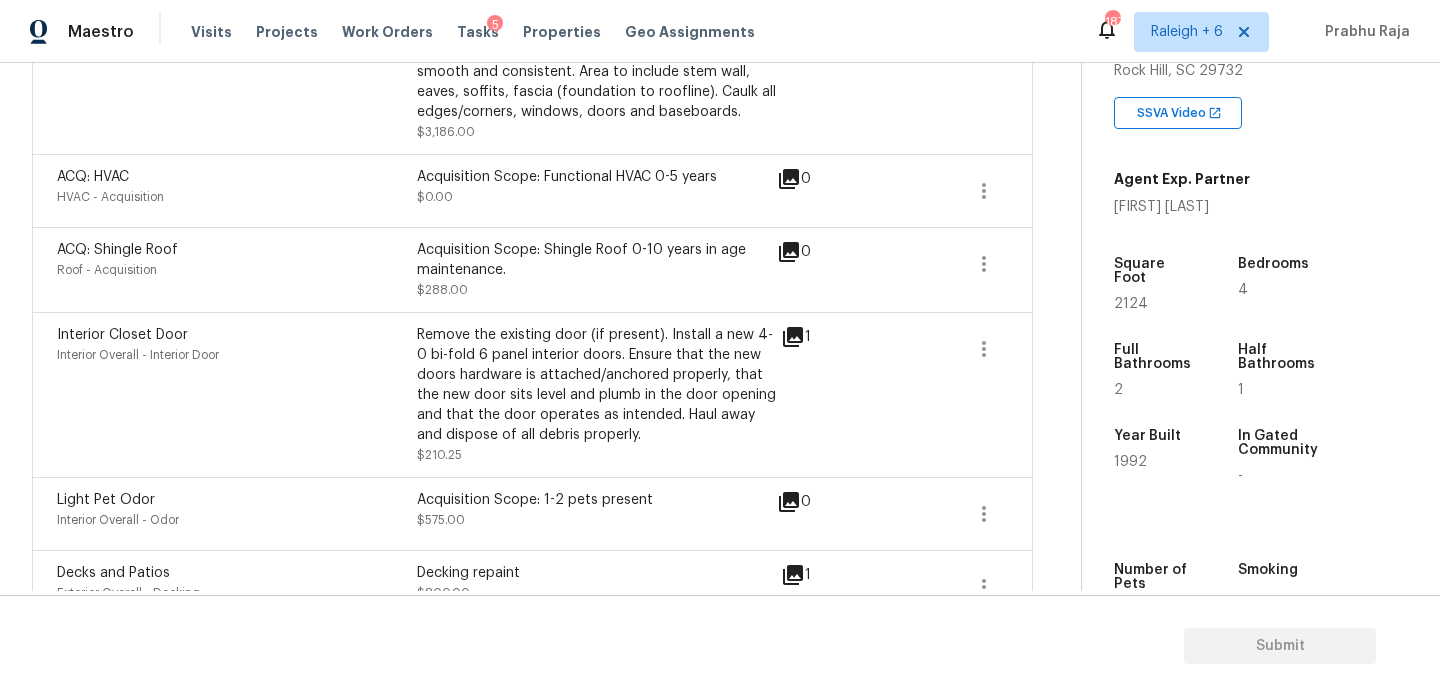 click 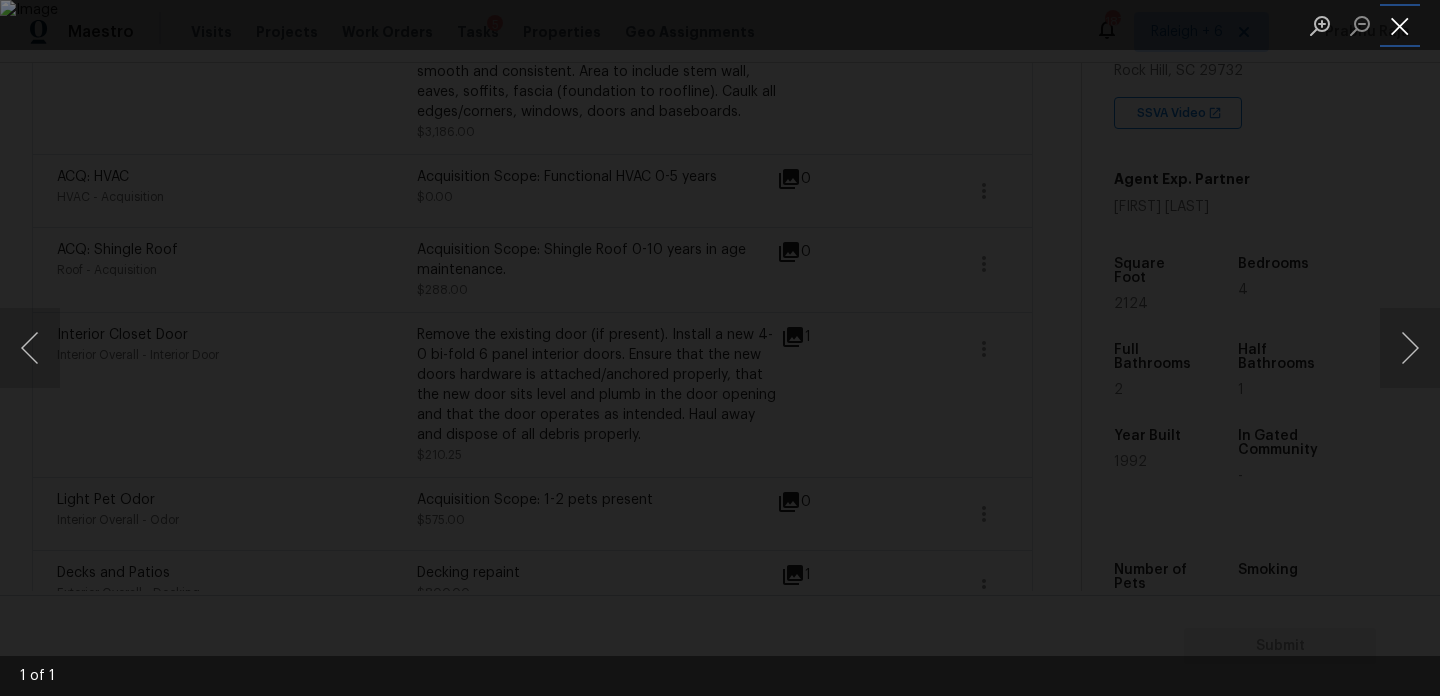 click at bounding box center [1400, 25] 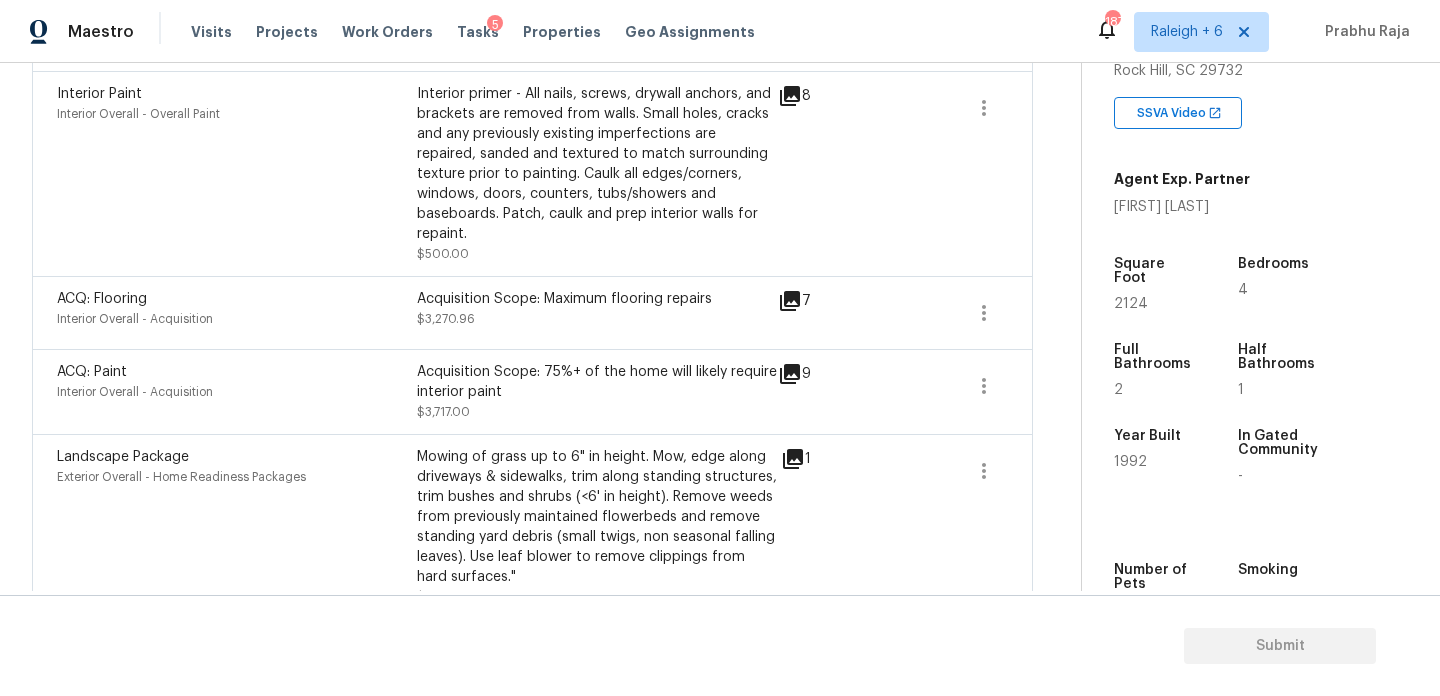 scroll, scrollTop: 646, scrollLeft: 0, axis: vertical 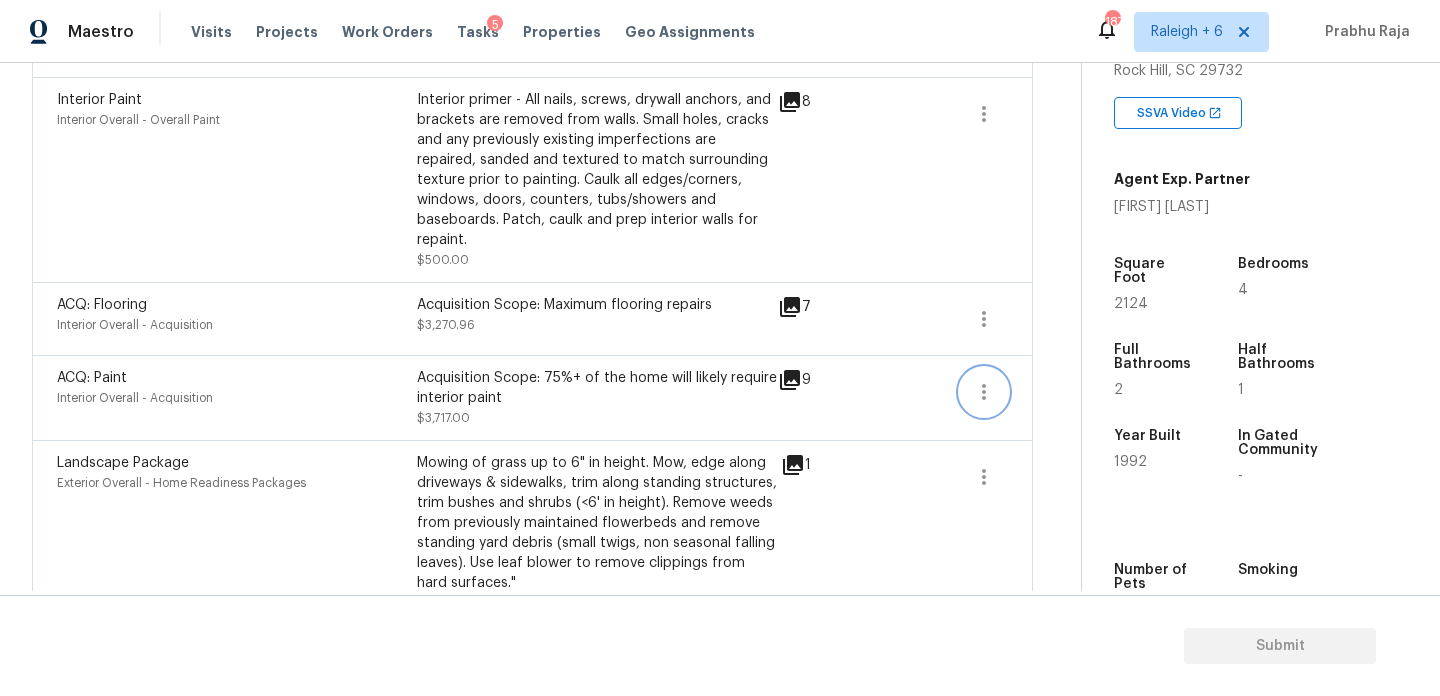 click 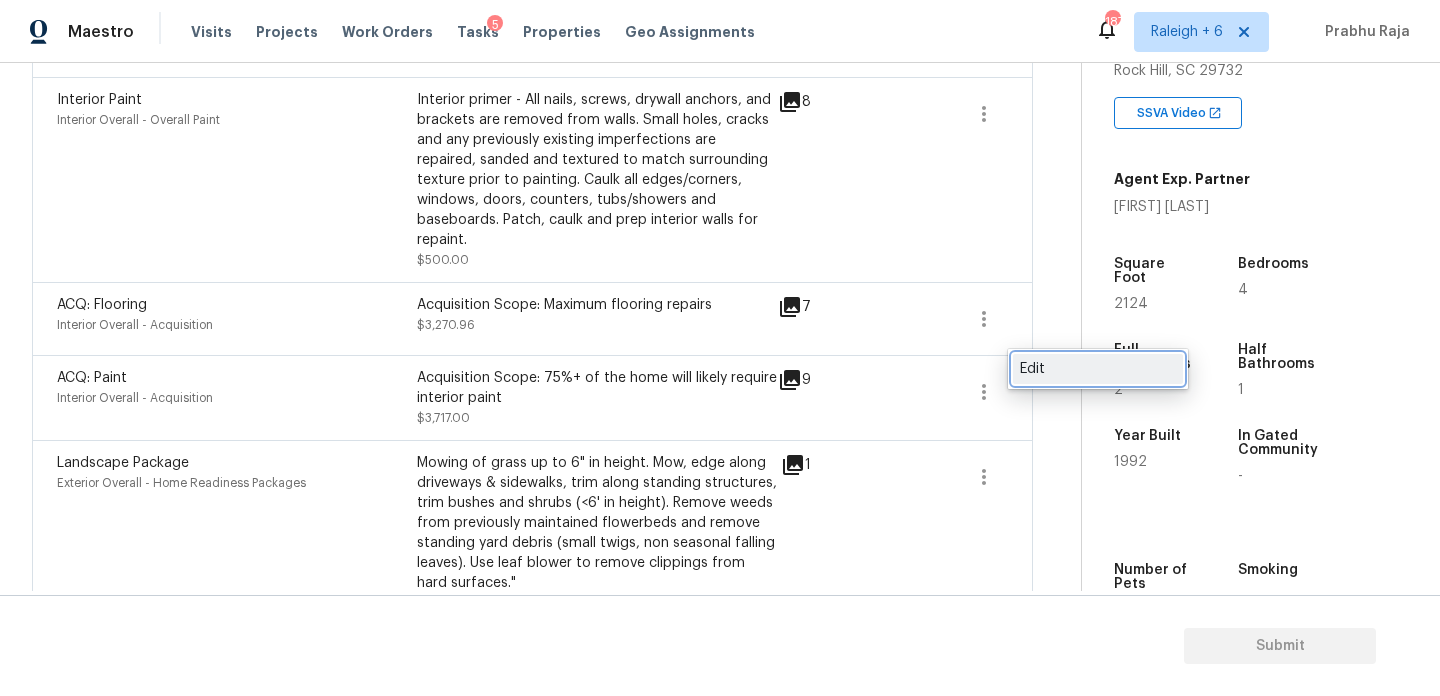 click on "Edit" at bounding box center [1098, 369] 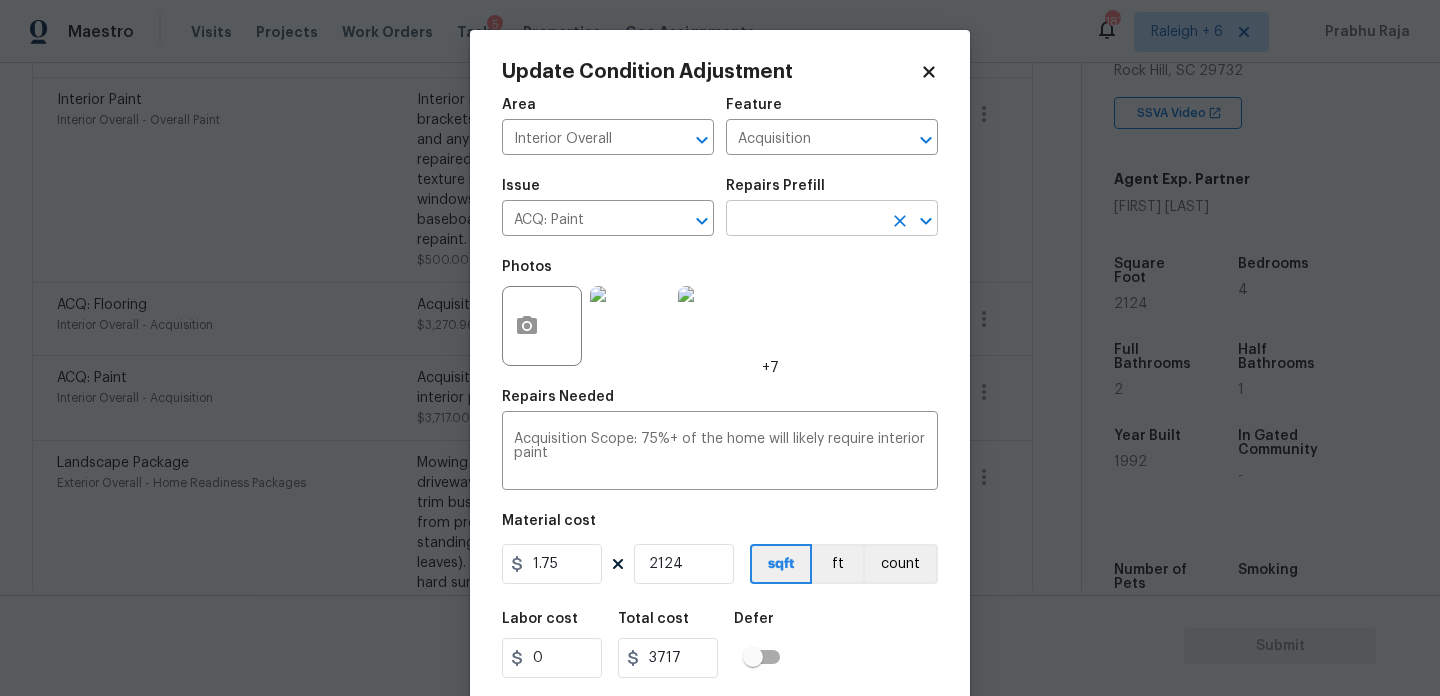 click at bounding box center [804, 220] 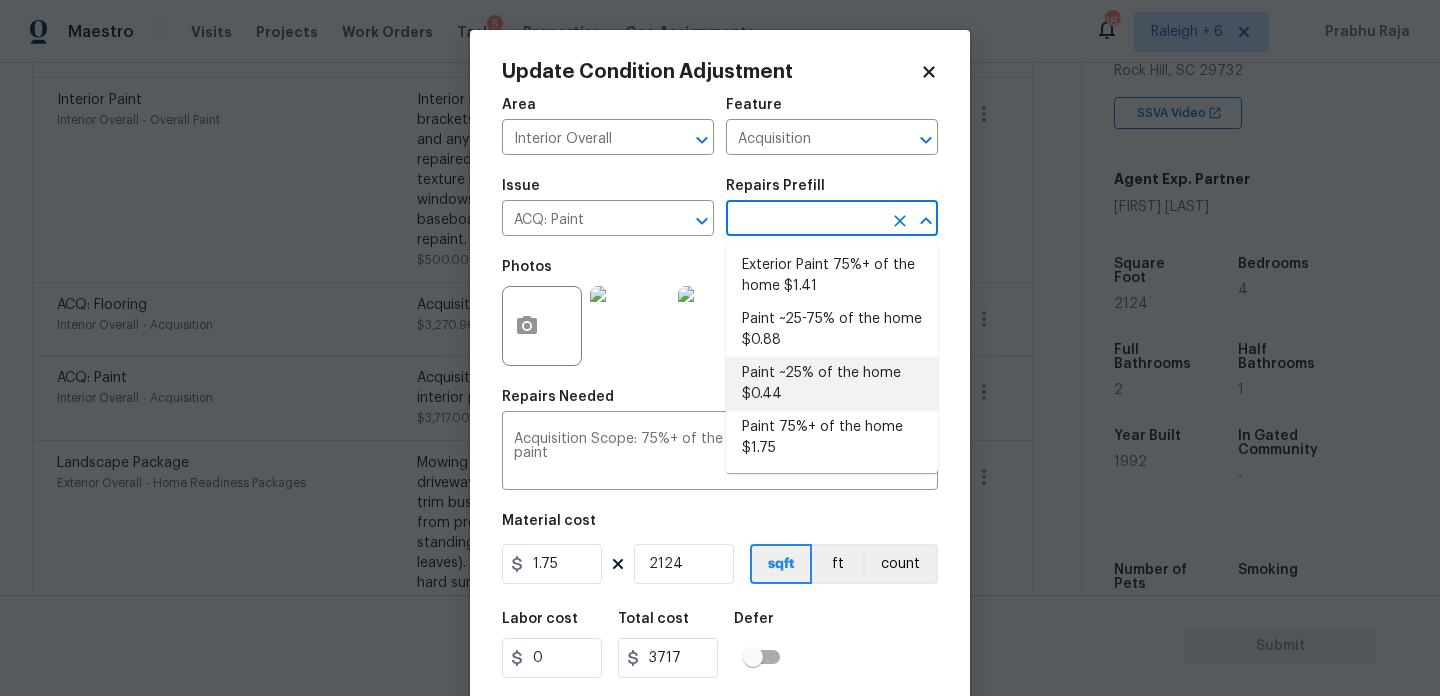 click on "Paint ~25% of the home $0.44" at bounding box center [832, 384] 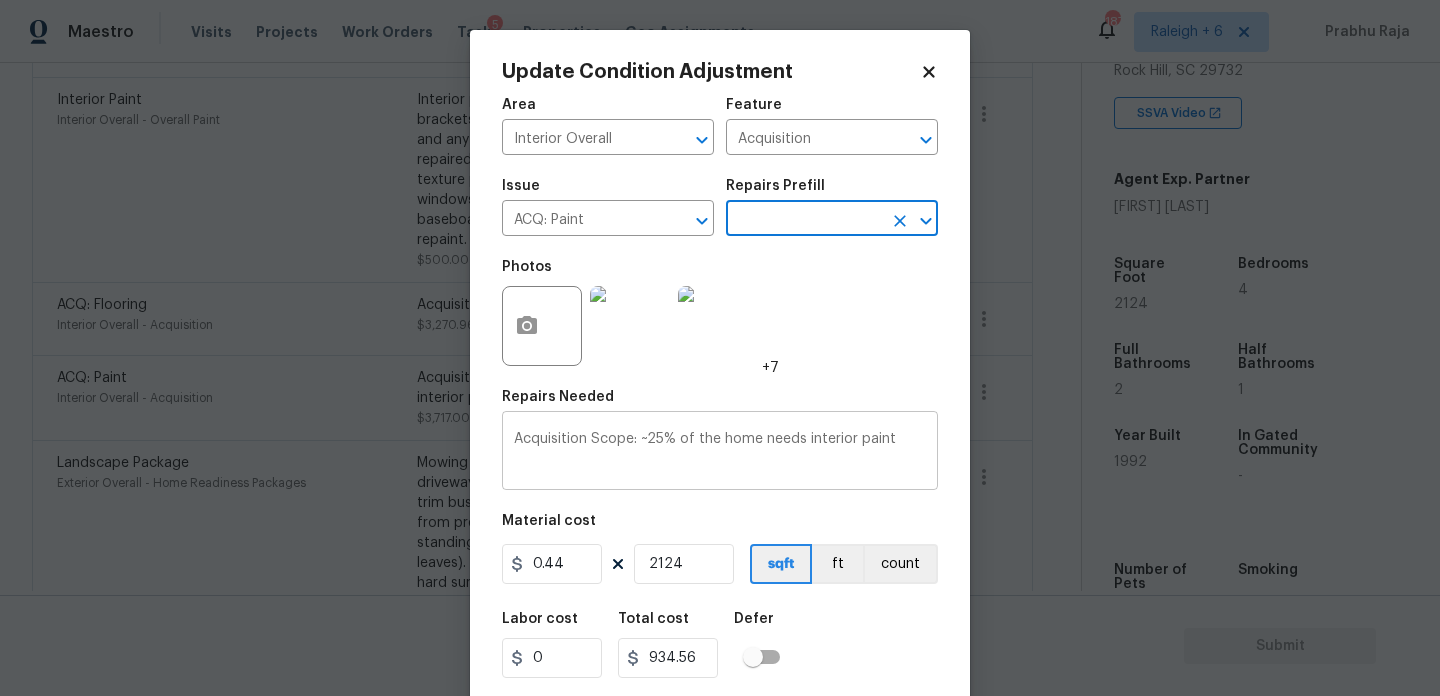 click on "Acquisition Scope: ~25% of the home needs interior paint" at bounding box center (720, 453) 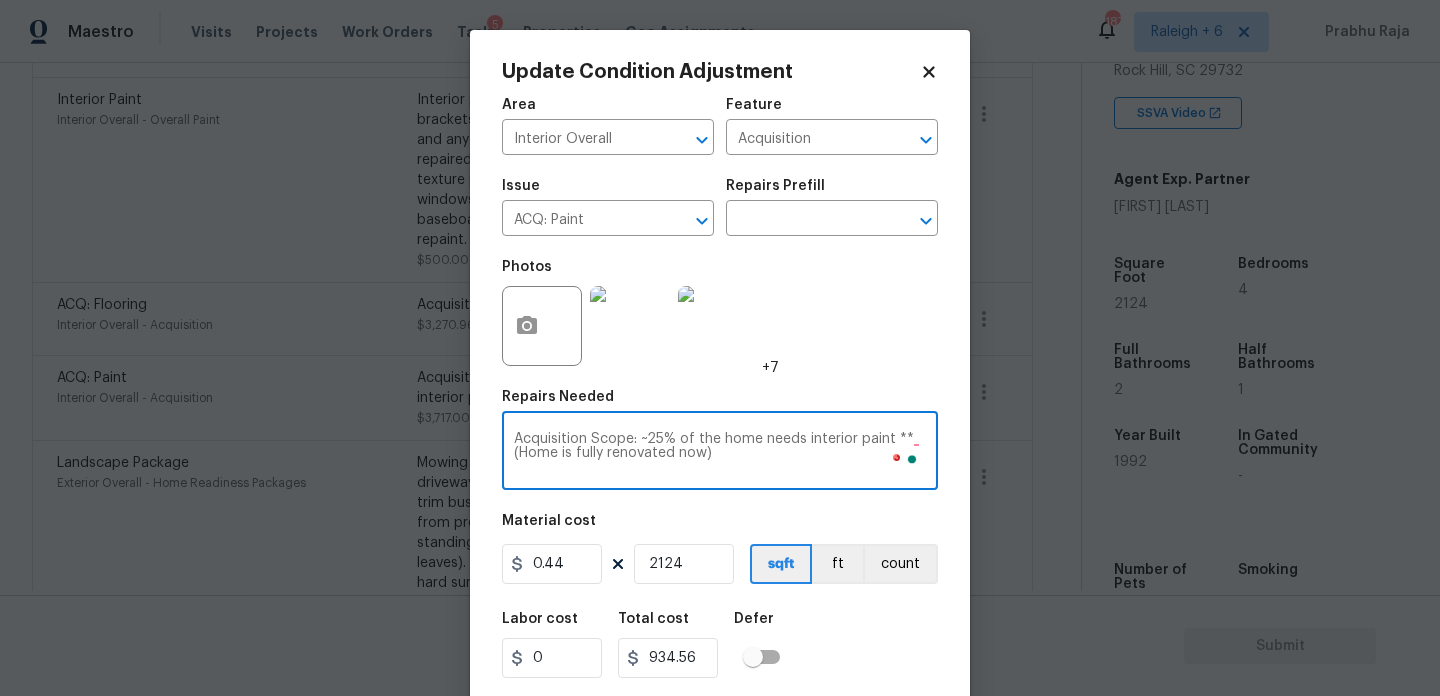 click on "Acquisition Scope: ~25% of the home needs interior paint **(Home is fully renovated now)" at bounding box center (720, 453) 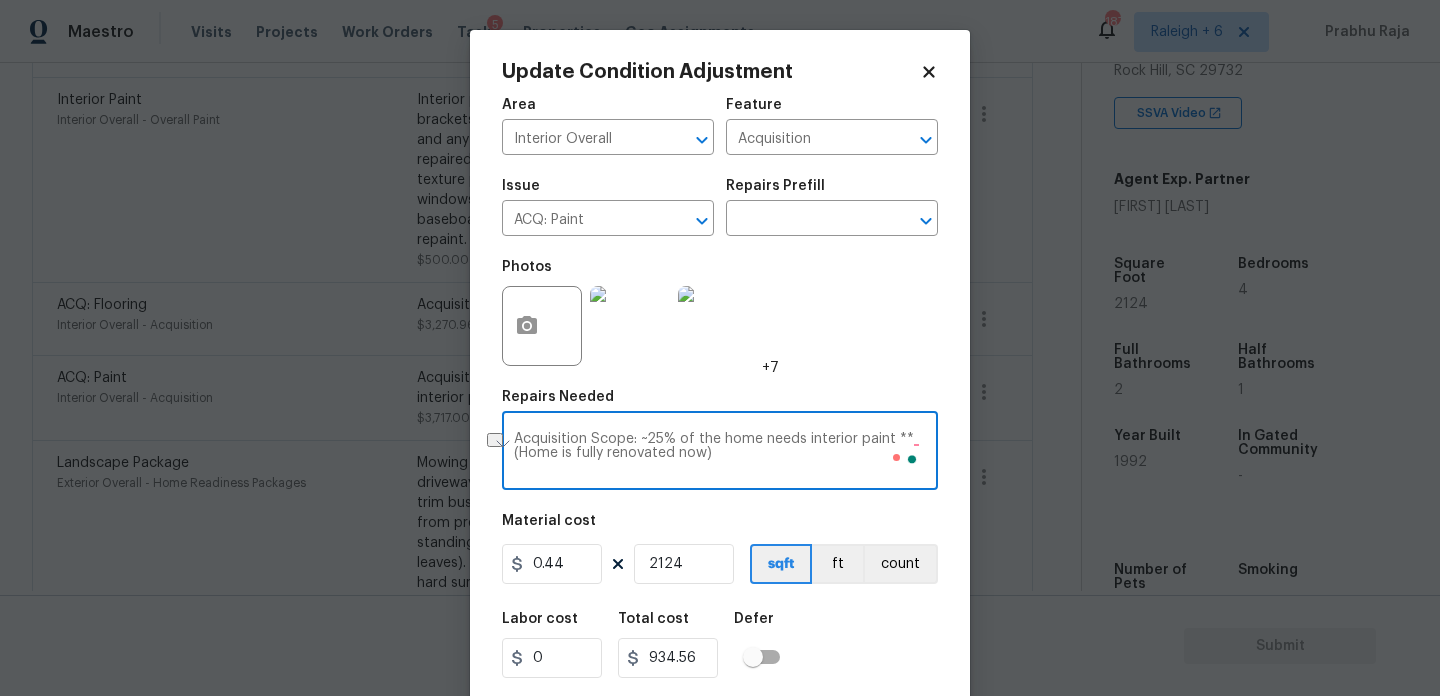 drag, startPoint x: 717, startPoint y: 457, endPoint x: 422, endPoint y: 457, distance: 295 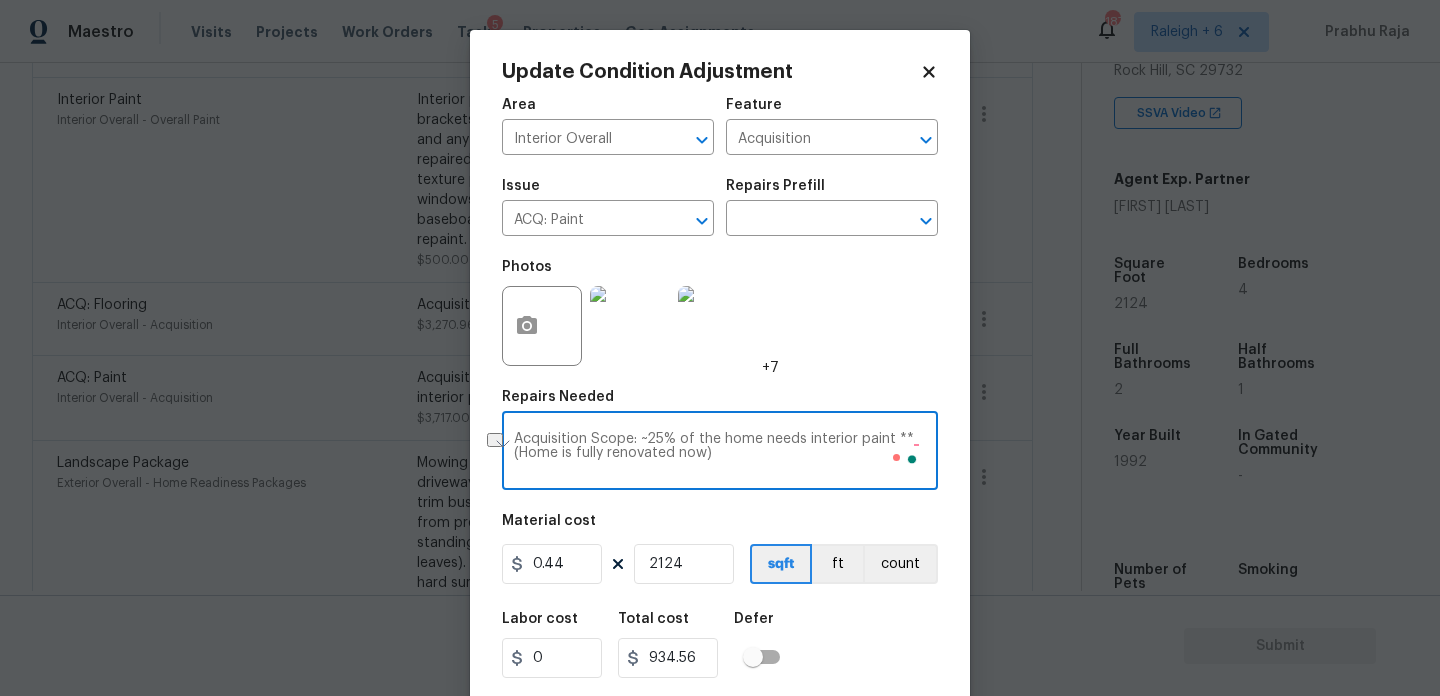 scroll, scrollTop: 51, scrollLeft: 0, axis: vertical 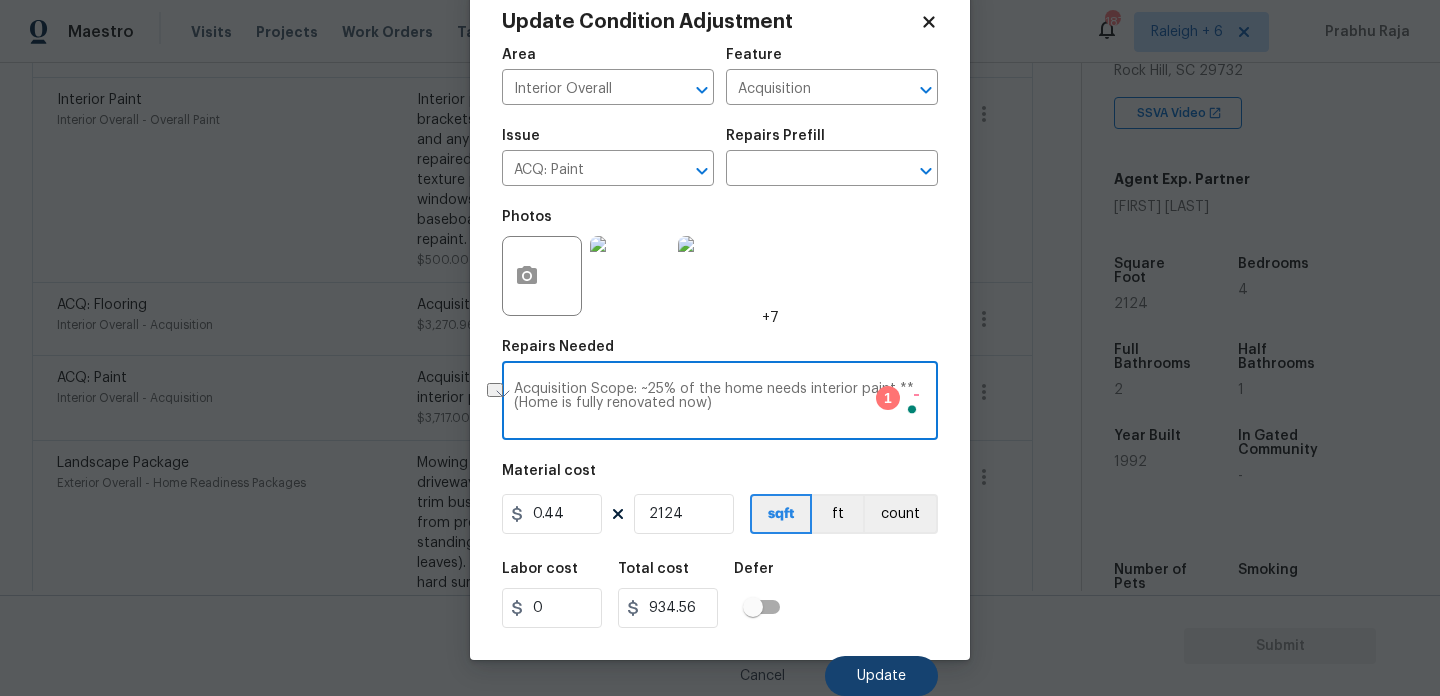 type on "Acquisition Scope: ~25% of the home needs interior paint **(Home is fully renovated now)" 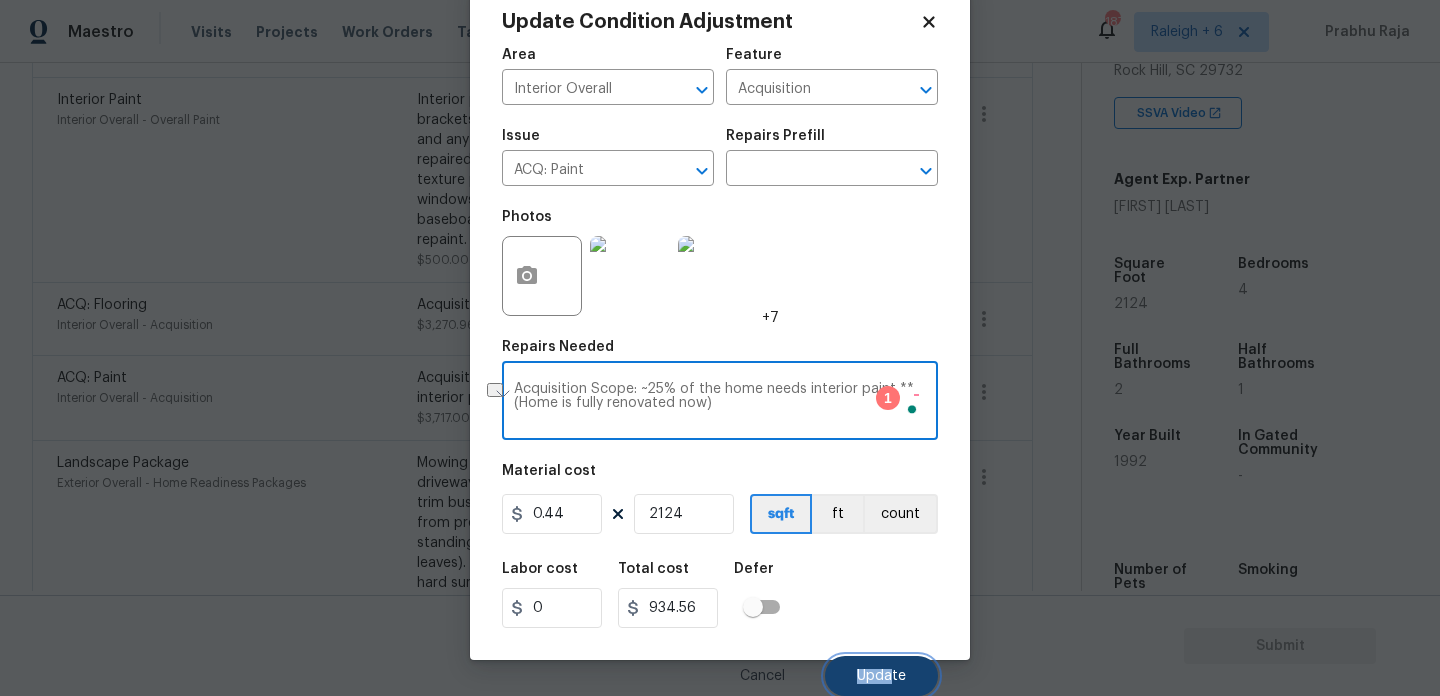 click on "Update" at bounding box center (881, 676) 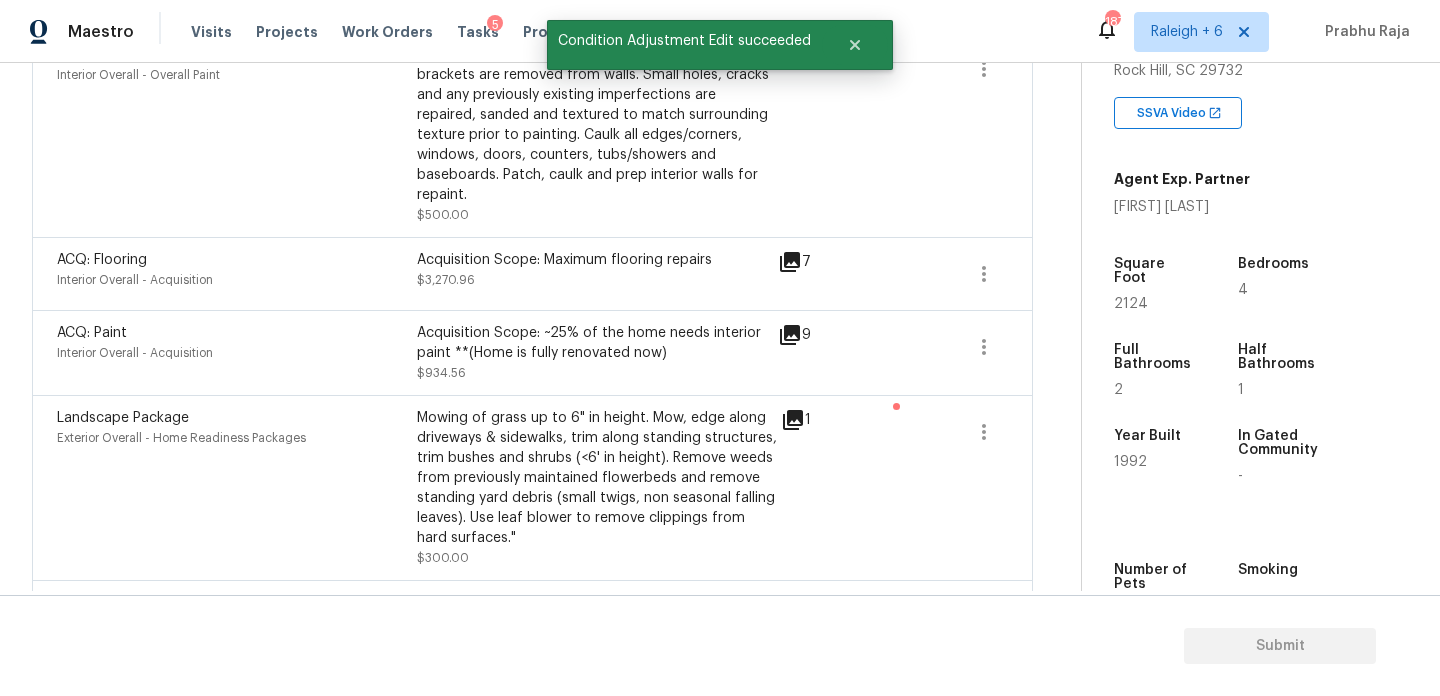 scroll, scrollTop: 646, scrollLeft: 0, axis: vertical 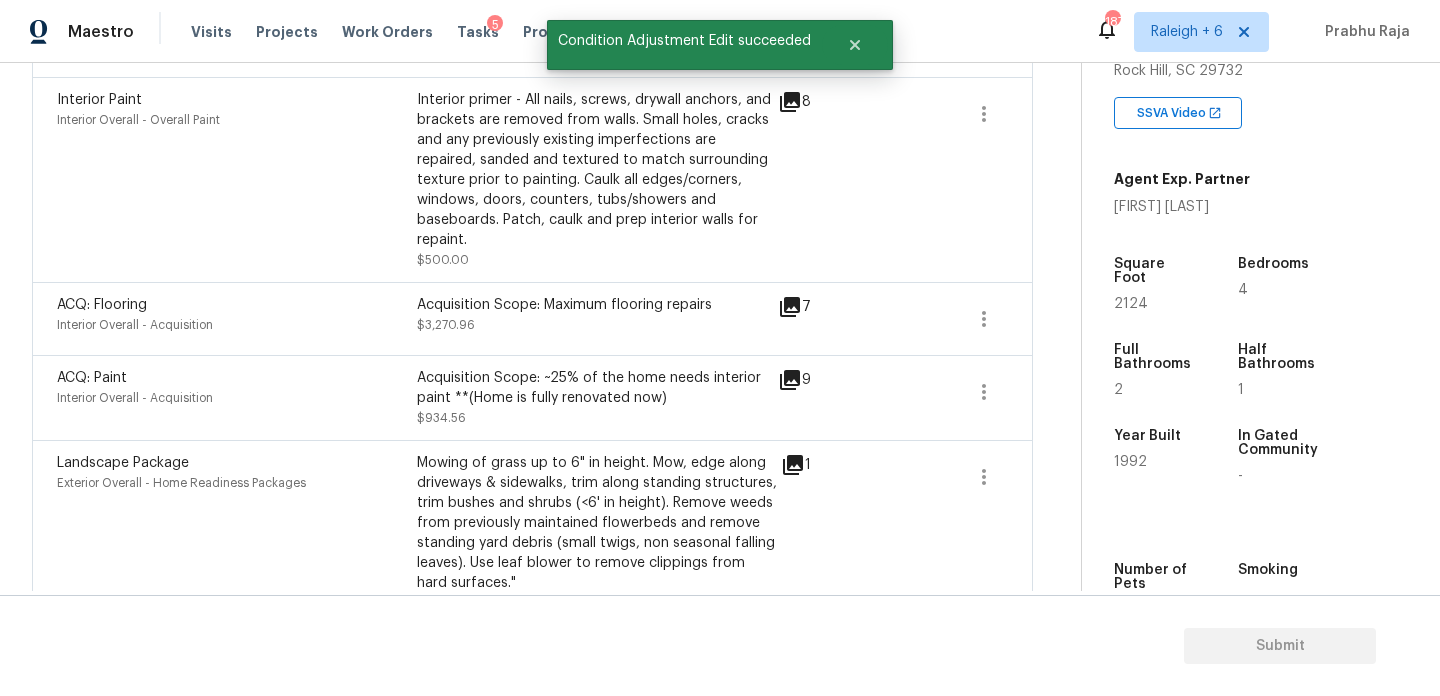 click at bounding box center [913, 319] 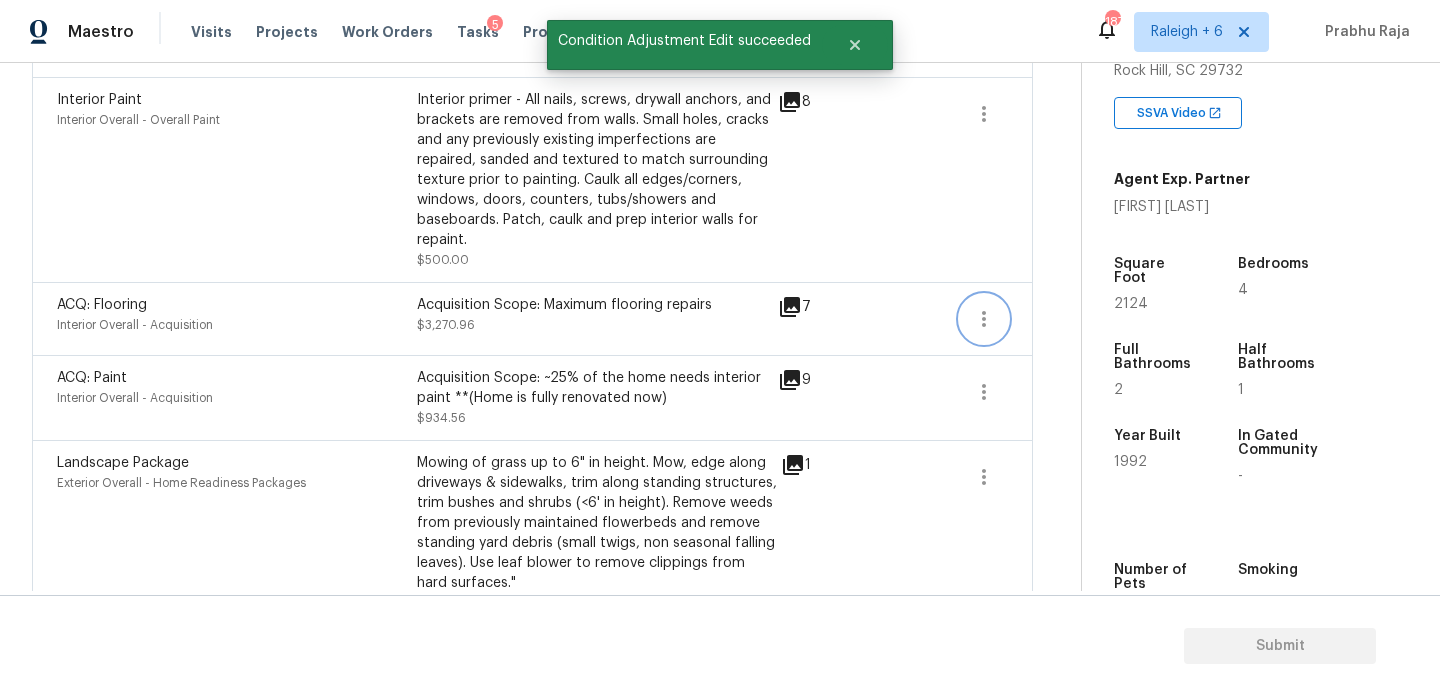click 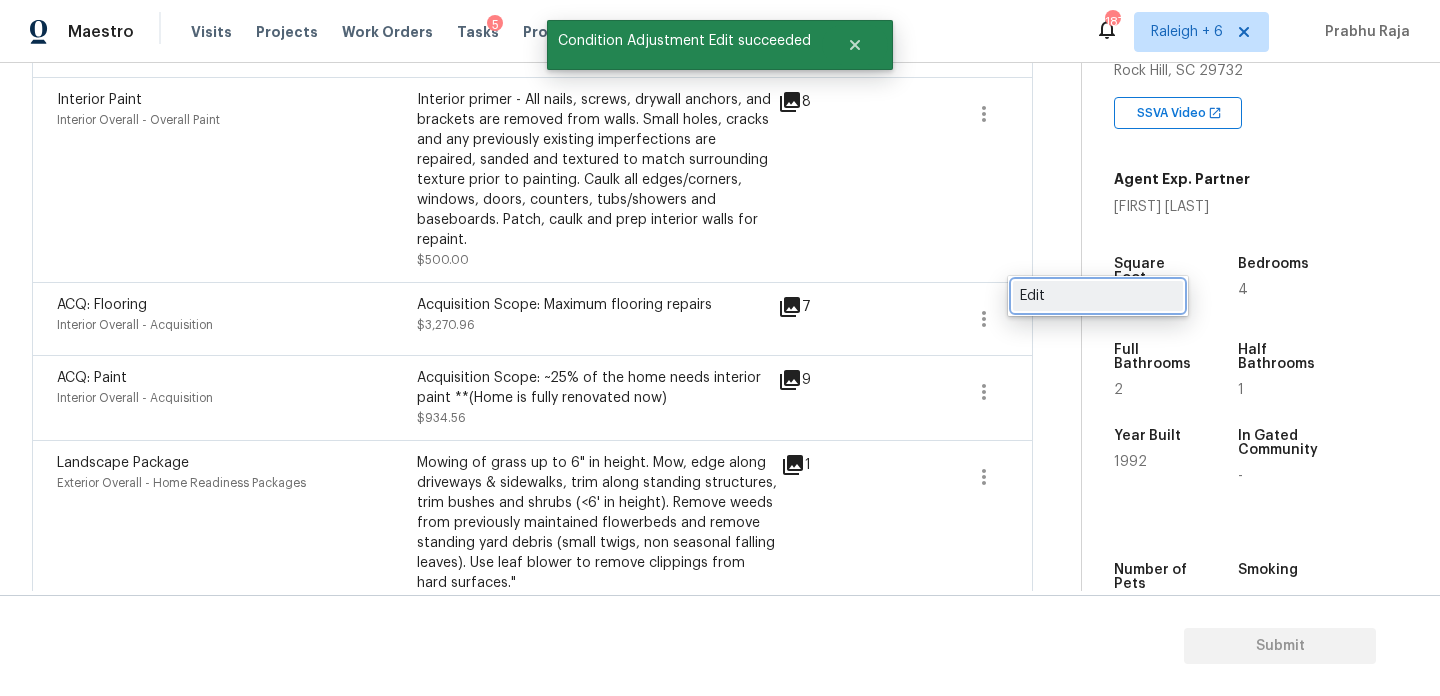 click on "Edit" at bounding box center (1098, 296) 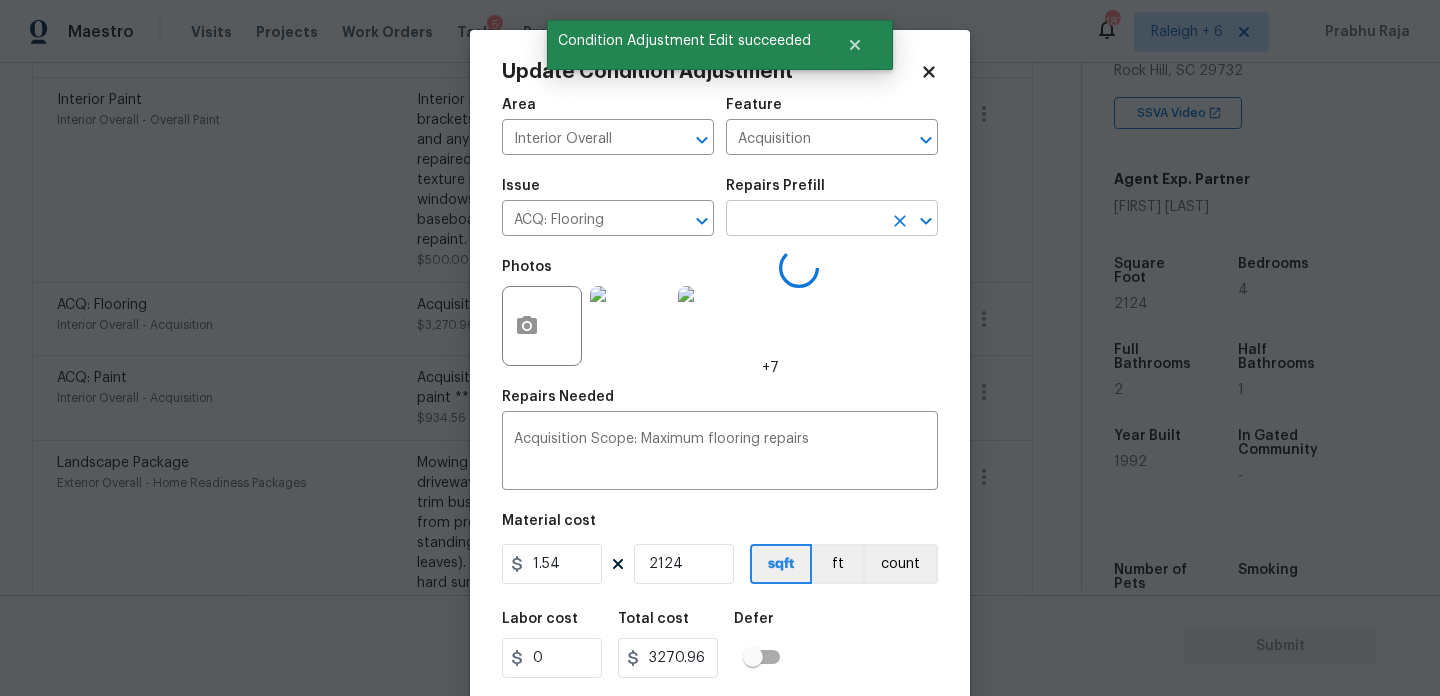 click at bounding box center (804, 220) 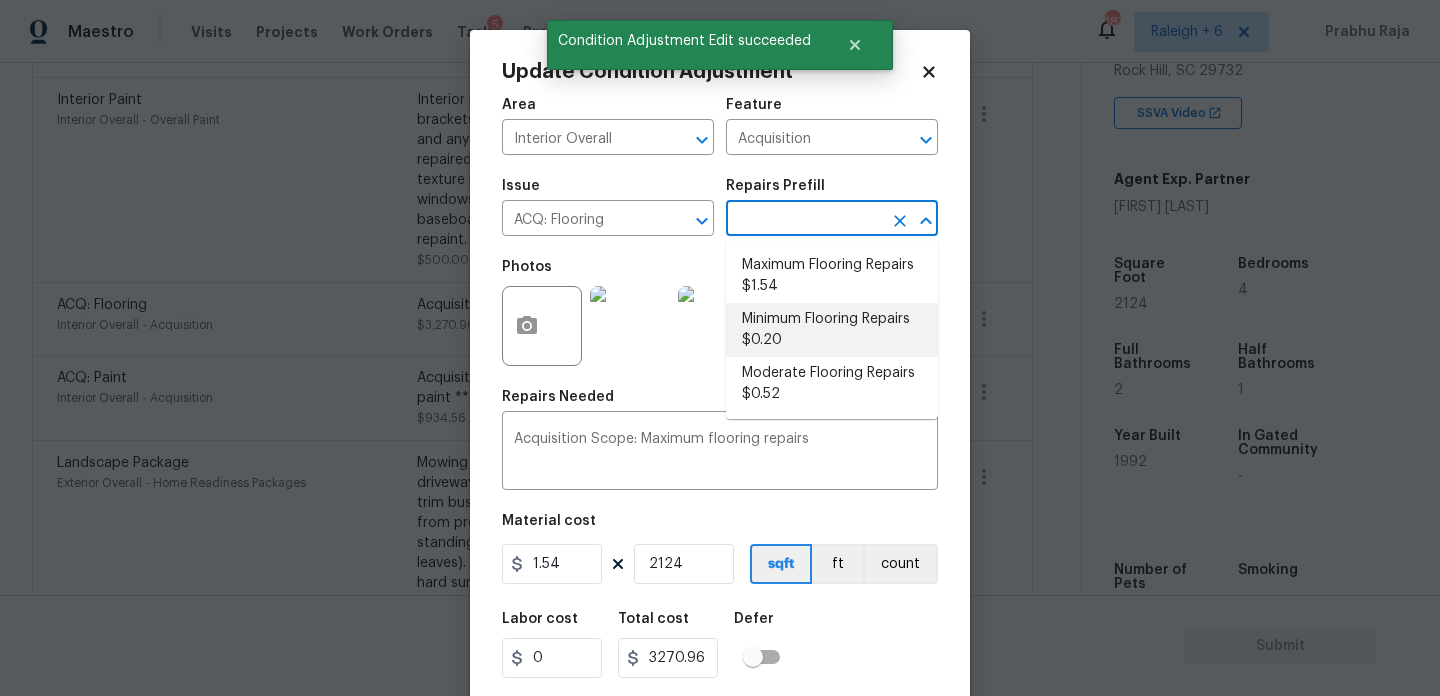 click on "Minimum Flooring Repairs $0.20" at bounding box center [832, 330] 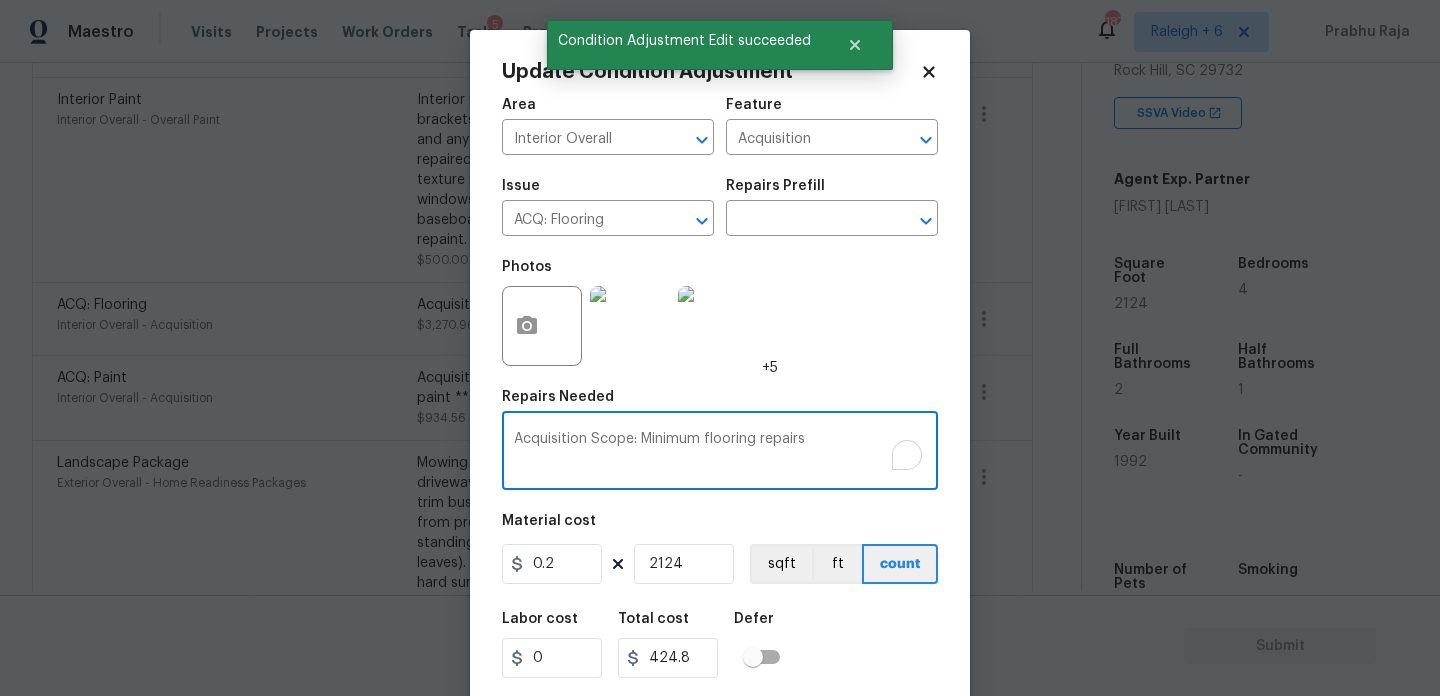 click on "Acquisition Scope: Minimum flooring repairs" at bounding box center [720, 453] 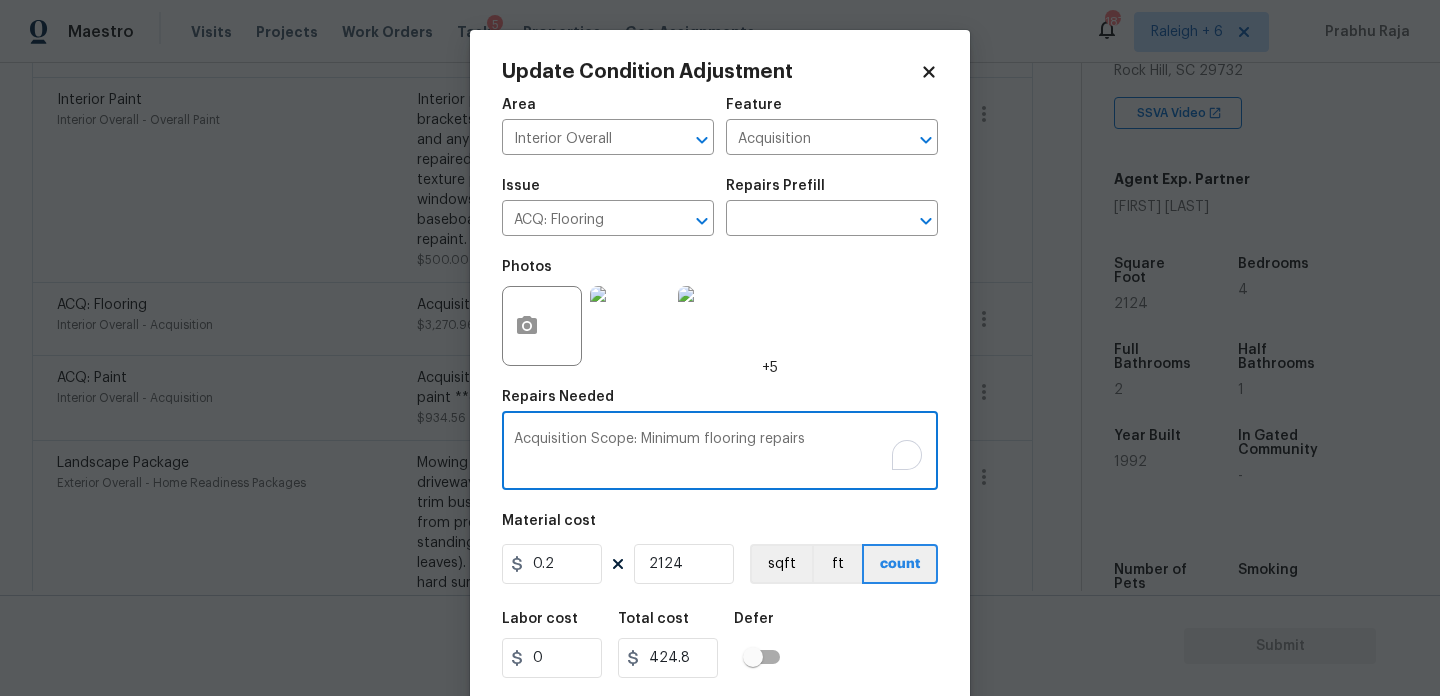 paste on "(Home is fully renovated now)" 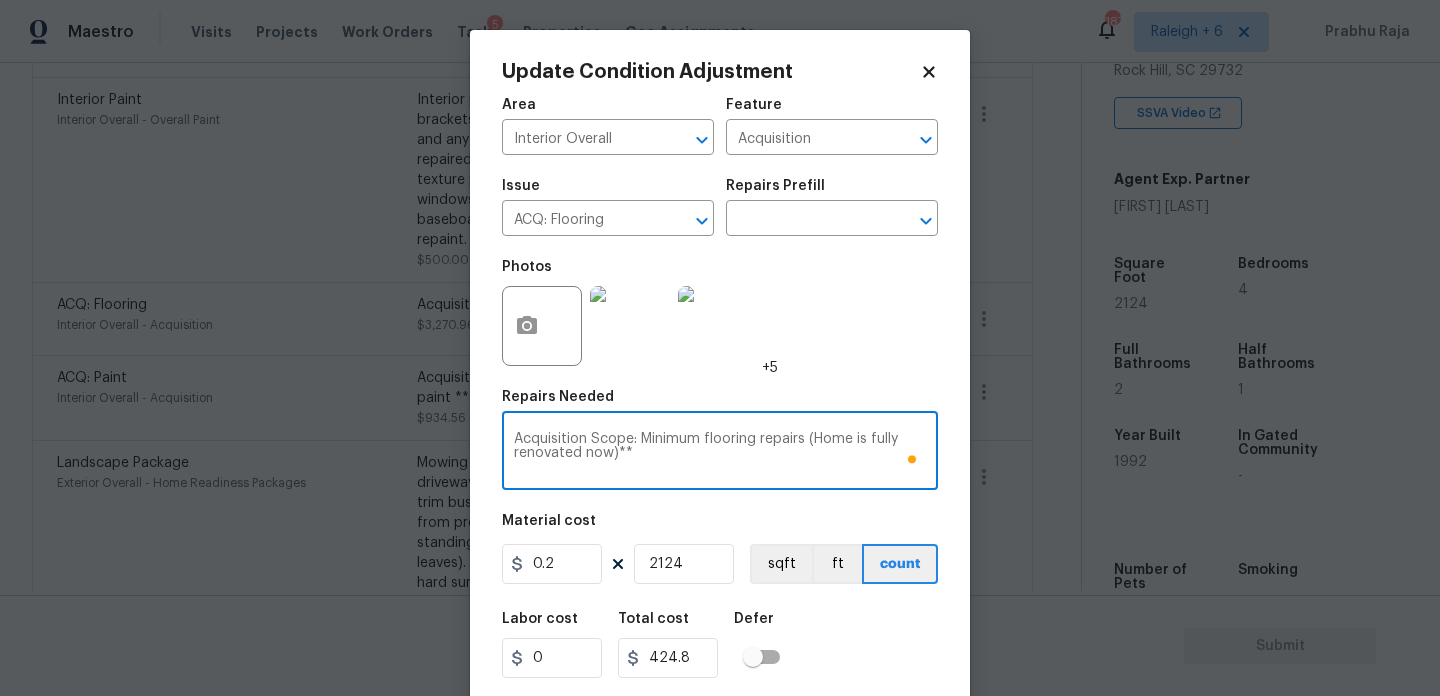scroll, scrollTop: 51, scrollLeft: 0, axis: vertical 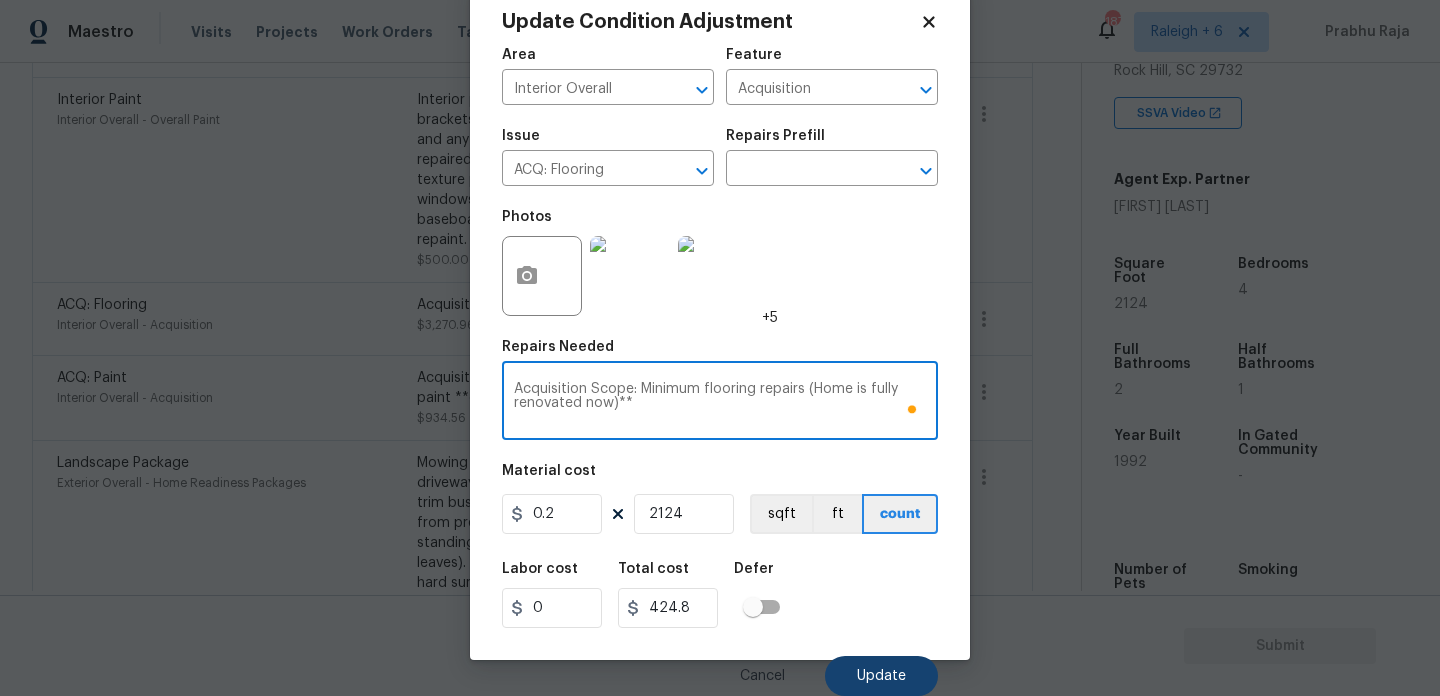 type on "Acquisition Scope: Minimum flooring repairs (Home is fully renovated now)**" 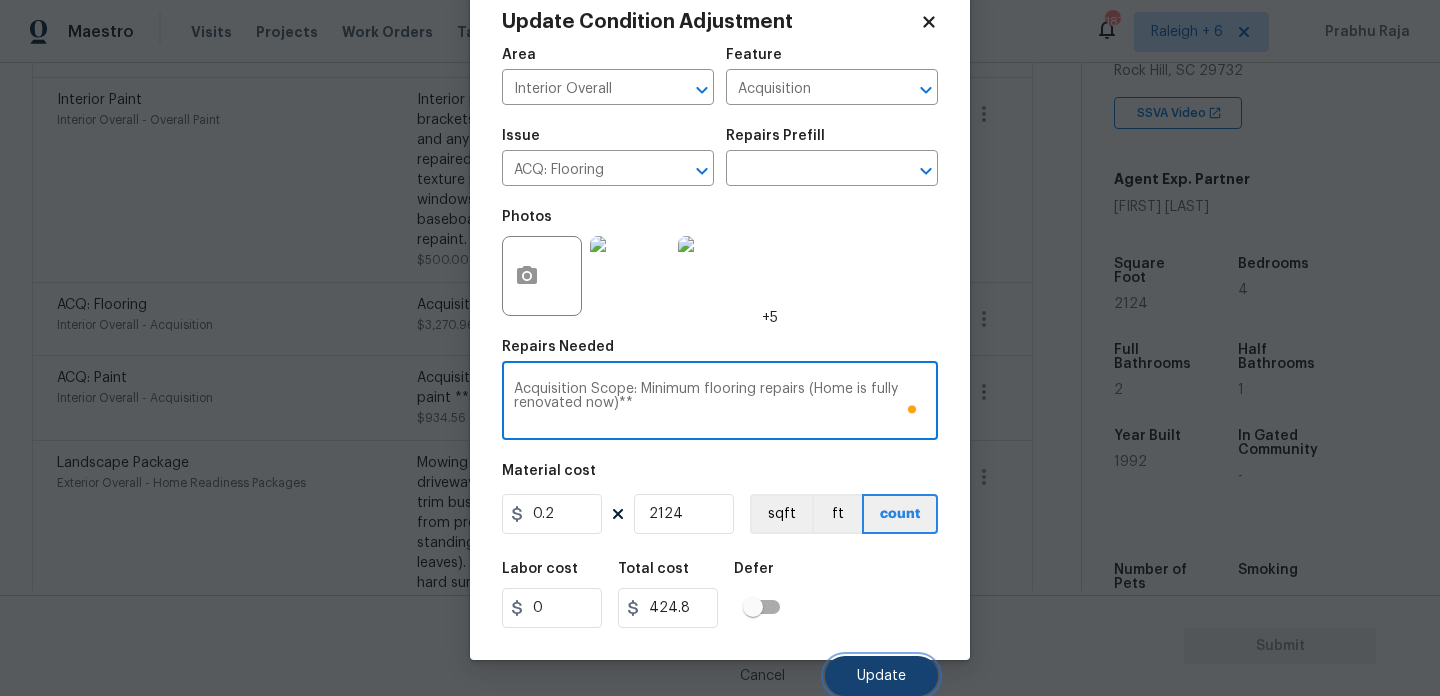 click on "Update" at bounding box center (881, 676) 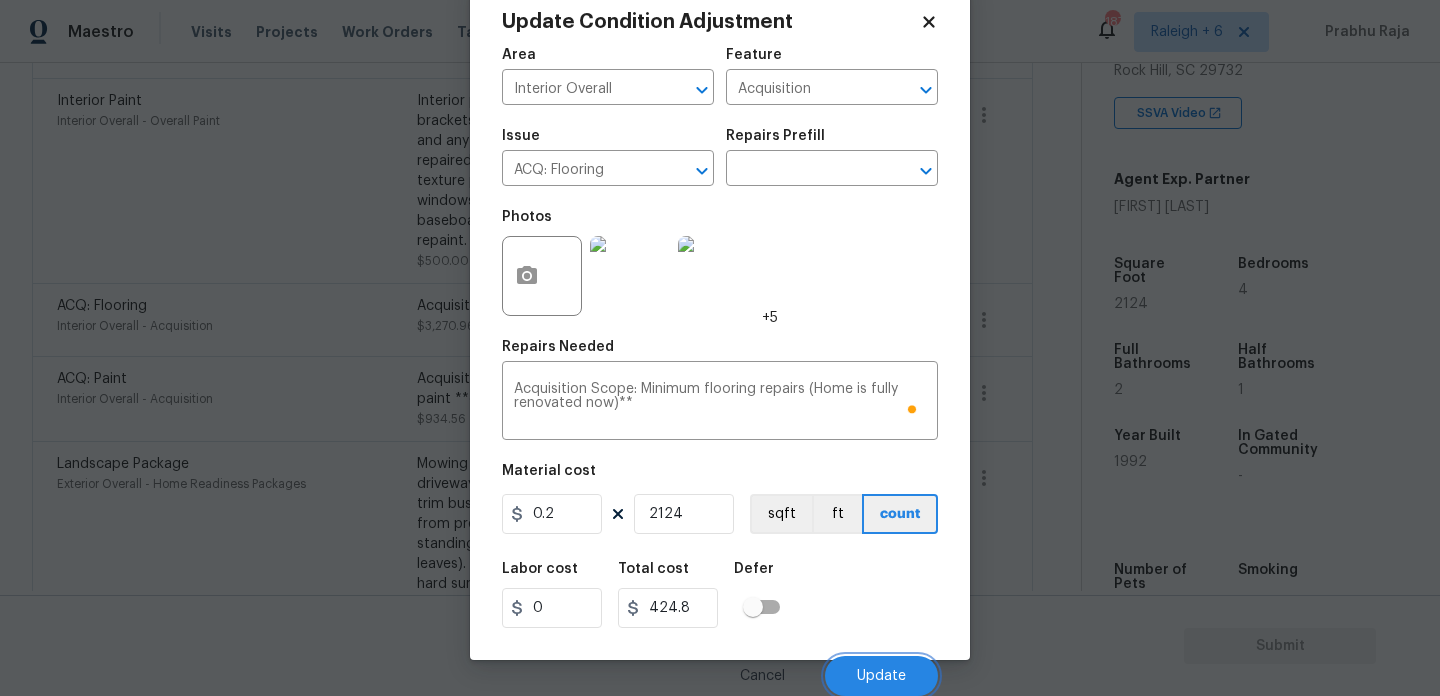scroll, scrollTop: 646, scrollLeft: 0, axis: vertical 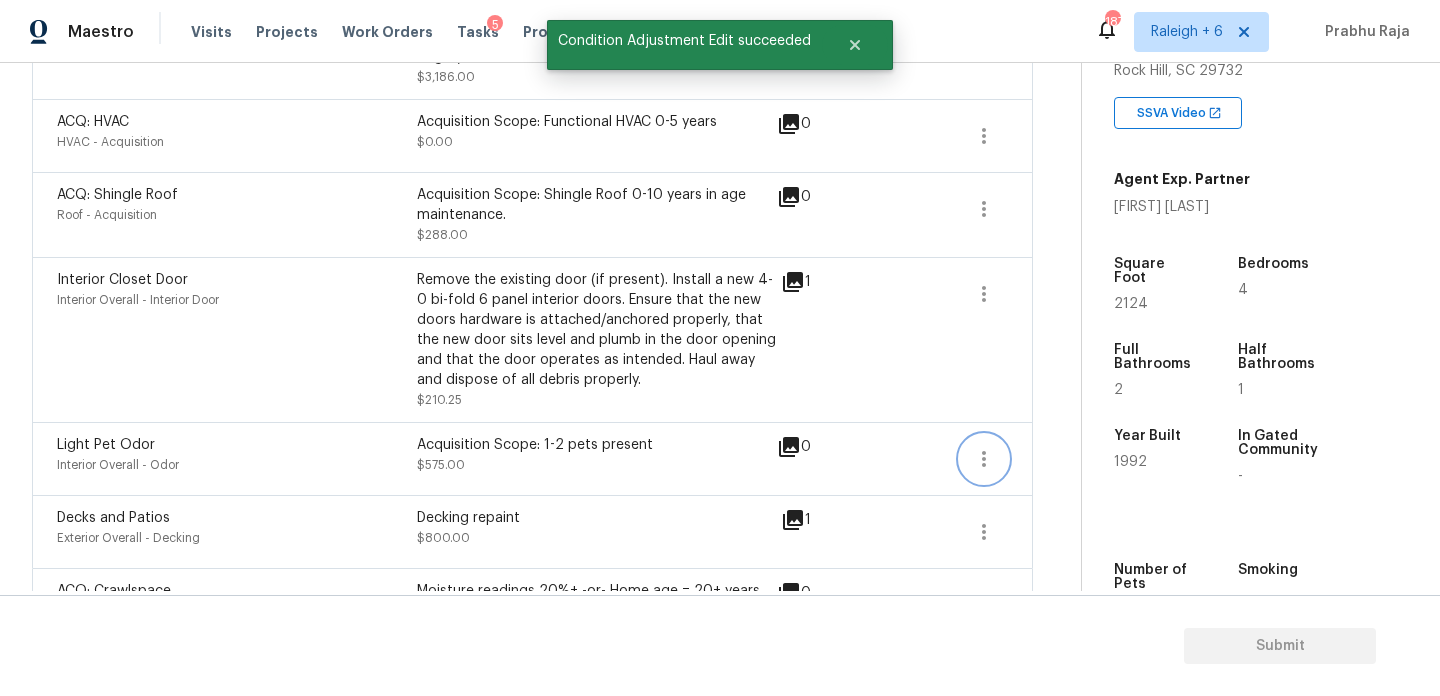 click 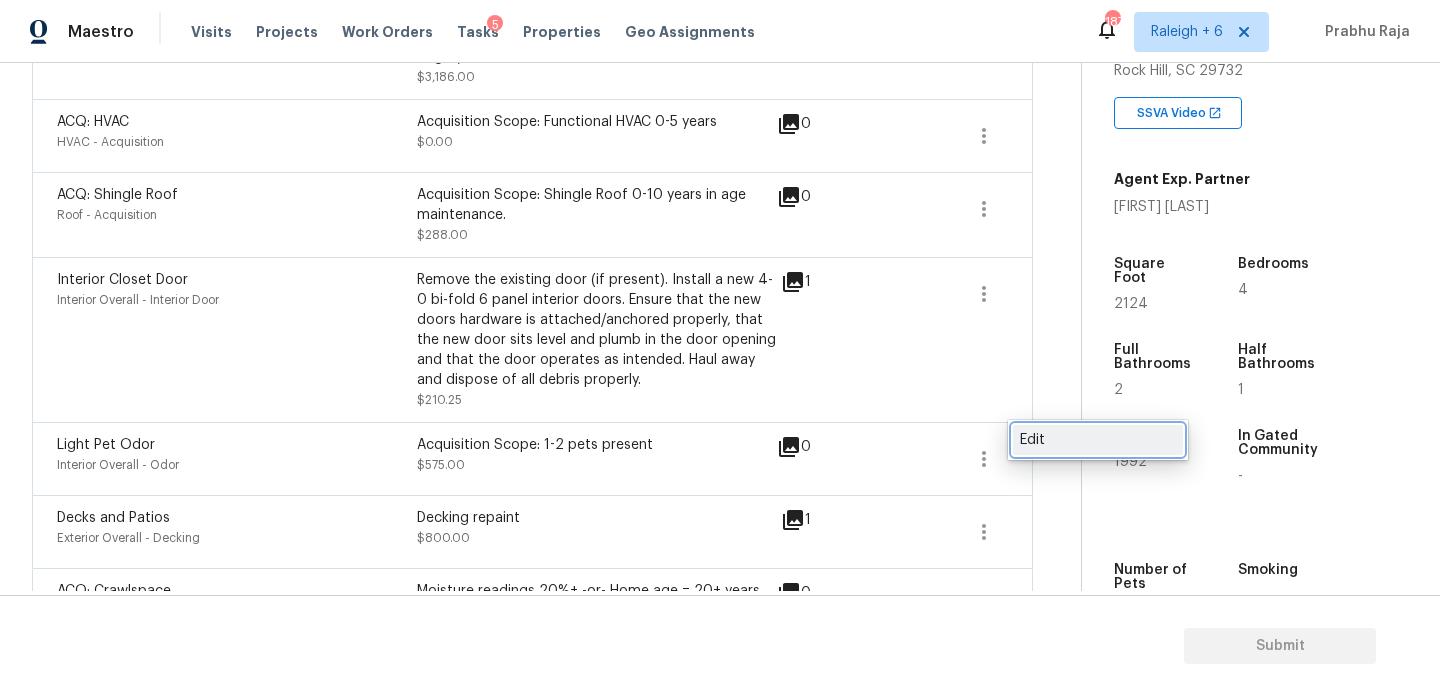 click on "Edit" at bounding box center (1098, 440) 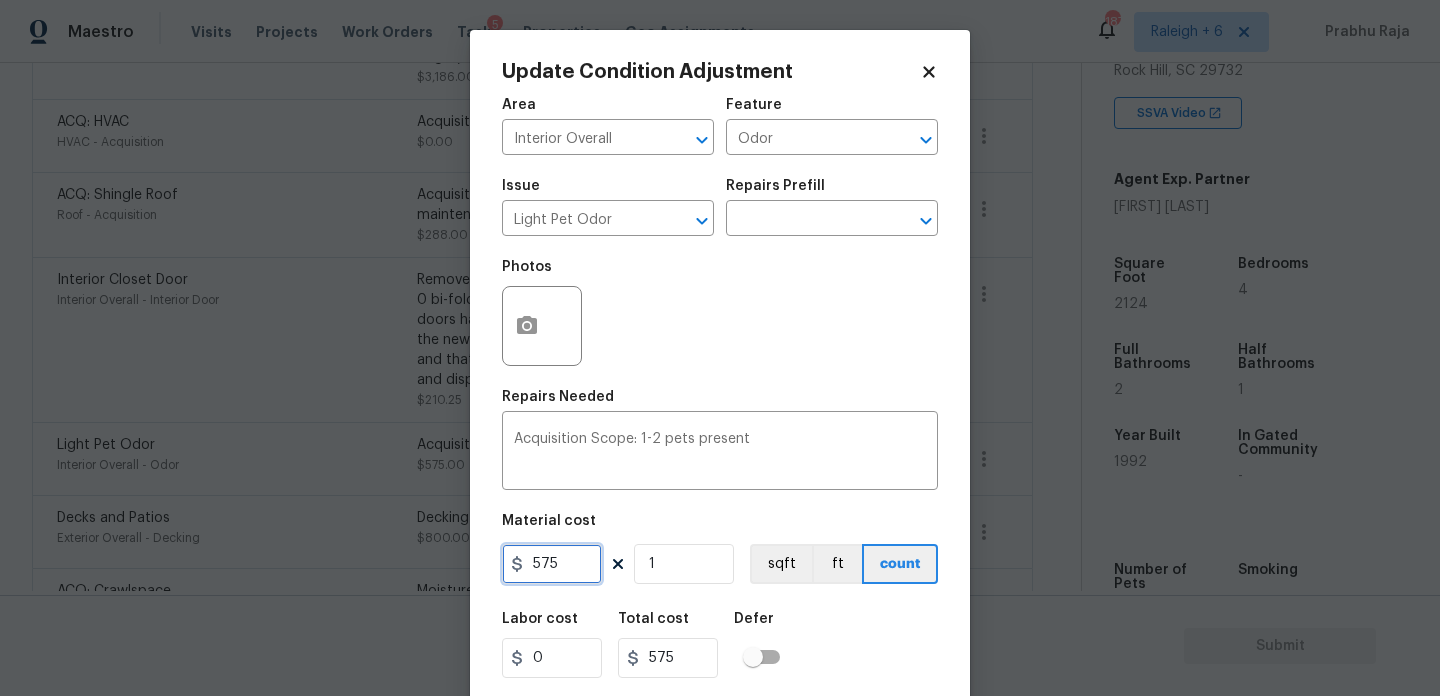 drag, startPoint x: 565, startPoint y: 556, endPoint x: 458, endPoint y: 556, distance: 107 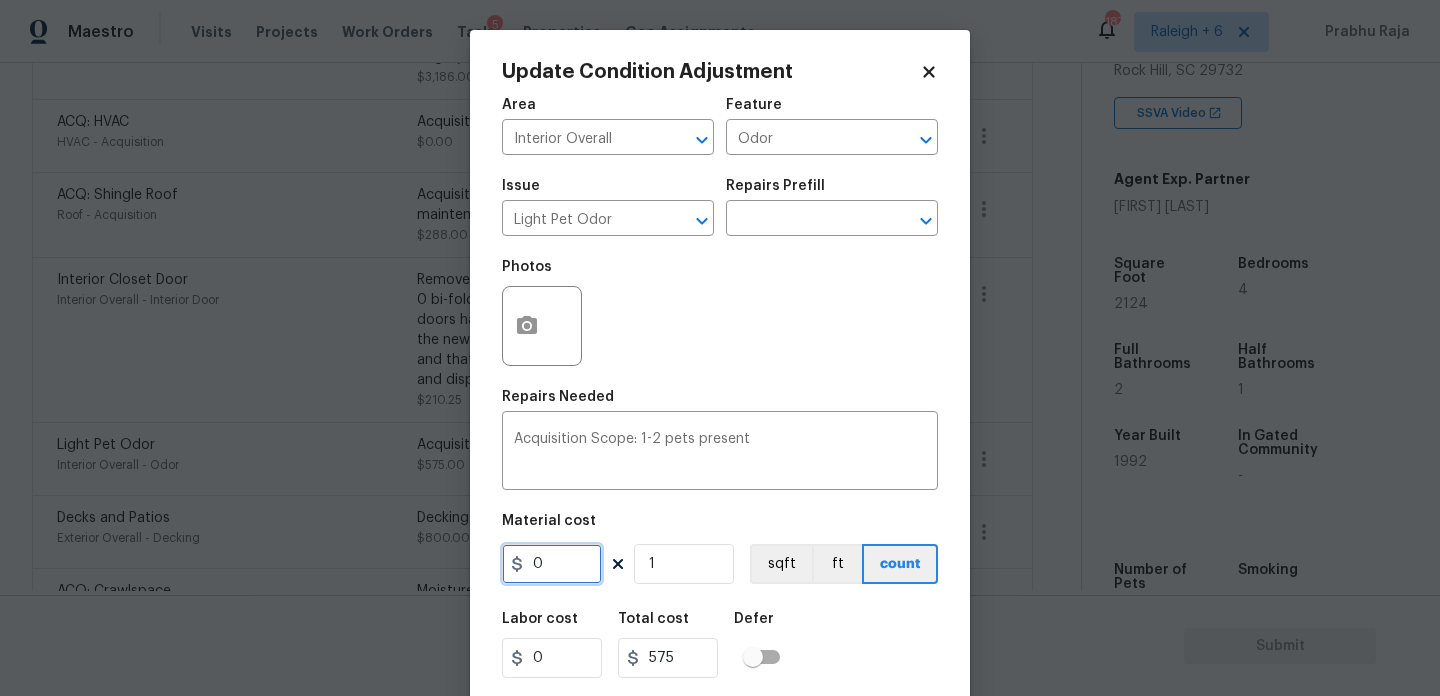 type on "0" 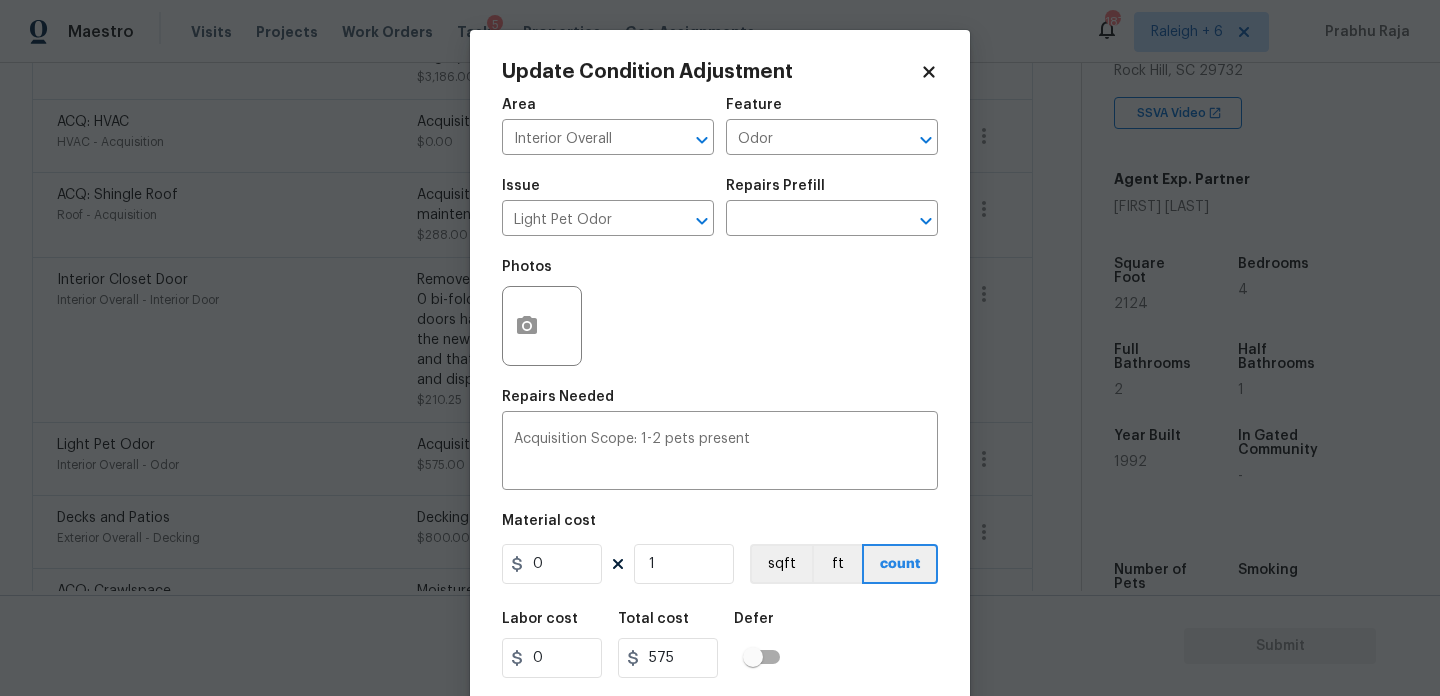 type on "0" 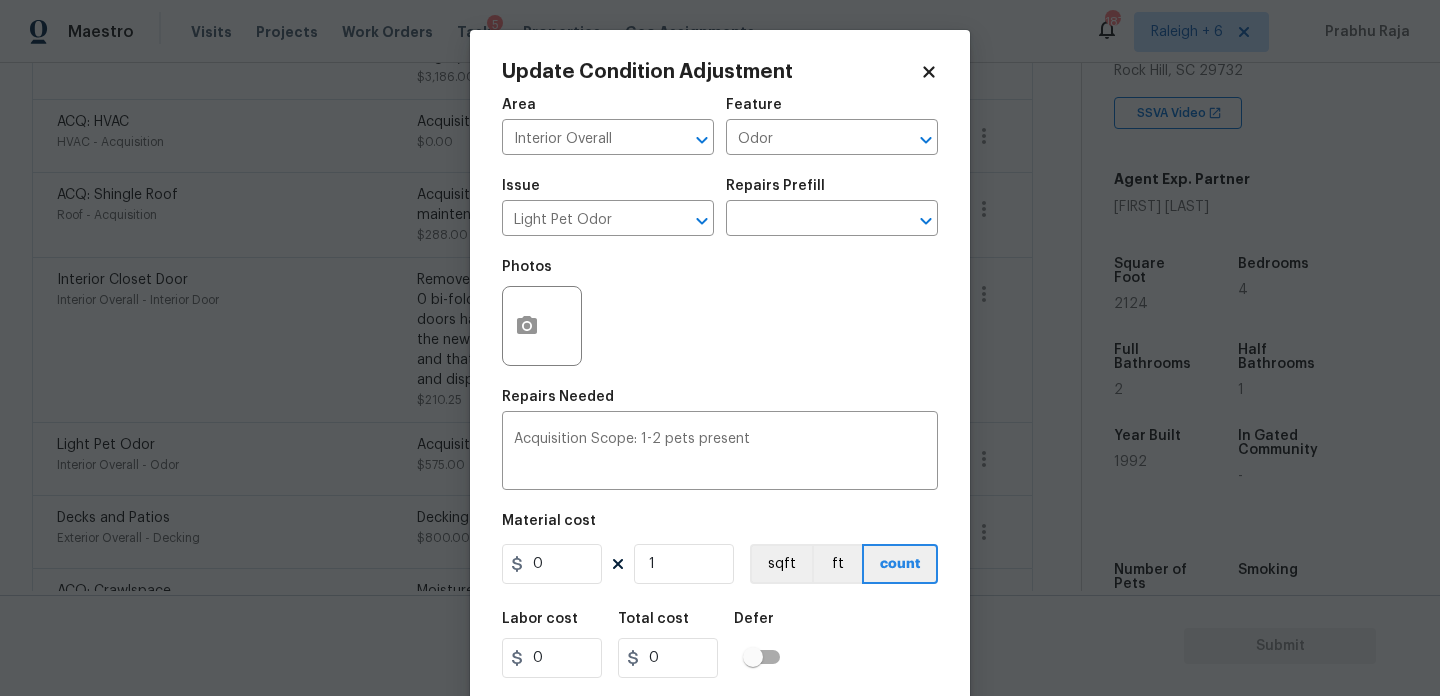 click on "Photos" at bounding box center [720, 313] 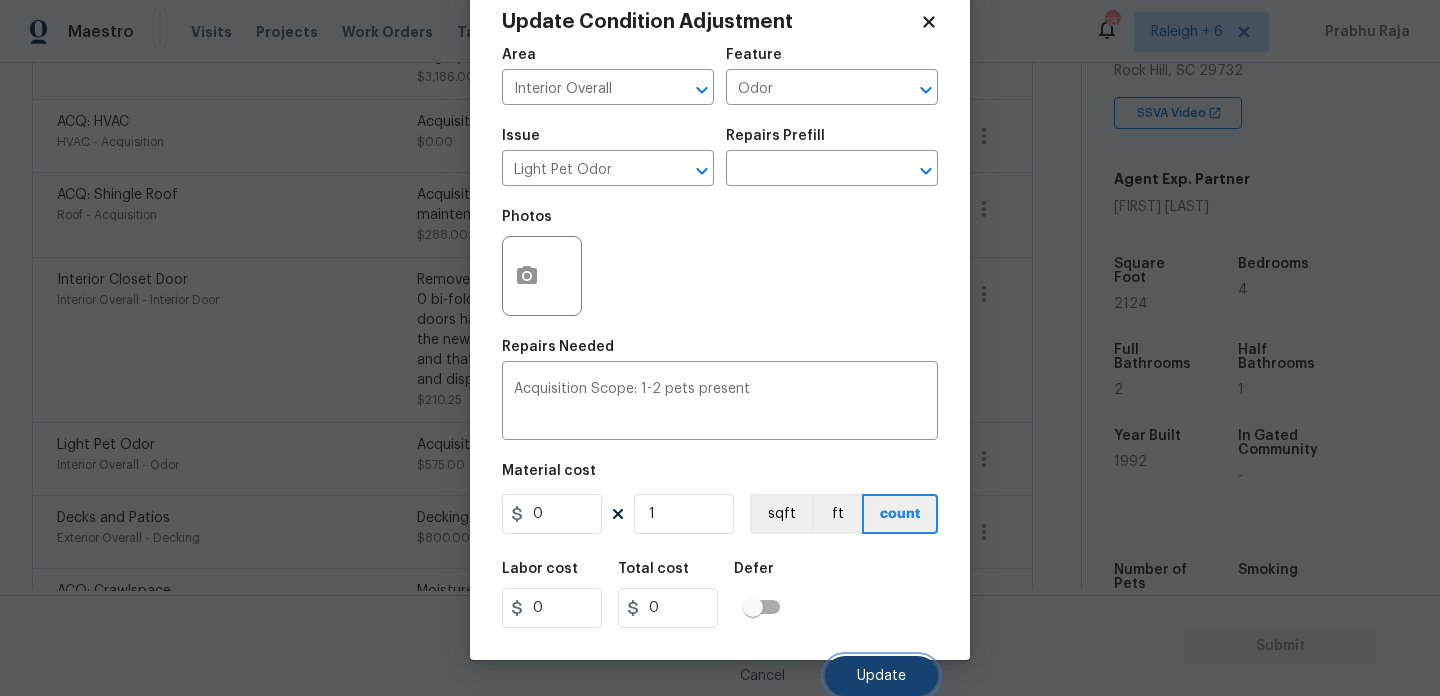click on "Update" at bounding box center [881, 676] 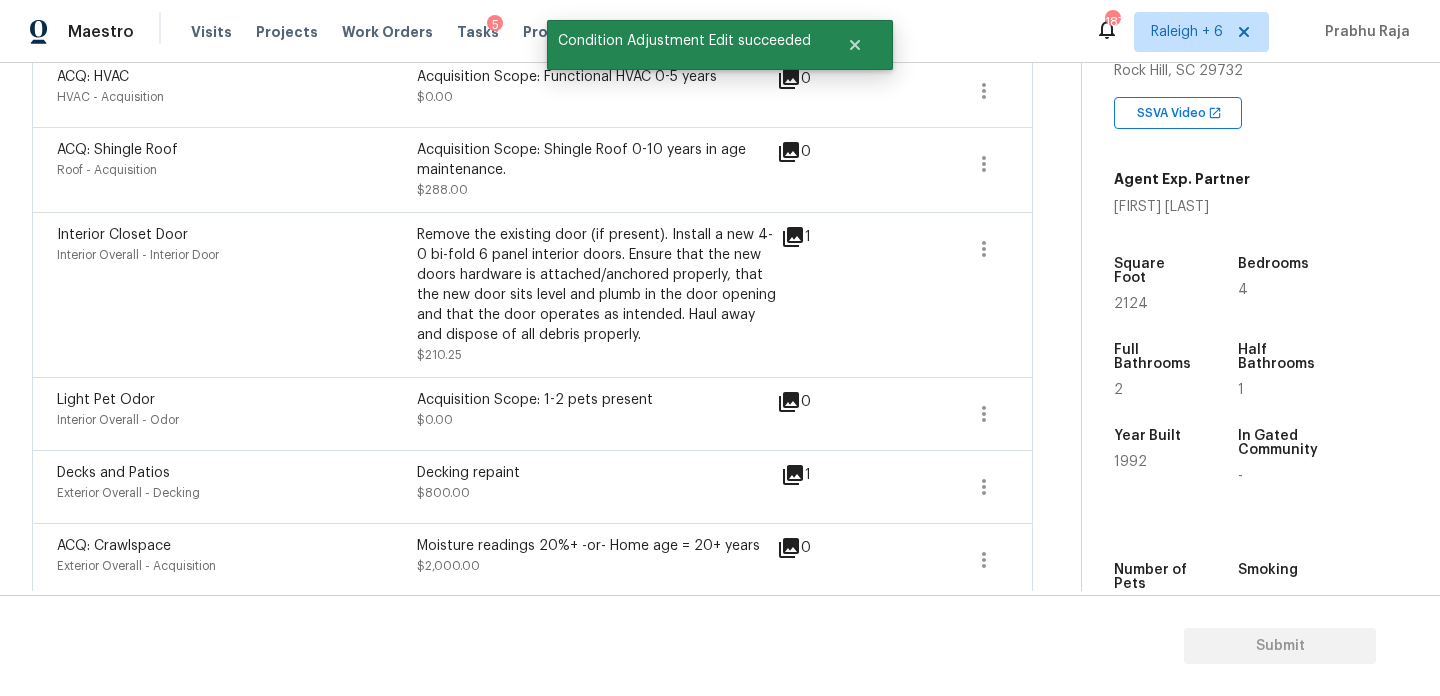 scroll, scrollTop: 1554, scrollLeft: 0, axis: vertical 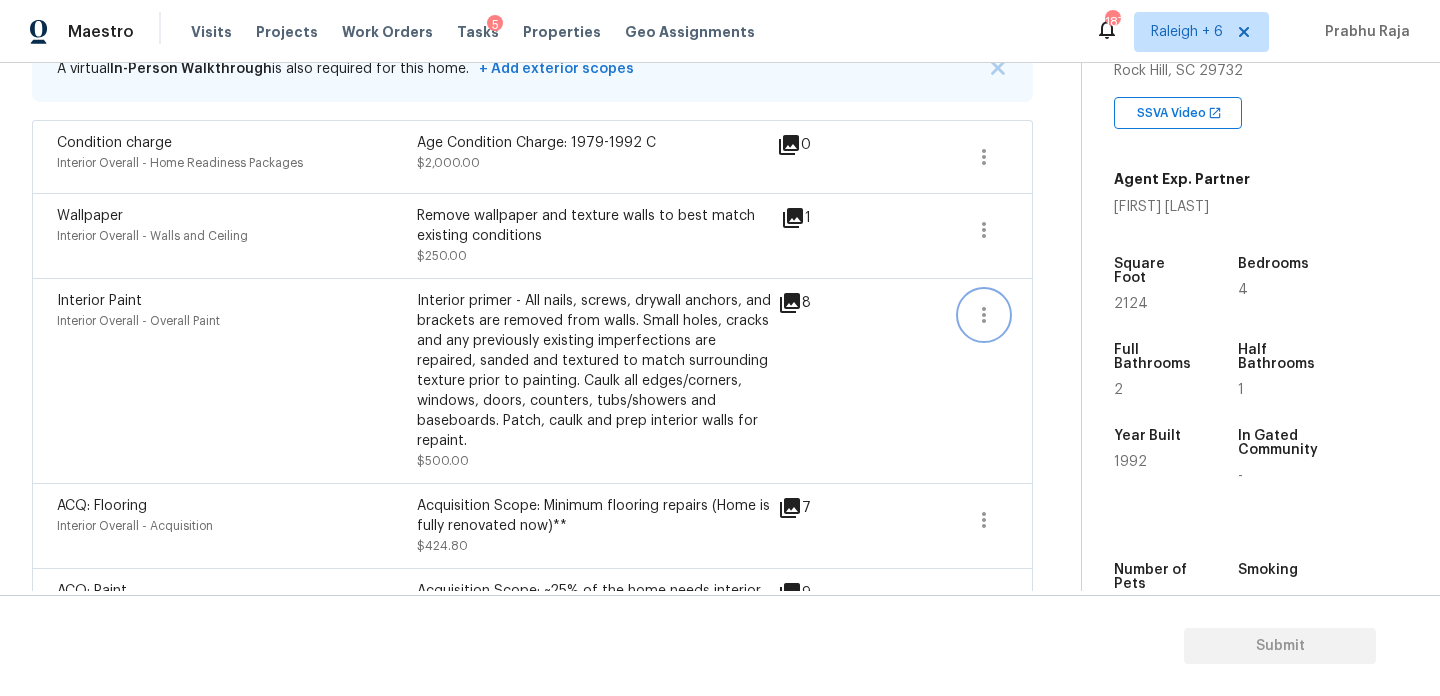click 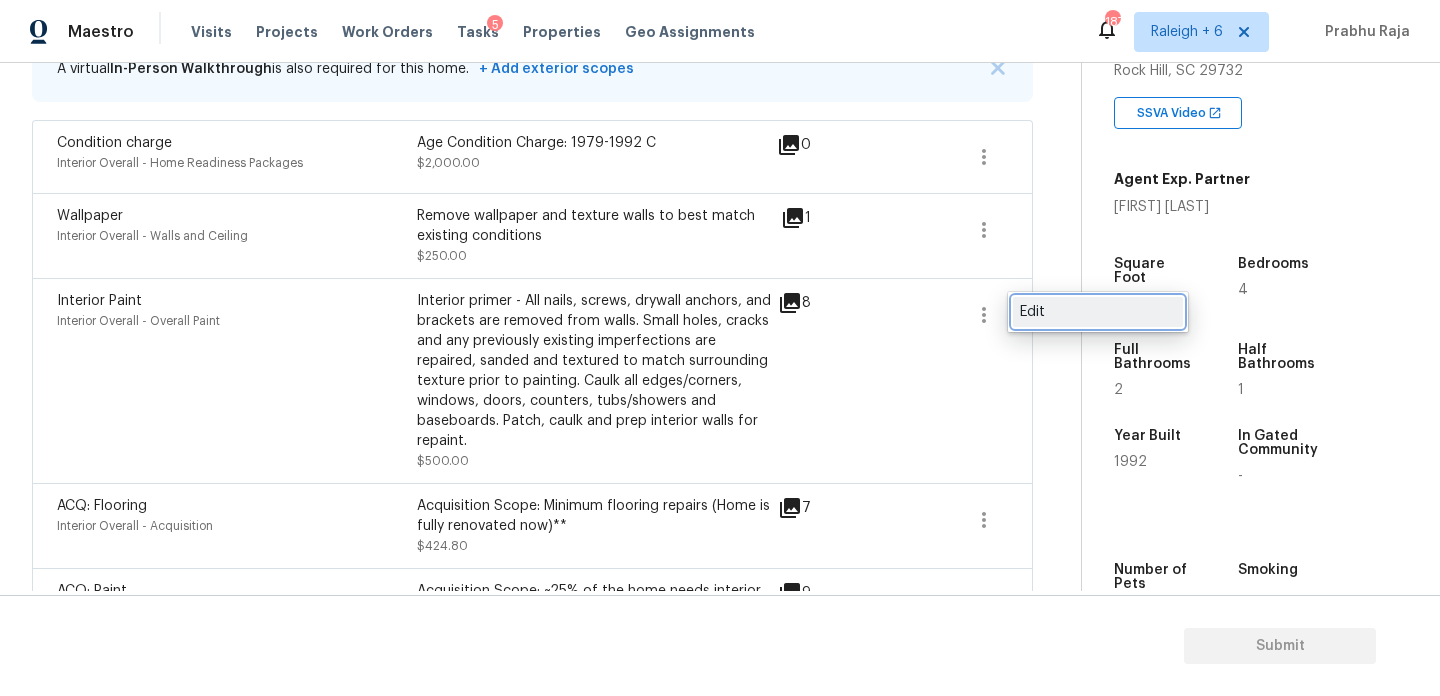 click on "Edit" at bounding box center [1098, 312] 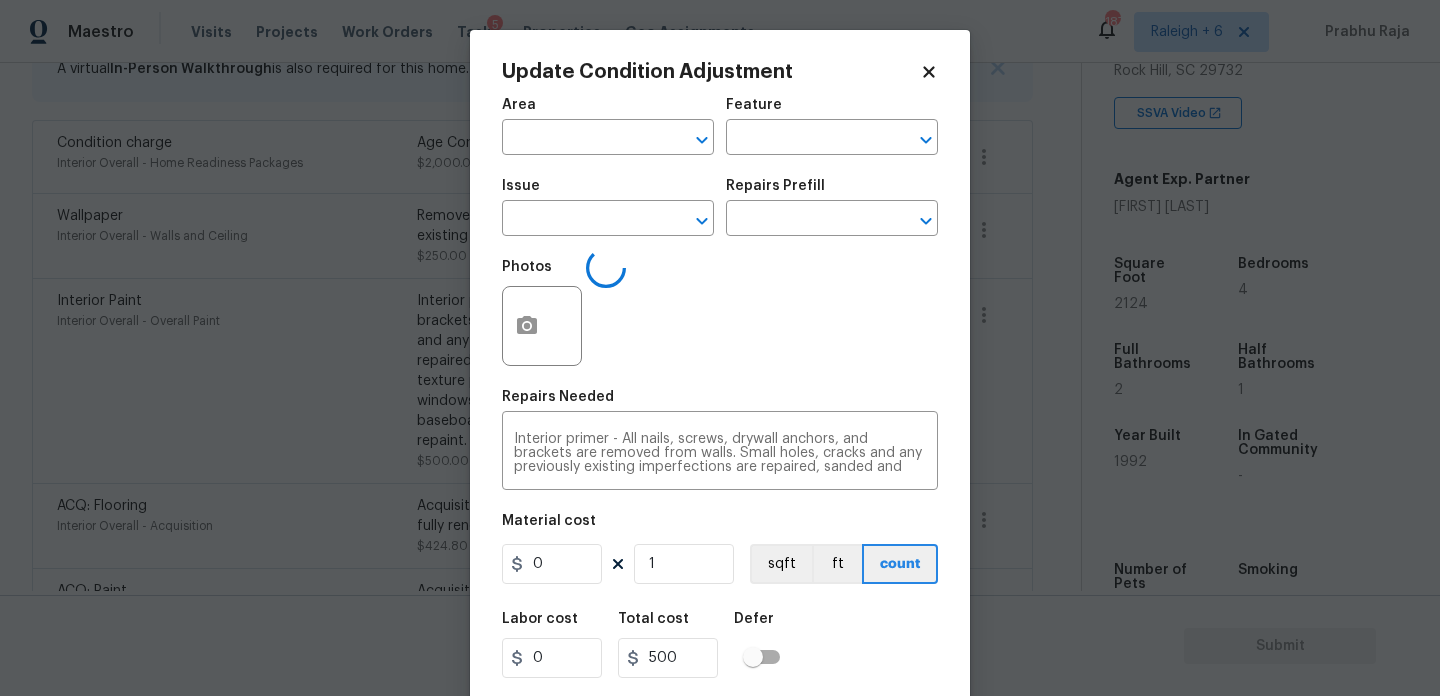 type on "Interior Overall" 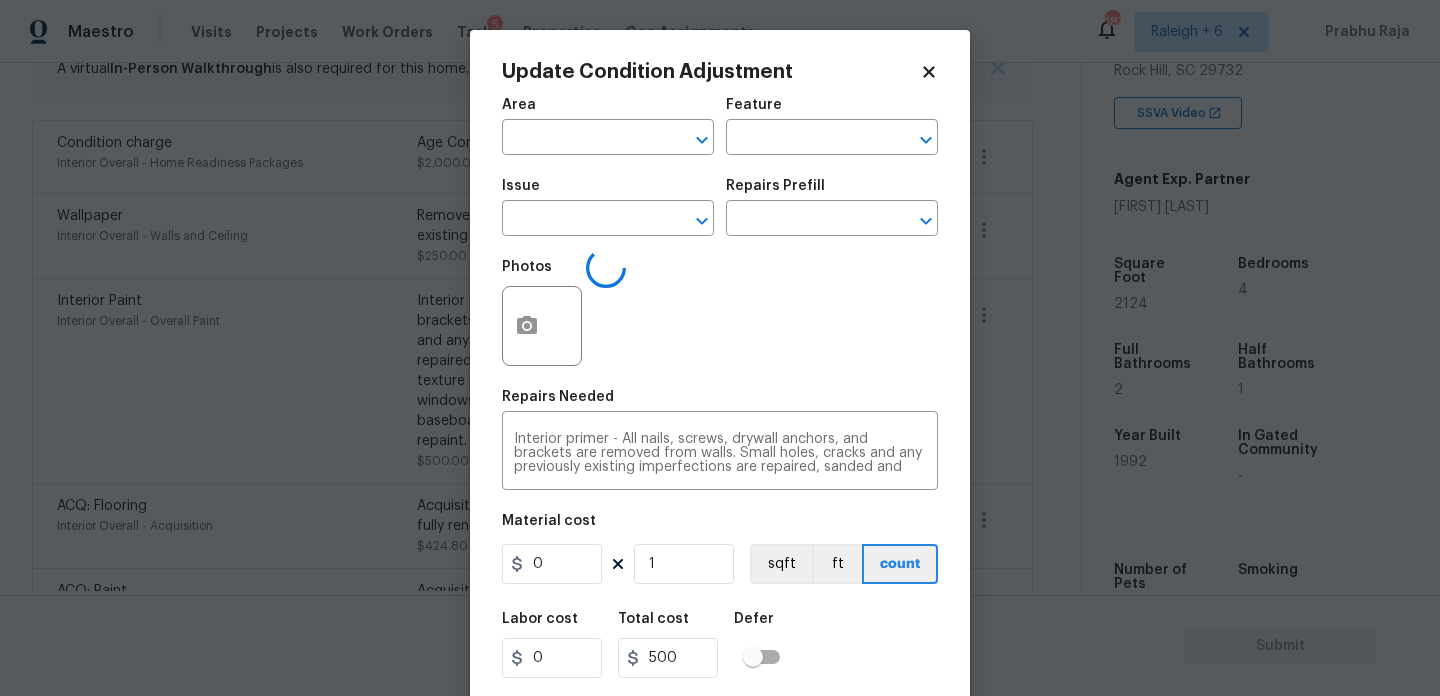 type on "Overall Paint" 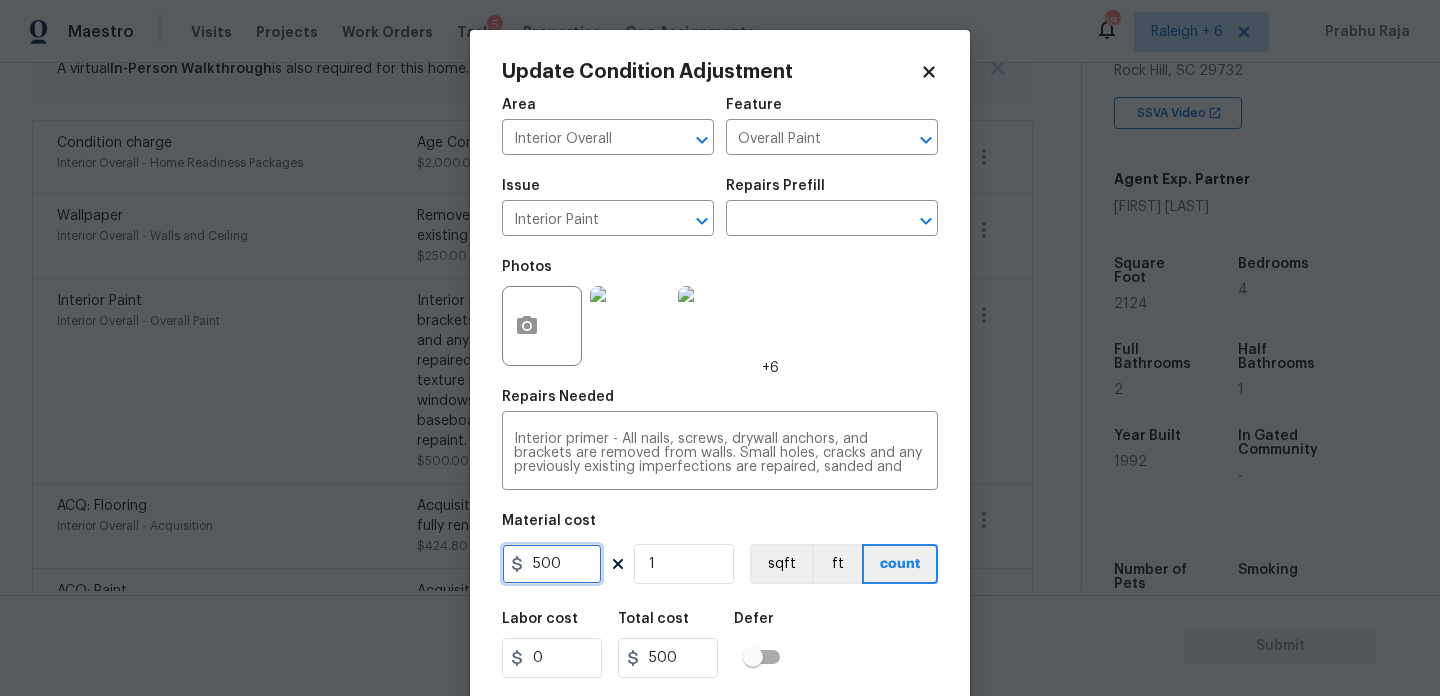 drag, startPoint x: 562, startPoint y: 576, endPoint x: 456, endPoint y: 571, distance: 106.11786 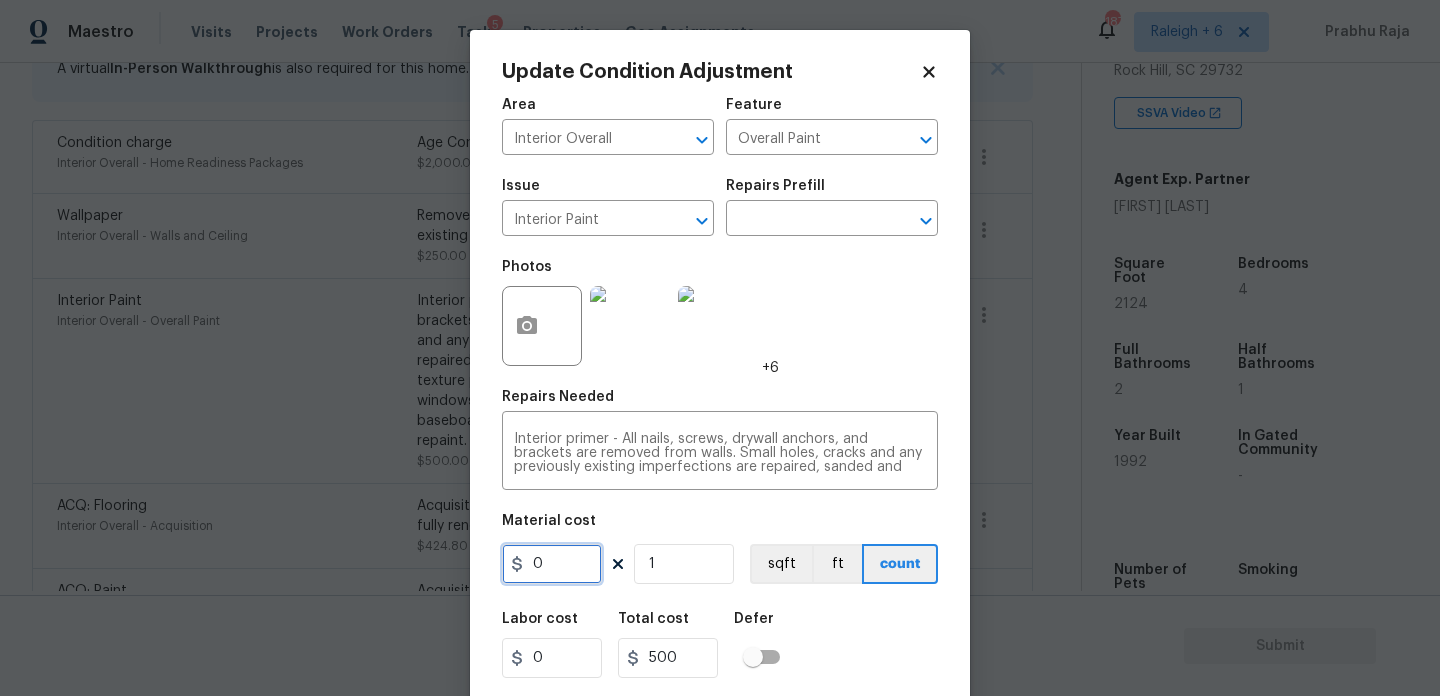 type on "0" 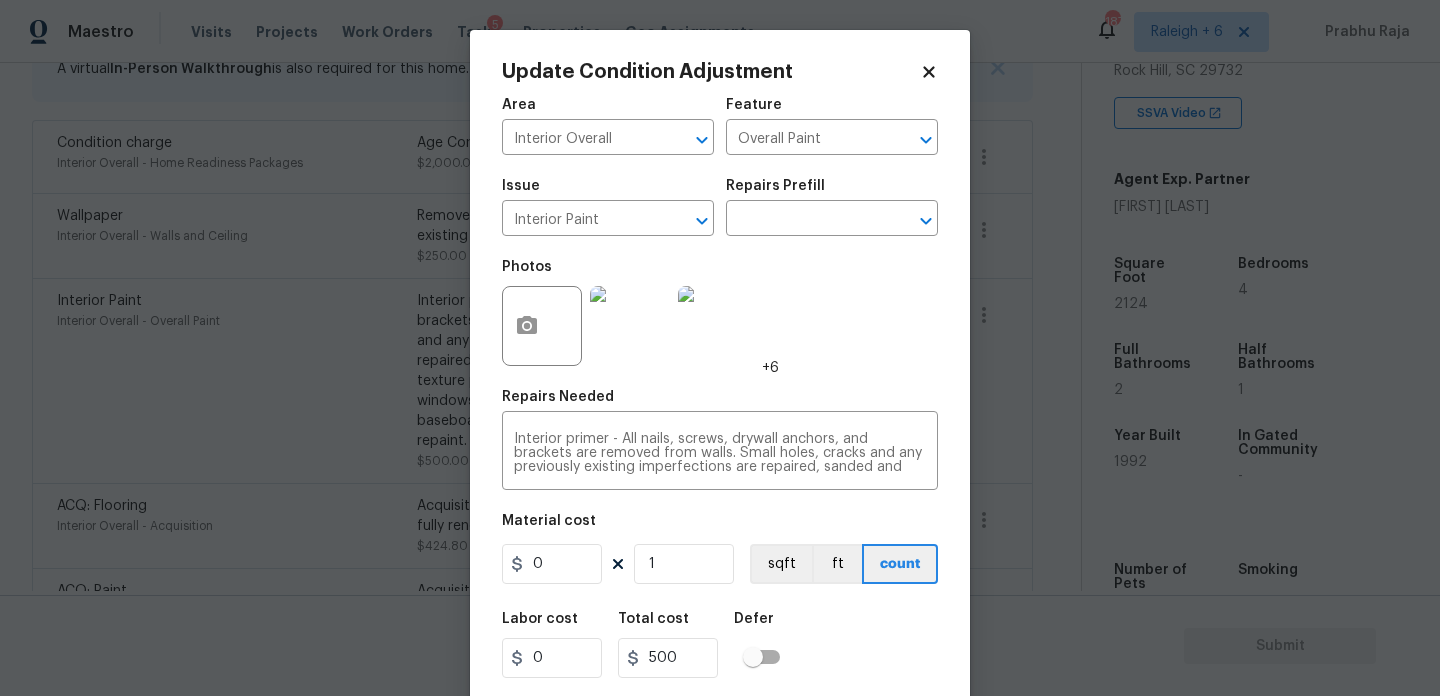 click on "Photos  +6" at bounding box center (720, 313) 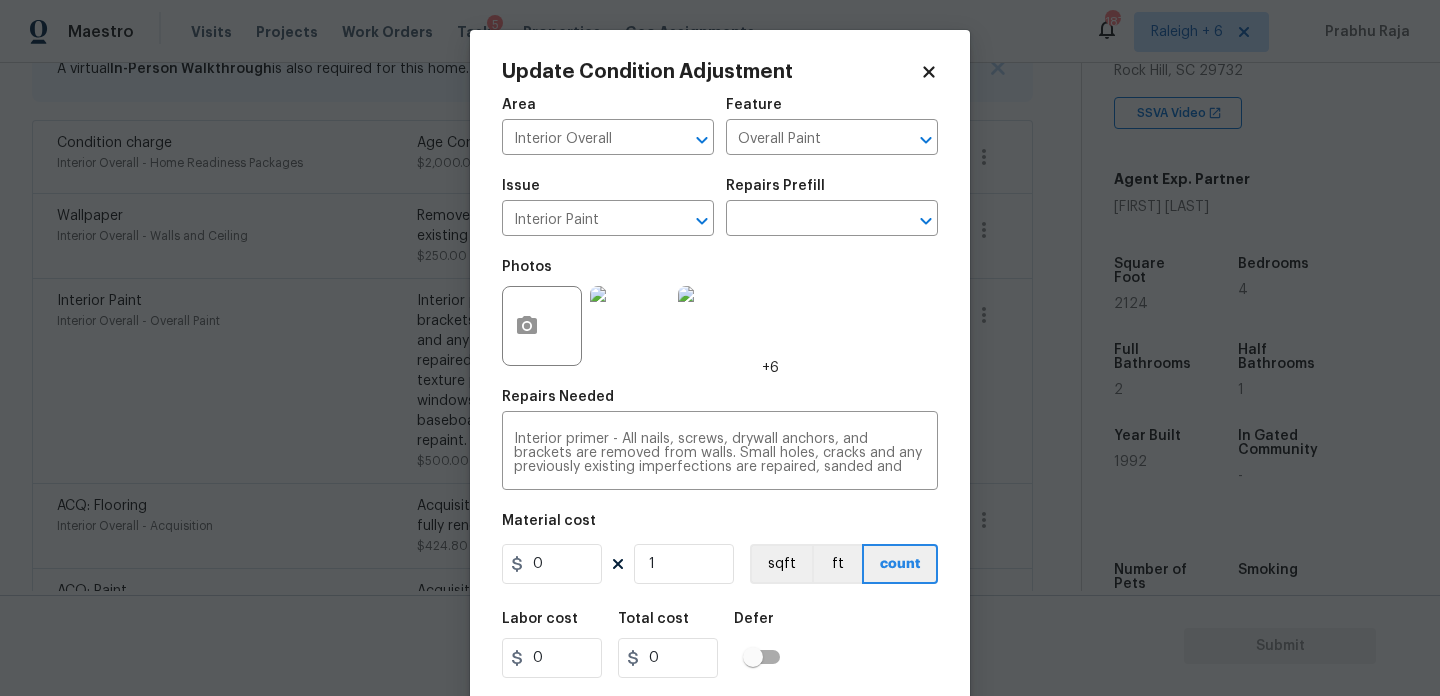 scroll, scrollTop: 51, scrollLeft: 0, axis: vertical 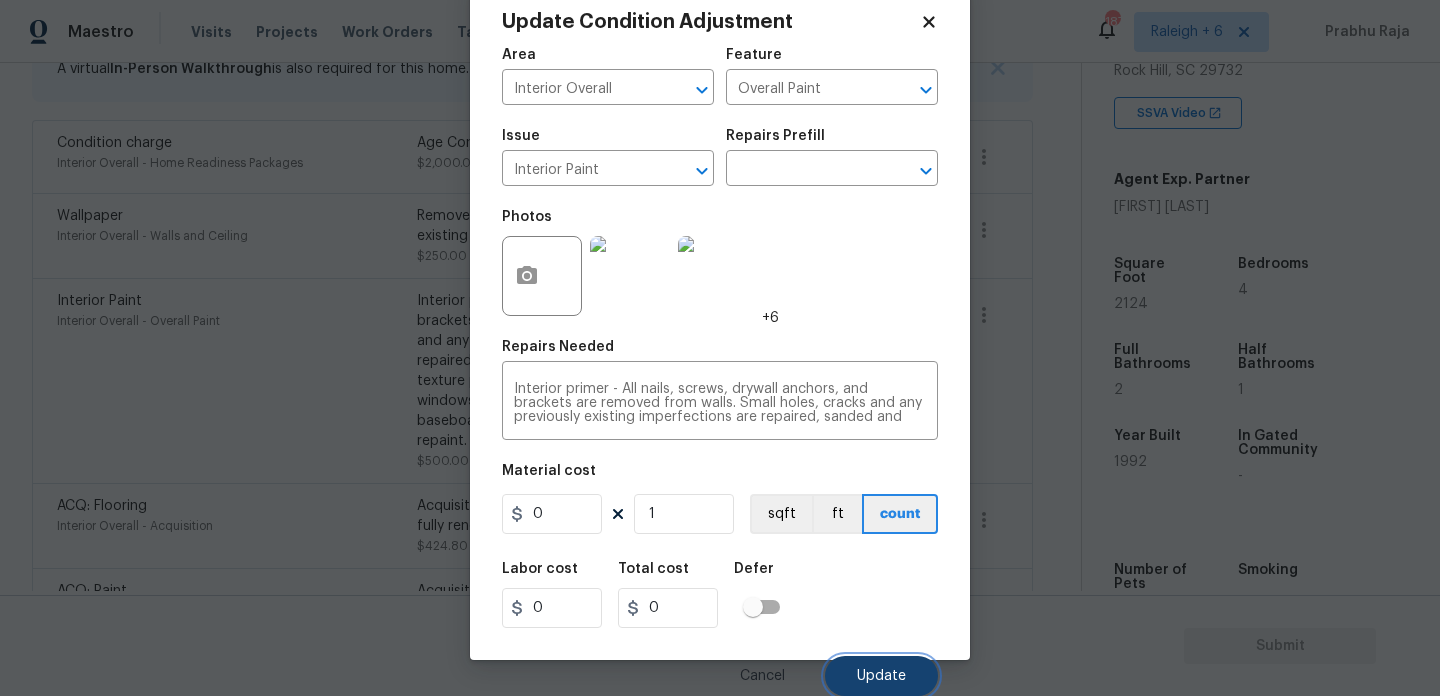 click on "Update" at bounding box center [881, 676] 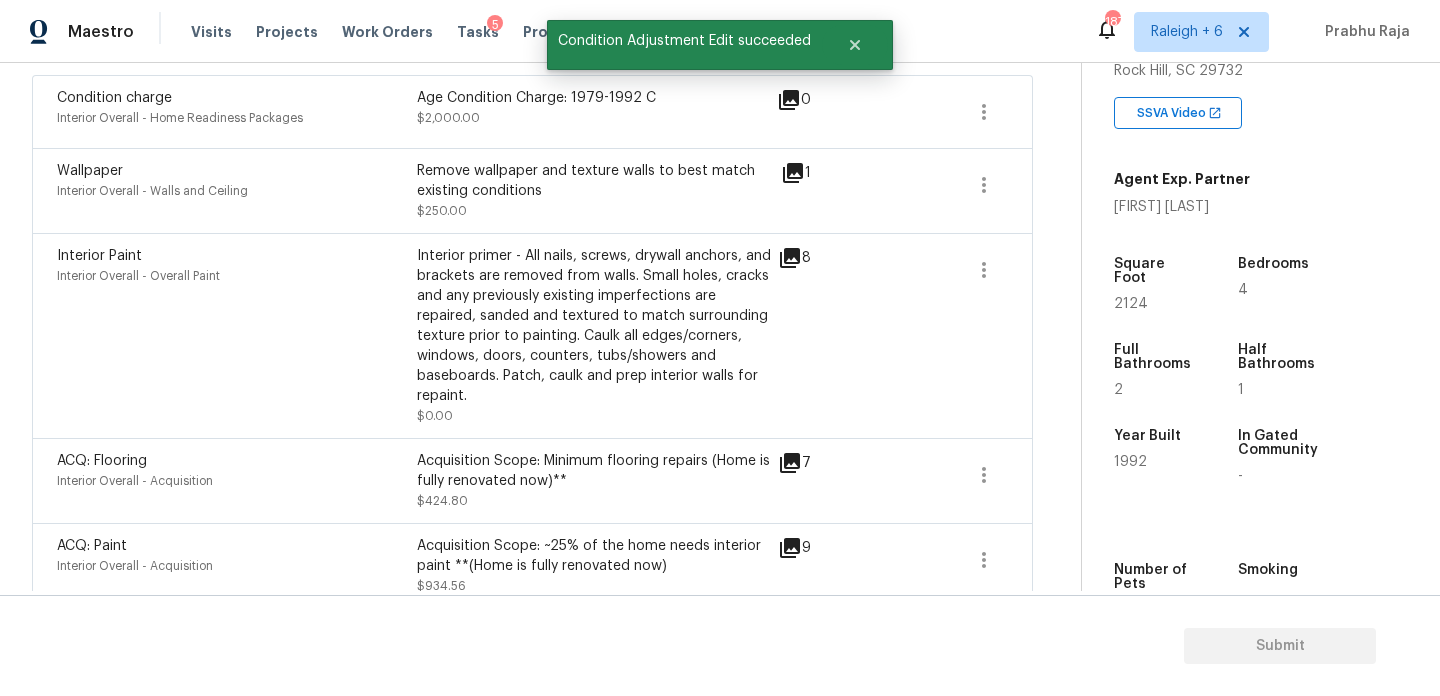 scroll, scrollTop: 445, scrollLeft: 0, axis: vertical 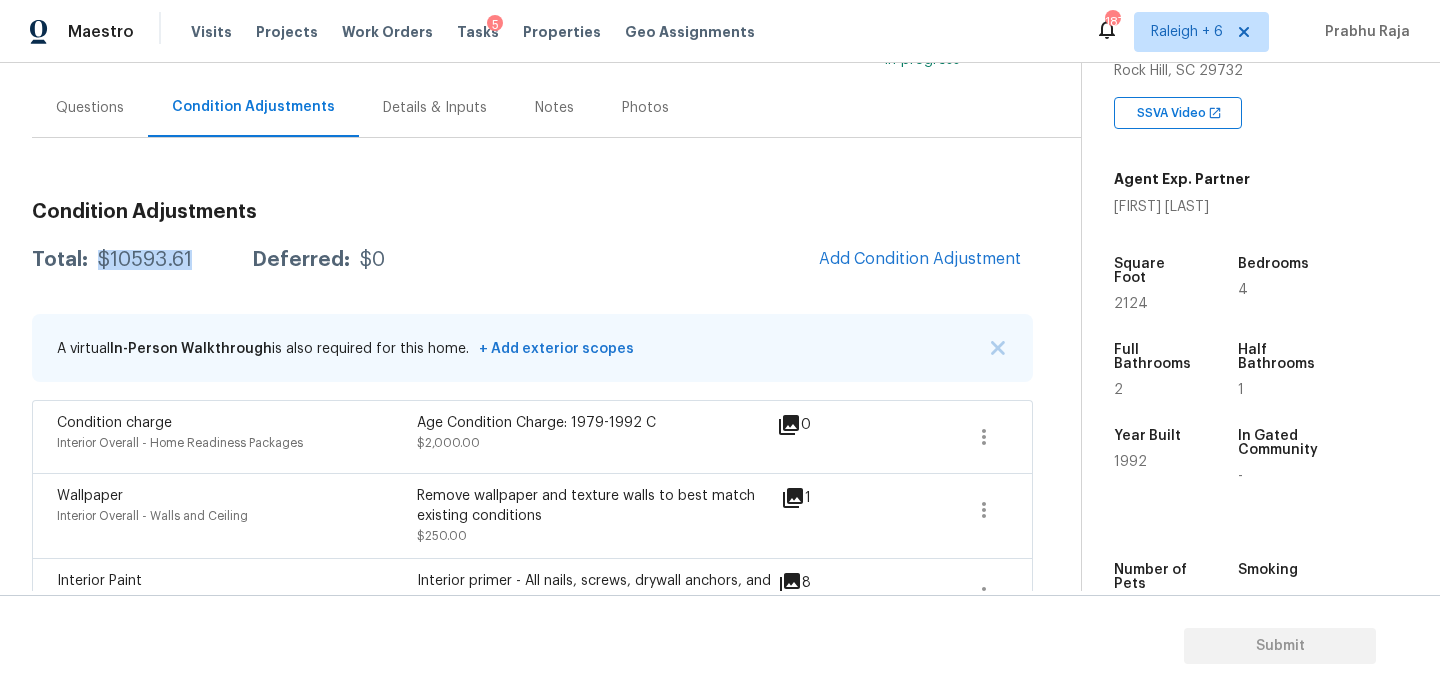 drag, startPoint x: 93, startPoint y: 257, endPoint x: 196, endPoint y: 260, distance: 103.04368 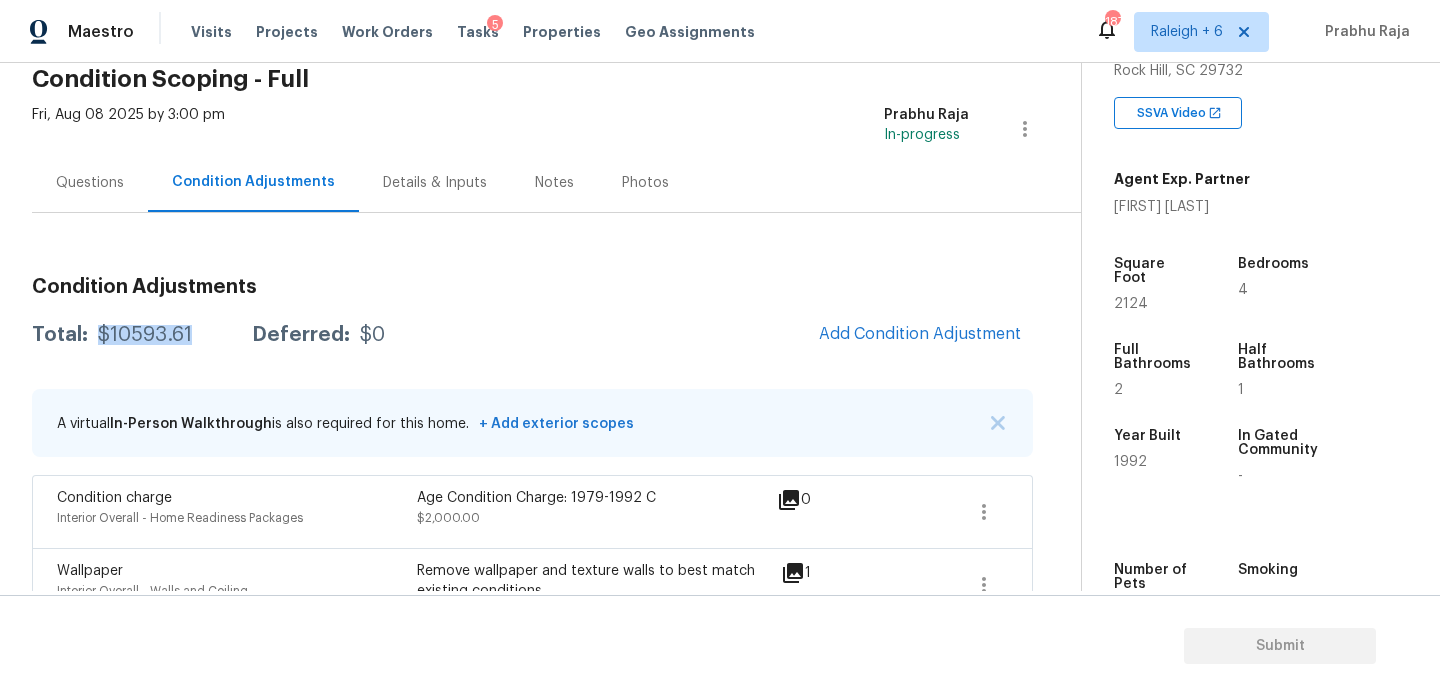 click on "Questions" at bounding box center (90, 182) 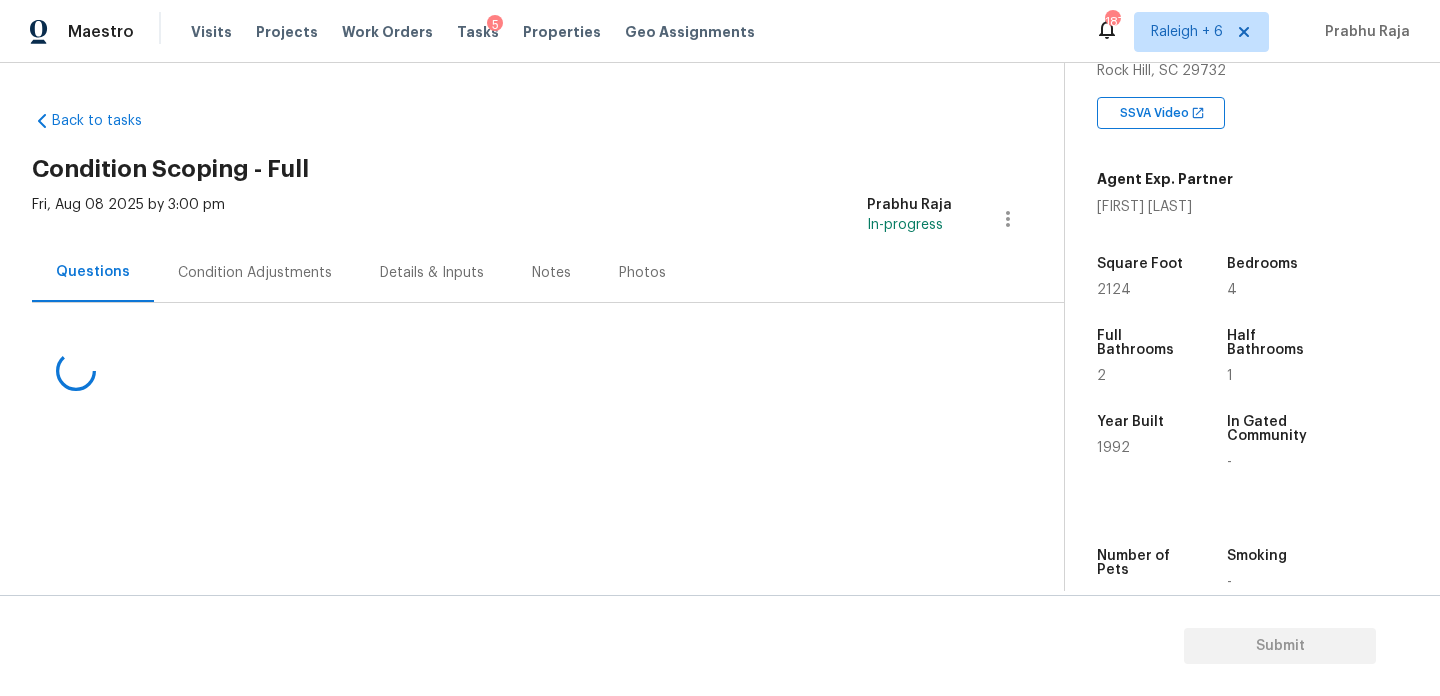 scroll, scrollTop: 0, scrollLeft: 0, axis: both 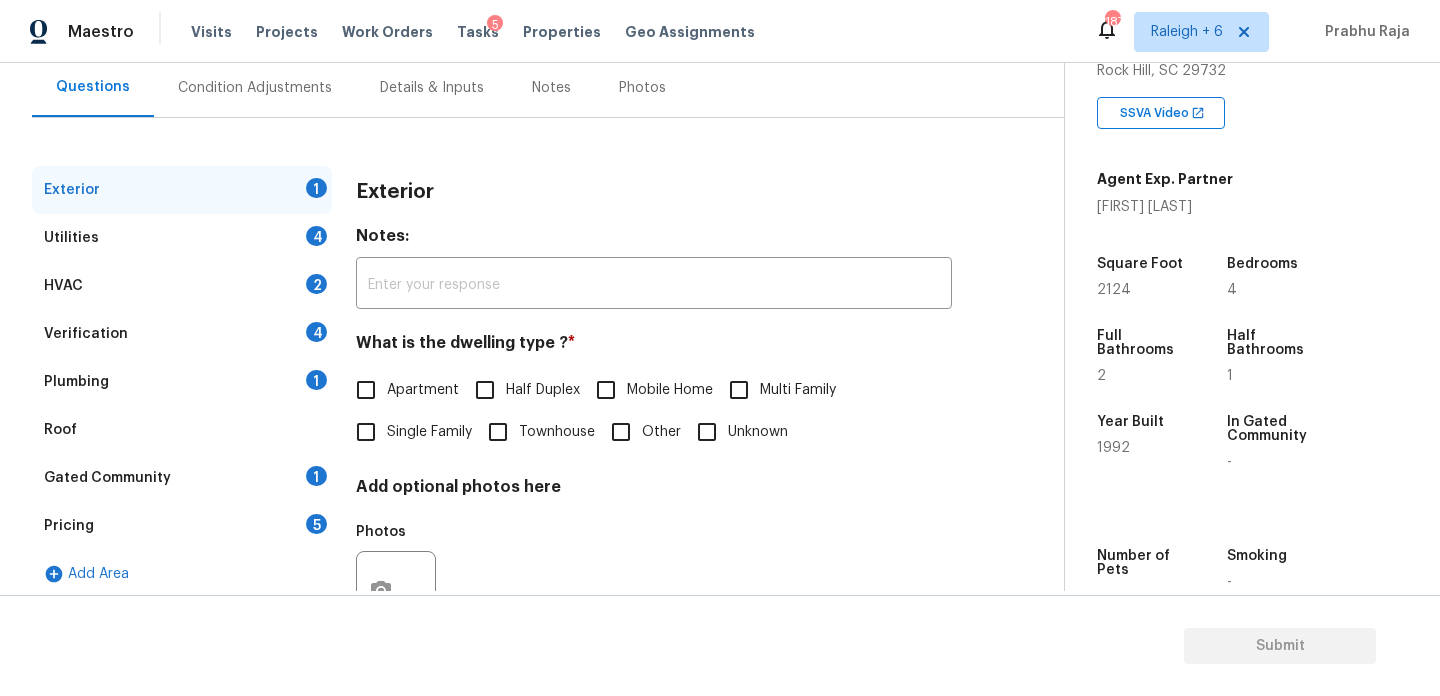 click on "Condition Adjustments" at bounding box center (255, 88) 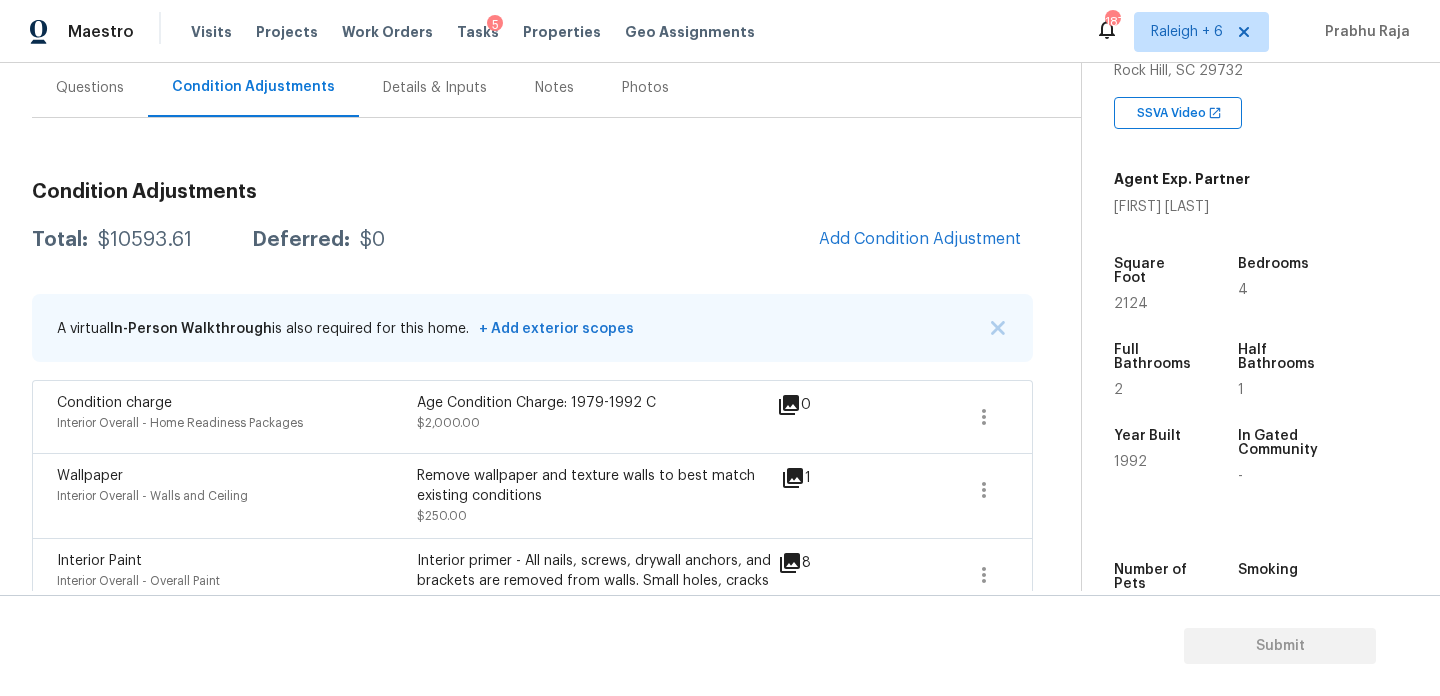 scroll, scrollTop: 186, scrollLeft: 0, axis: vertical 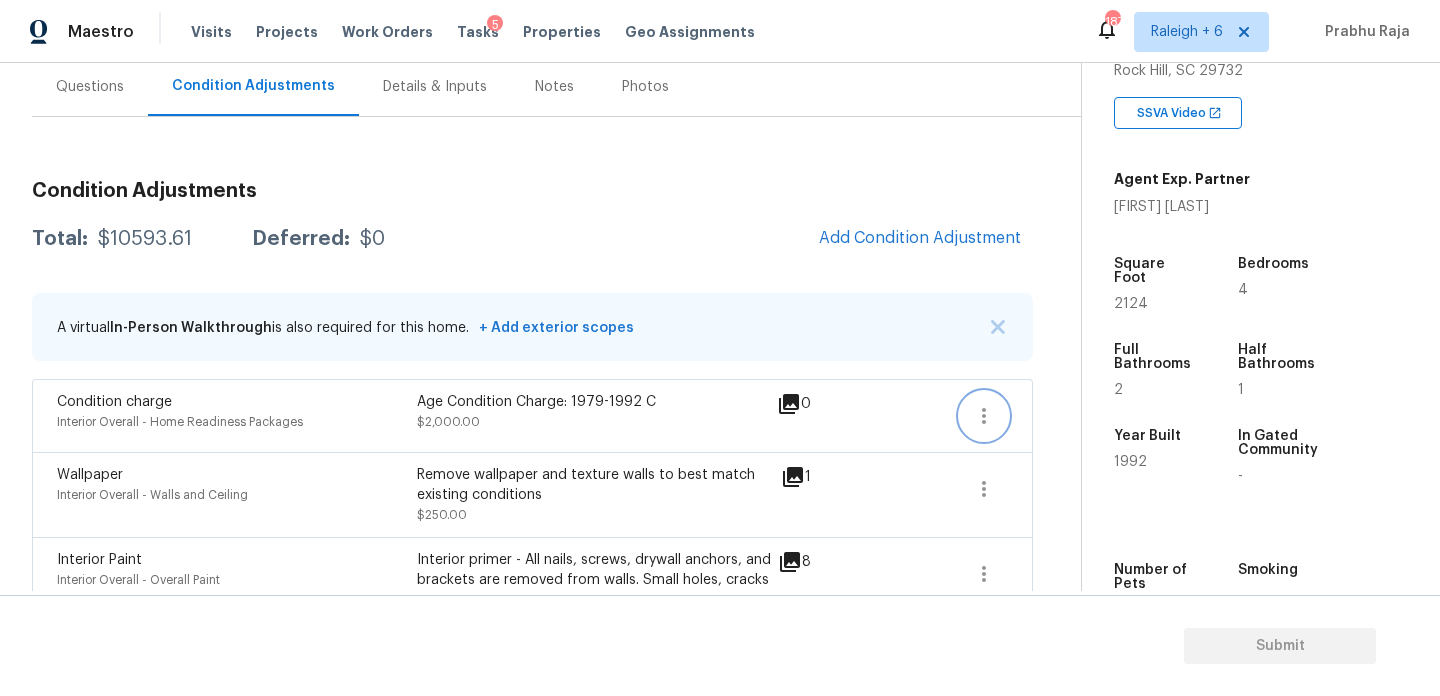 click at bounding box center (984, 416) 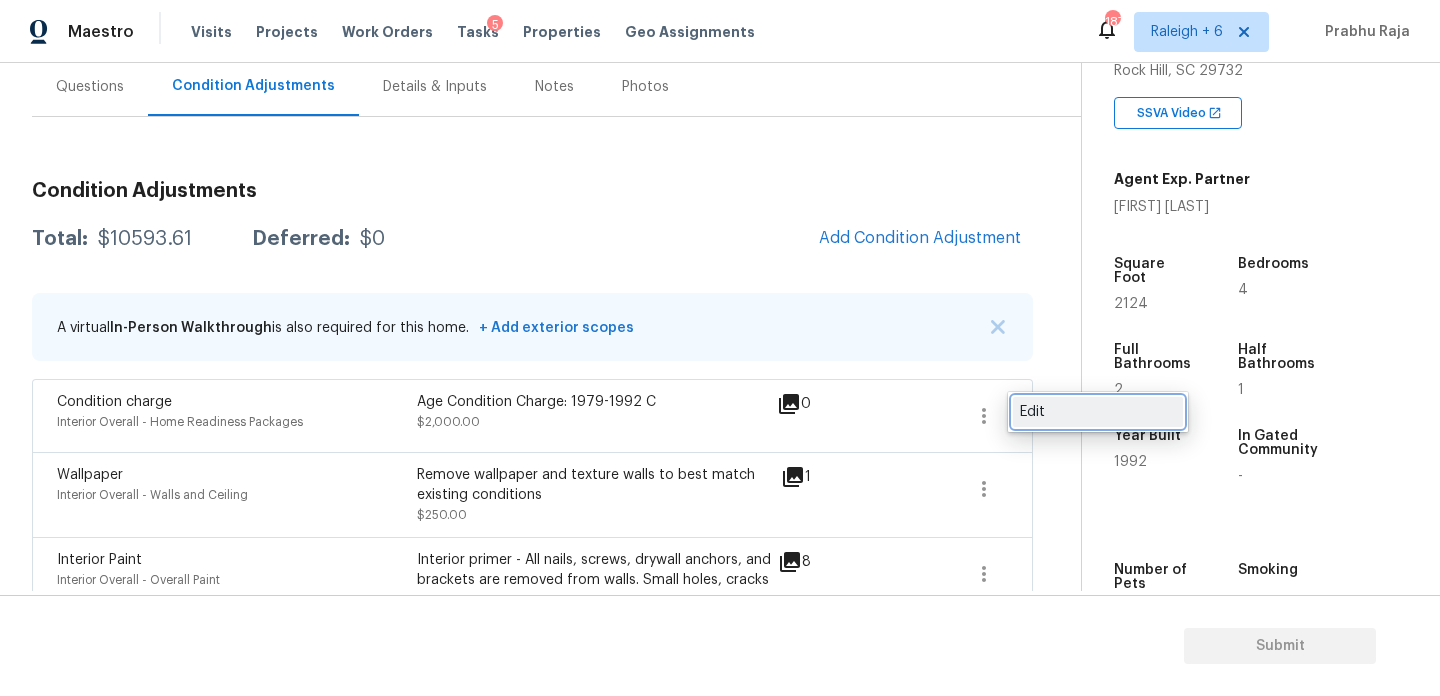 click on "Edit" at bounding box center (1098, 412) 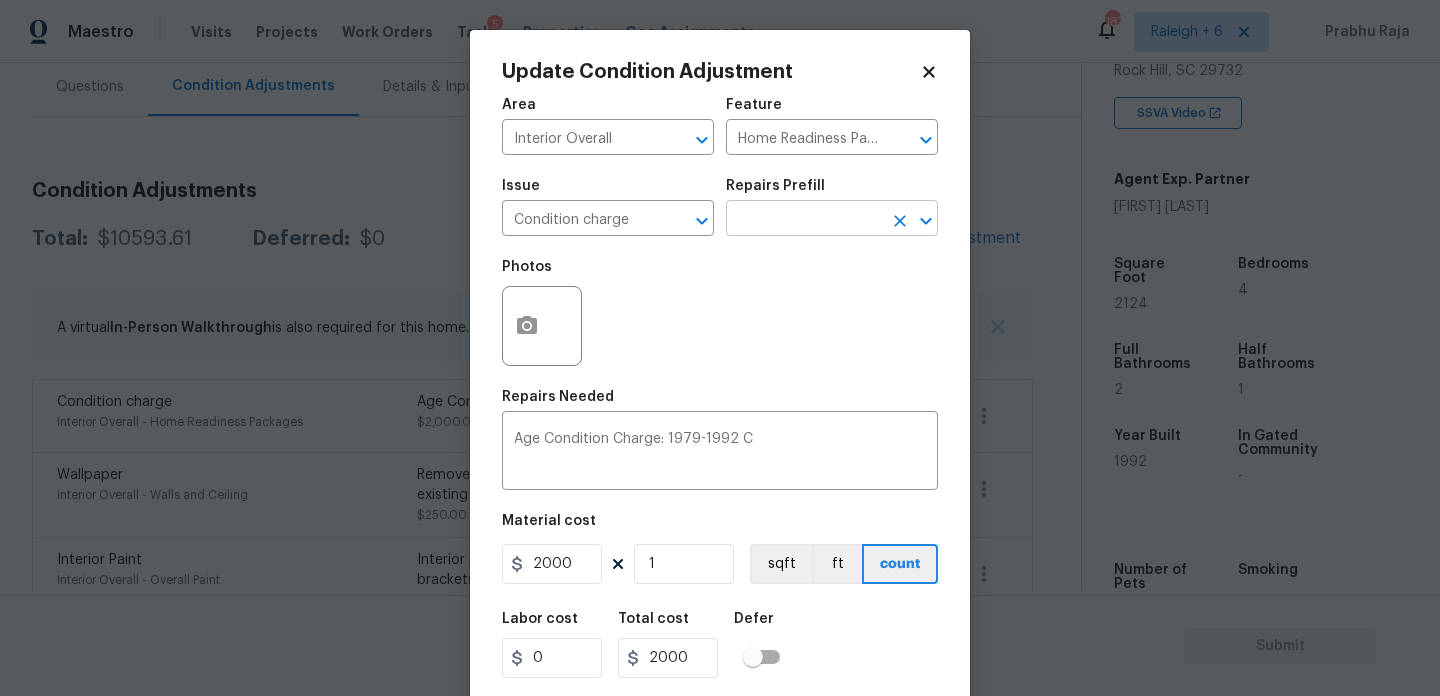 click at bounding box center (804, 220) 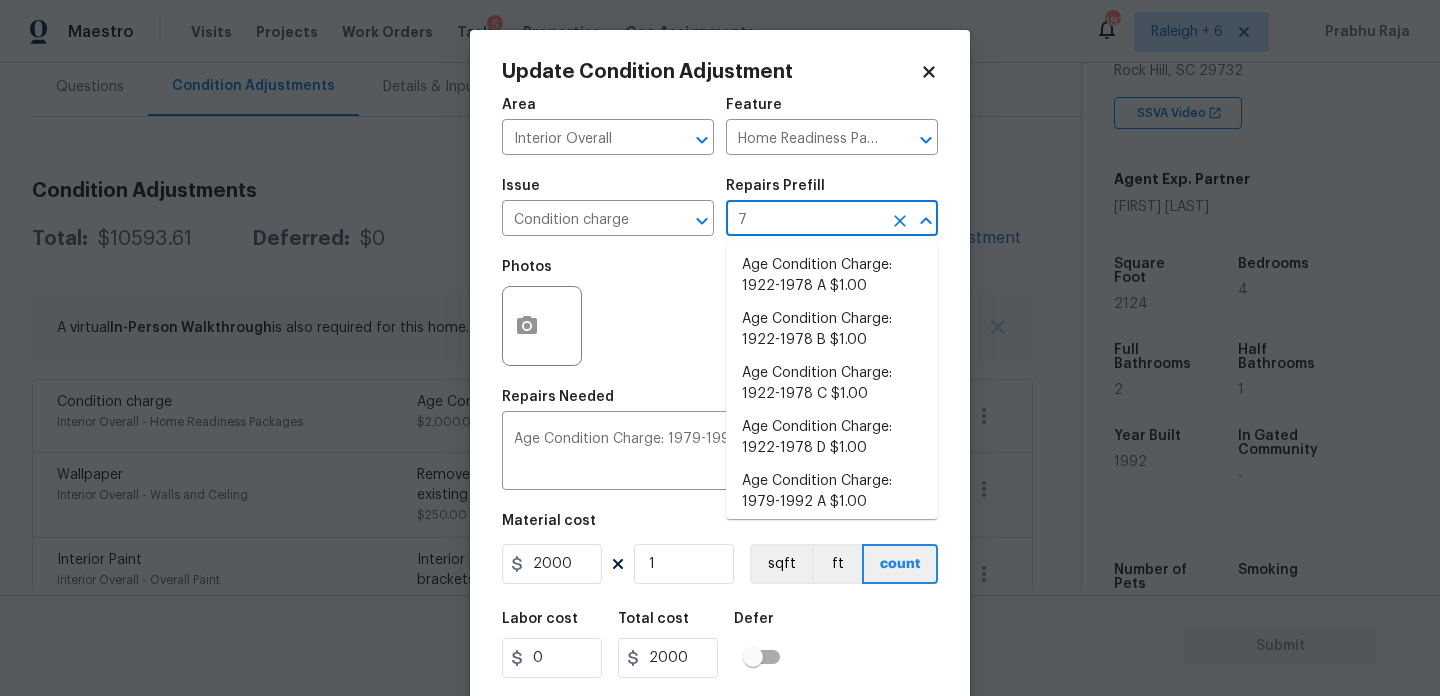type on "79" 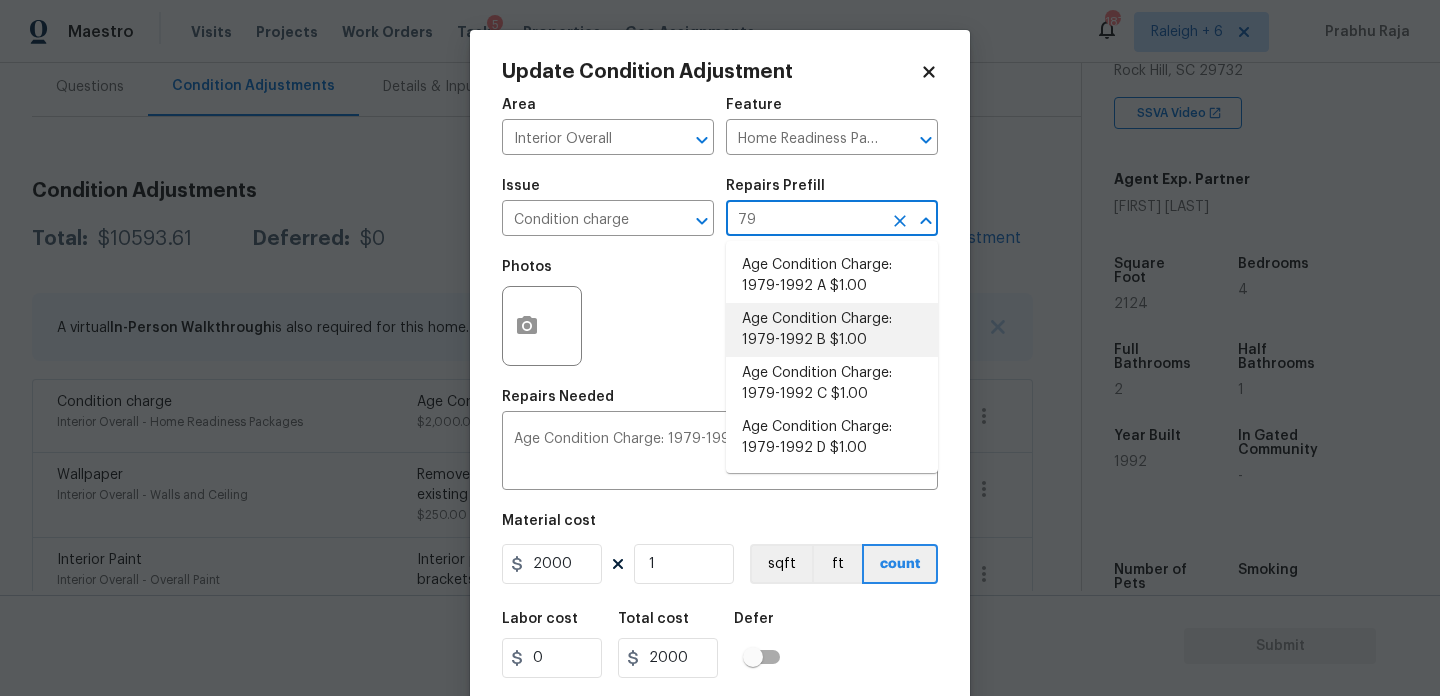 click on "Age Condition Charge: 1979-1992 B	 $1.00" at bounding box center (832, 330) 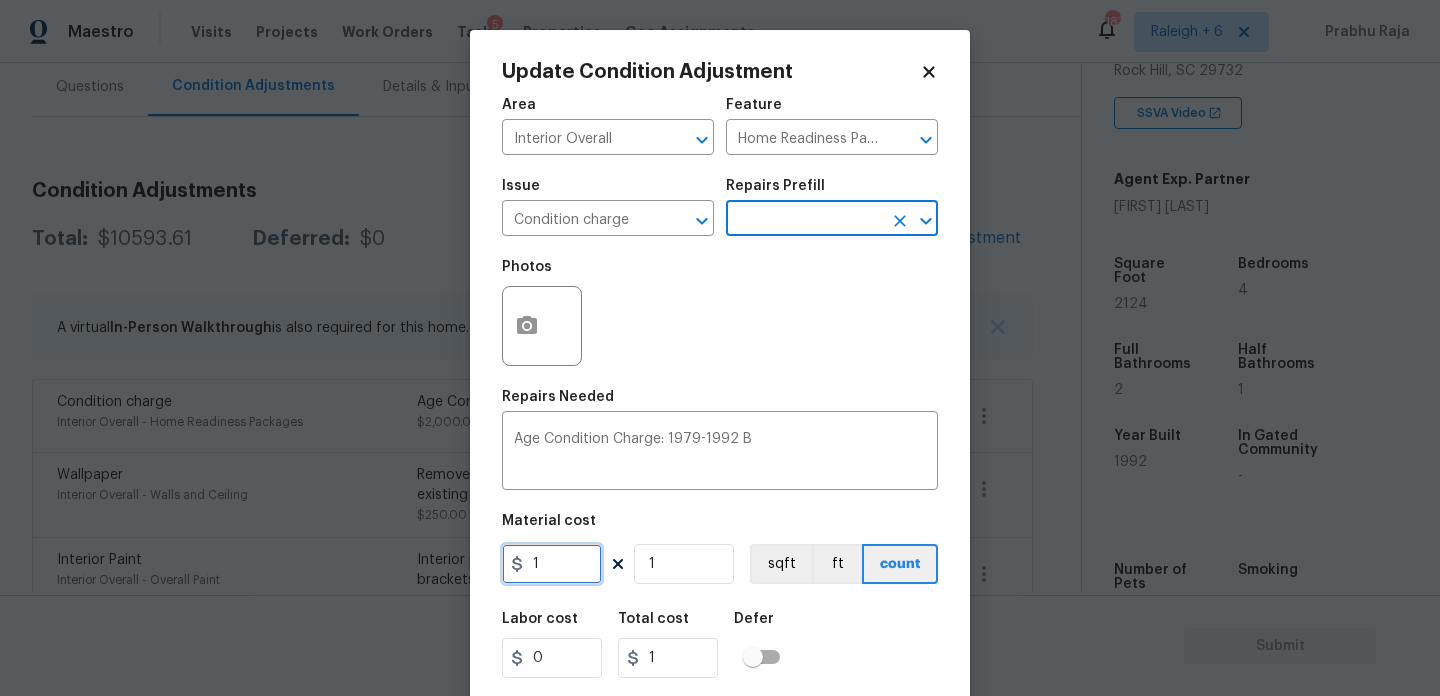 click on "1" at bounding box center [552, 564] 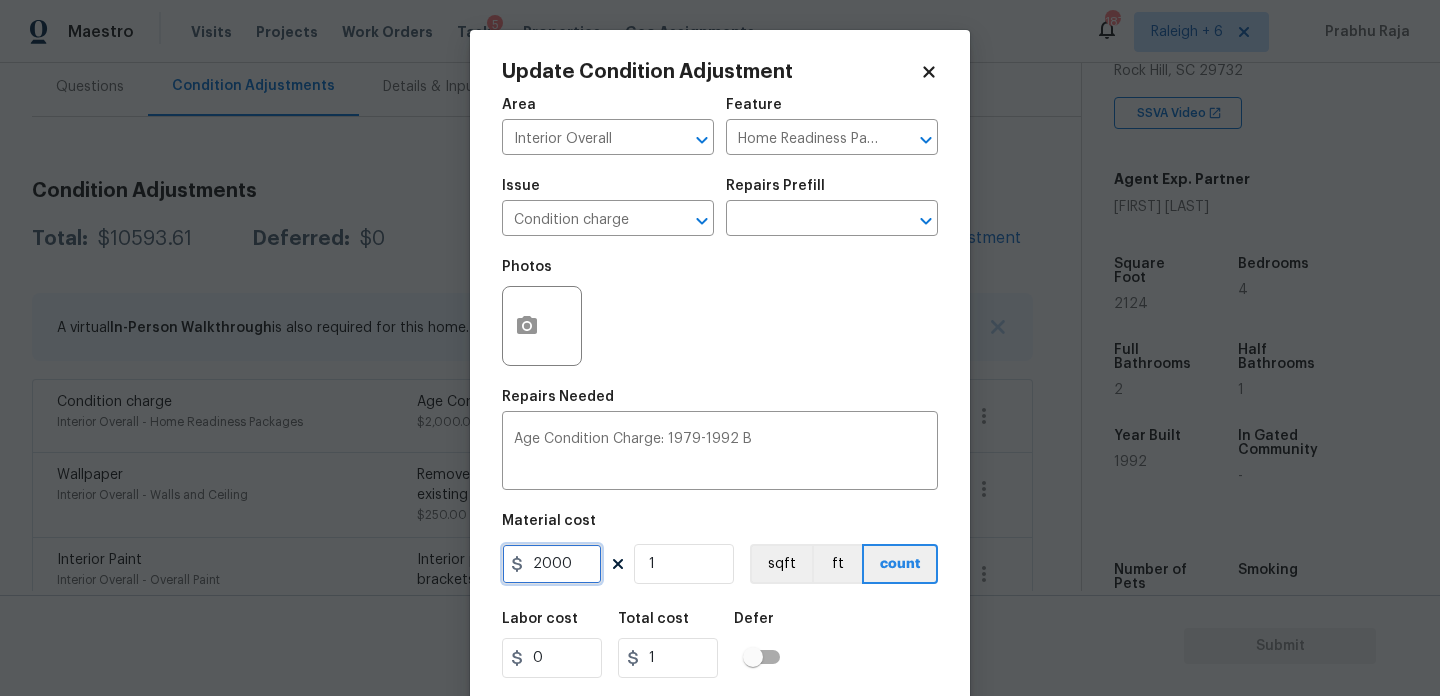 type on "2000" 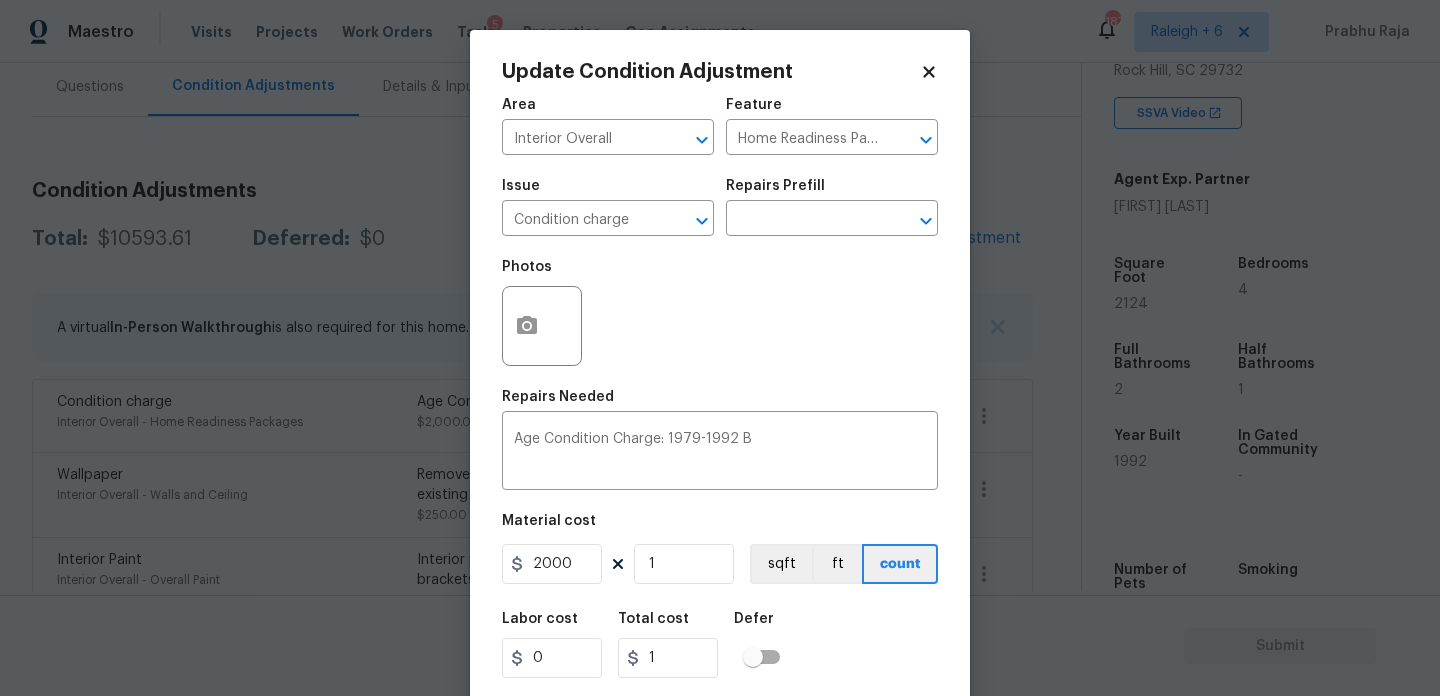 type on "2000" 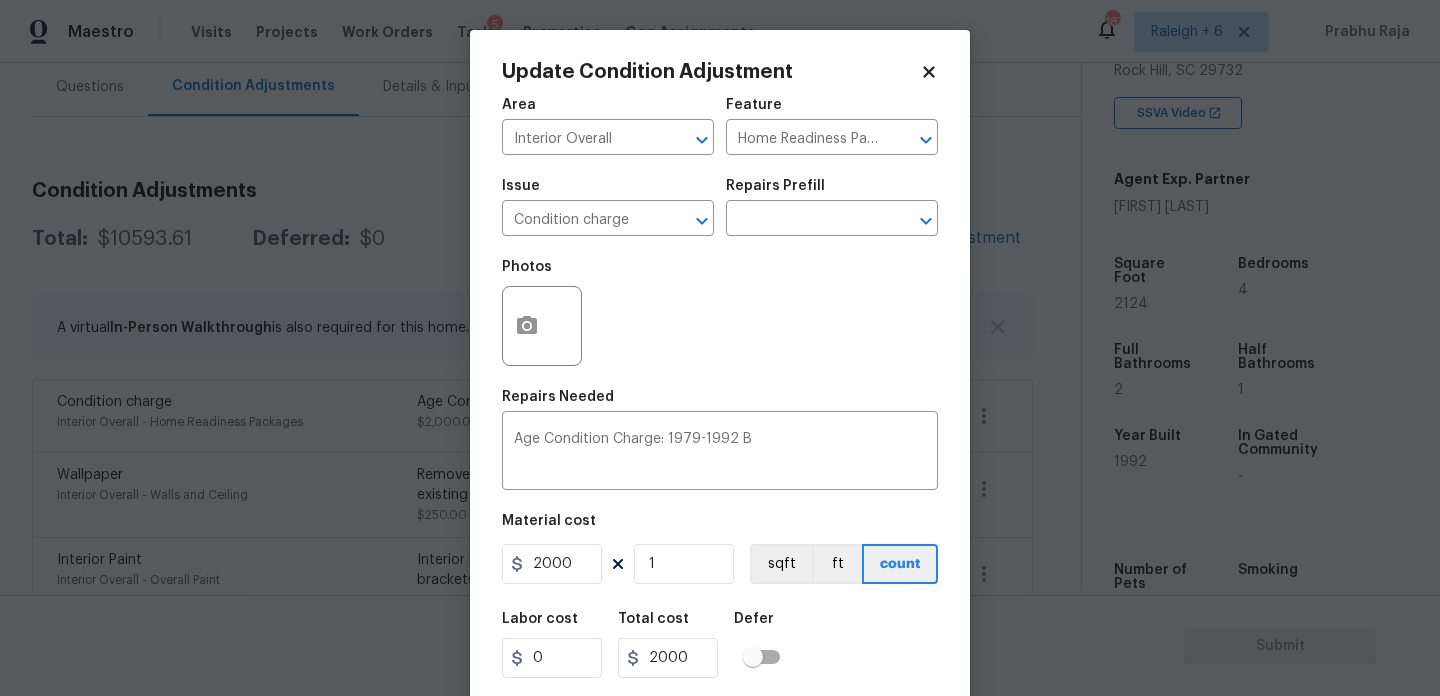click on "Photos" at bounding box center [720, 313] 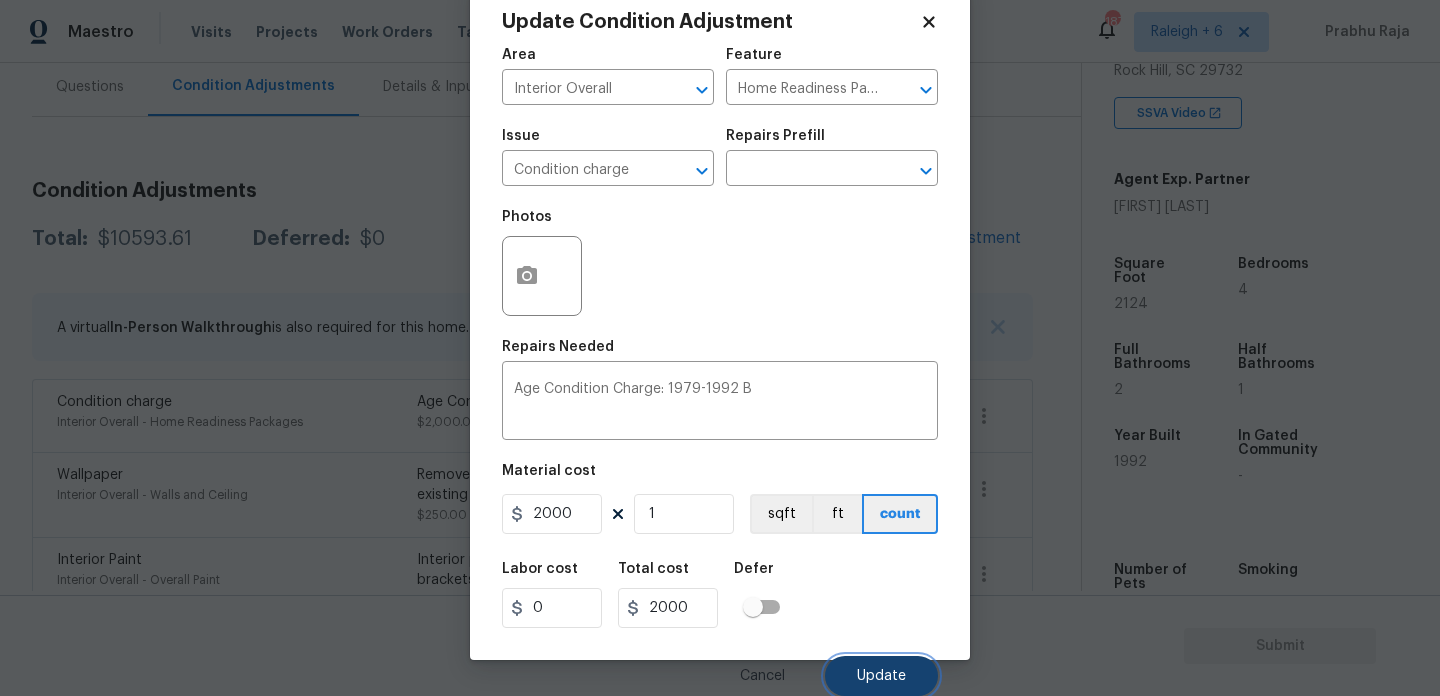 click on "Update" at bounding box center [881, 676] 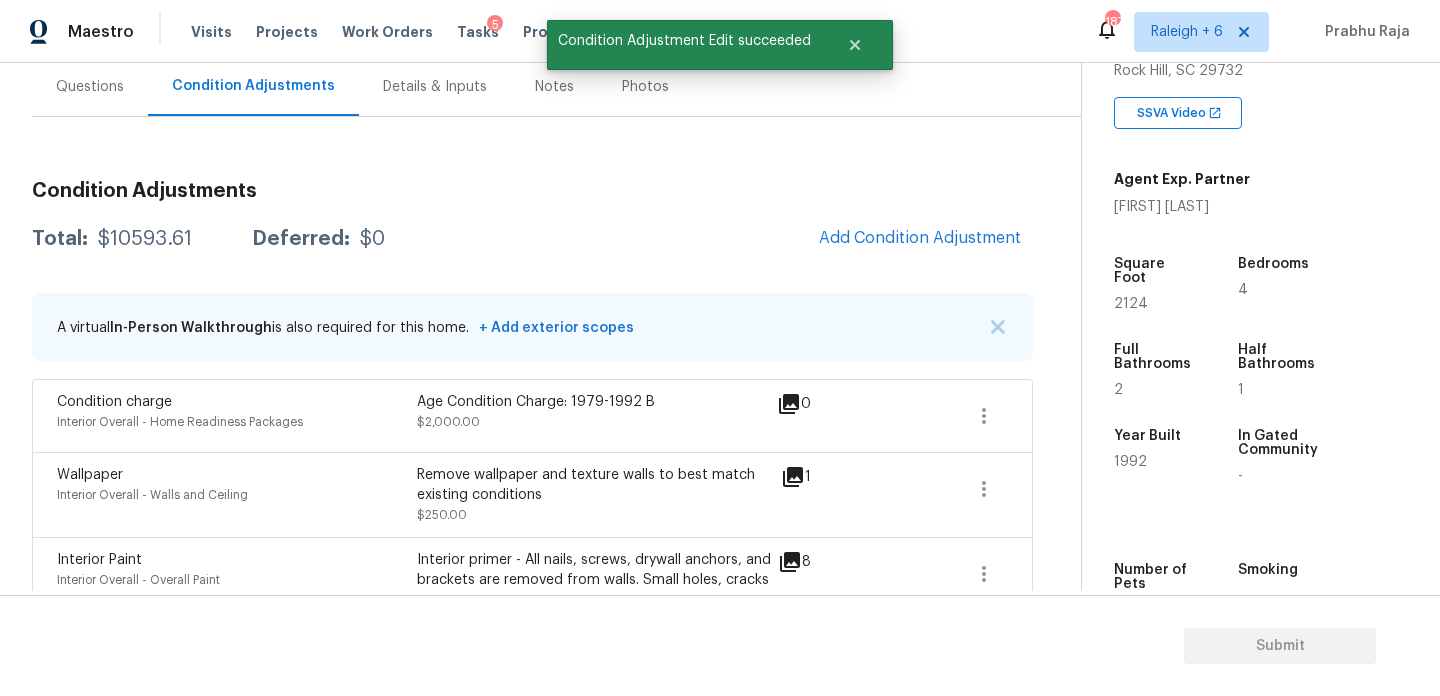 scroll, scrollTop: 0, scrollLeft: 0, axis: both 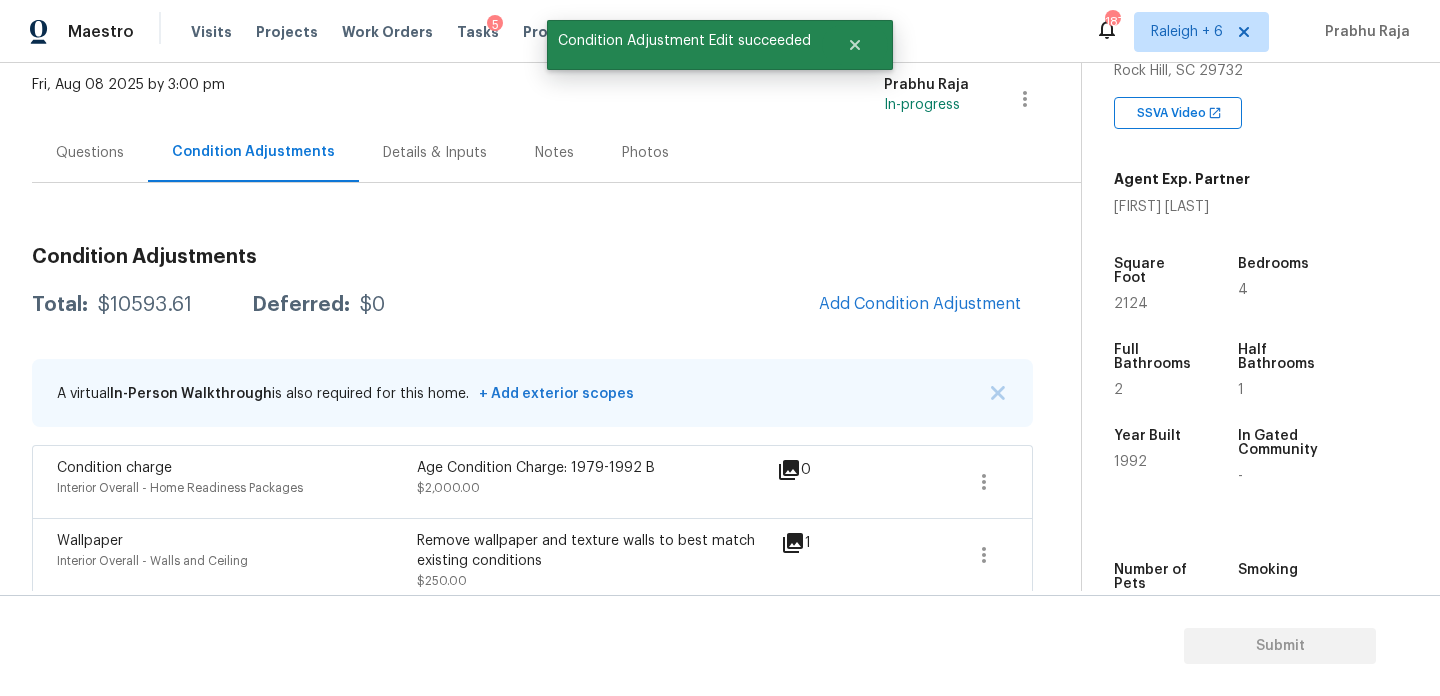 click on "Questions" at bounding box center [90, 152] 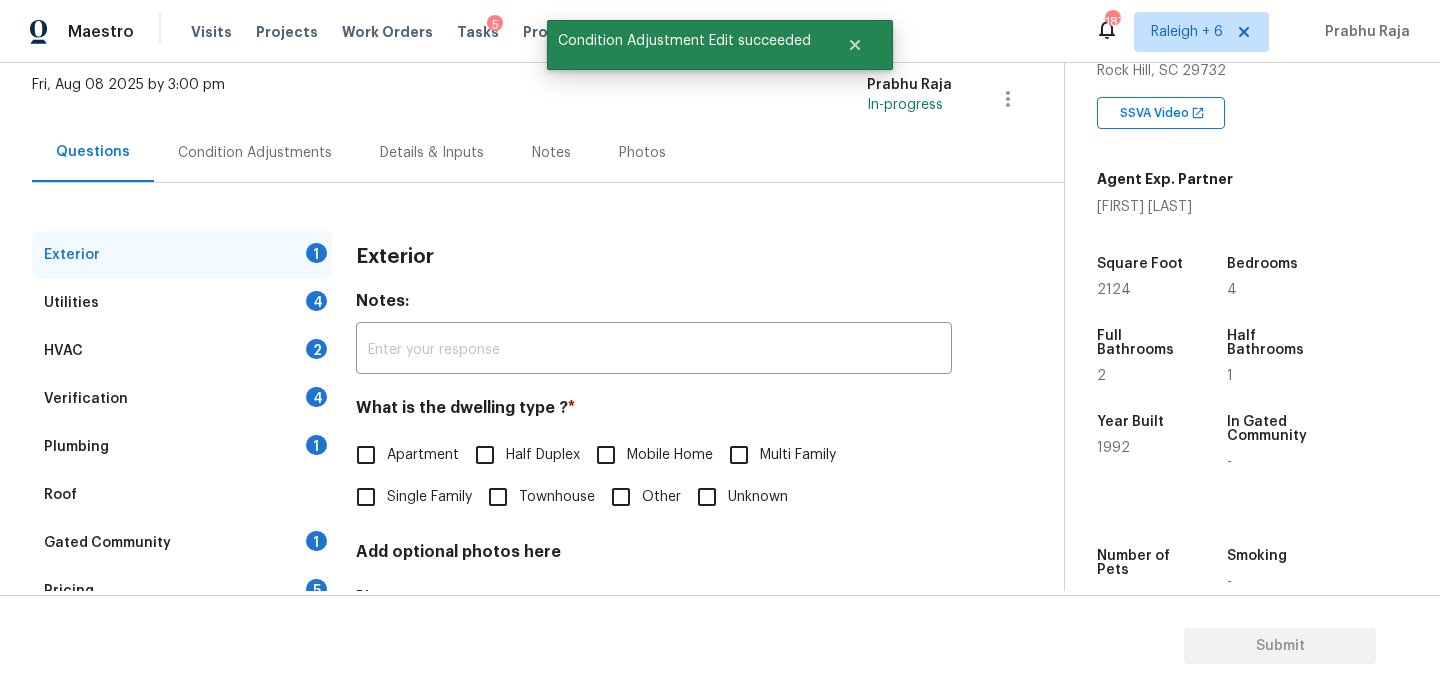 scroll, scrollTop: 267, scrollLeft: 0, axis: vertical 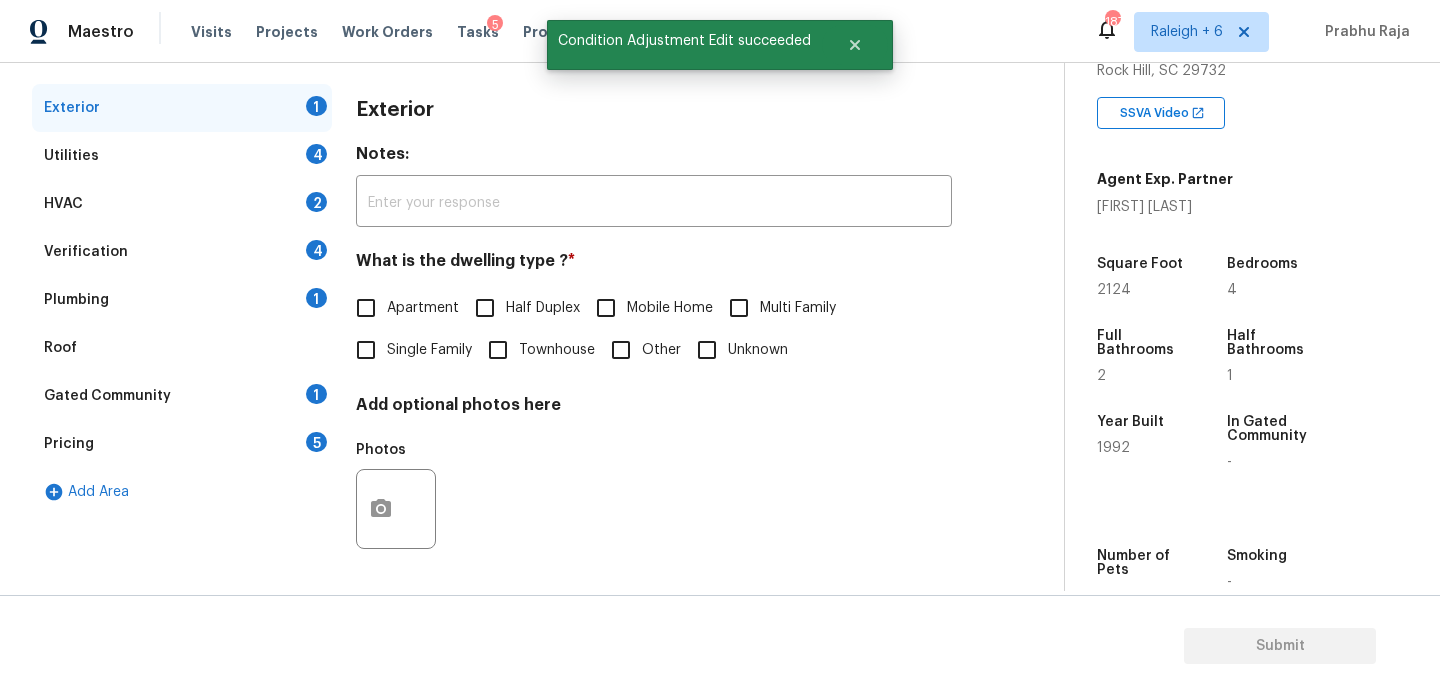 click on "Single Family" at bounding box center [366, 350] 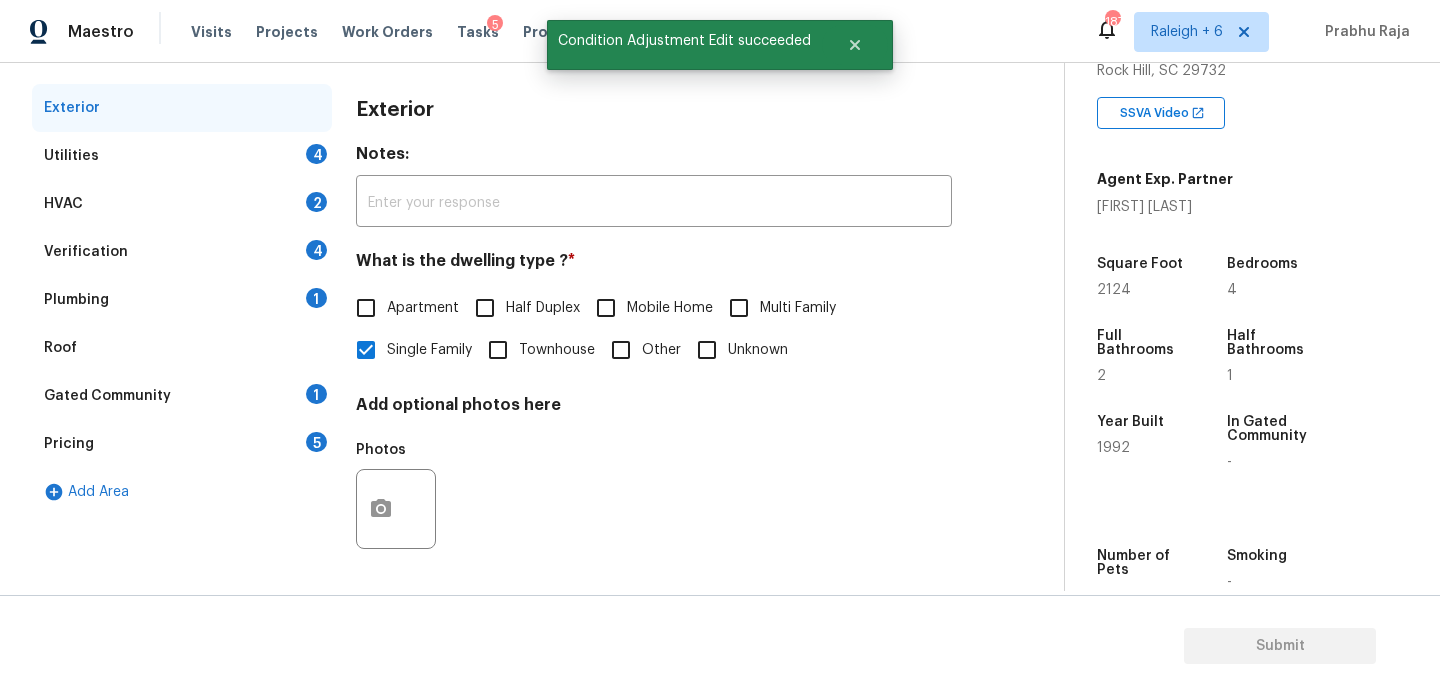 click on "4" at bounding box center (316, 154) 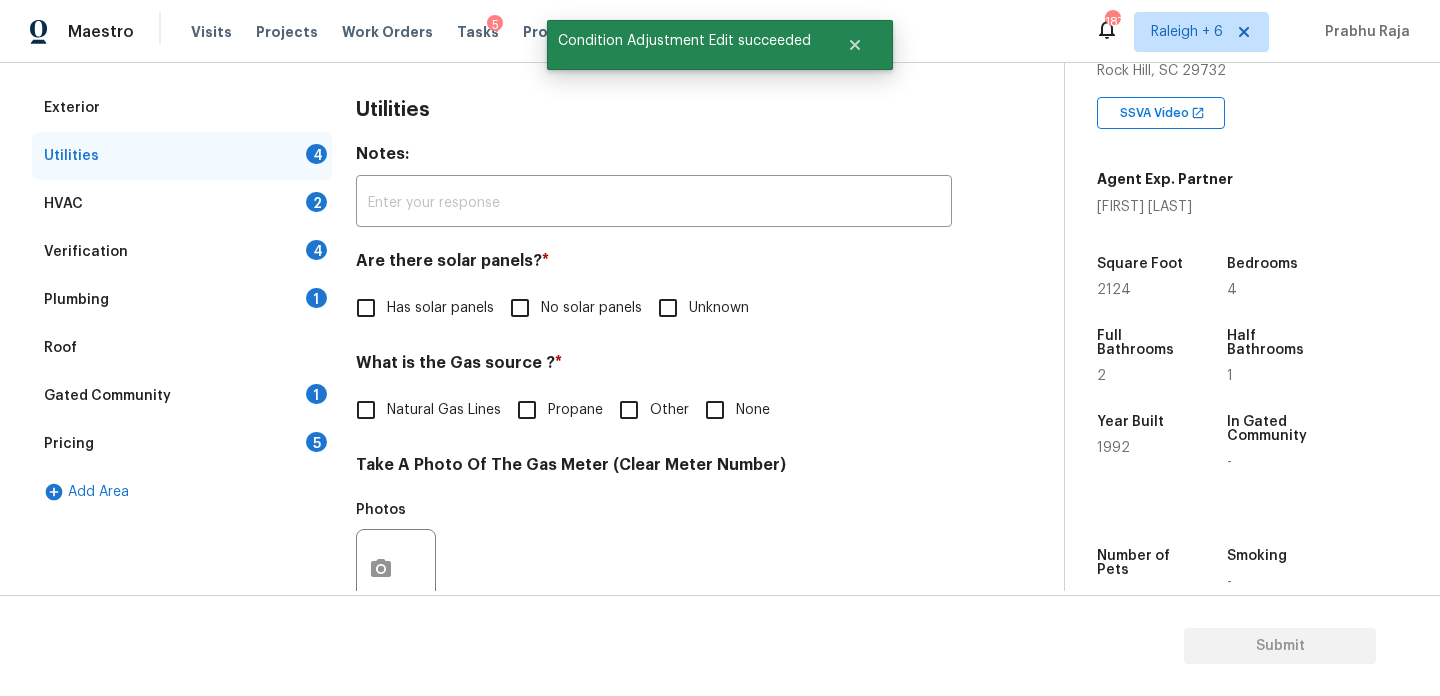 click on "No solar panels" at bounding box center (520, 308) 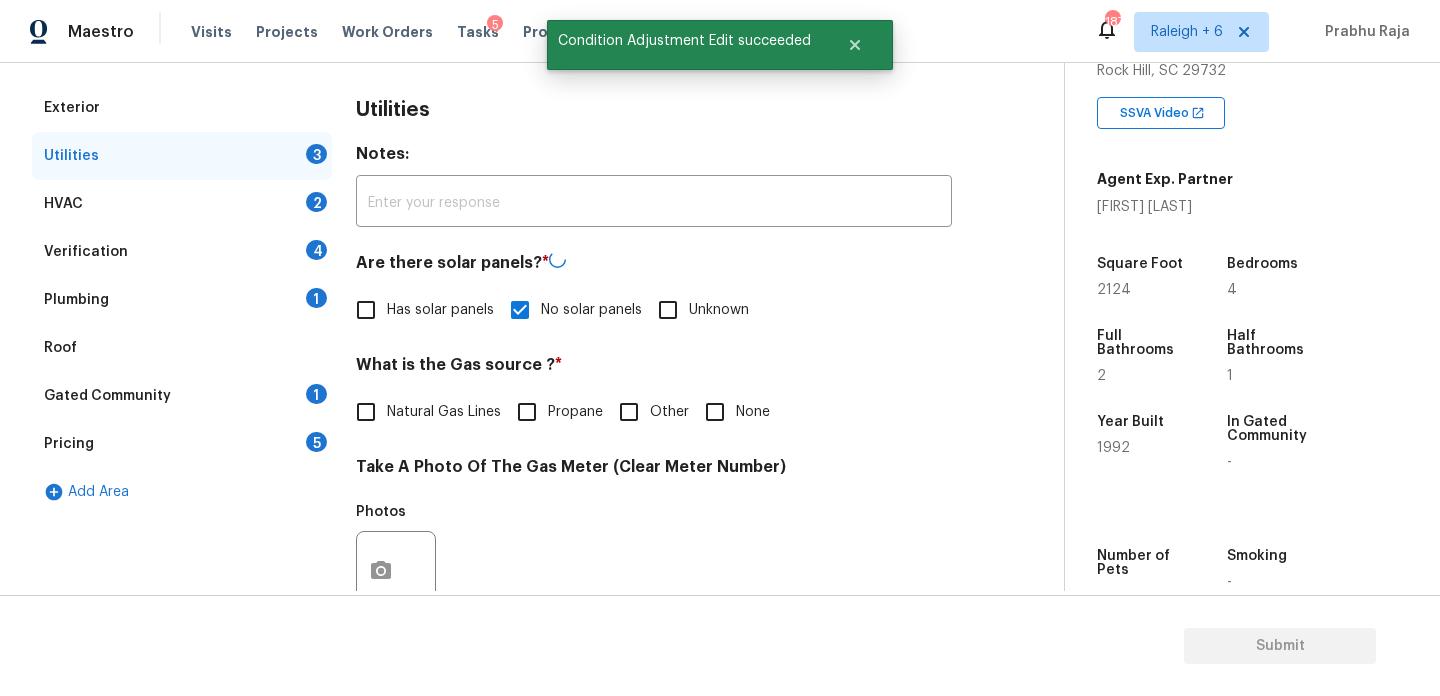 click on "Natural Gas Lines" at bounding box center (444, 412) 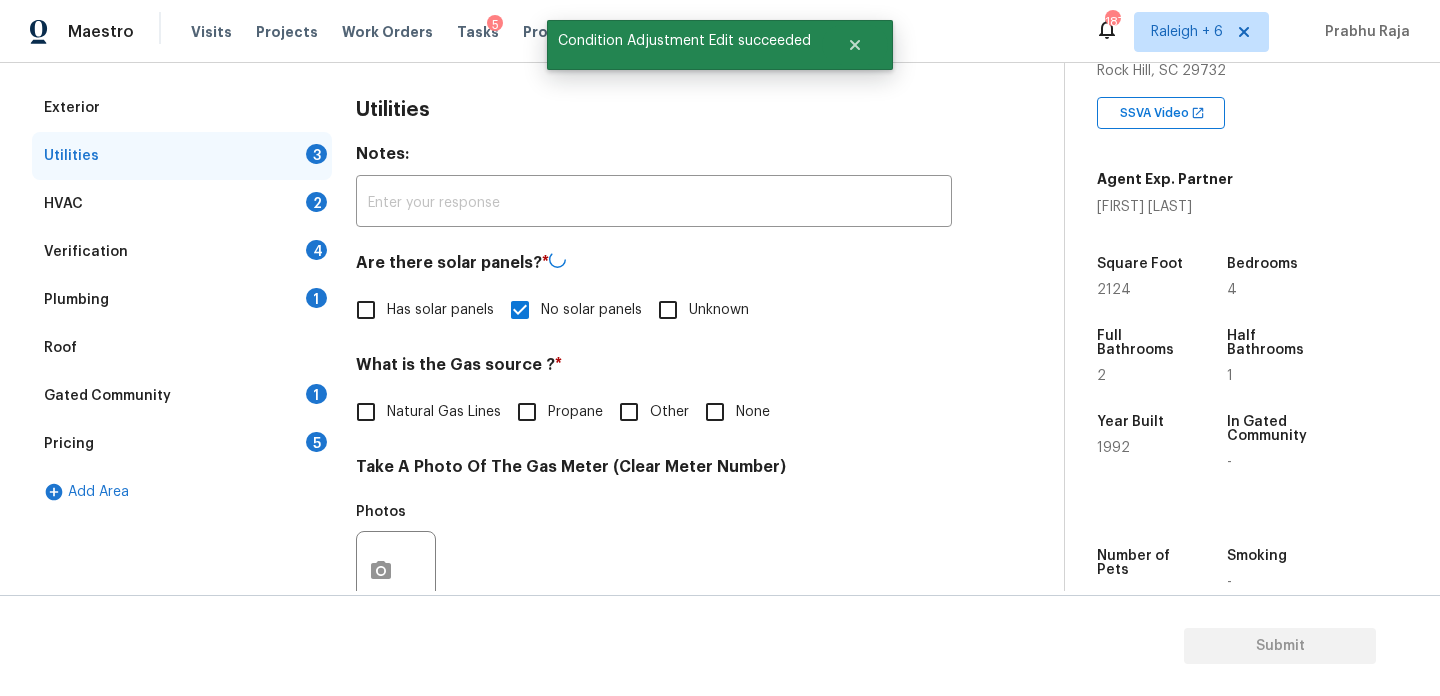click on "Natural Gas Lines" at bounding box center (366, 412) 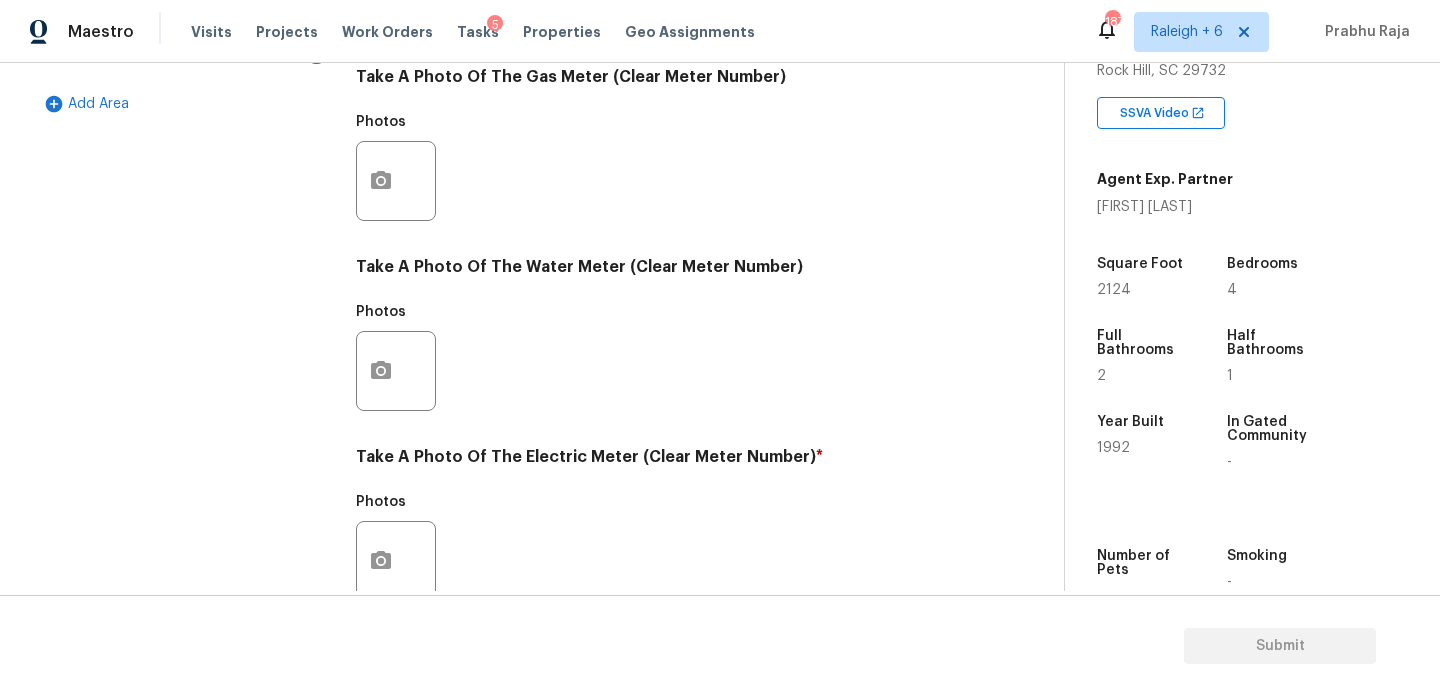 scroll, scrollTop: 809, scrollLeft: 0, axis: vertical 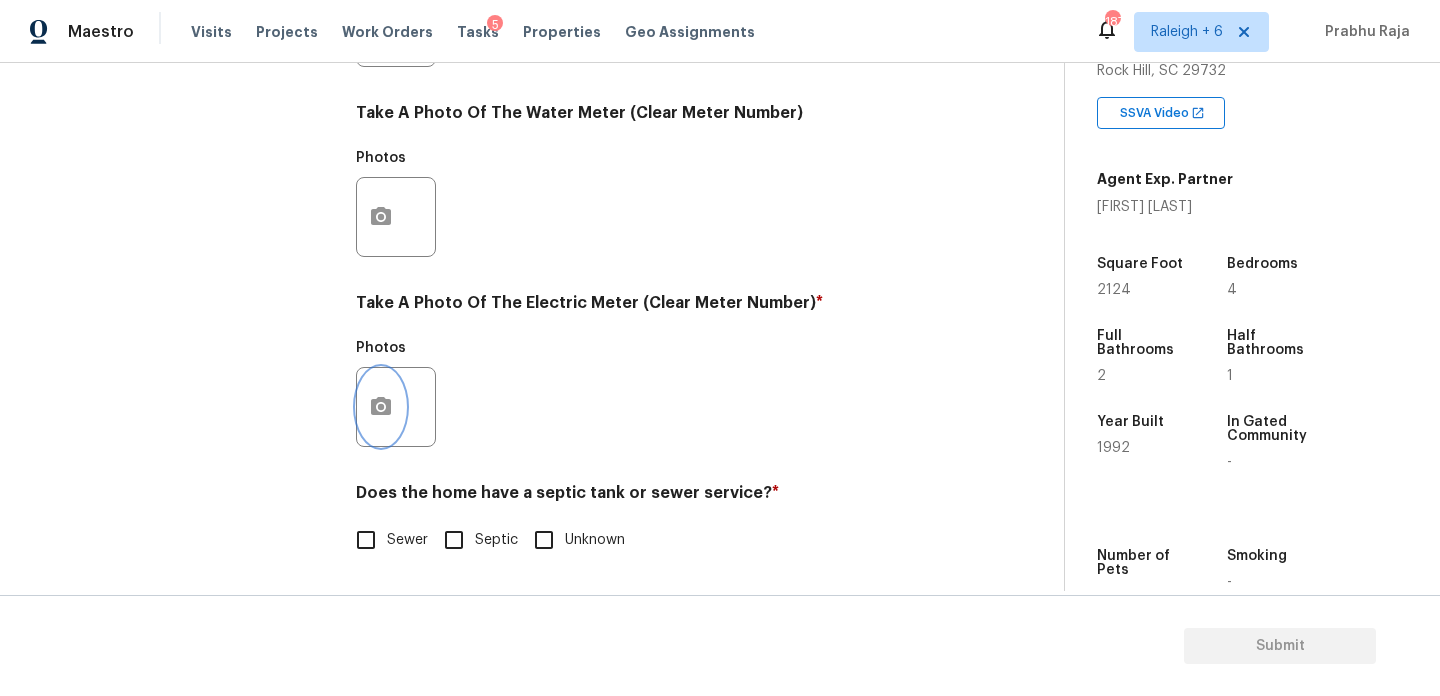 click 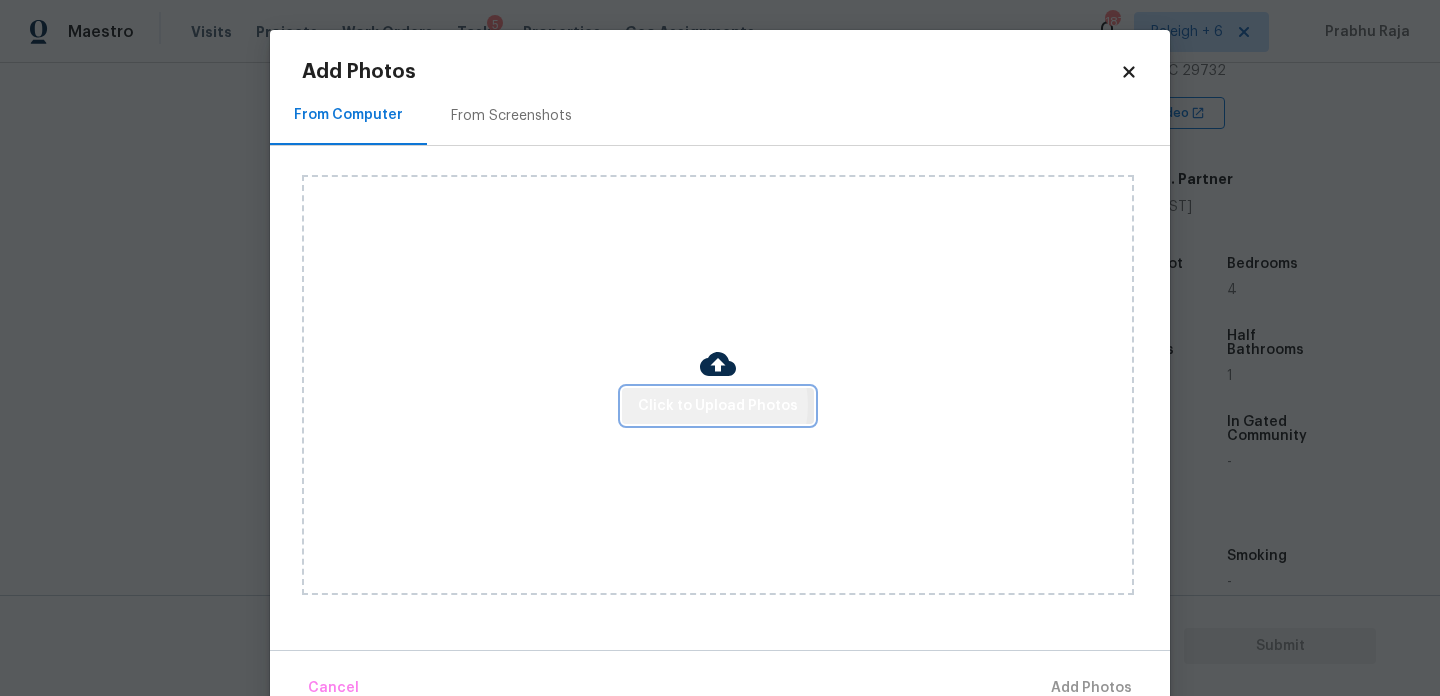 click on "Click to Upload Photos" at bounding box center [718, 406] 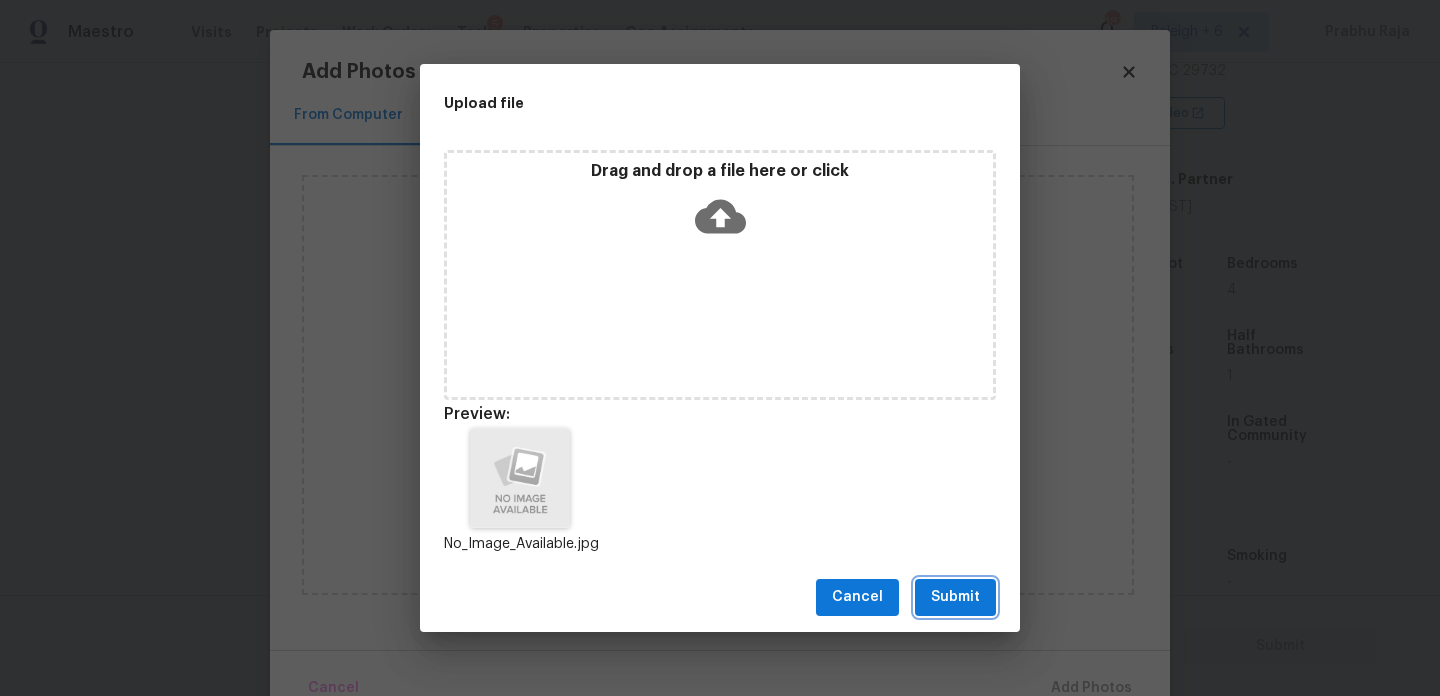 click on "Submit" at bounding box center (955, 597) 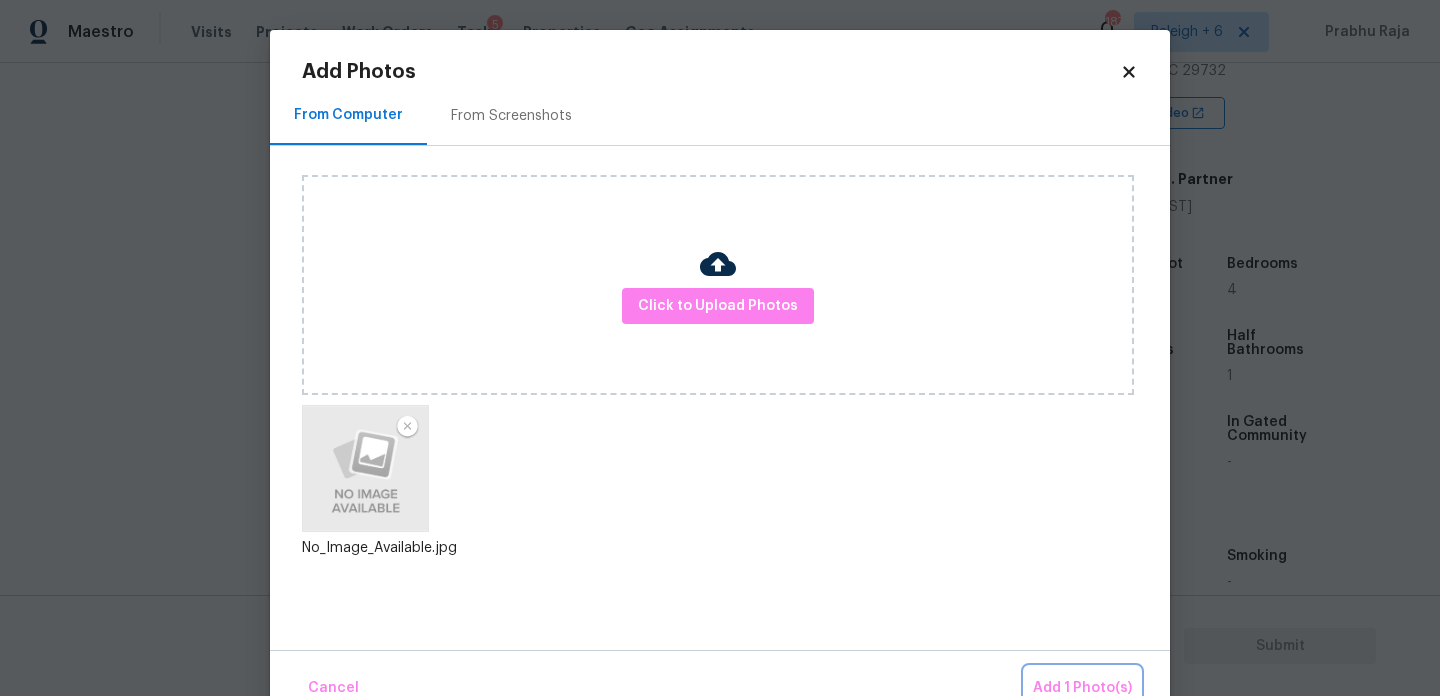 click on "Add 1 Photo(s)" at bounding box center [1082, 688] 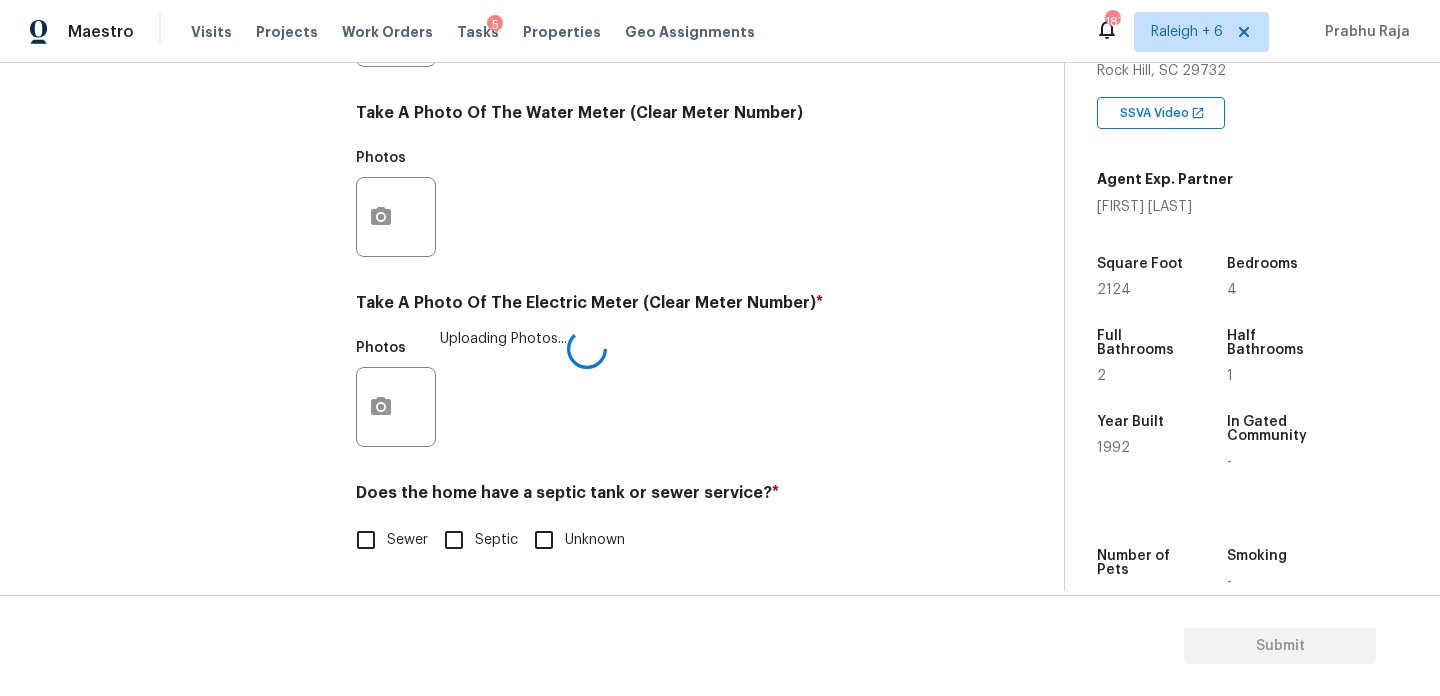 click on "Sewer" at bounding box center [366, 540] 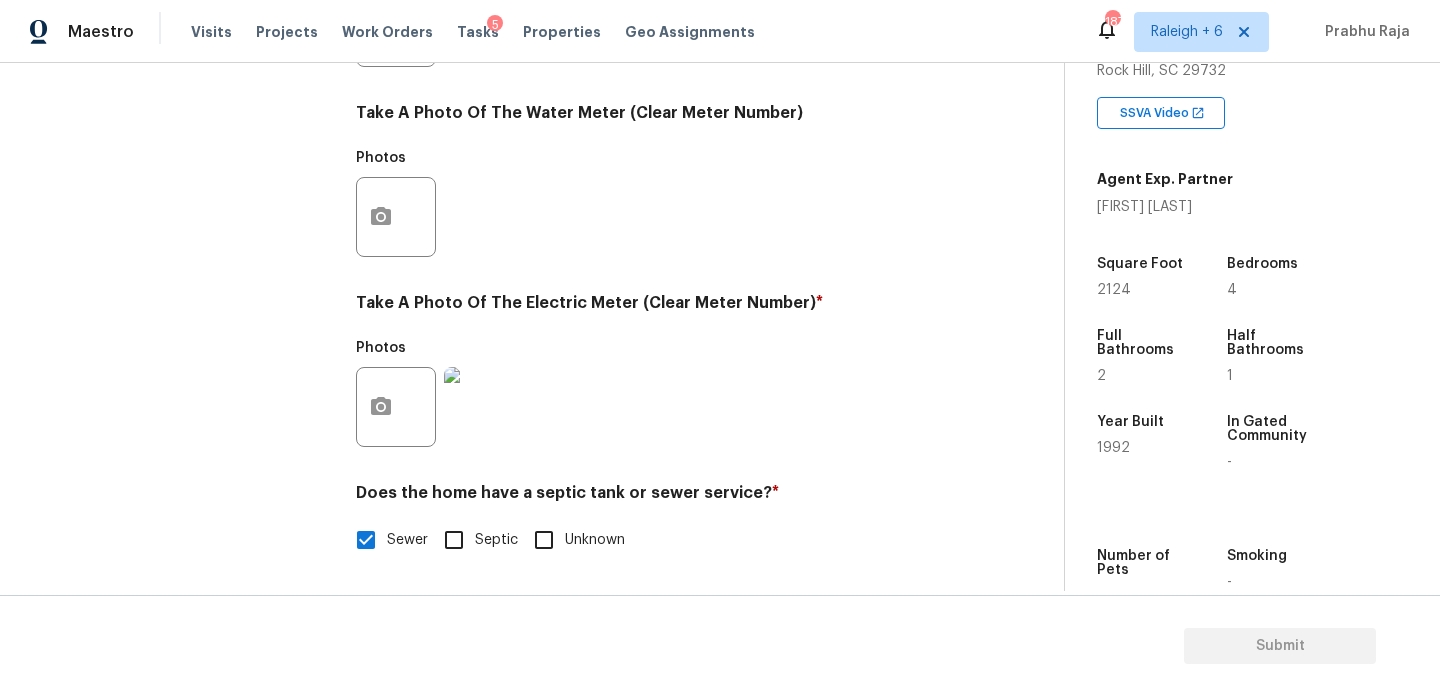 scroll, scrollTop: 95, scrollLeft: 0, axis: vertical 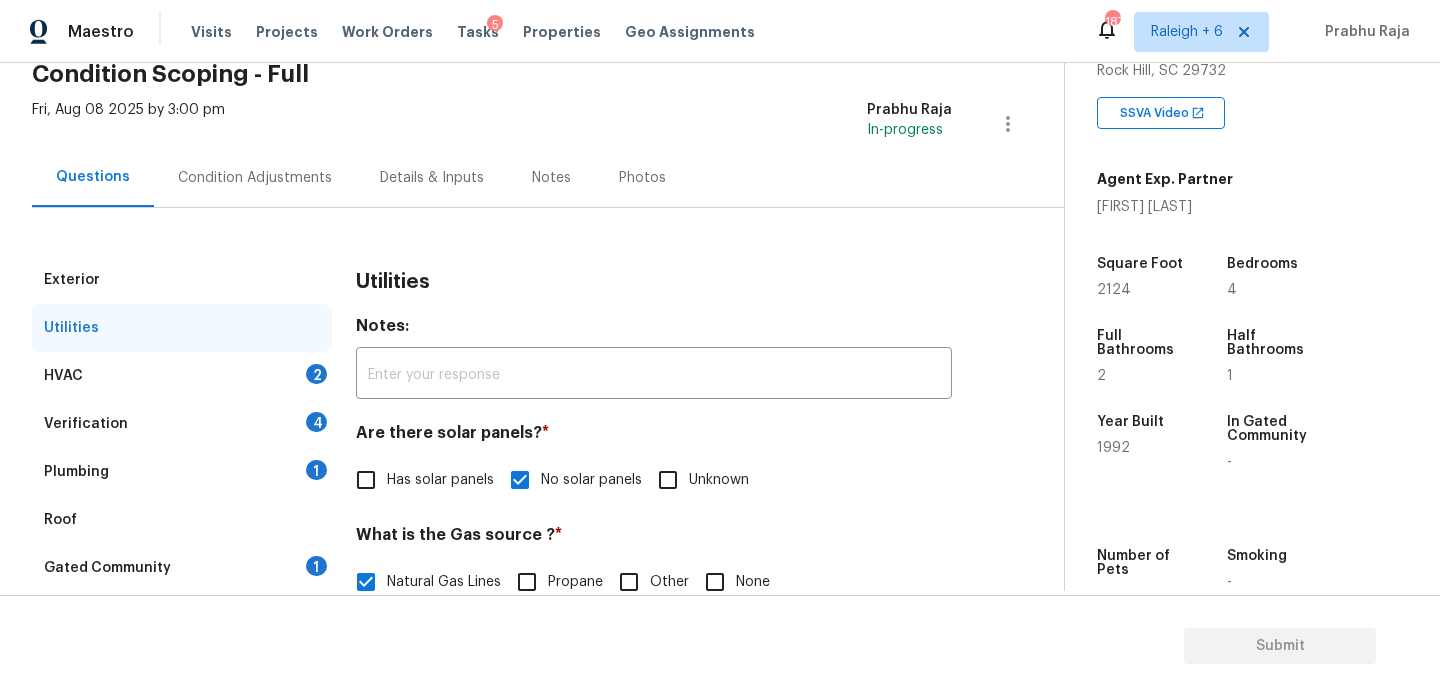 click on "HVAC 2" at bounding box center [182, 376] 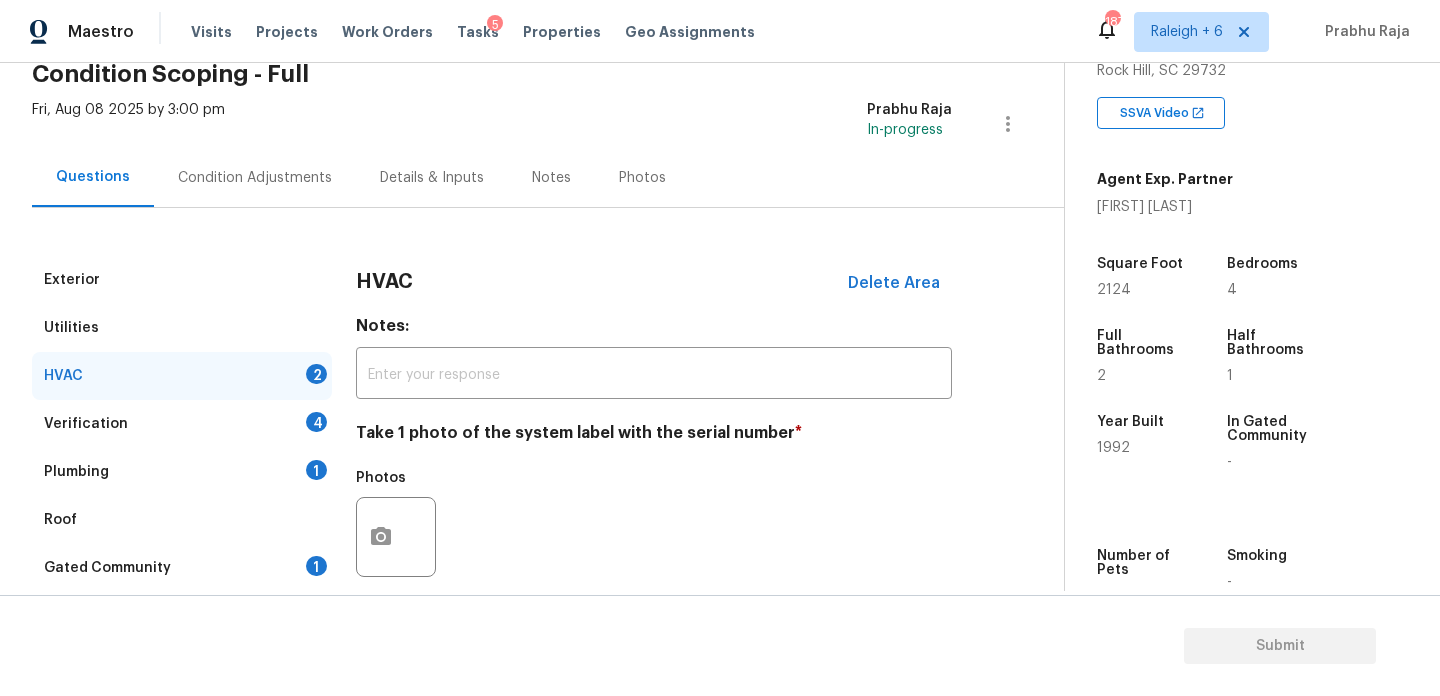 scroll, scrollTop: 333, scrollLeft: 0, axis: vertical 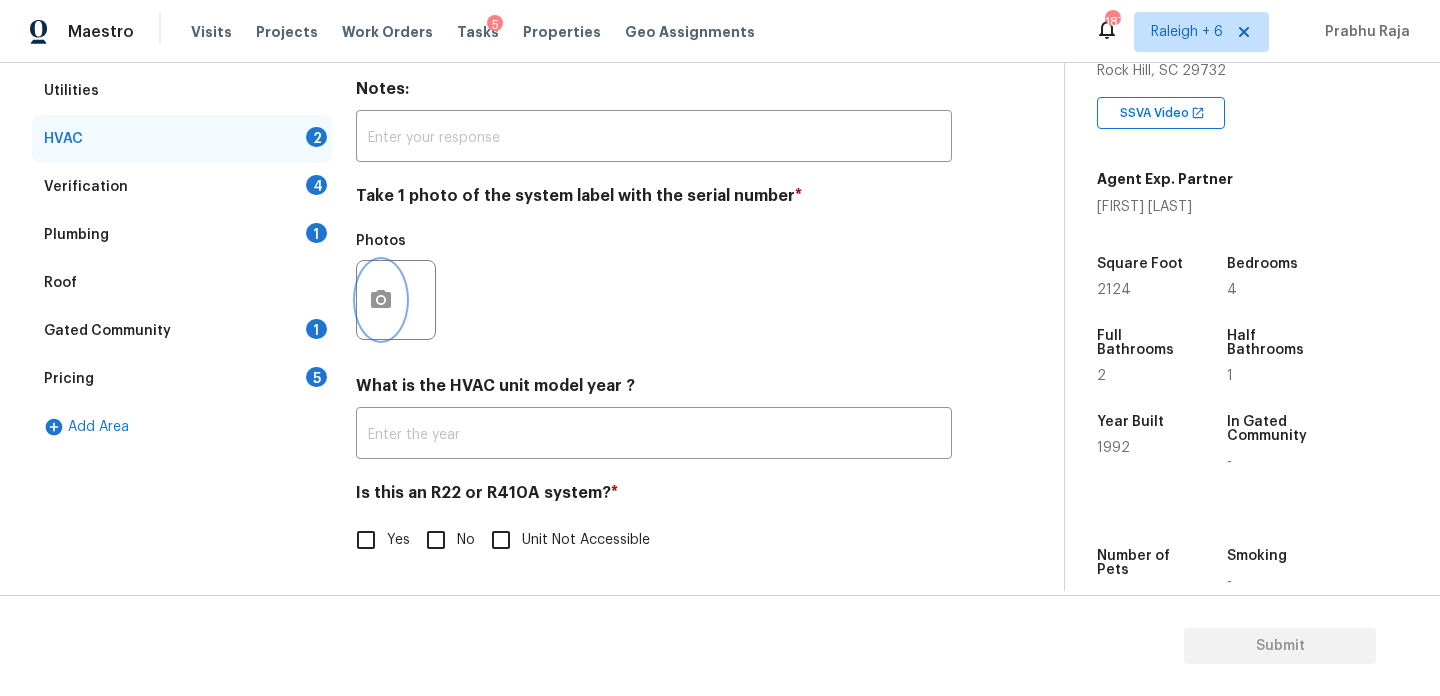 click at bounding box center (381, 300) 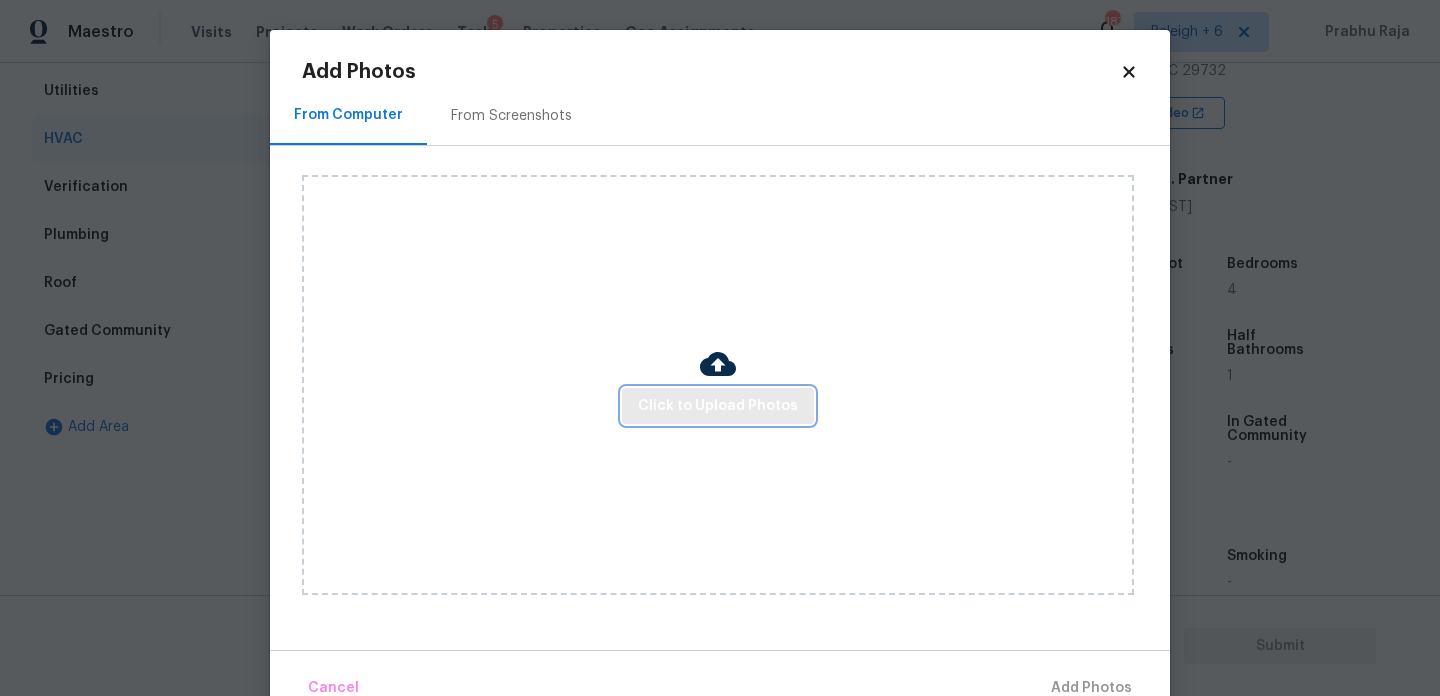 click on "Click to Upload Photos" at bounding box center [718, 406] 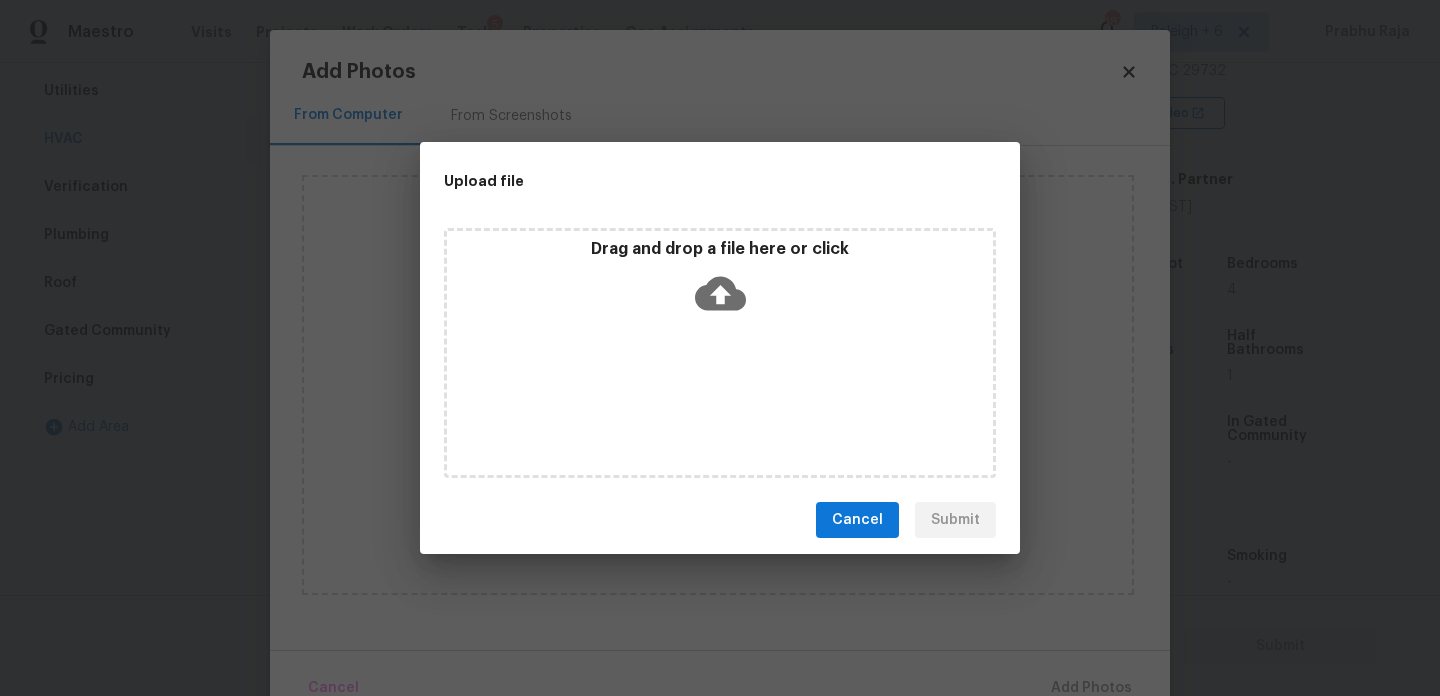 click on "Drag and drop a file here or click" at bounding box center [720, 353] 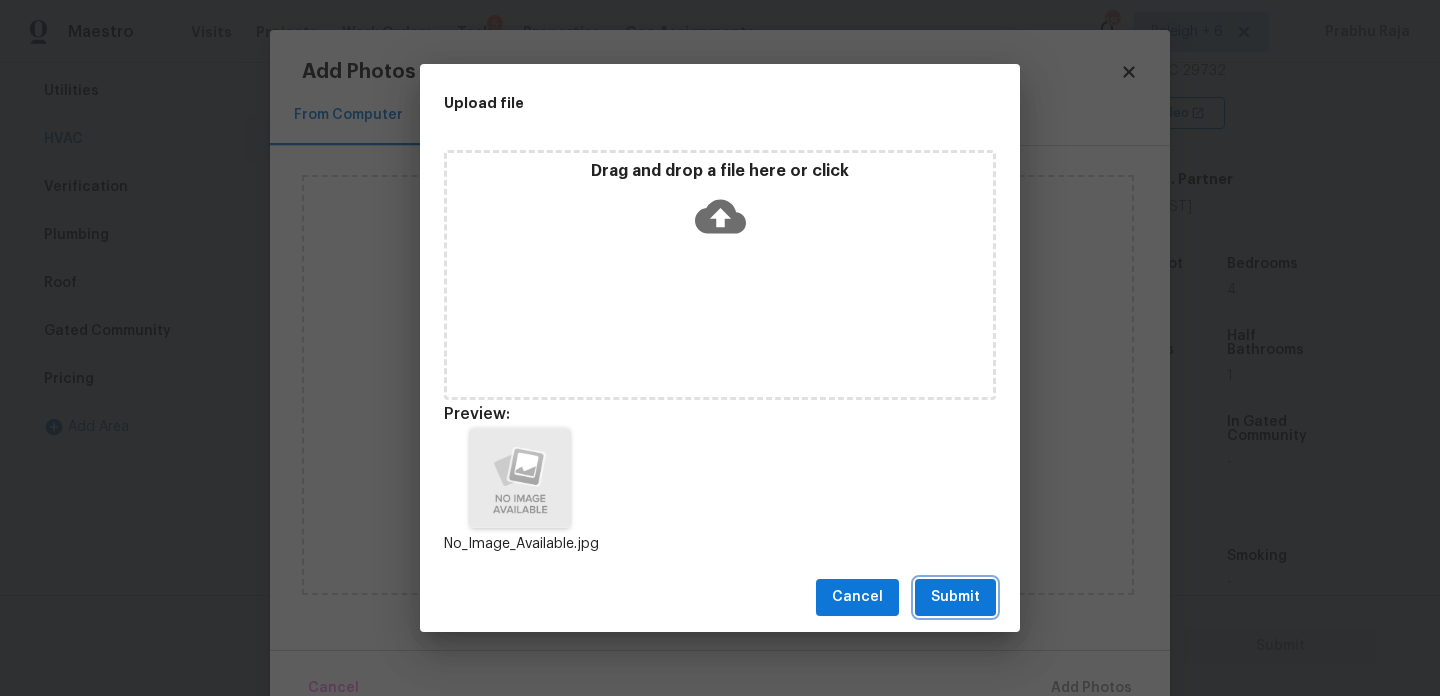 click on "Submit" at bounding box center (955, 597) 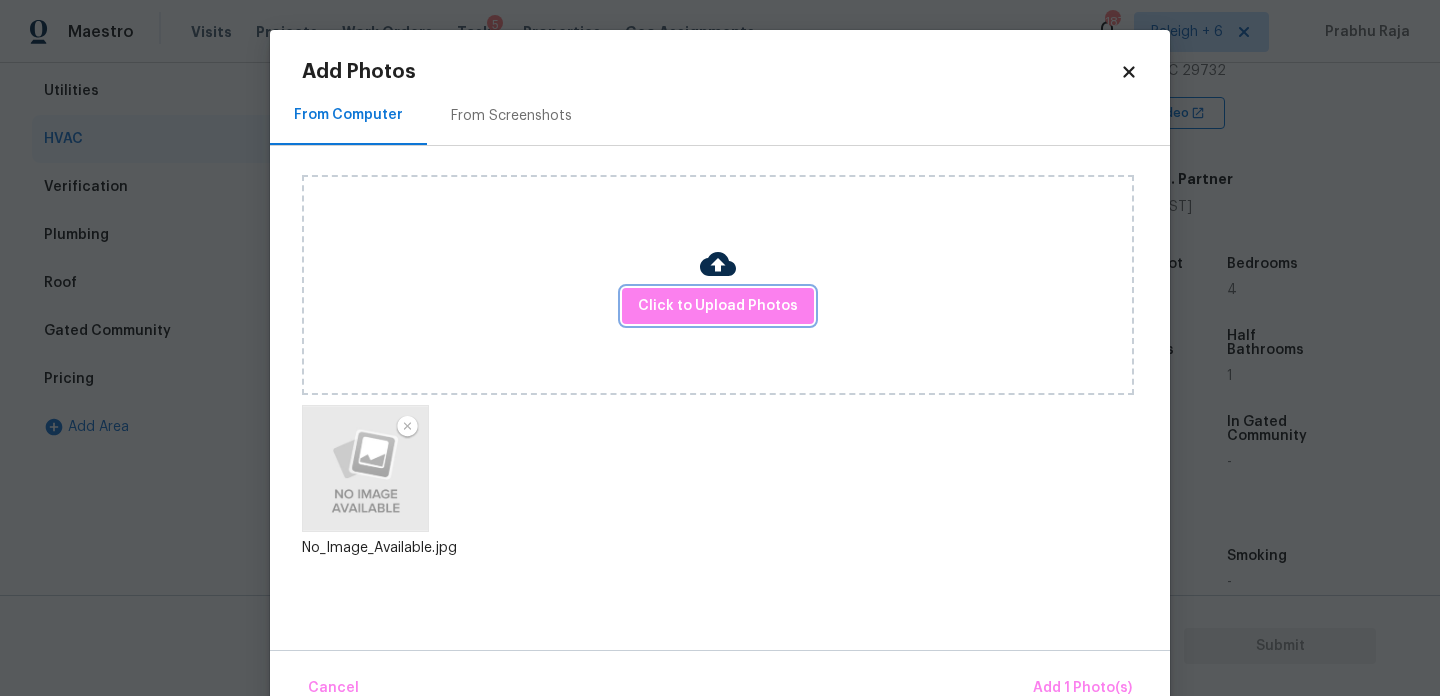 scroll, scrollTop: 44, scrollLeft: 0, axis: vertical 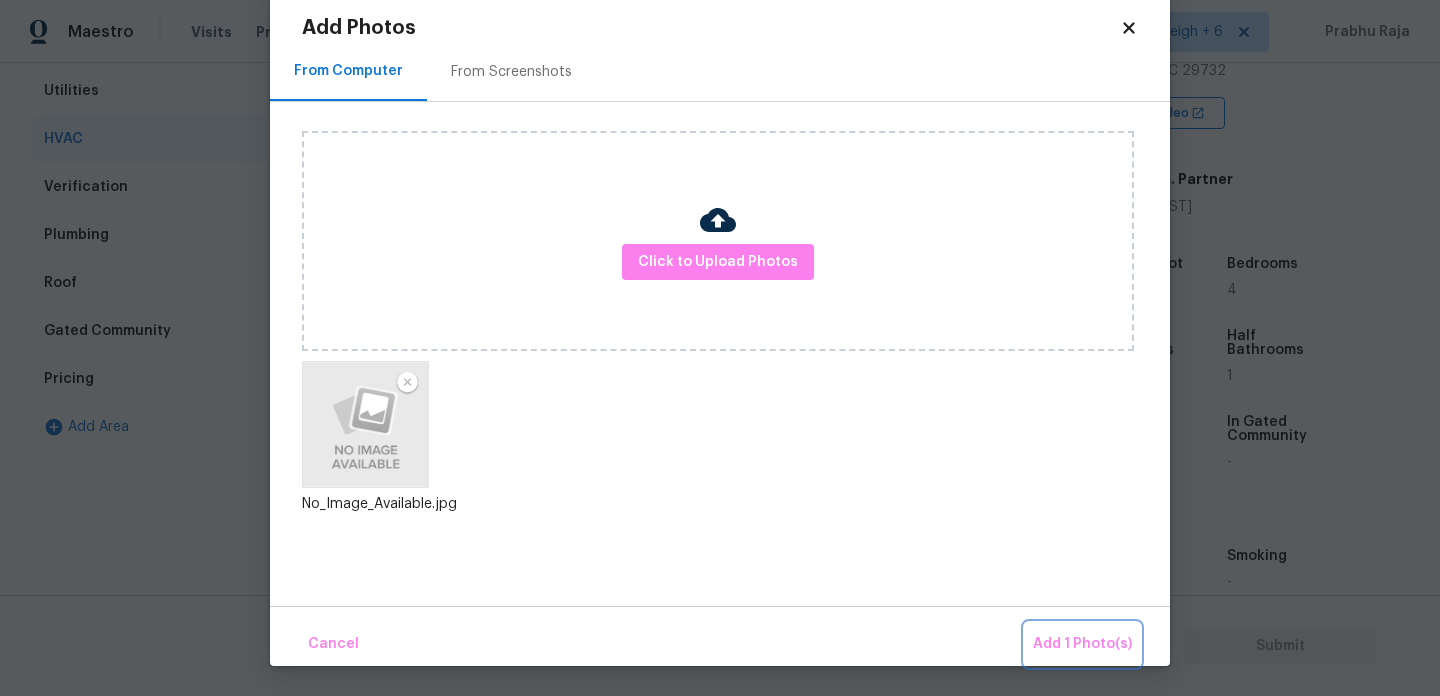 click on "Add 1 Photo(s)" at bounding box center [1082, 644] 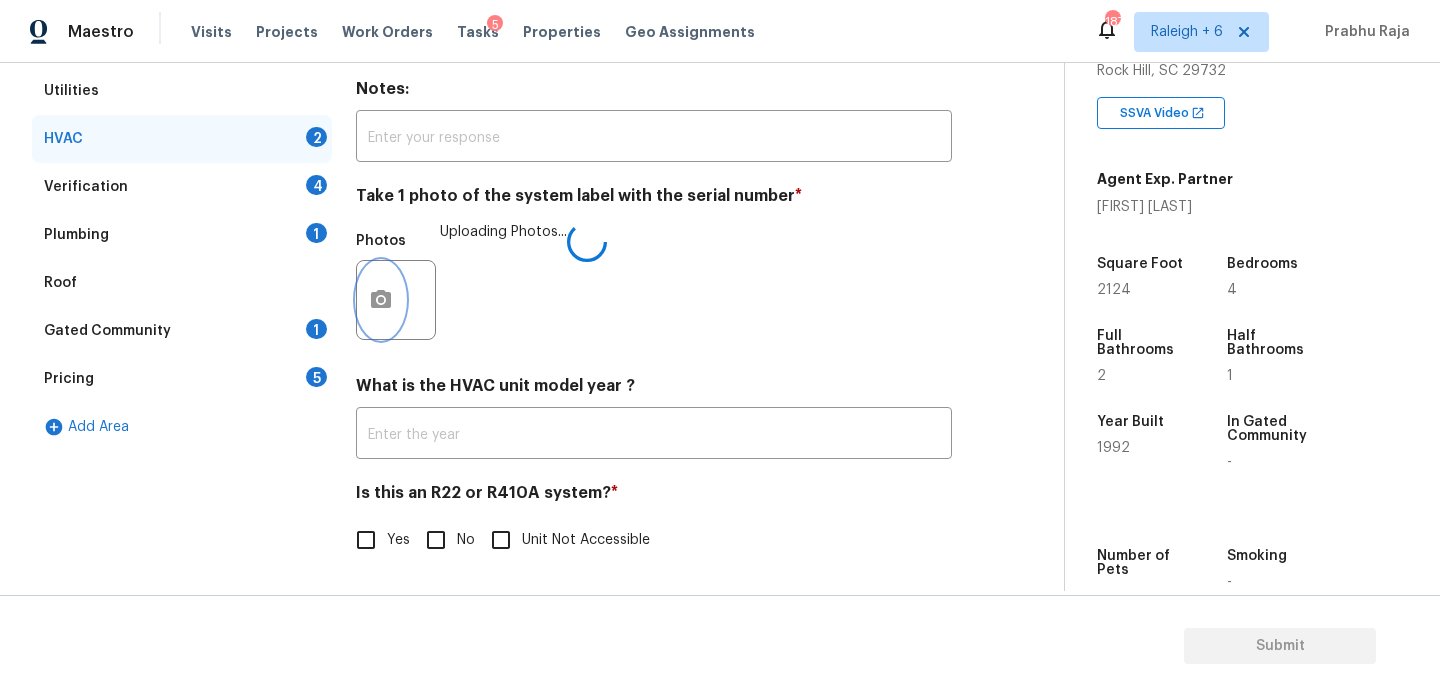 scroll, scrollTop: 0, scrollLeft: 0, axis: both 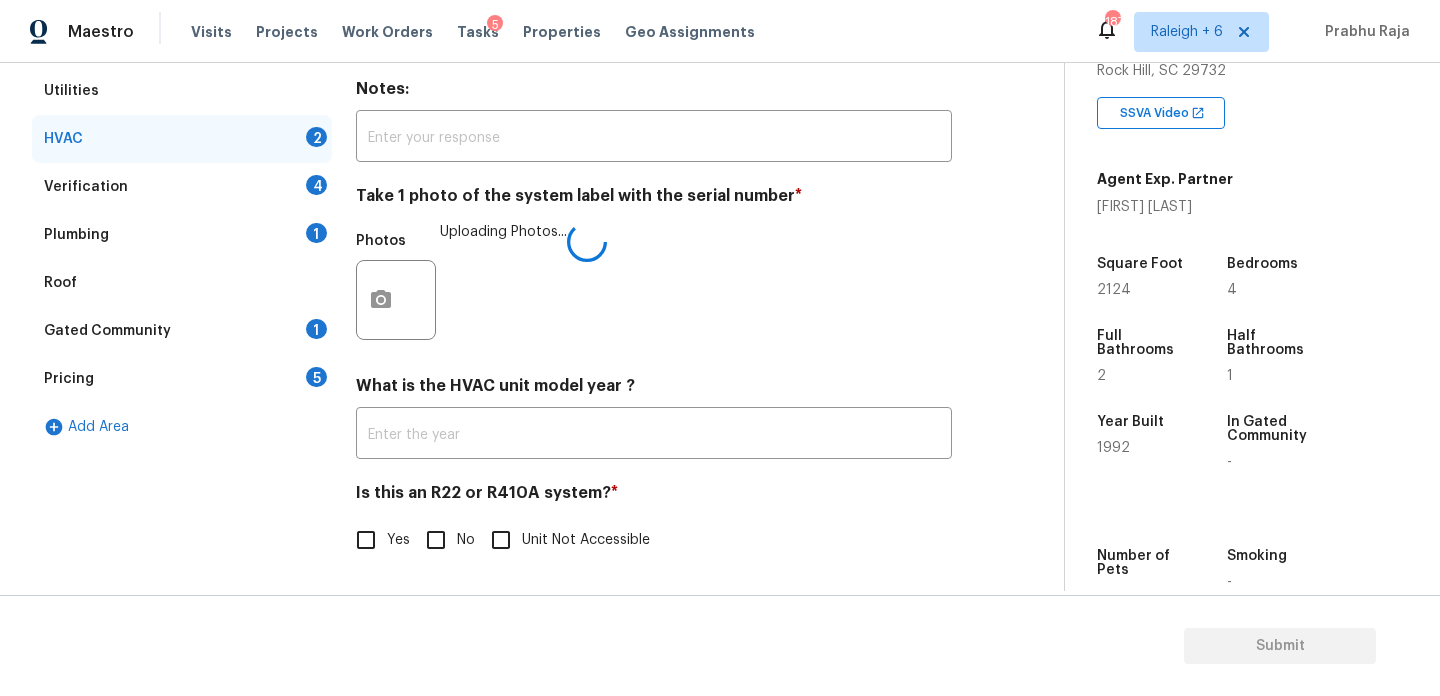click on "Yes" at bounding box center (366, 540) 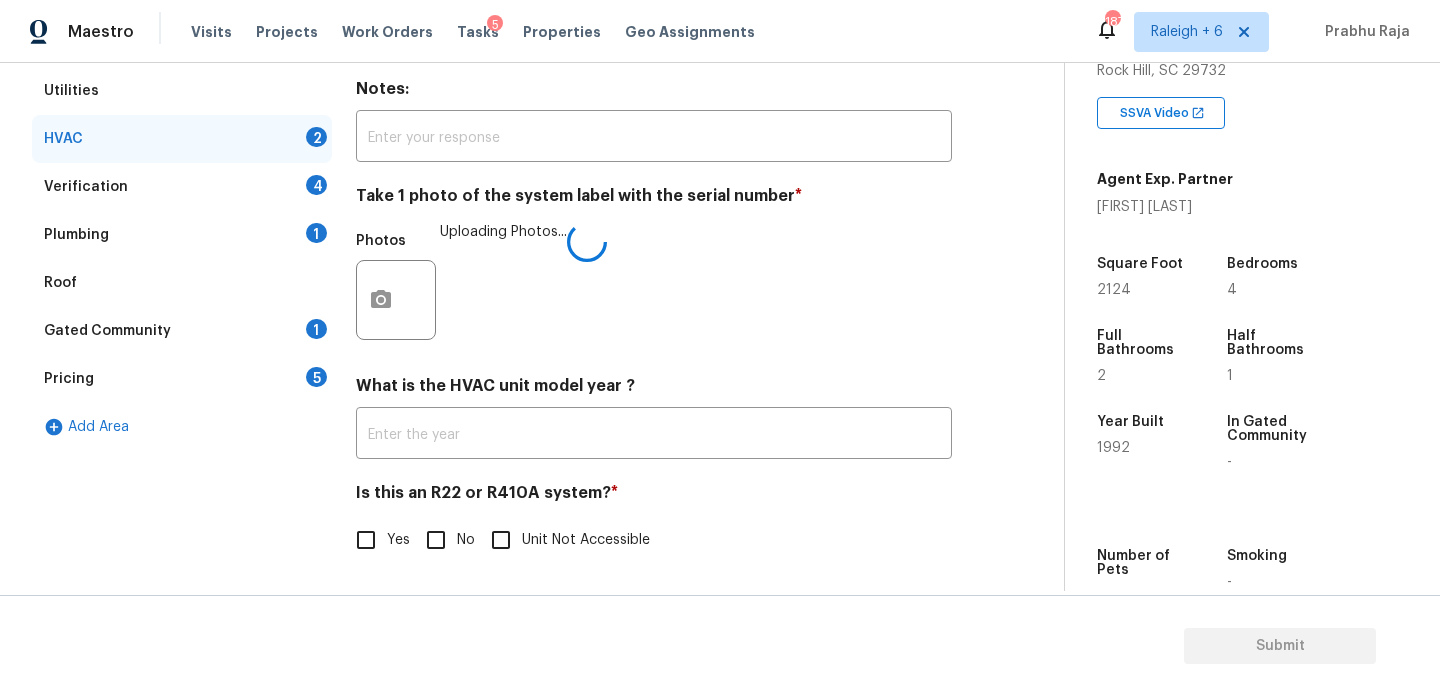 checkbox on "true" 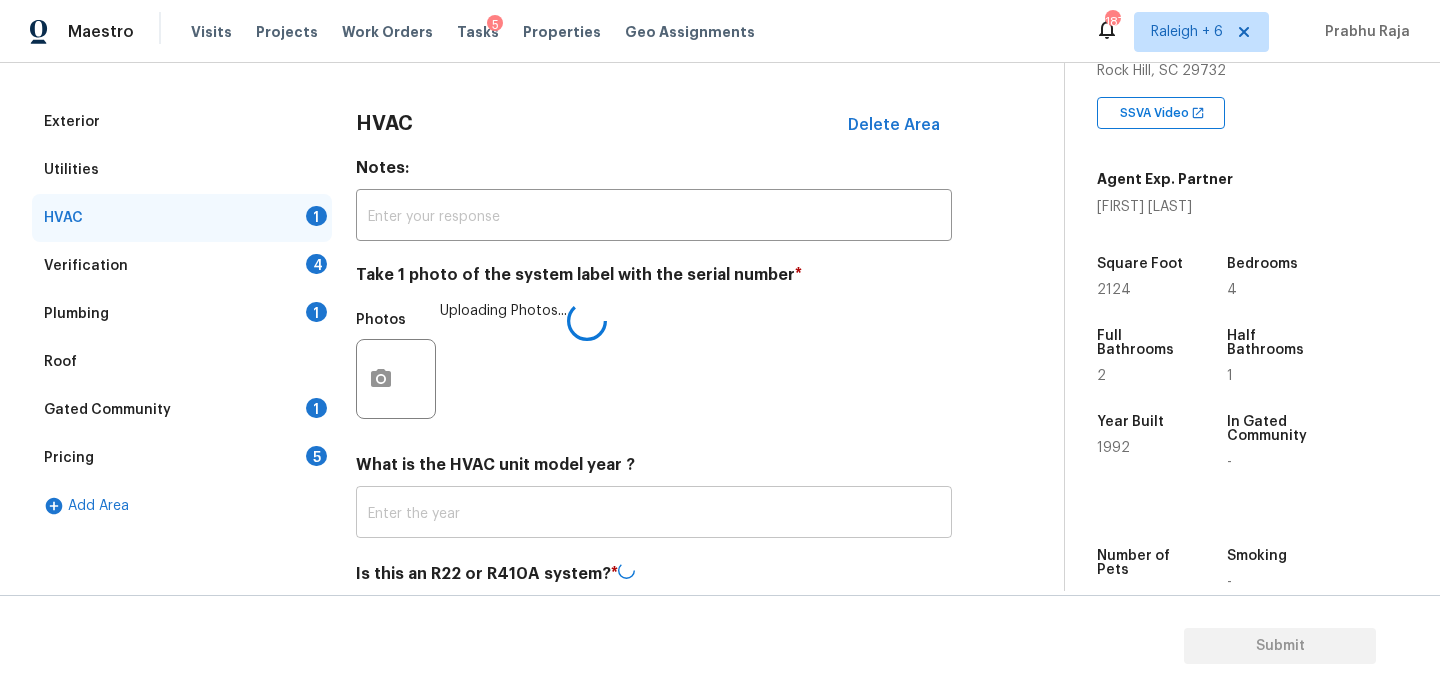 scroll, scrollTop: 245, scrollLeft: 0, axis: vertical 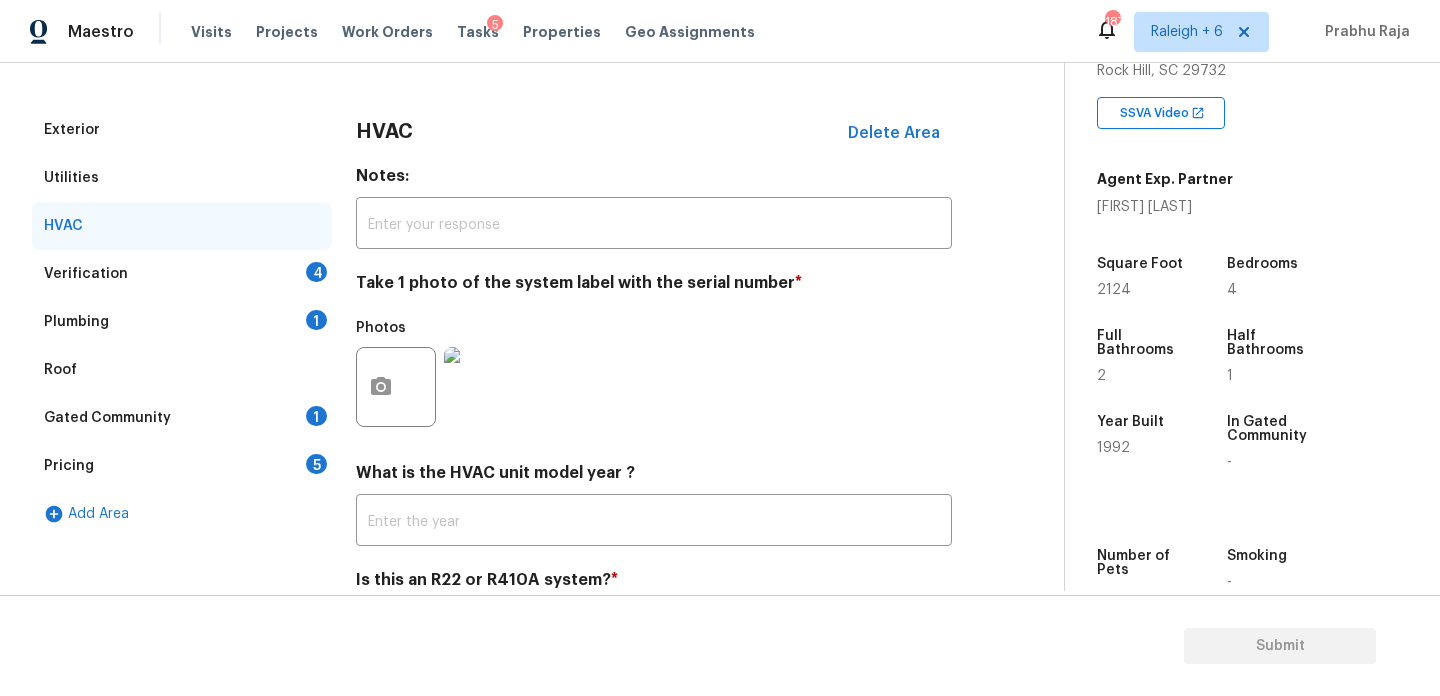 click on "Verification 4" at bounding box center (182, 274) 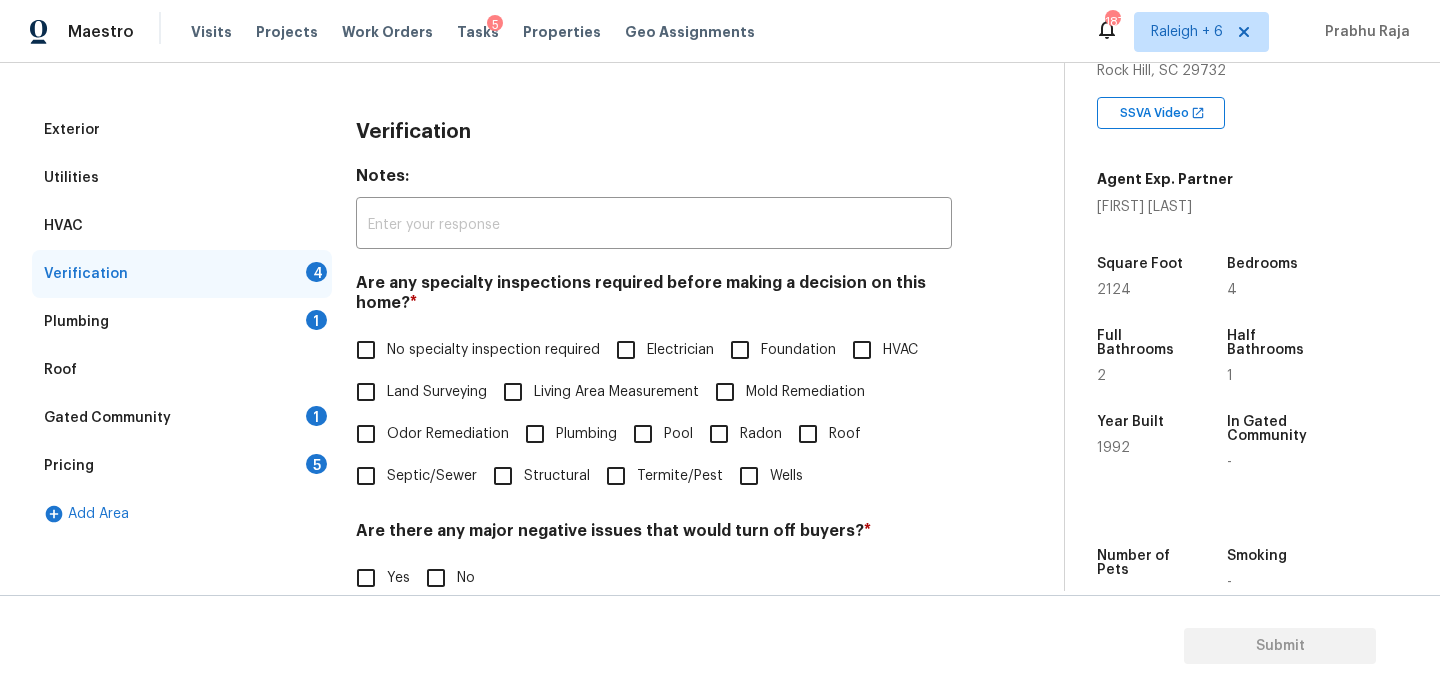 click on "No specialty inspection required" at bounding box center (493, 350) 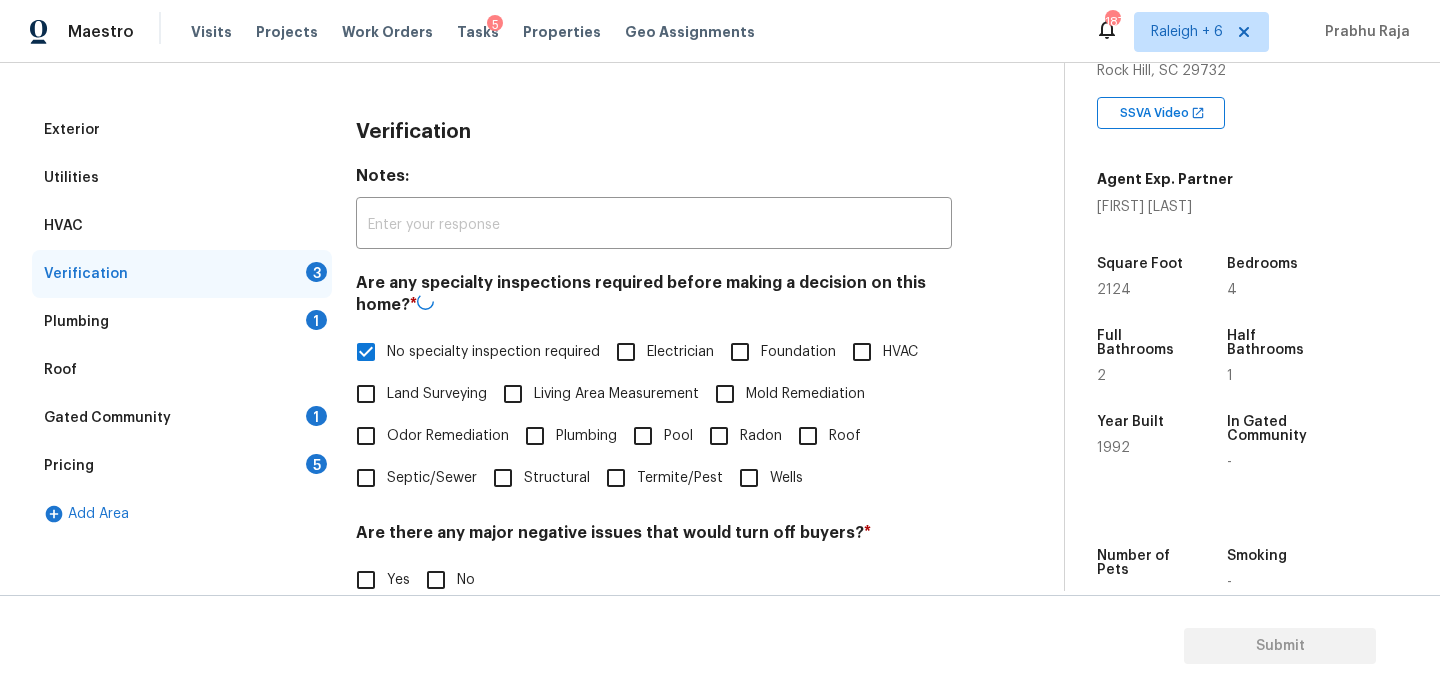 scroll, scrollTop: 507, scrollLeft: 0, axis: vertical 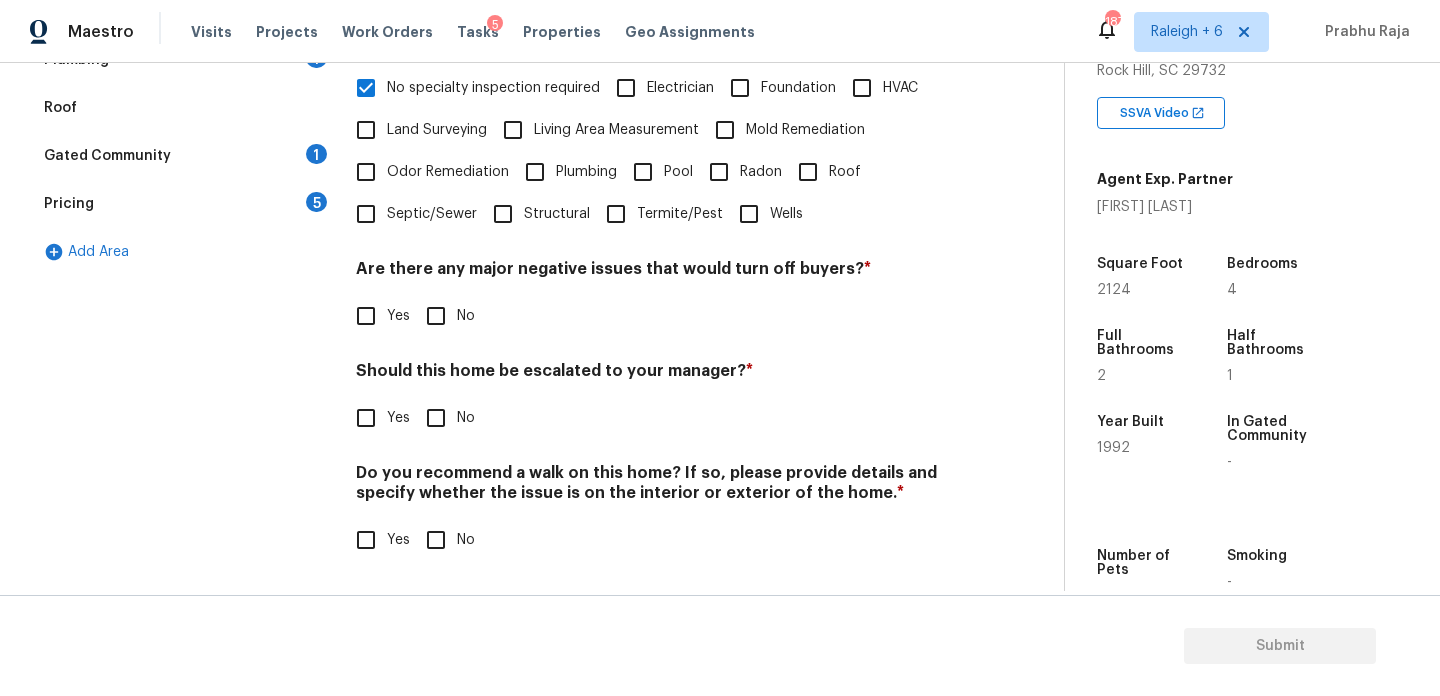 click on "No" at bounding box center (436, 316) 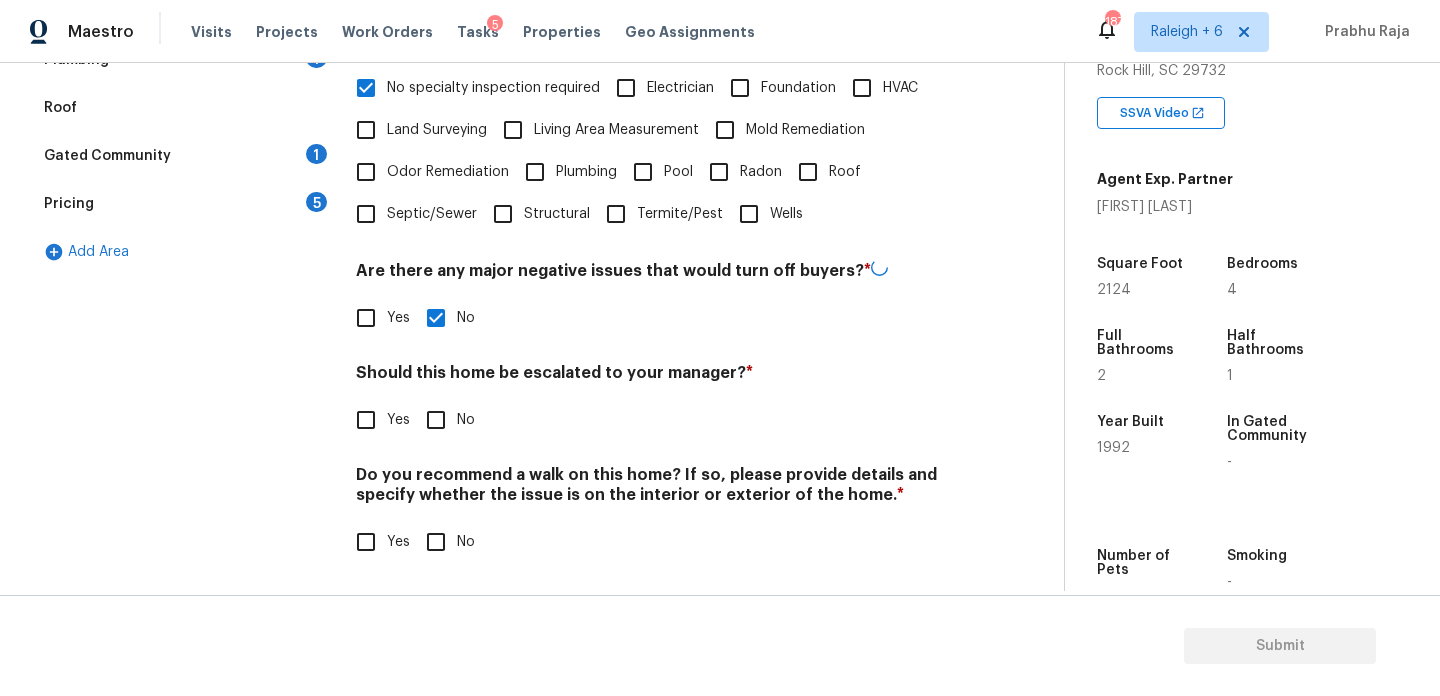 click on "No" at bounding box center [436, 542] 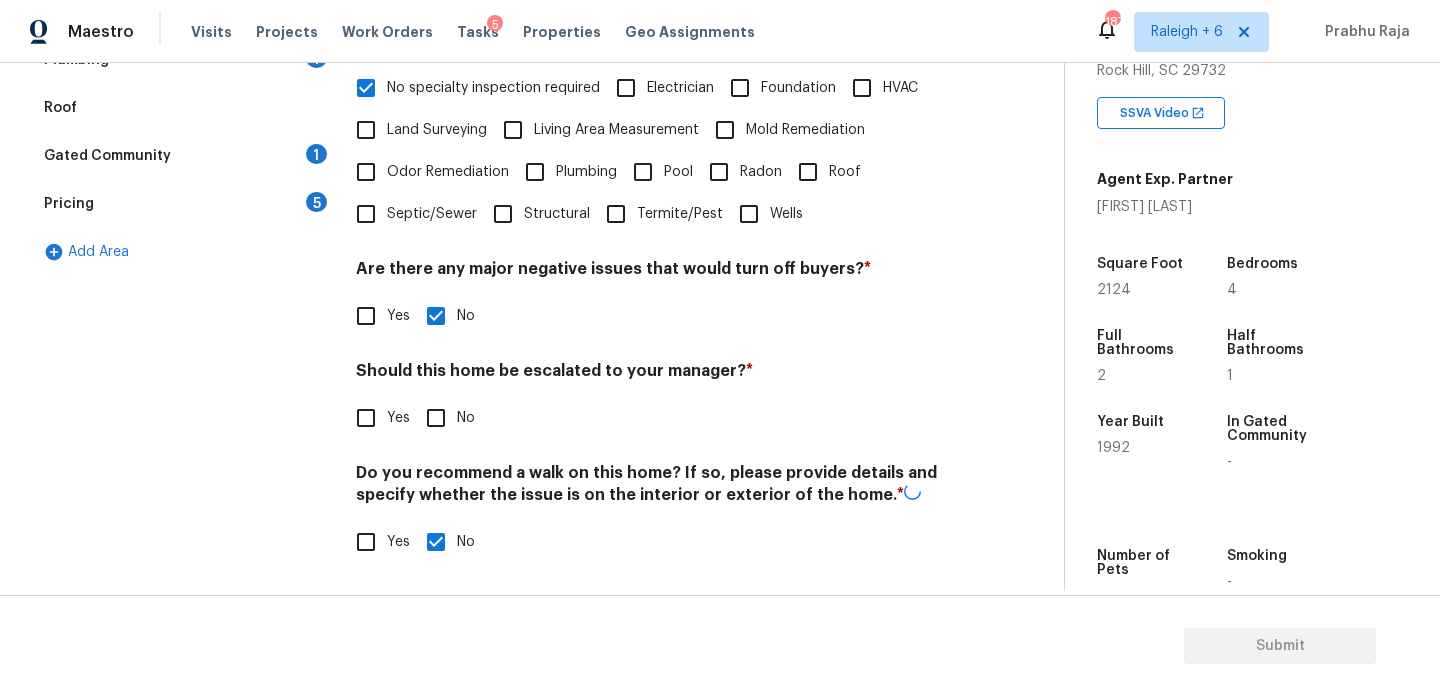 click on "Yes" at bounding box center [366, 418] 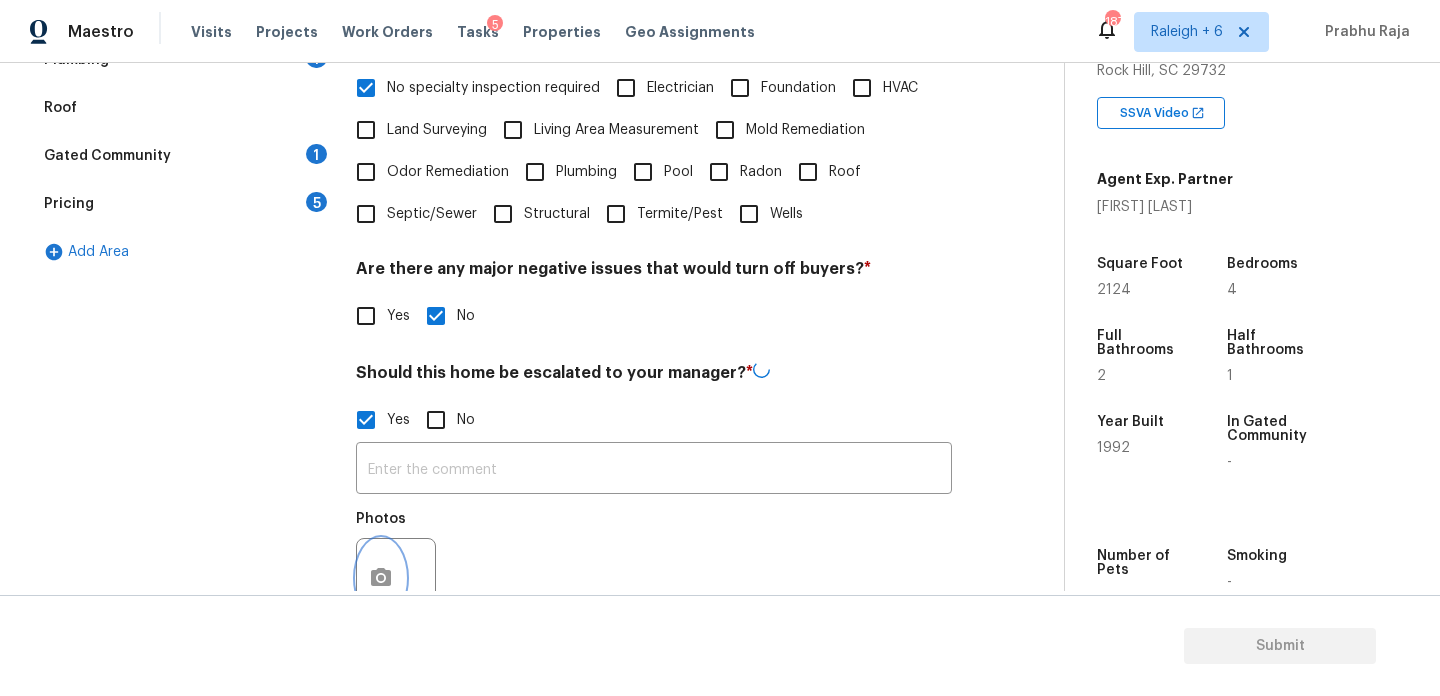 click 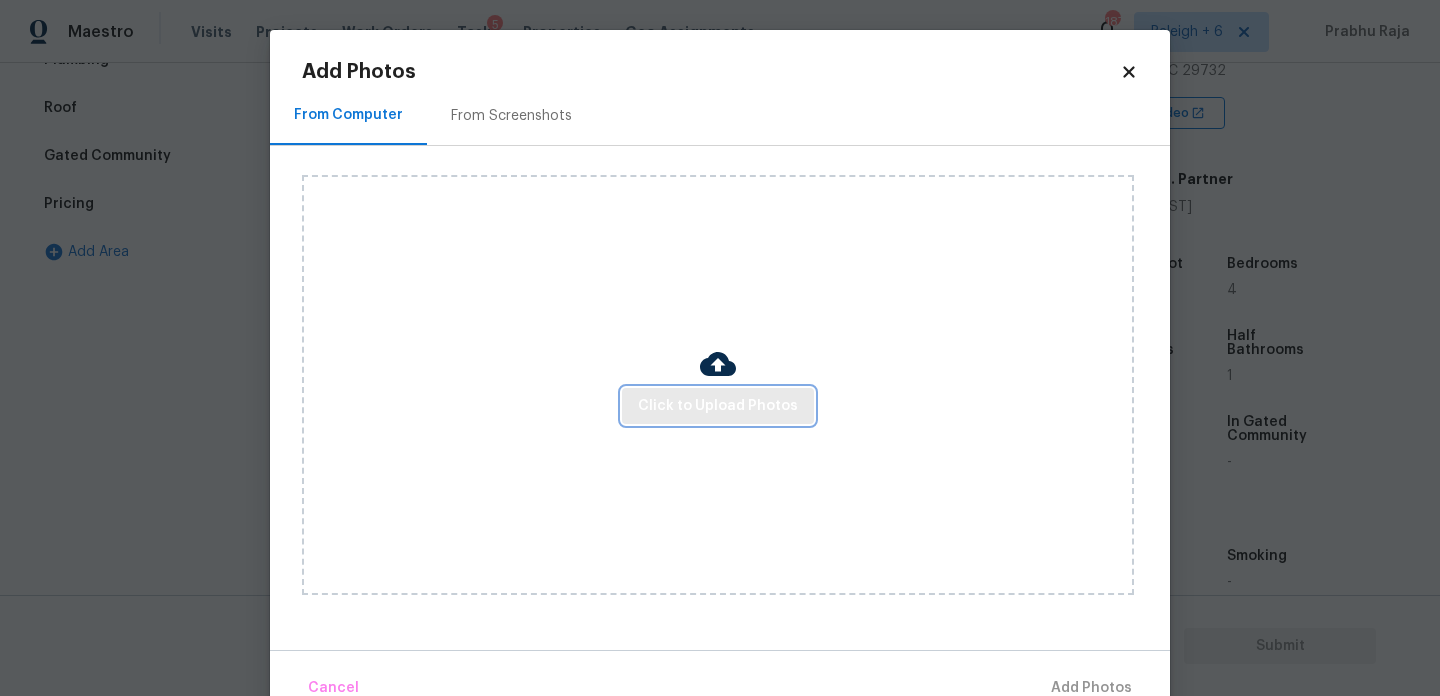 click on "Click to Upload Photos" at bounding box center (718, 406) 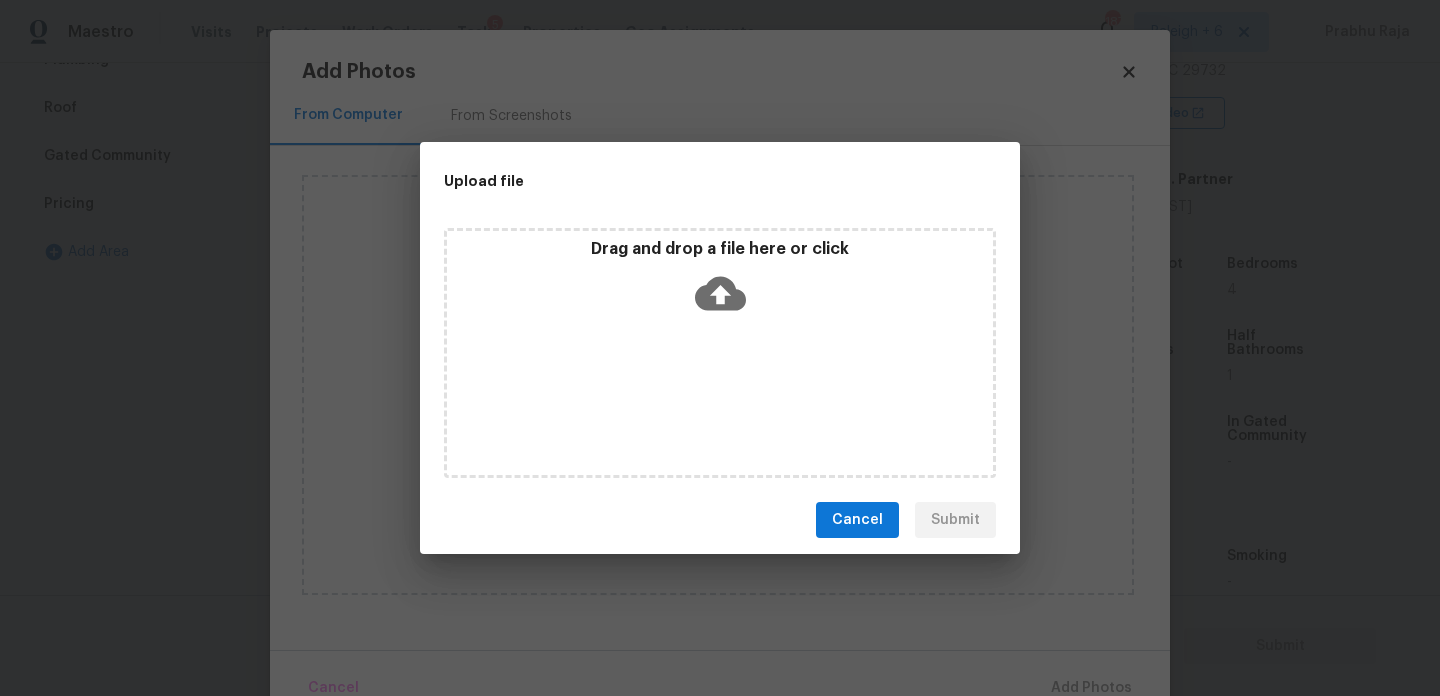 click on "Drag and drop a file here or click" at bounding box center (720, 353) 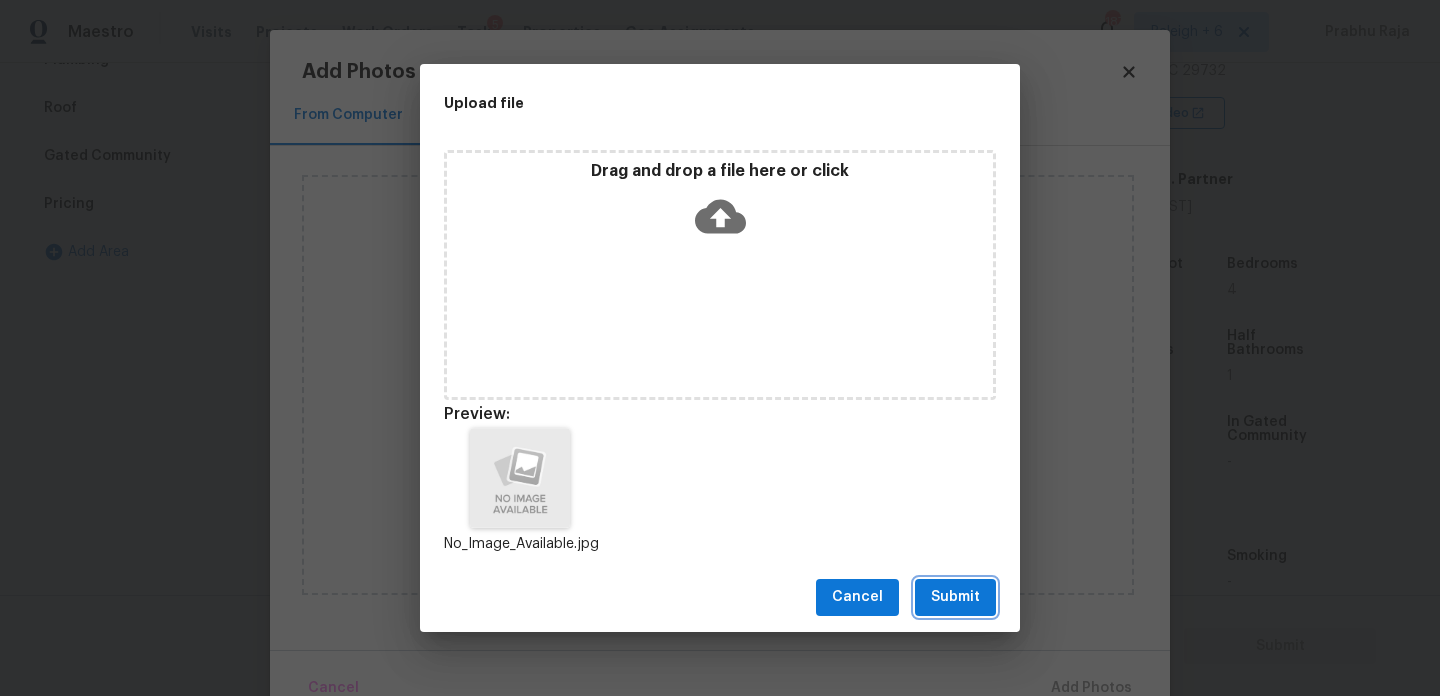 click on "Submit" at bounding box center [955, 597] 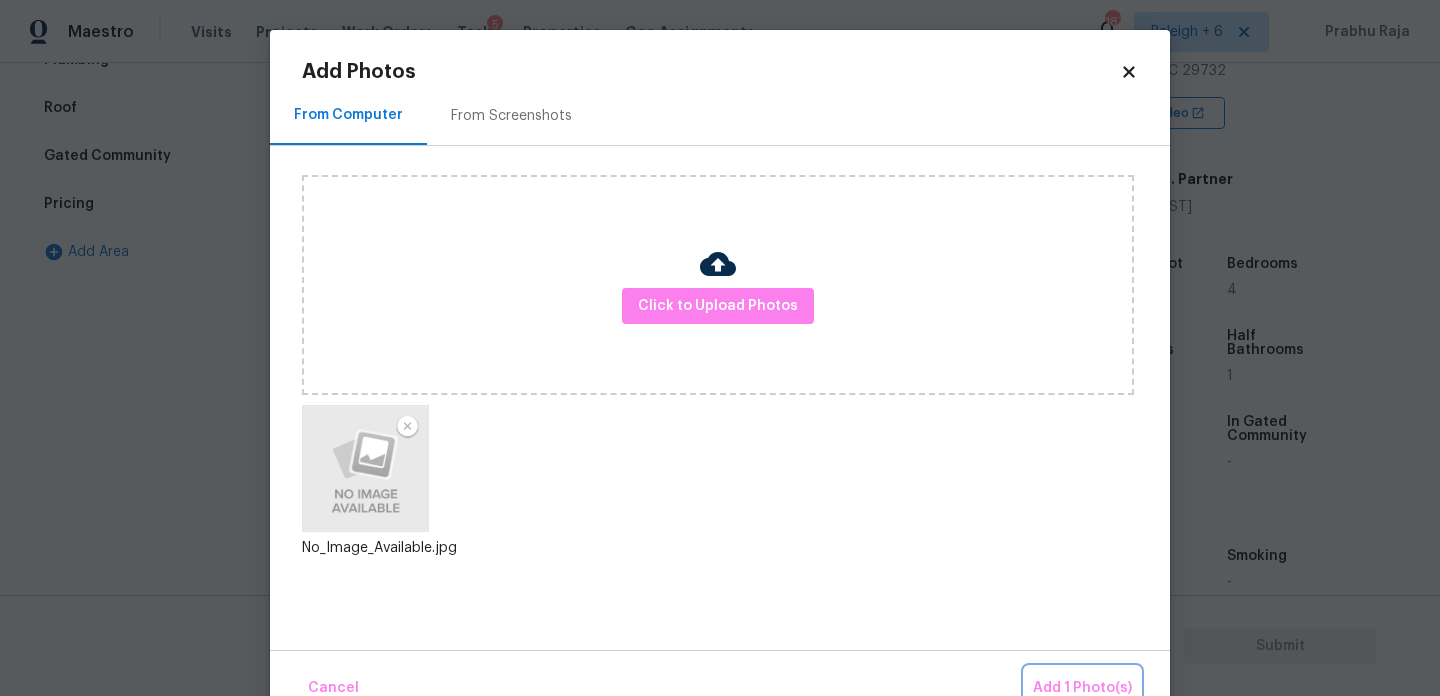 click on "Add 1 Photo(s)" at bounding box center [1082, 688] 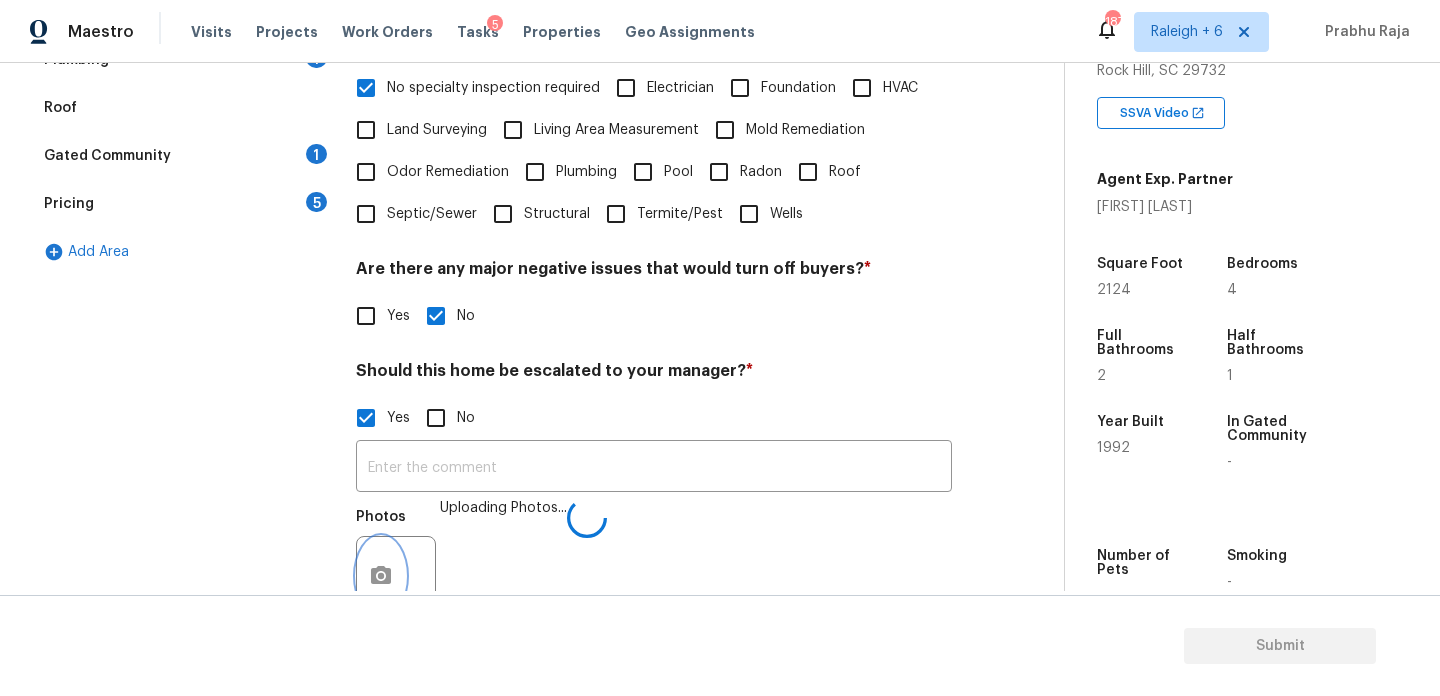 scroll, scrollTop: 532, scrollLeft: 0, axis: vertical 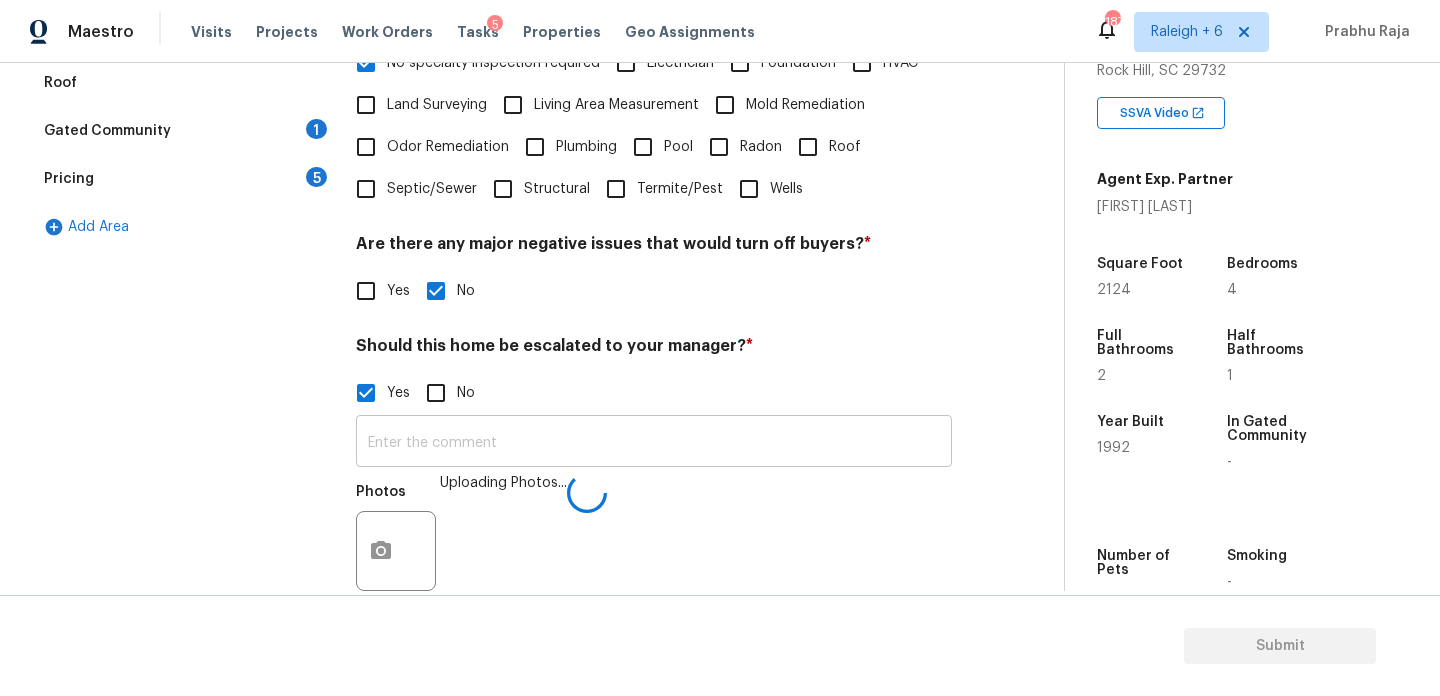 click at bounding box center [654, 443] 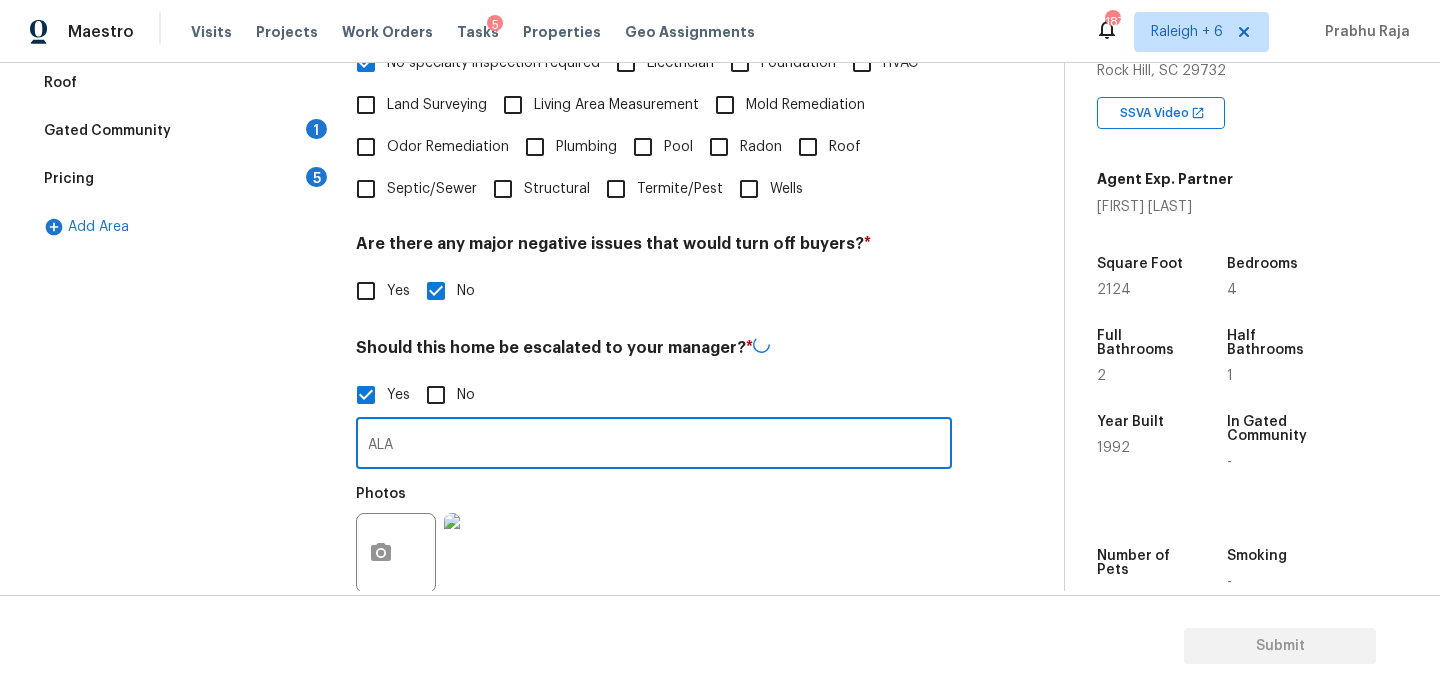 type on "ALA" 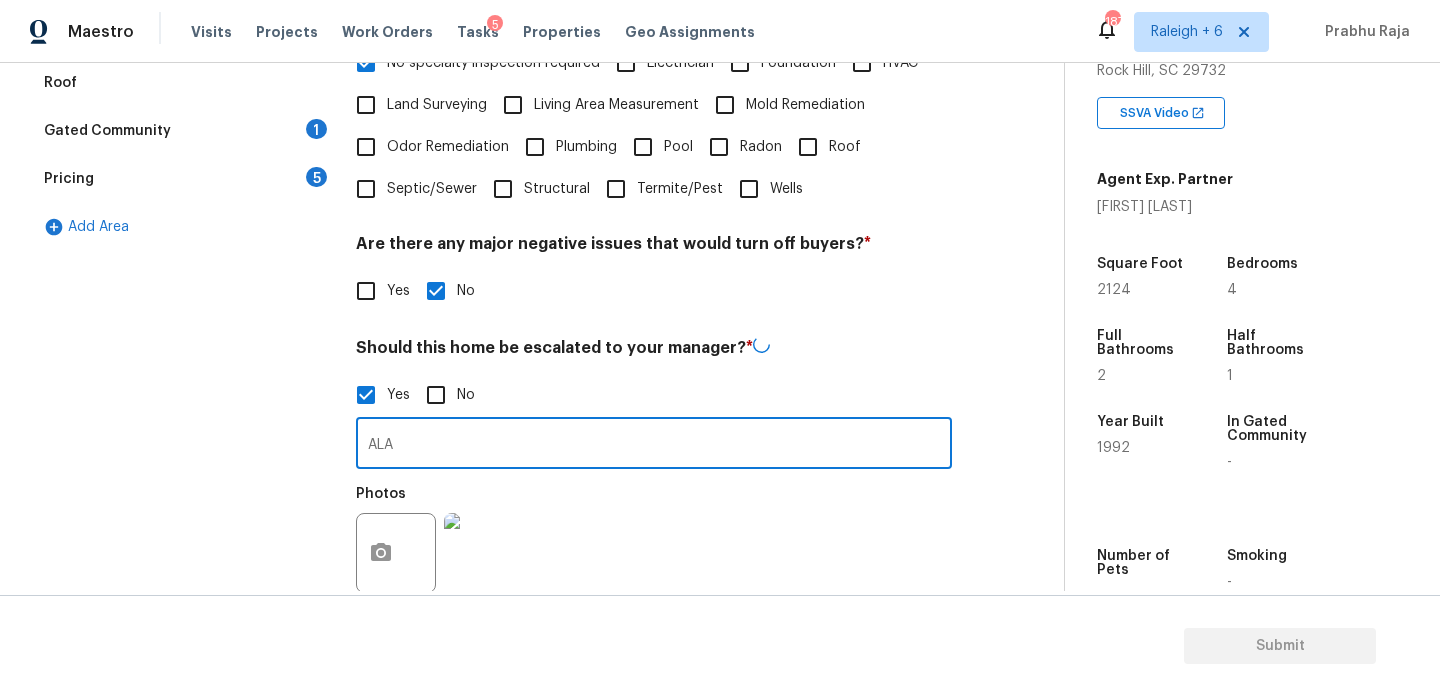 click on "Should this home be escalated to your manager?  *" at bounding box center (654, 351) 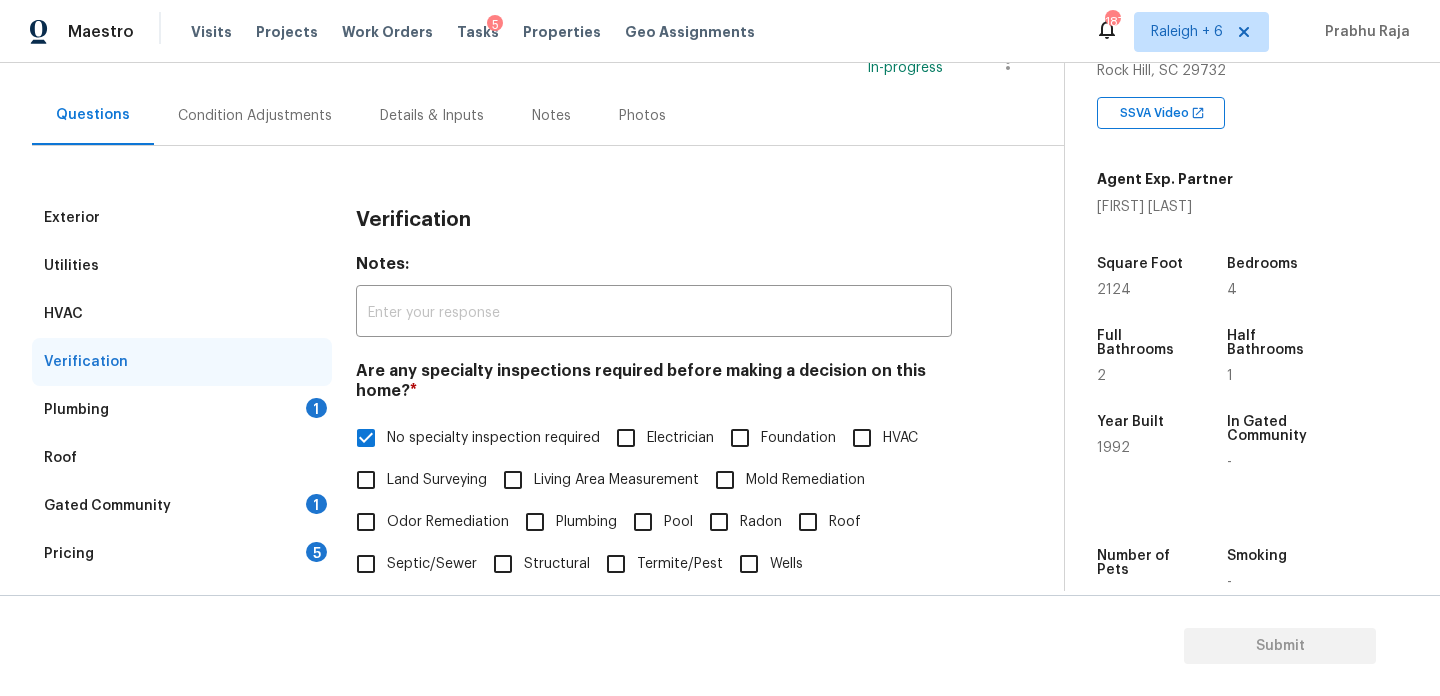 scroll, scrollTop: 154, scrollLeft: 0, axis: vertical 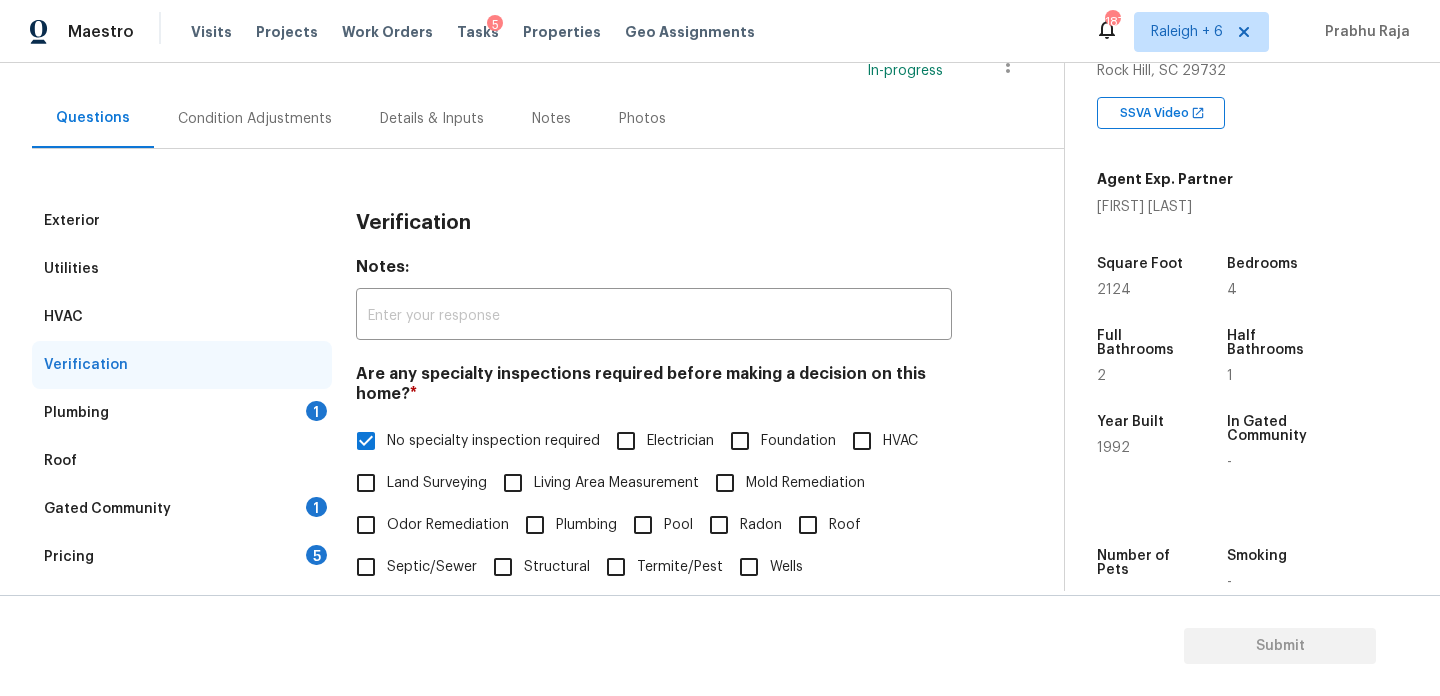 click on "Plumbing 1" at bounding box center [182, 413] 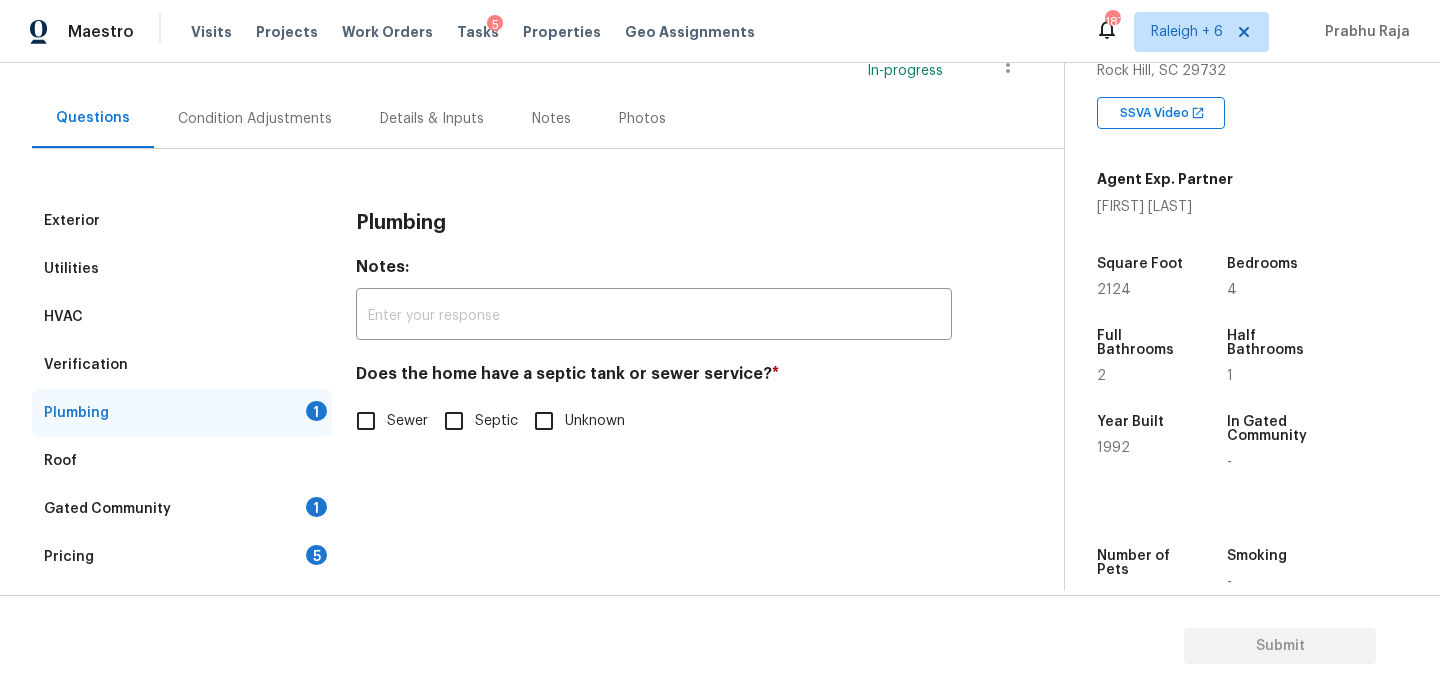 click on "Sewer" at bounding box center (407, 421) 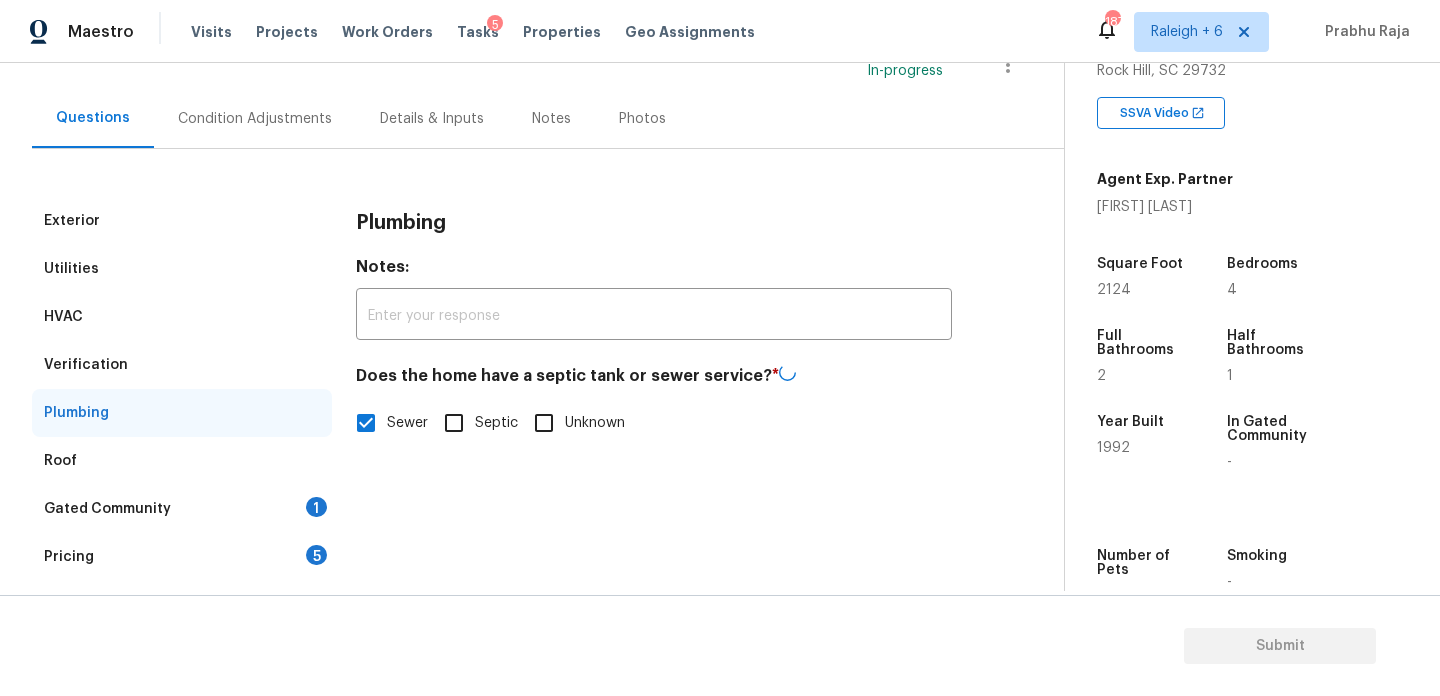 click on "Gated Community 1" at bounding box center (182, 509) 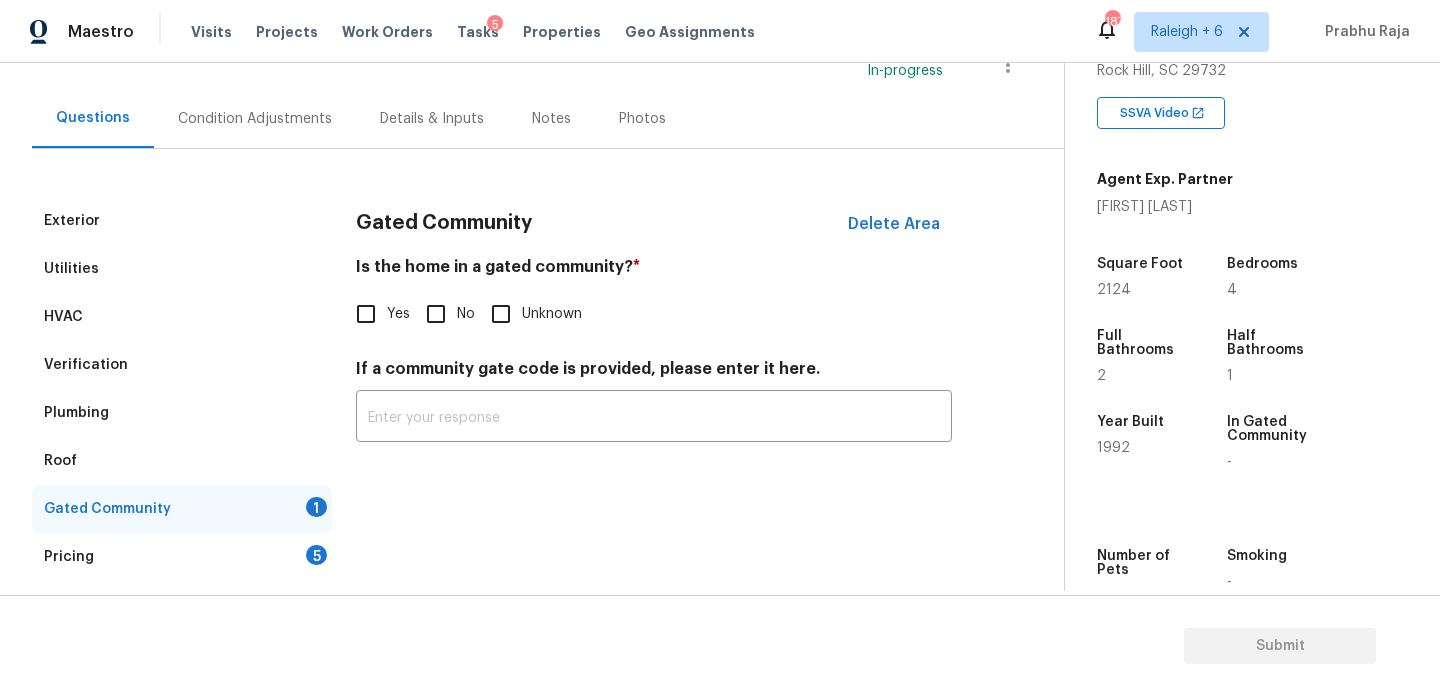 click on "No" at bounding box center [436, 314] 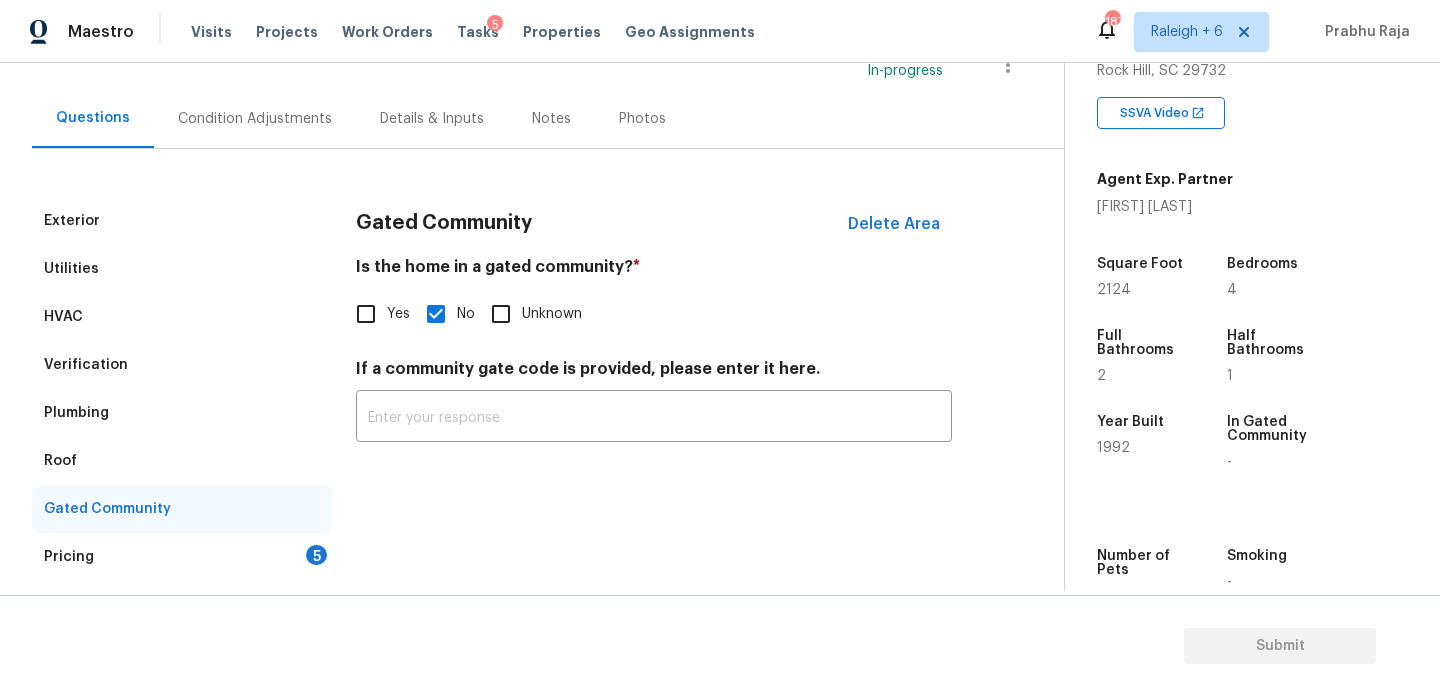 click on "5" at bounding box center (316, 555) 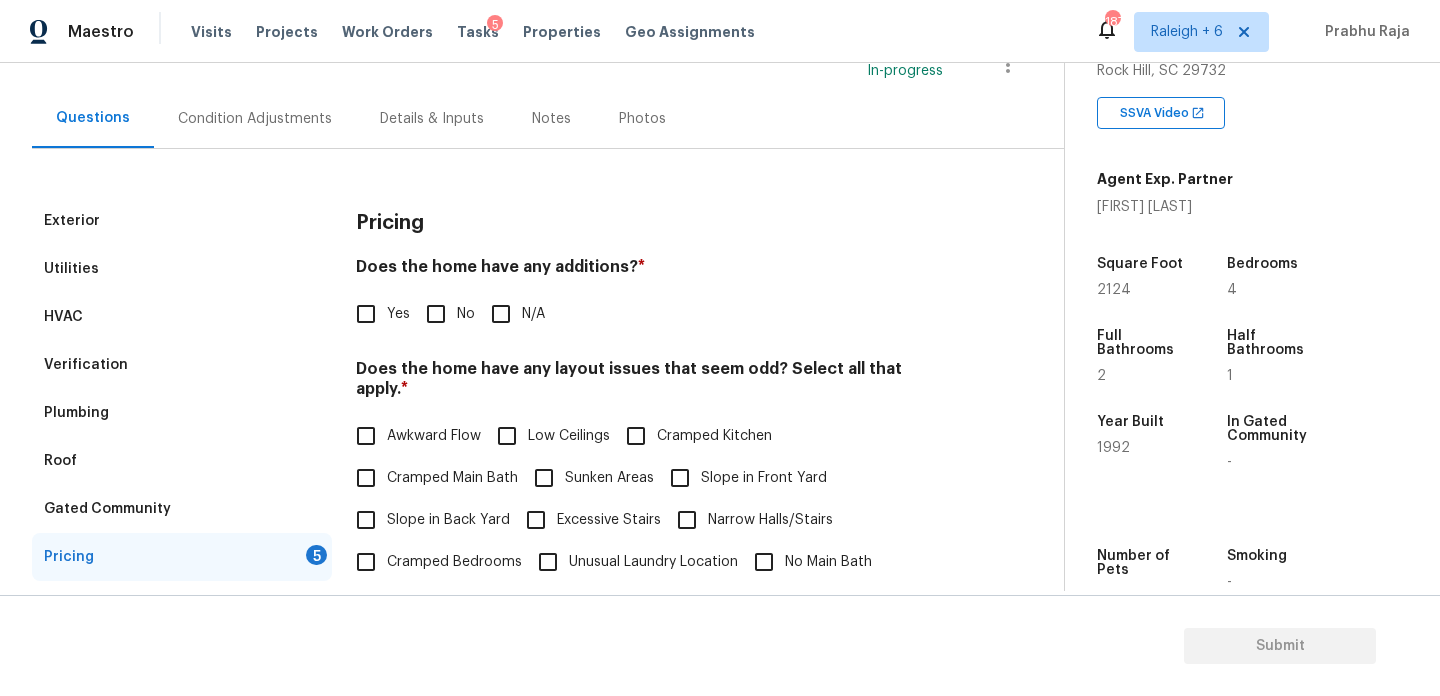 click on "No" at bounding box center (436, 314) 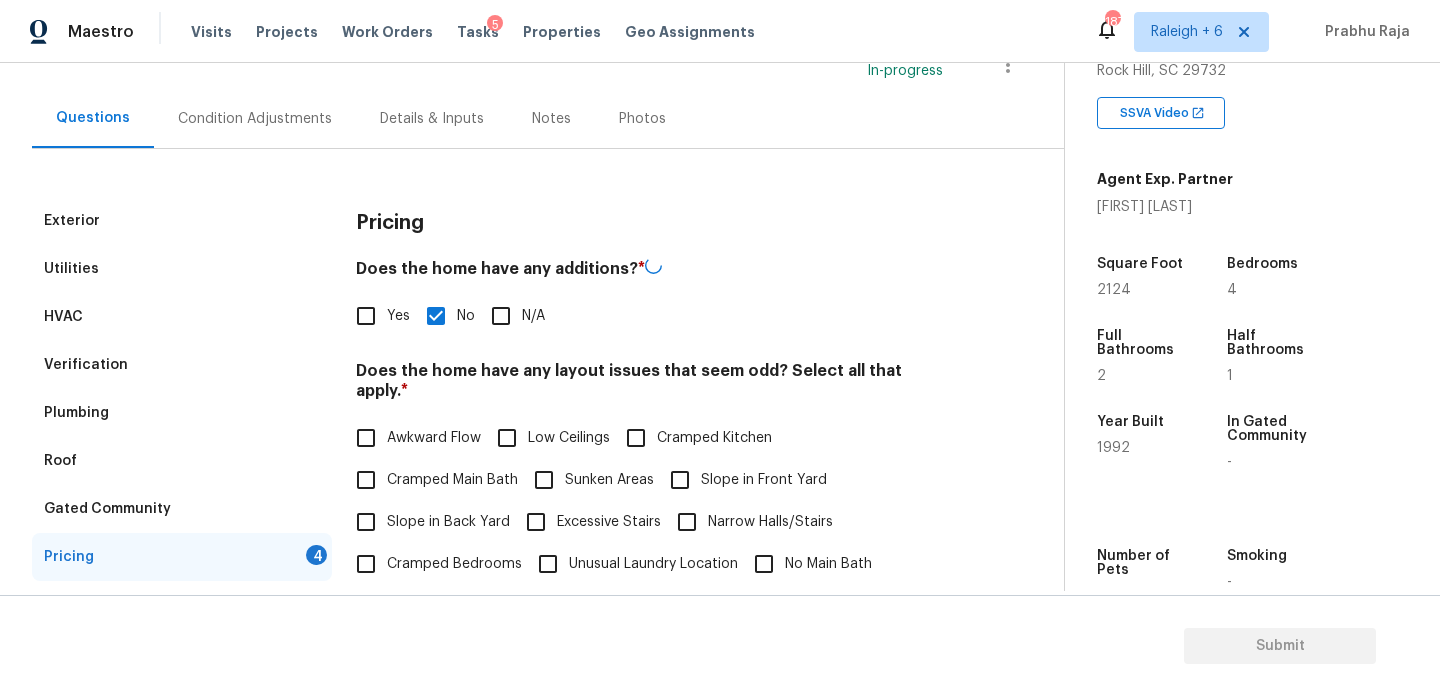 scroll, scrollTop: 504, scrollLeft: 0, axis: vertical 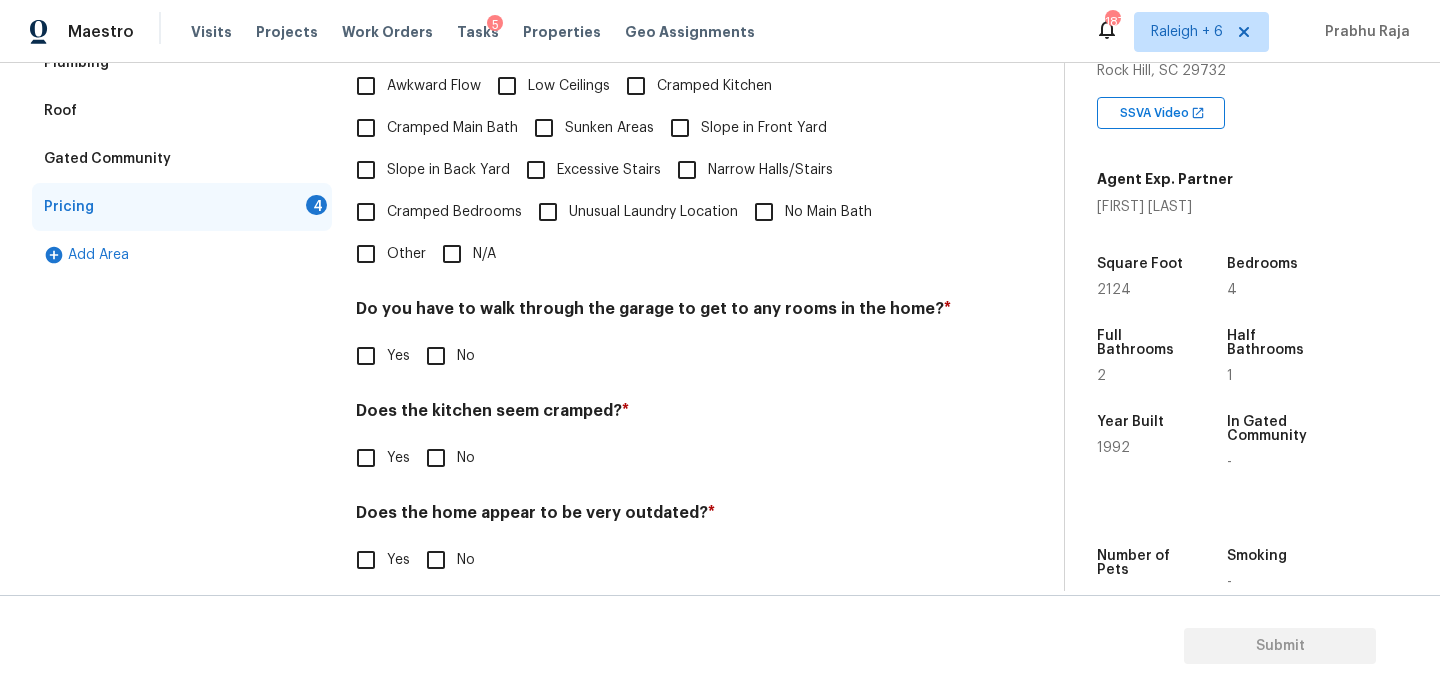 click on "N/A" at bounding box center [452, 254] 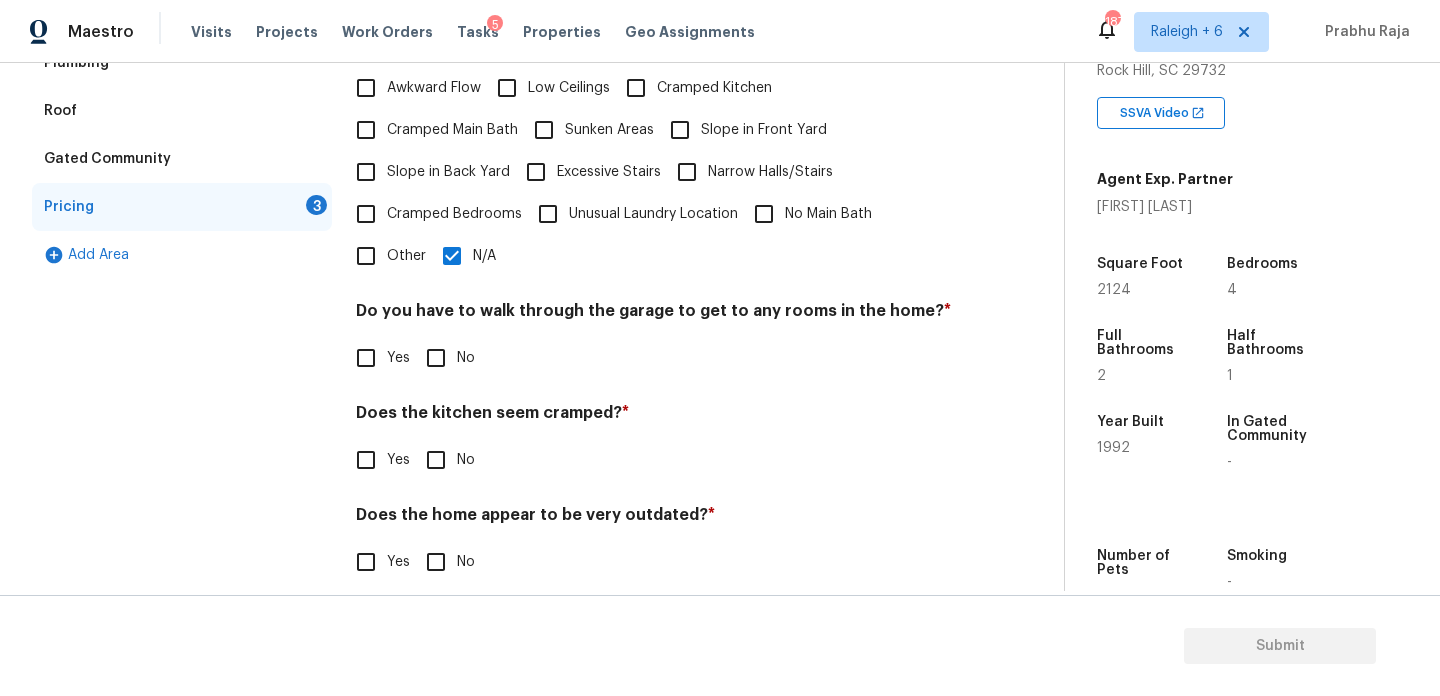 click on "No" at bounding box center [436, 358] 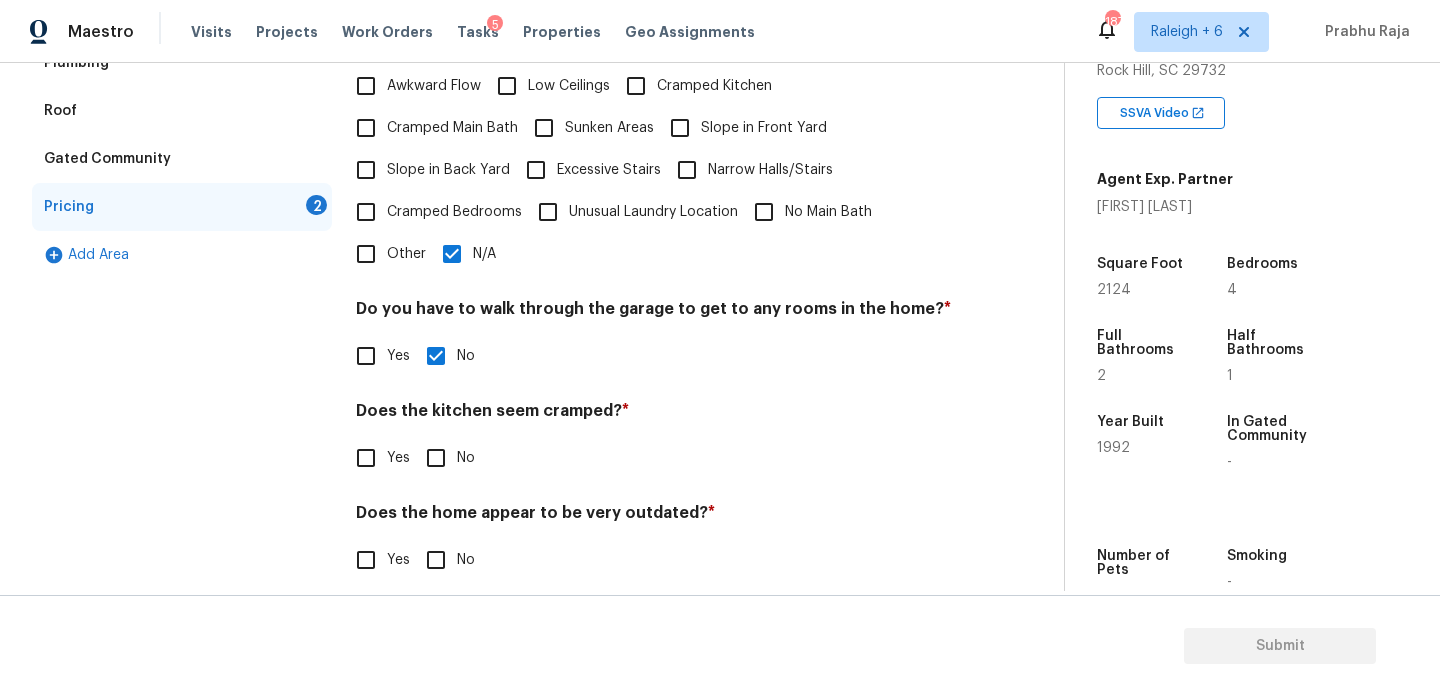 click on "No" at bounding box center (436, 458) 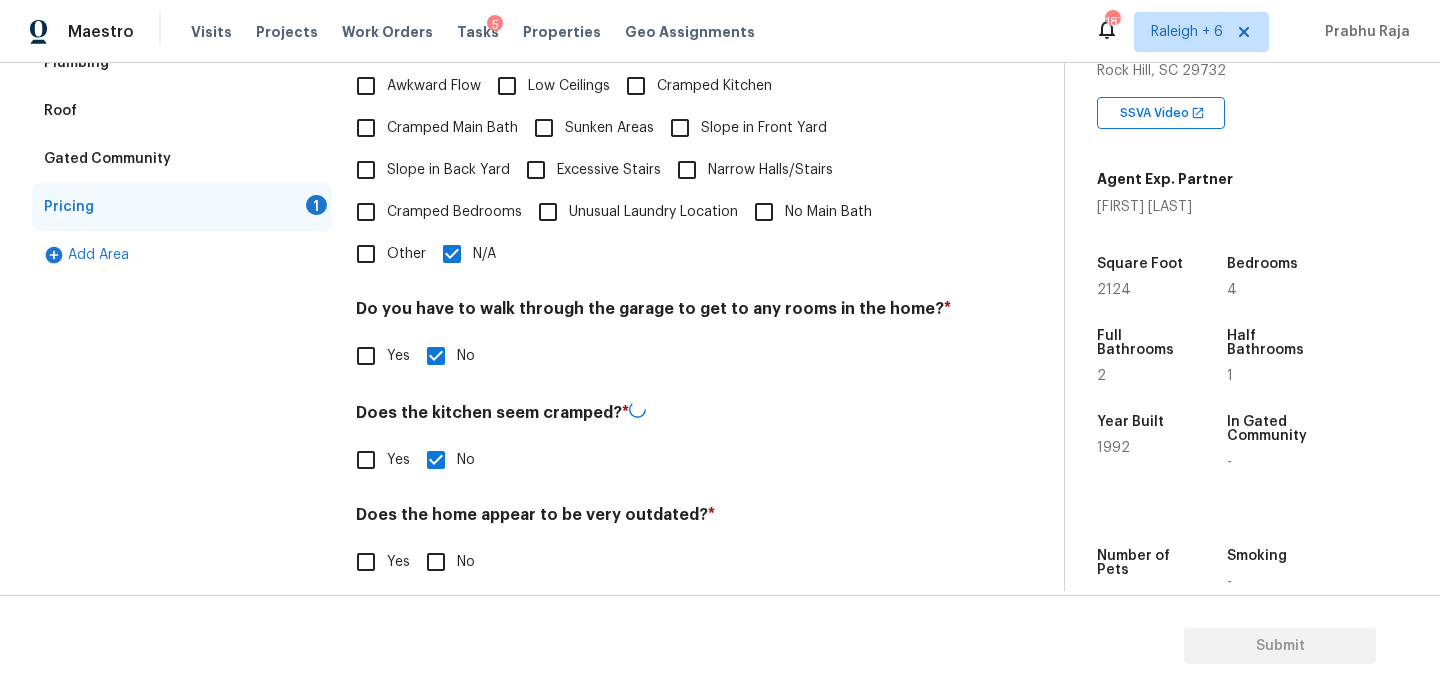 click on "No" at bounding box center (436, 562) 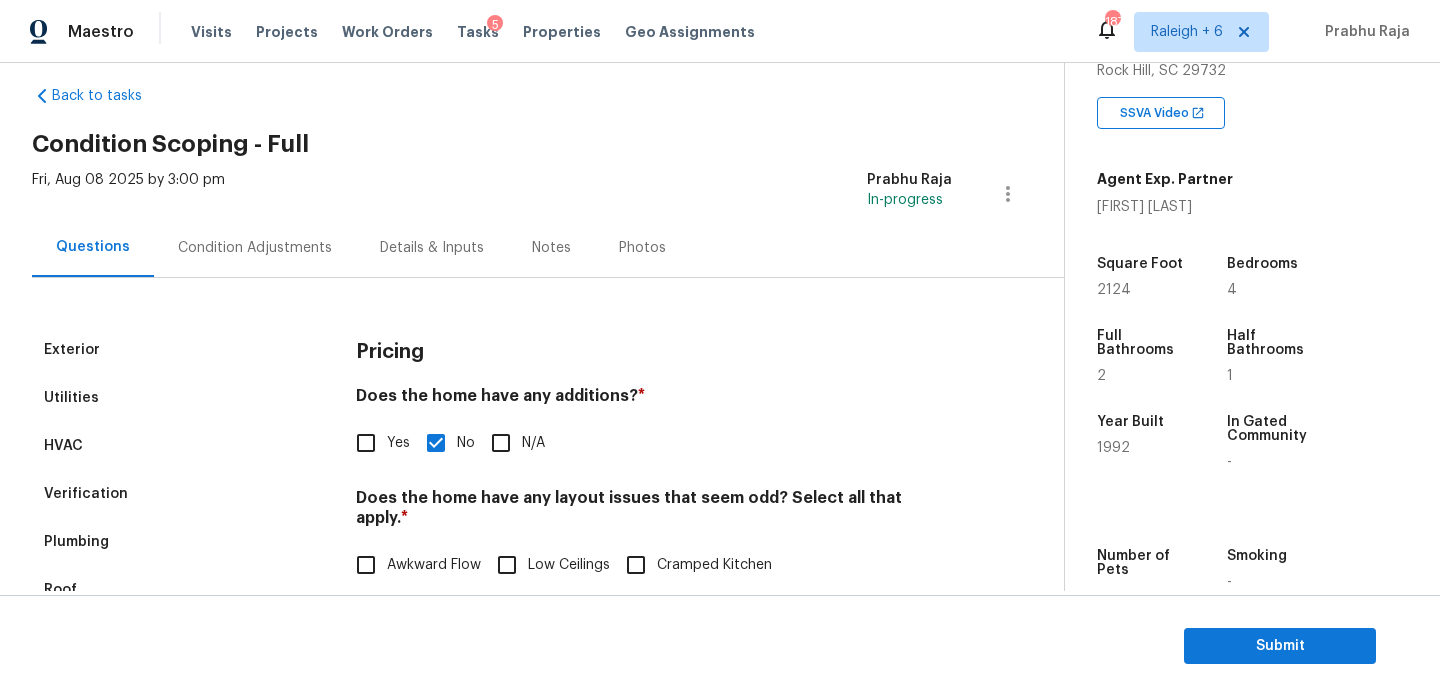 scroll, scrollTop: 0, scrollLeft: 0, axis: both 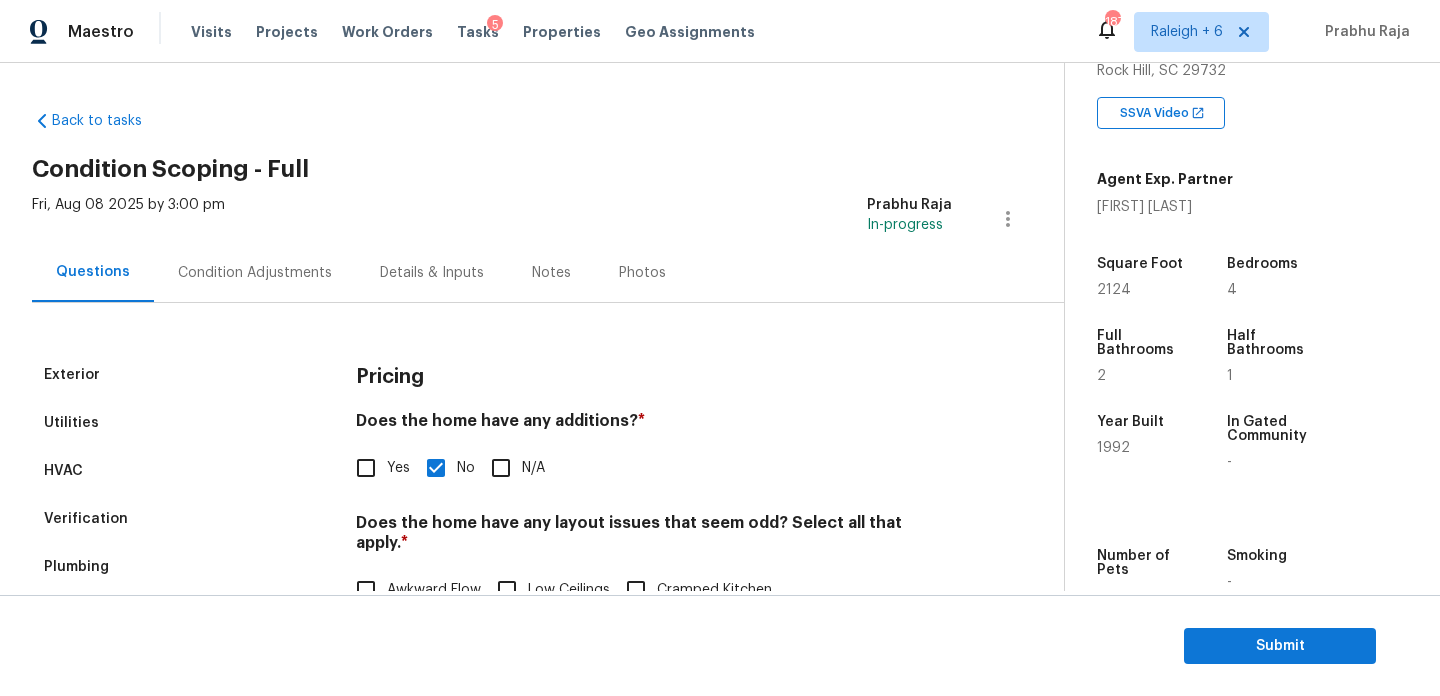 click on "Condition Adjustments" at bounding box center (255, 272) 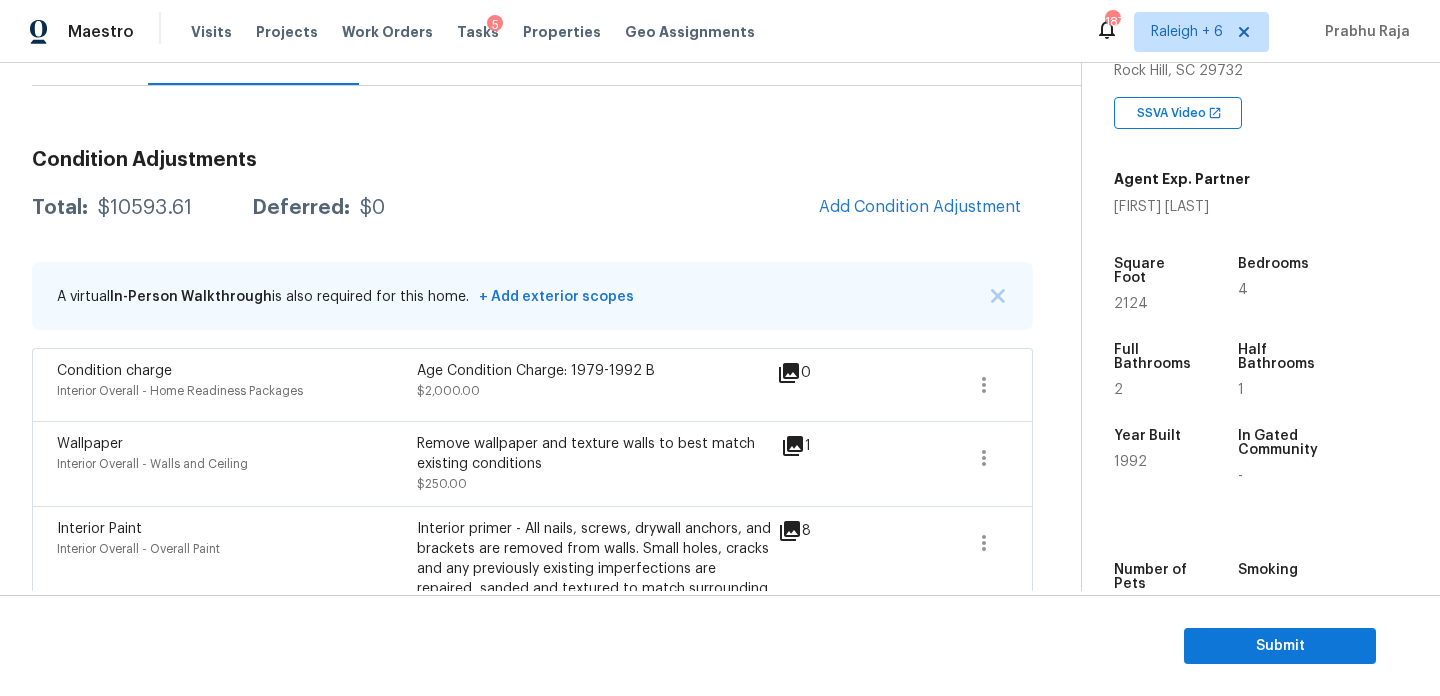 scroll, scrollTop: 159, scrollLeft: 0, axis: vertical 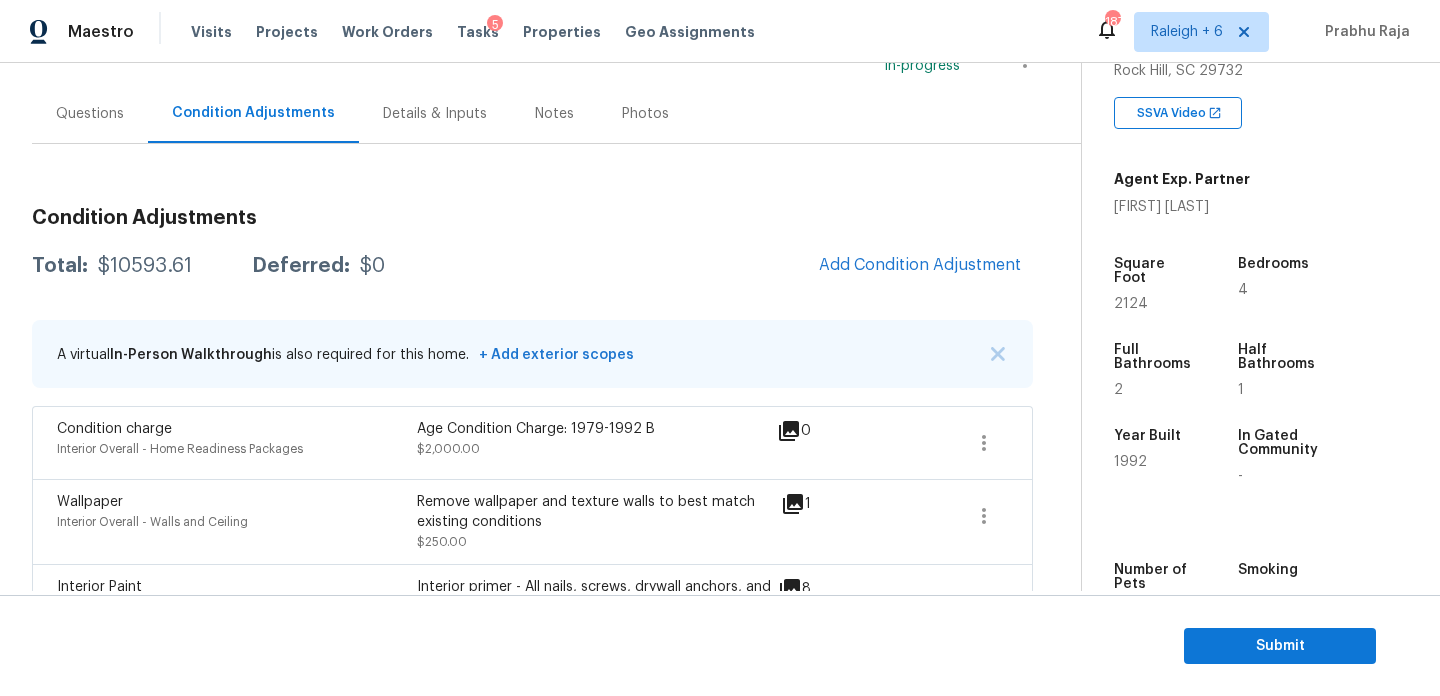 click on "Questions" at bounding box center (90, 114) 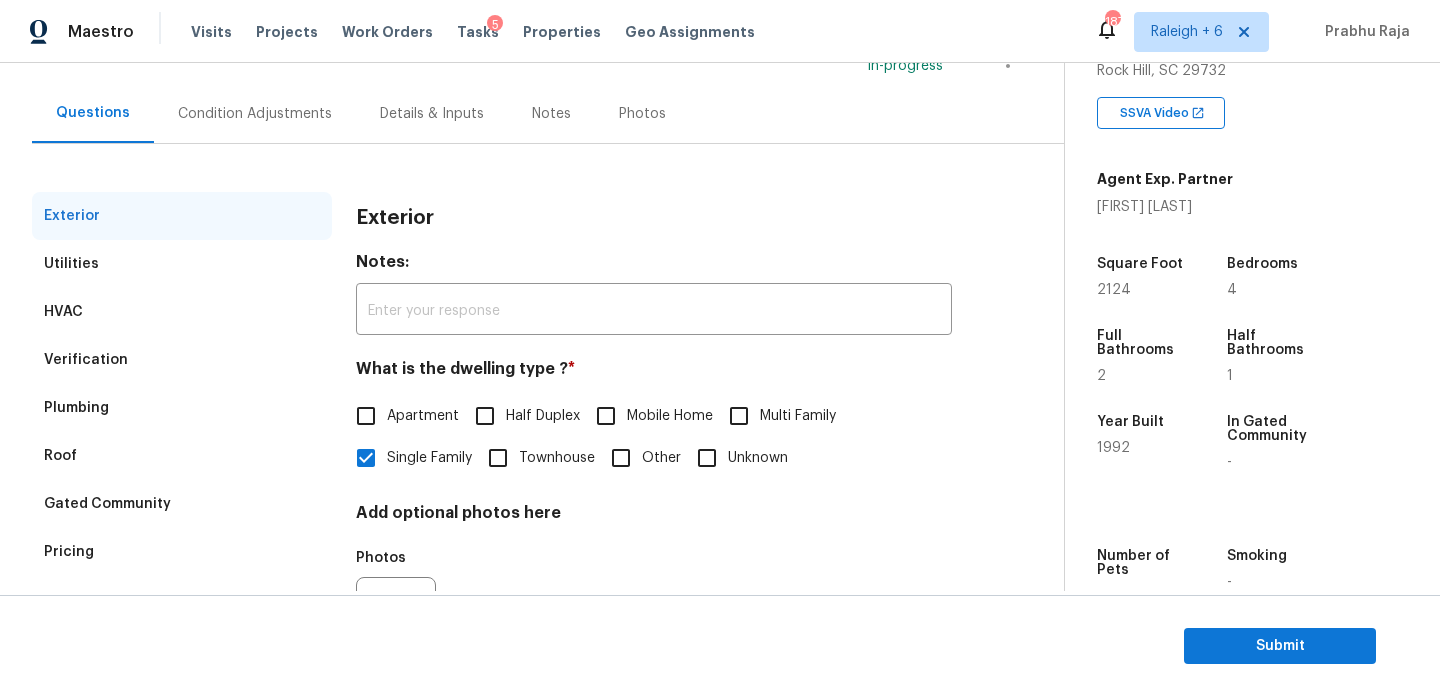 scroll, scrollTop: 267, scrollLeft: 0, axis: vertical 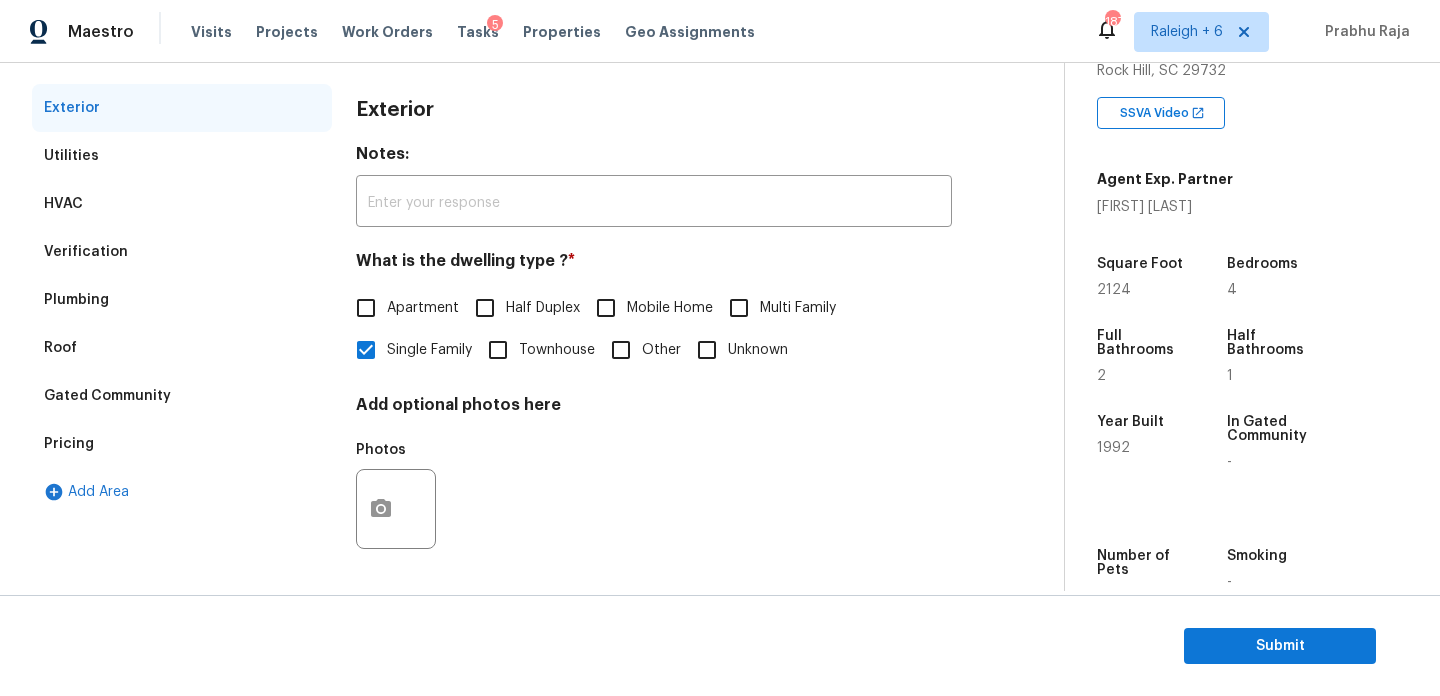 click on "Verification" at bounding box center (182, 252) 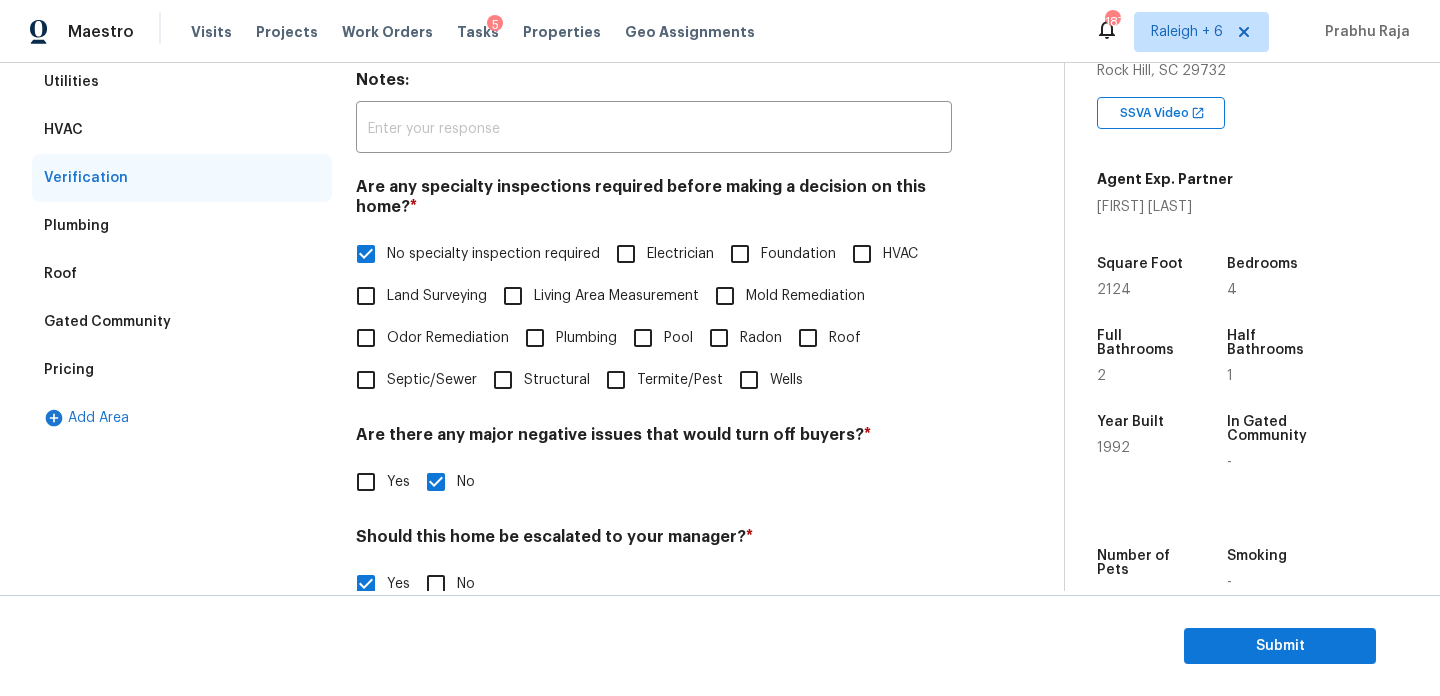 scroll, scrollTop: 0, scrollLeft: 0, axis: both 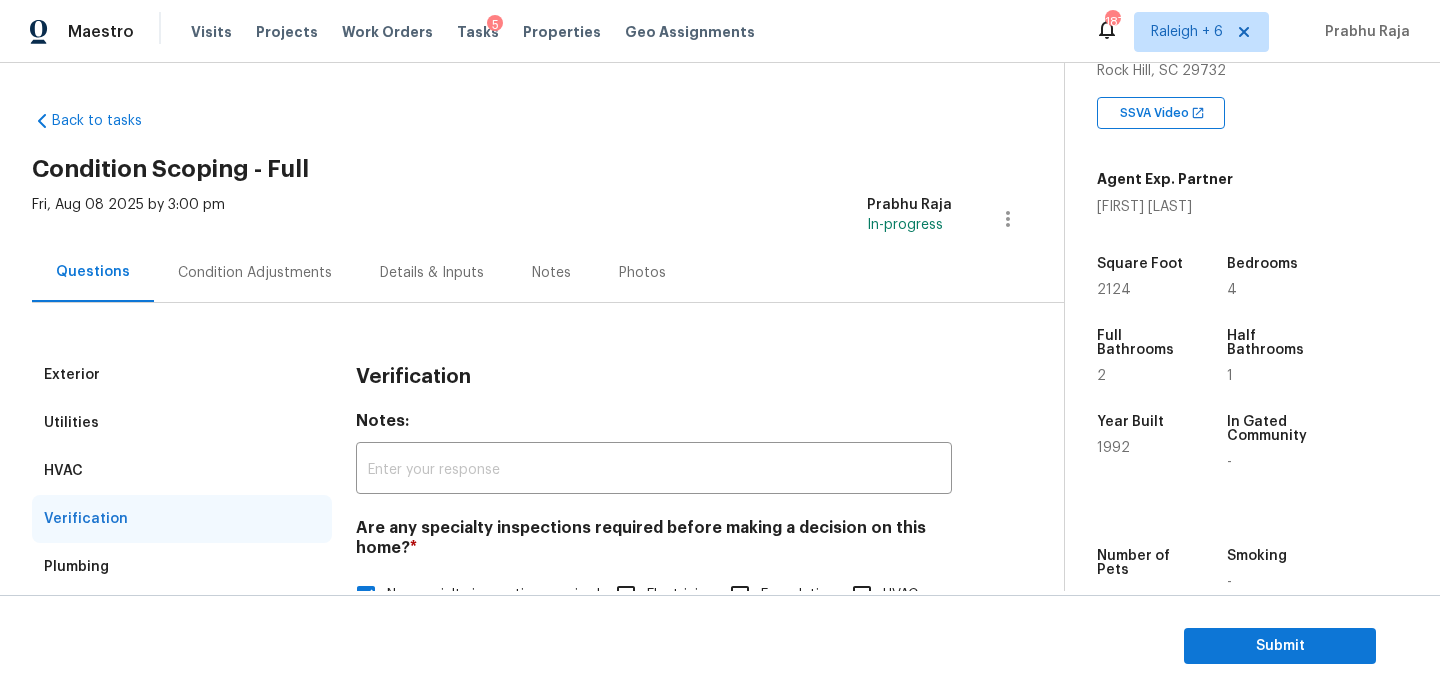click on "Condition Adjustments" at bounding box center (255, 273) 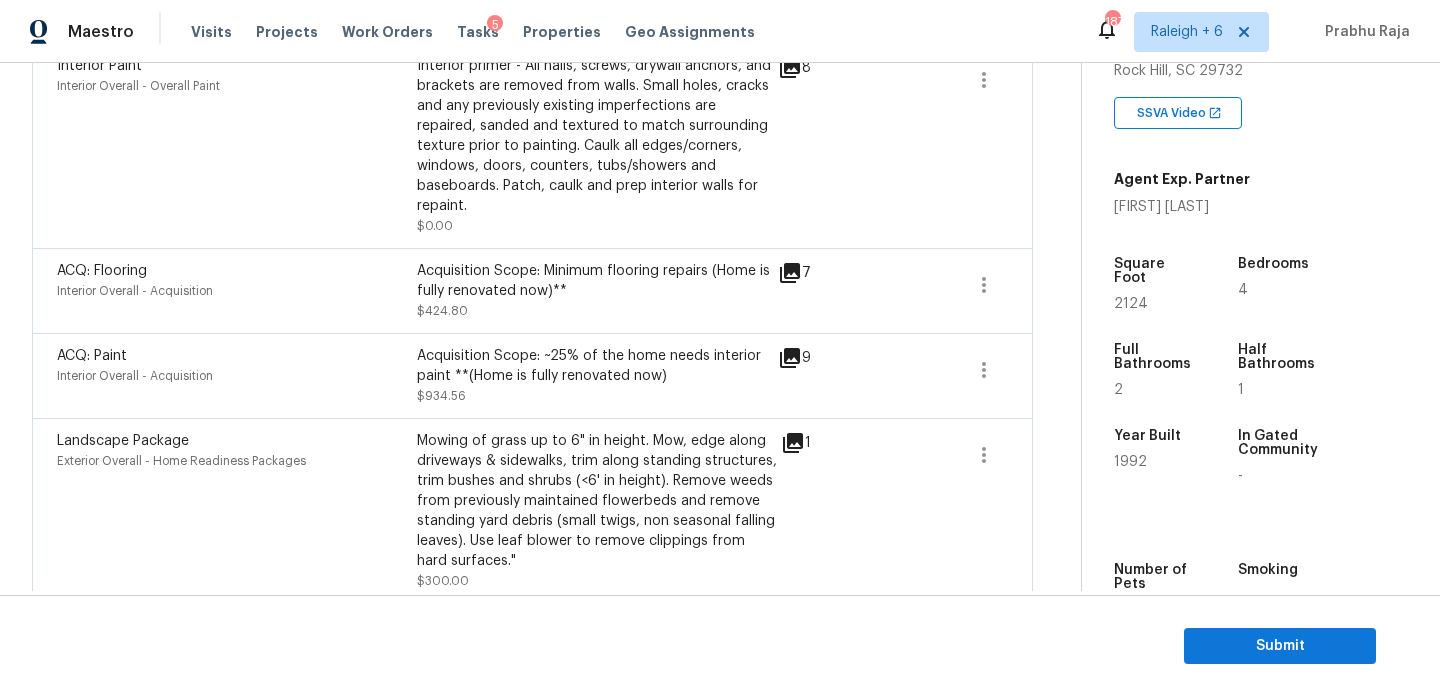 scroll, scrollTop: 443, scrollLeft: 0, axis: vertical 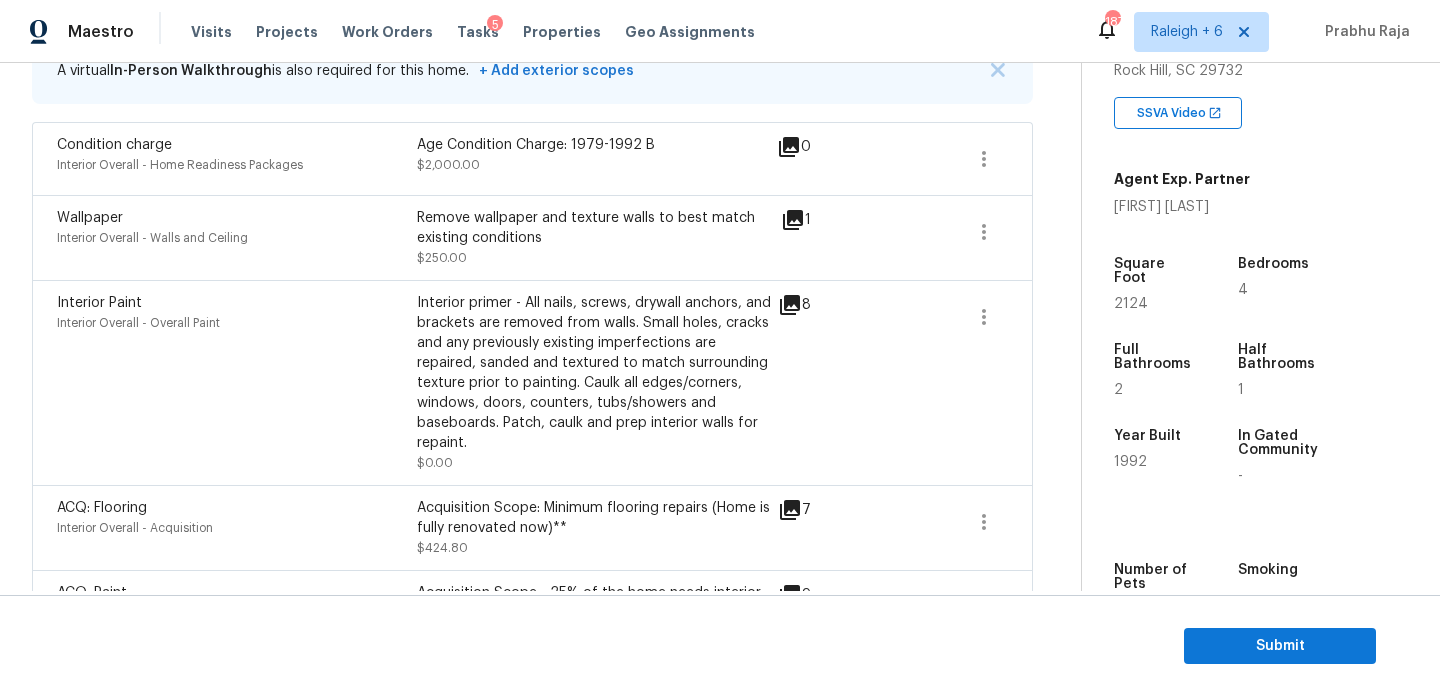 click 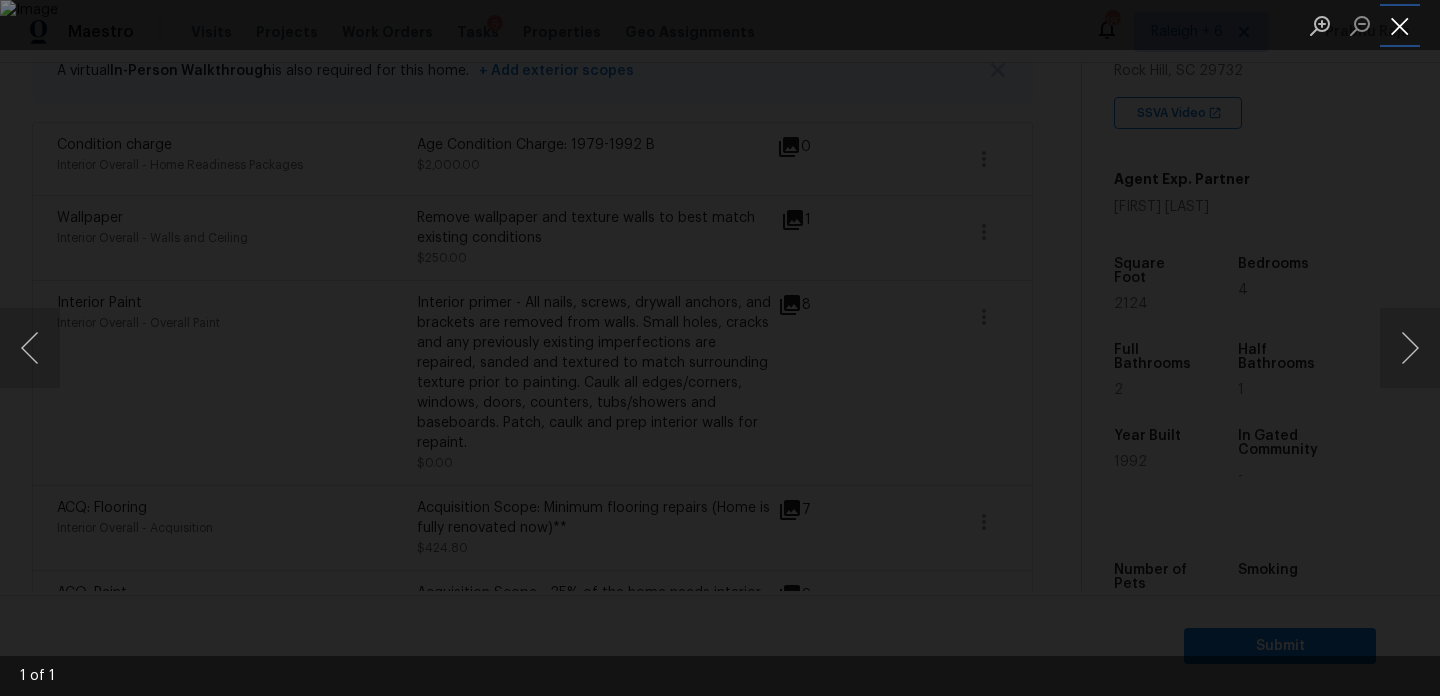 click at bounding box center (1400, 25) 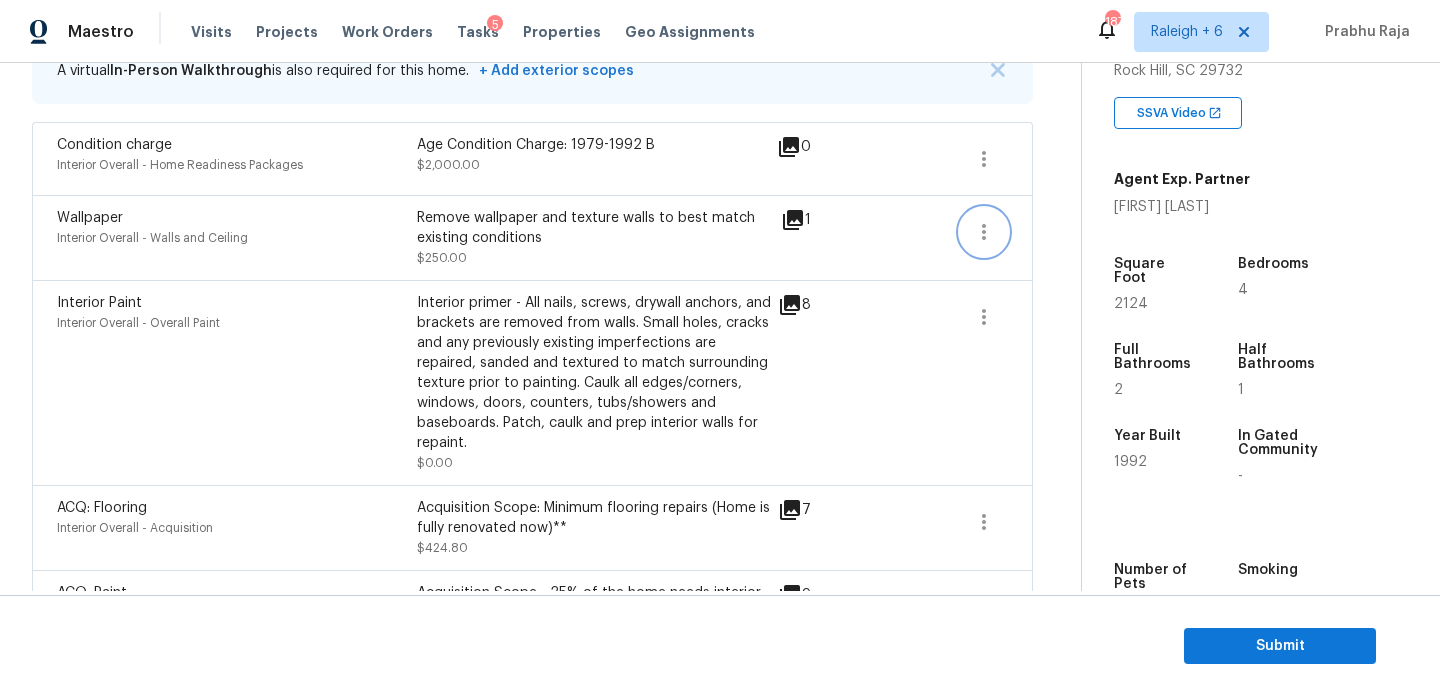 click 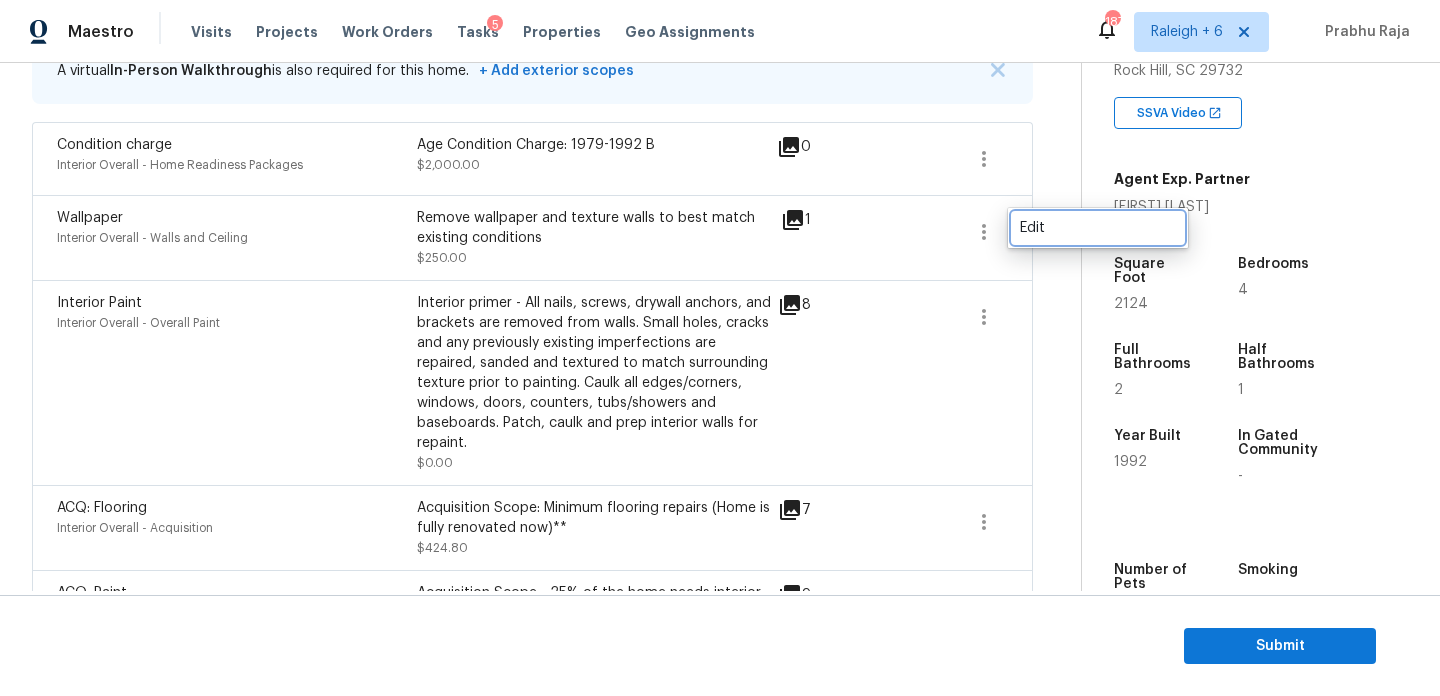click on "Edit" at bounding box center [1098, 228] 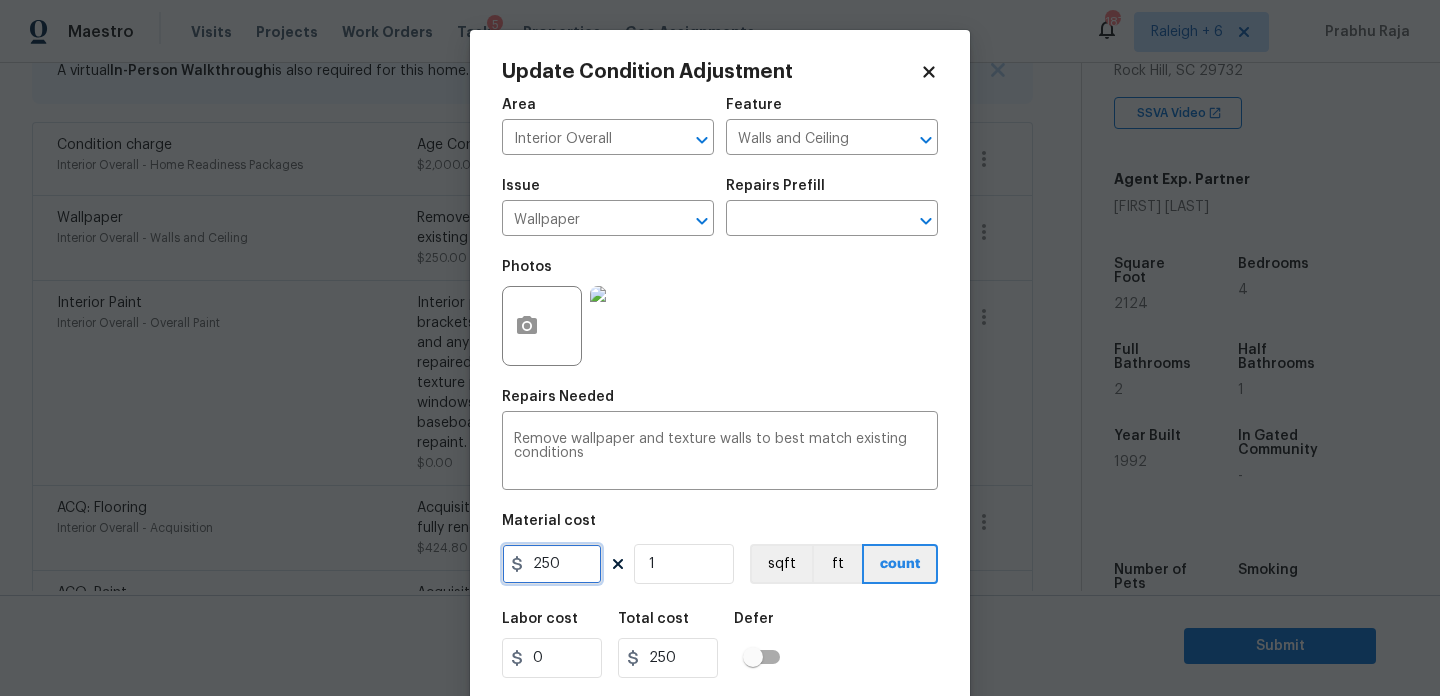 drag, startPoint x: 567, startPoint y: 568, endPoint x: 429, endPoint y: 568, distance: 138 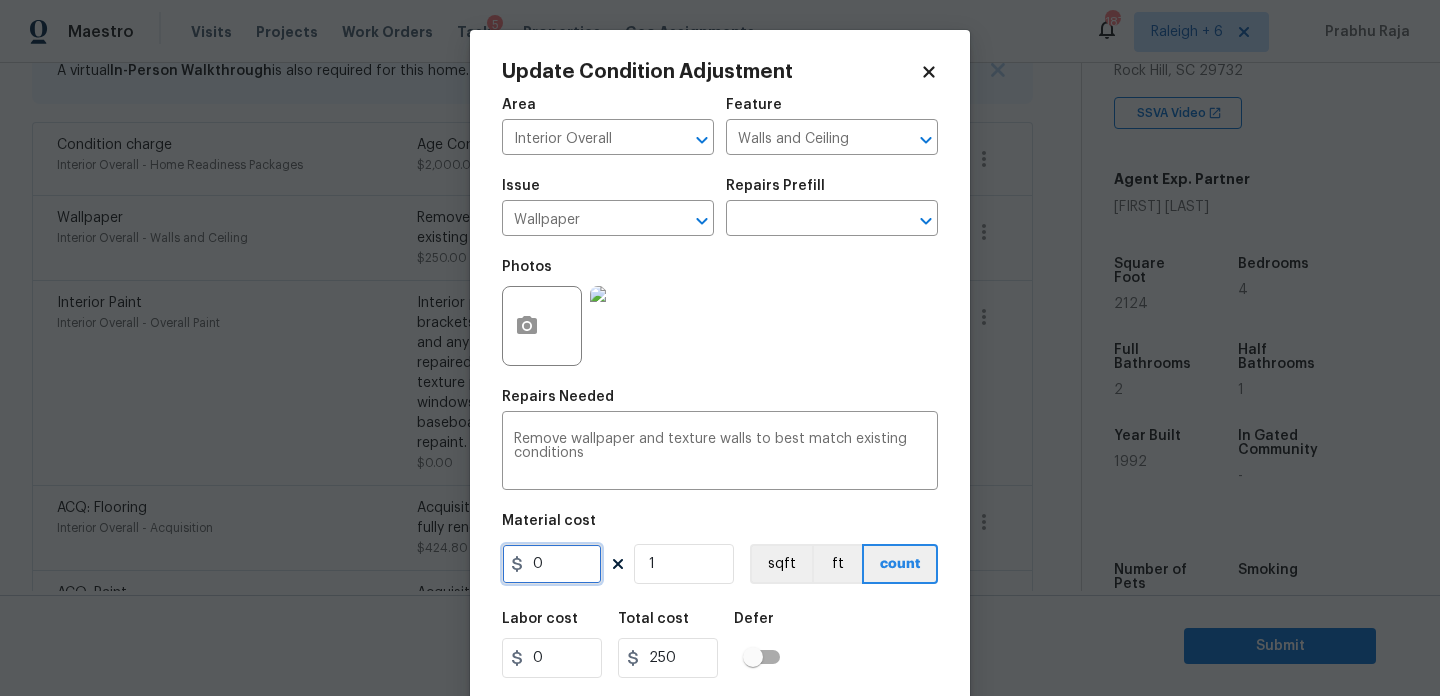 type on "0" 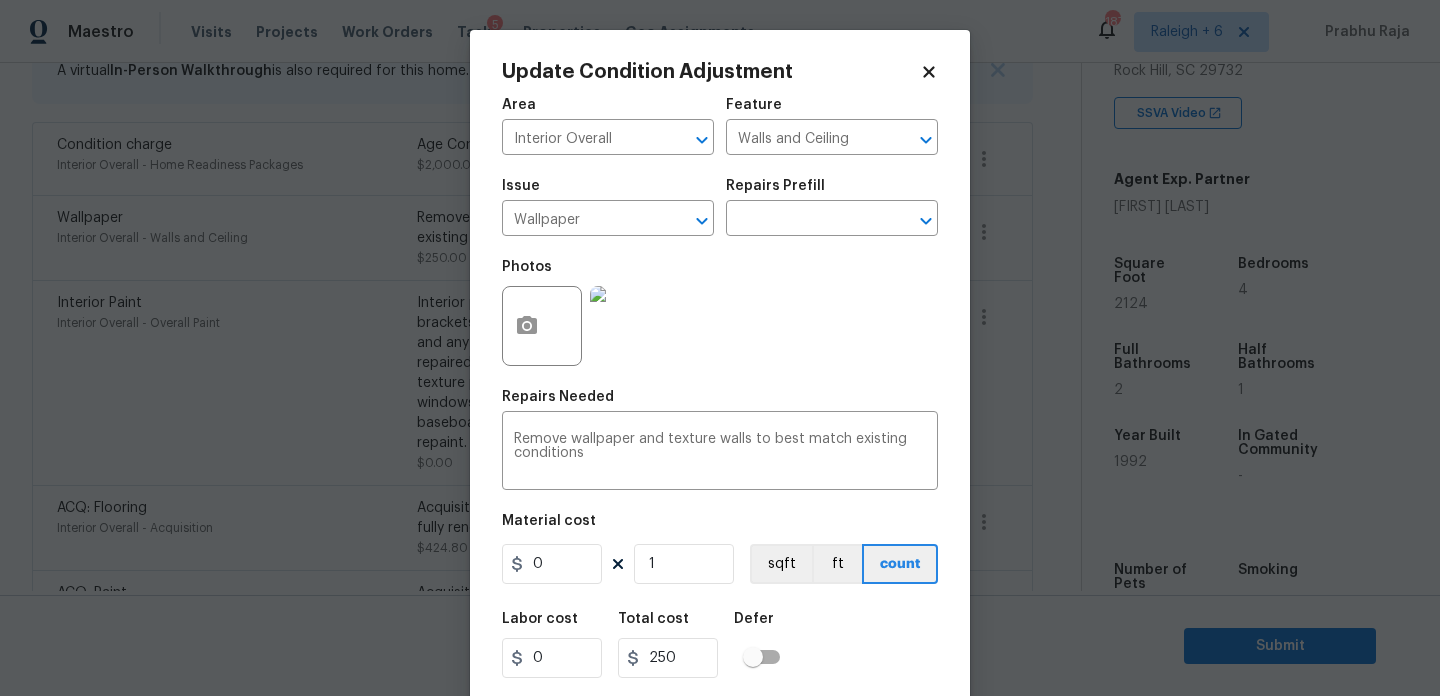 type on "0" 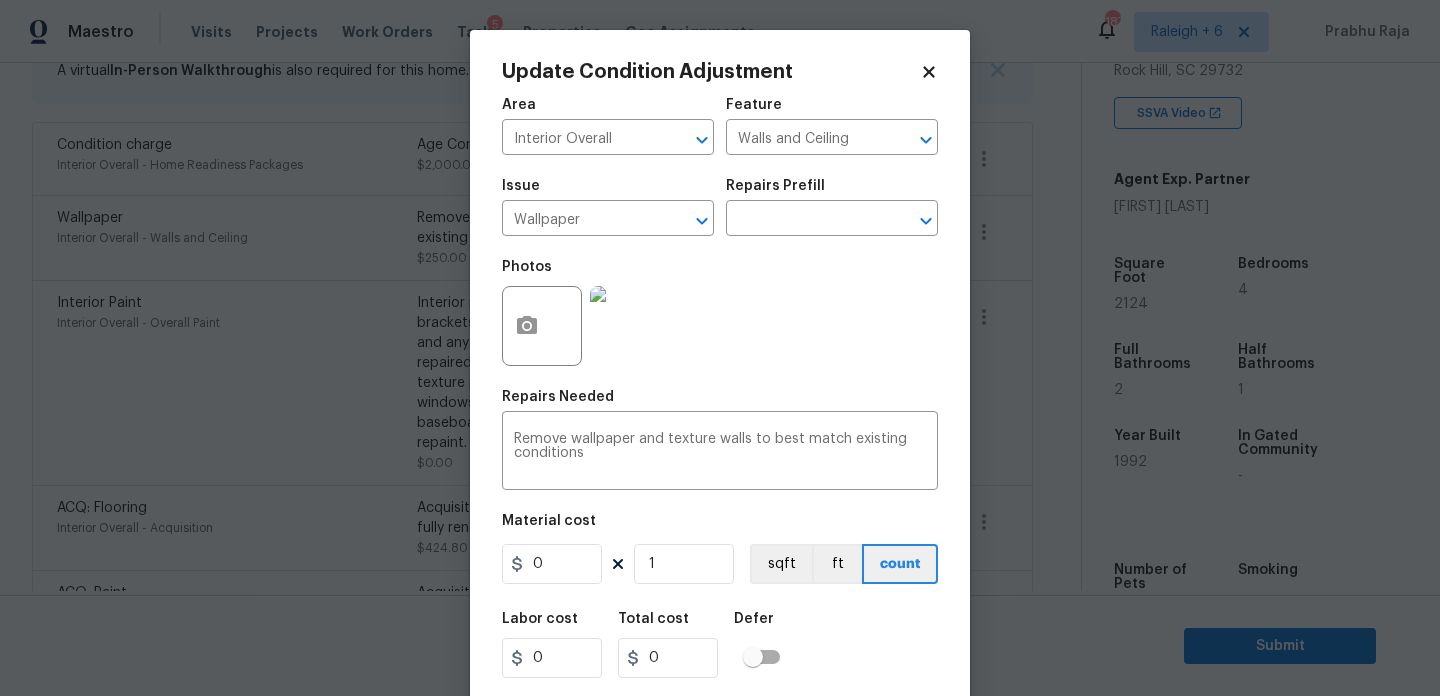 click on "Repairs Needed" at bounding box center (720, 403) 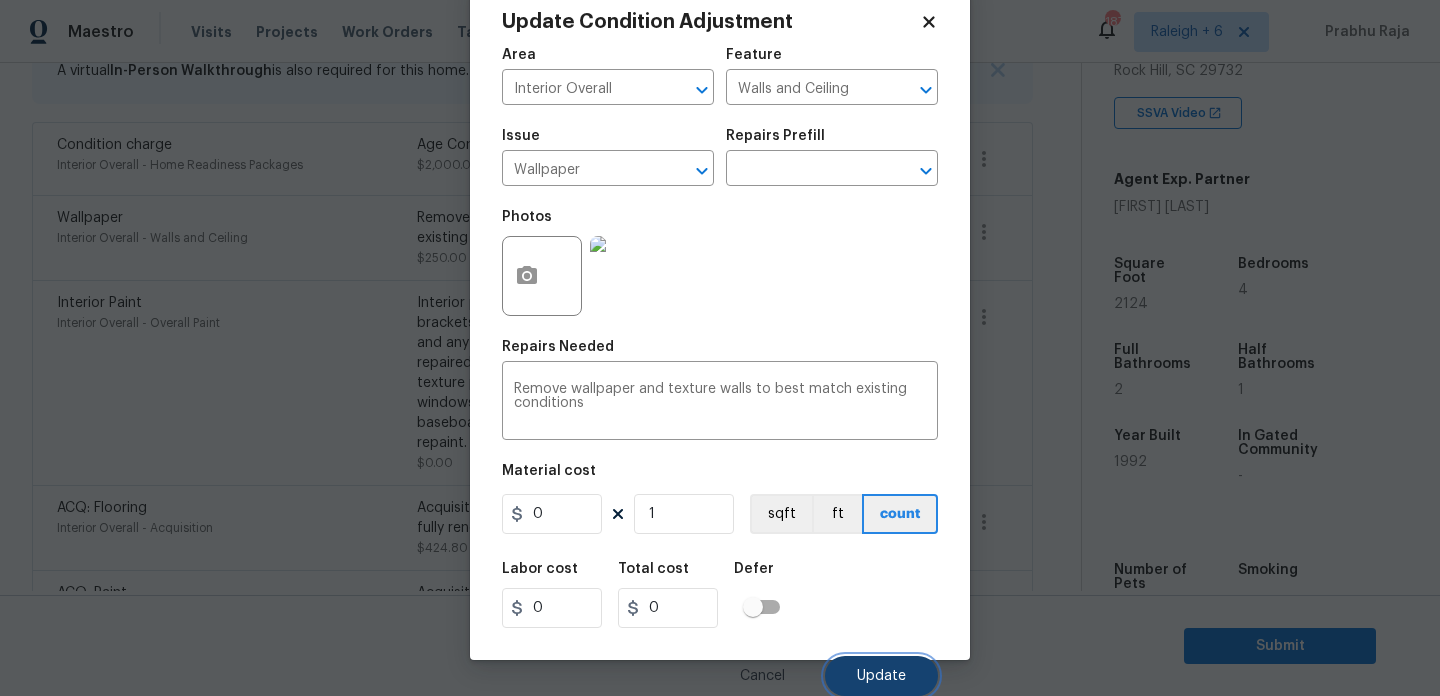click on "Update" at bounding box center (881, 676) 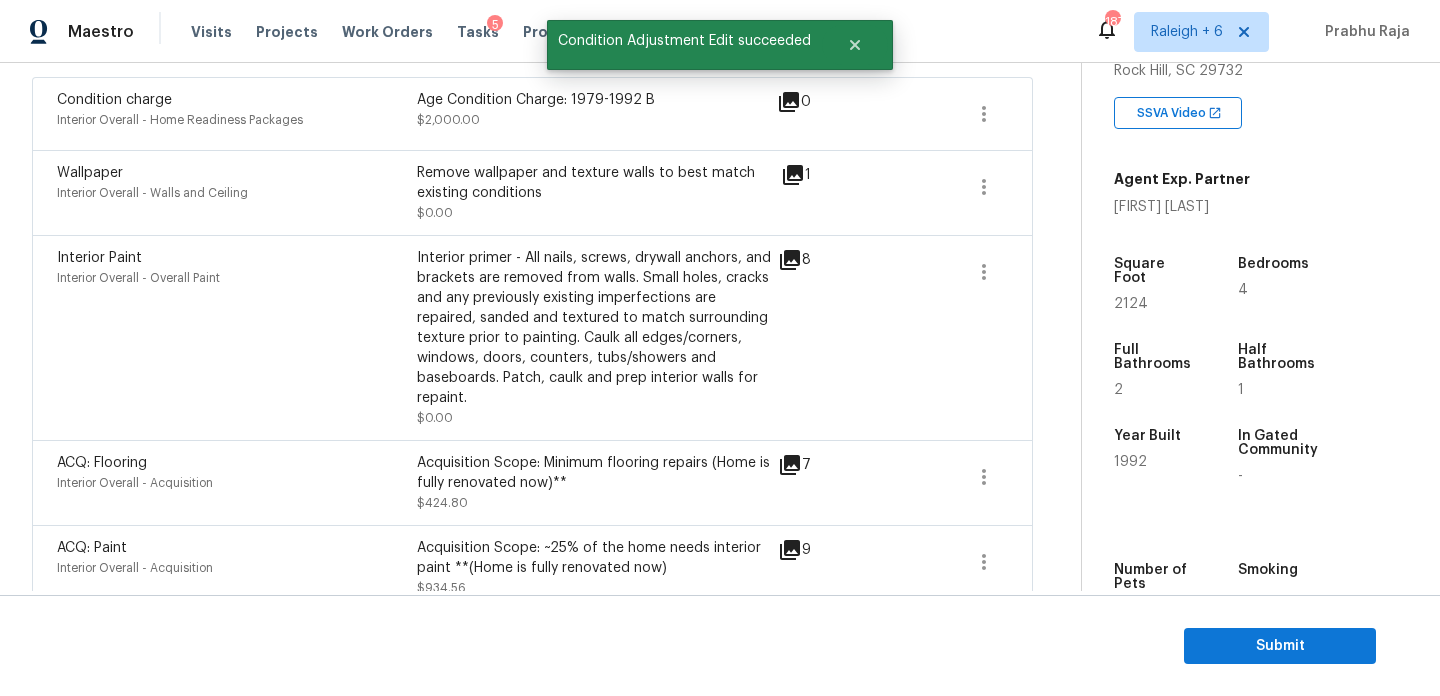 scroll, scrollTop: 443, scrollLeft: 0, axis: vertical 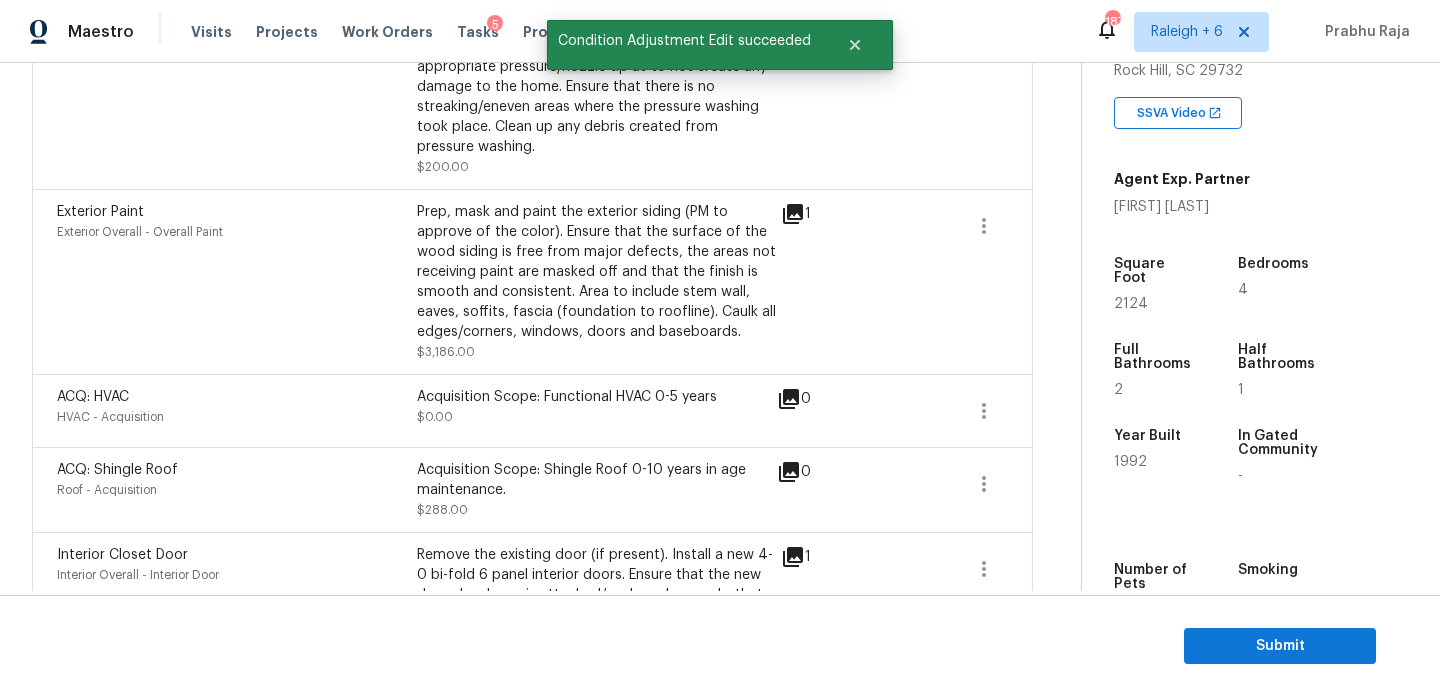 click 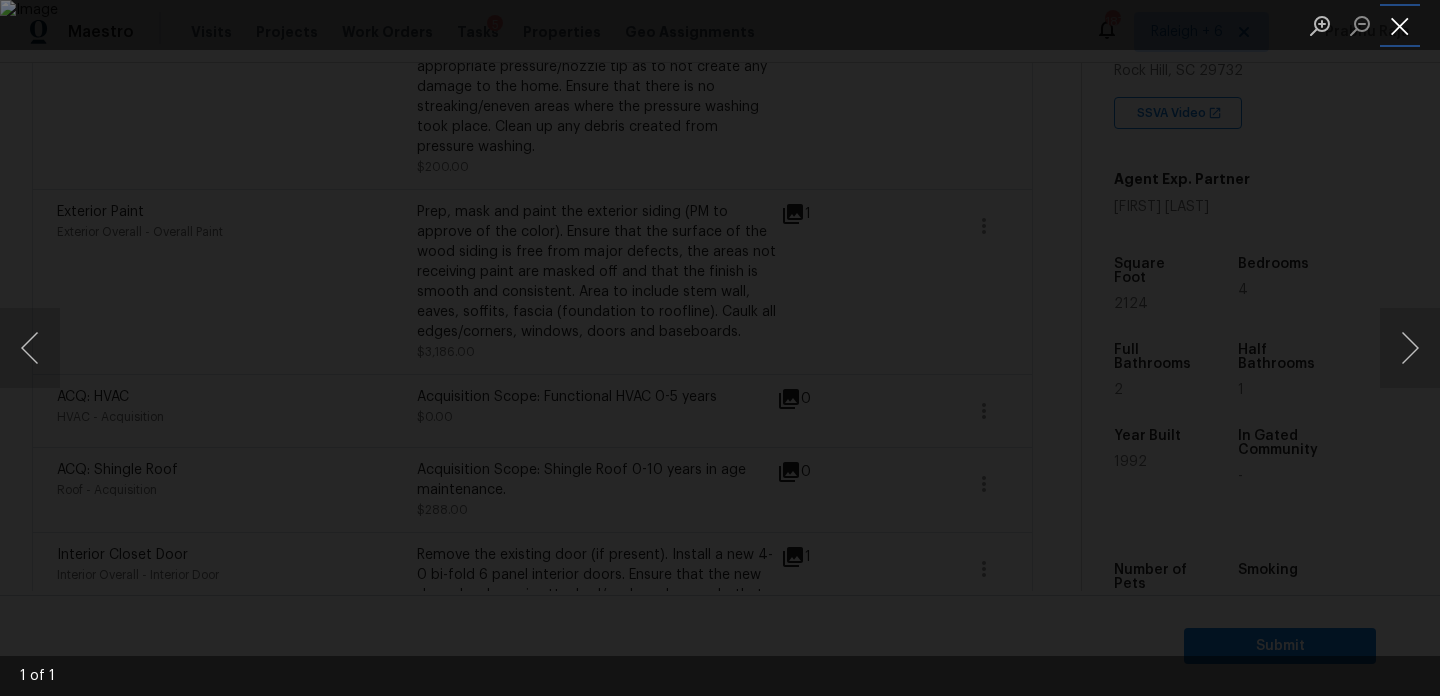 click at bounding box center (1400, 25) 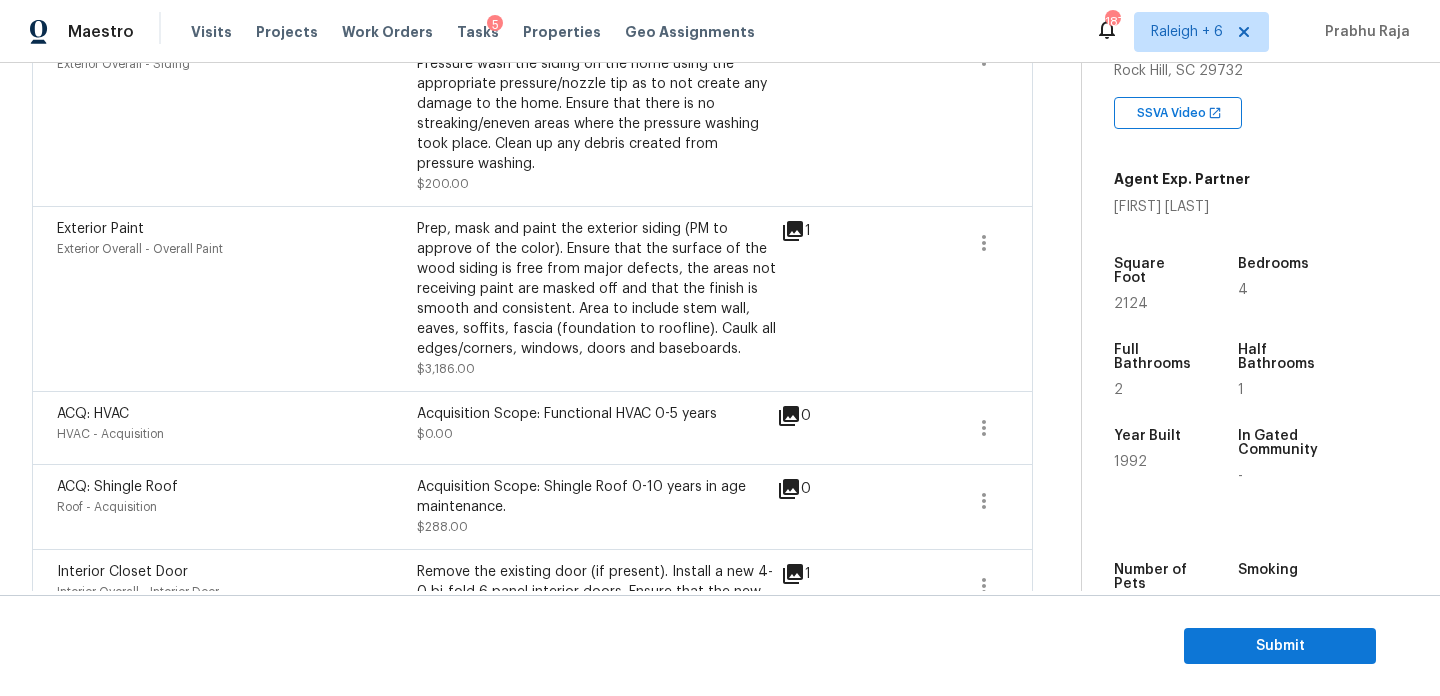 scroll, scrollTop: 1240, scrollLeft: 0, axis: vertical 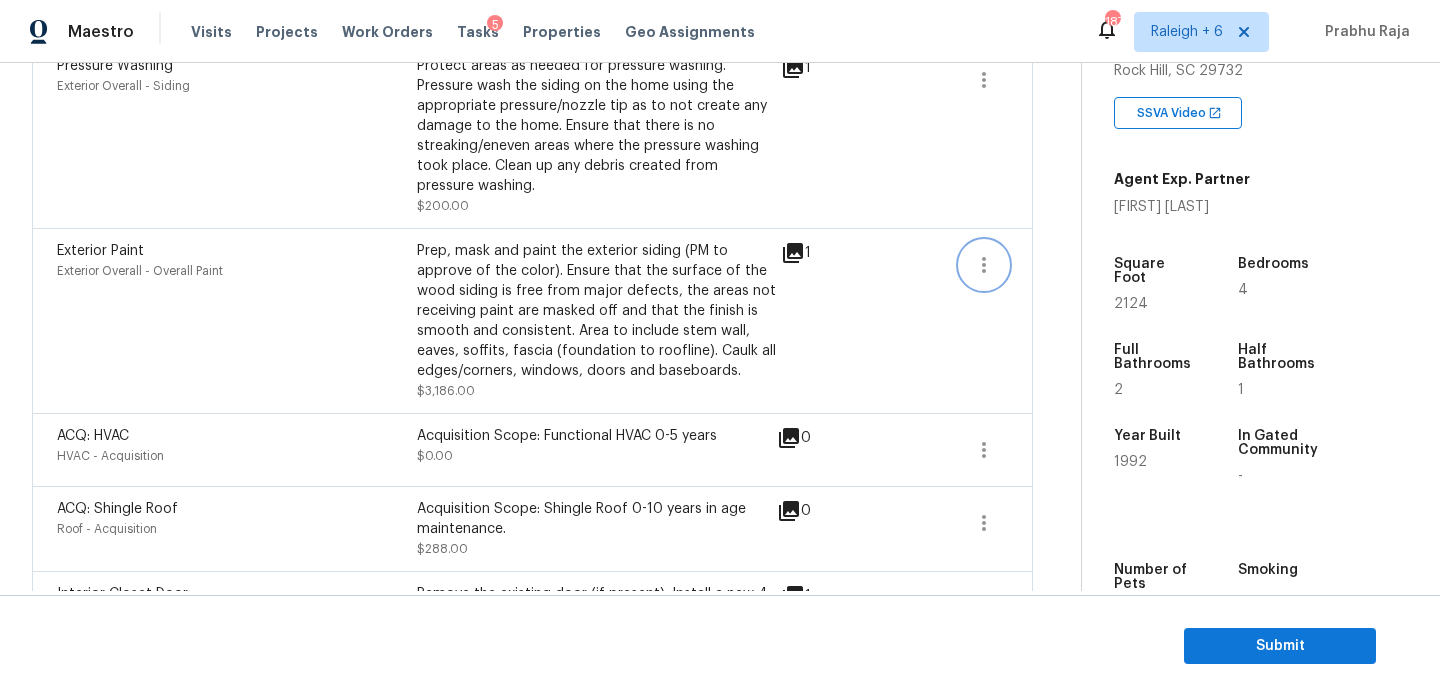 click 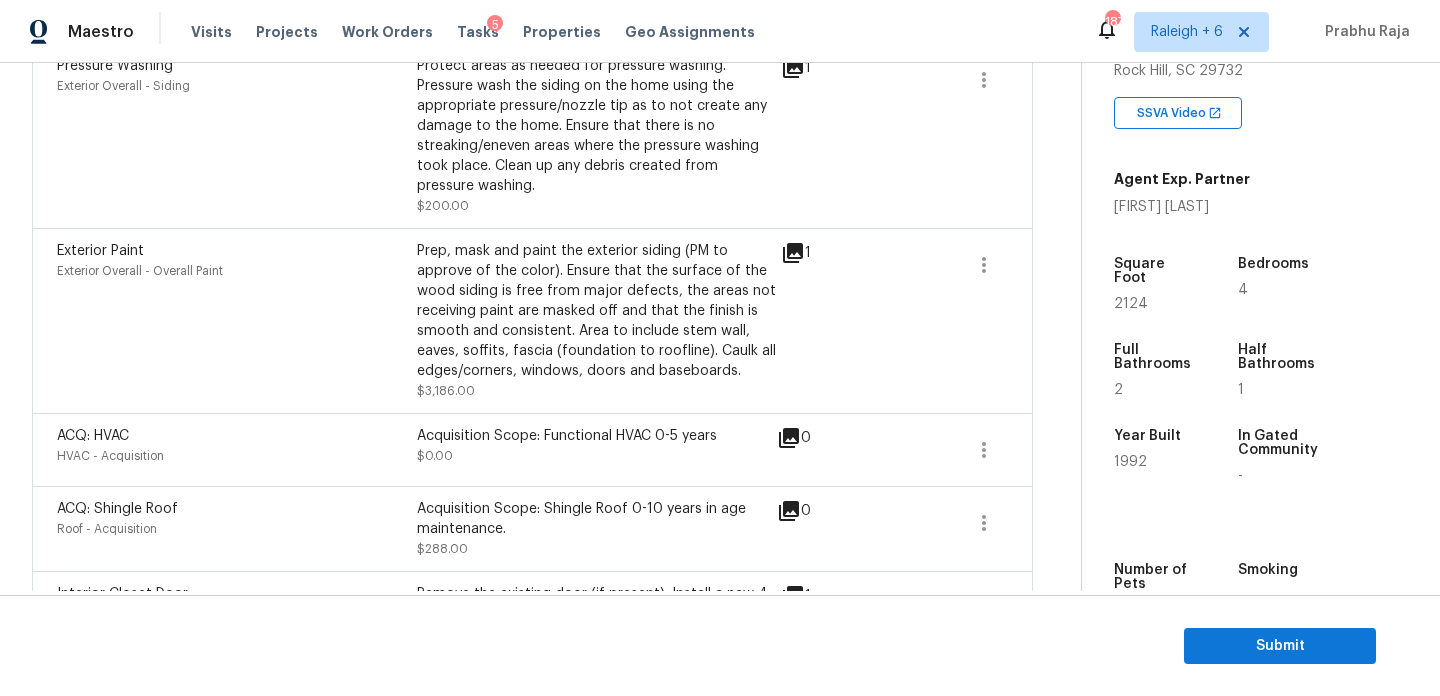 click 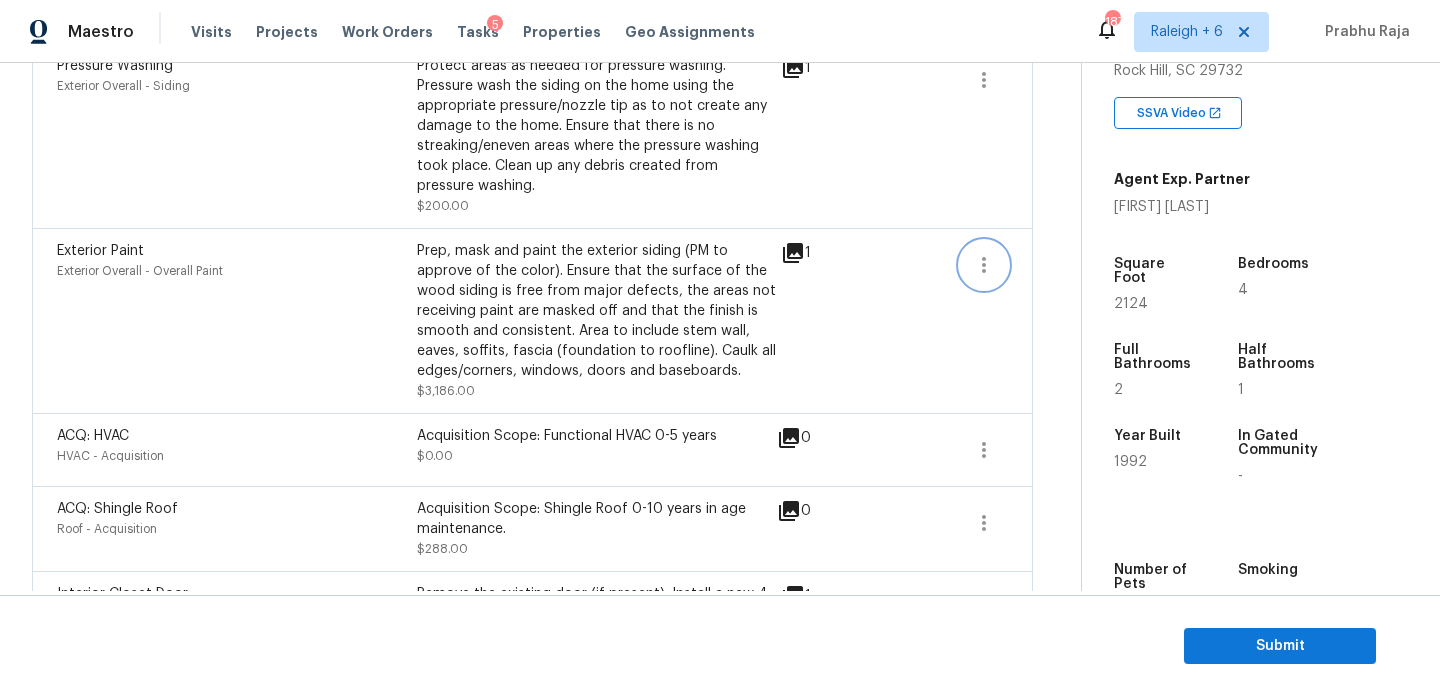 click 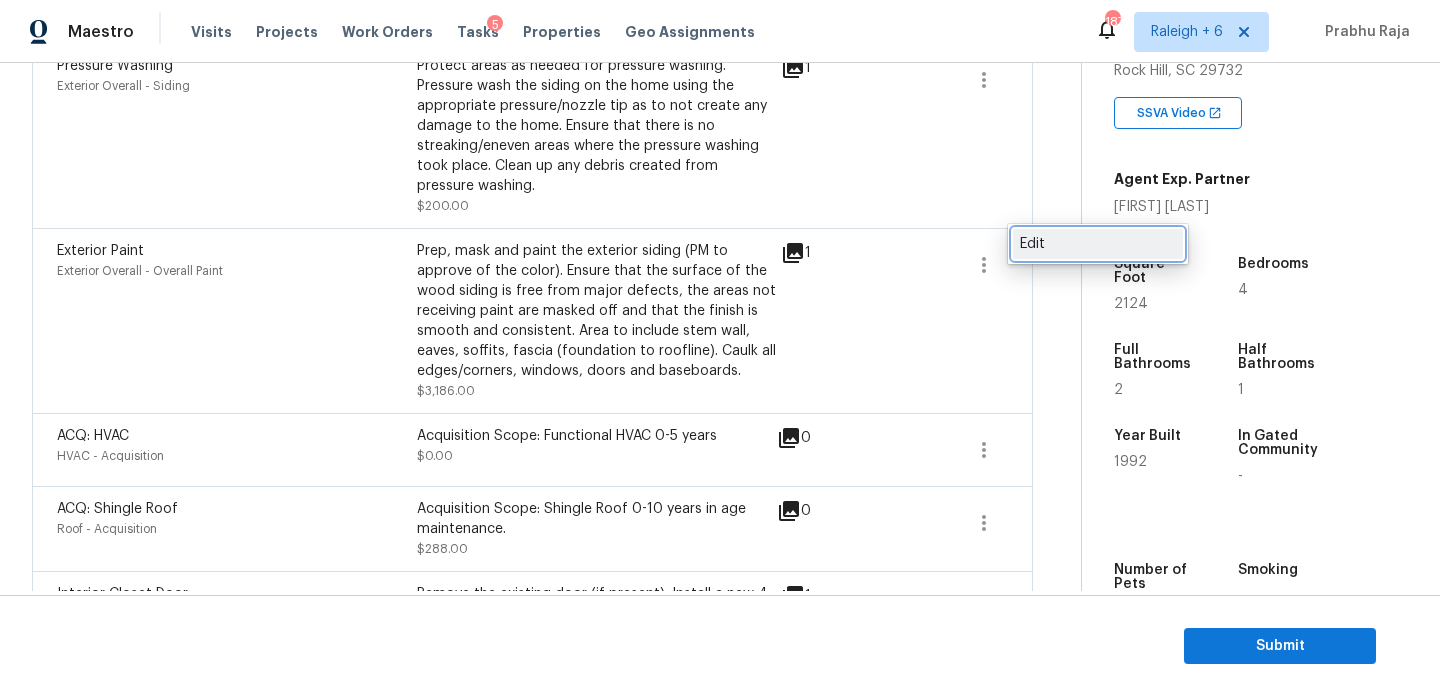 click on "Edit" at bounding box center (1098, 244) 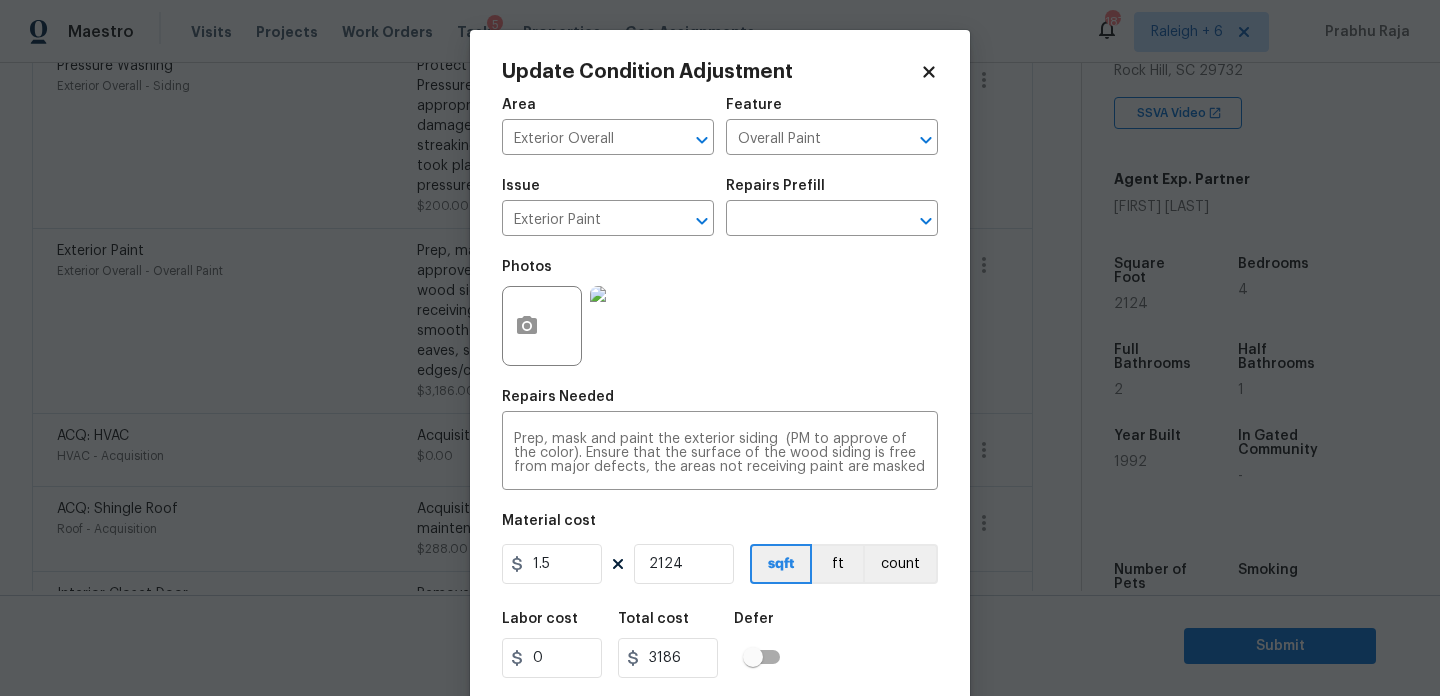 click 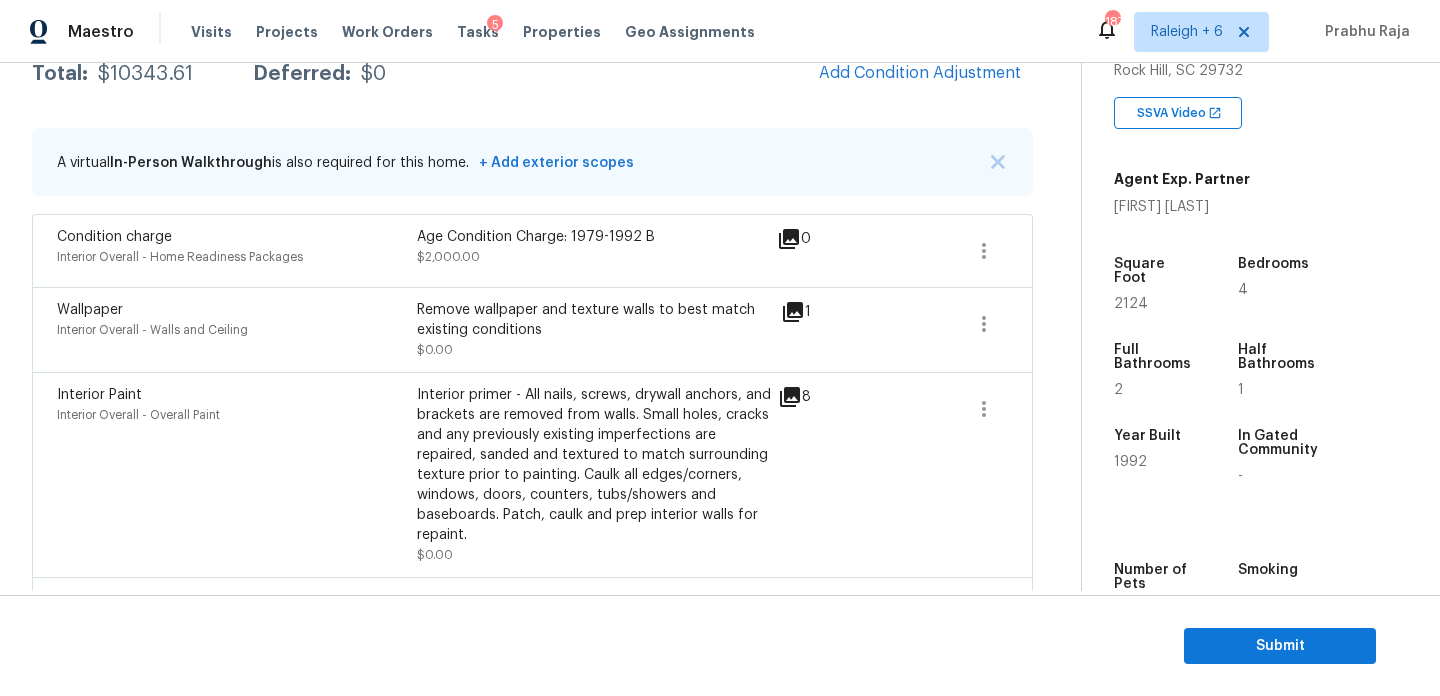 scroll, scrollTop: 334, scrollLeft: 0, axis: vertical 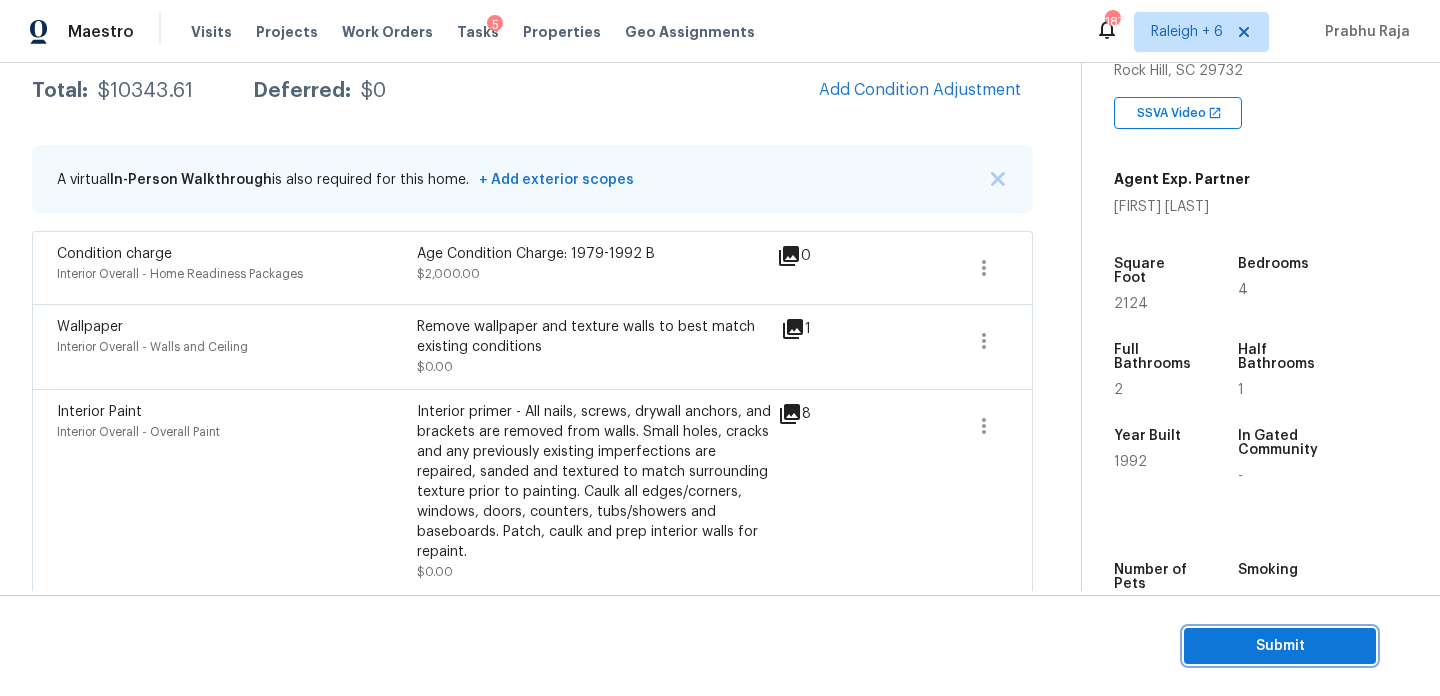 click on "Submit" at bounding box center (1280, 646) 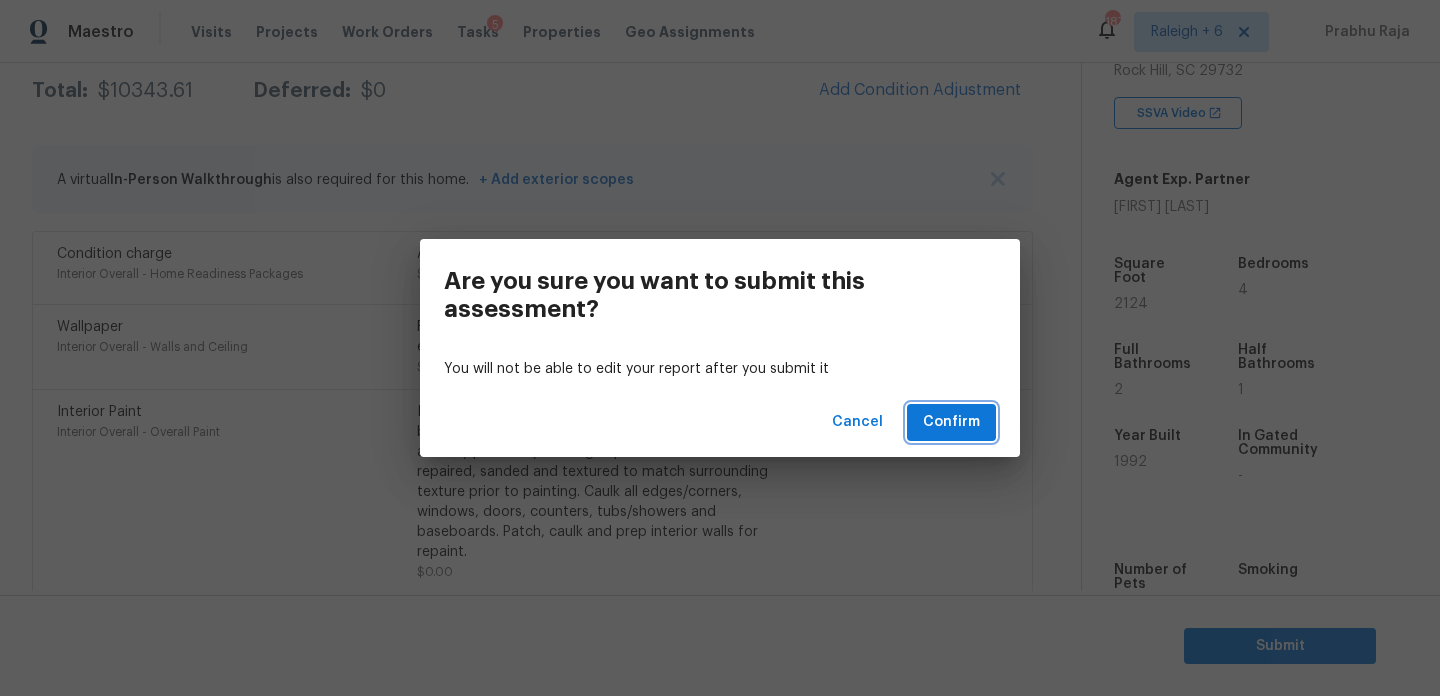 click on "Confirm" at bounding box center [951, 422] 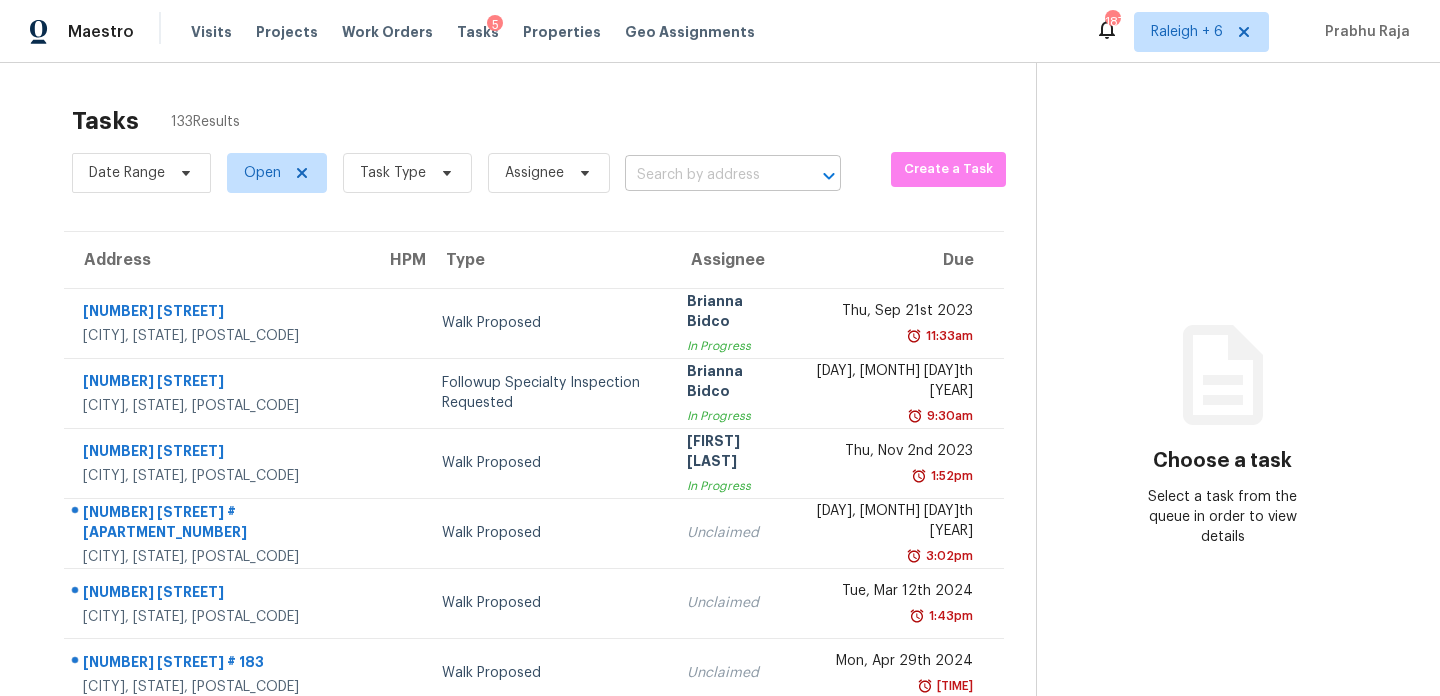click at bounding box center [705, 175] 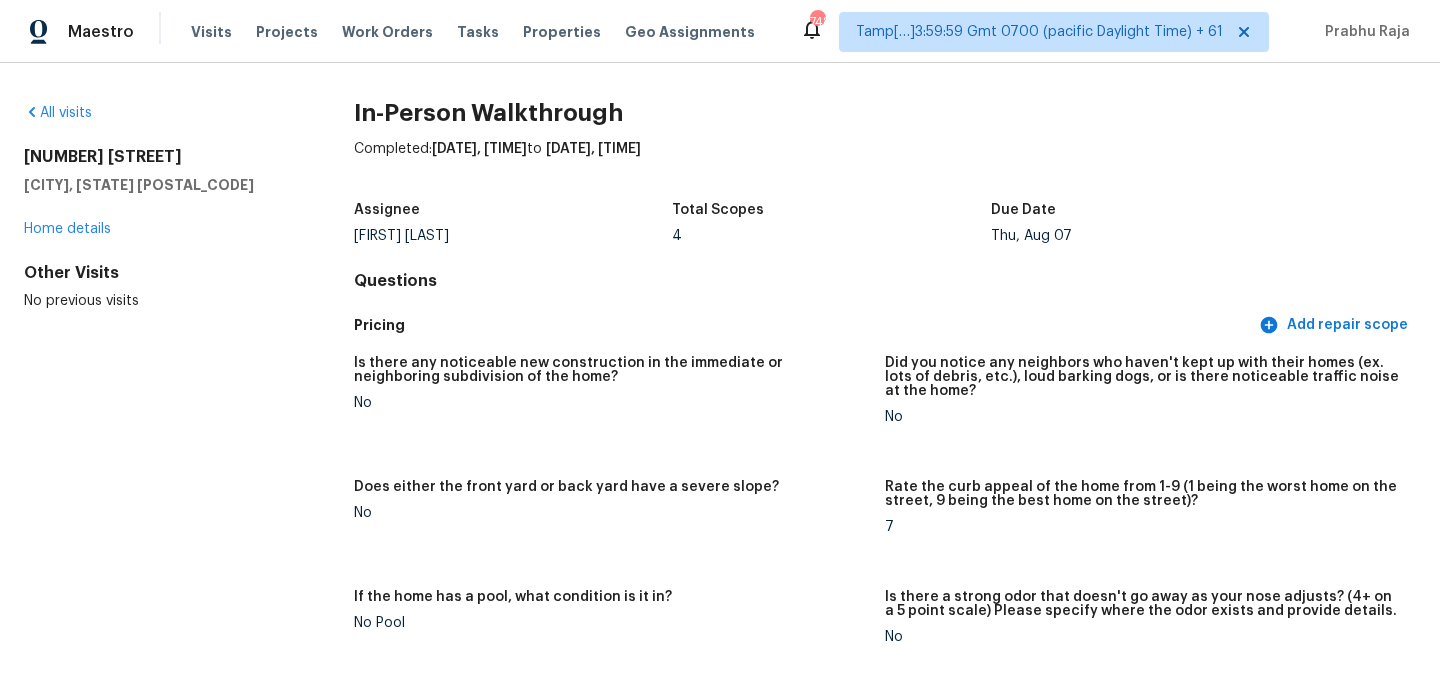 scroll, scrollTop: 0, scrollLeft: 0, axis: both 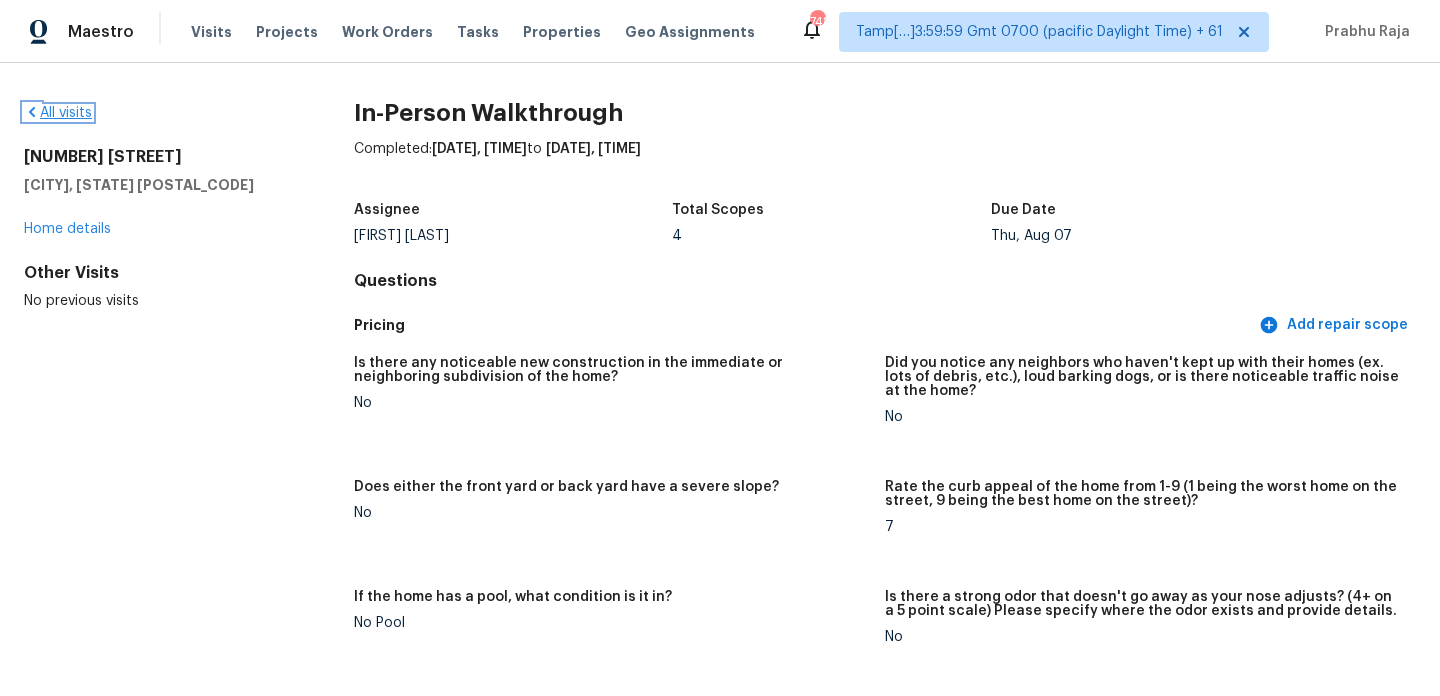 click on "All visits" at bounding box center [58, 113] 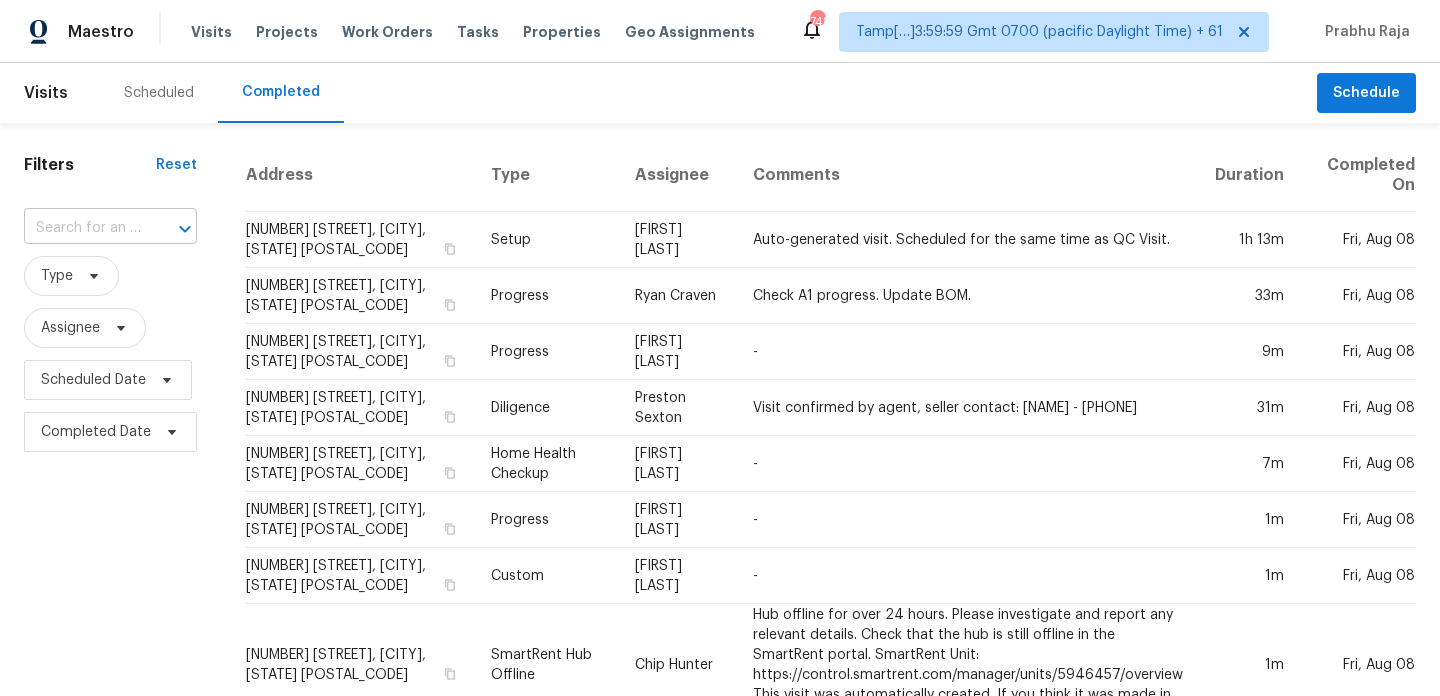 click at bounding box center (171, 229) 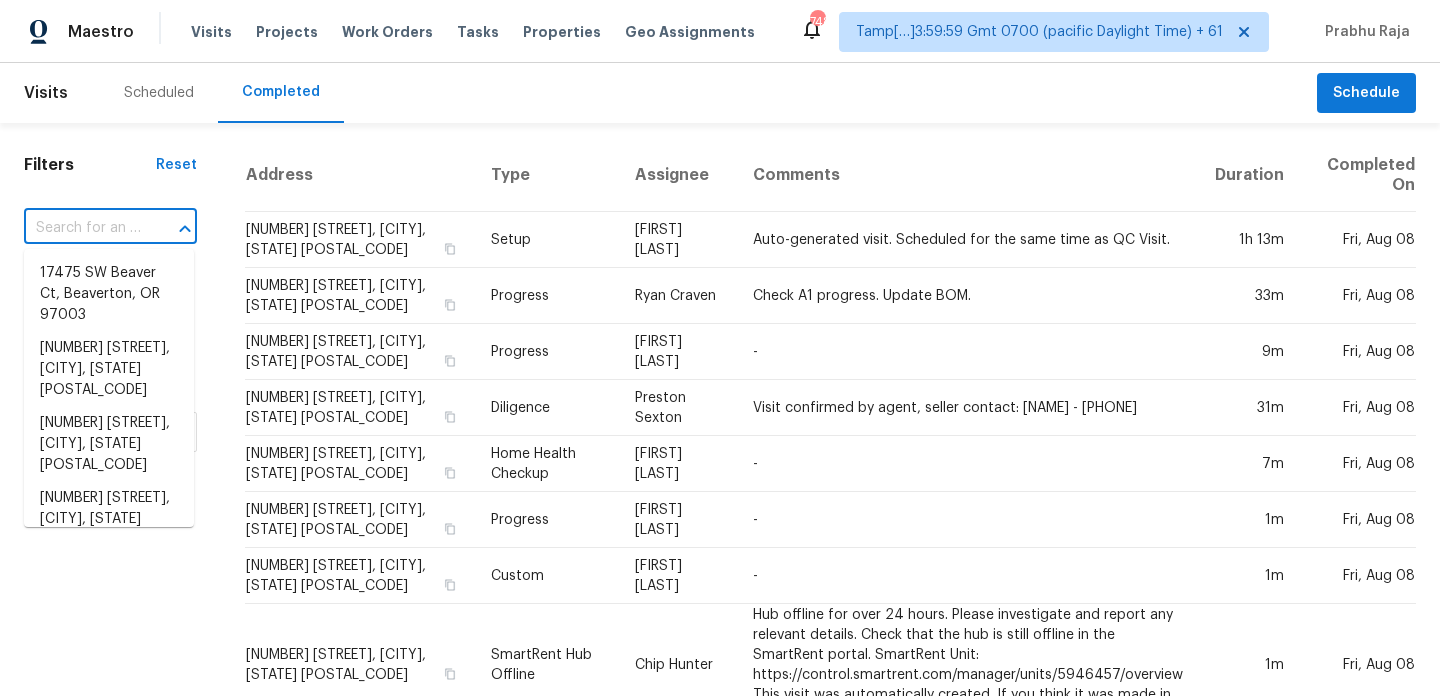 paste on "43984 Arlington Rd Canton, MI, 48187" 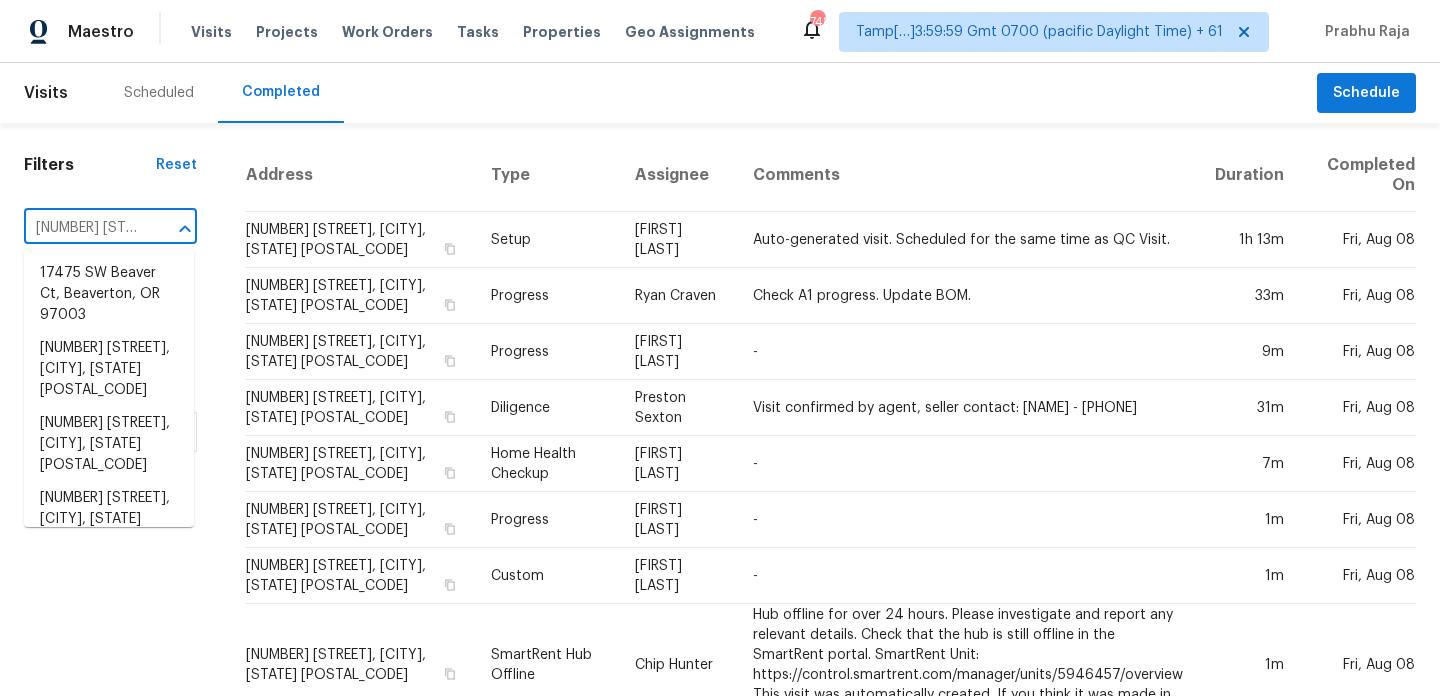 scroll, scrollTop: 0, scrollLeft: 146, axis: horizontal 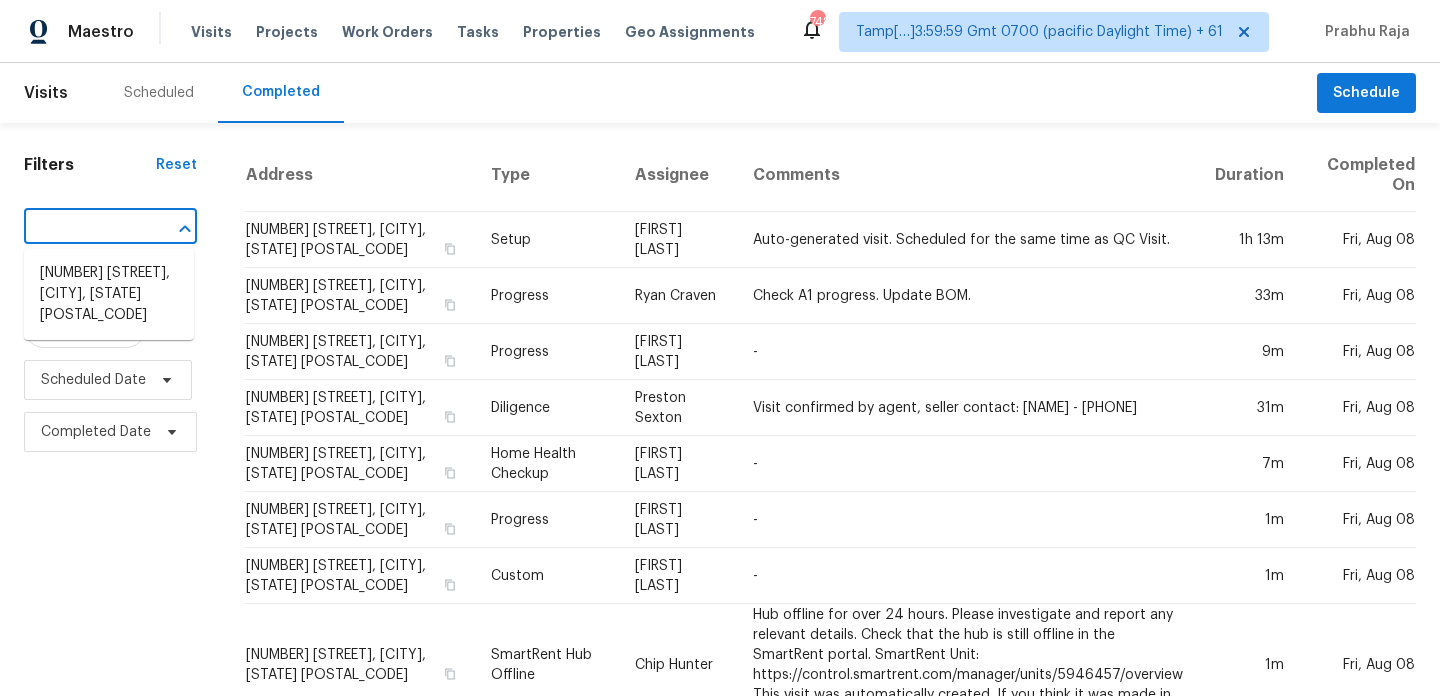 click on "43984 Arlington Rd, Canton, MI 48187" at bounding box center (109, 294) 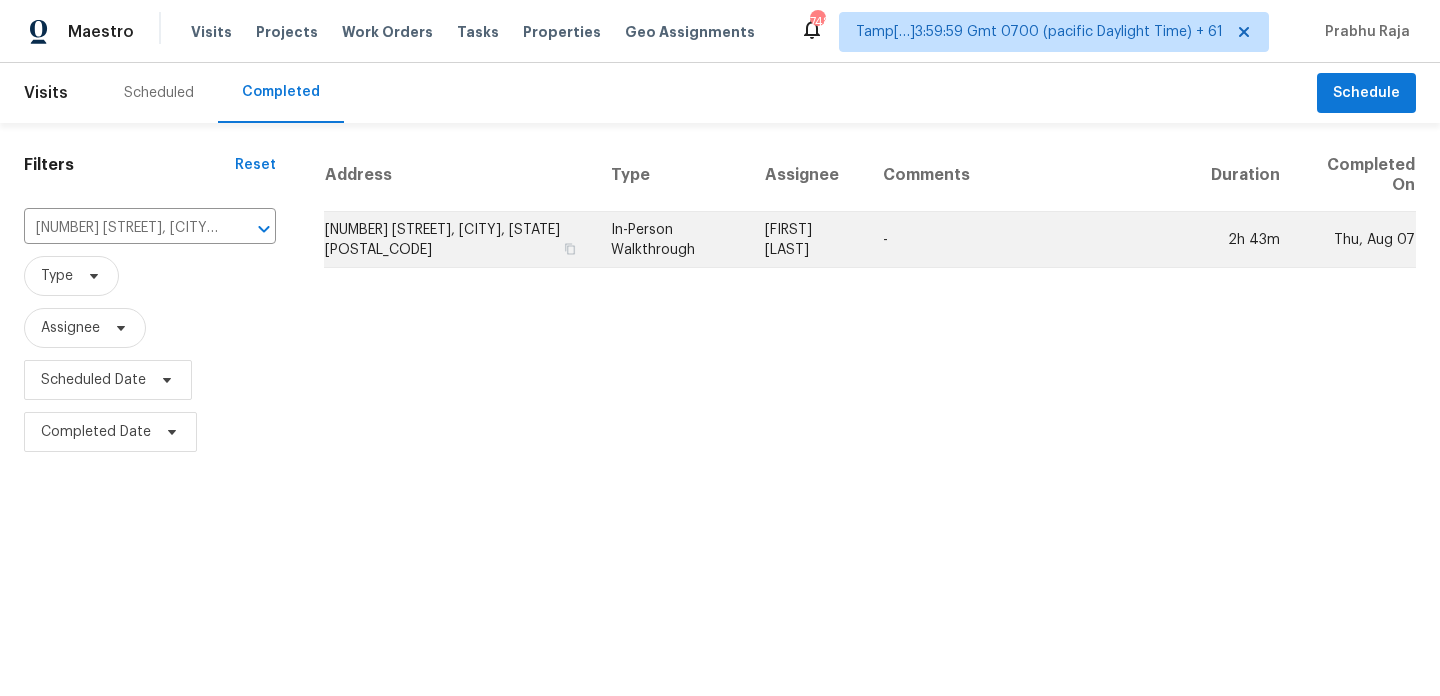 click on "In-Person Walkthrough" at bounding box center [672, 240] 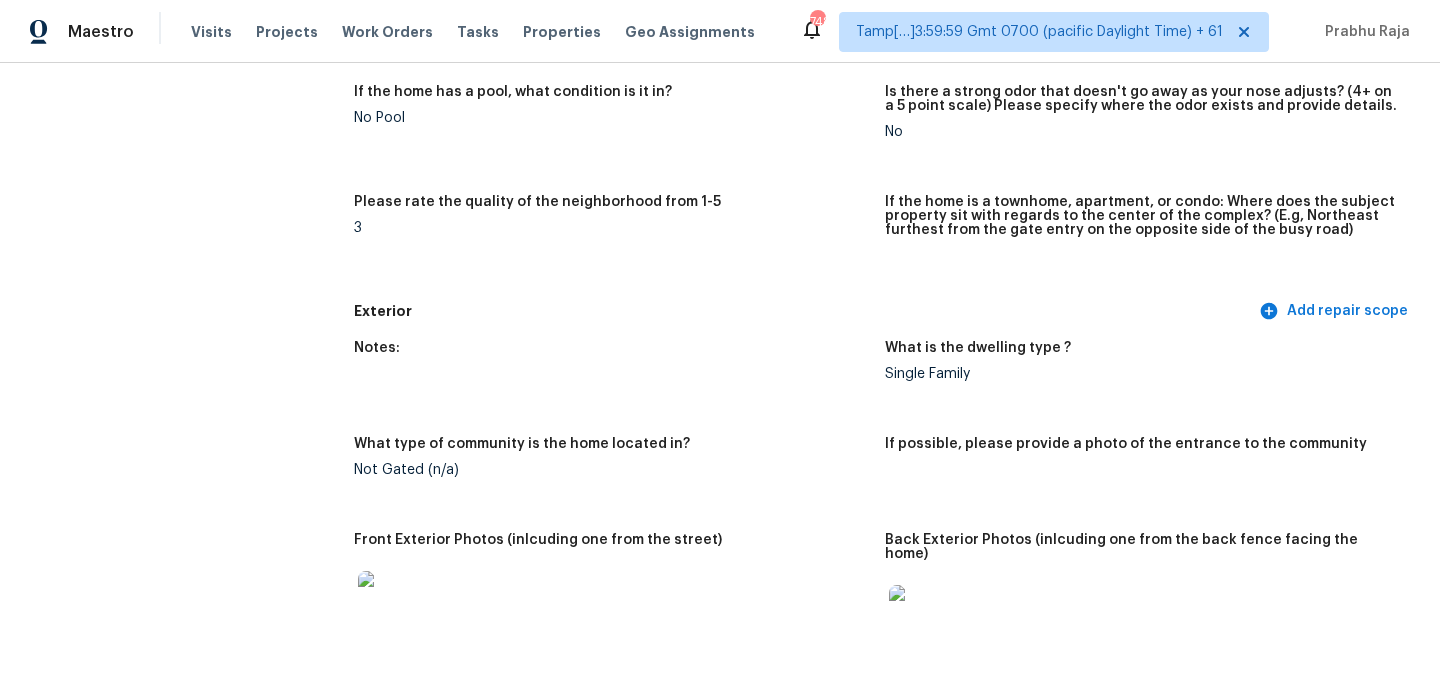 scroll, scrollTop: 0, scrollLeft: 0, axis: both 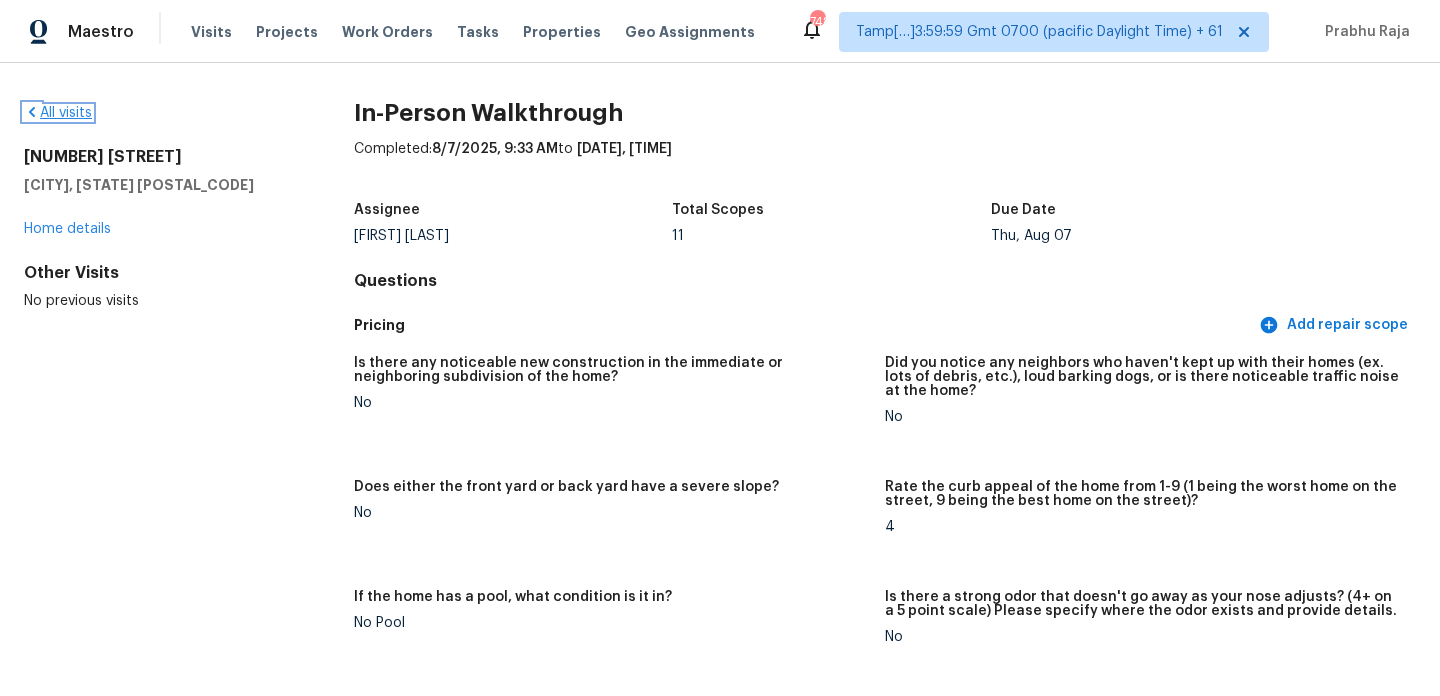 click on "All visits" at bounding box center (58, 113) 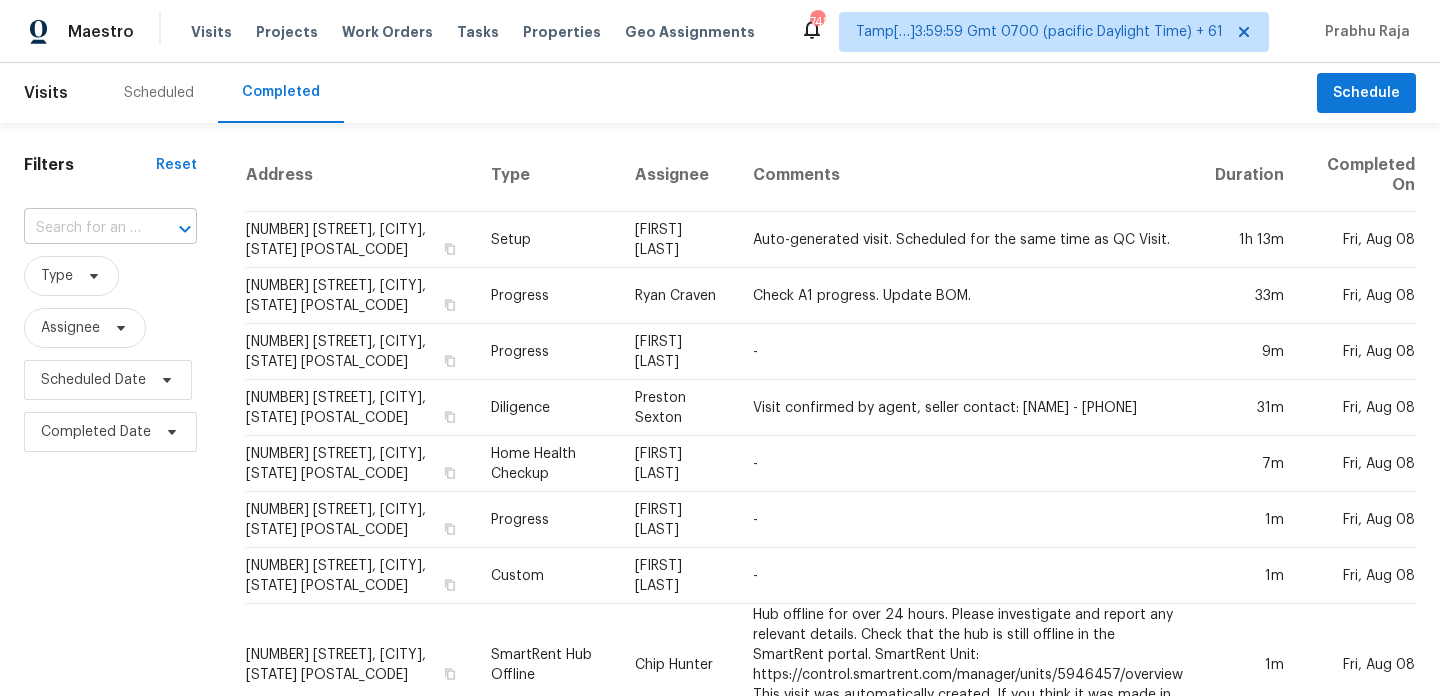 click at bounding box center [82, 228] 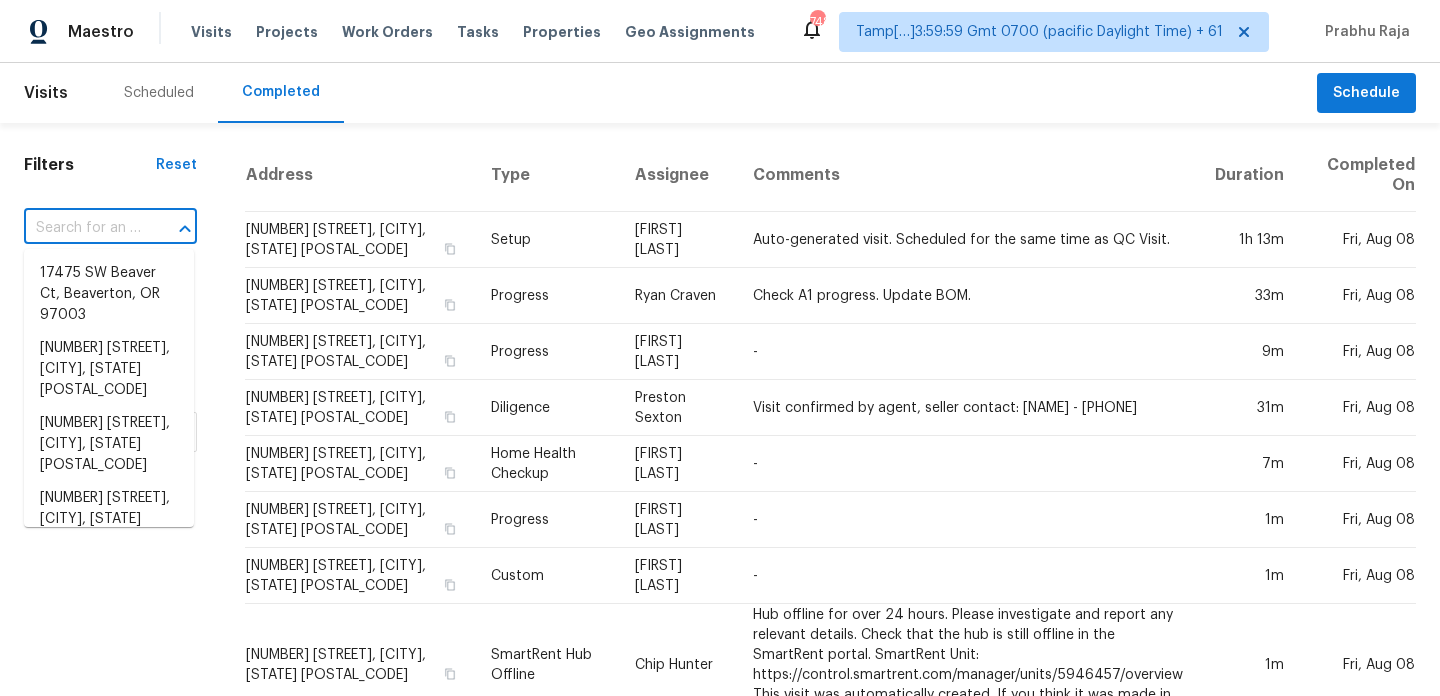 paste on "4710 Stone Ridge Dr Temple, TX, 76502" 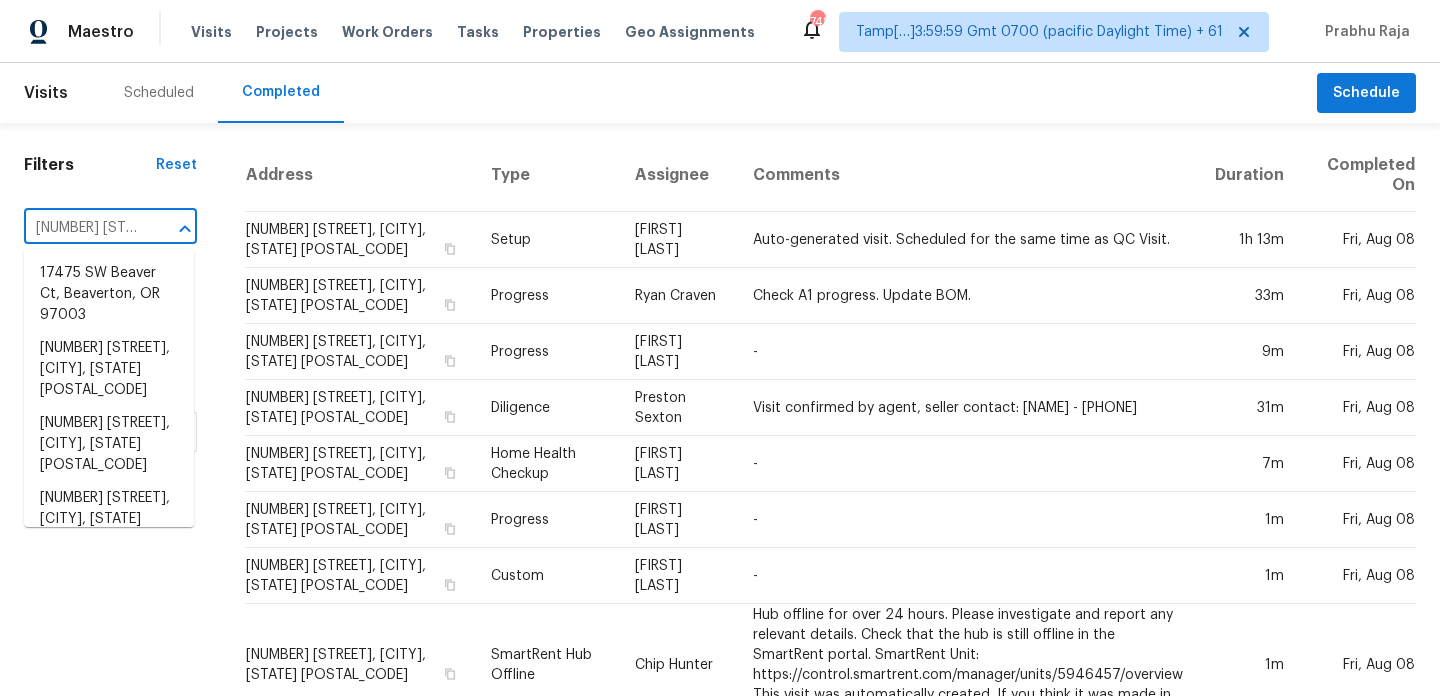 scroll, scrollTop: 0, scrollLeft: 155, axis: horizontal 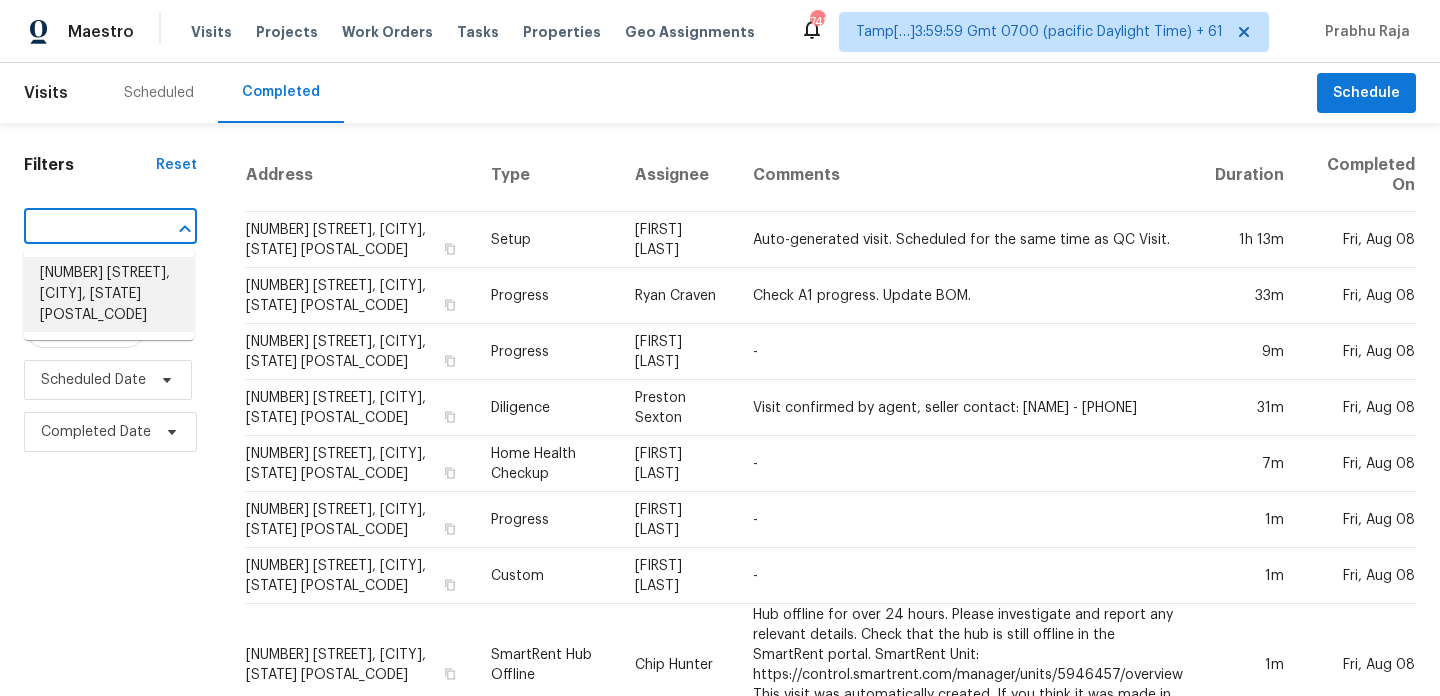 click on "4710 Stone Ridge Dr, Temple, TX 76502" at bounding box center (109, 294) 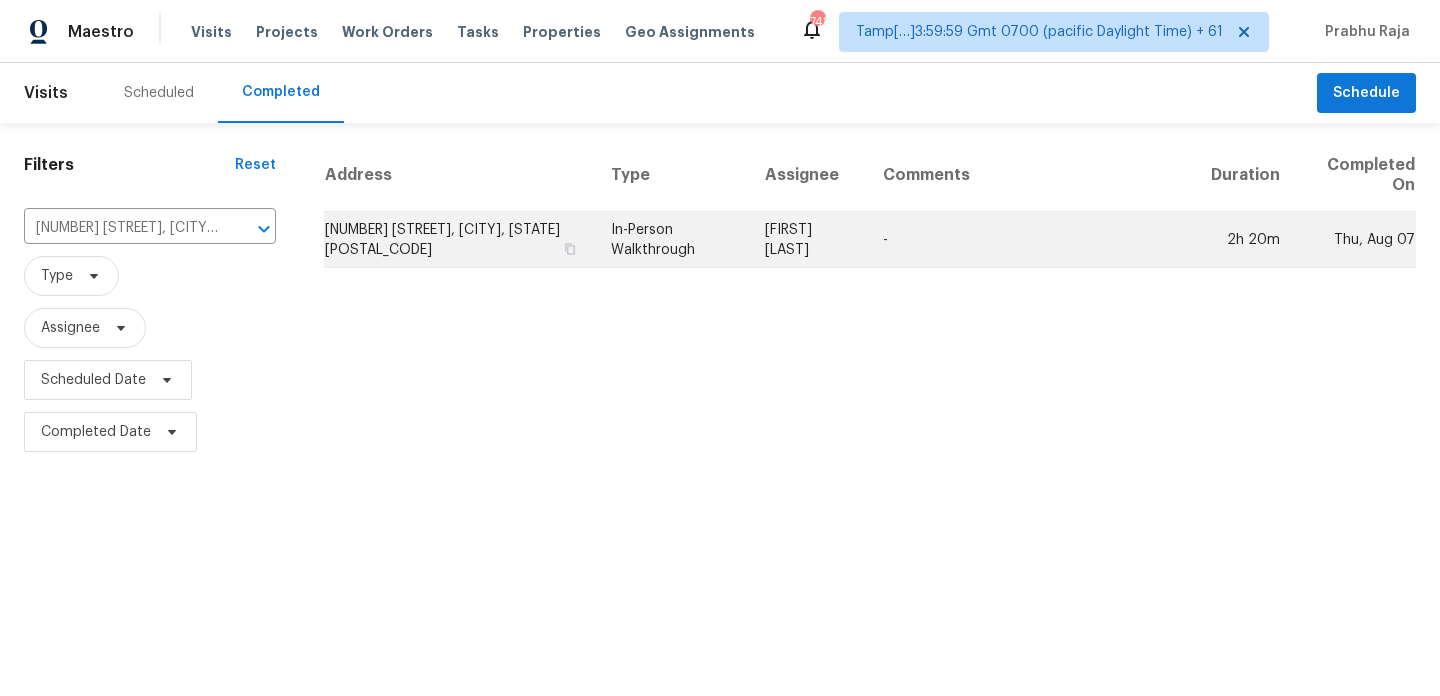 click on "In-Person Walkthrough" at bounding box center [672, 240] 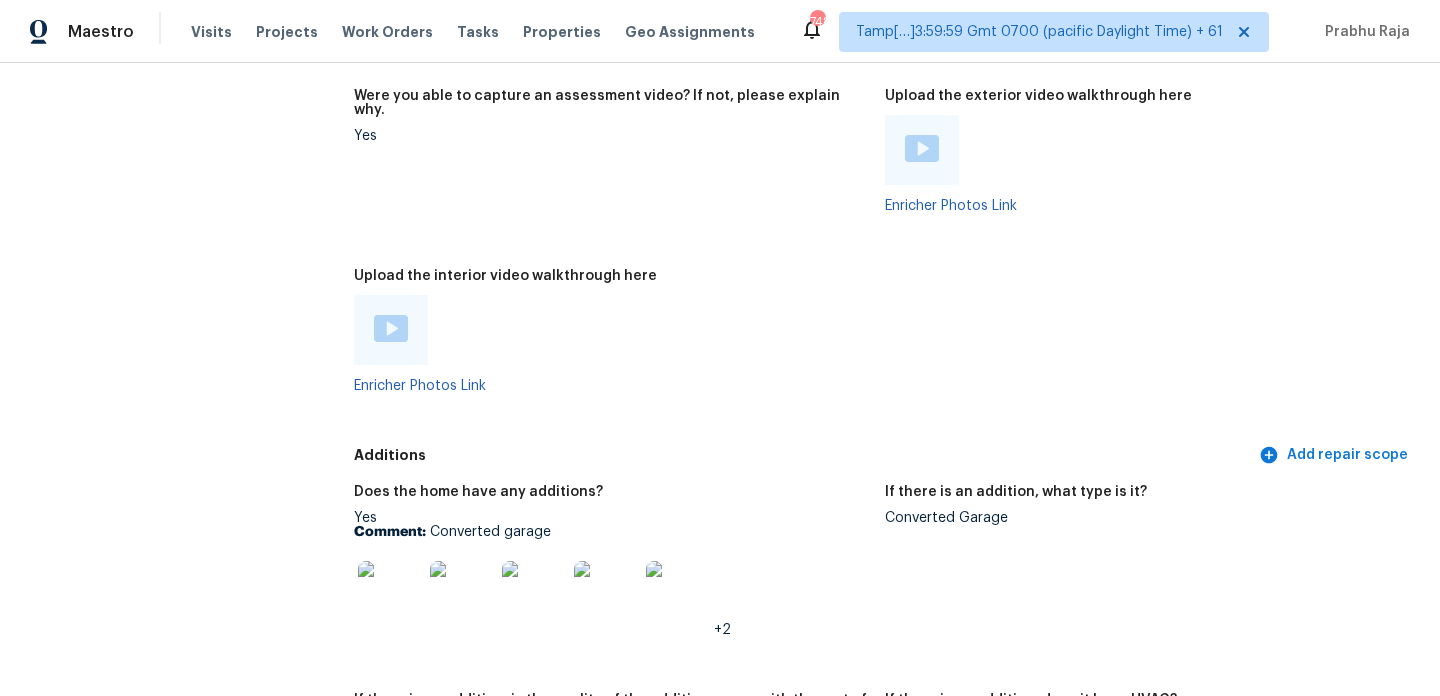 scroll, scrollTop: 3622, scrollLeft: 0, axis: vertical 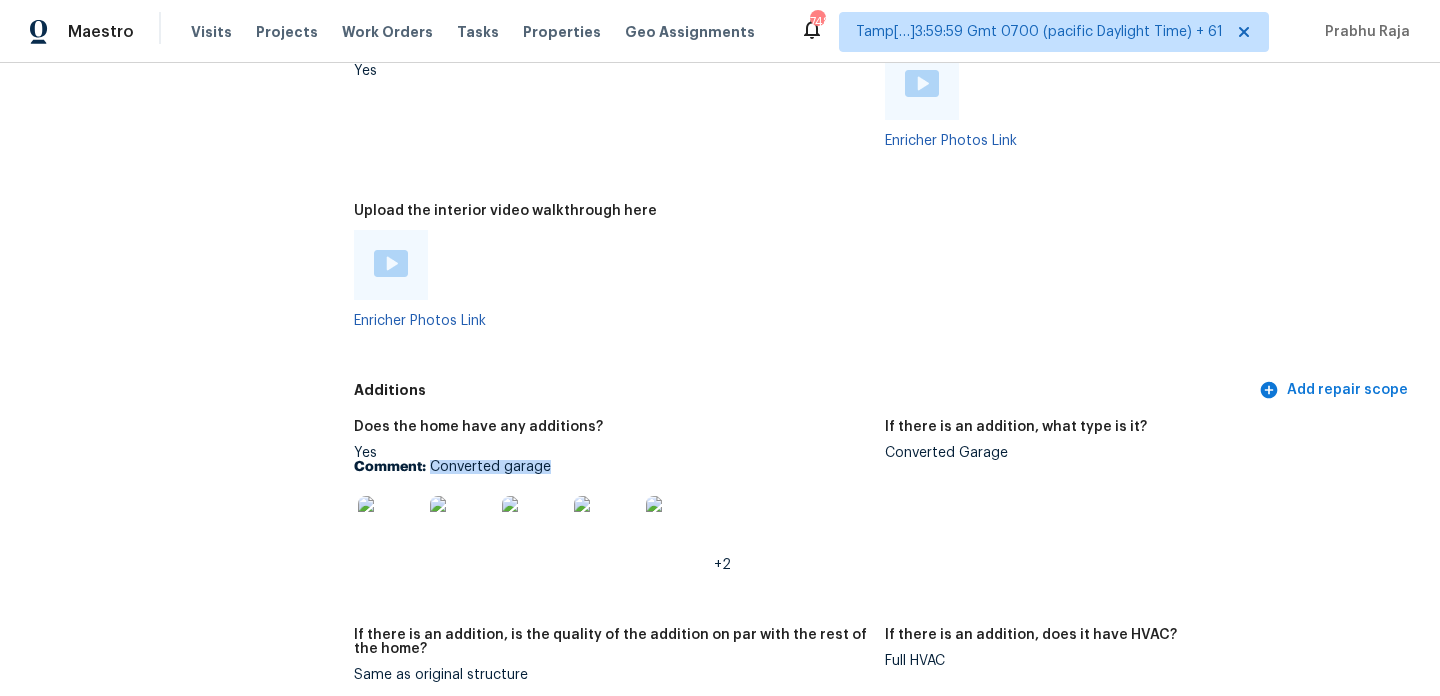 drag, startPoint x: 430, startPoint y: 436, endPoint x: 597, endPoint y: 436, distance: 167 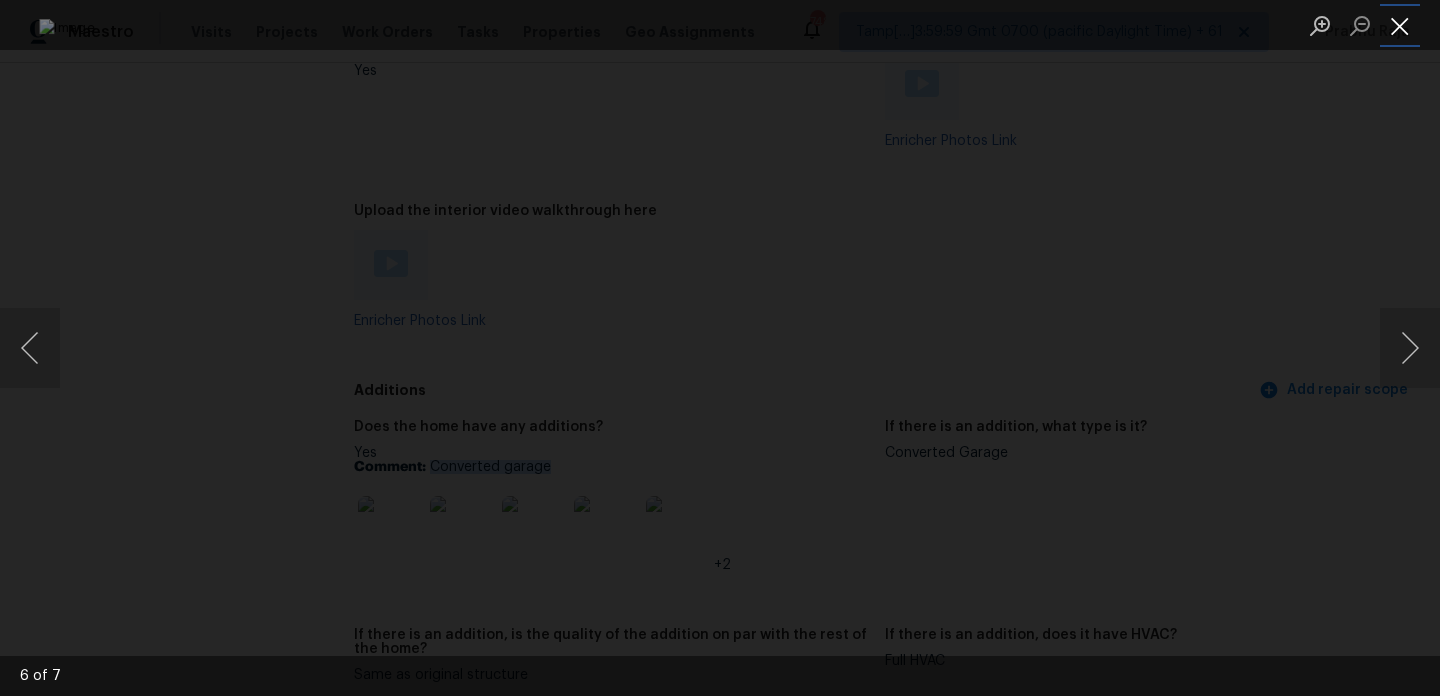 click at bounding box center (1400, 25) 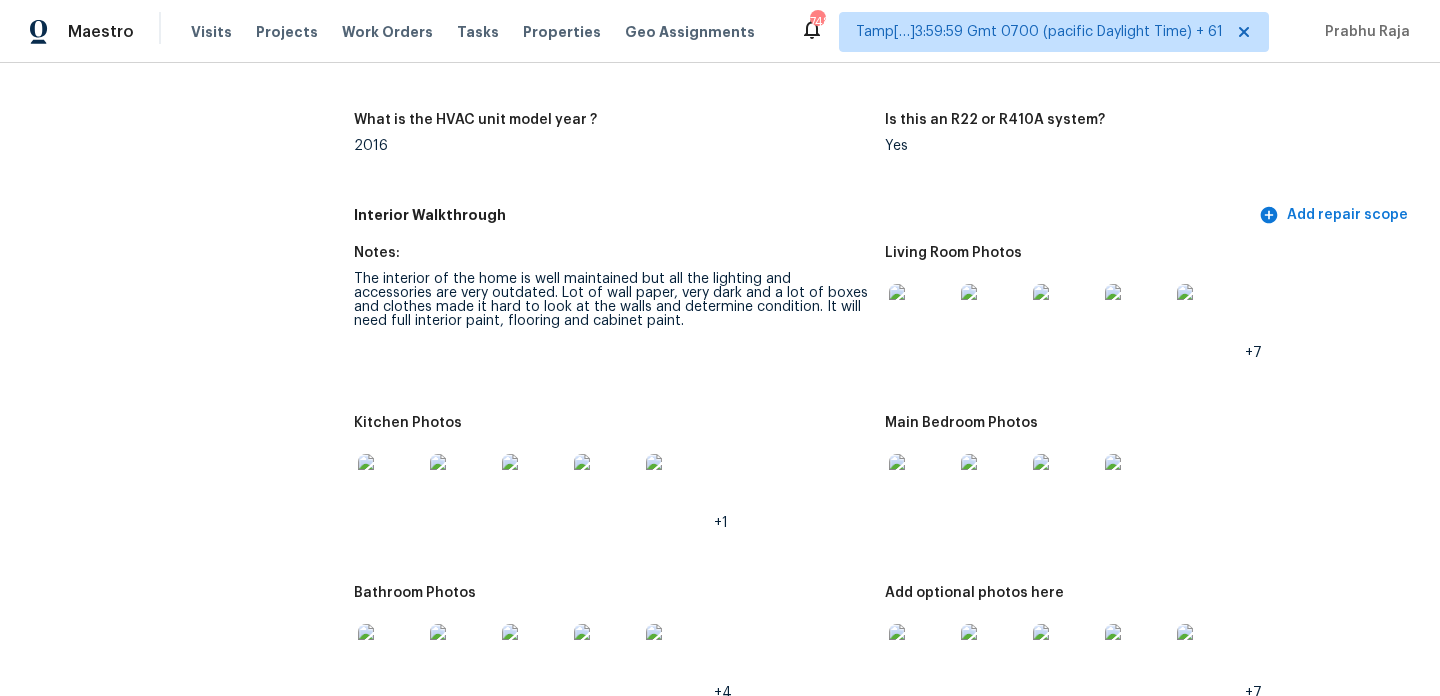 scroll, scrollTop: 2337, scrollLeft: 0, axis: vertical 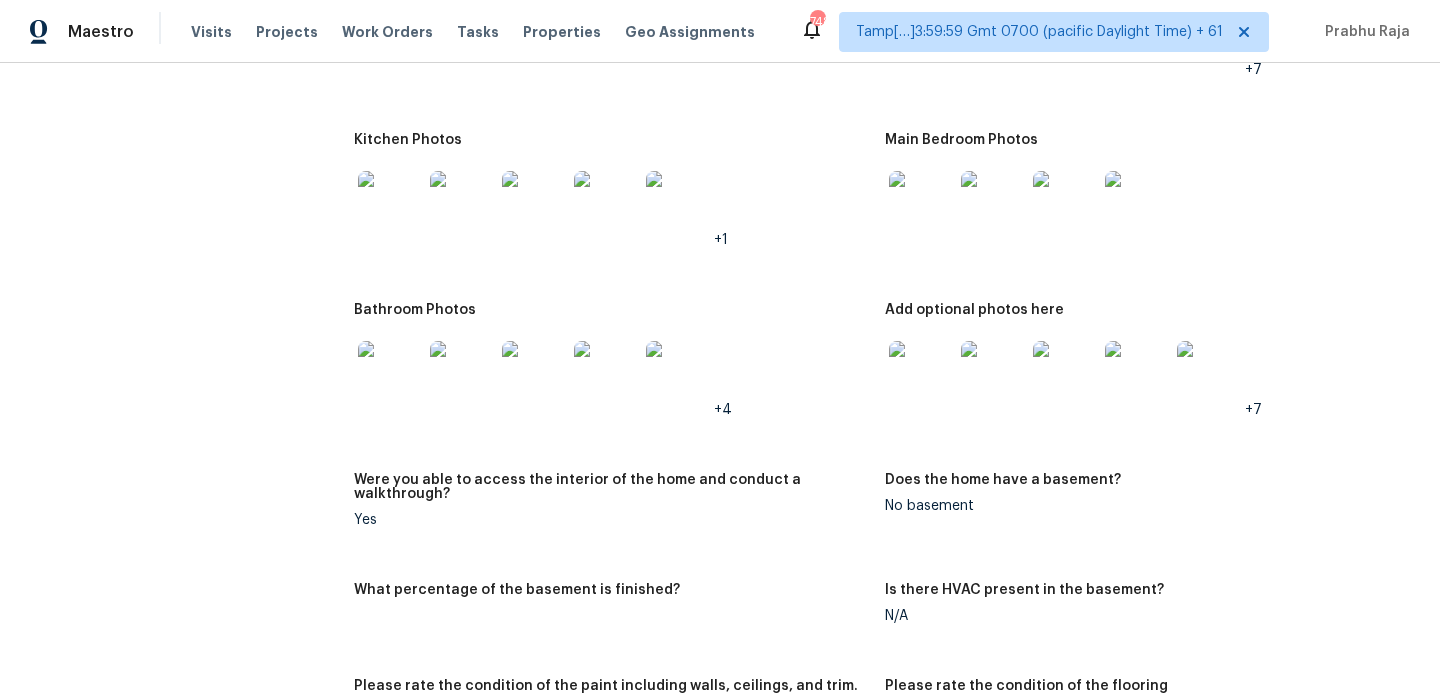 click at bounding box center (390, 373) 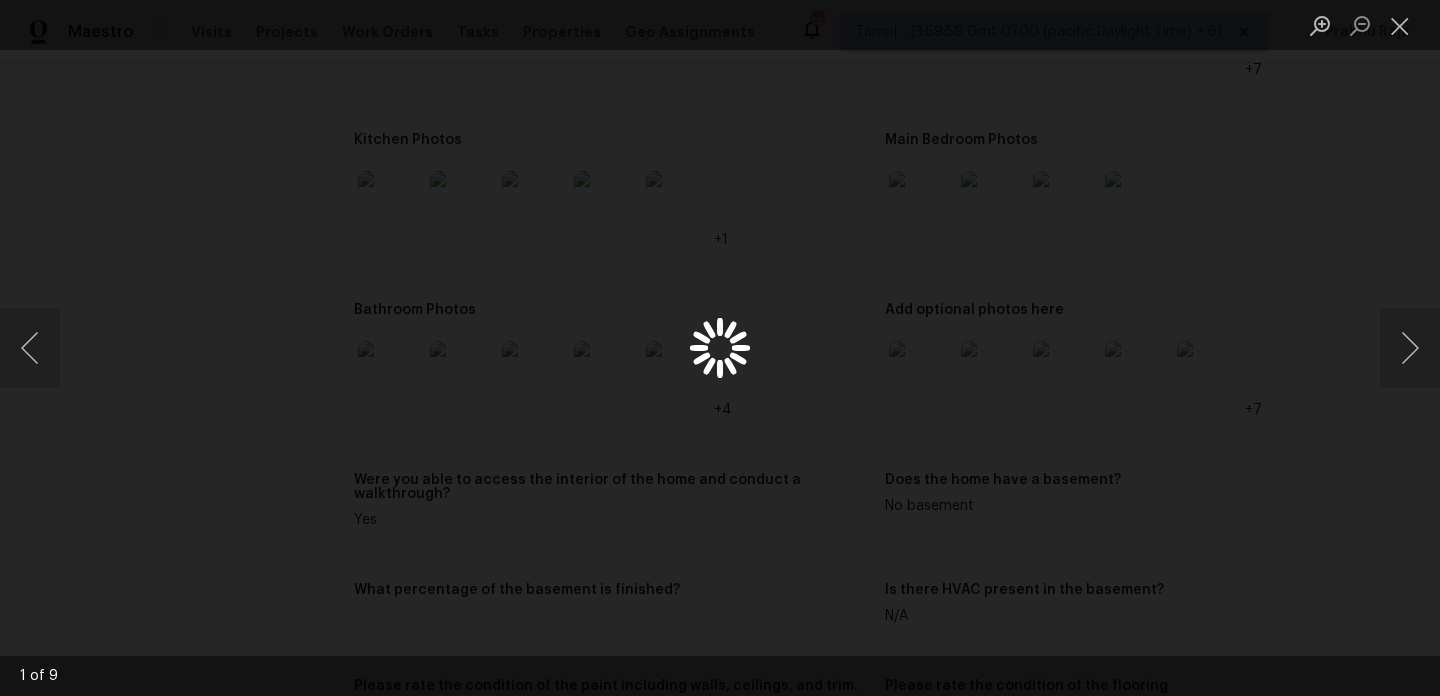 click at bounding box center (720, 348) 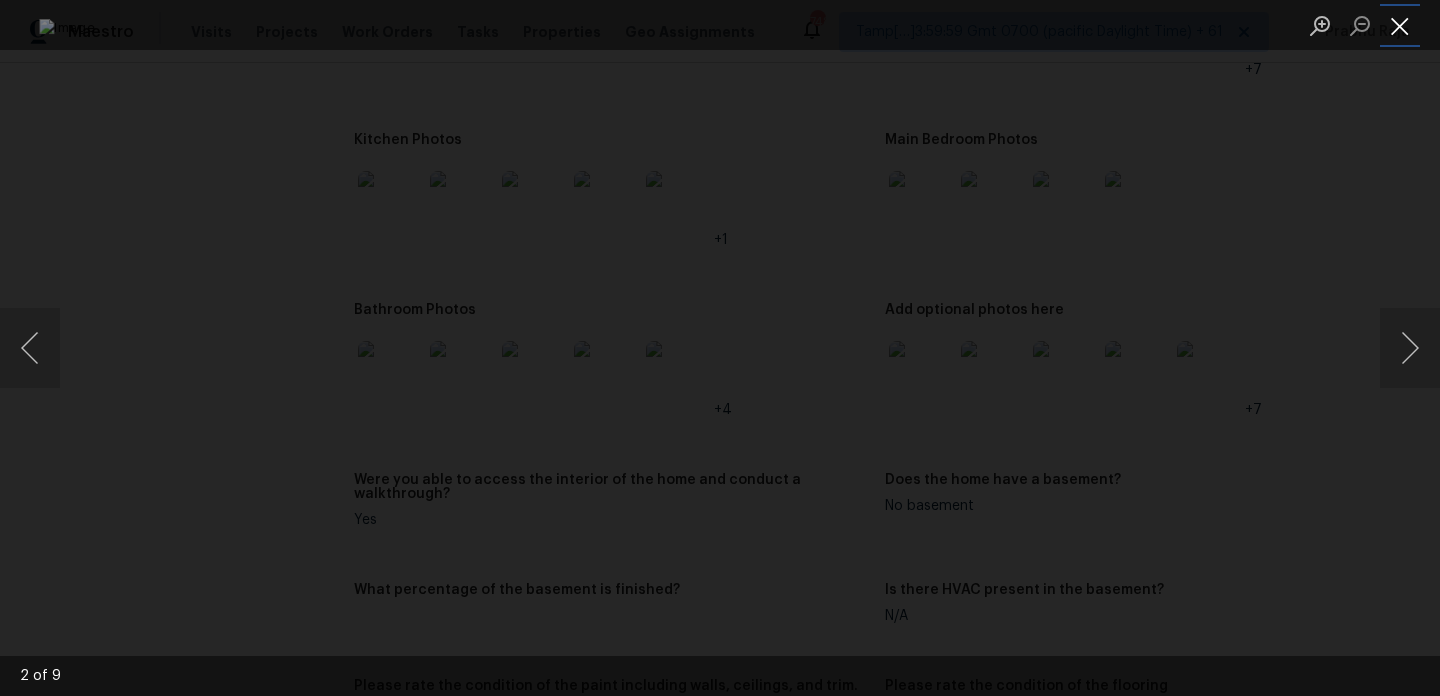 click at bounding box center (1400, 25) 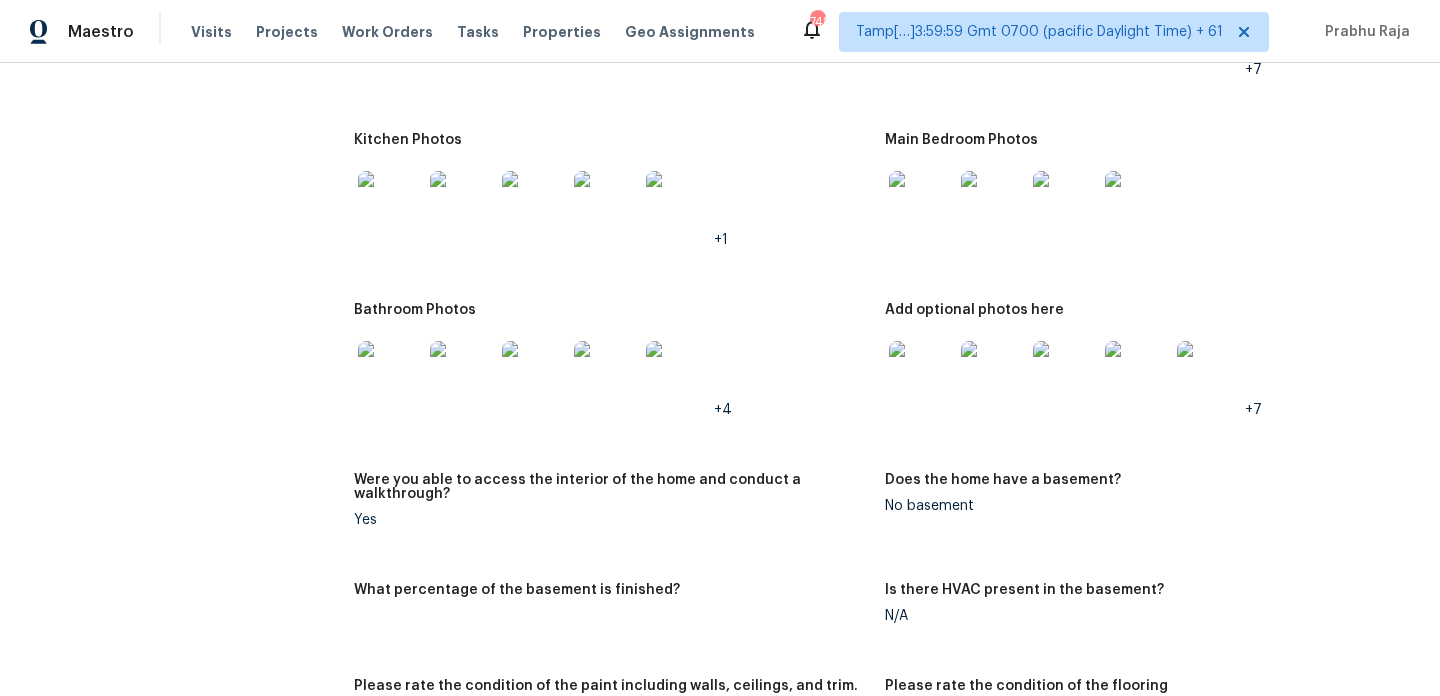 click at bounding box center [390, 203] 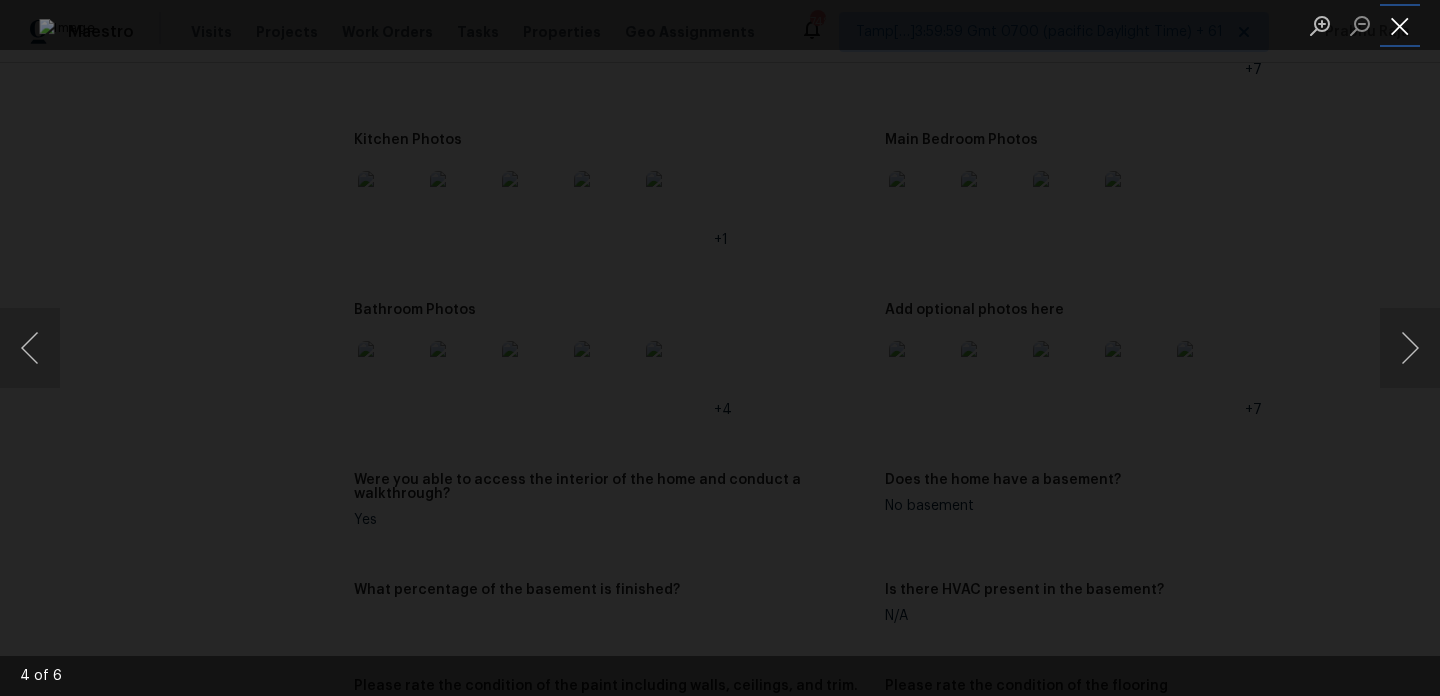 click at bounding box center (1400, 25) 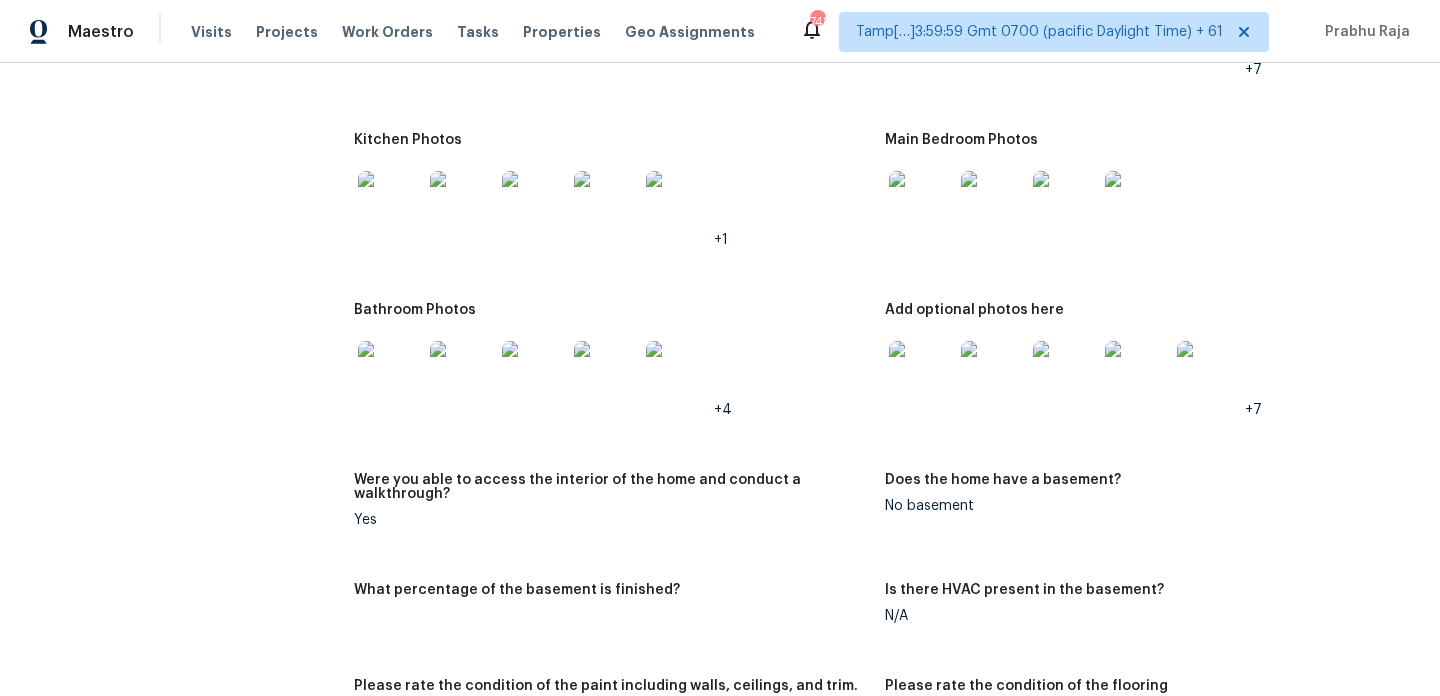 click at bounding box center [921, 373] 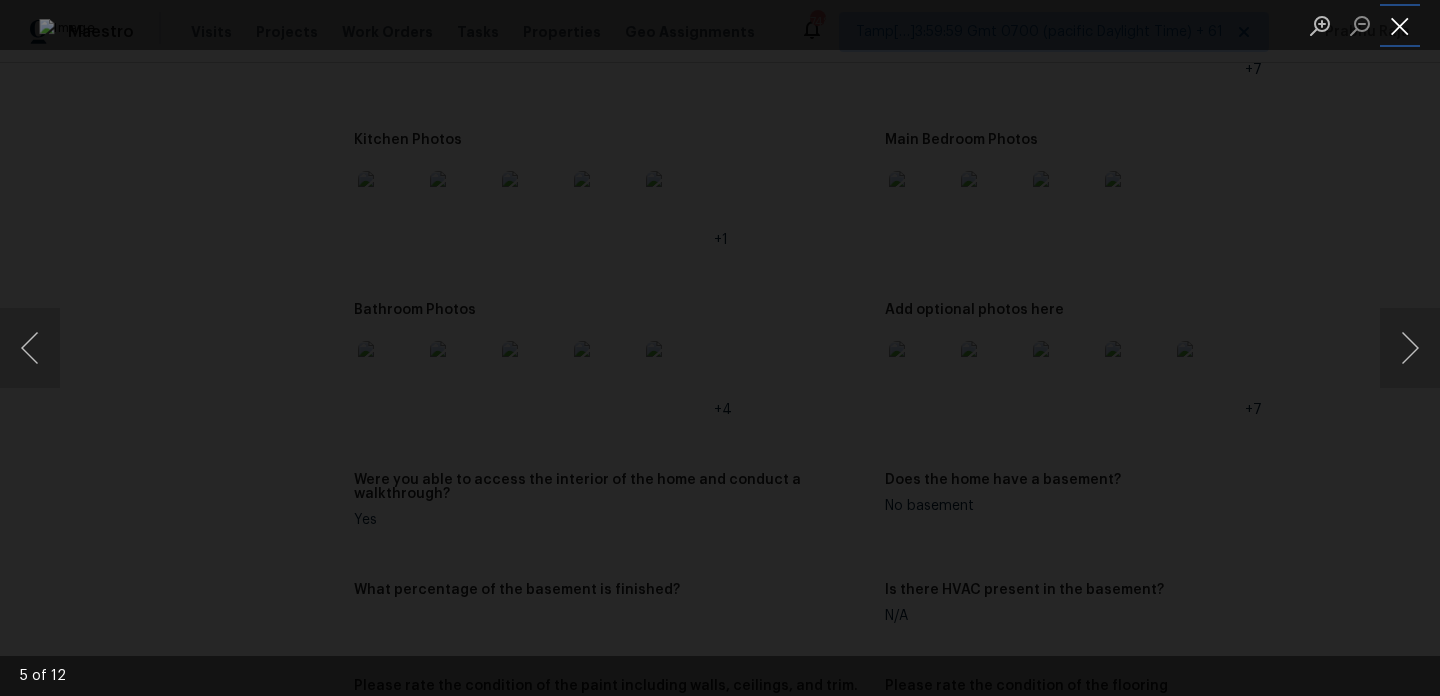 click at bounding box center [1400, 25] 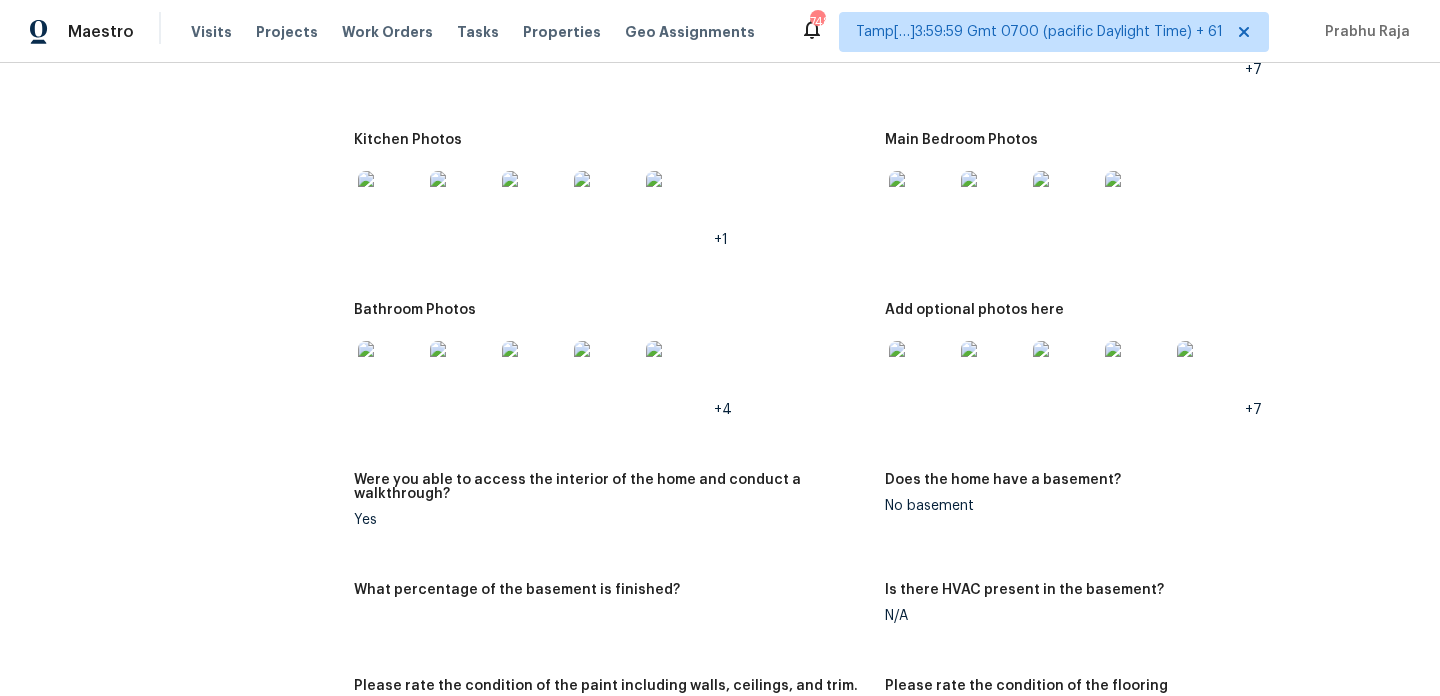 click at bounding box center [921, 203] 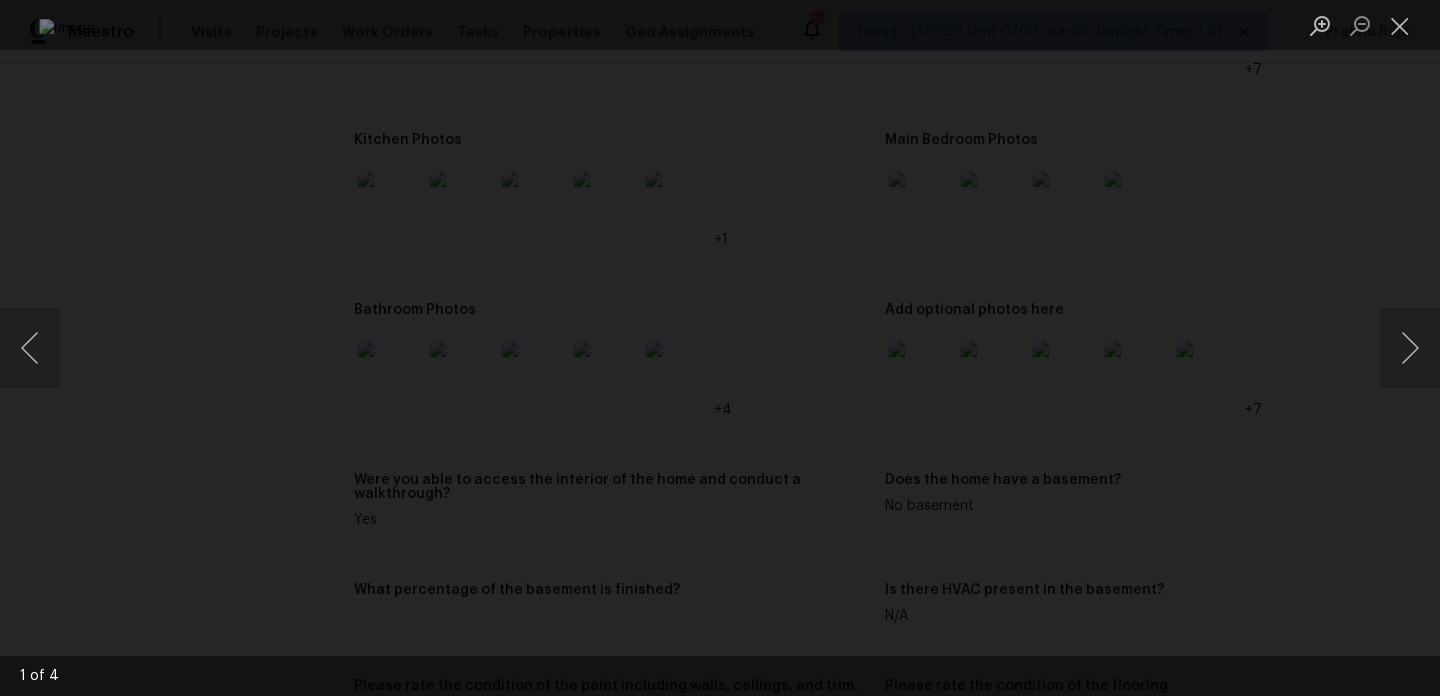 click at bounding box center (1370, 25) 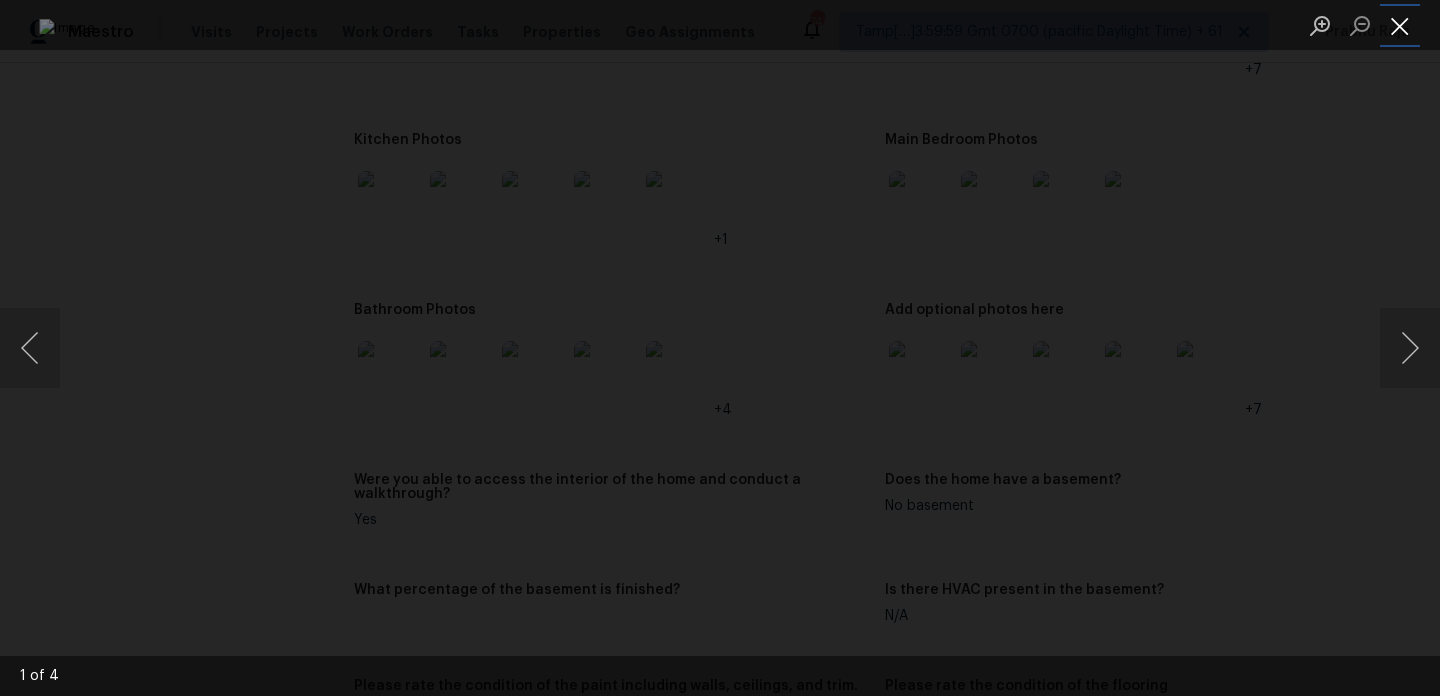 click at bounding box center [1400, 25] 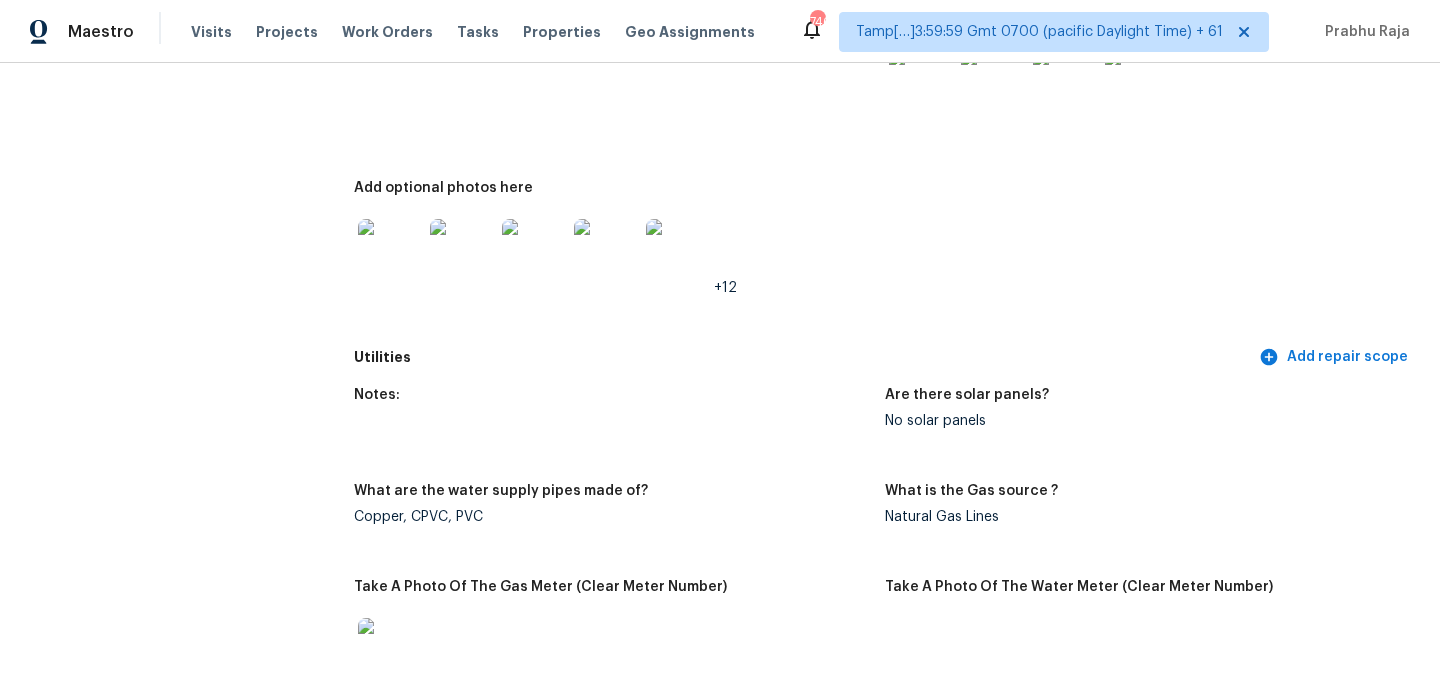 scroll, scrollTop: 0, scrollLeft: 0, axis: both 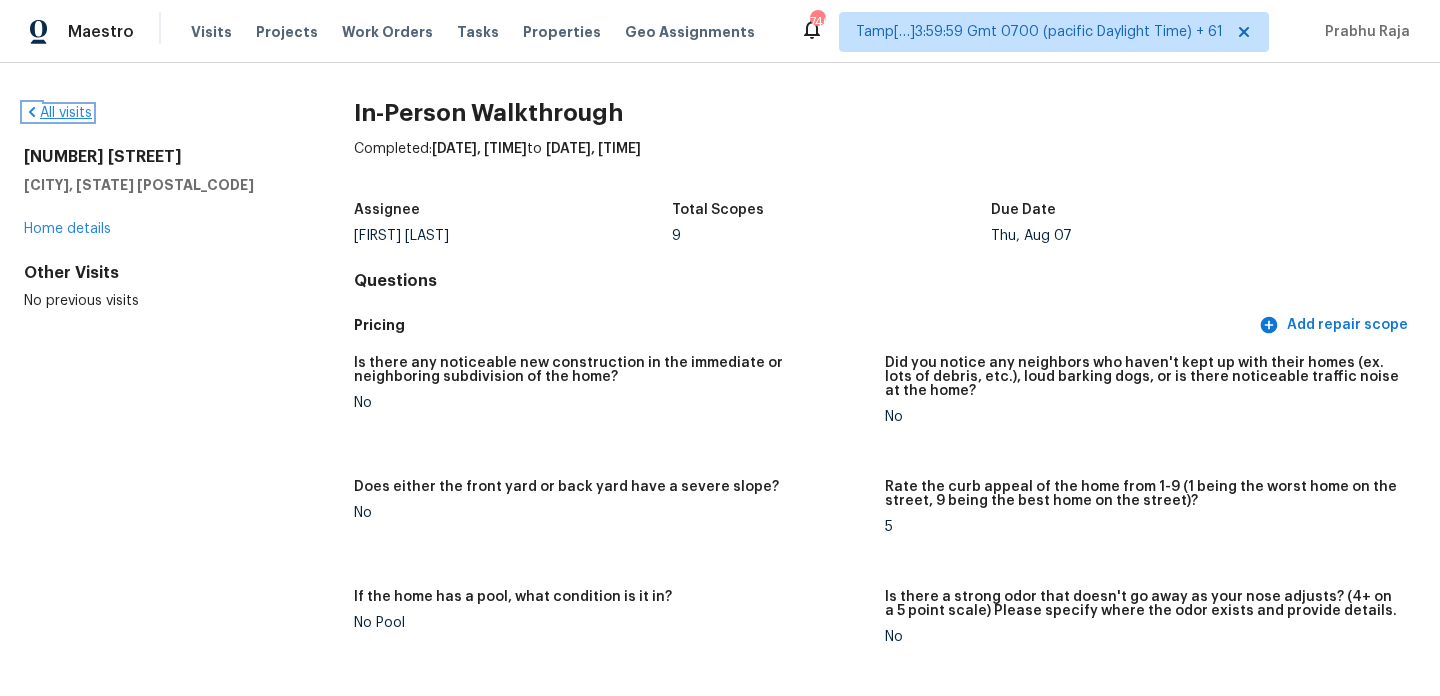 click on "All visits" at bounding box center [58, 113] 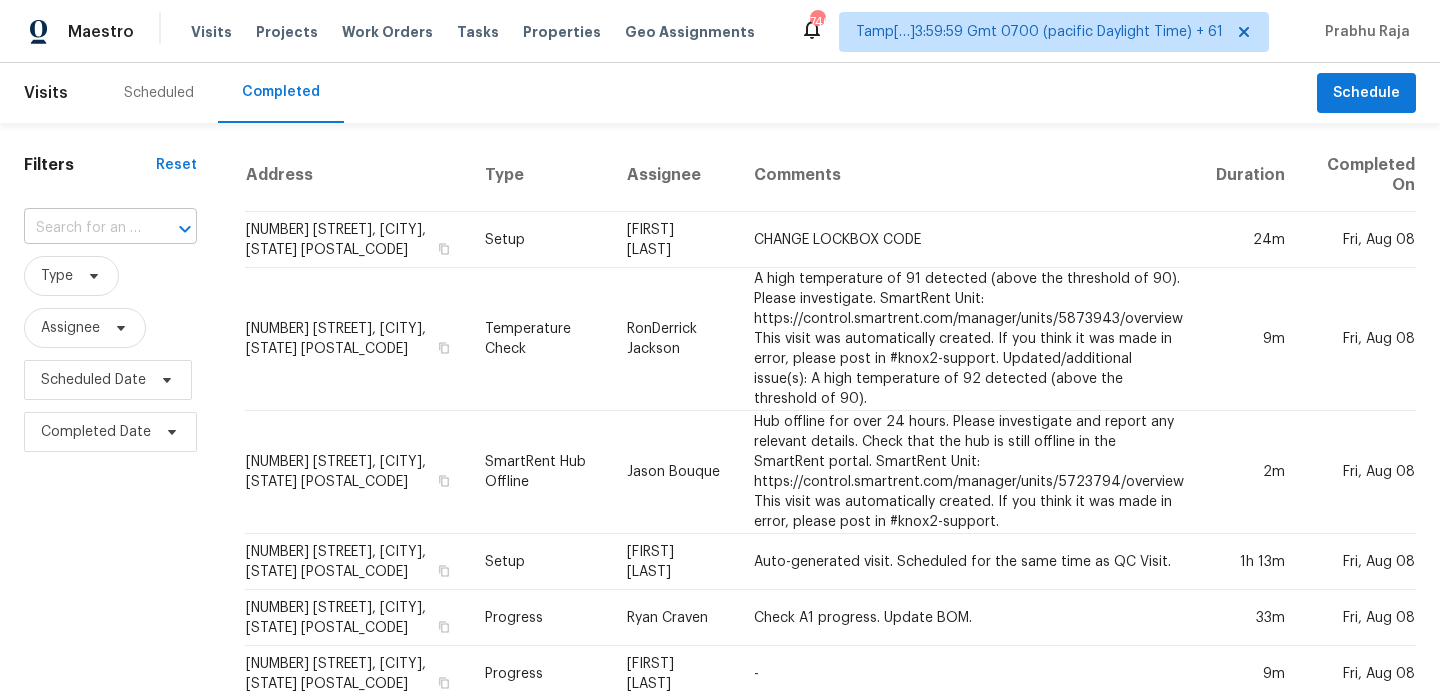 click at bounding box center [82, 228] 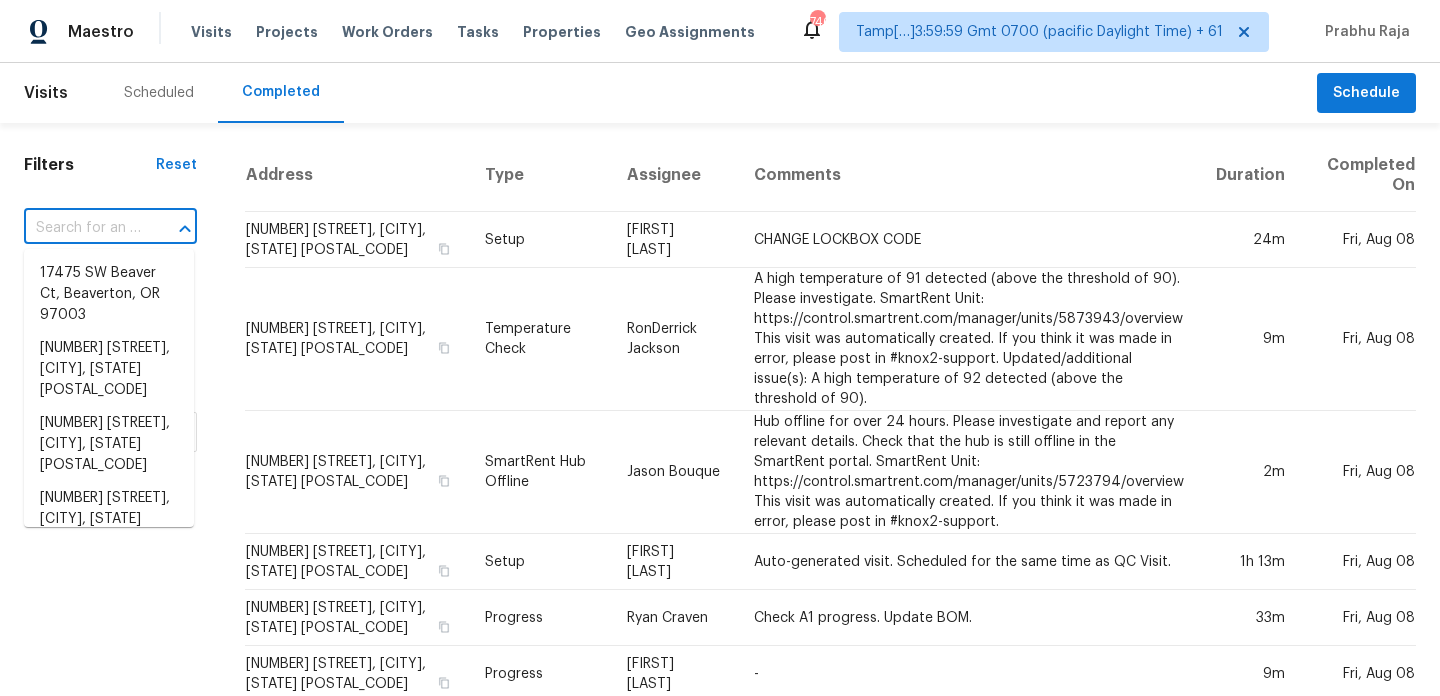 paste on "107 Northgate Dr San Antonio, TX, 78218" 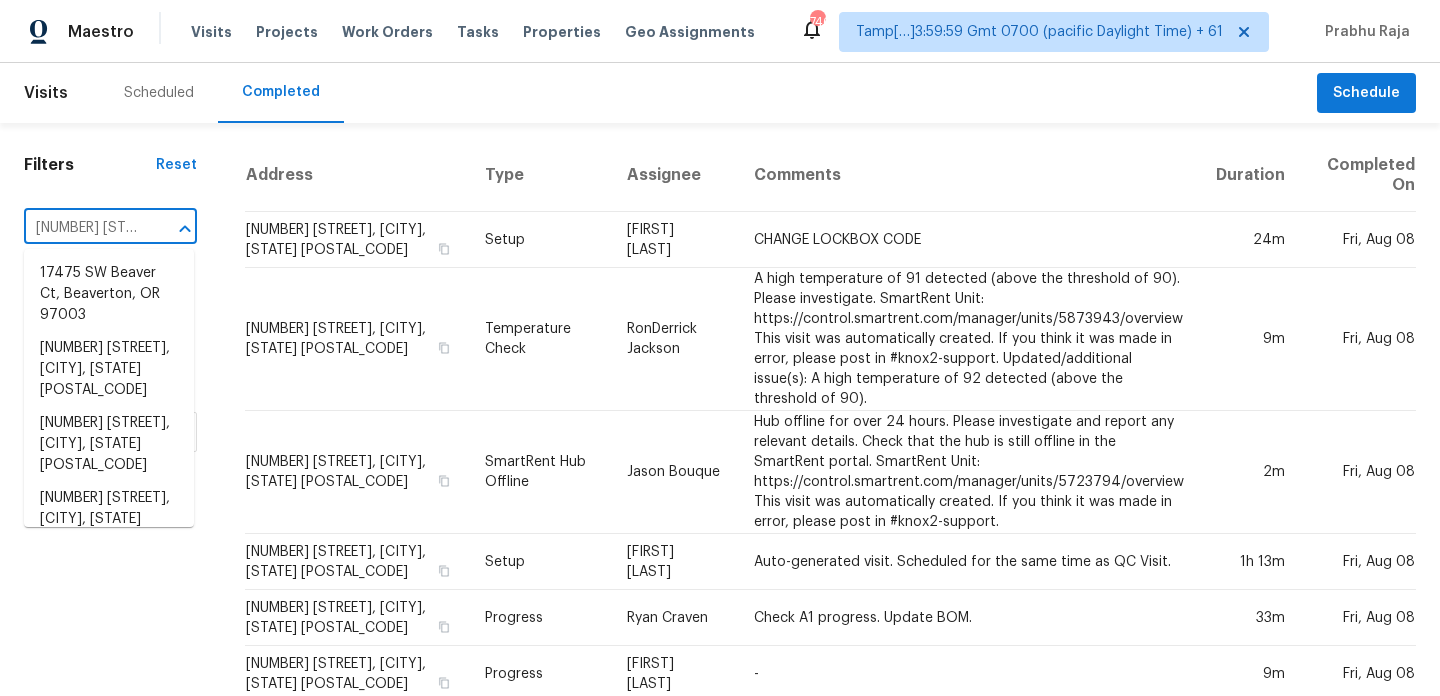 scroll, scrollTop: 0, scrollLeft: 161, axis: horizontal 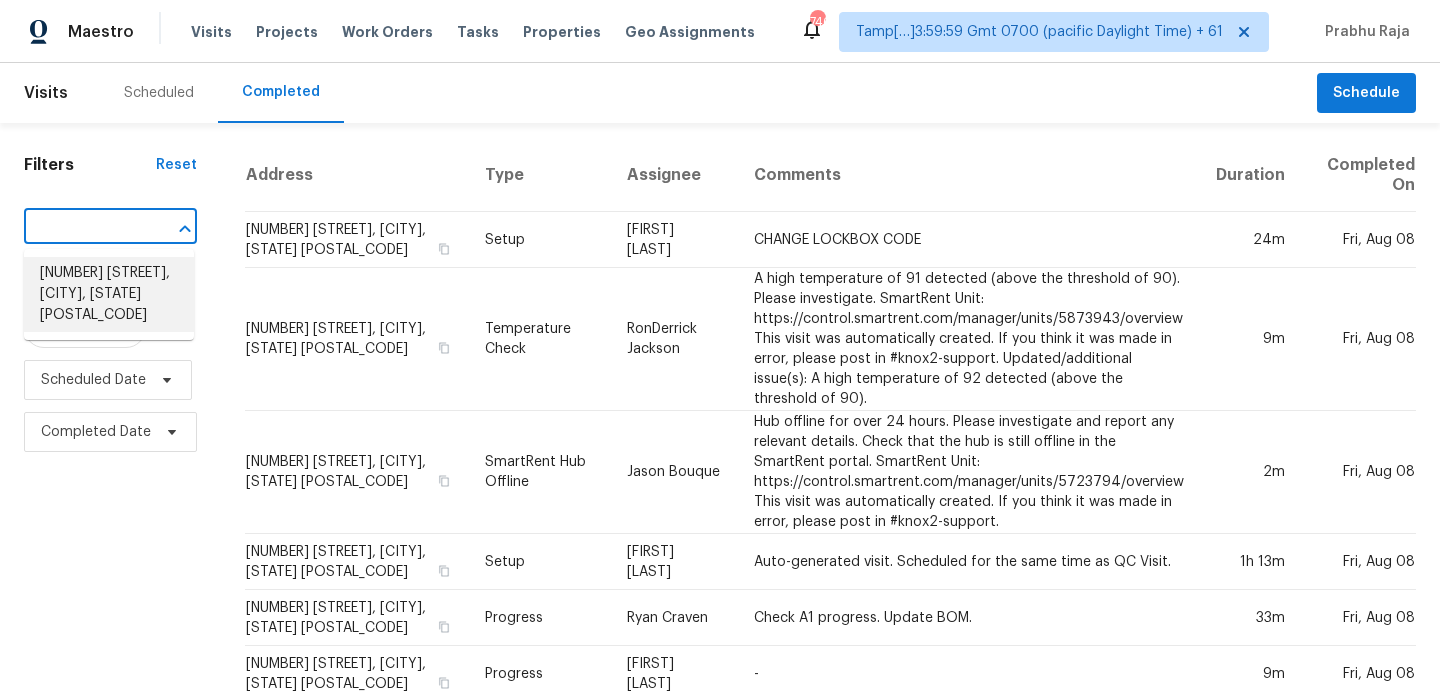 click on "107 Northgate Dr, San Antonio, TX 78218" at bounding box center (109, 294) 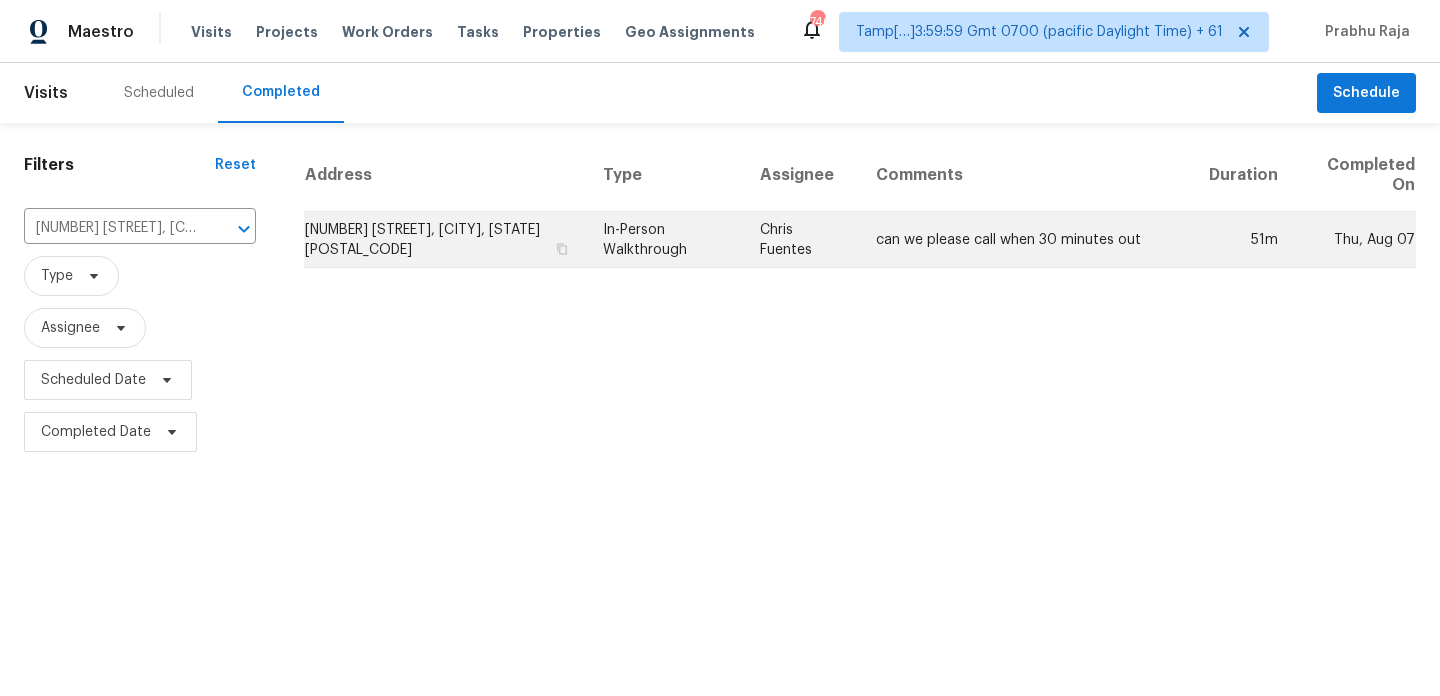 click on "In-Person Walkthrough" at bounding box center (665, 240) 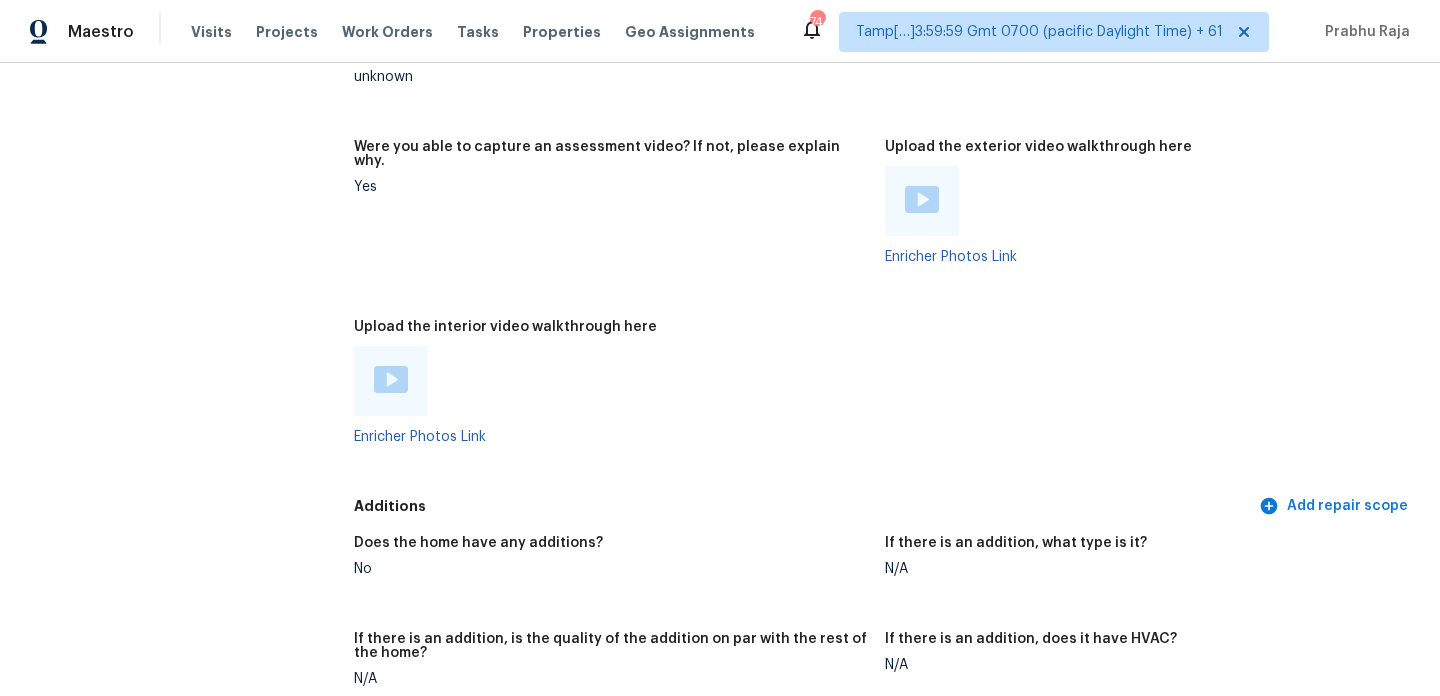 scroll, scrollTop: 3903, scrollLeft: 0, axis: vertical 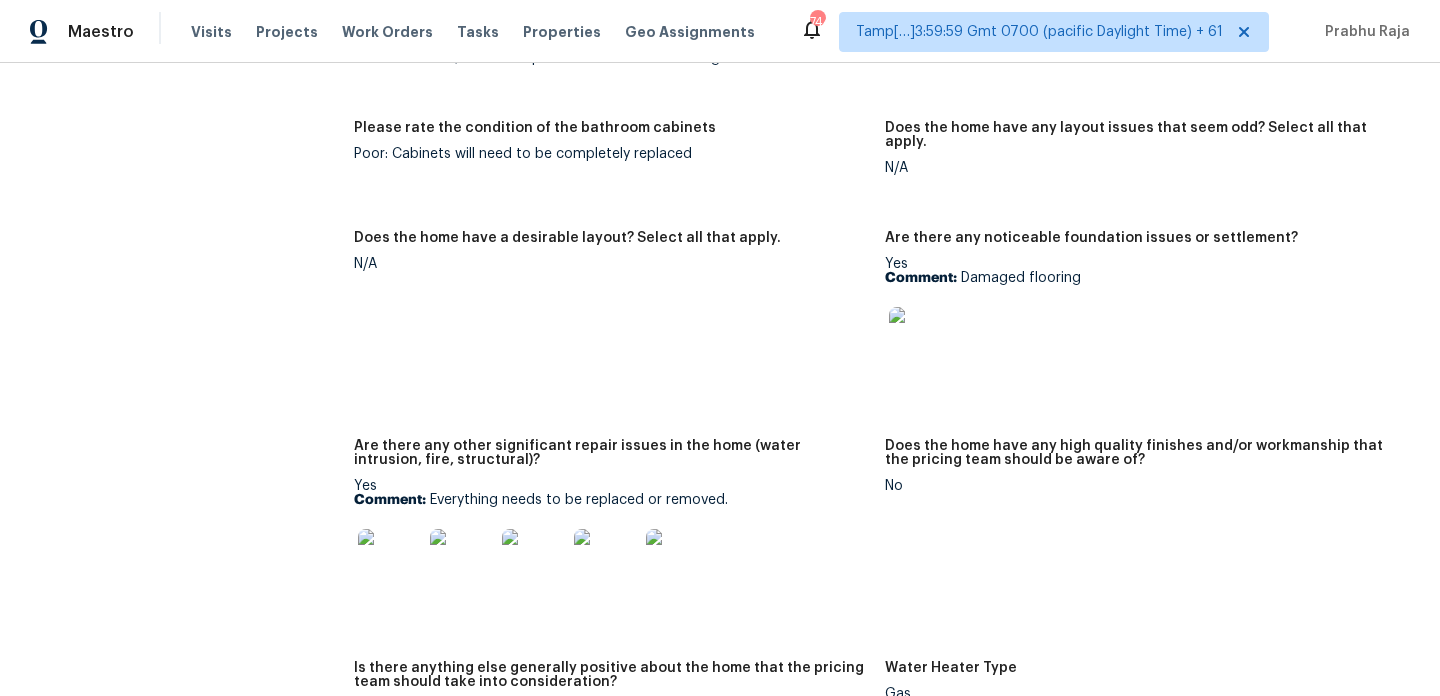 click at bounding box center [921, 339] 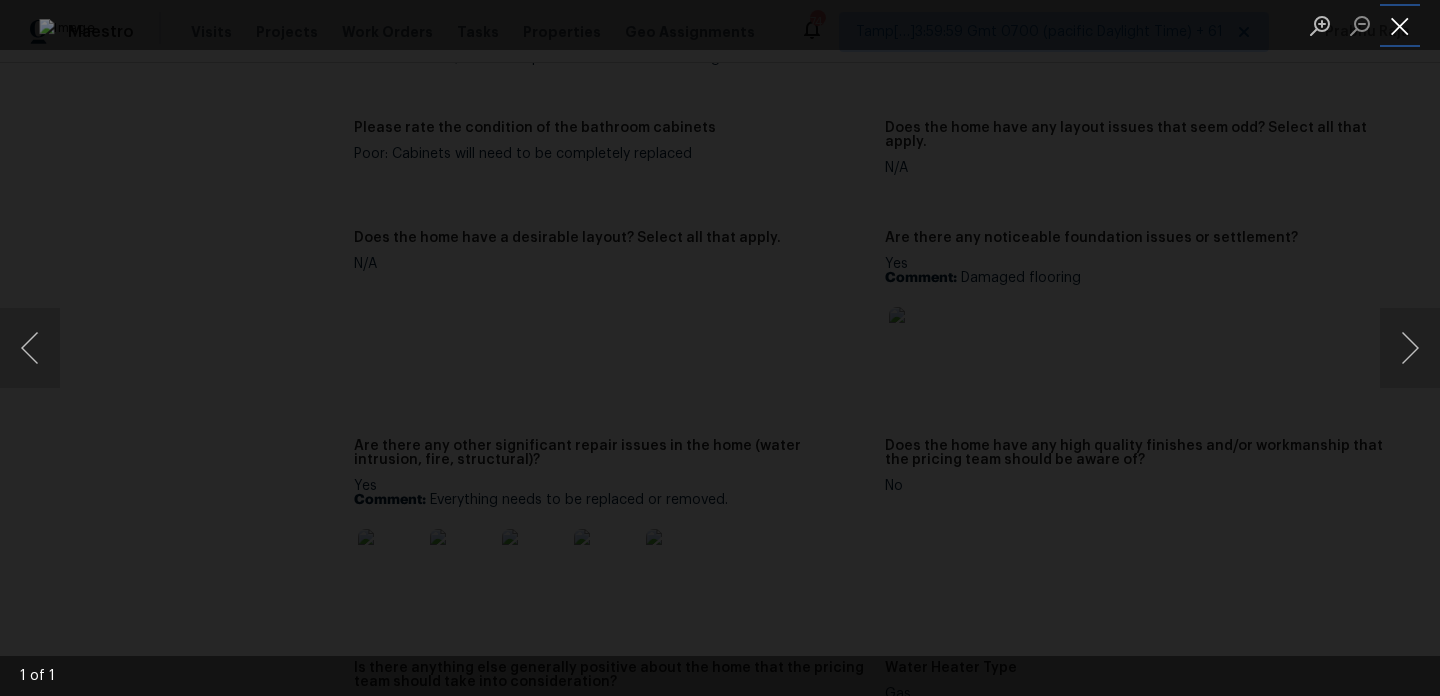 click at bounding box center (1400, 25) 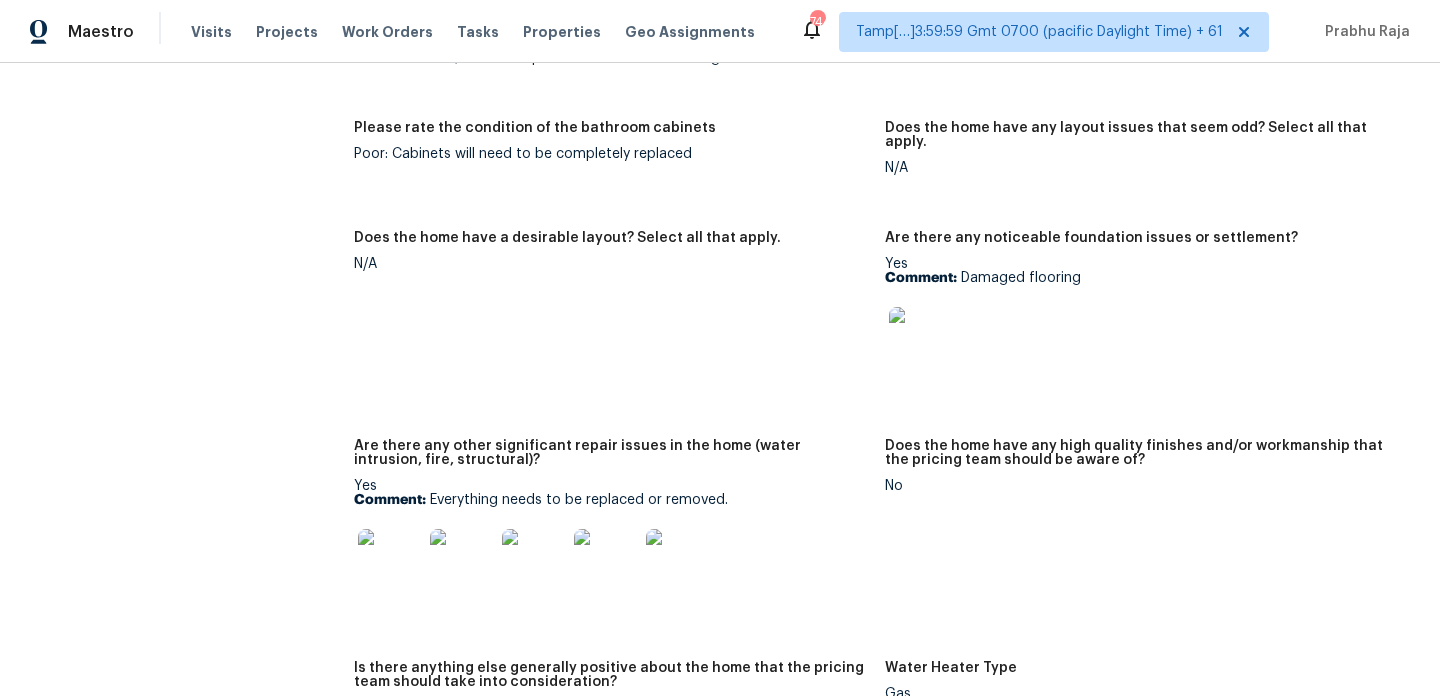 click on "Does the home have a desirable layout? Select all that apply. N/A" at bounding box center [619, 323] 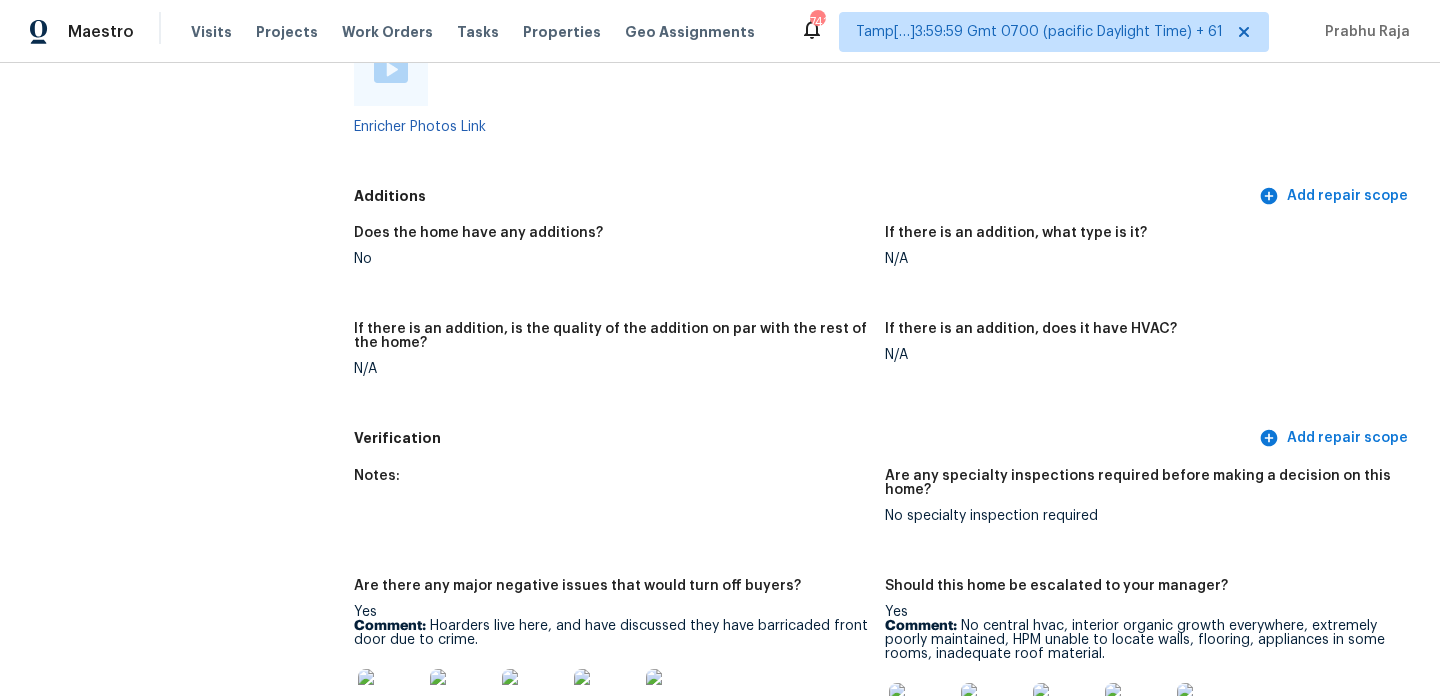scroll, scrollTop: 4457, scrollLeft: 0, axis: vertical 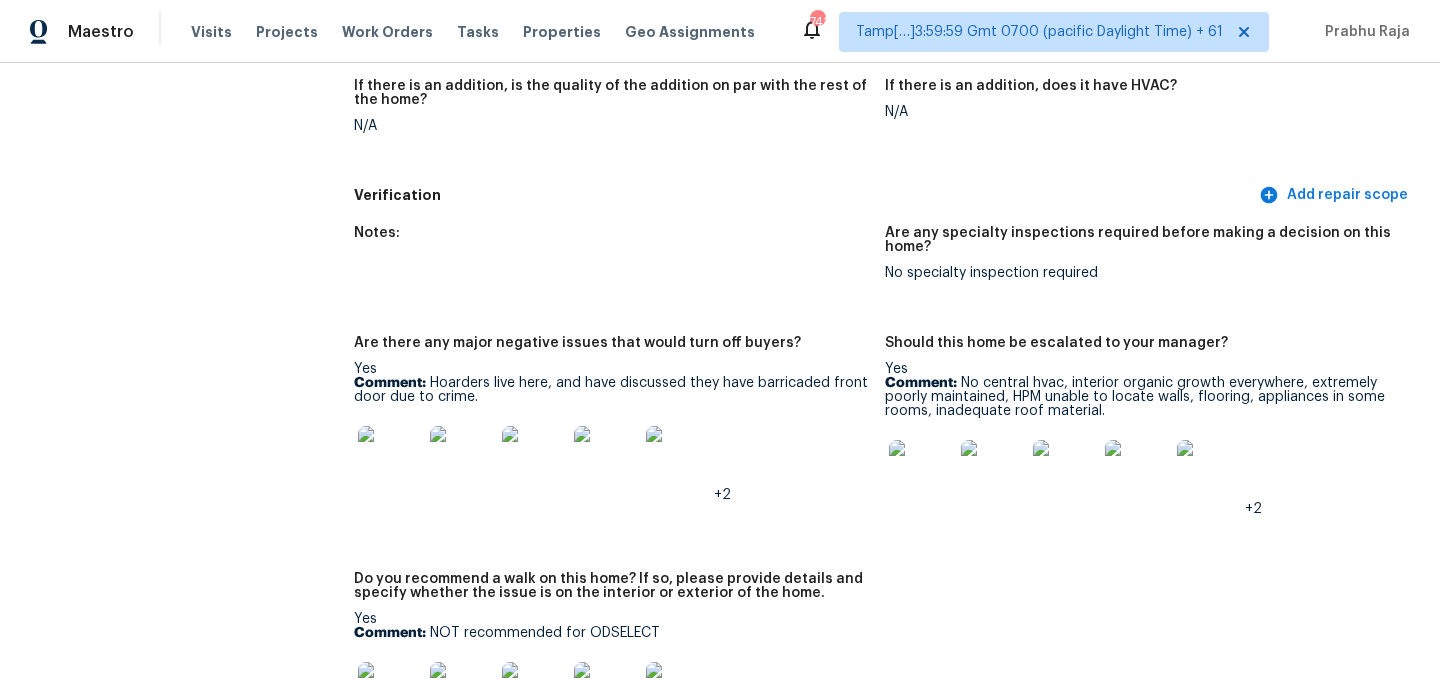 click at bounding box center [390, 458] 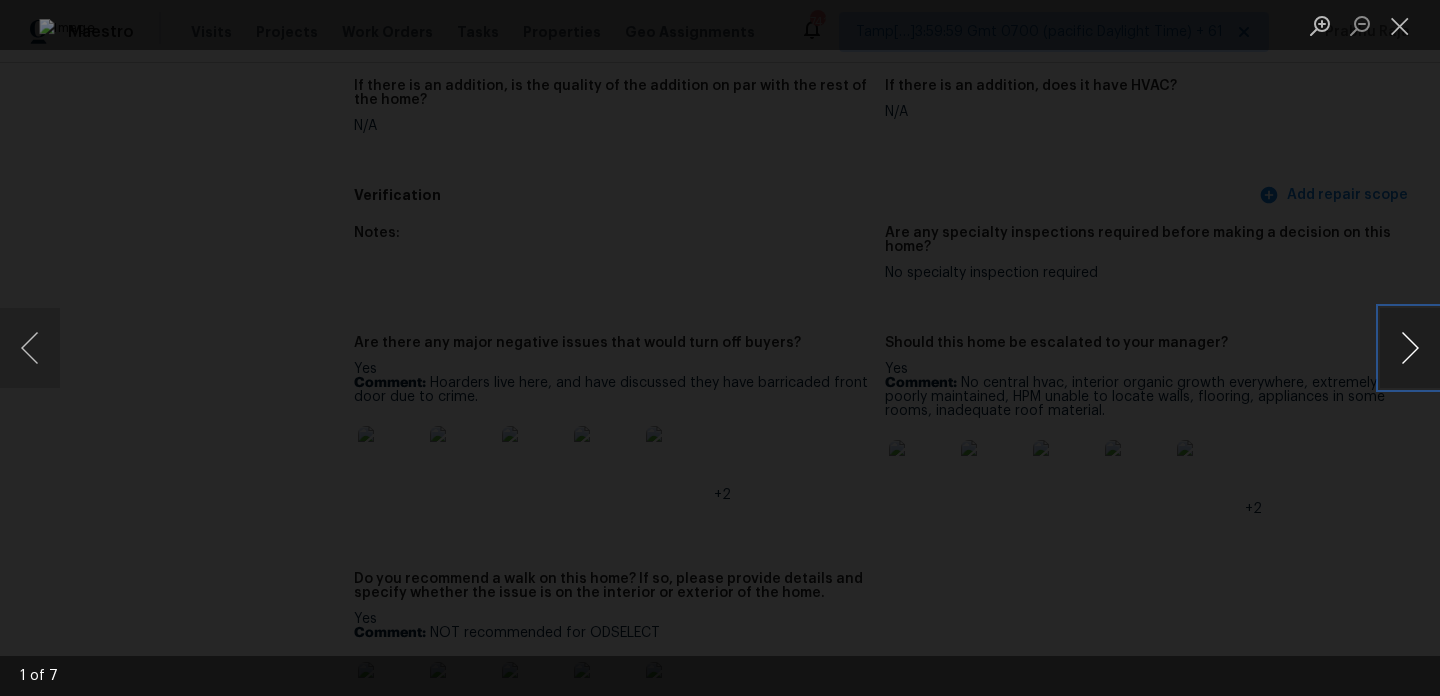click at bounding box center (1410, 348) 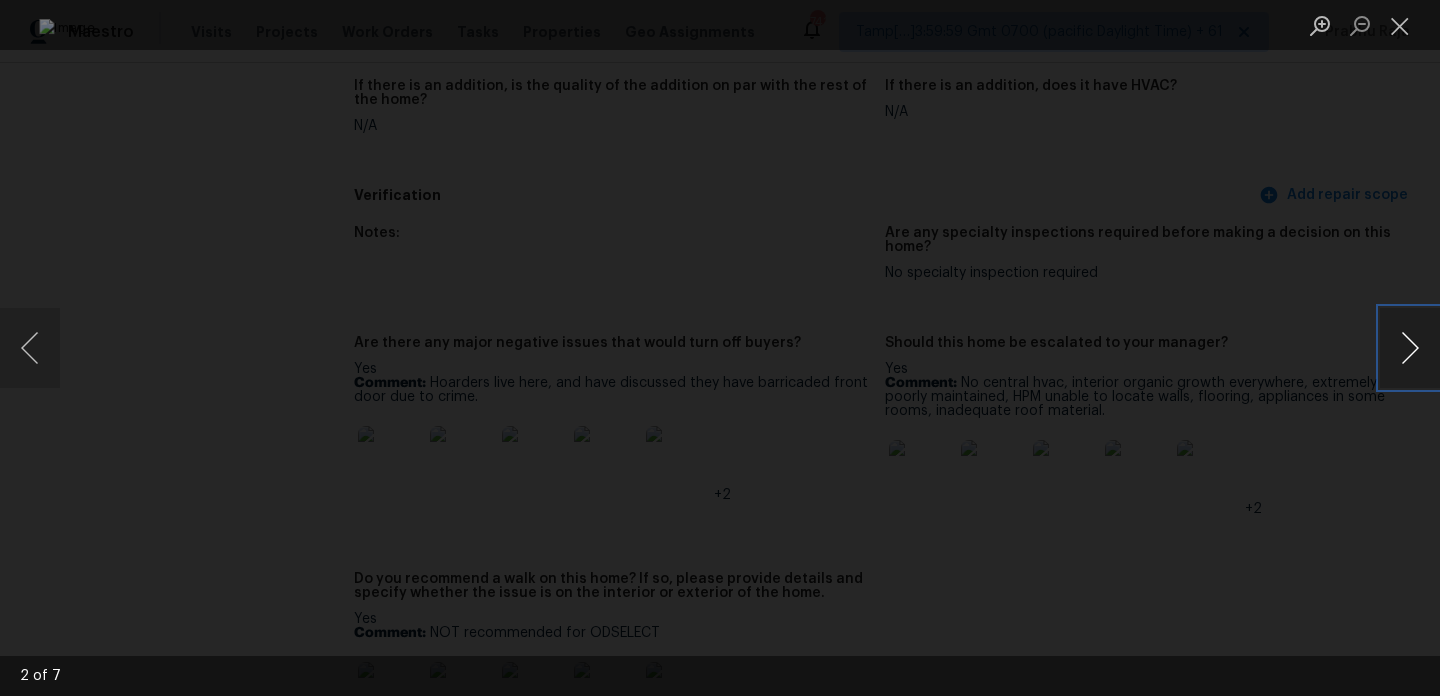 type 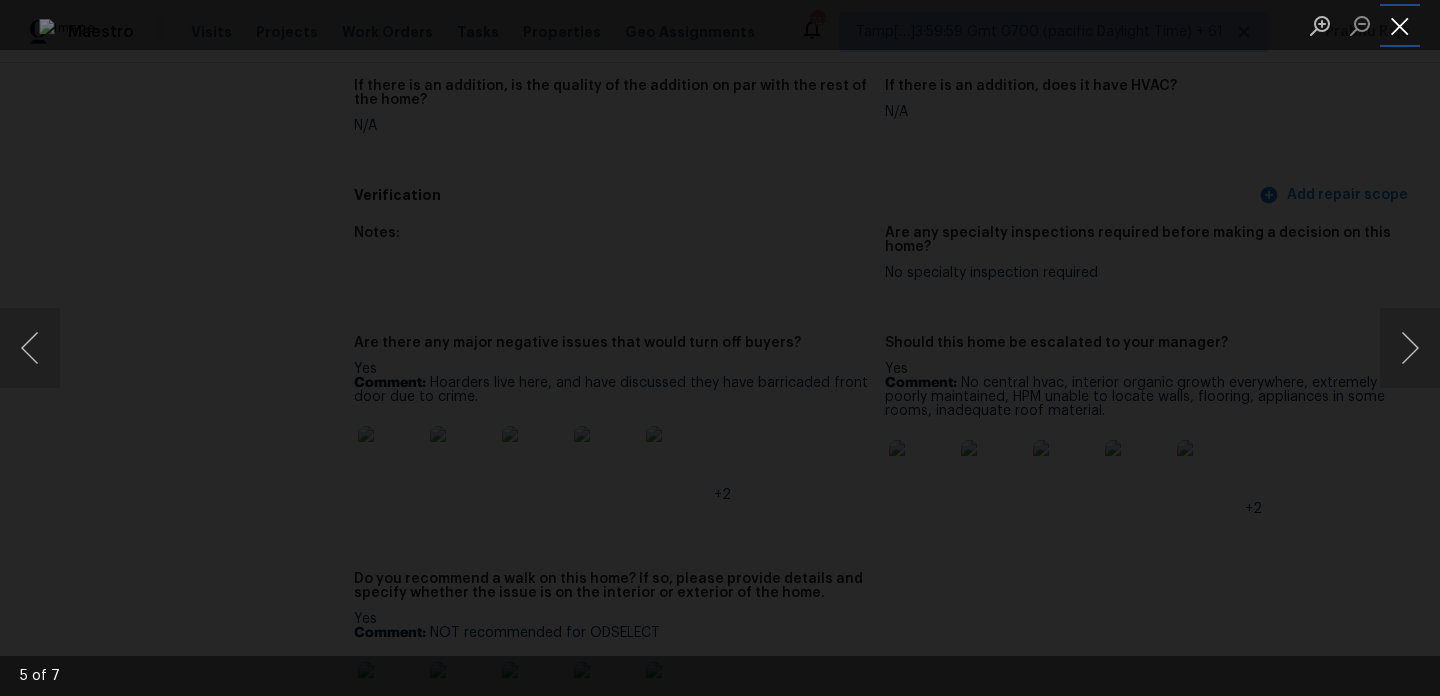 click at bounding box center (1400, 25) 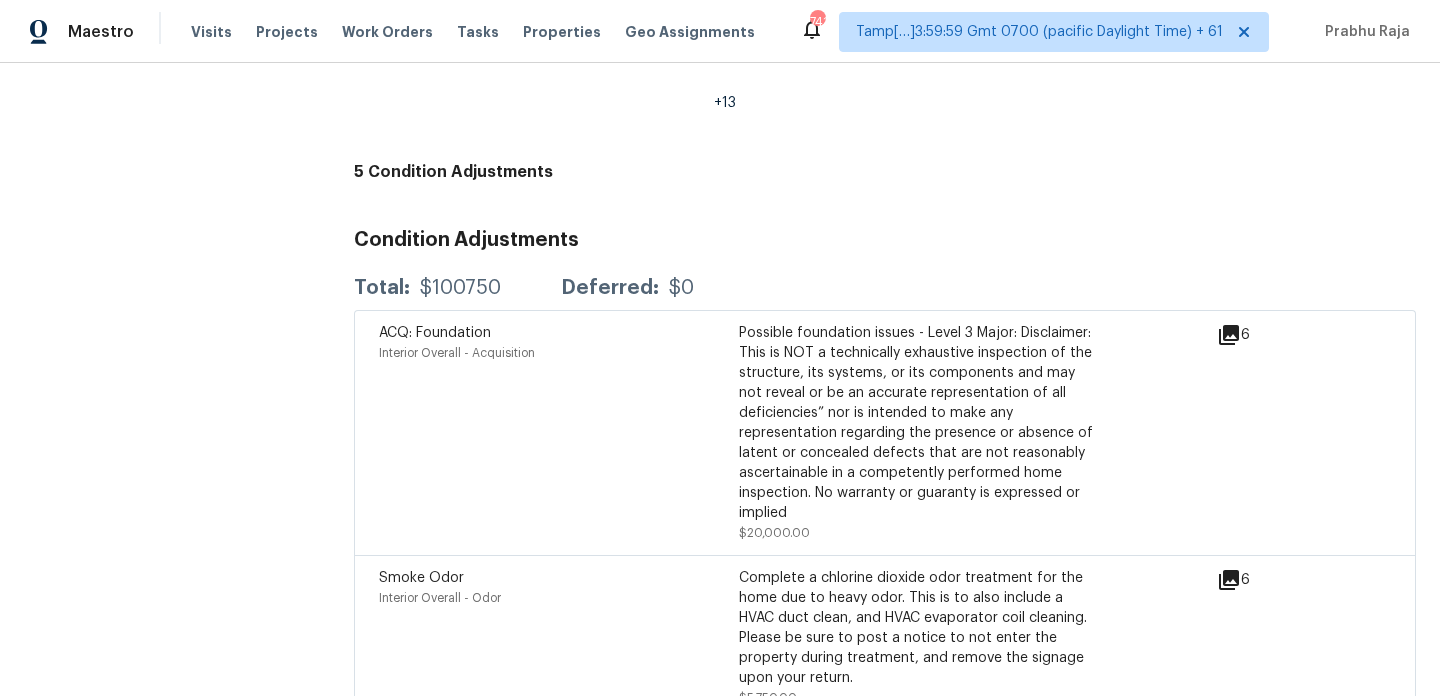 scroll, scrollTop: 5084, scrollLeft: 0, axis: vertical 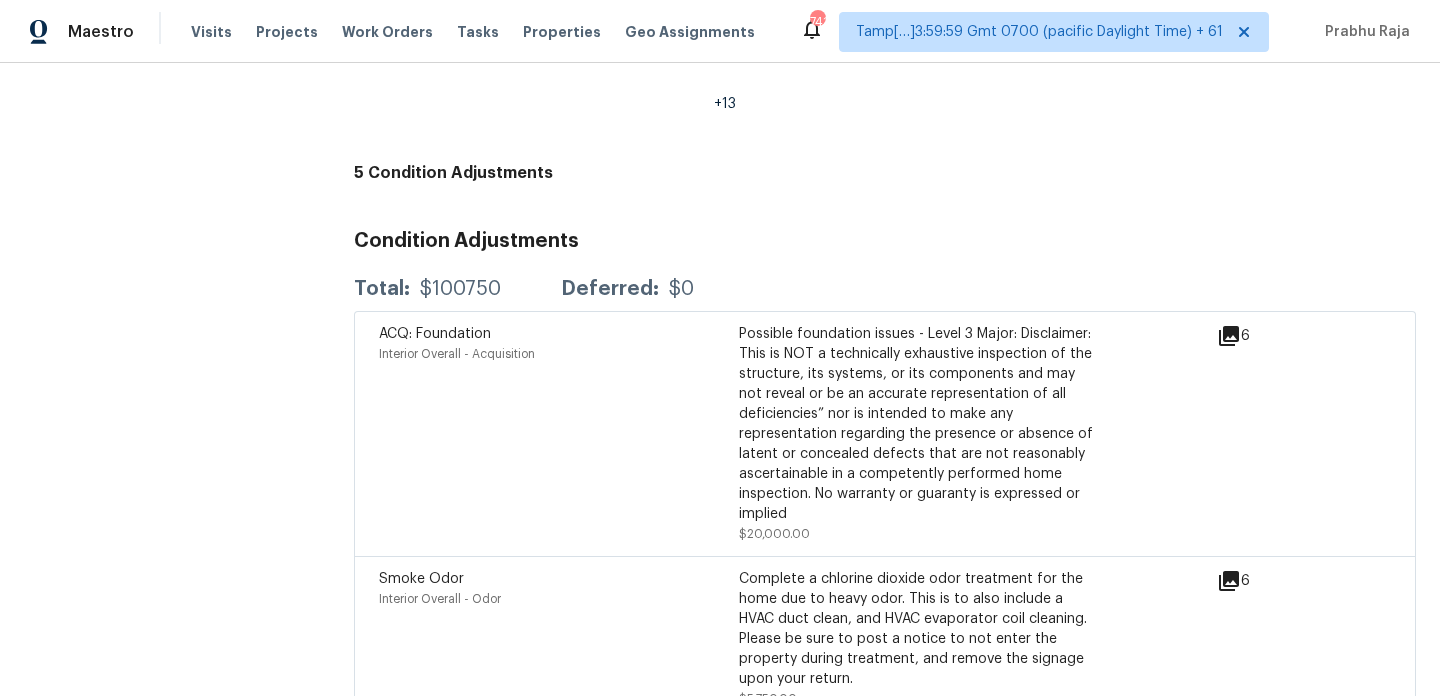 click 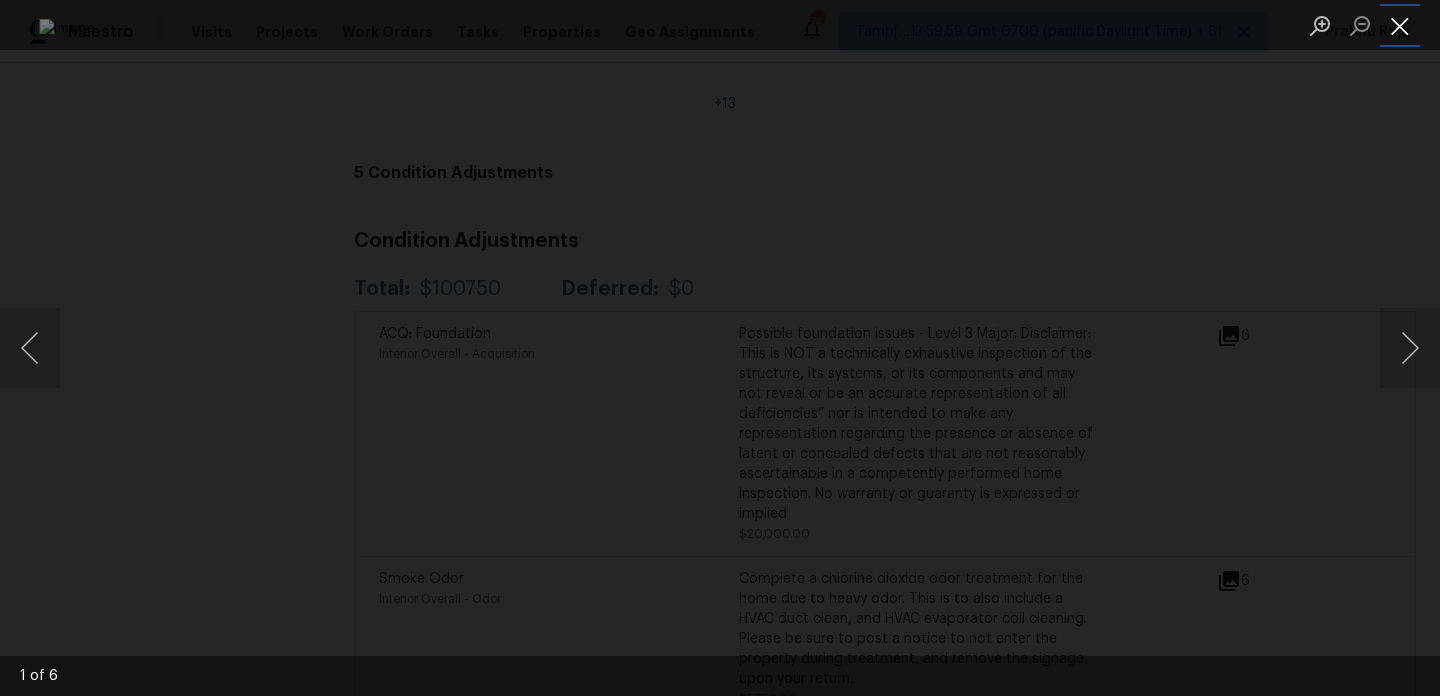 click at bounding box center (1400, 25) 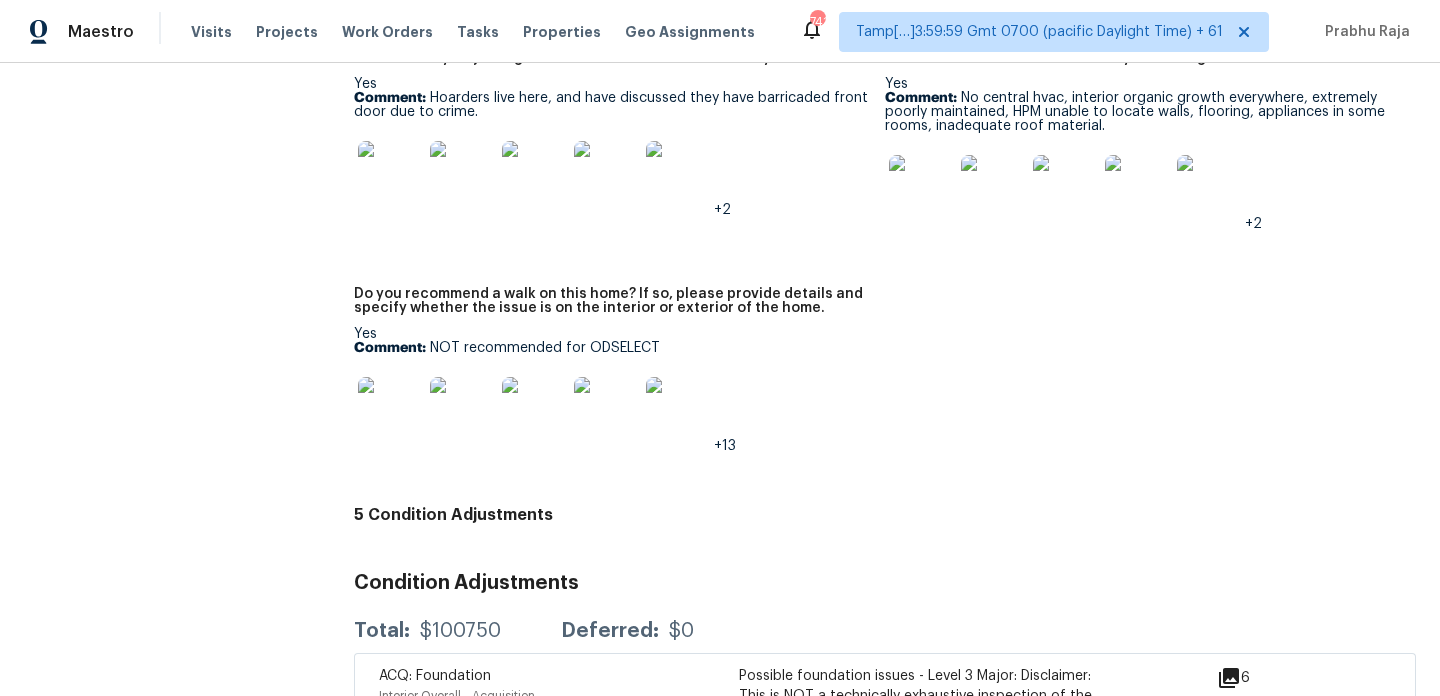 scroll, scrollTop: 4657, scrollLeft: 0, axis: vertical 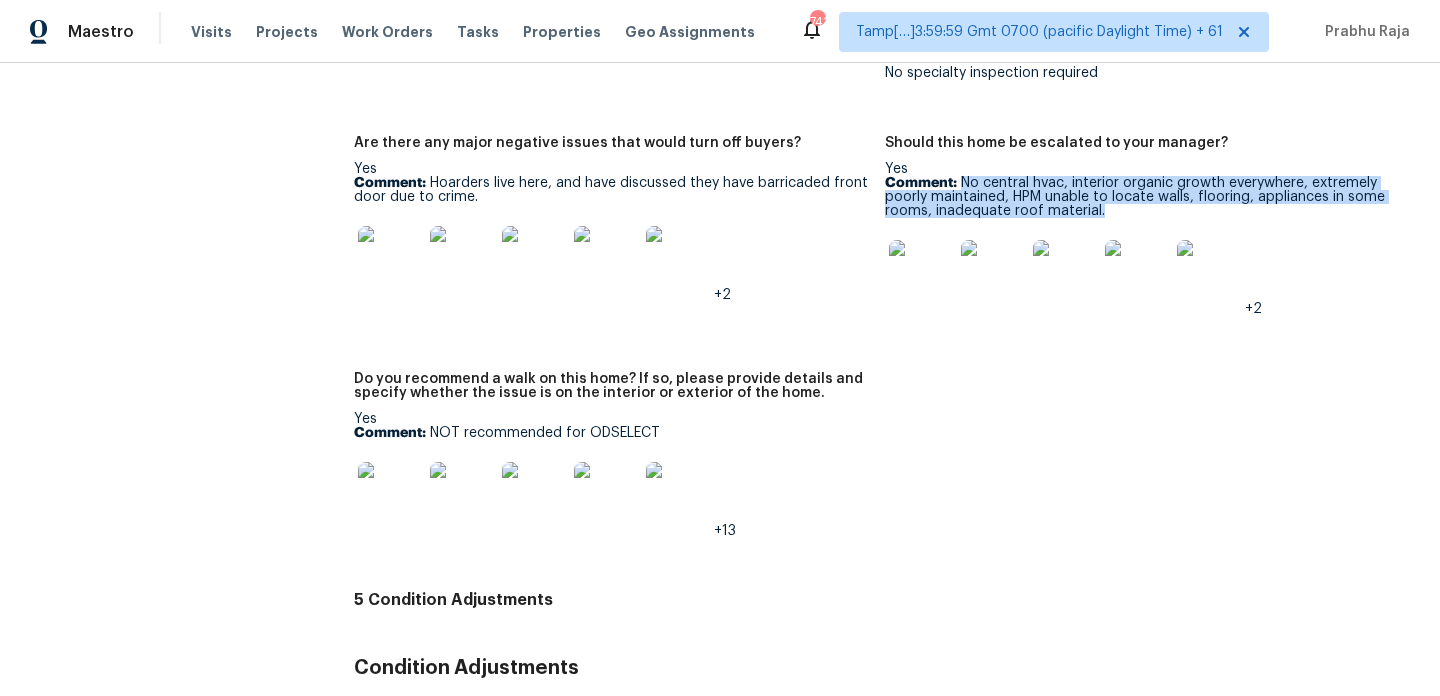 drag, startPoint x: 961, startPoint y: 136, endPoint x: 1107, endPoint y: 168, distance: 149.46571 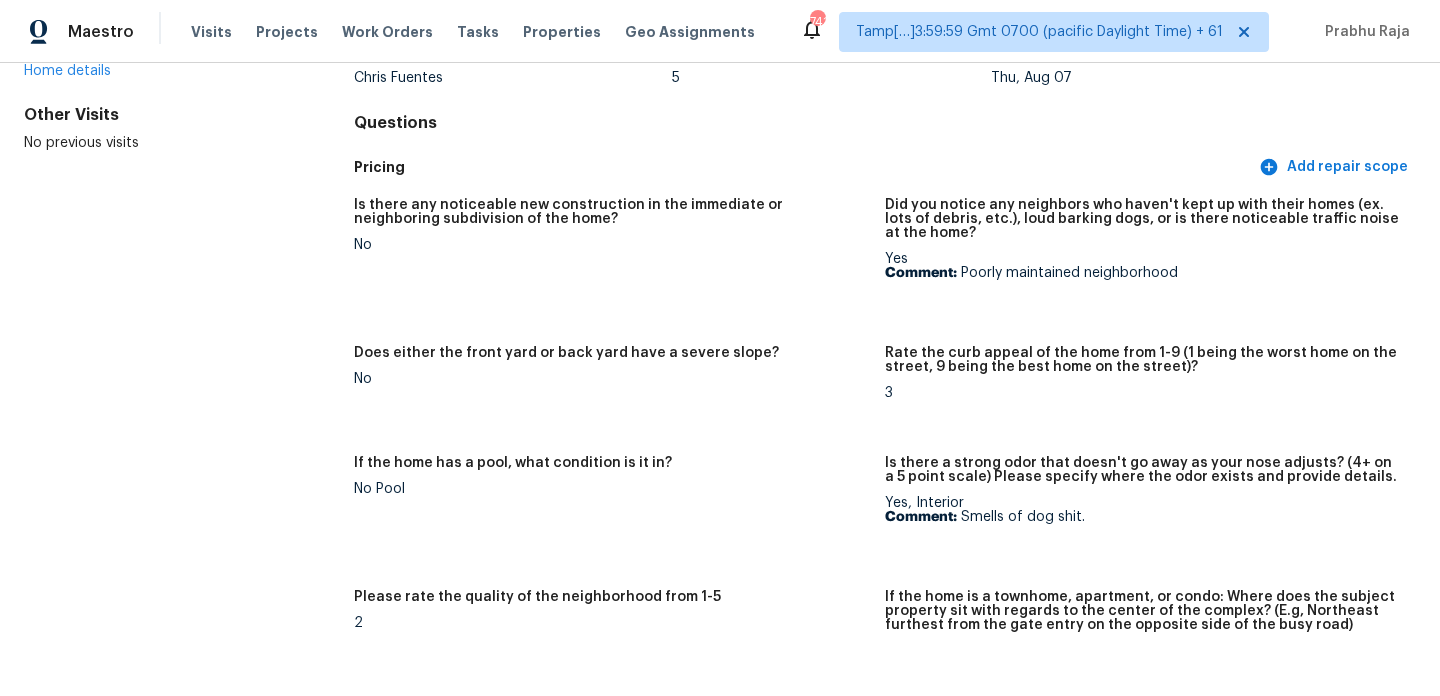 scroll, scrollTop: 0, scrollLeft: 0, axis: both 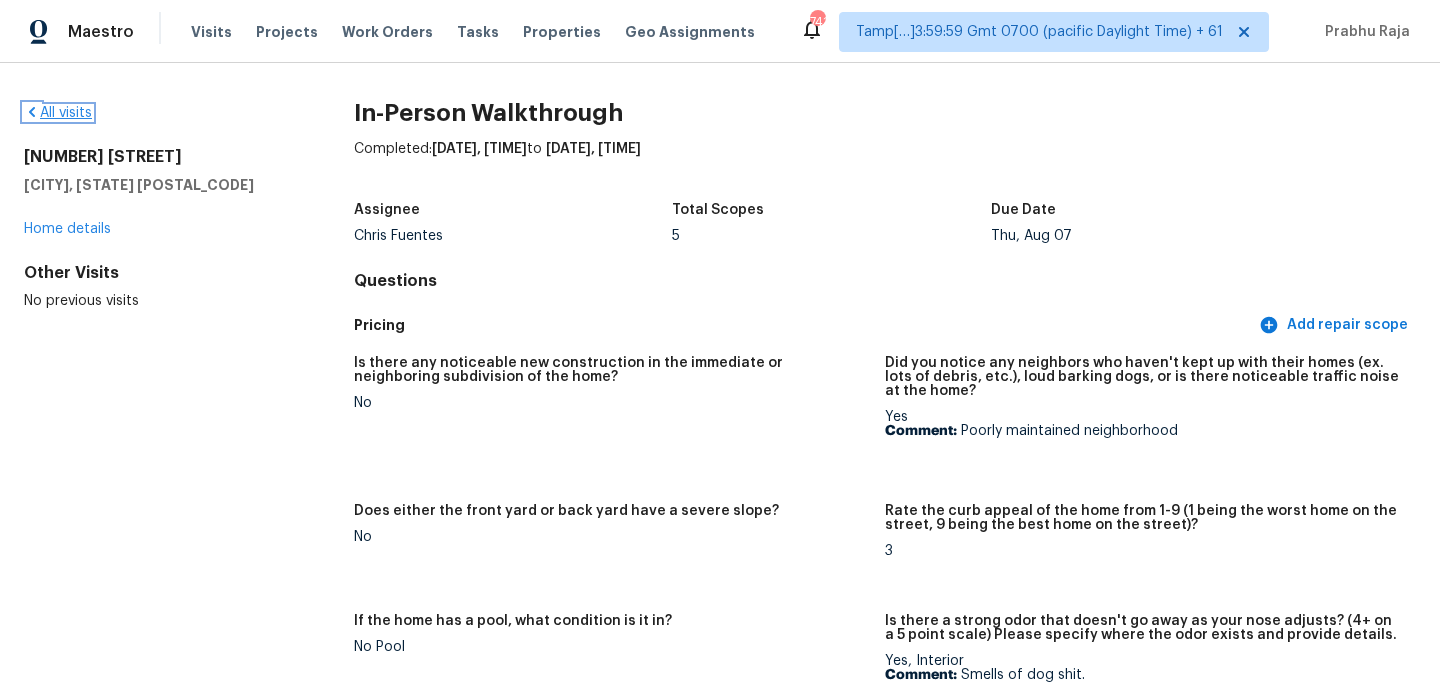 click on "All visits" at bounding box center (58, 113) 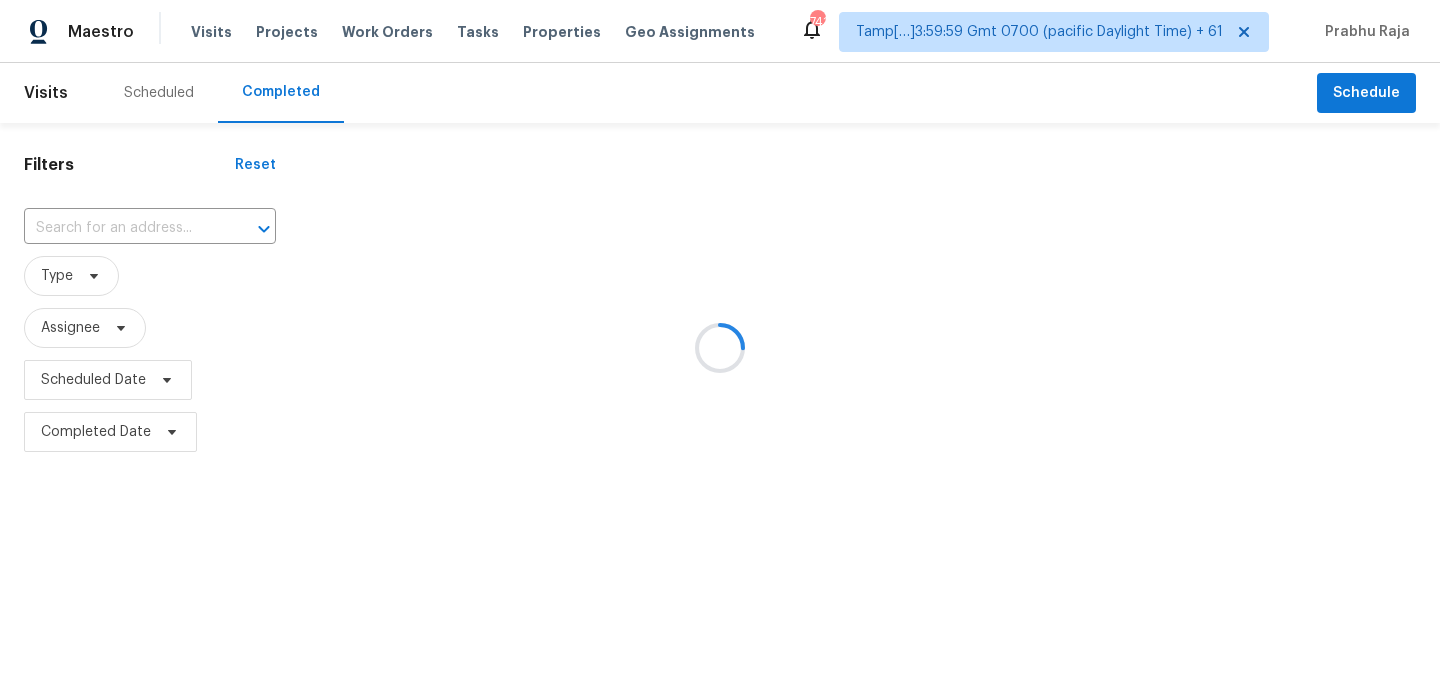 click at bounding box center (720, 348) 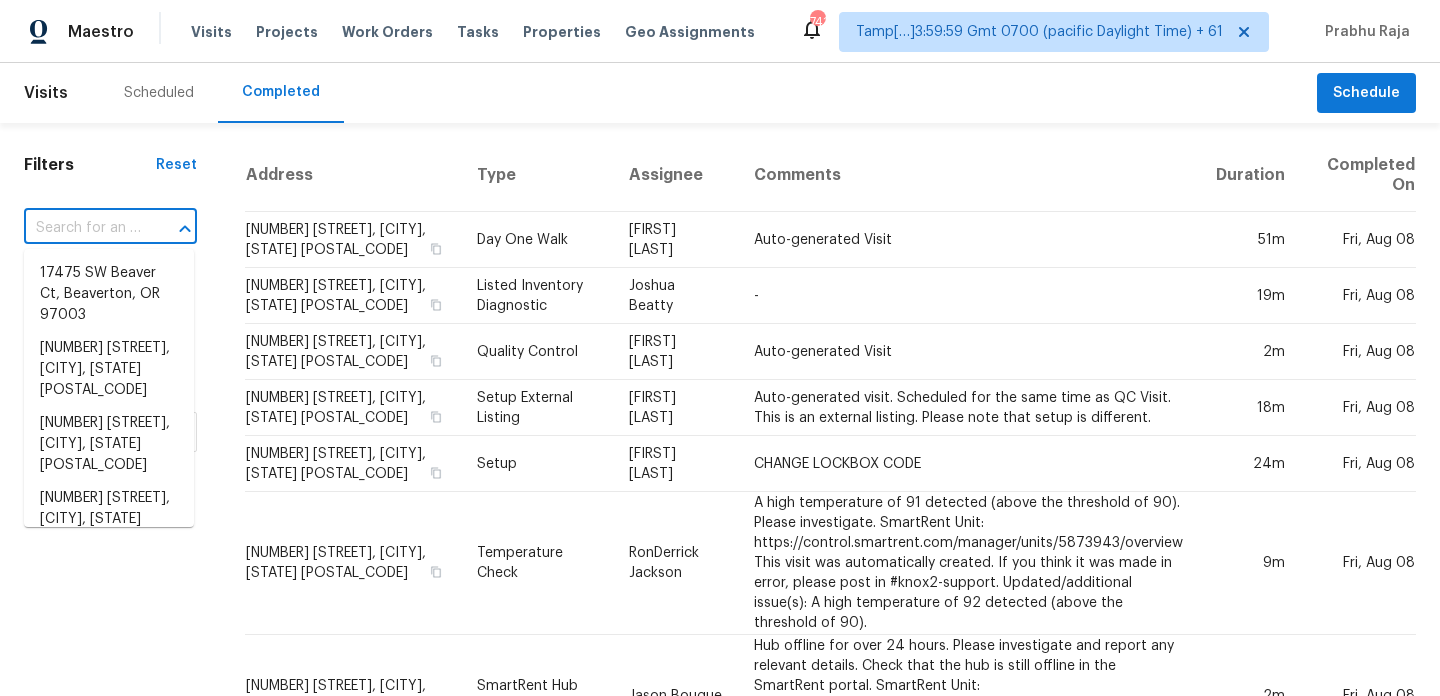 click at bounding box center (82, 228) 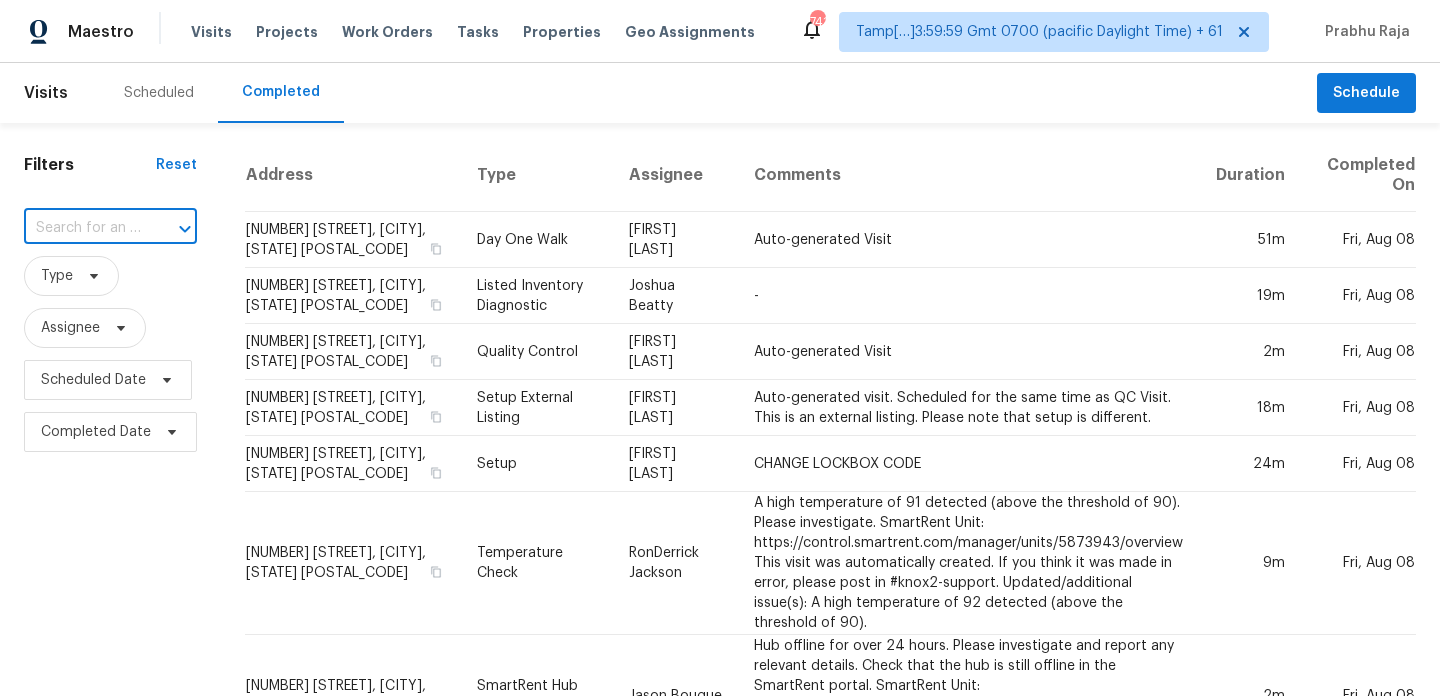 click at bounding box center (82, 228) 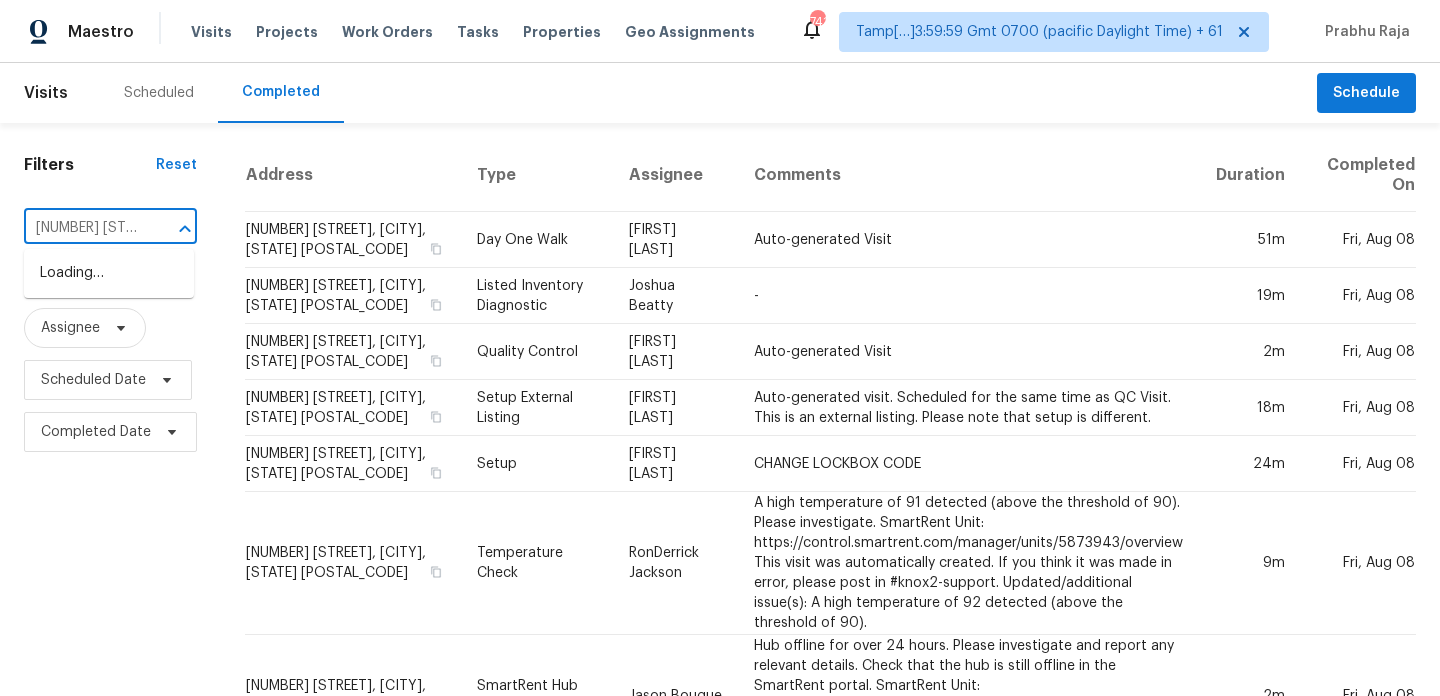 scroll, scrollTop: 0, scrollLeft: 167, axis: horizontal 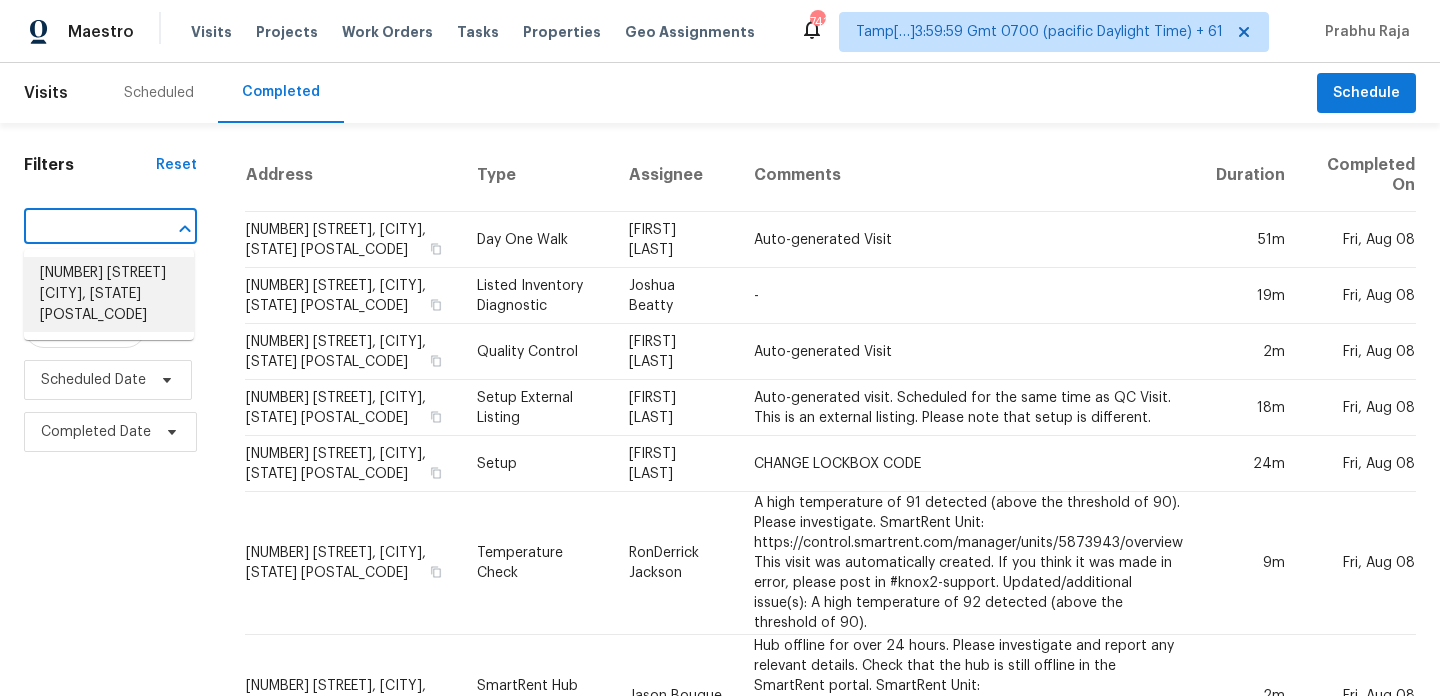 click on "5225 Chickadee St, Saint Cloud, FL 34771" at bounding box center [109, 294] 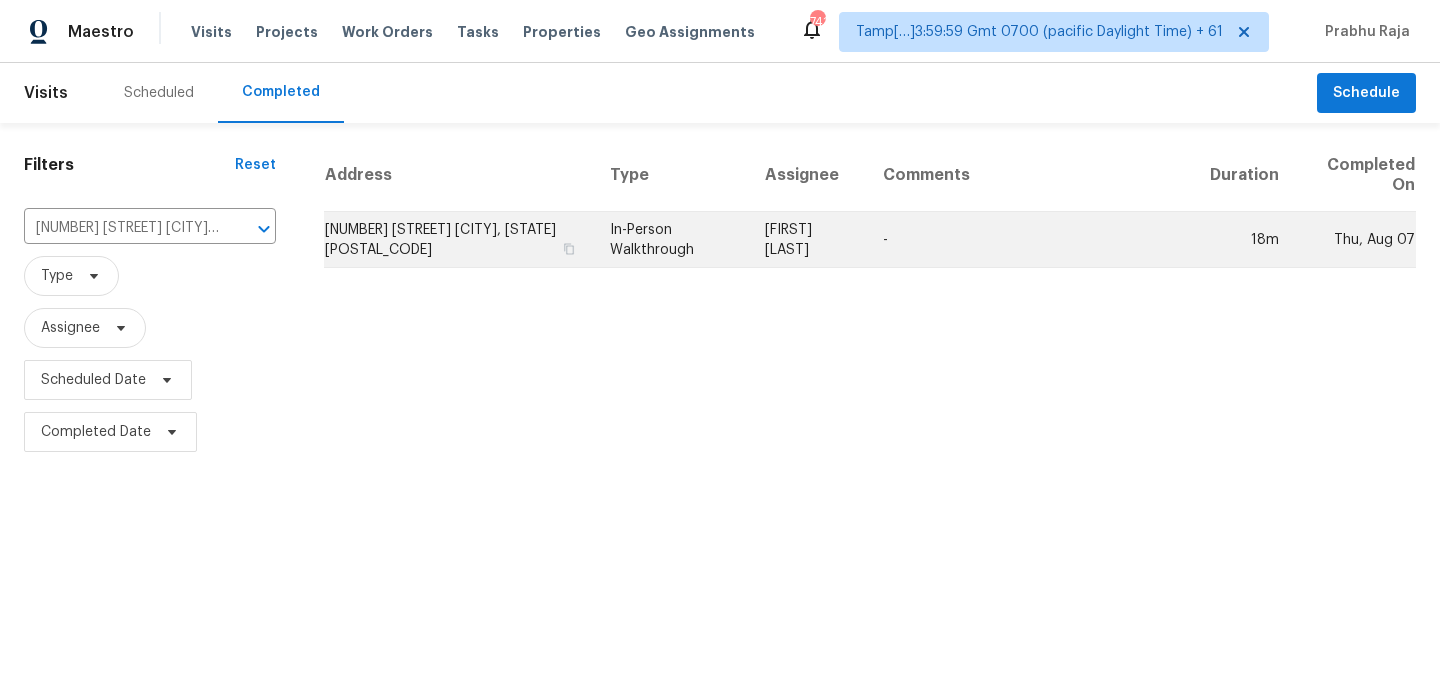 click on "In-Person Walkthrough" at bounding box center (671, 240) 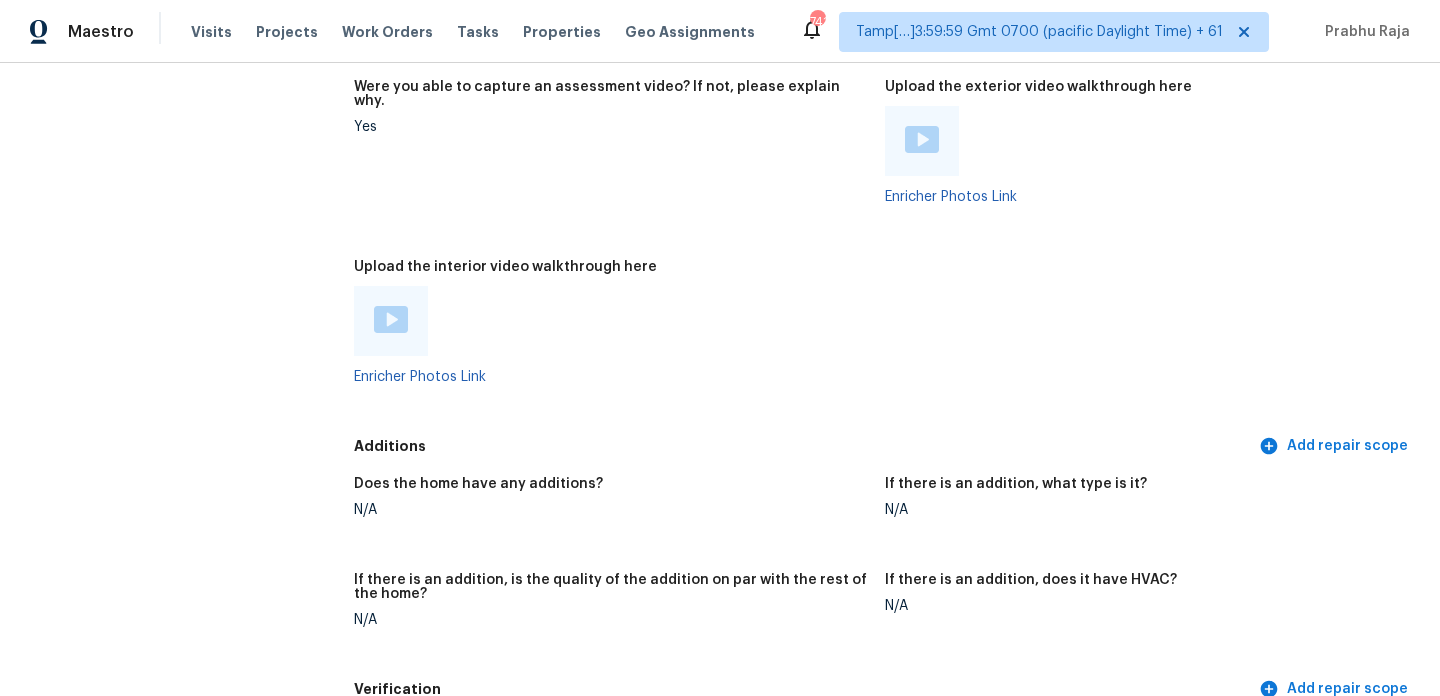 scroll, scrollTop: 4281, scrollLeft: 0, axis: vertical 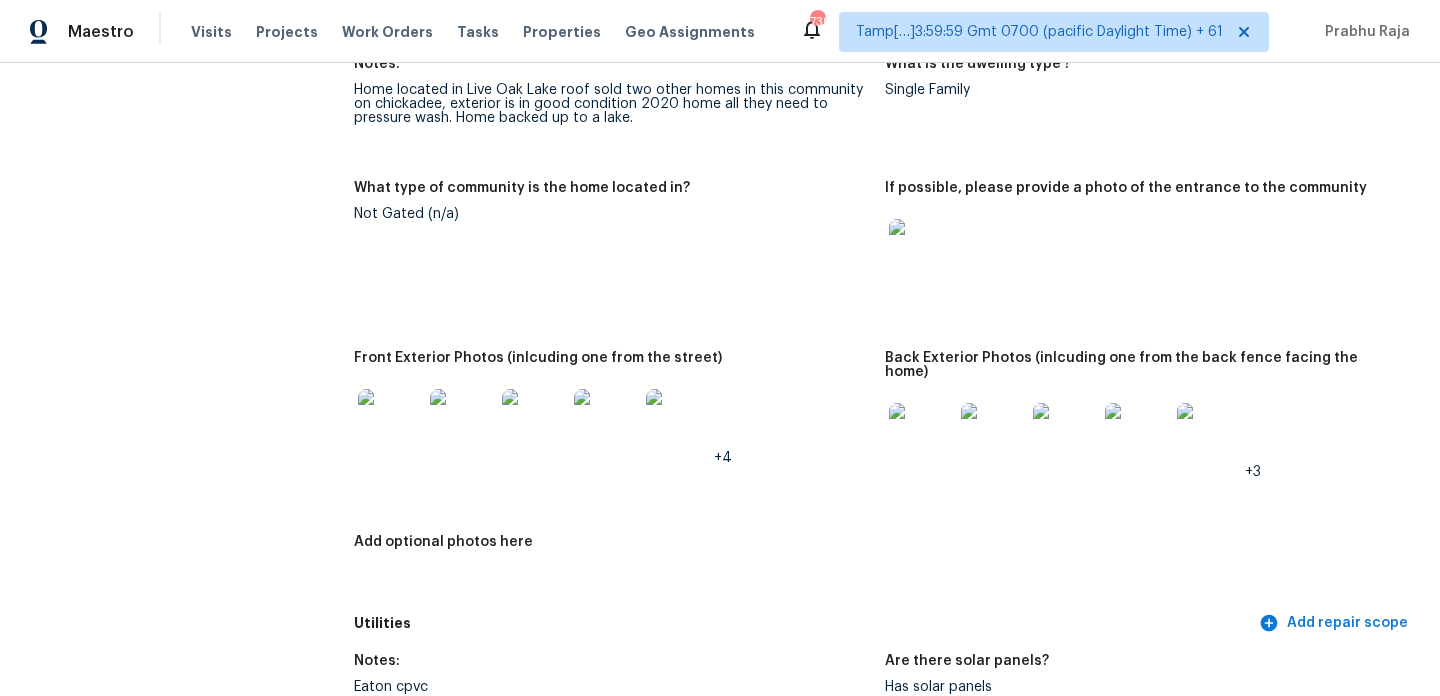 click at bounding box center [534, 421] 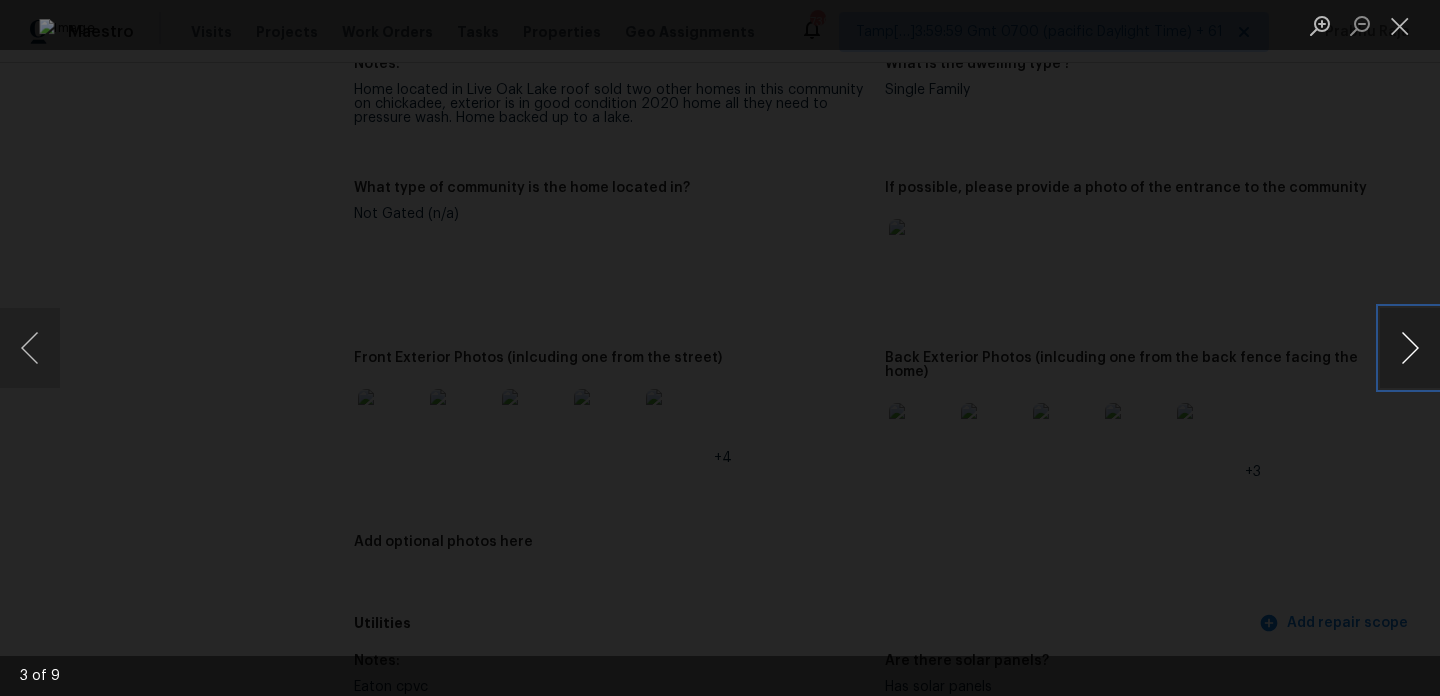 click at bounding box center (1410, 348) 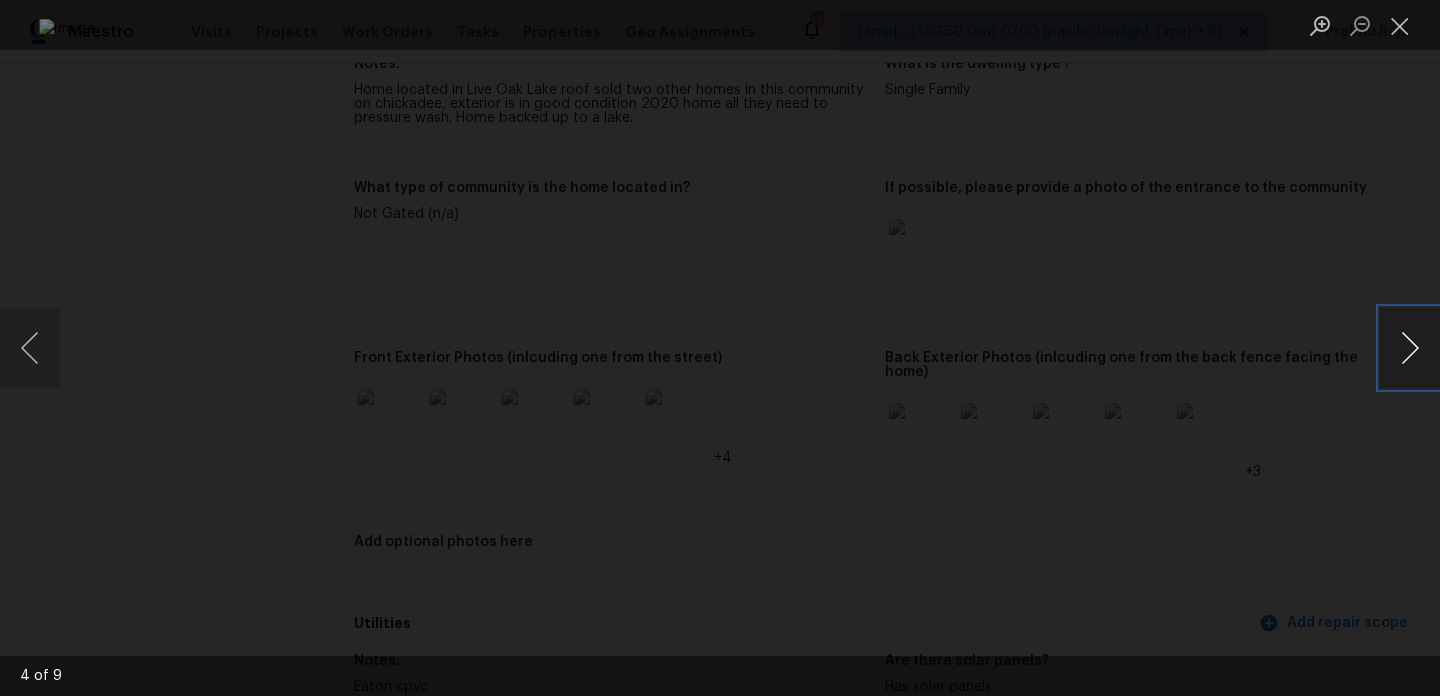click at bounding box center [1410, 348] 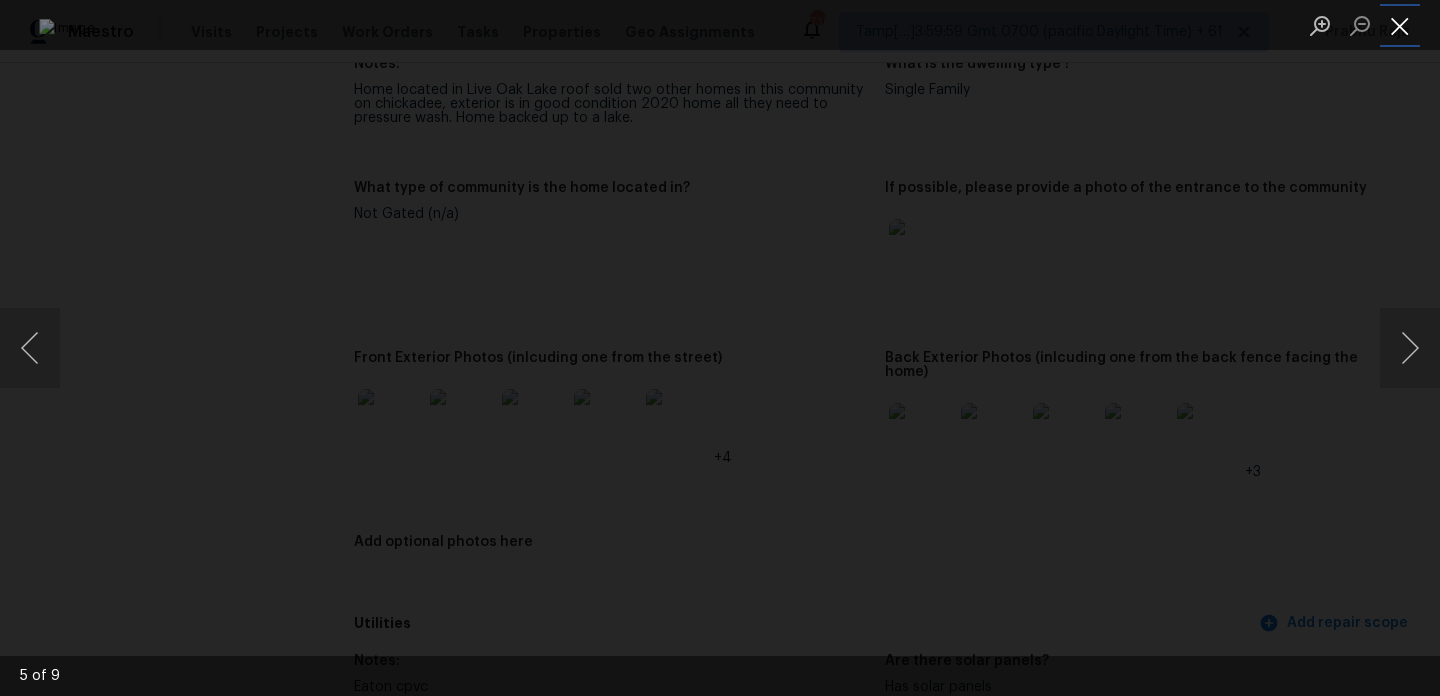 click at bounding box center [1400, 25] 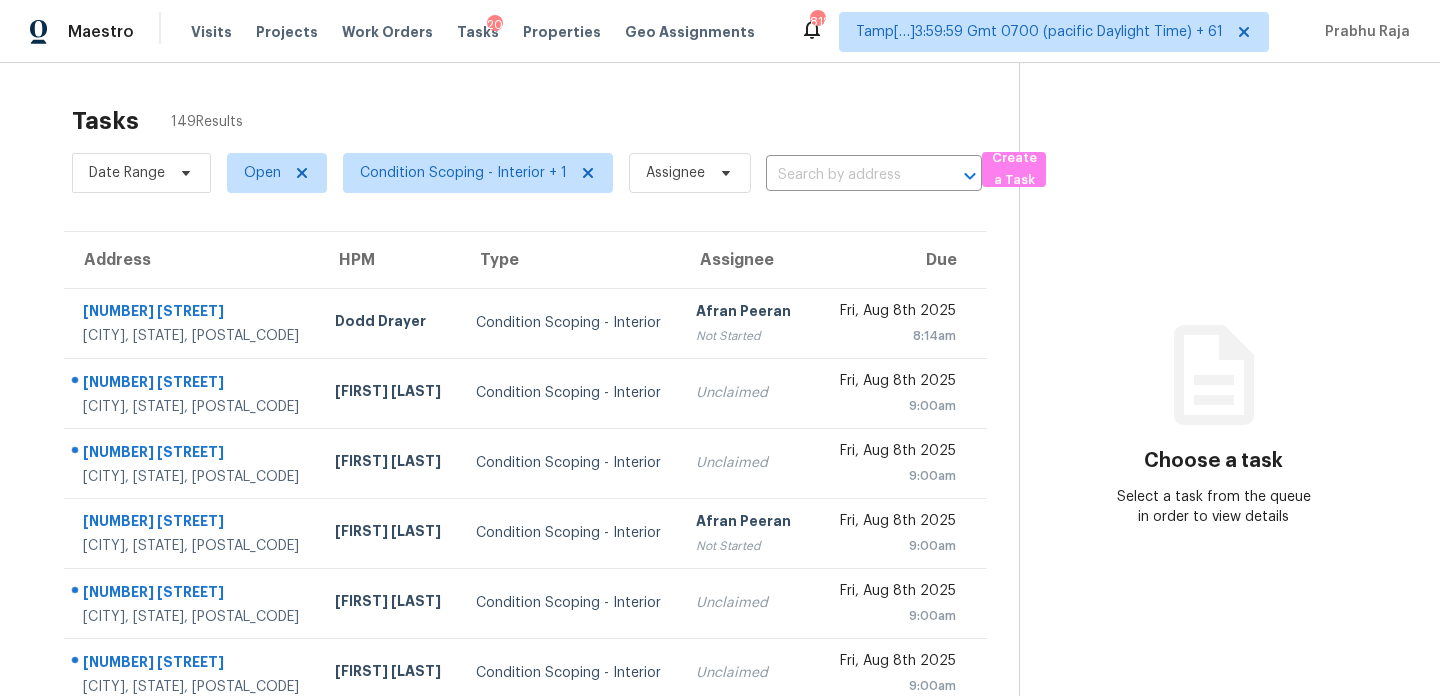 scroll, scrollTop: 0, scrollLeft: 0, axis: both 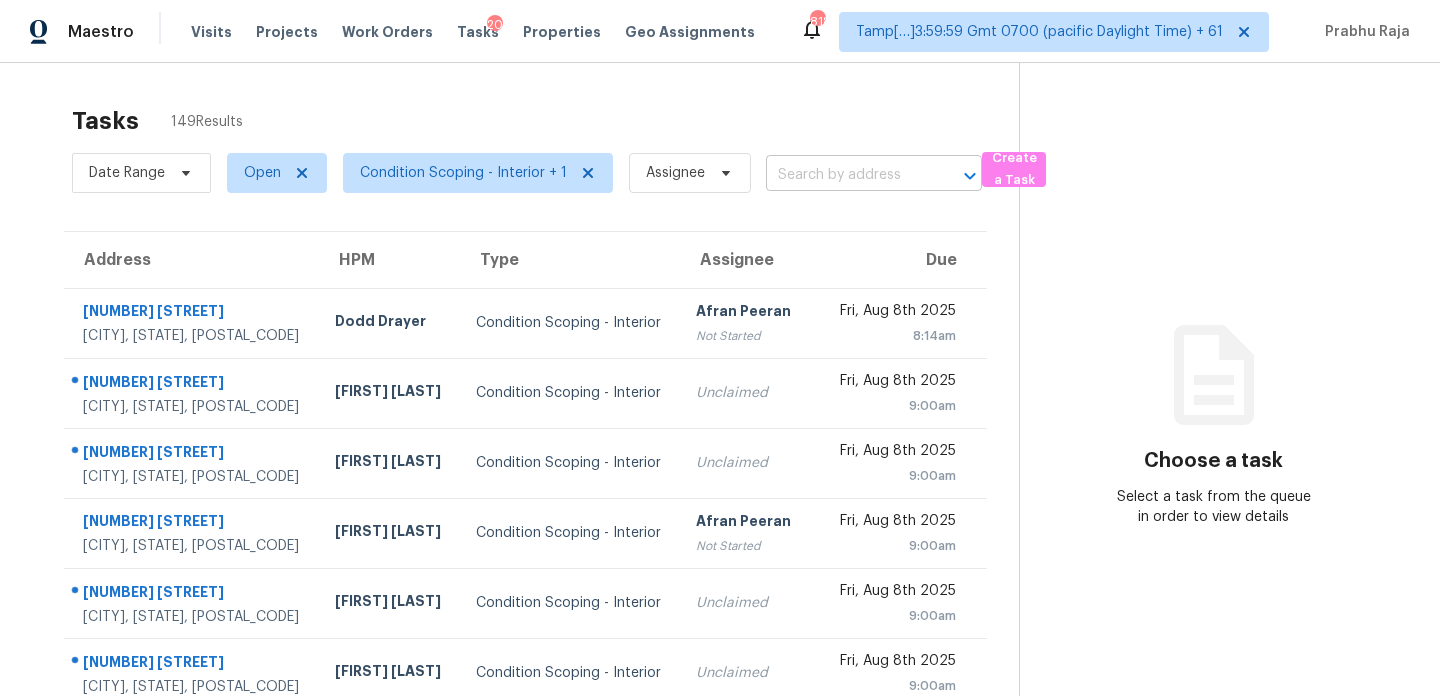 click at bounding box center [846, 175] 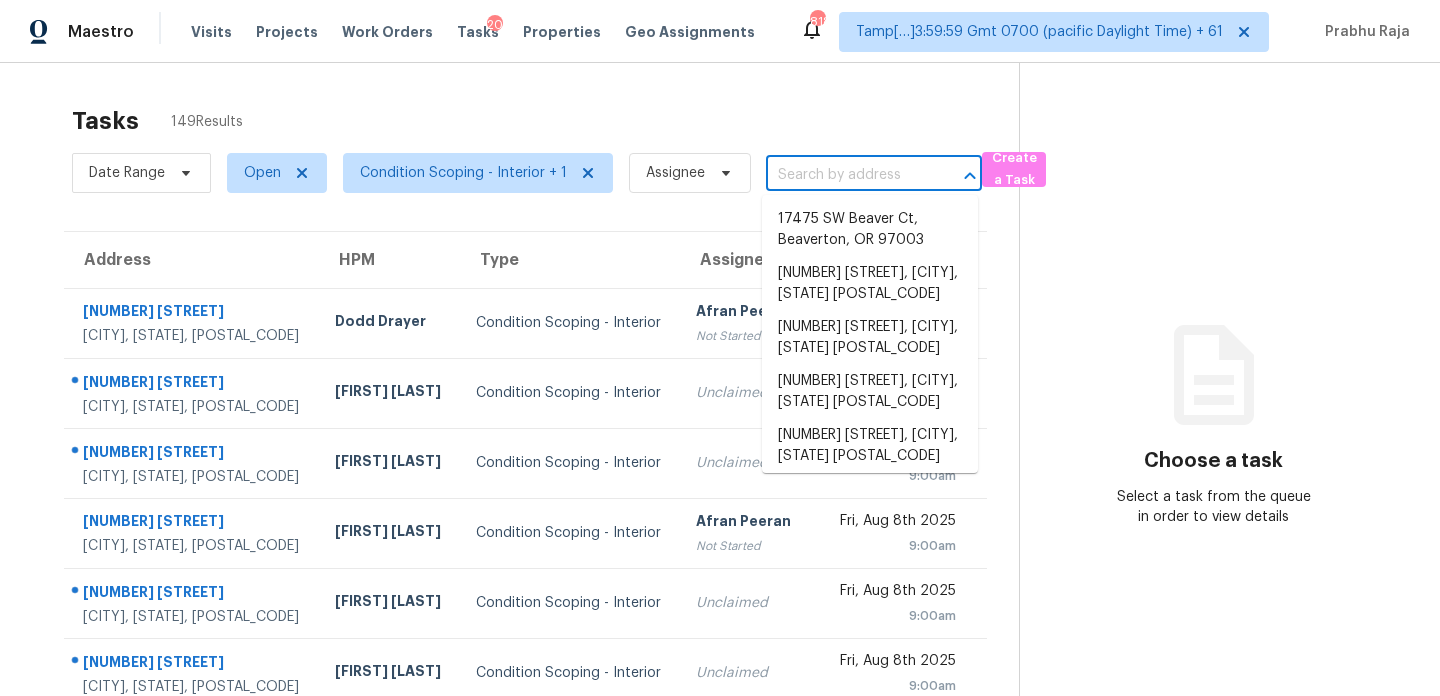paste on "[NUMBER] [STREET] [CITY], [STATE], [POSTAL_CODE]" 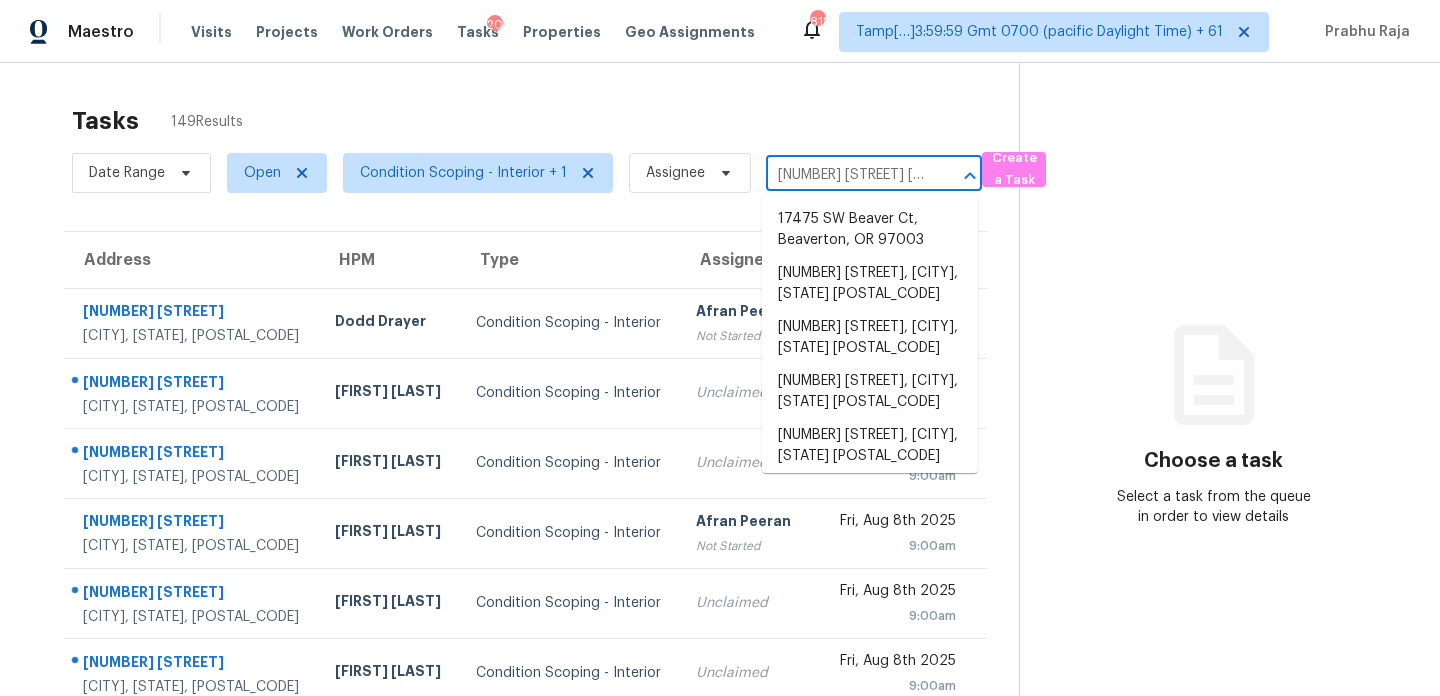 scroll, scrollTop: 0, scrollLeft: 110, axis: horizontal 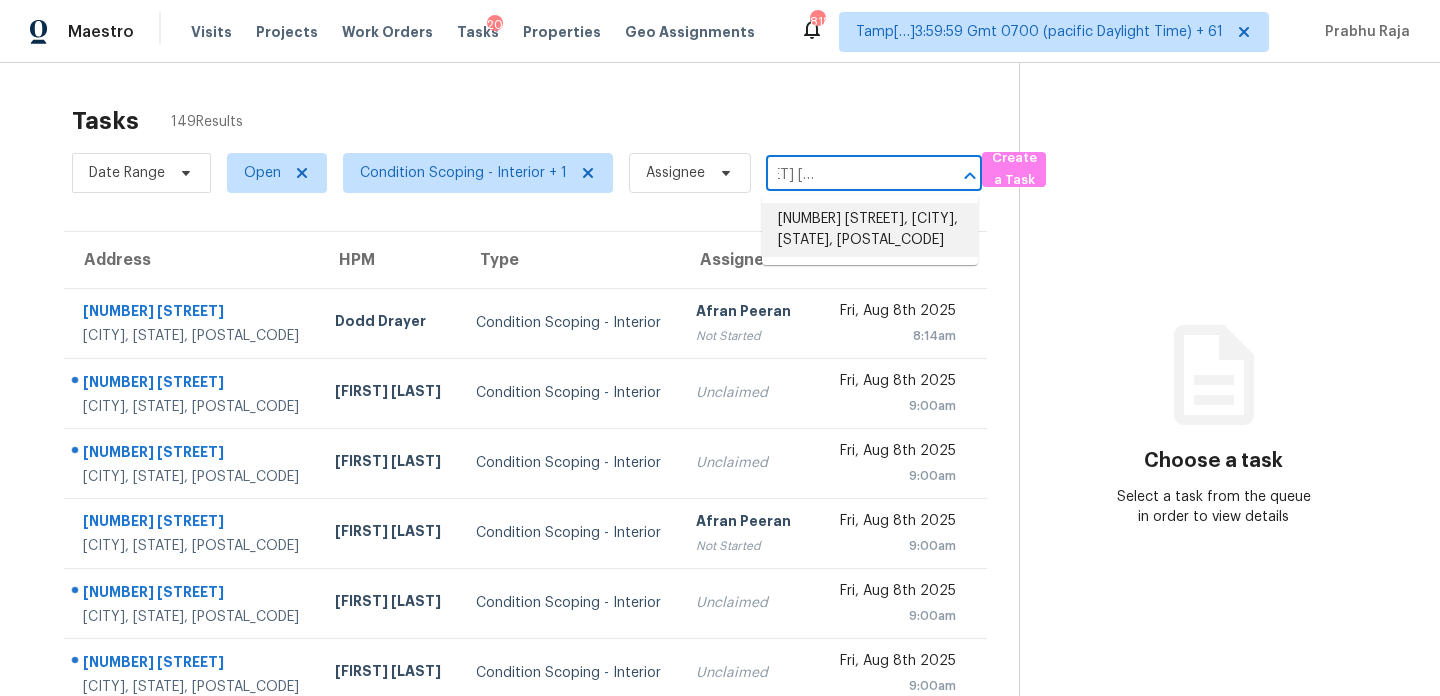 click on "[NUMBER] [STREET], [CITY], [STATE], [POSTAL_CODE]" at bounding box center [870, 230] 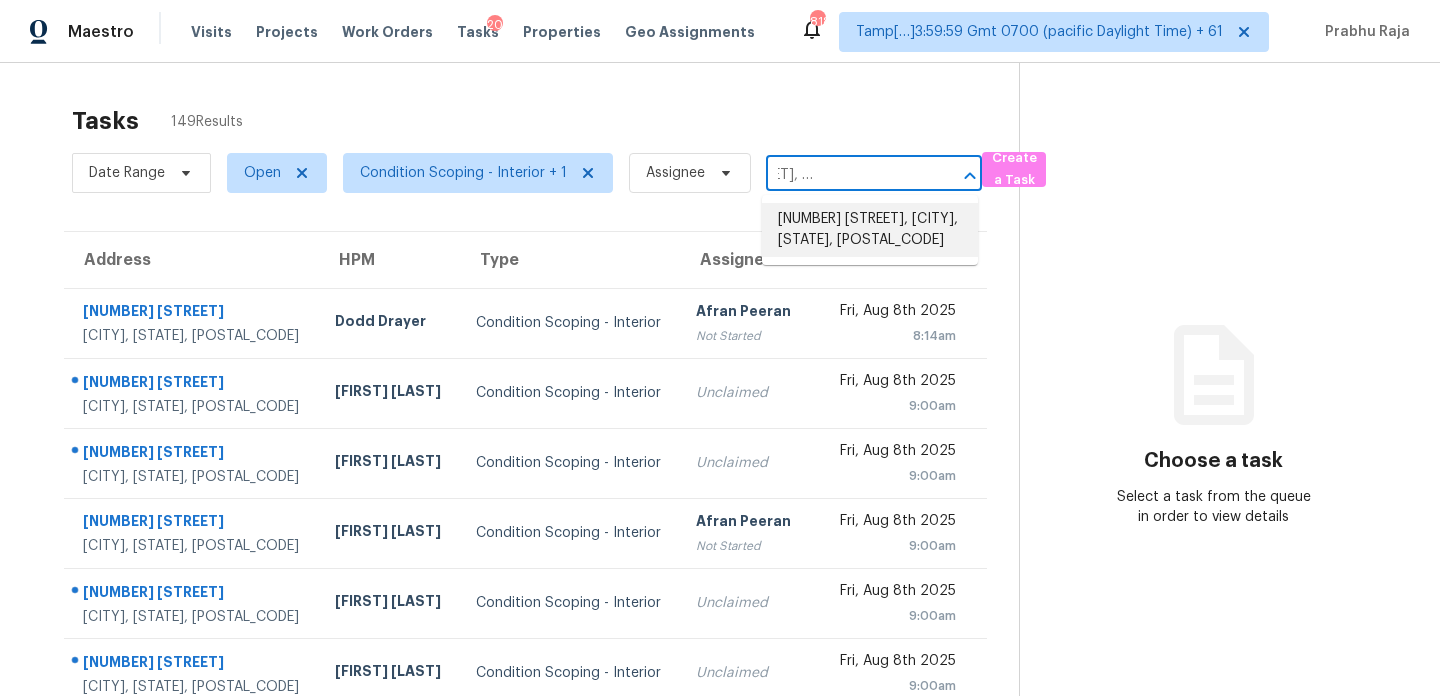 scroll, scrollTop: 0, scrollLeft: 0, axis: both 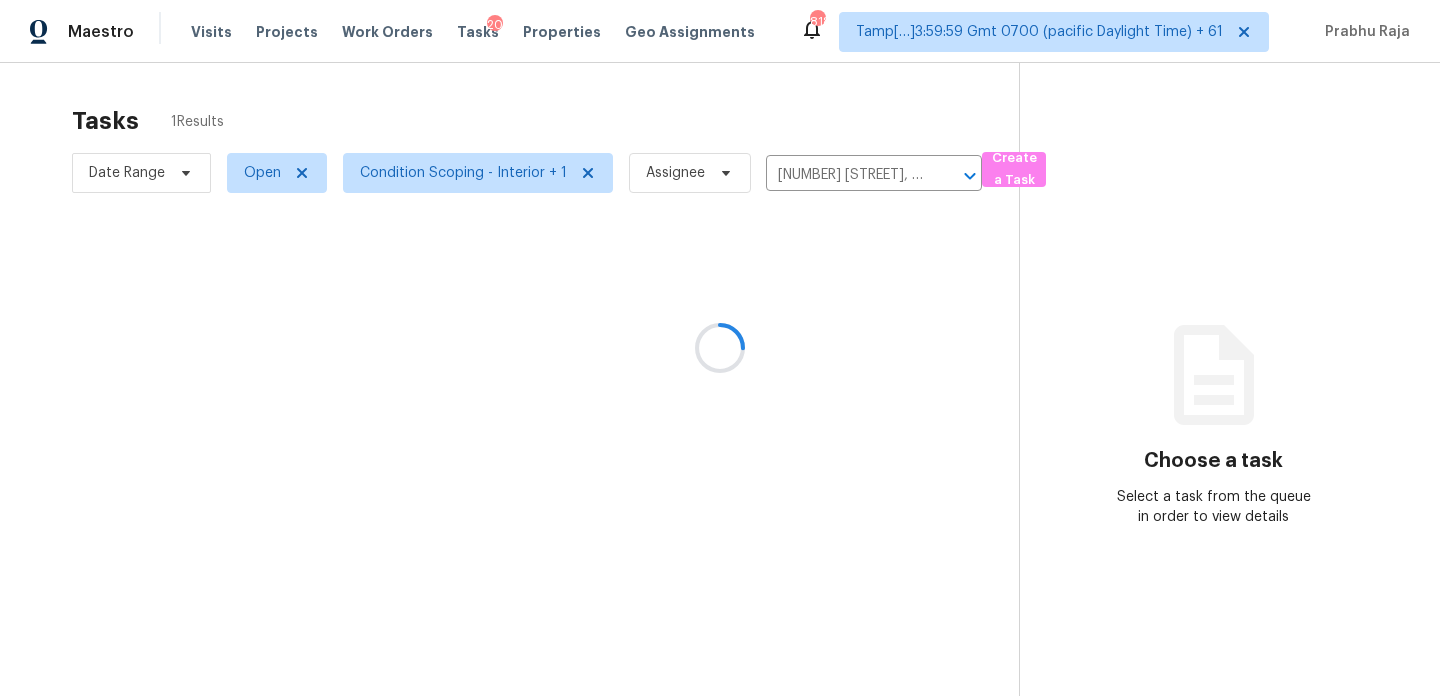 click at bounding box center [720, 348] 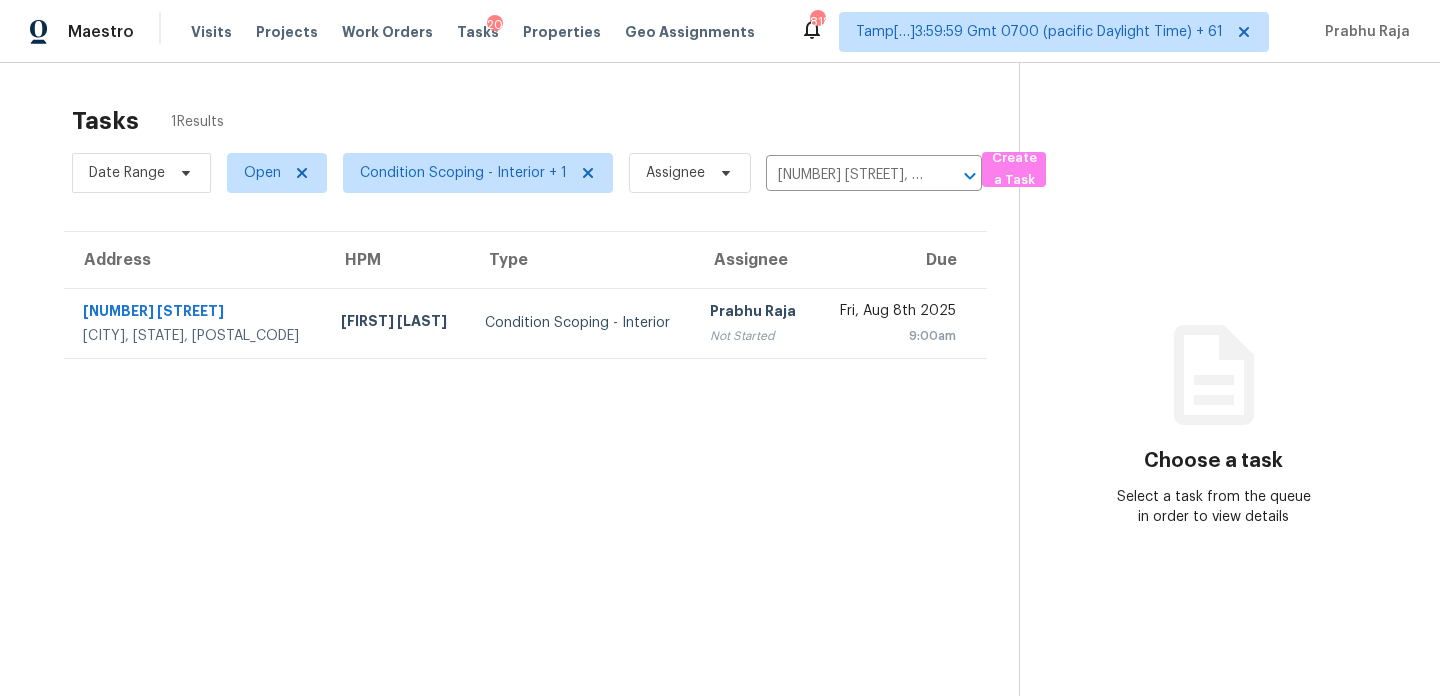 click on "Fri, Aug 8th 2025" at bounding box center (894, 313) 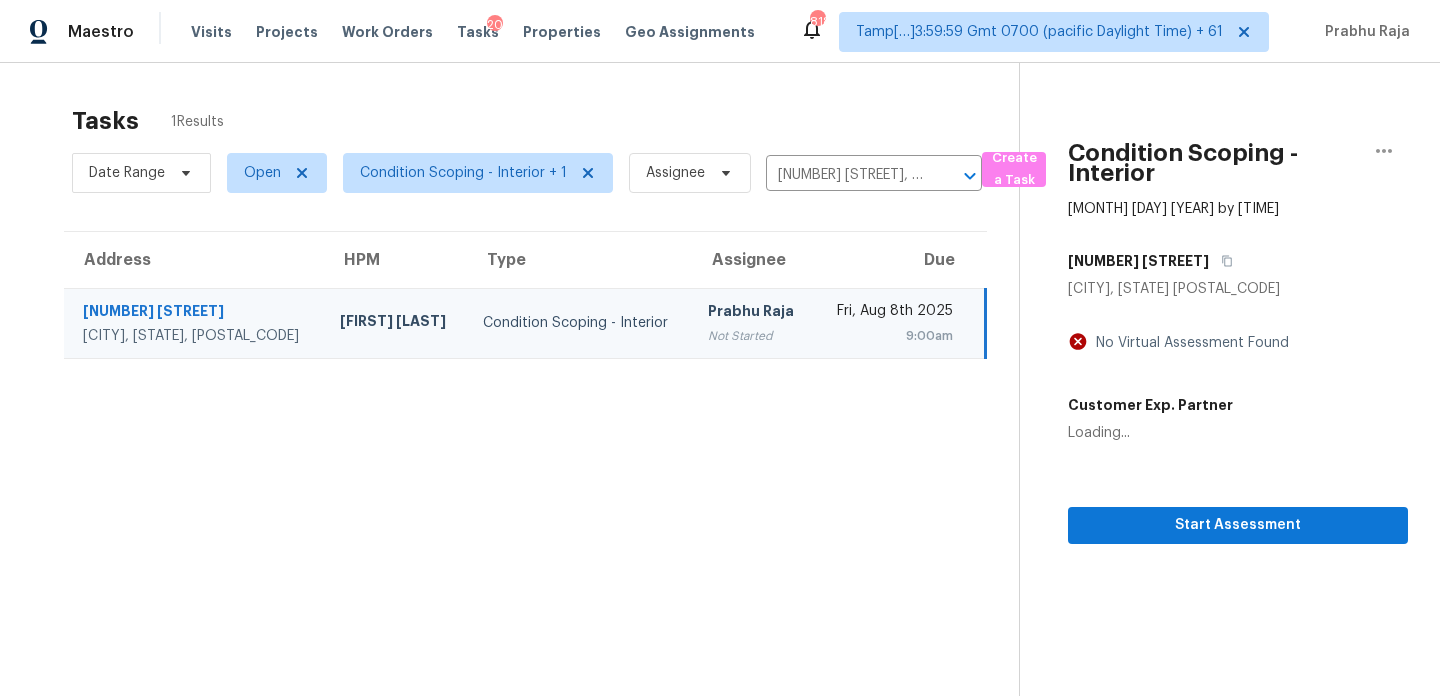 scroll, scrollTop: 63, scrollLeft: 0, axis: vertical 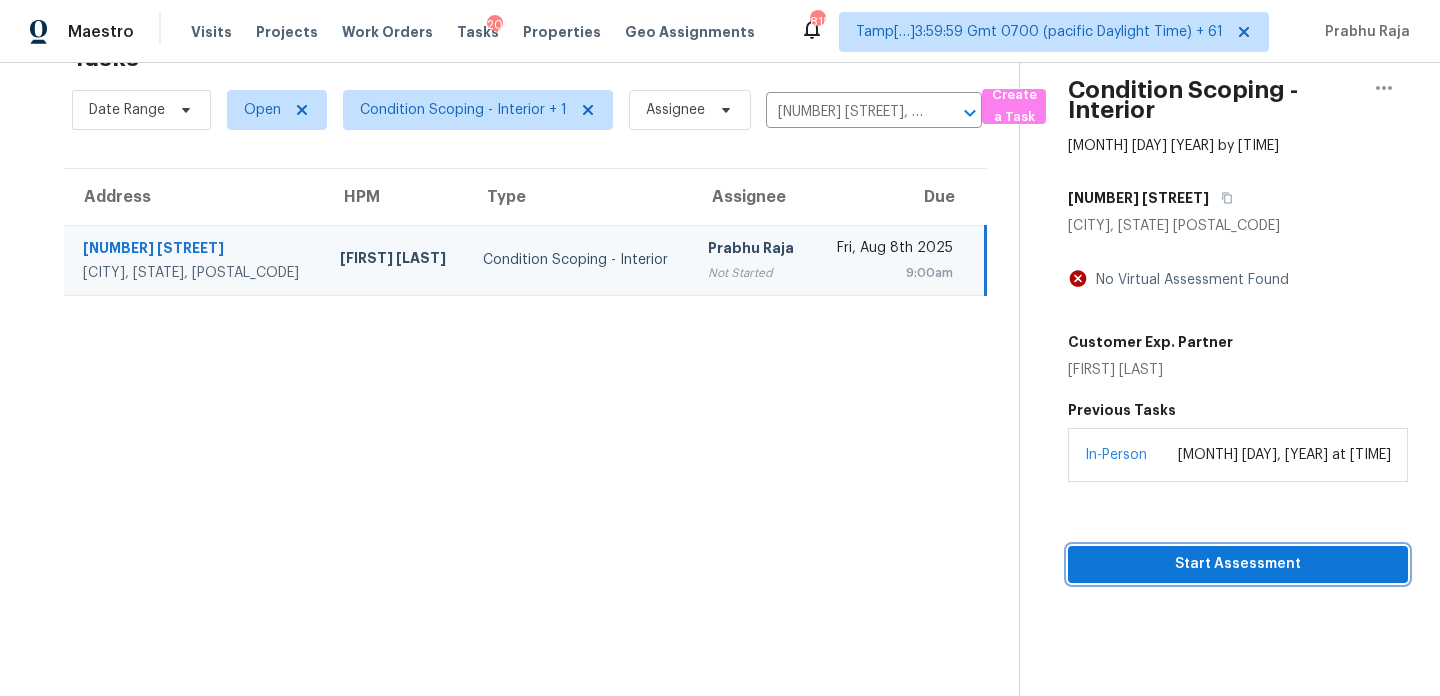 click on "Start Assessment" at bounding box center (1238, 564) 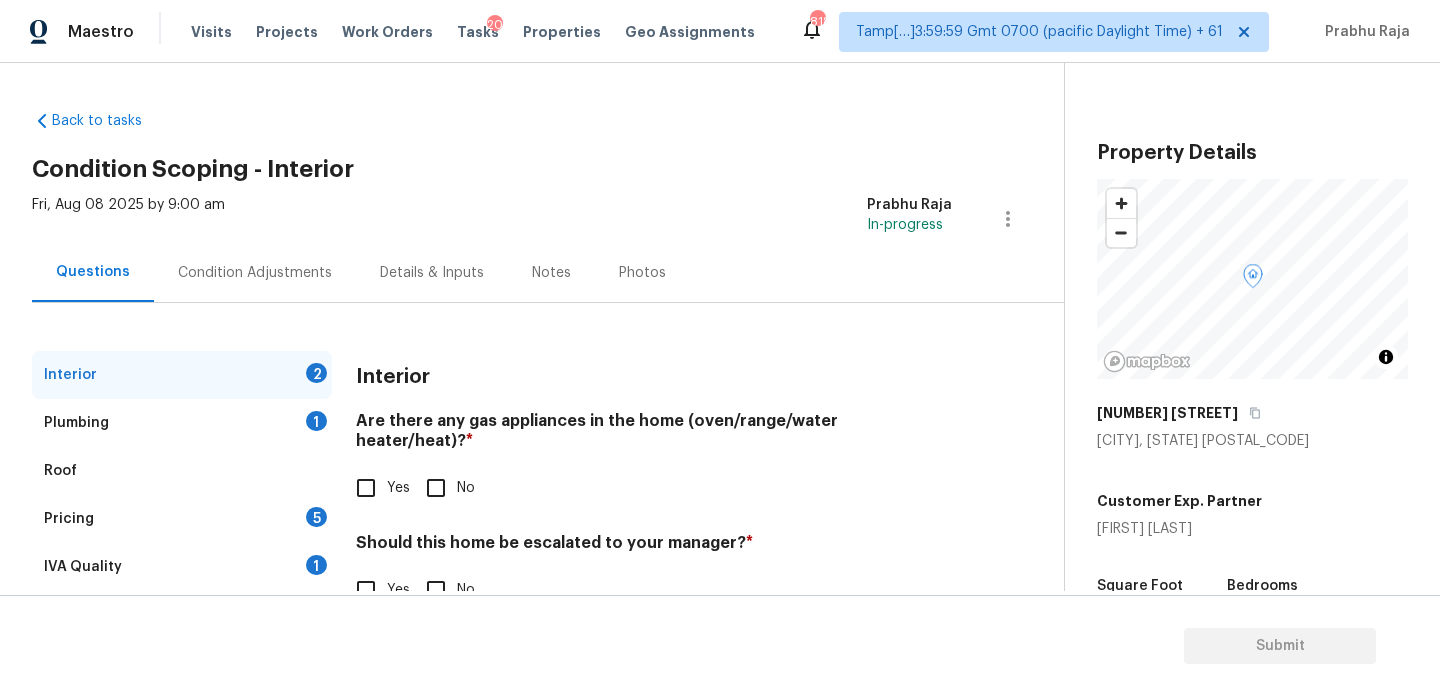 click on "Condition Adjustments" at bounding box center (255, 273) 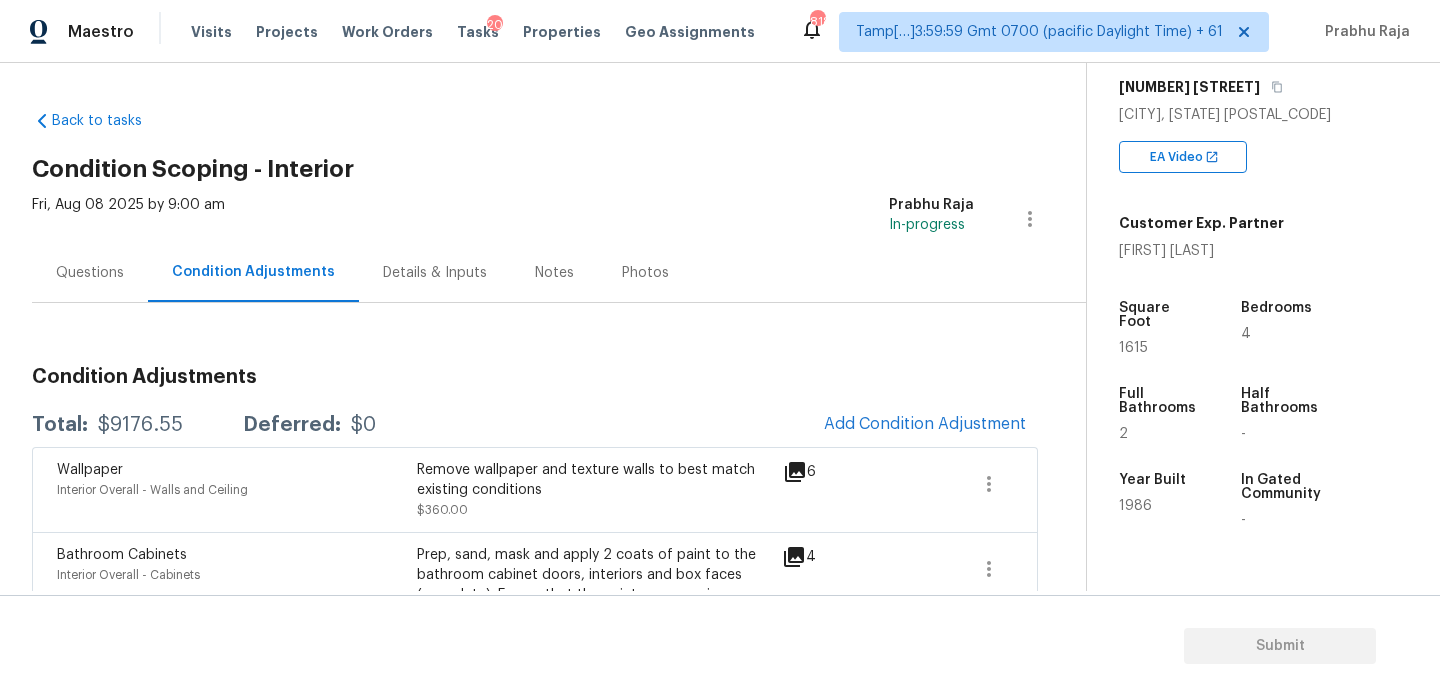scroll, scrollTop: 374, scrollLeft: 0, axis: vertical 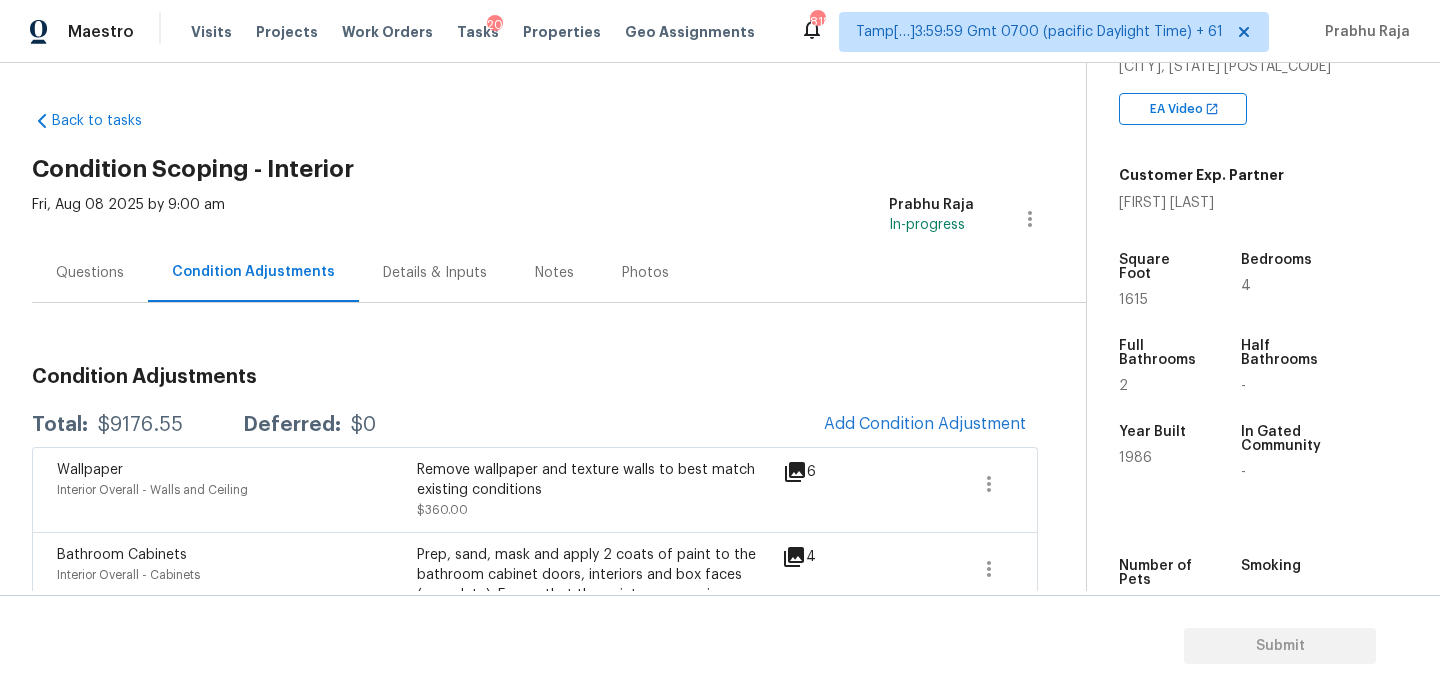 click on "Questions" at bounding box center (90, 272) 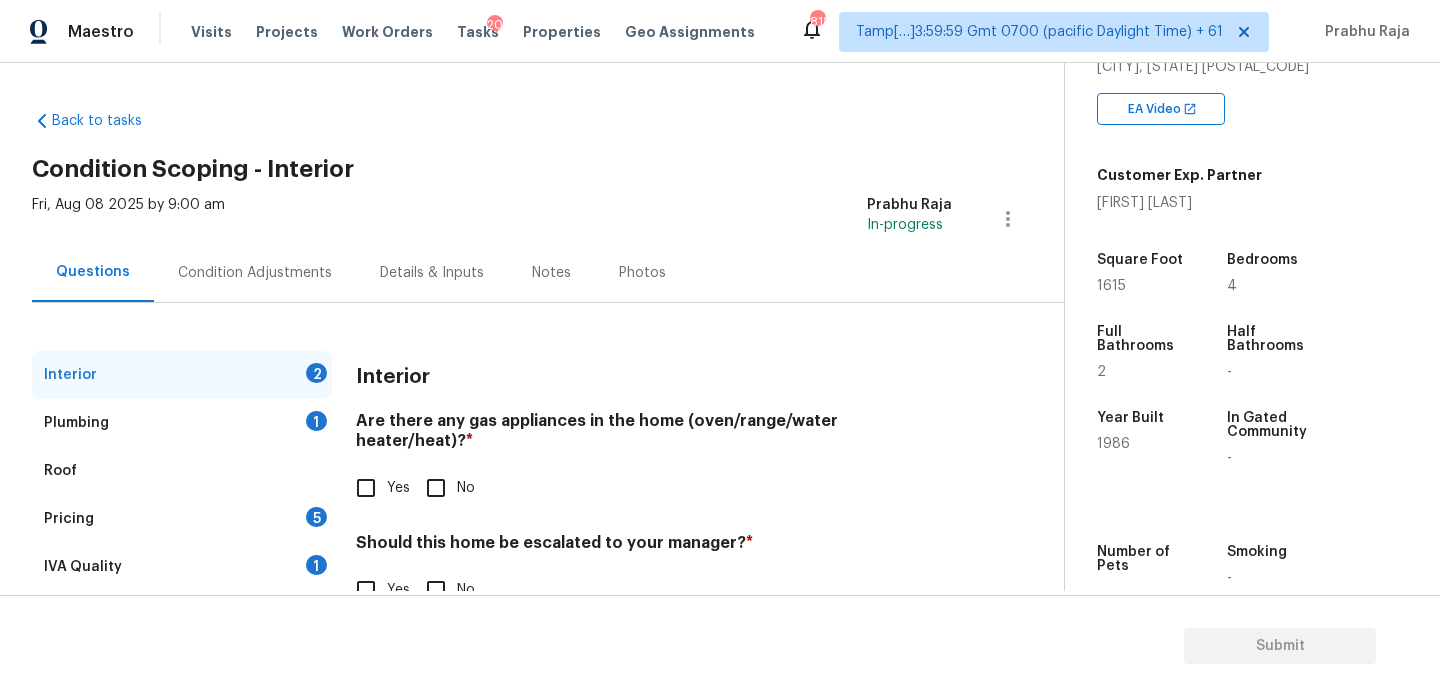 scroll, scrollTop: 54, scrollLeft: 0, axis: vertical 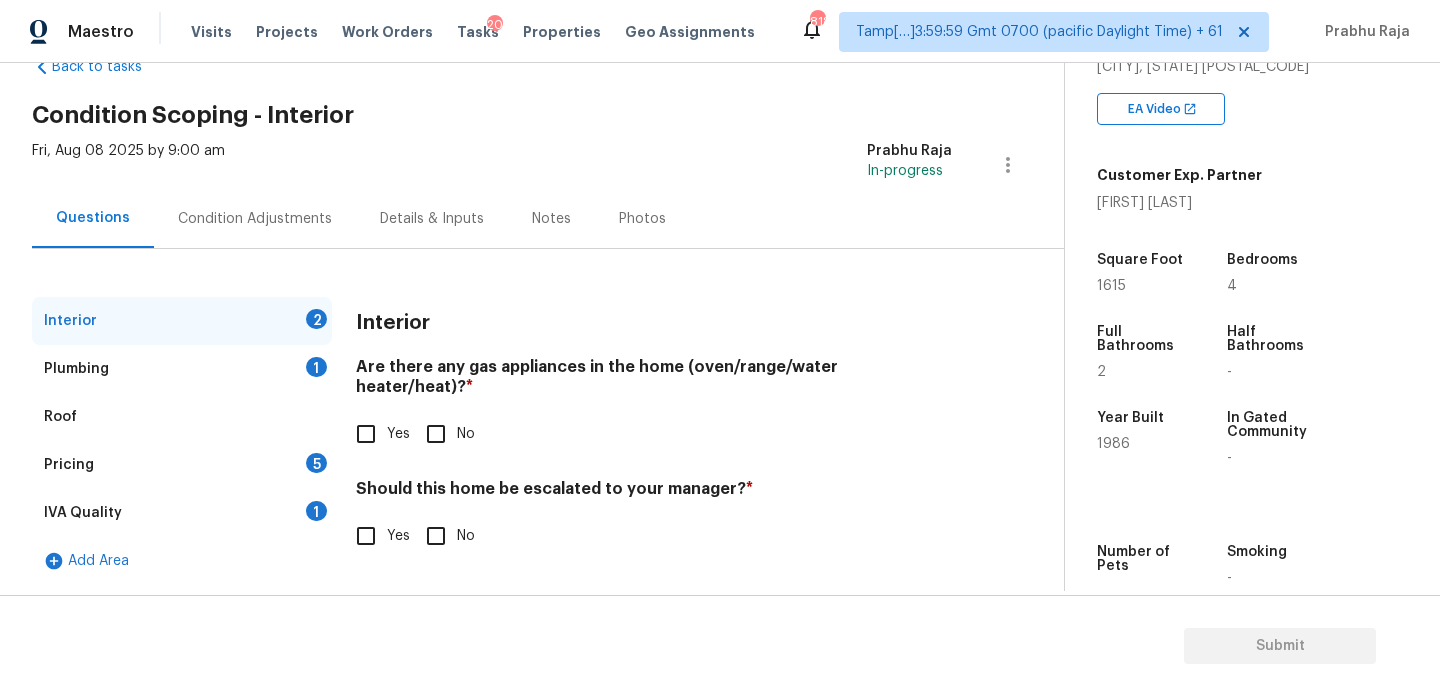 click on "IVA Quality 1" at bounding box center [182, 513] 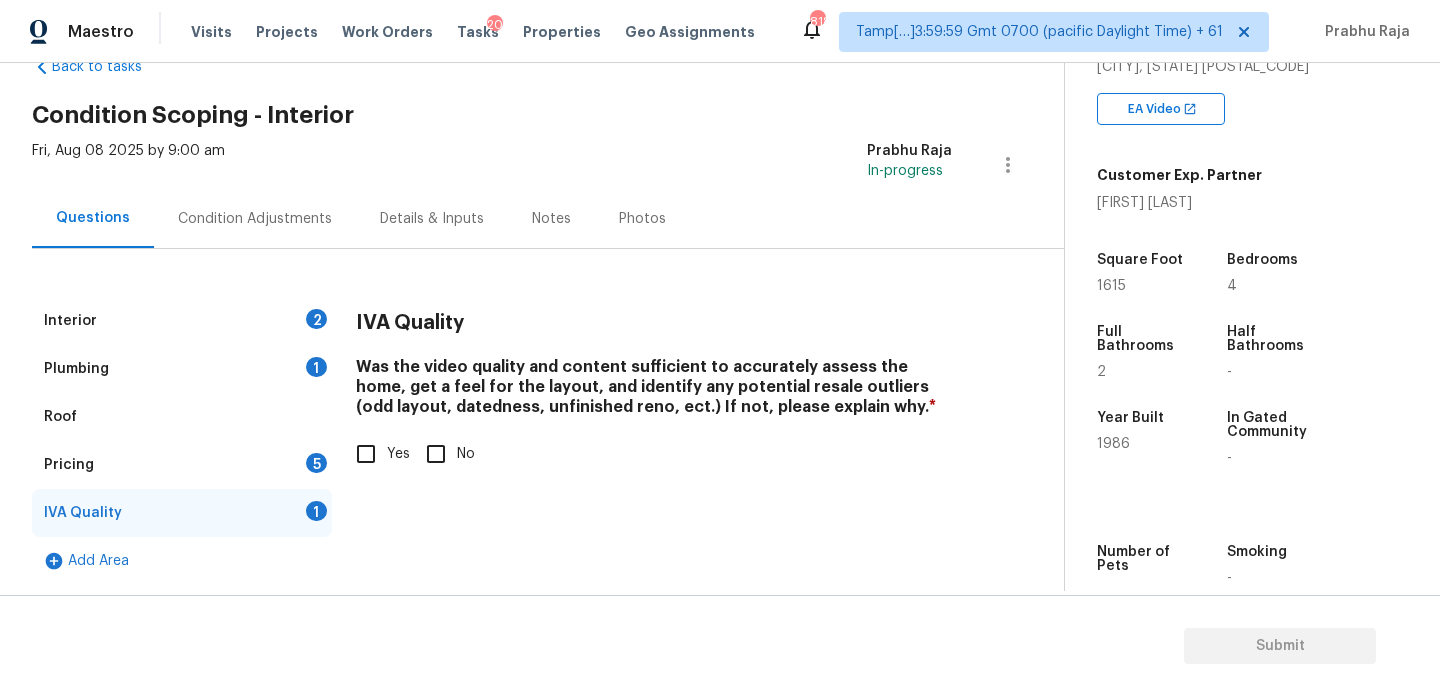 click on "Yes" at bounding box center [366, 454] 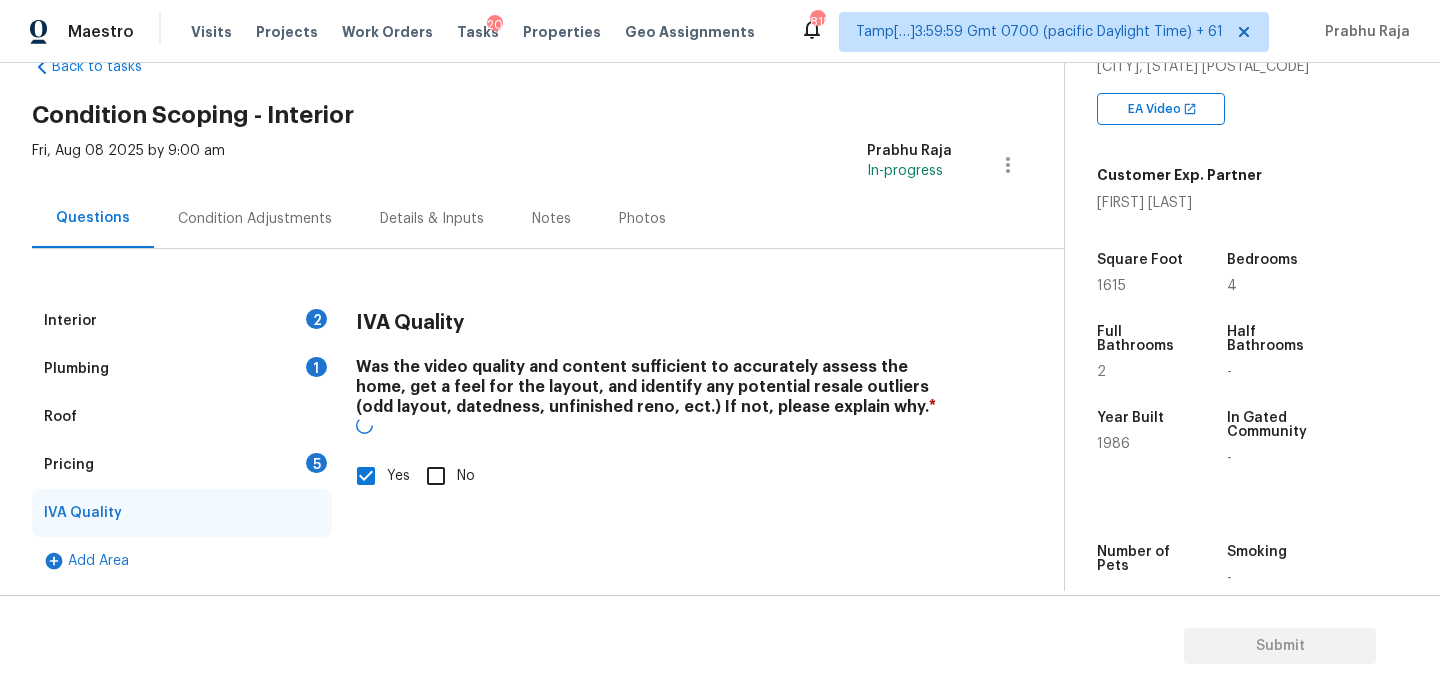 click on "Pricing 5" at bounding box center [182, 465] 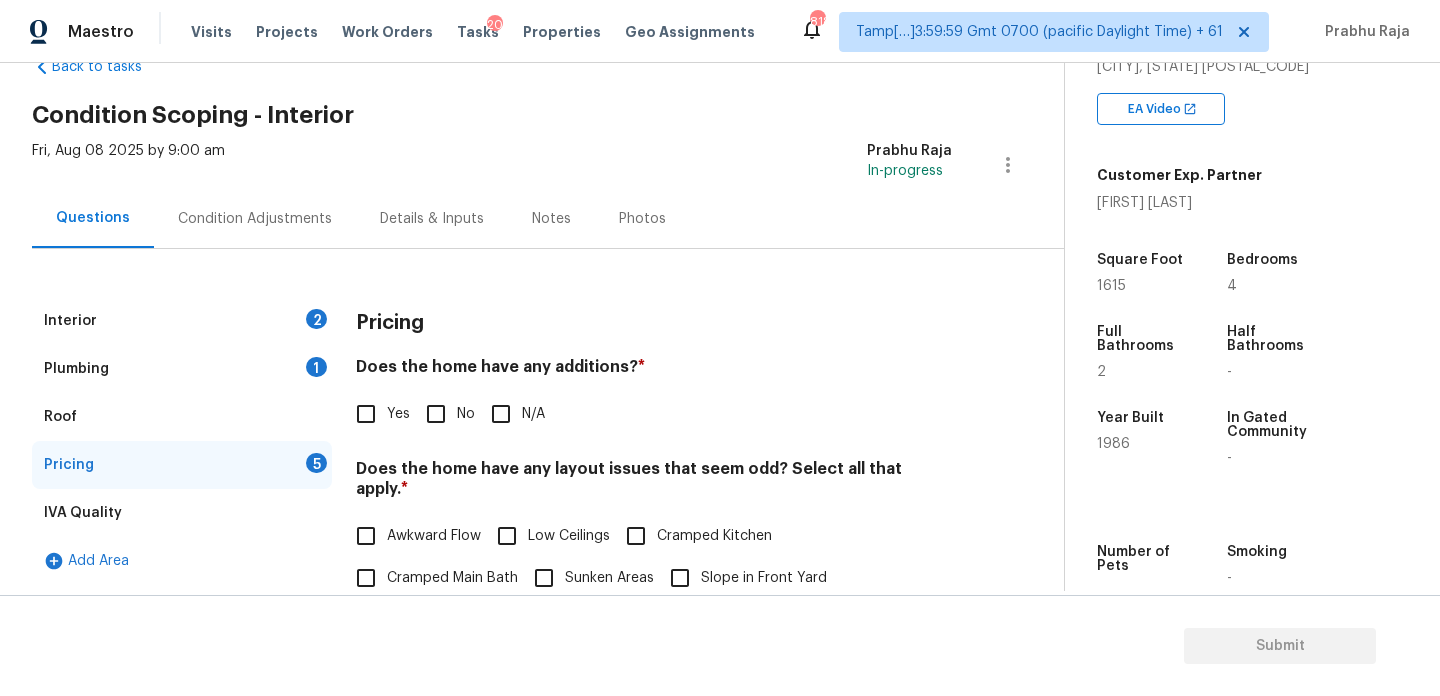 scroll, scrollTop: 226, scrollLeft: 0, axis: vertical 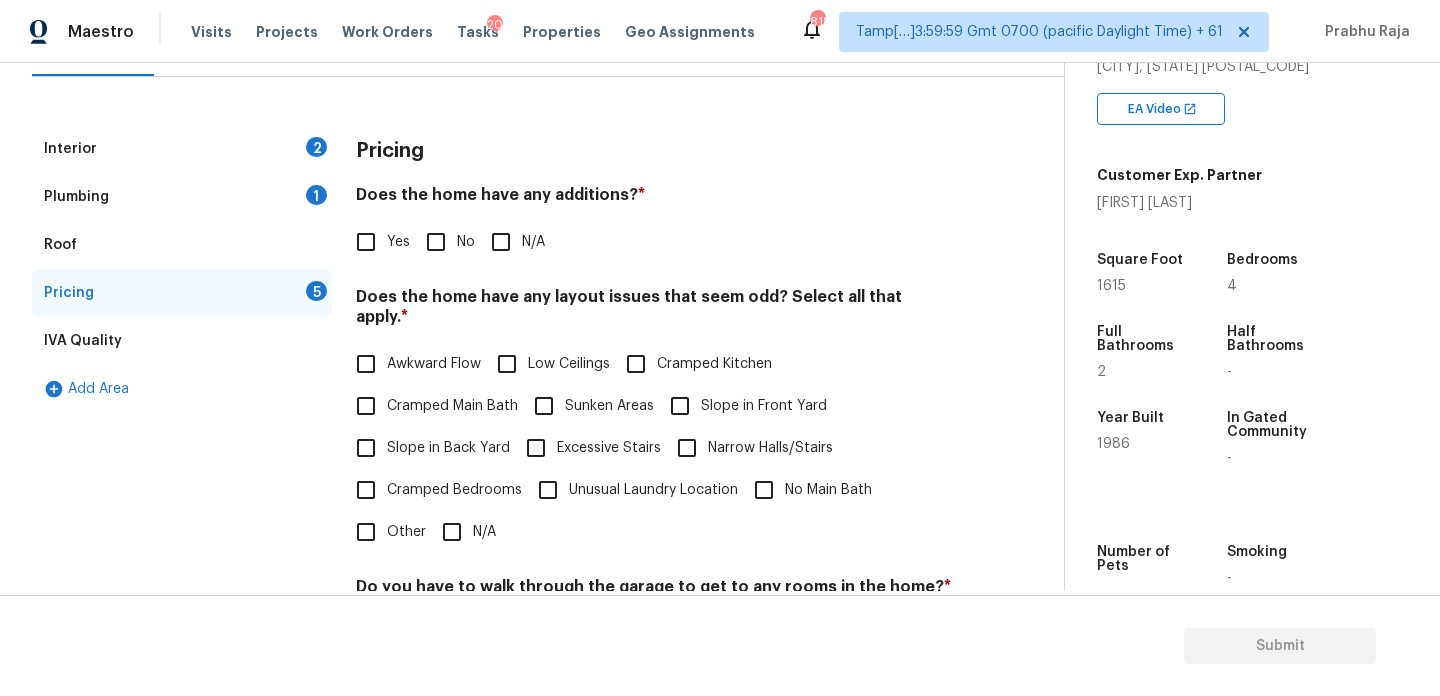 click on "Yes" at bounding box center (366, 242) 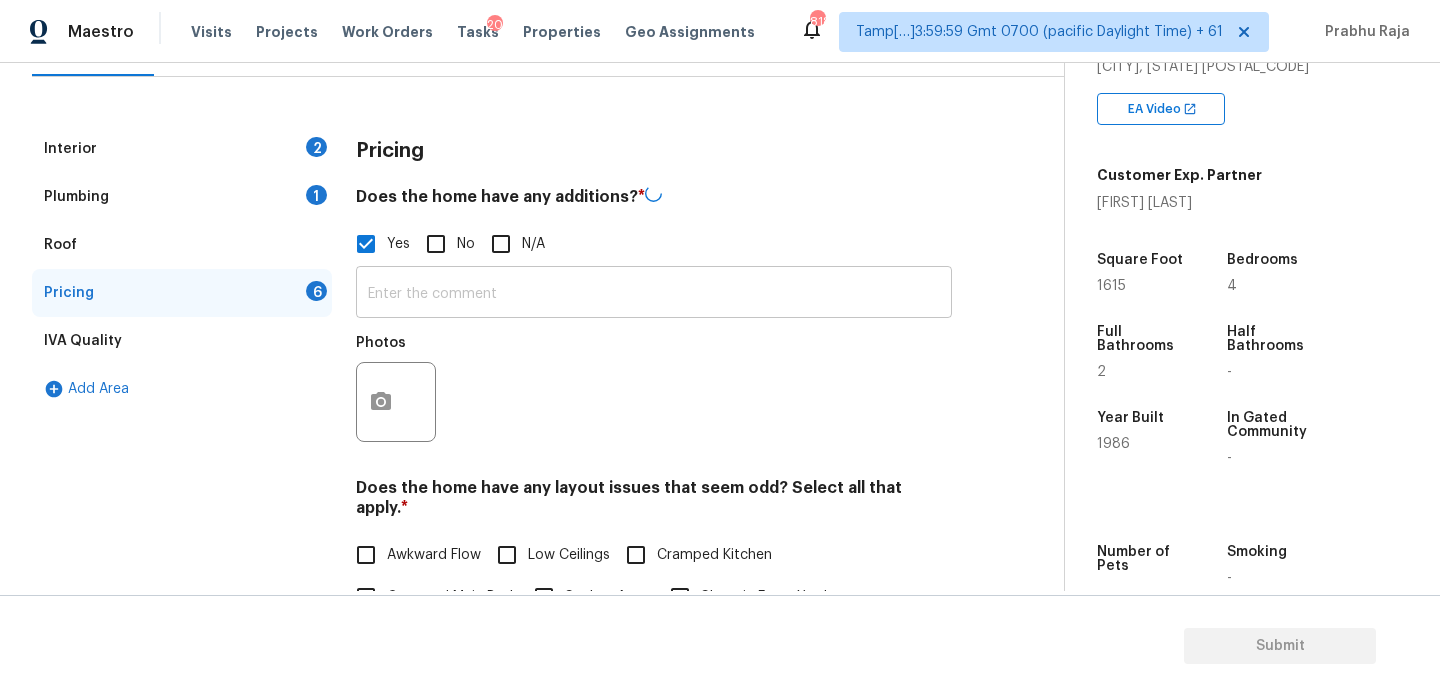 click at bounding box center [654, 294] 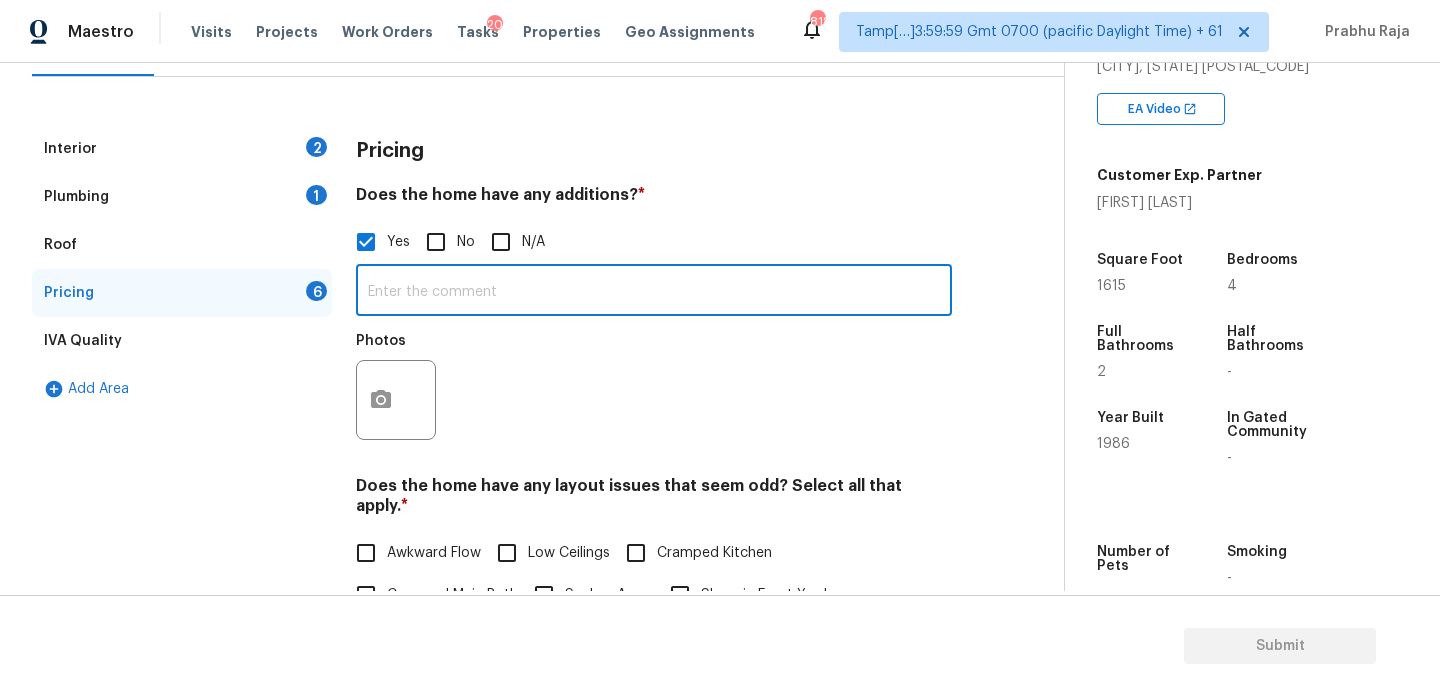 paste on "Converted garage" 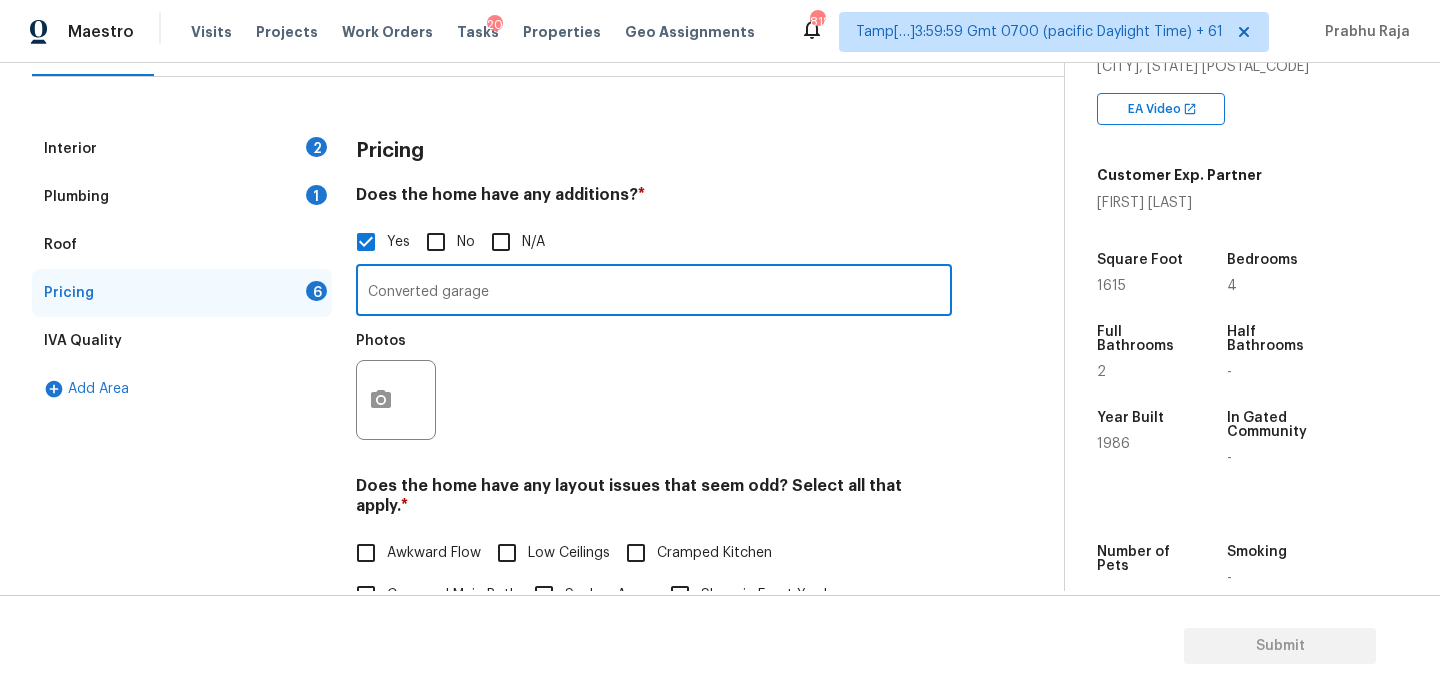 type on "Converted garage" 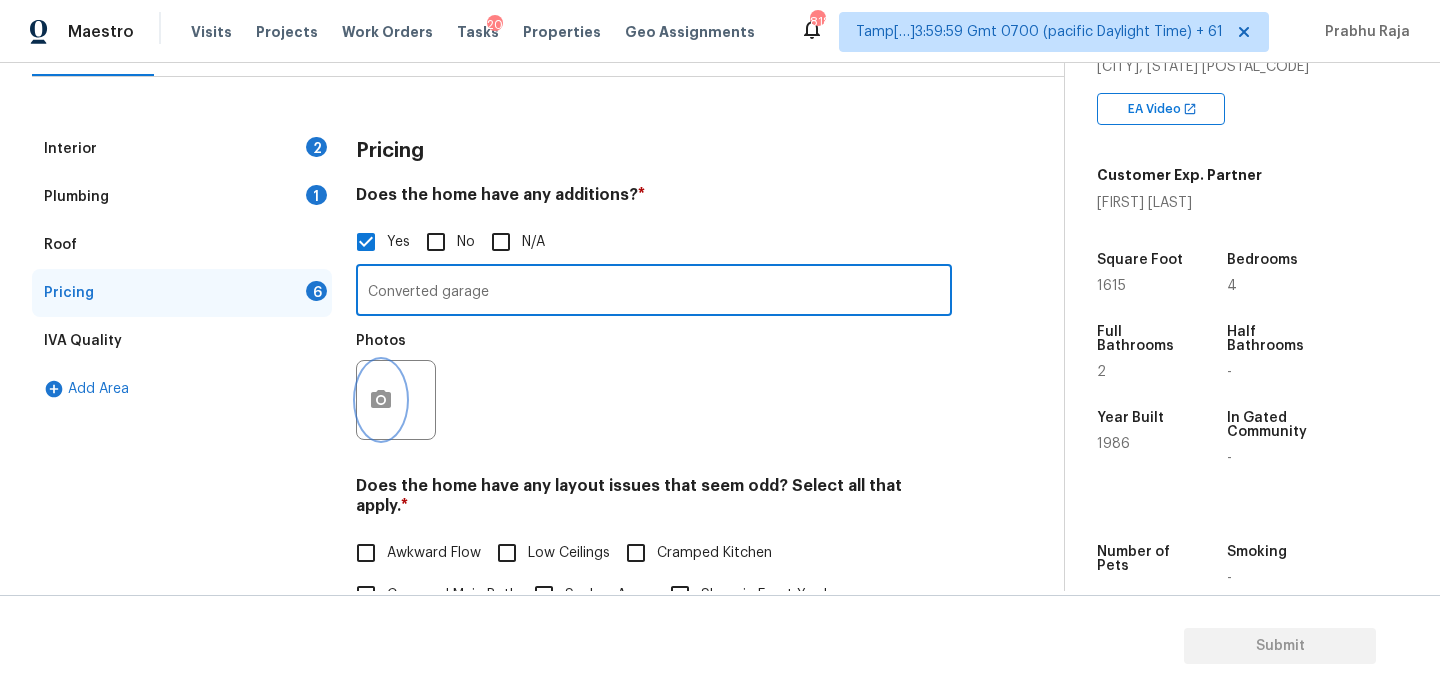 click at bounding box center (381, 400) 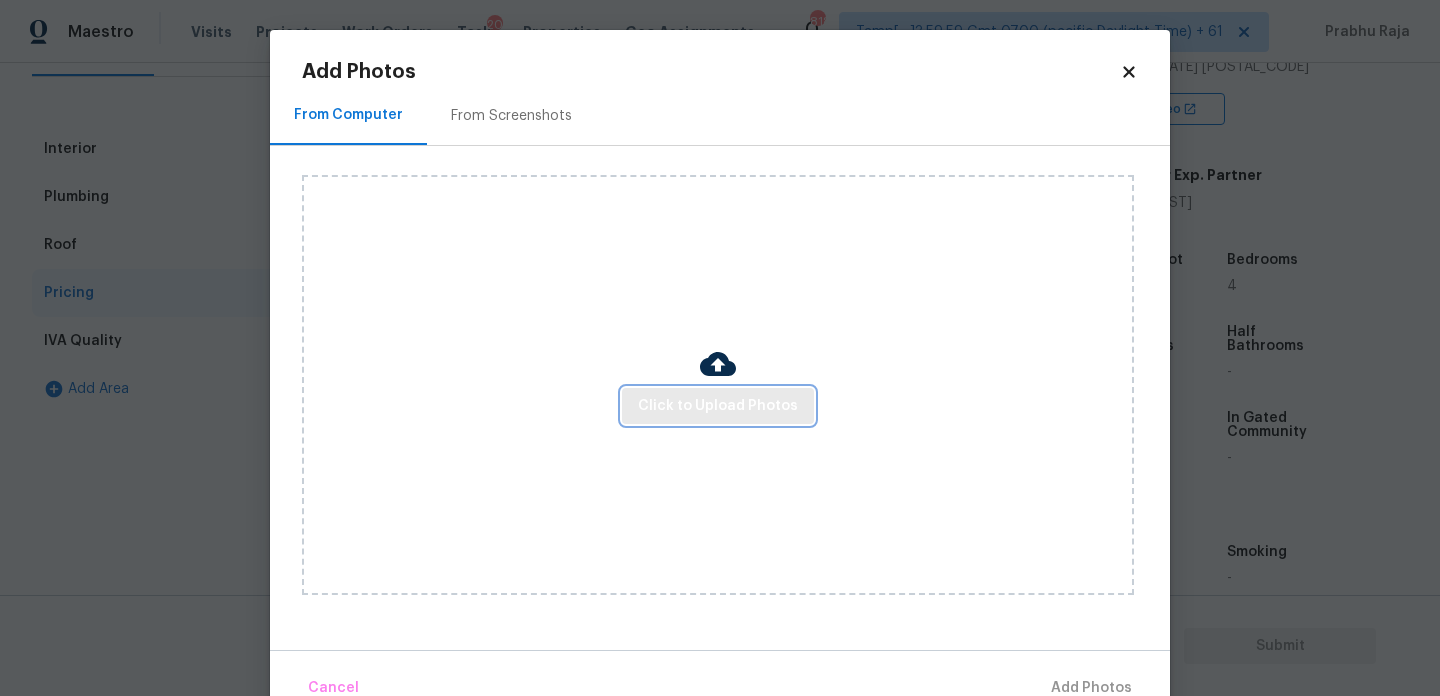 click on "Click to Upload Photos" at bounding box center [718, 406] 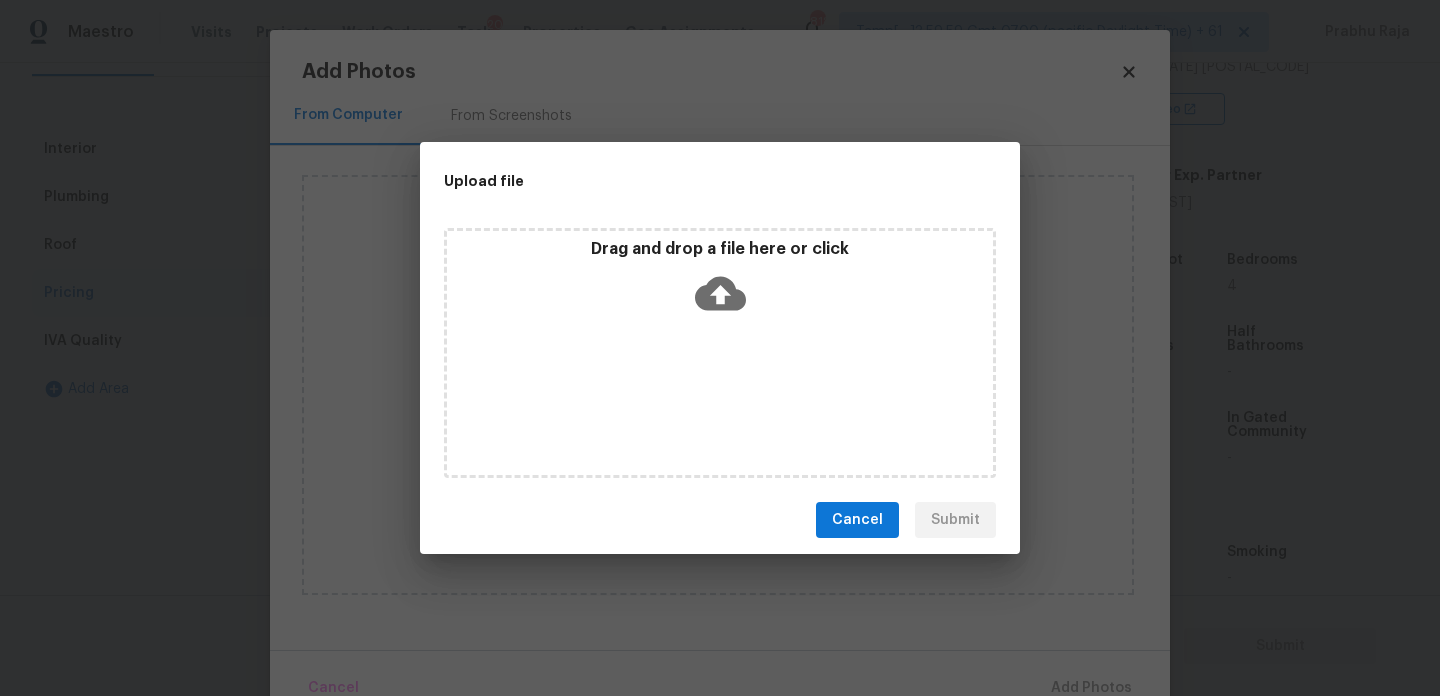 click on "Drag and drop a file here or click" at bounding box center (720, 353) 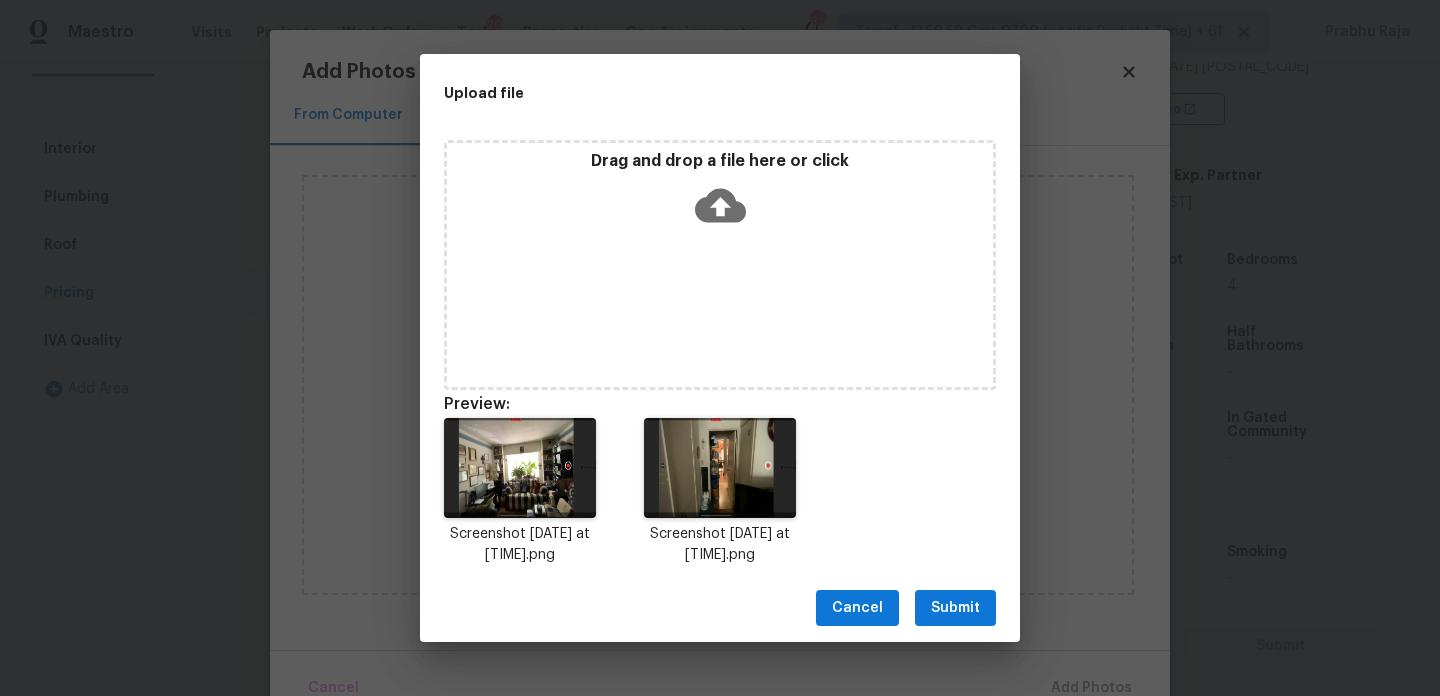 click on "Submit" at bounding box center [955, 608] 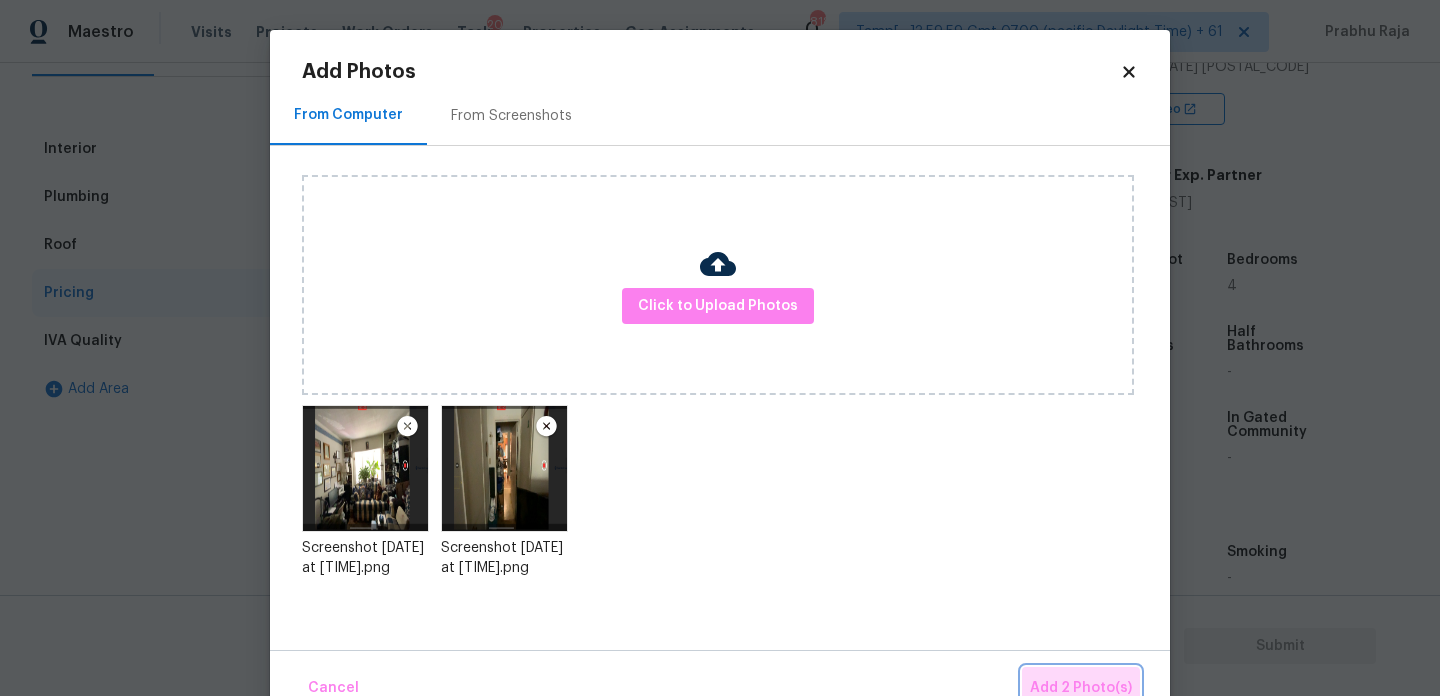 click on "Add 2 Photo(s)" at bounding box center [1081, 688] 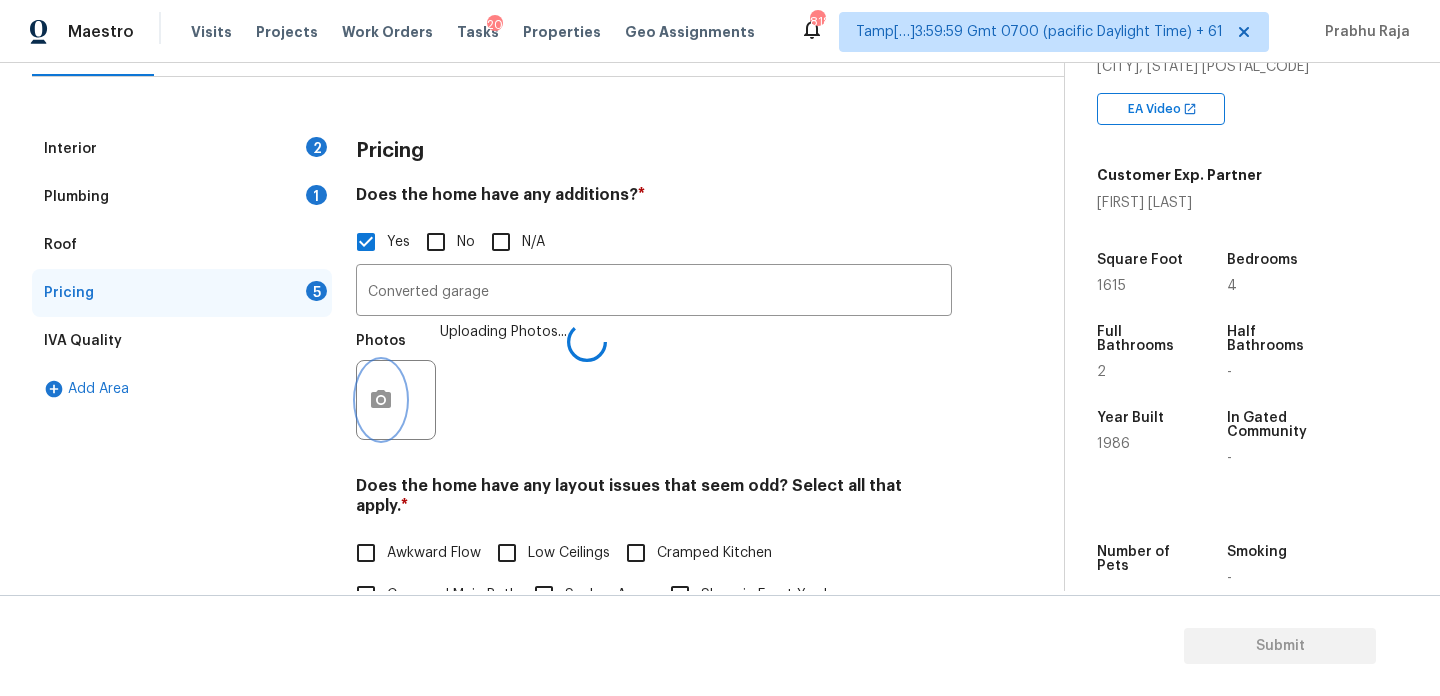 scroll, scrollTop: 693, scrollLeft: 0, axis: vertical 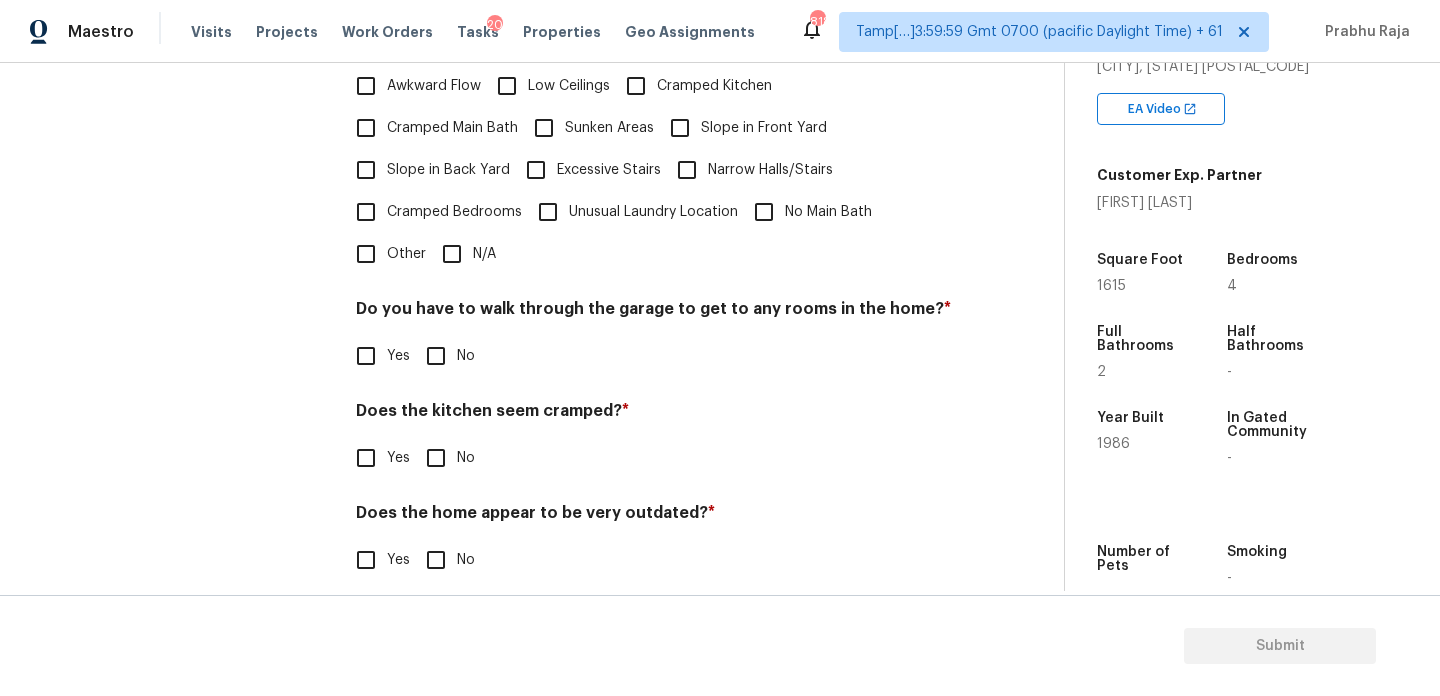 click on "N/A" at bounding box center [452, 254] 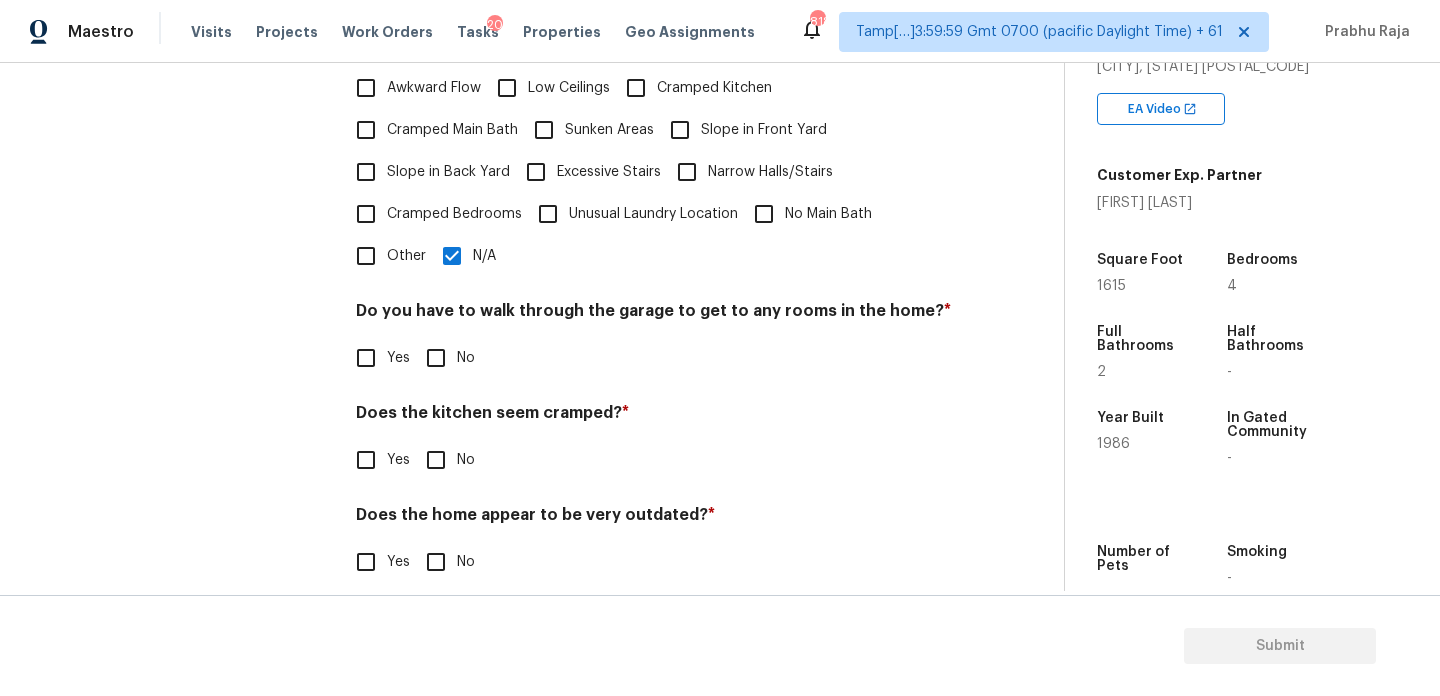 click on "Do you have to walk through the garage to get to any rooms in the home?  *" at bounding box center [654, 315] 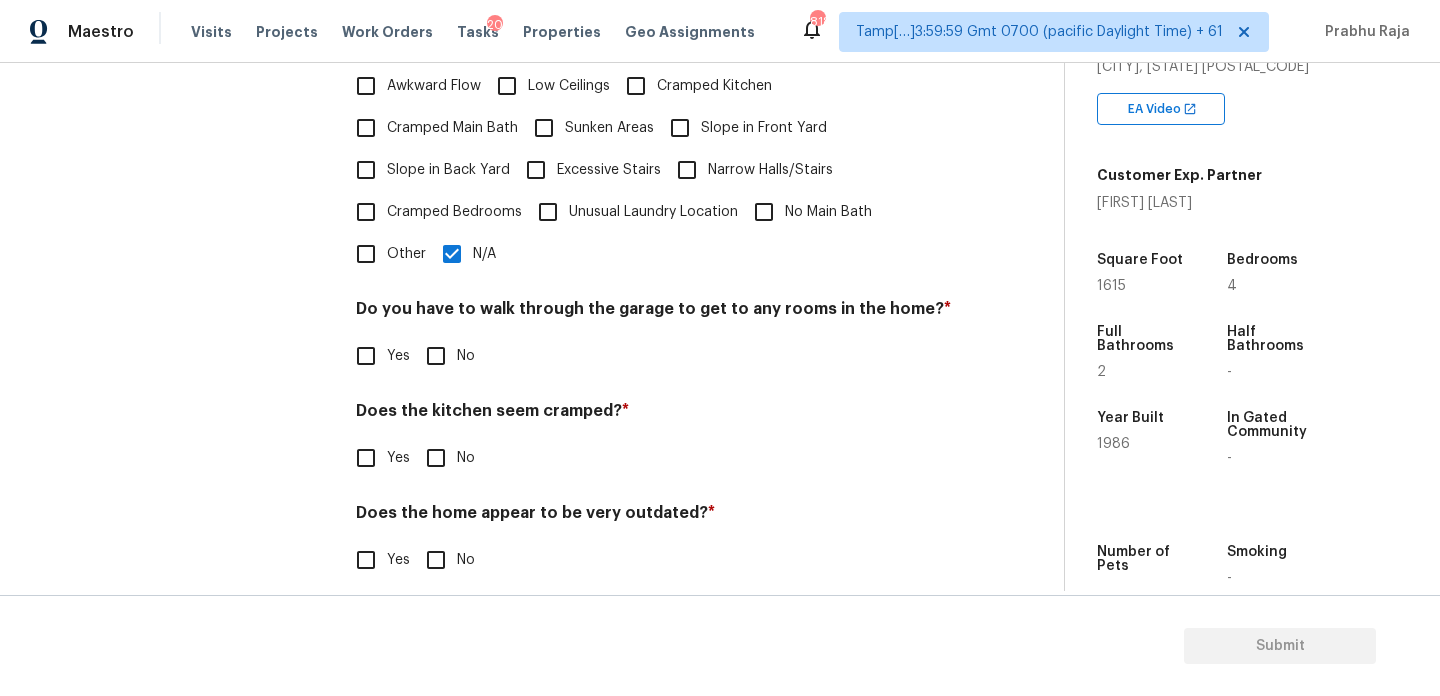 click on "No" at bounding box center (466, 356) 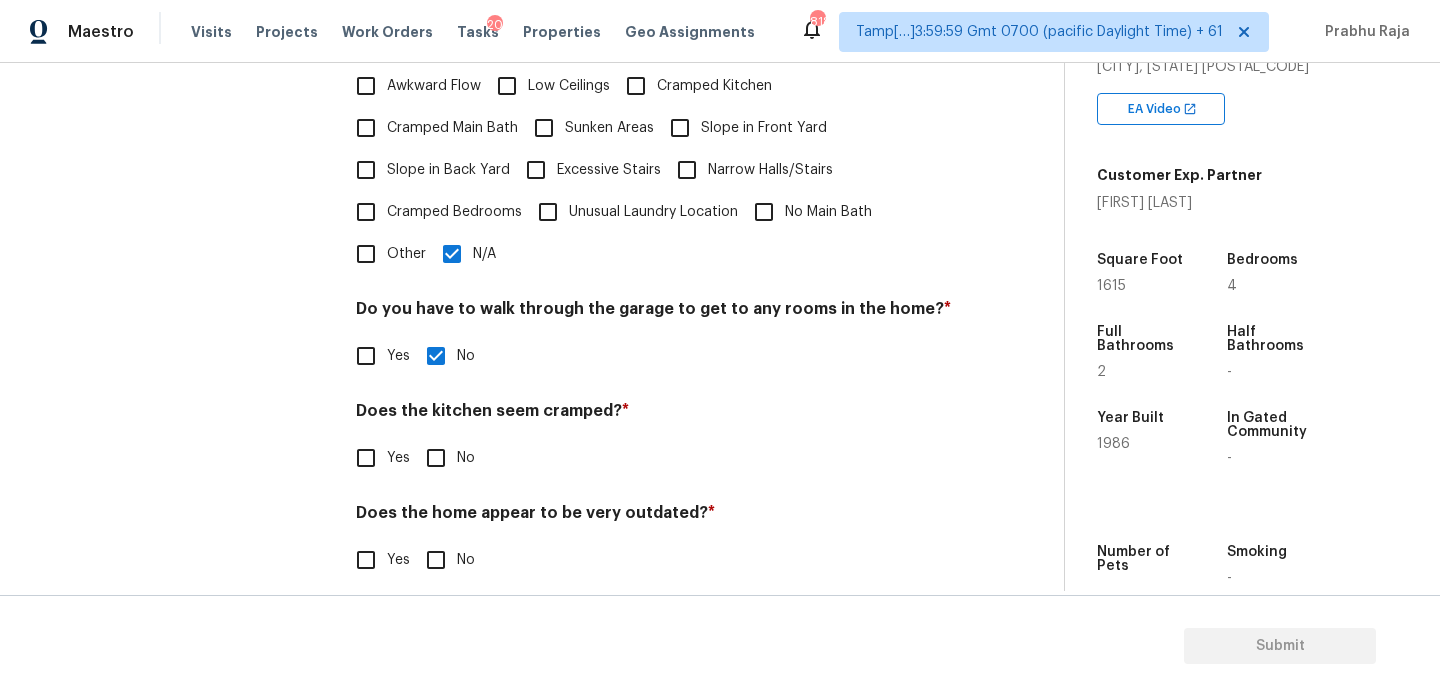 click on "No" at bounding box center [436, 458] 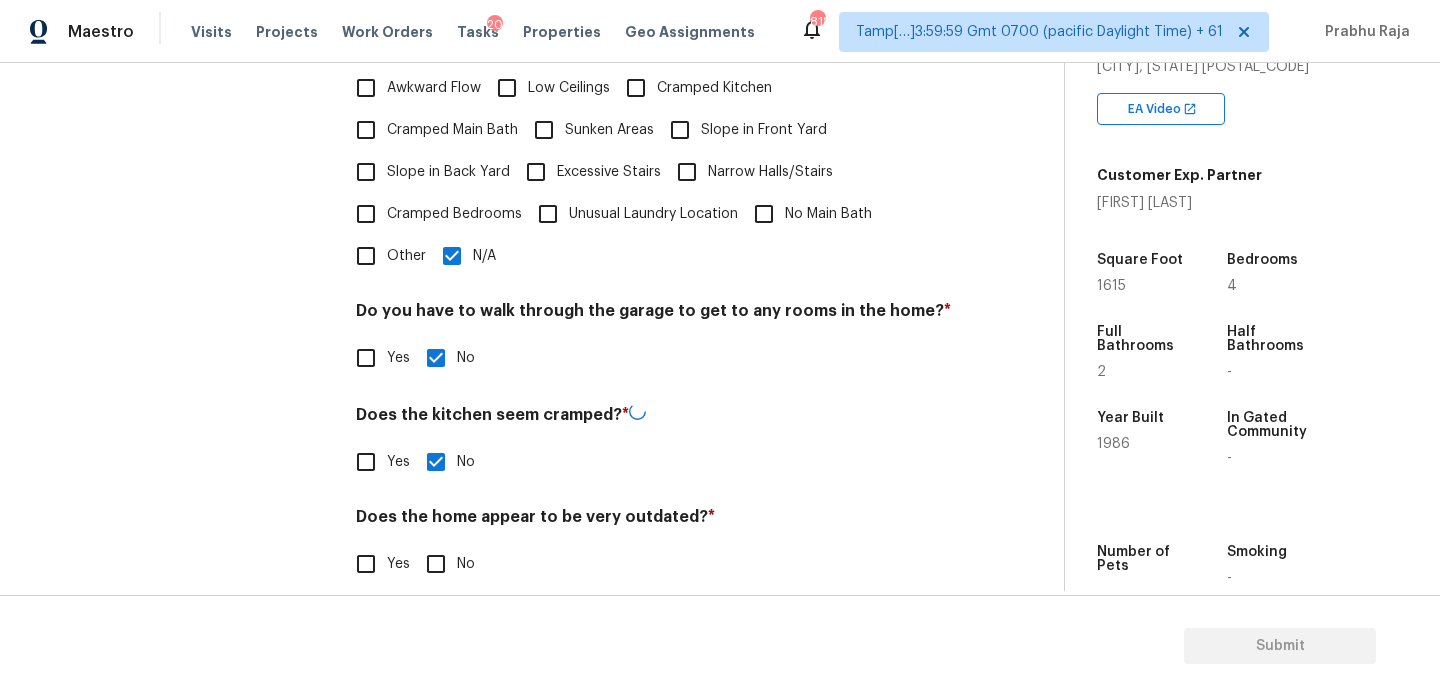 click on "No" at bounding box center (436, 564) 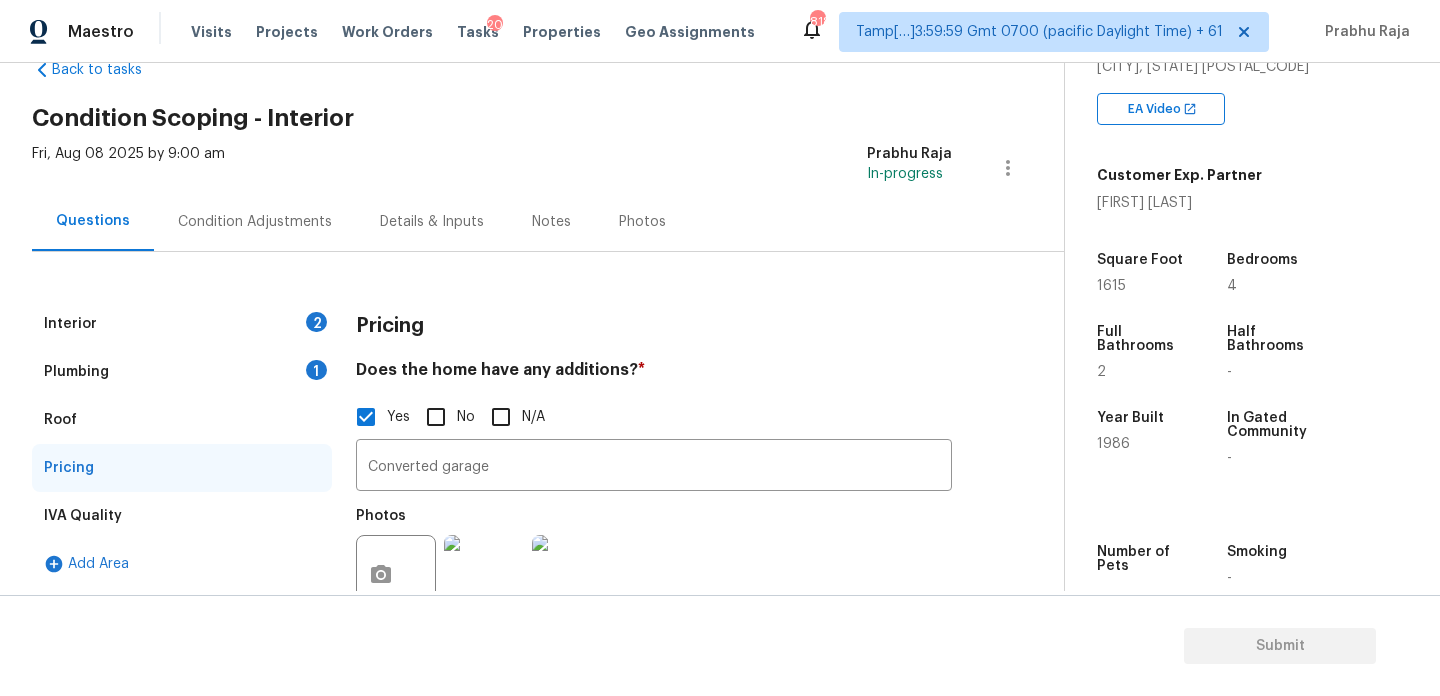 scroll, scrollTop: 0, scrollLeft: 0, axis: both 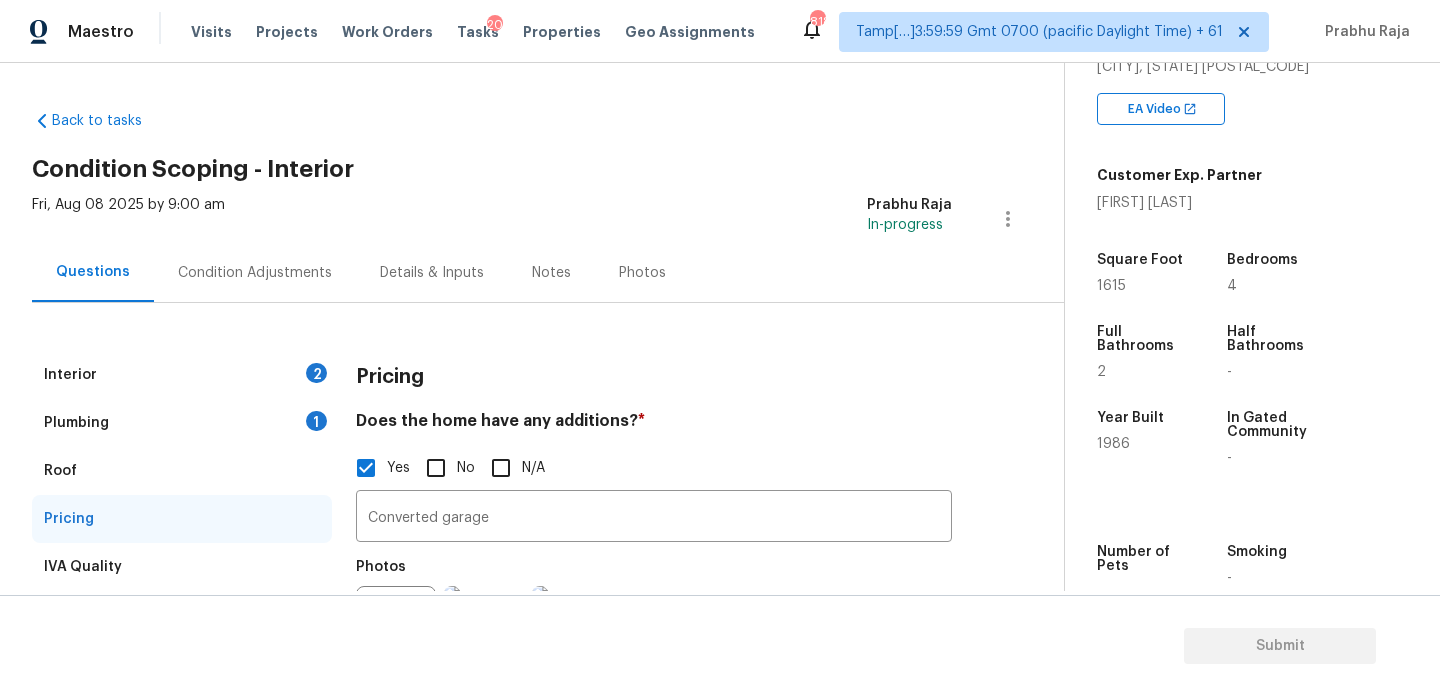 click on "Condition Adjustments" at bounding box center [255, 272] 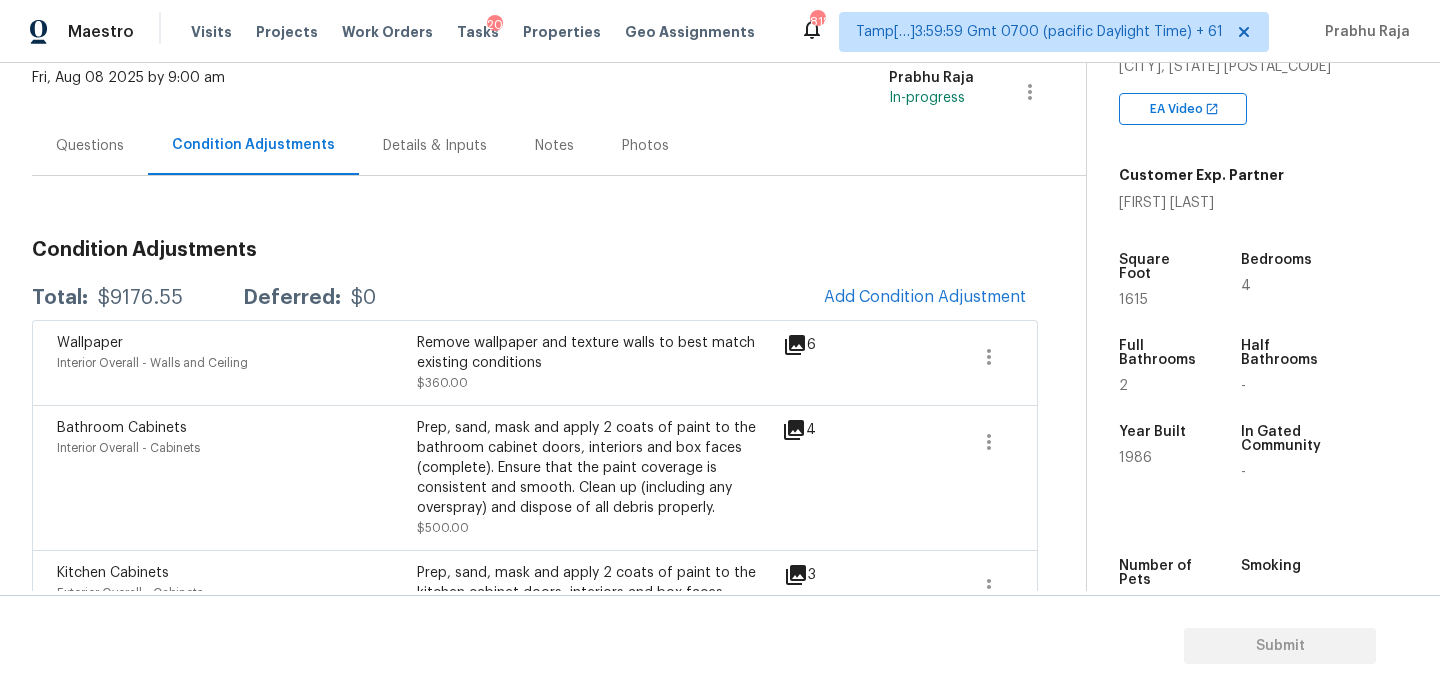 scroll, scrollTop: 10, scrollLeft: 0, axis: vertical 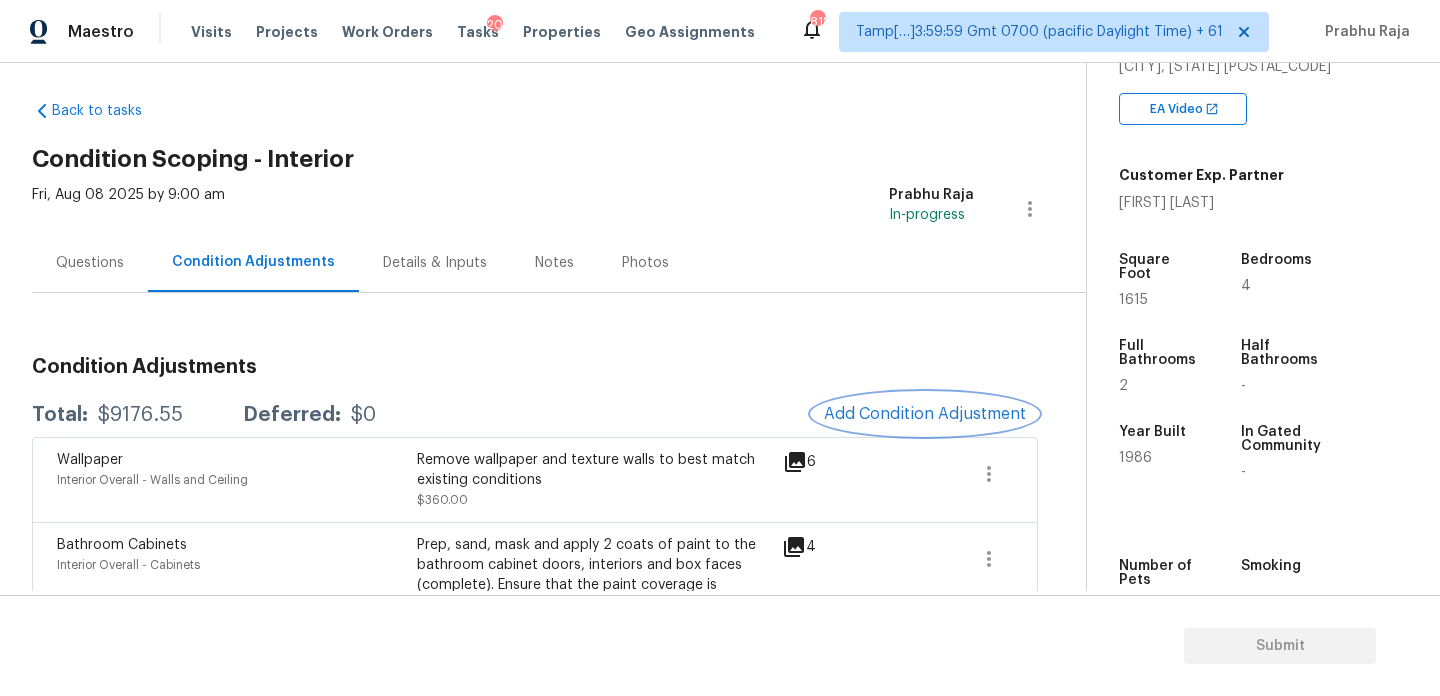 click on "Add Condition Adjustment" at bounding box center [925, 414] 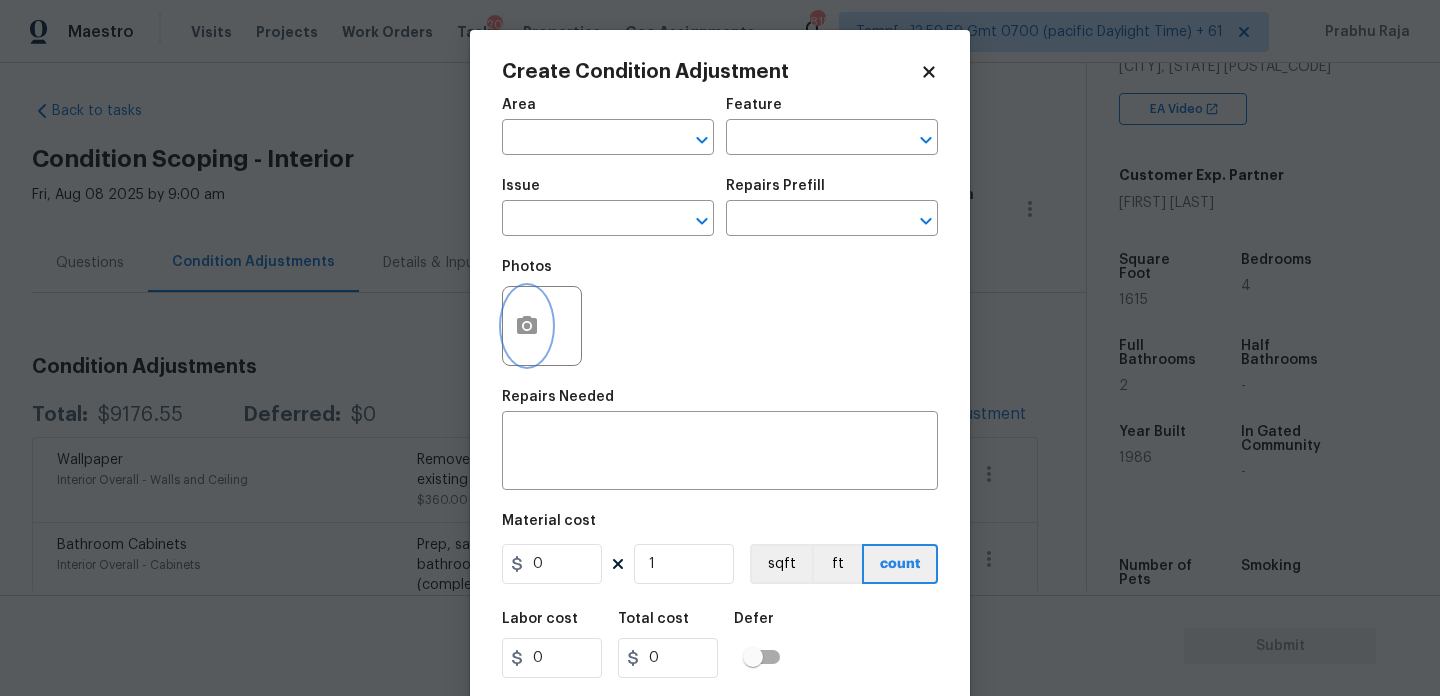 click at bounding box center (527, 326) 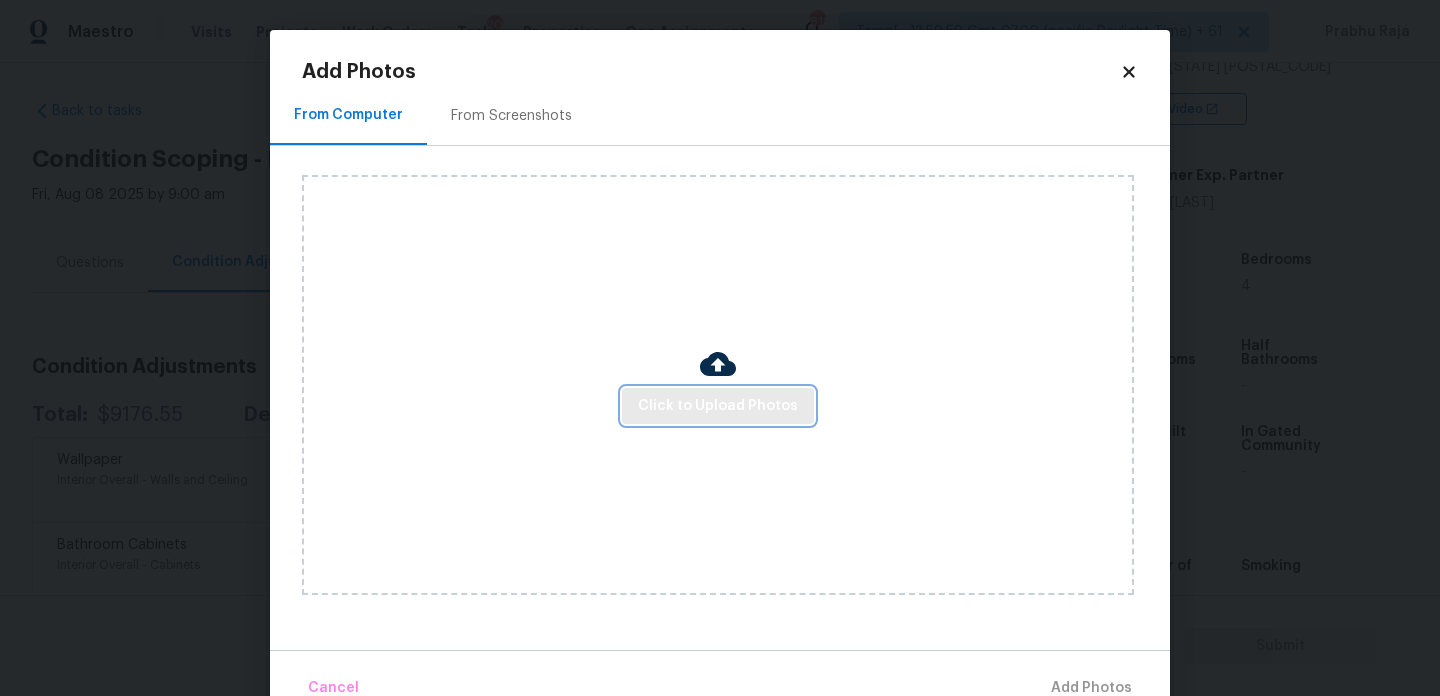 click on "Click to Upload Photos" at bounding box center (718, 406) 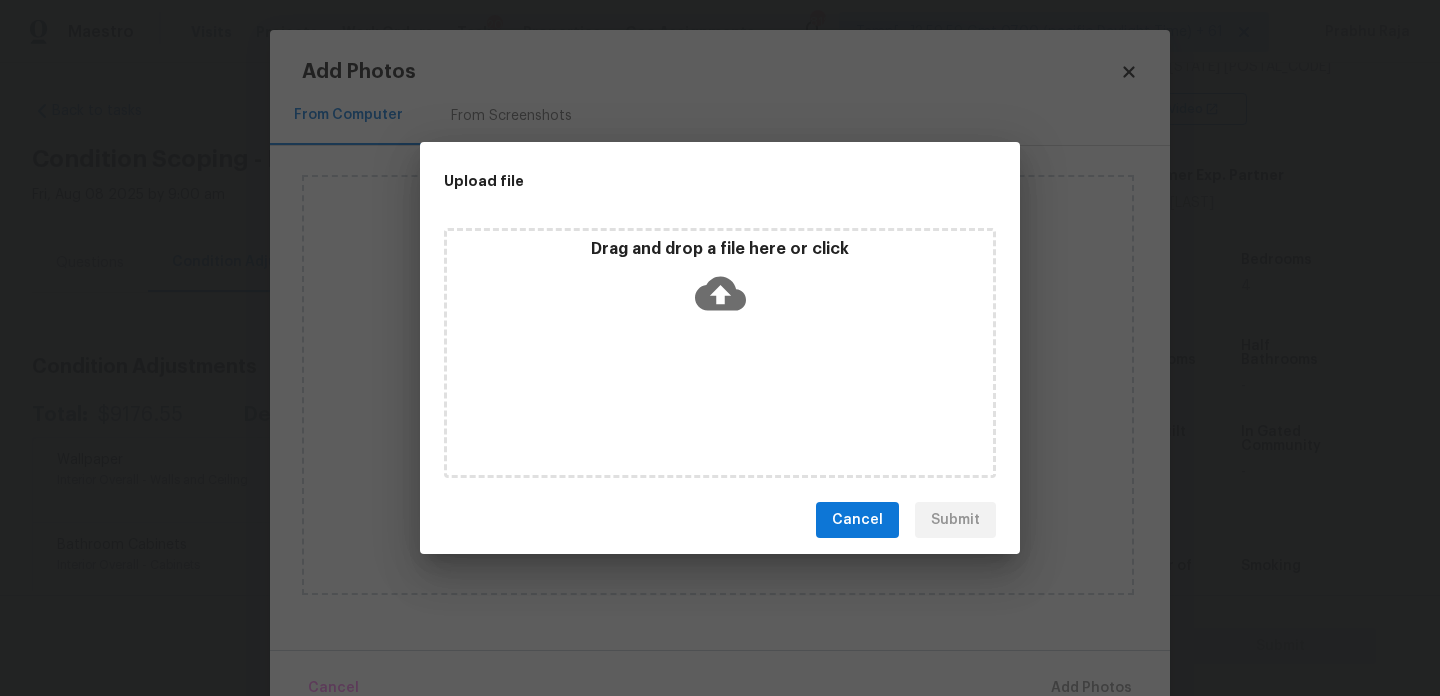 click on "Drag and drop a file here or click" at bounding box center (720, 353) 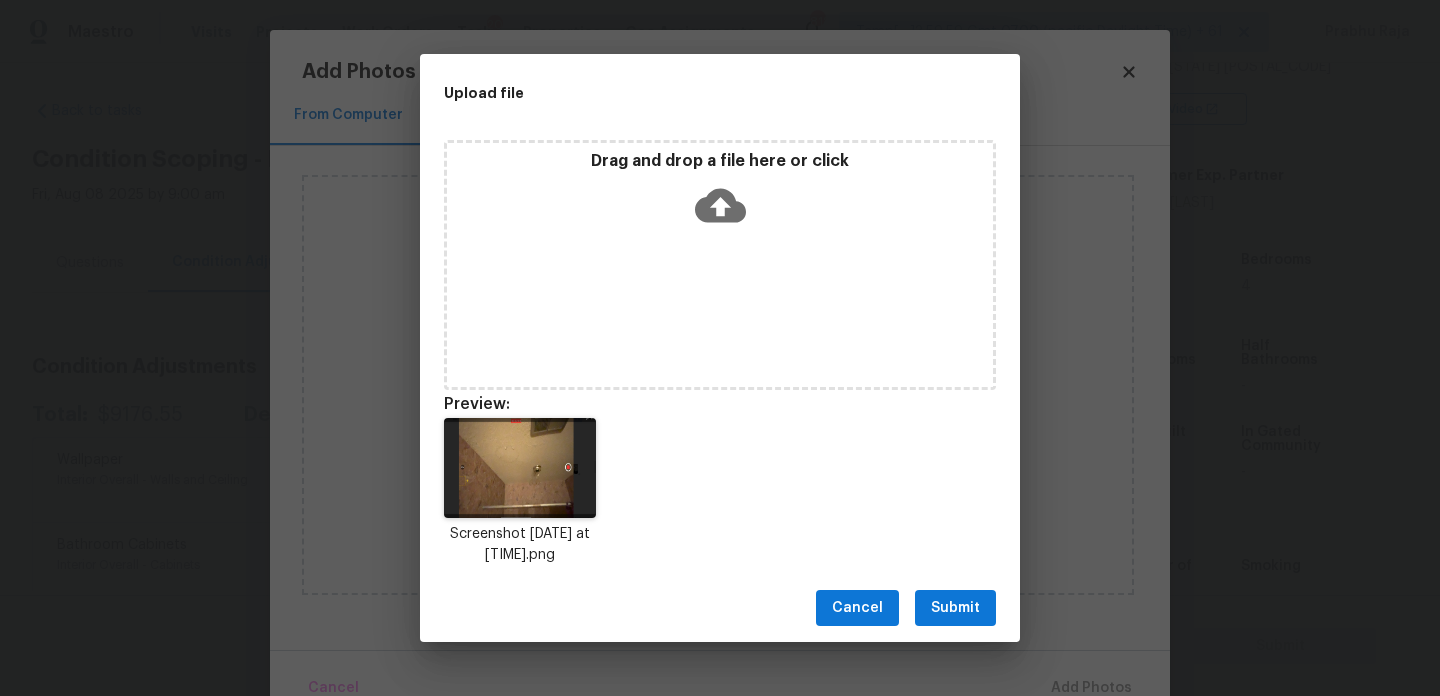 click on "Submit" at bounding box center [955, 608] 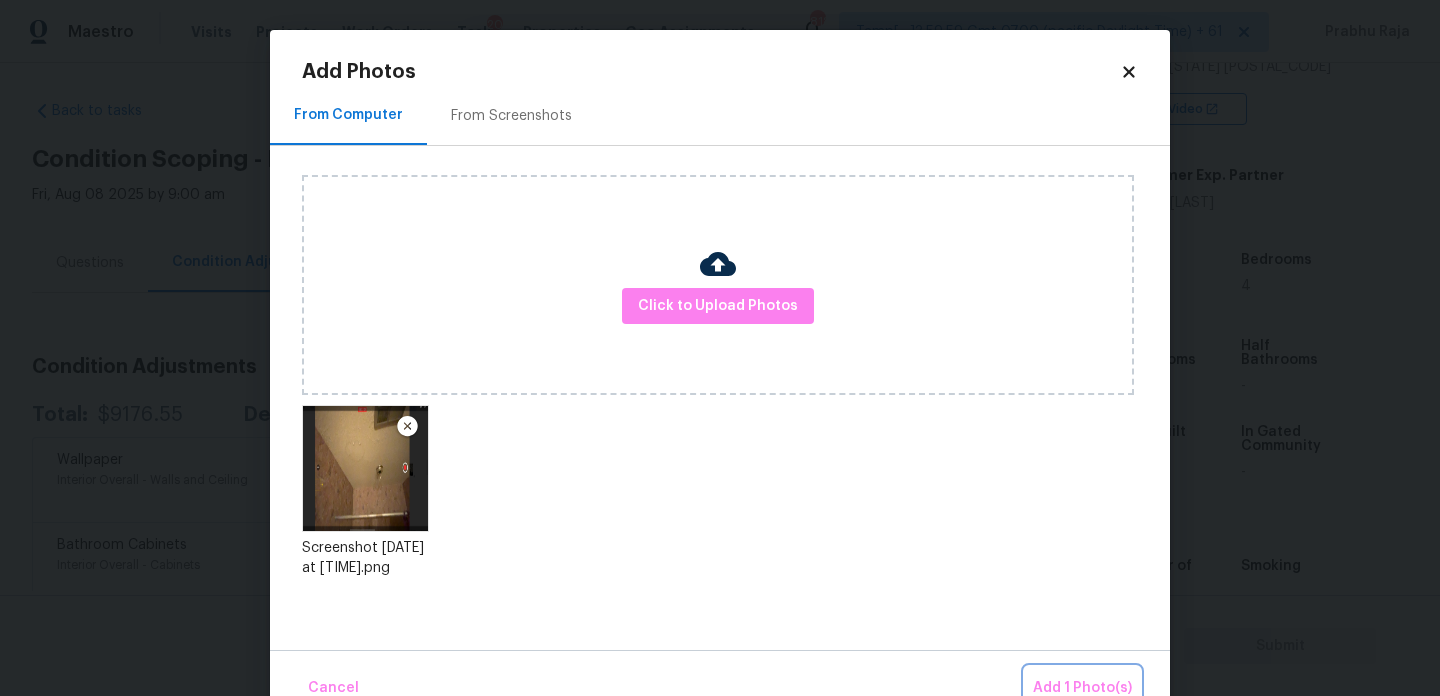 click on "Add 1 Photo(s)" at bounding box center [1082, 688] 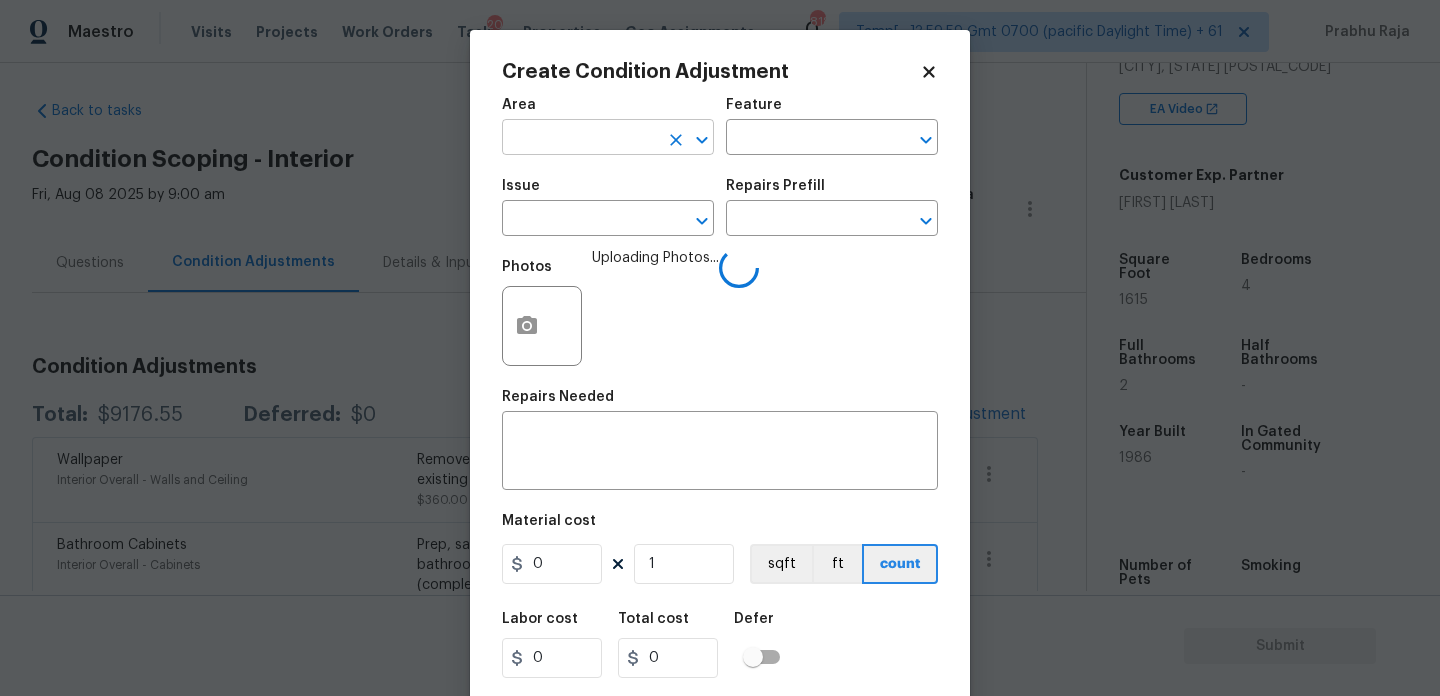 click at bounding box center (580, 139) 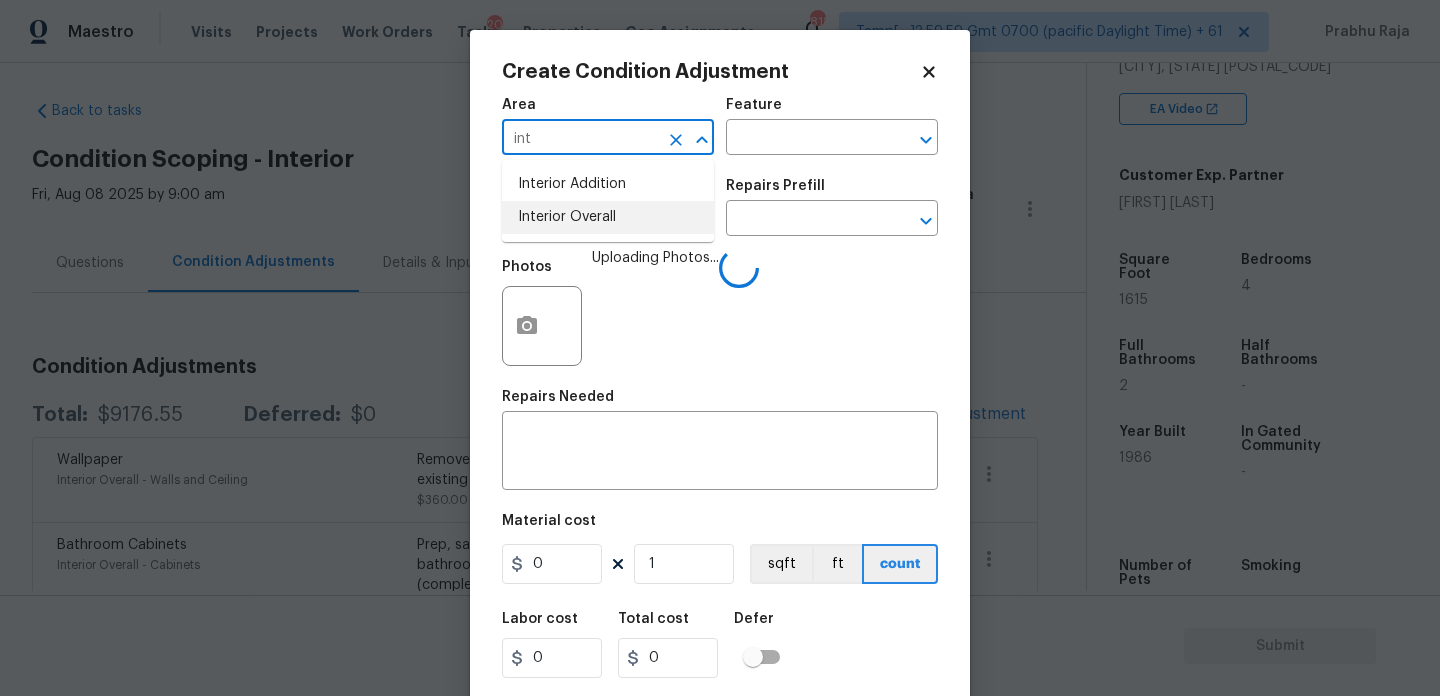click on "Interior Overall" at bounding box center (608, 217) 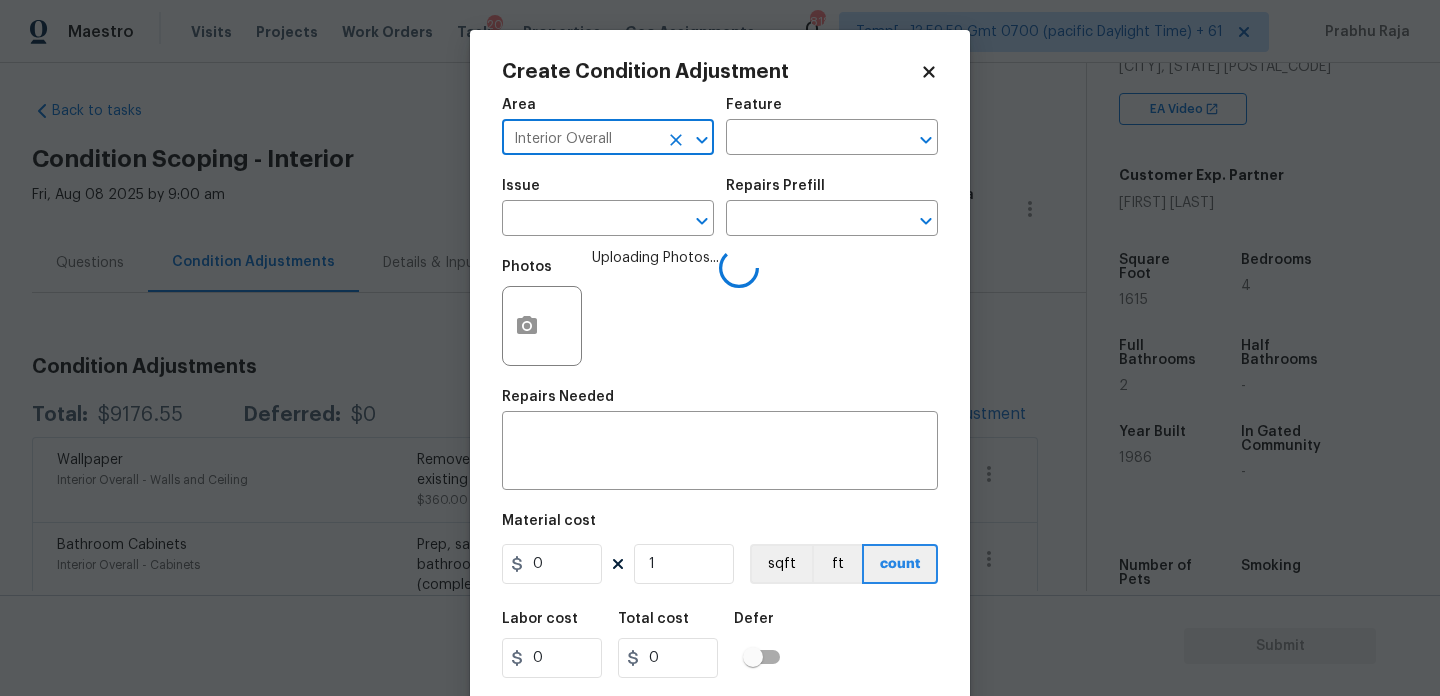 type on "Interior Overall" 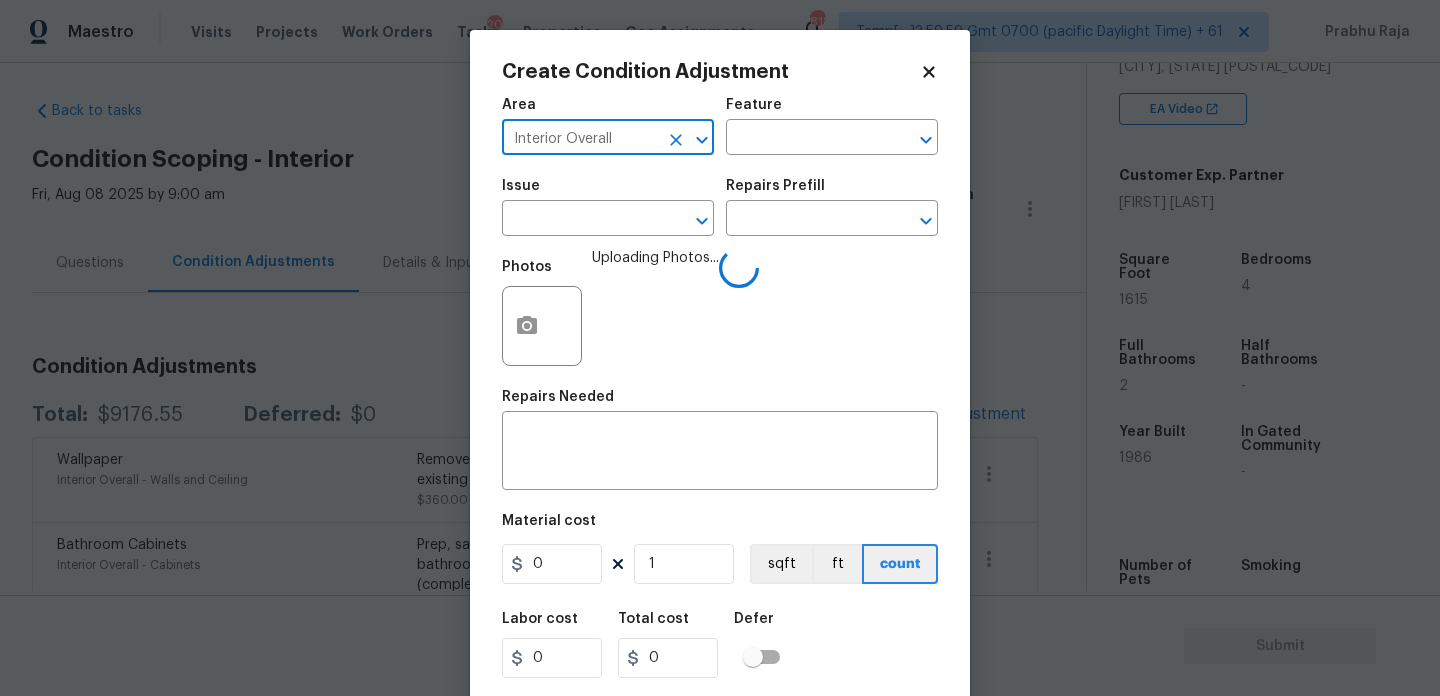 click at bounding box center [580, 220] 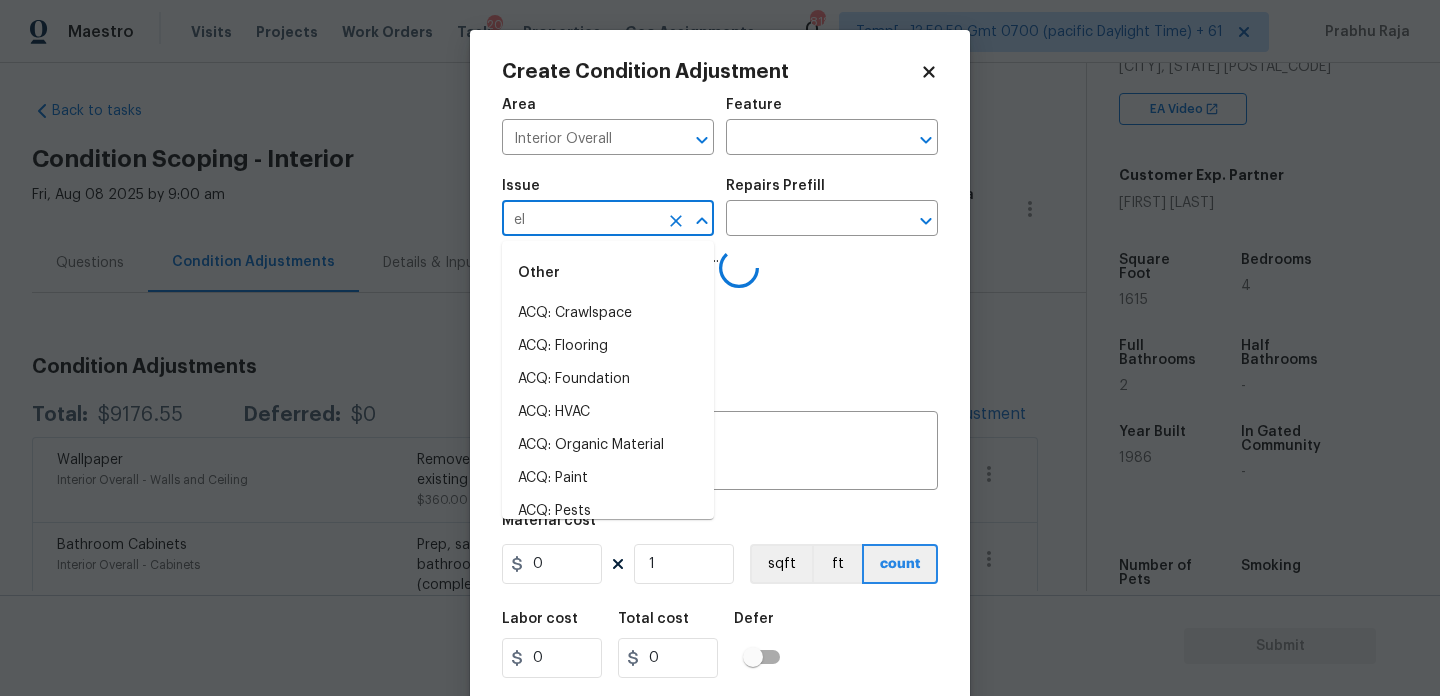 type on "ela" 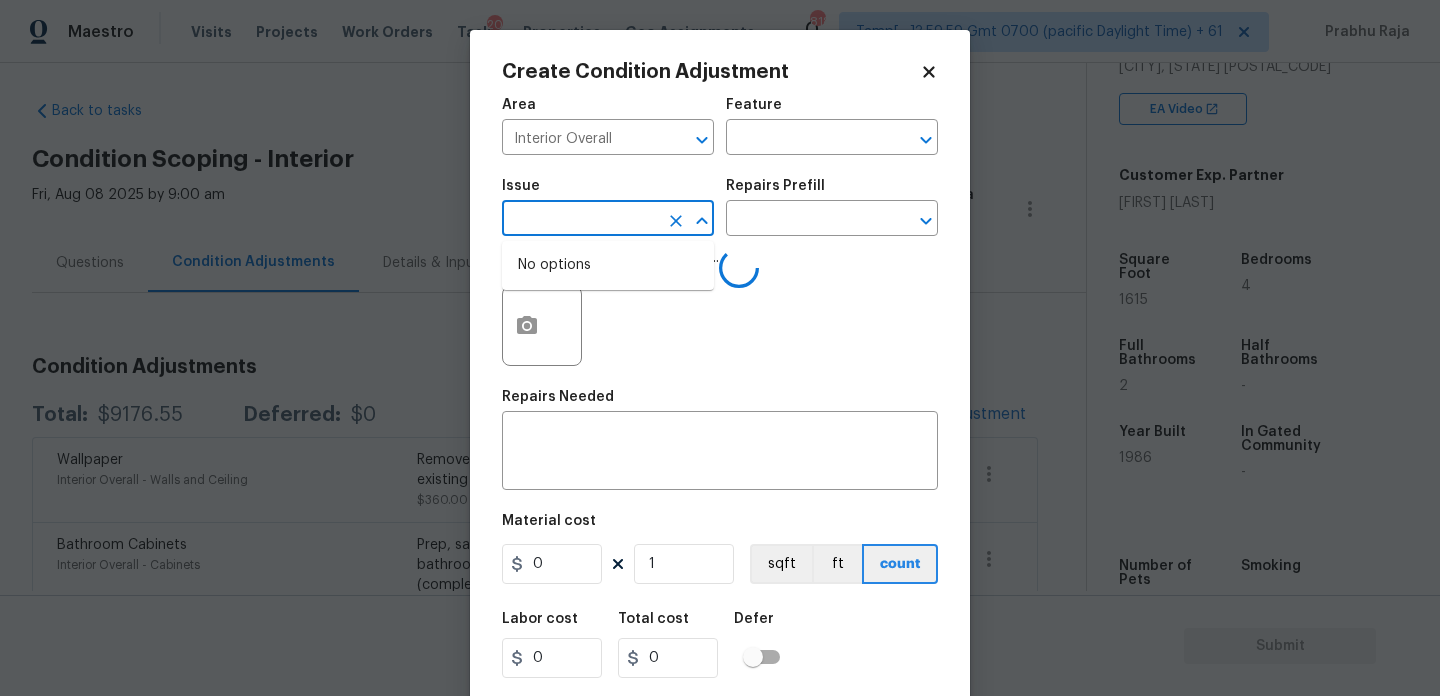 type on "k" 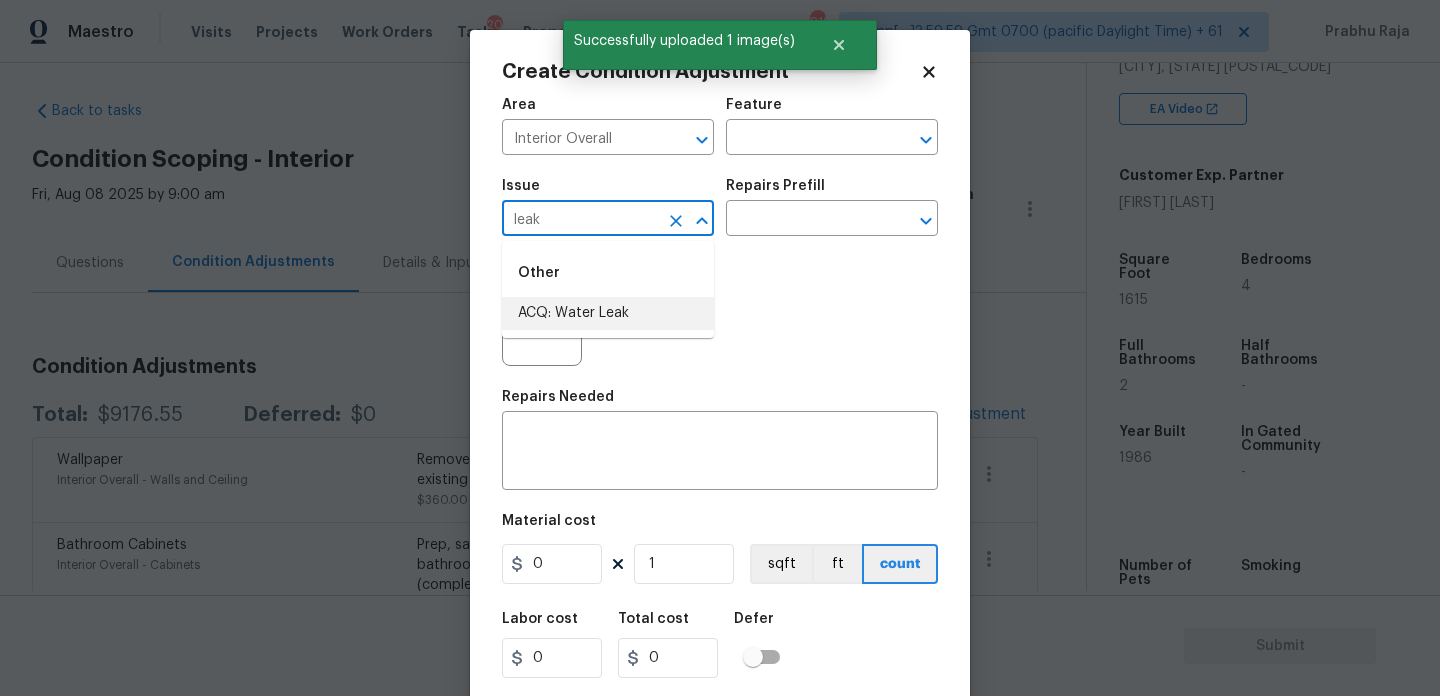 click on "ACQ: Water Leak" at bounding box center [608, 313] 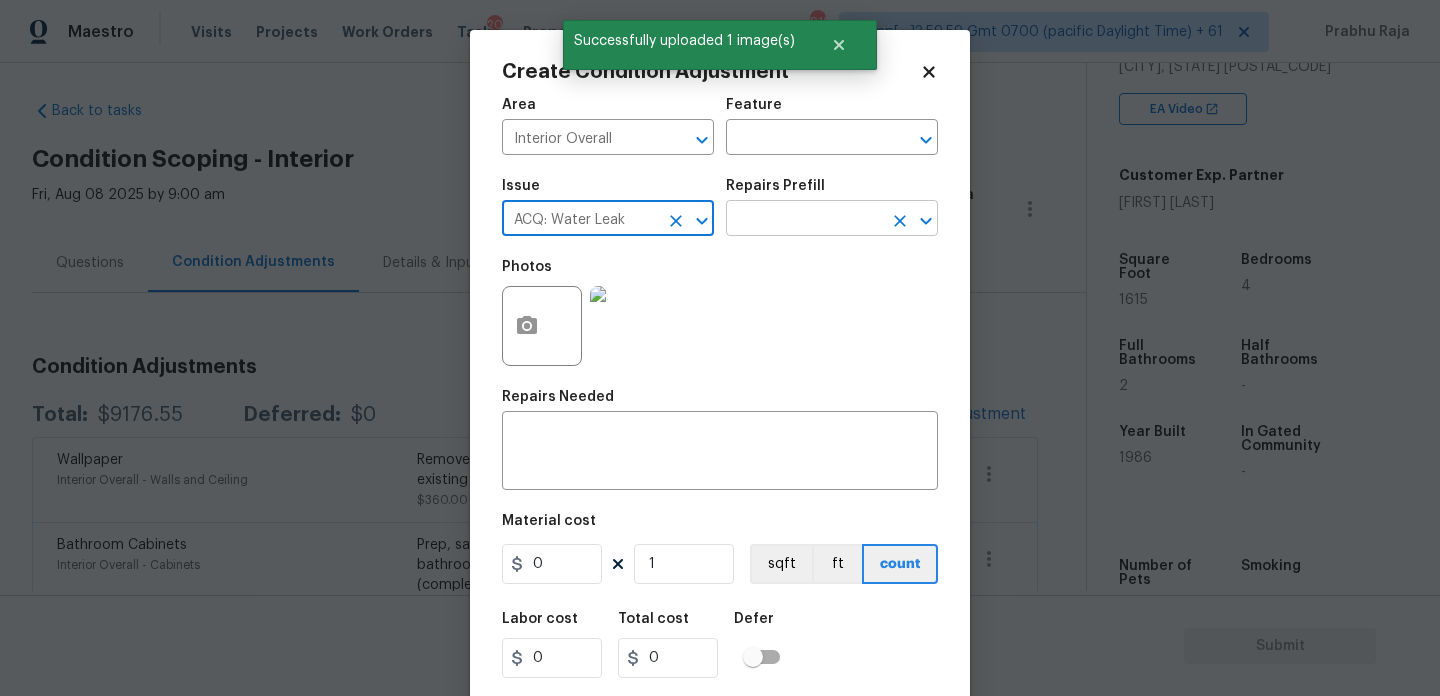 type on "ACQ: Water Leak" 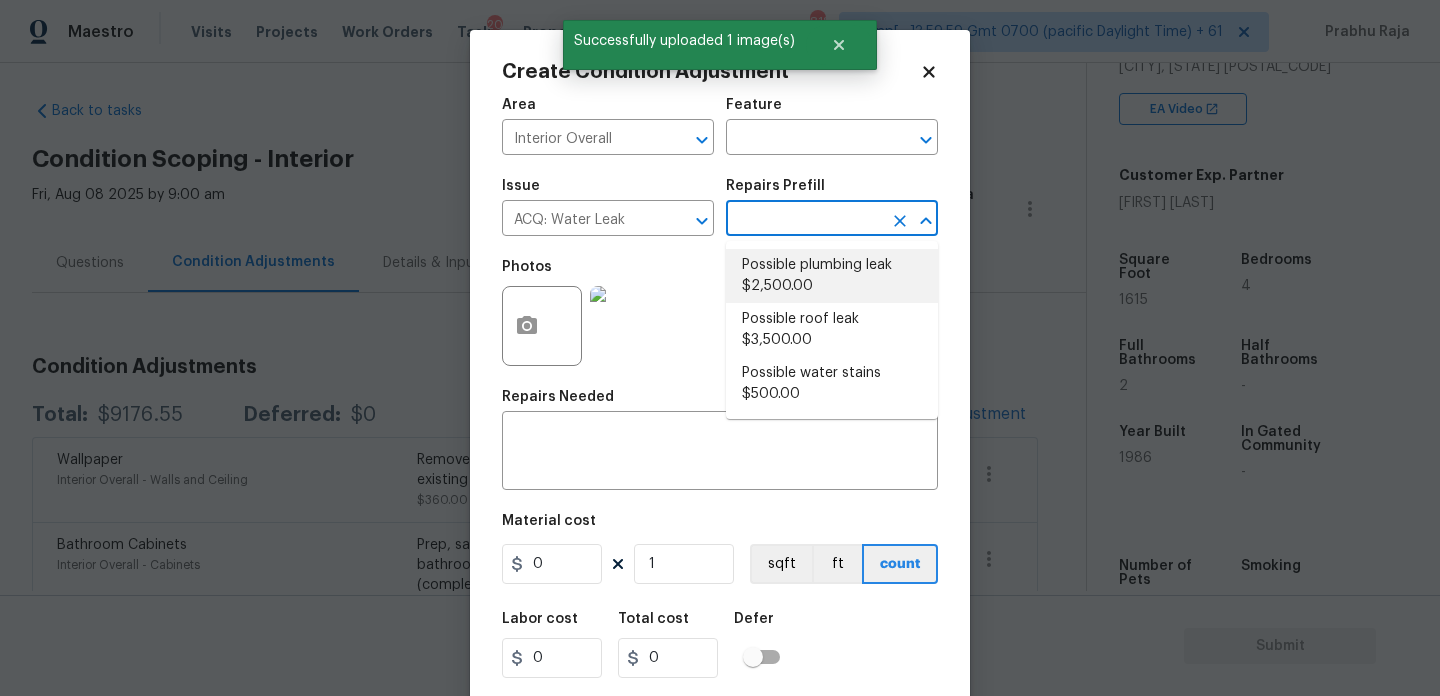 click on "Possible plumbing leak $2,500.00" at bounding box center (832, 276) 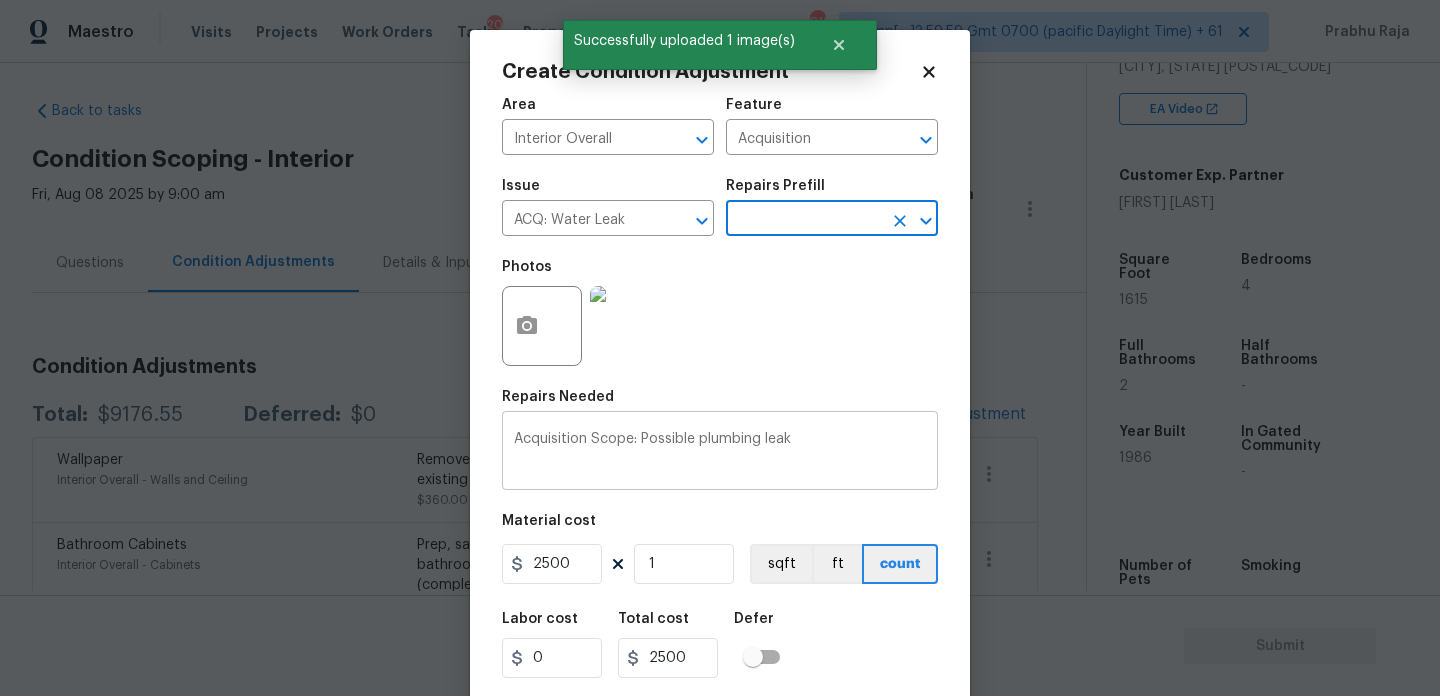 scroll, scrollTop: 51, scrollLeft: 0, axis: vertical 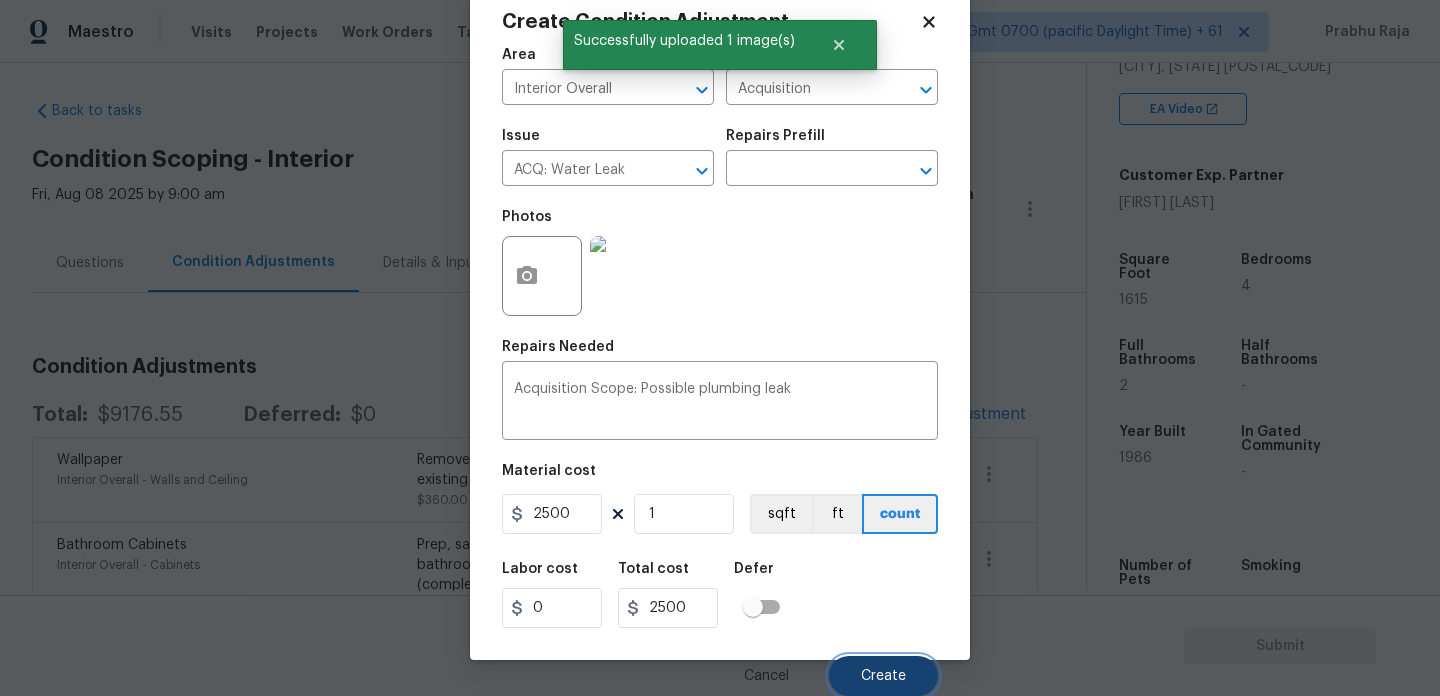 click on "Create" at bounding box center (883, 676) 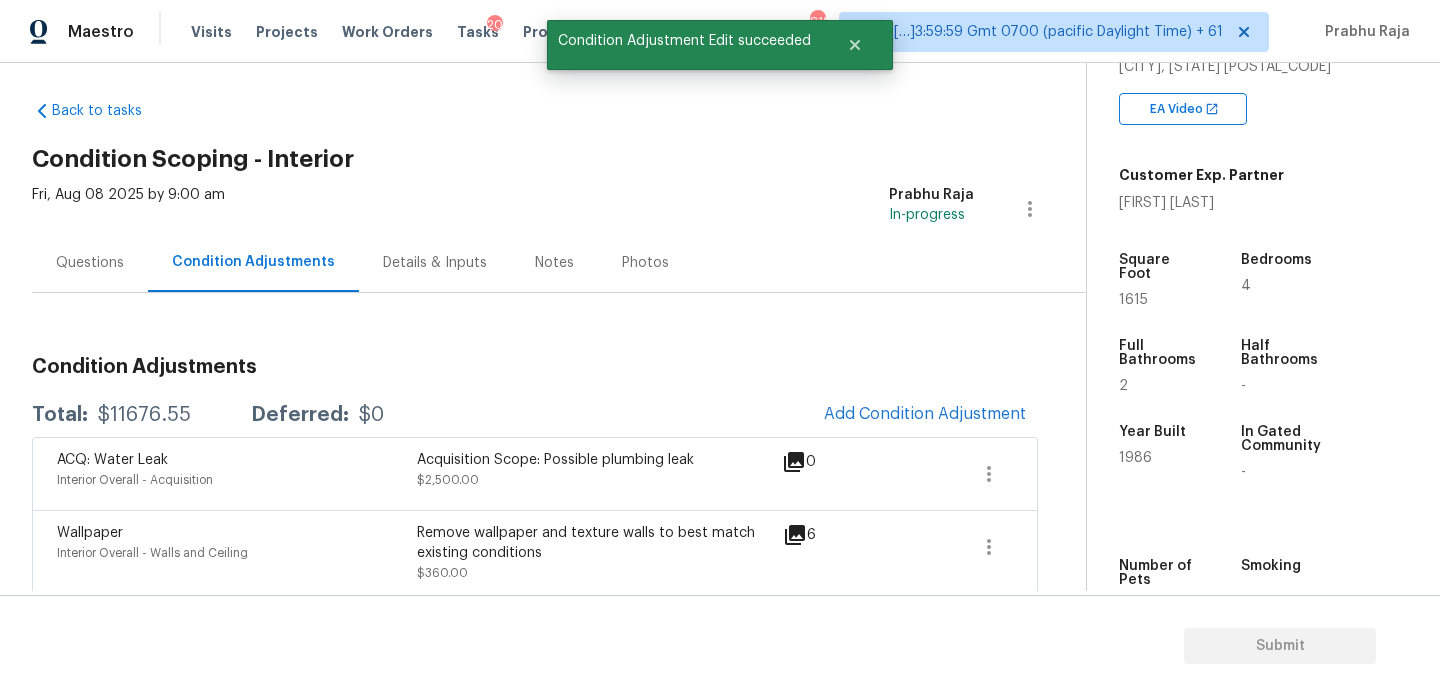 scroll, scrollTop: 0, scrollLeft: 0, axis: both 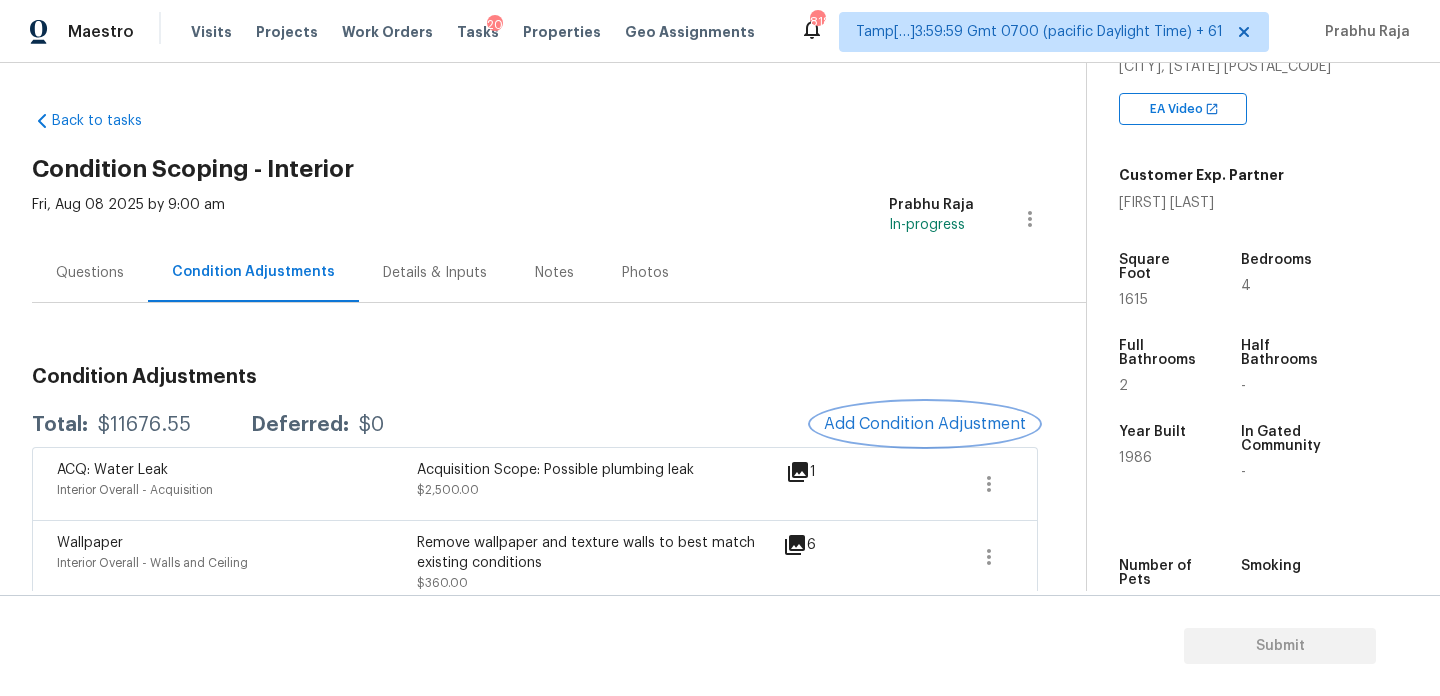 click on "Add Condition Adjustment" at bounding box center (925, 424) 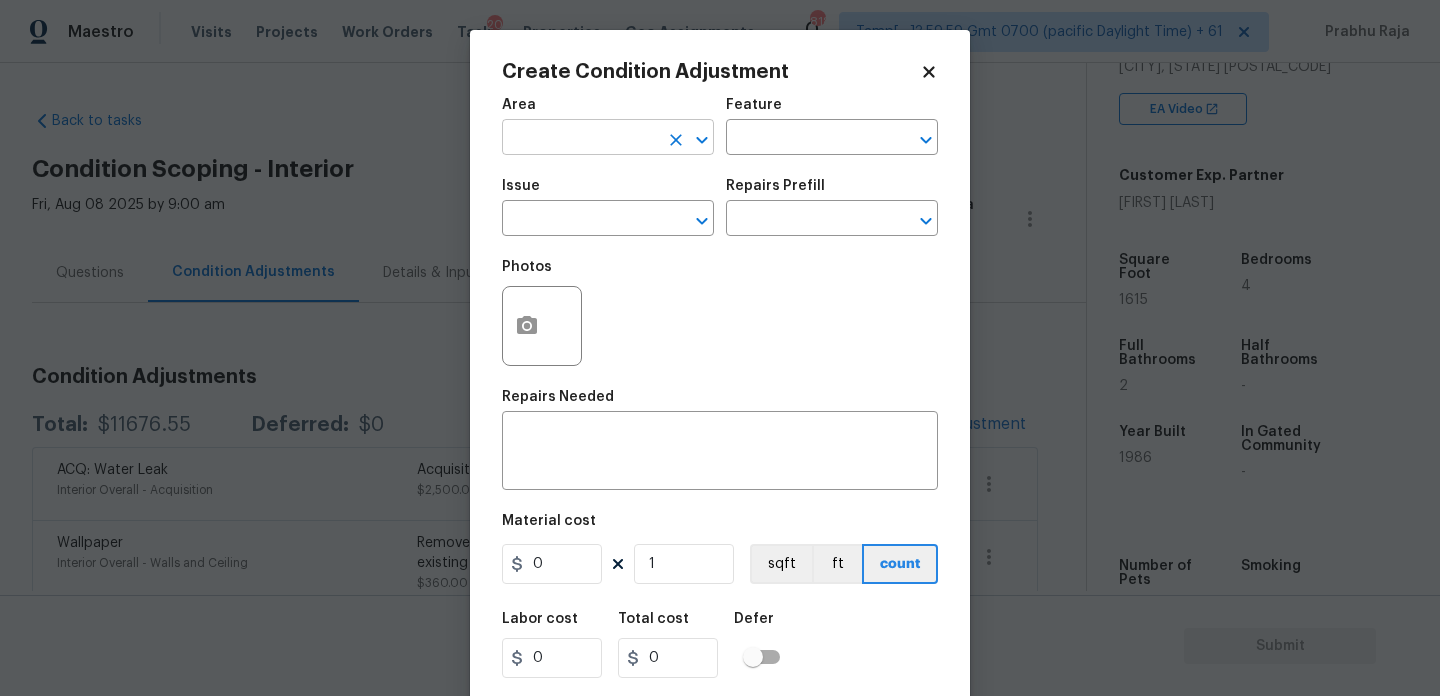 click at bounding box center (580, 139) 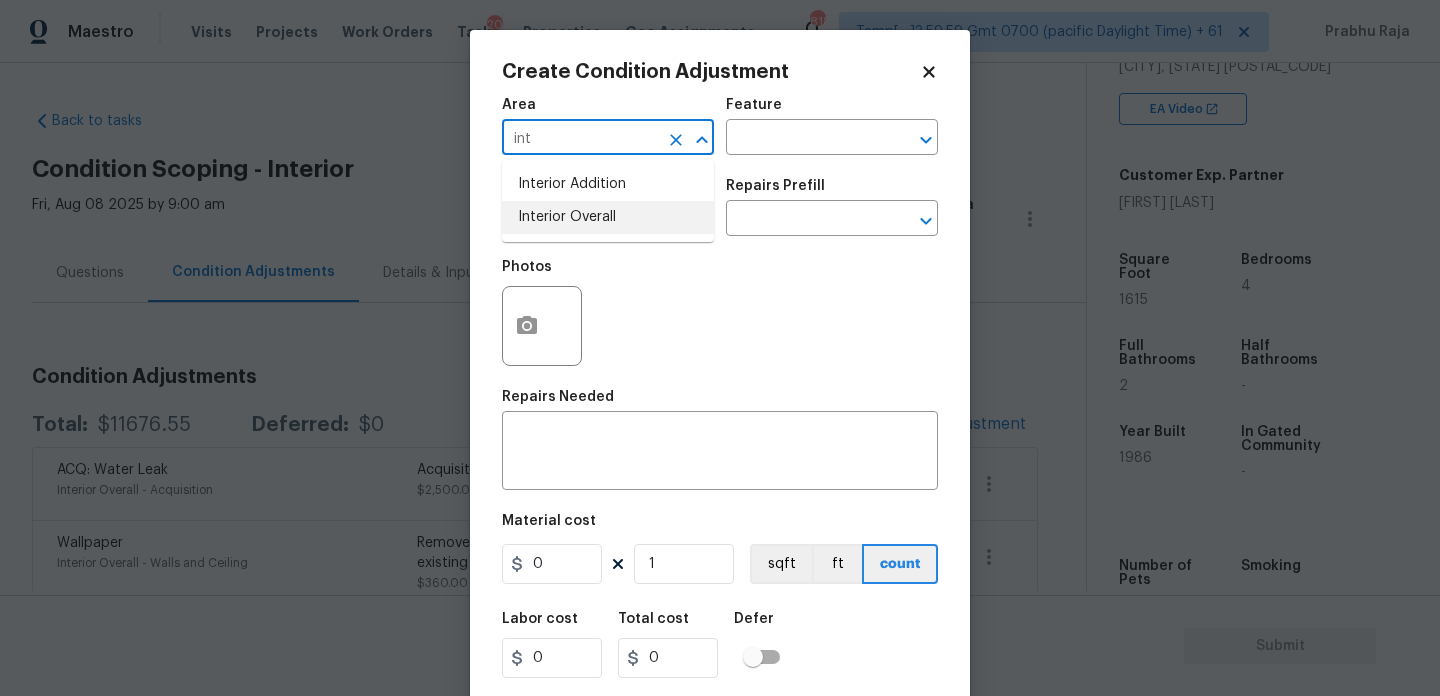 click on "Interior Overall" at bounding box center (608, 217) 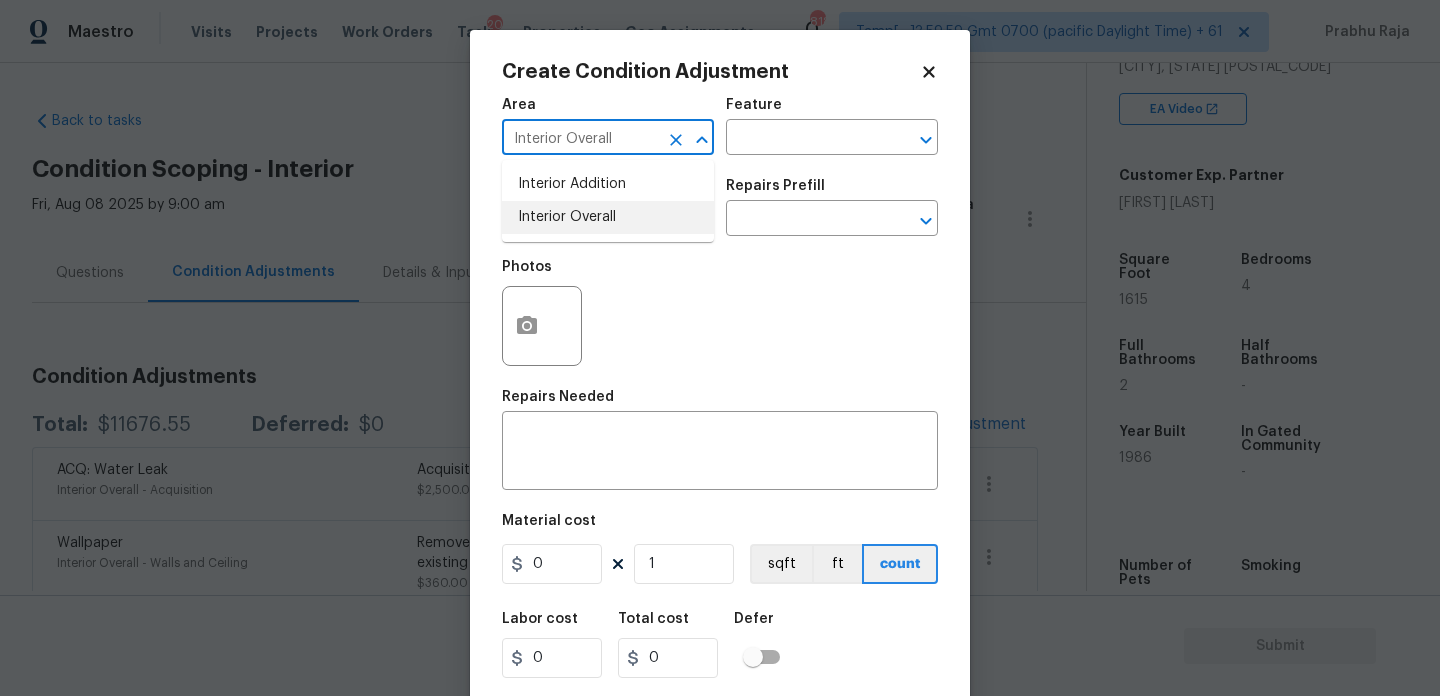 type on "Interior Overall" 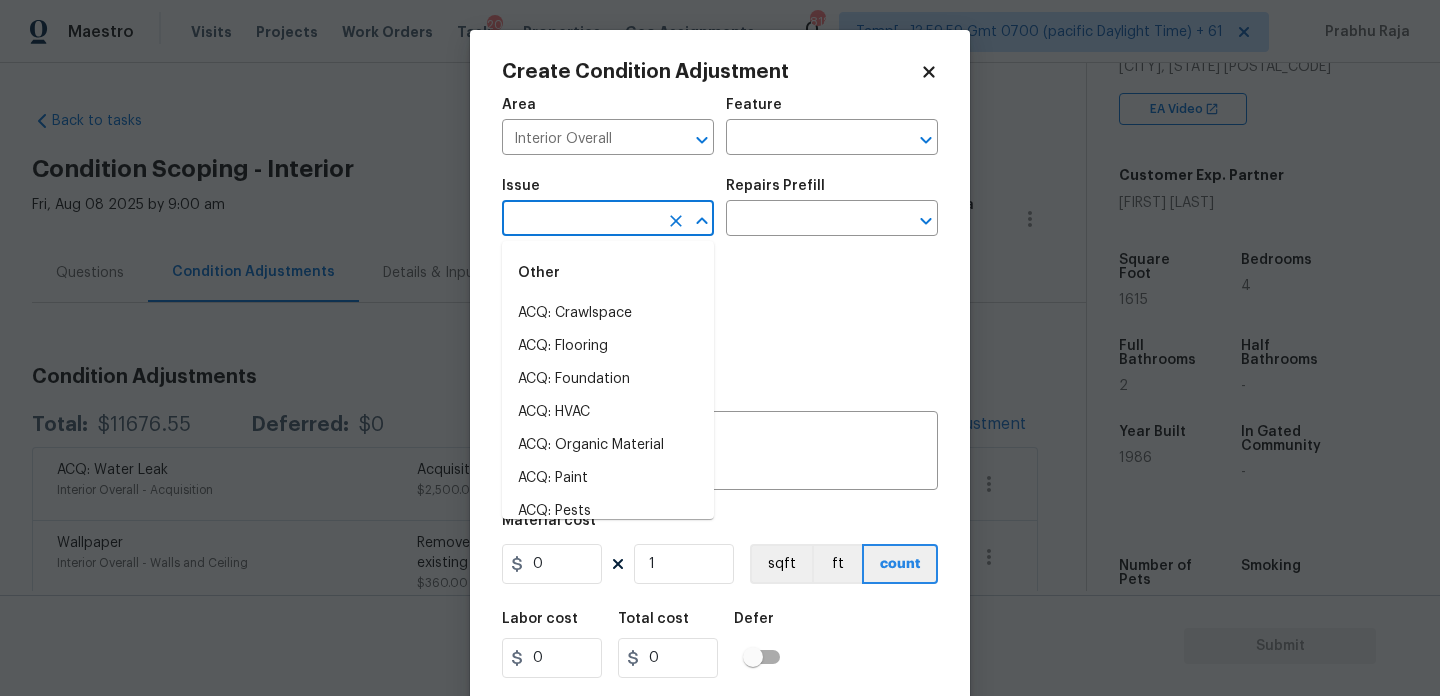 click at bounding box center [580, 220] 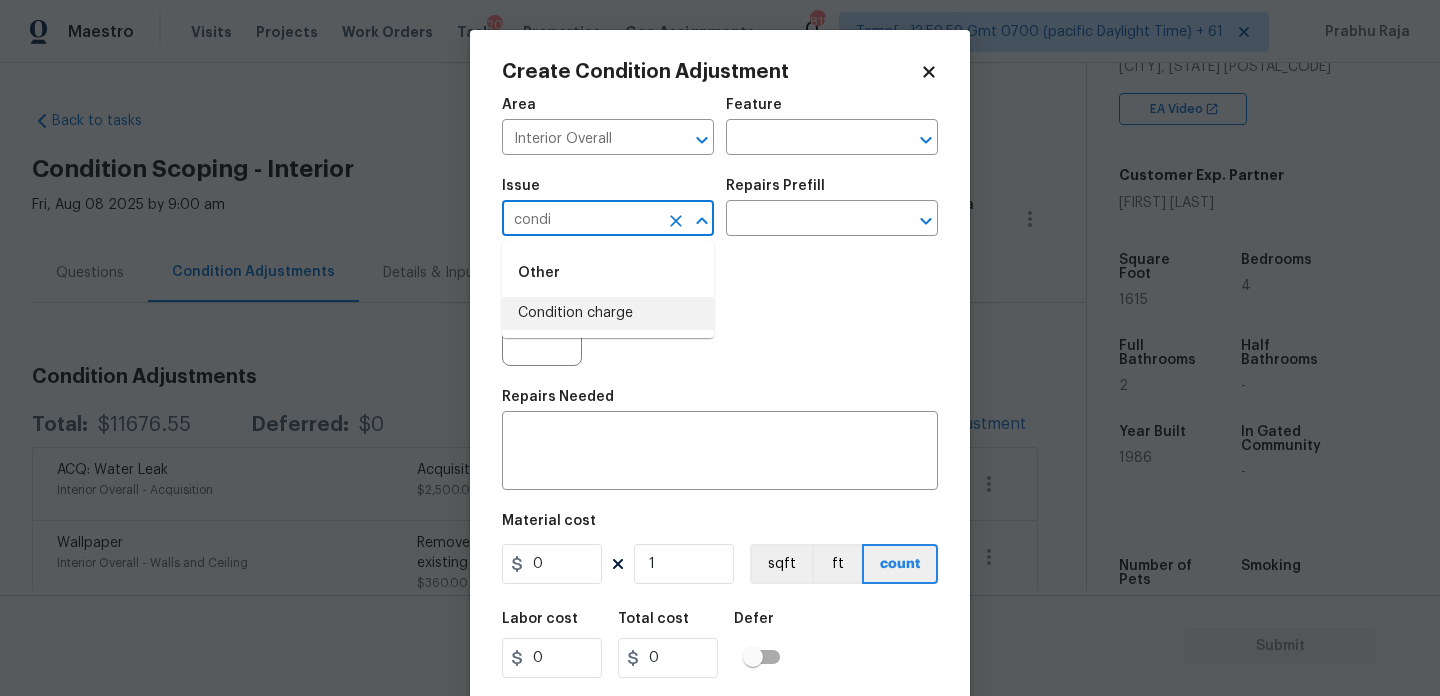 click on "Other Condition charge" at bounding box center [608, 289] 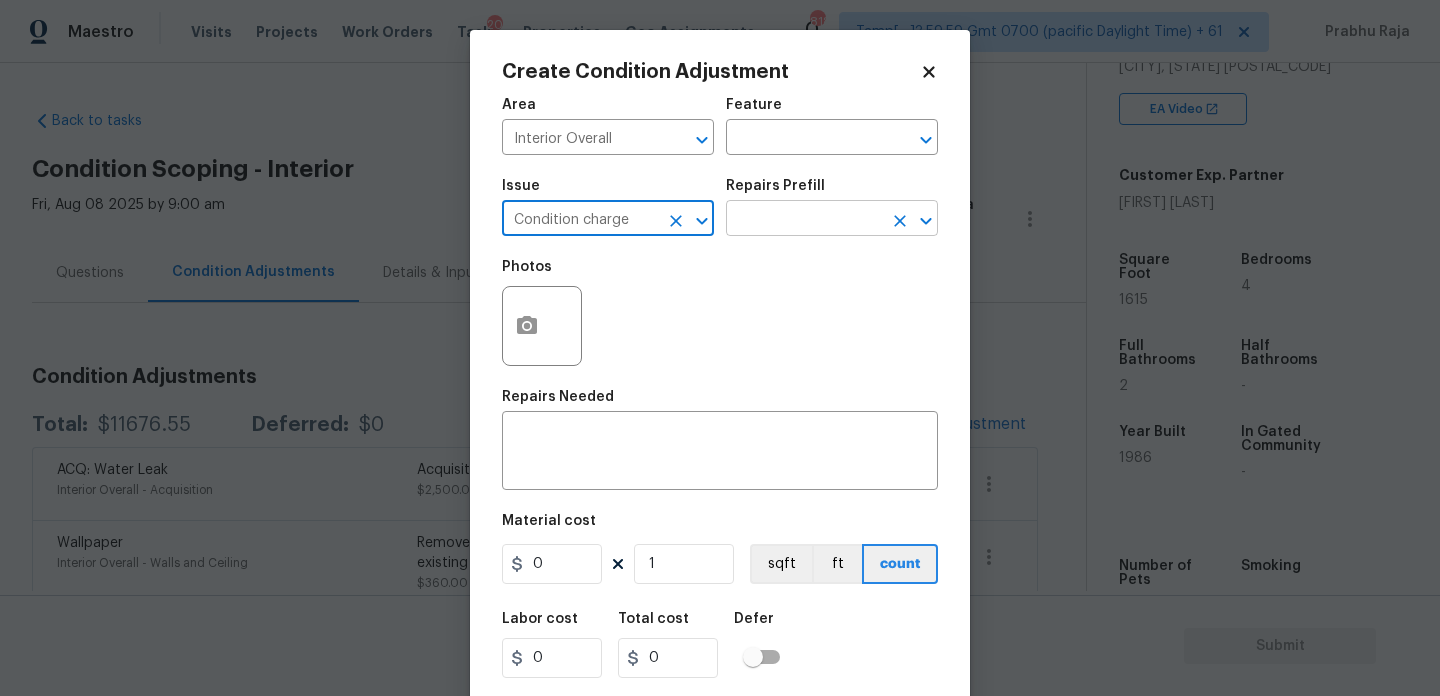 type on "Condition charge" 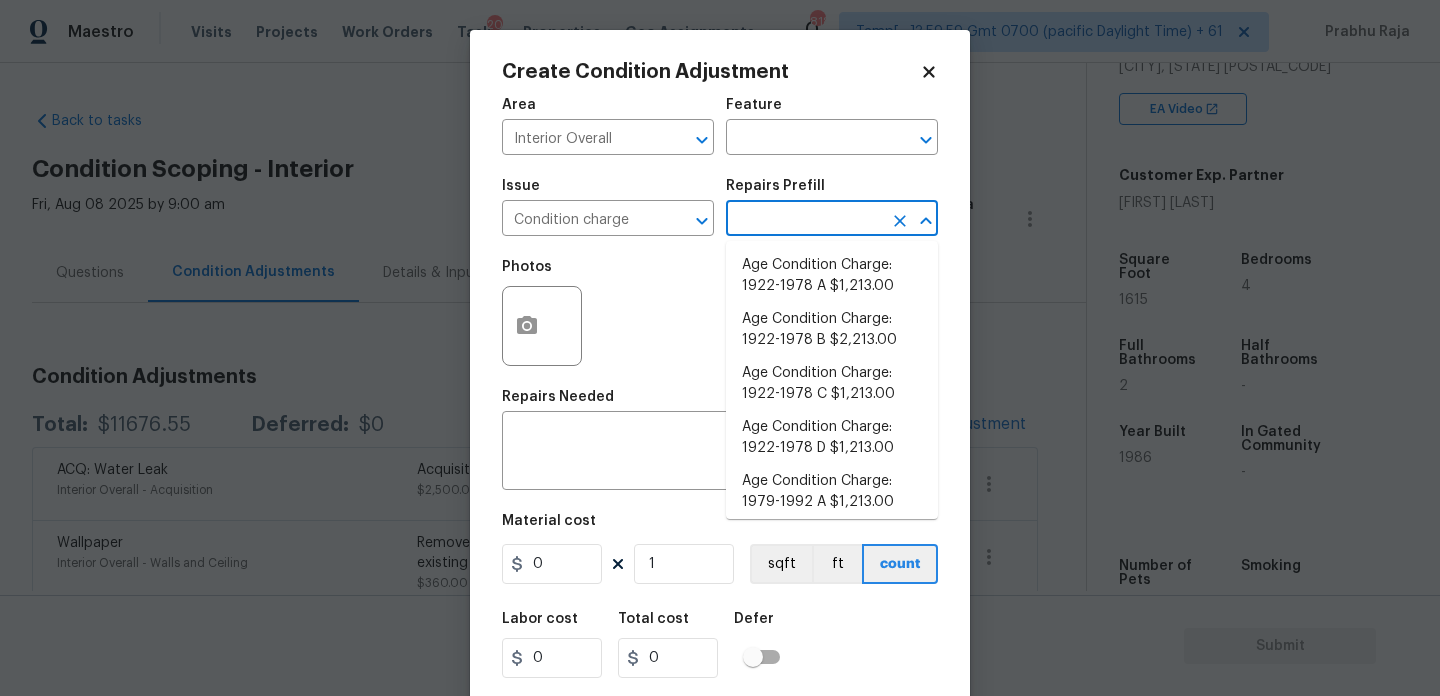 click at bounding box center [804, 220] 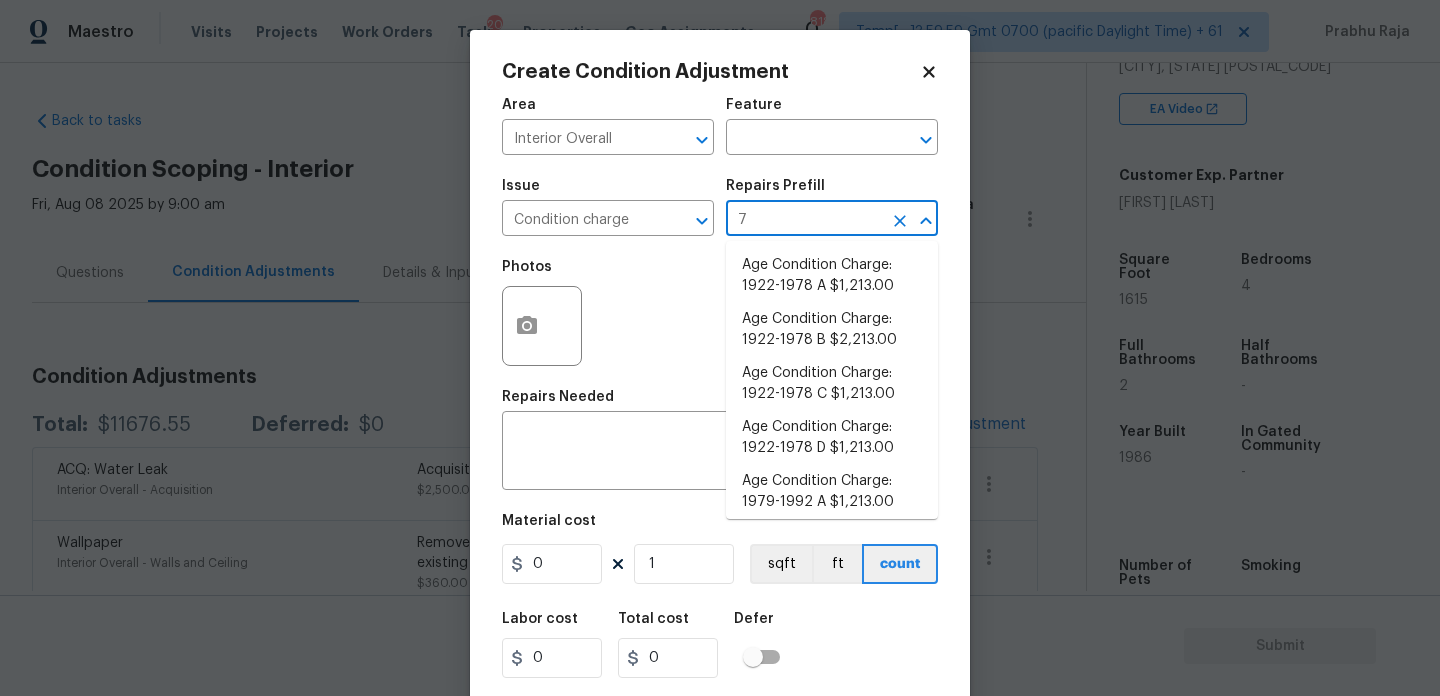 type on "79" 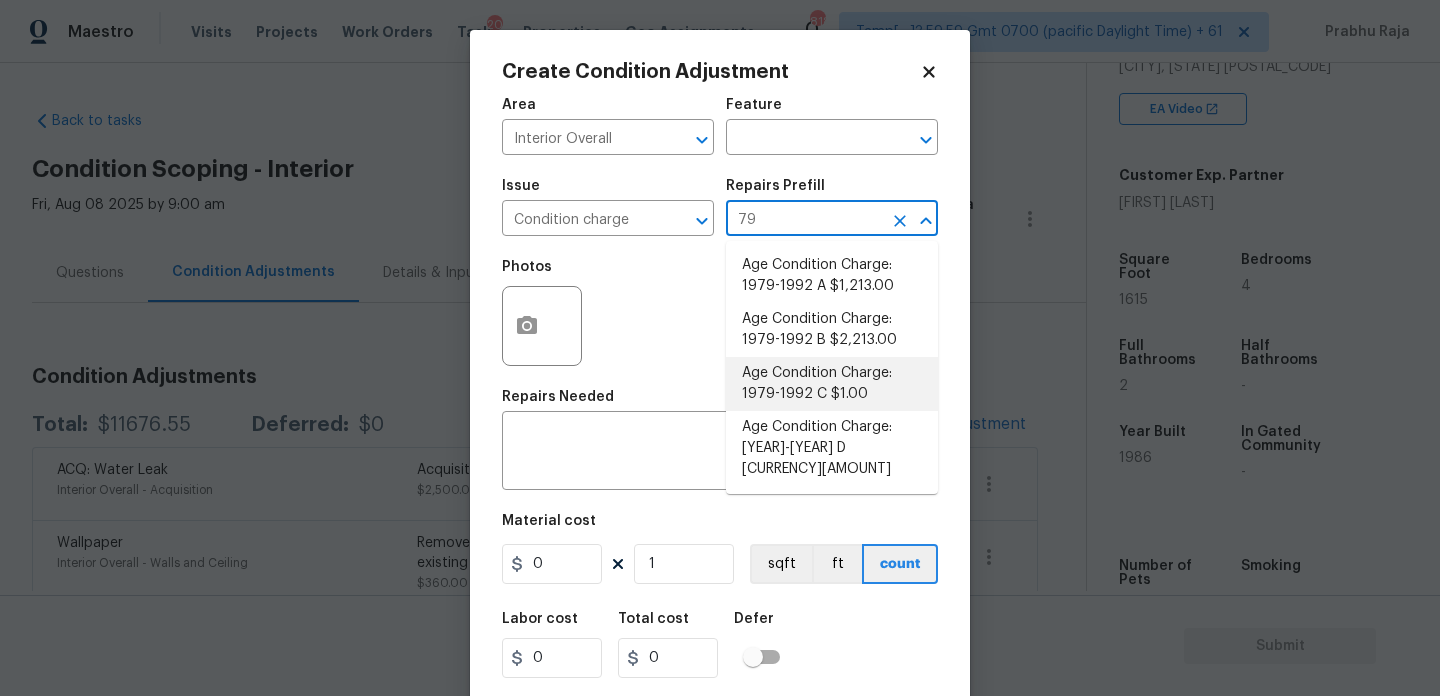 click on "Age Condition Charge: 1979-1992 C	 $1.00" at bounding box center [832, 384] 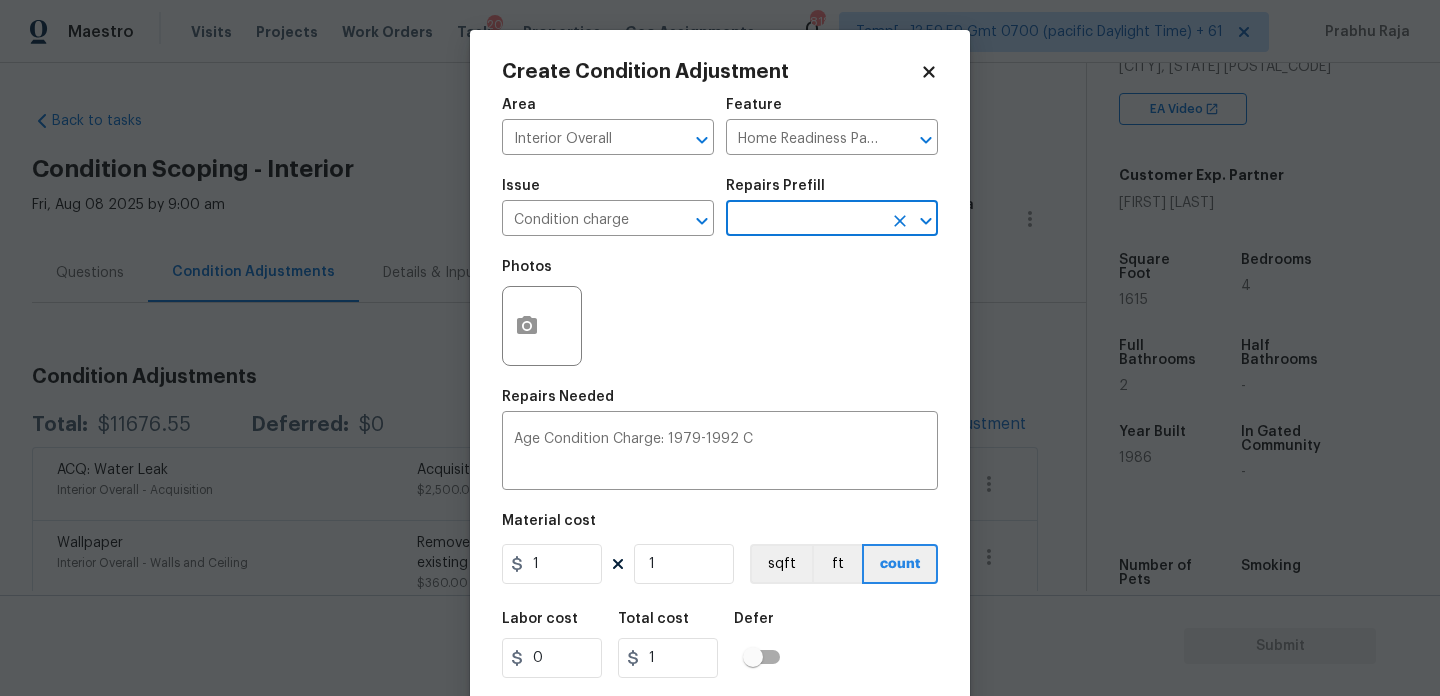 scroll, scrollTop: 51, scrollLeft: 0, axis: vertical 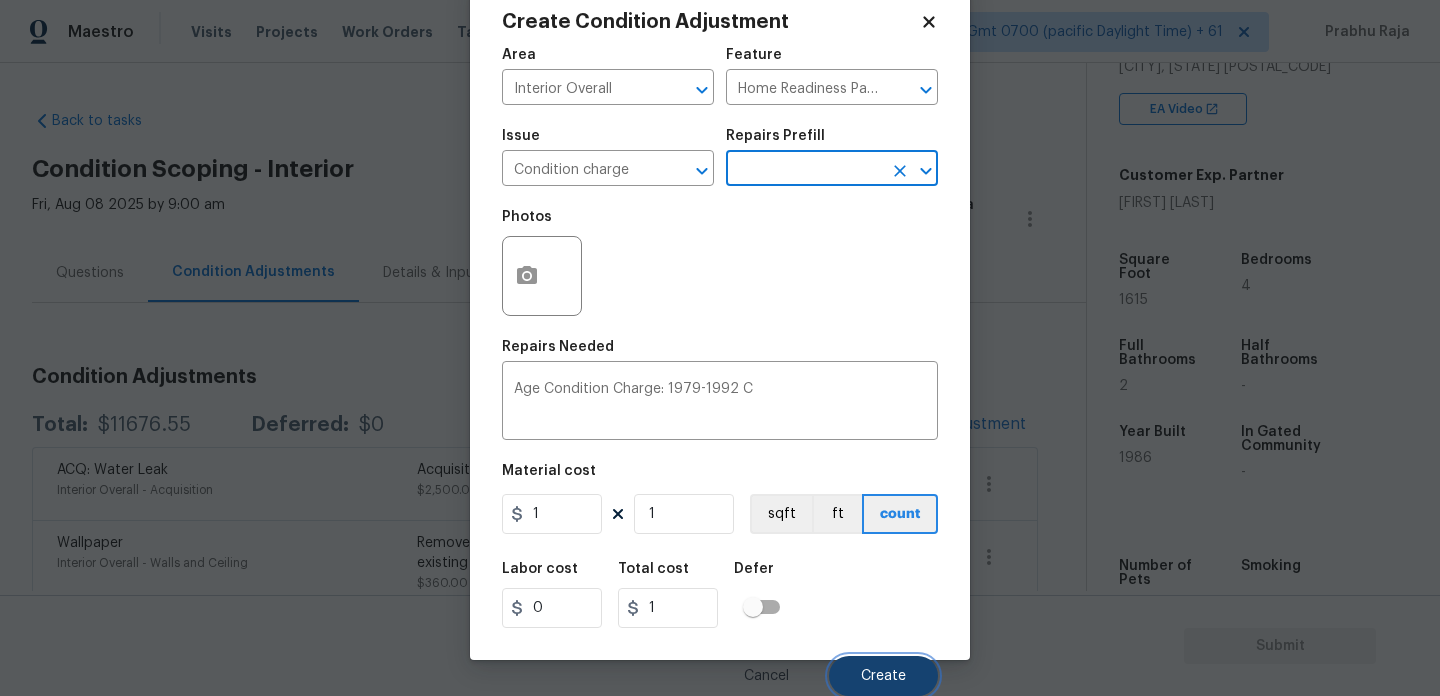 click on "Create" at bounding box center [883, 676] 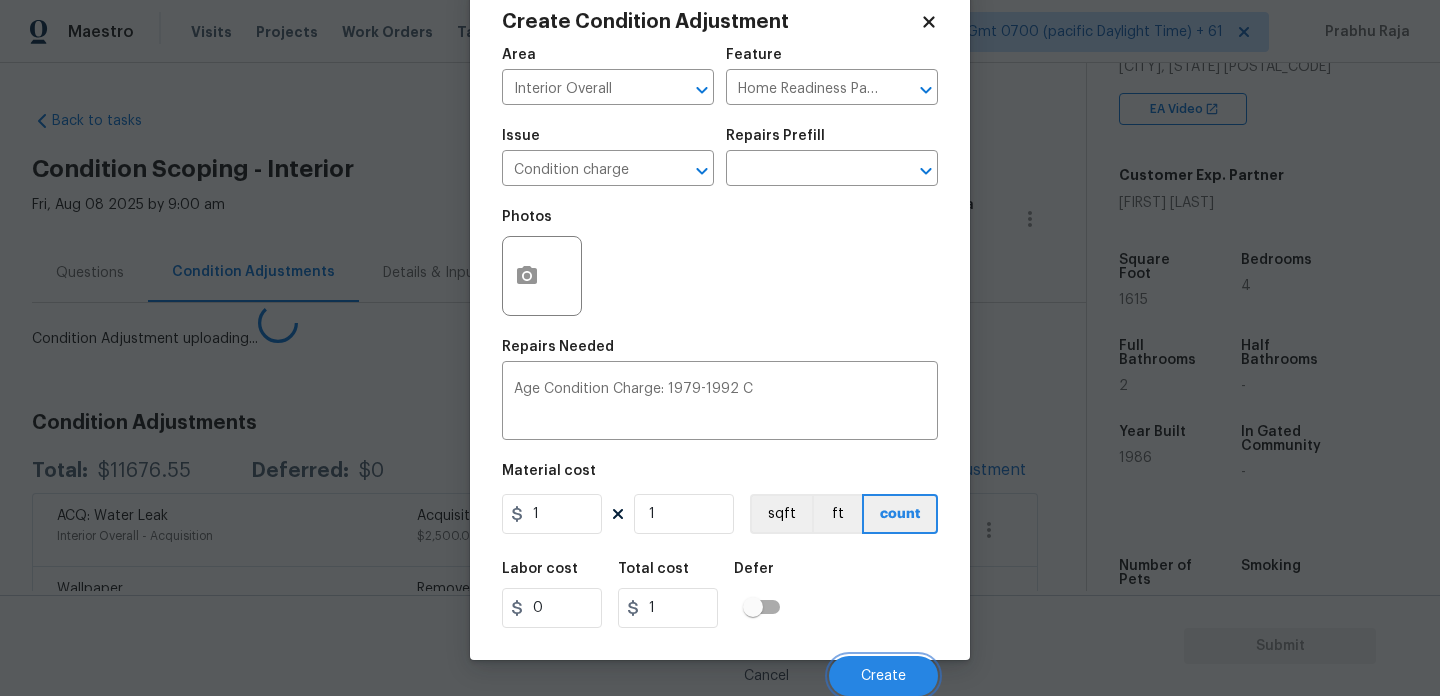 scroll, scrollTop: 44, scrollLeft: 0, axis: vertical 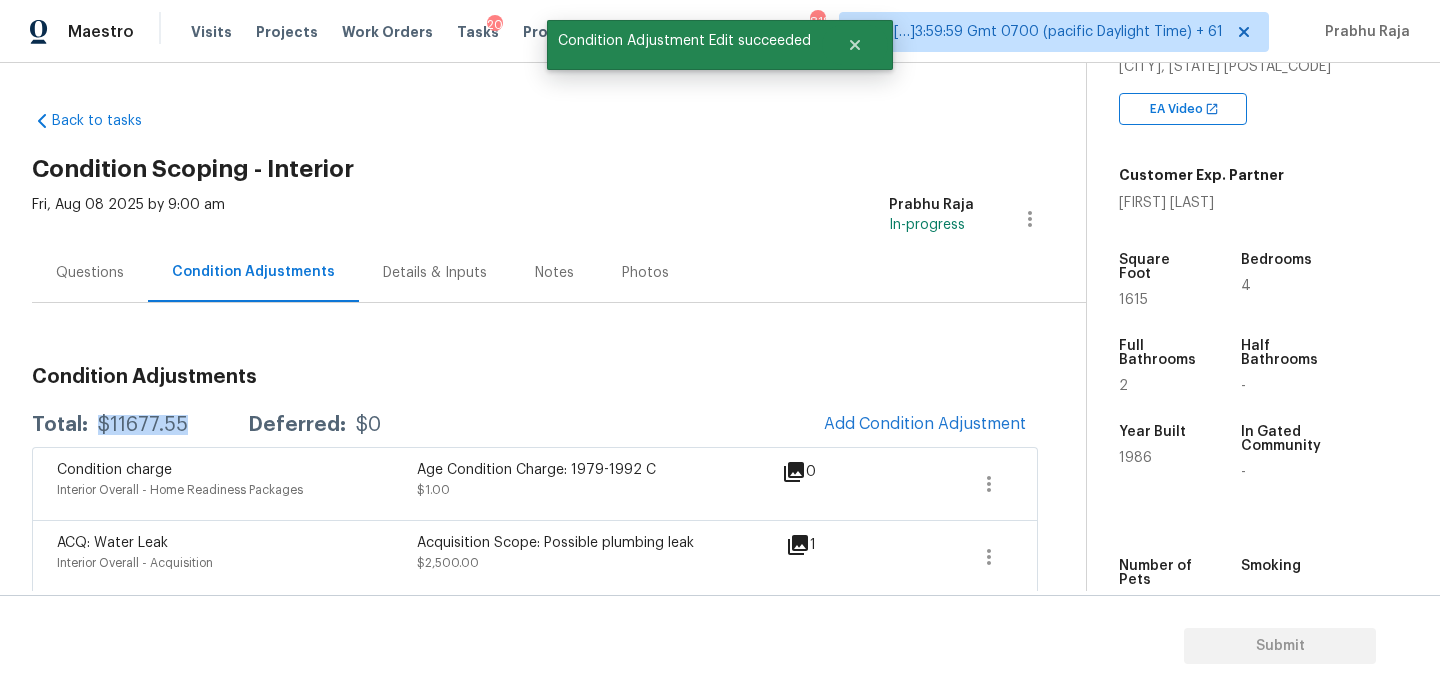 drag, startPoint x: 98, startPoint y: 428, endPoint x: 182, endPoint y: 426, distance: 84.0238 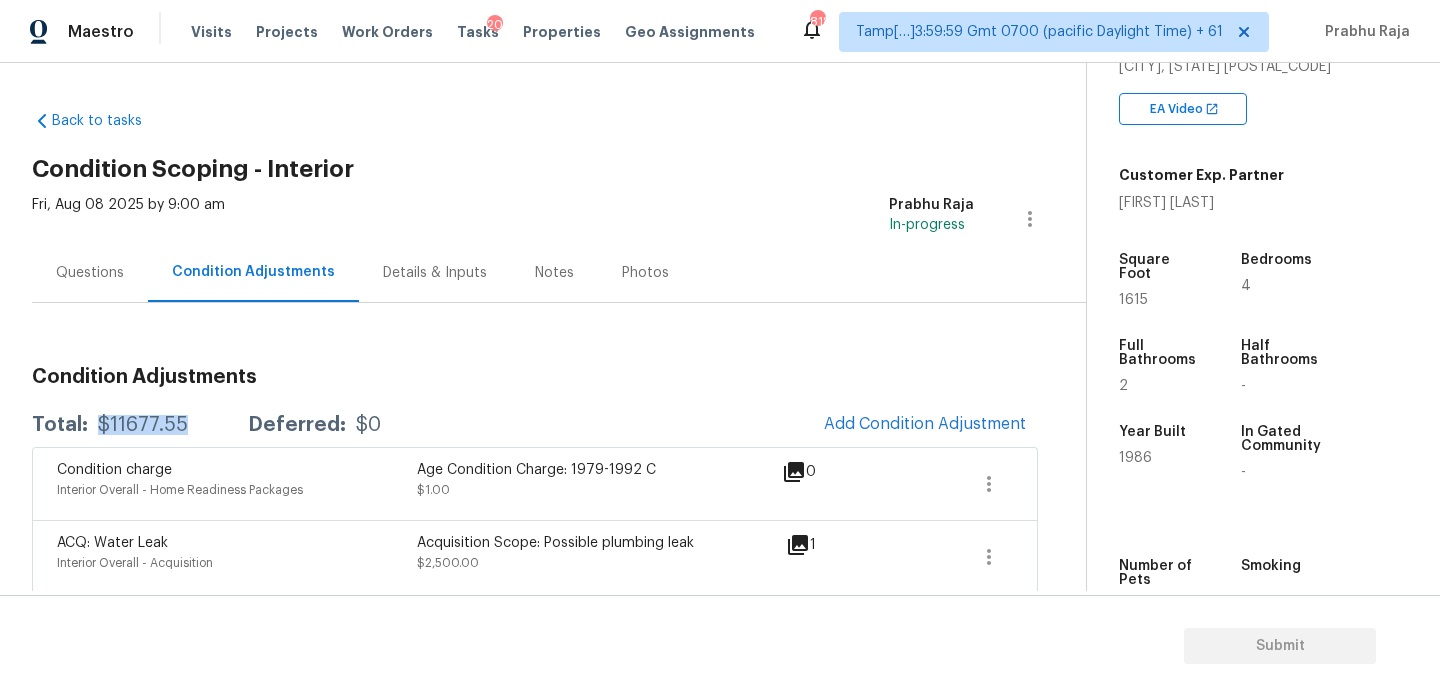 click on "Questions" at bounding box center [90, 272] 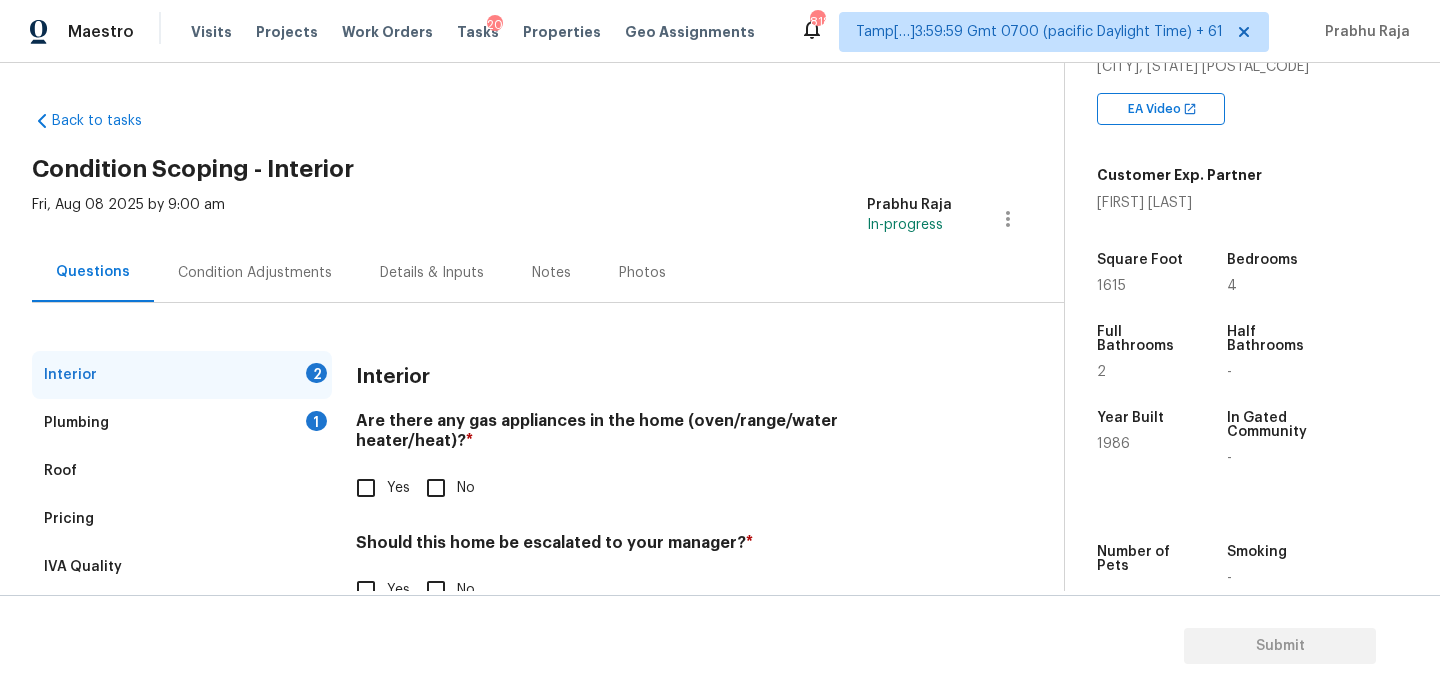 scroll, scrollTop: 54, scrollLeft: 0, axis: vertical 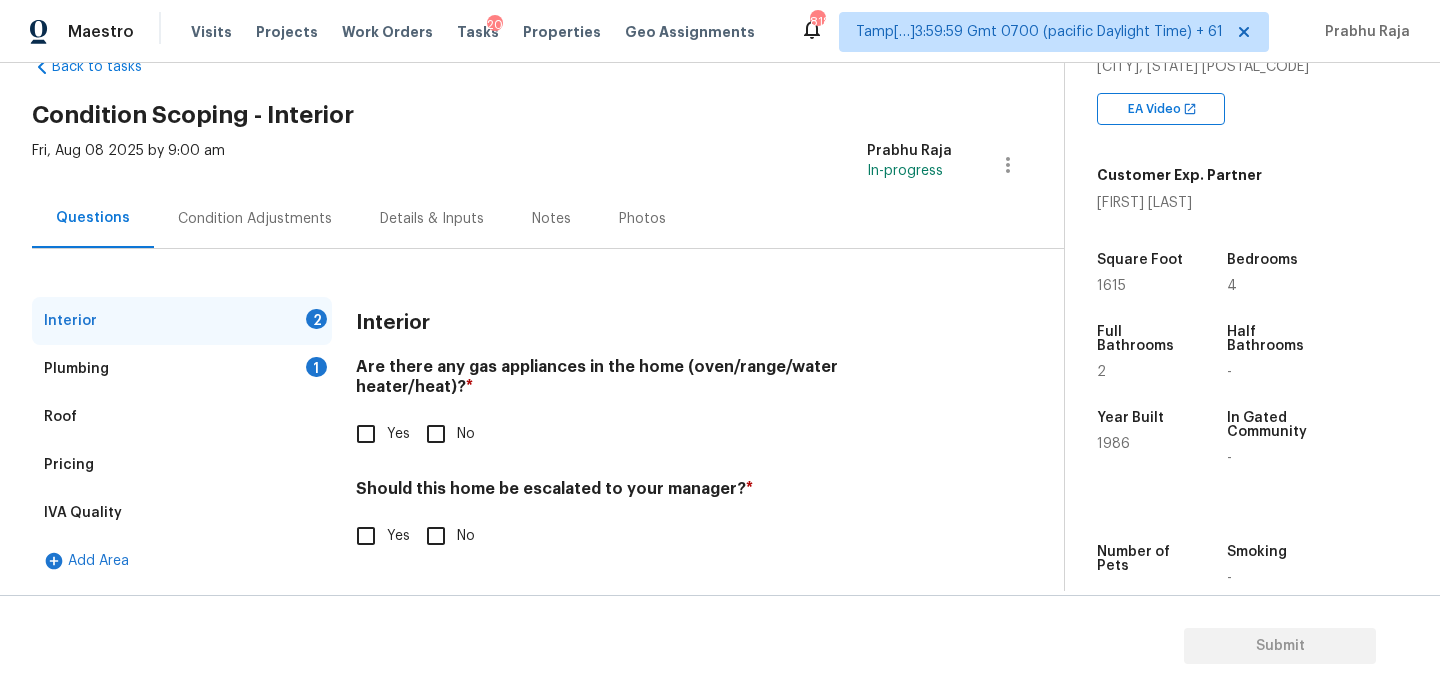 click on "Yes" at bounding box center [377, 434] 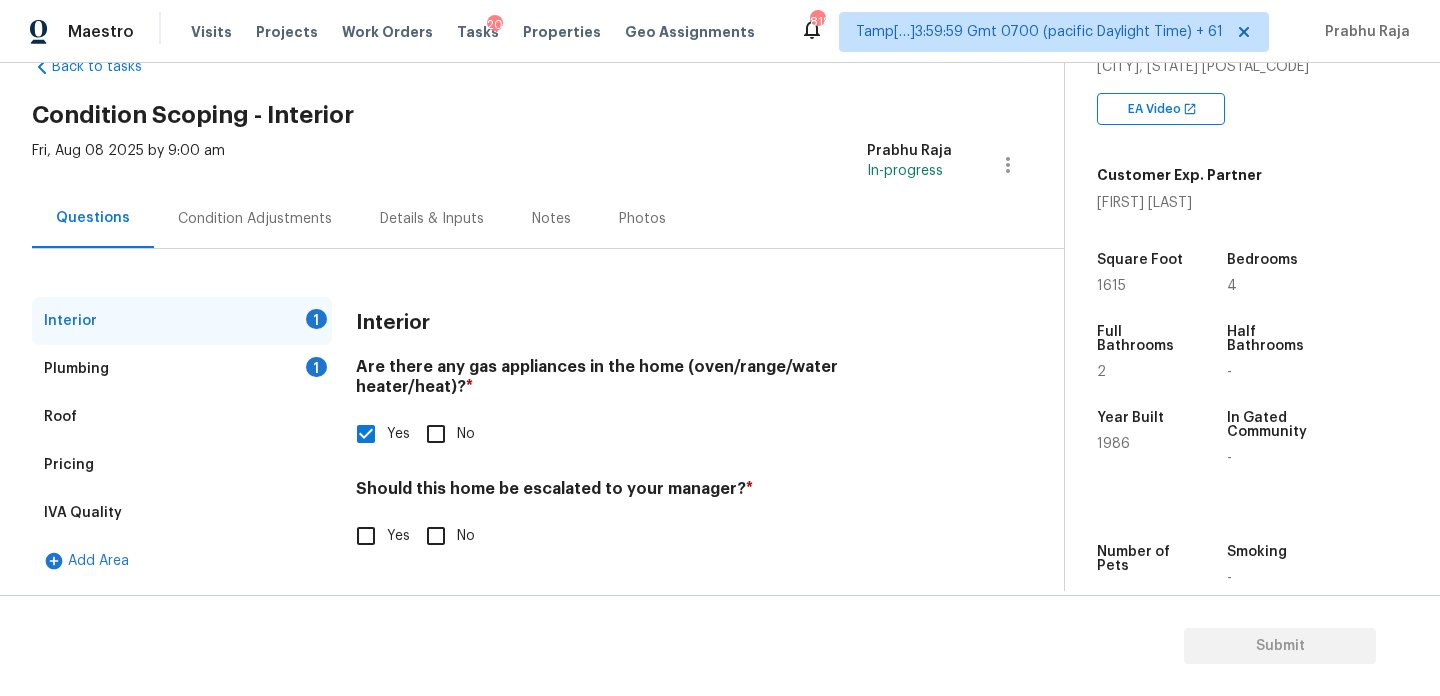 click on "Yes" at bounding box center [377, 536] 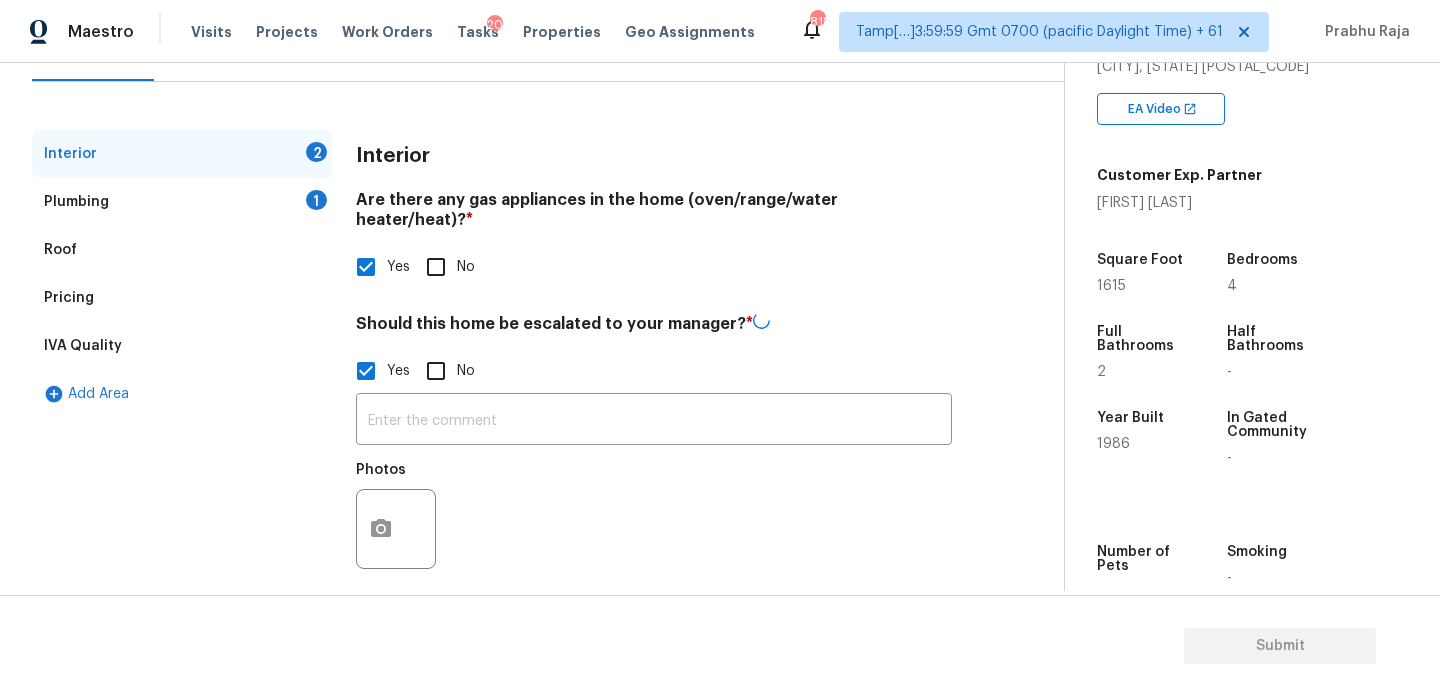 scroll, scrollTop: 219, scrollLeft: 0, axis: vertical 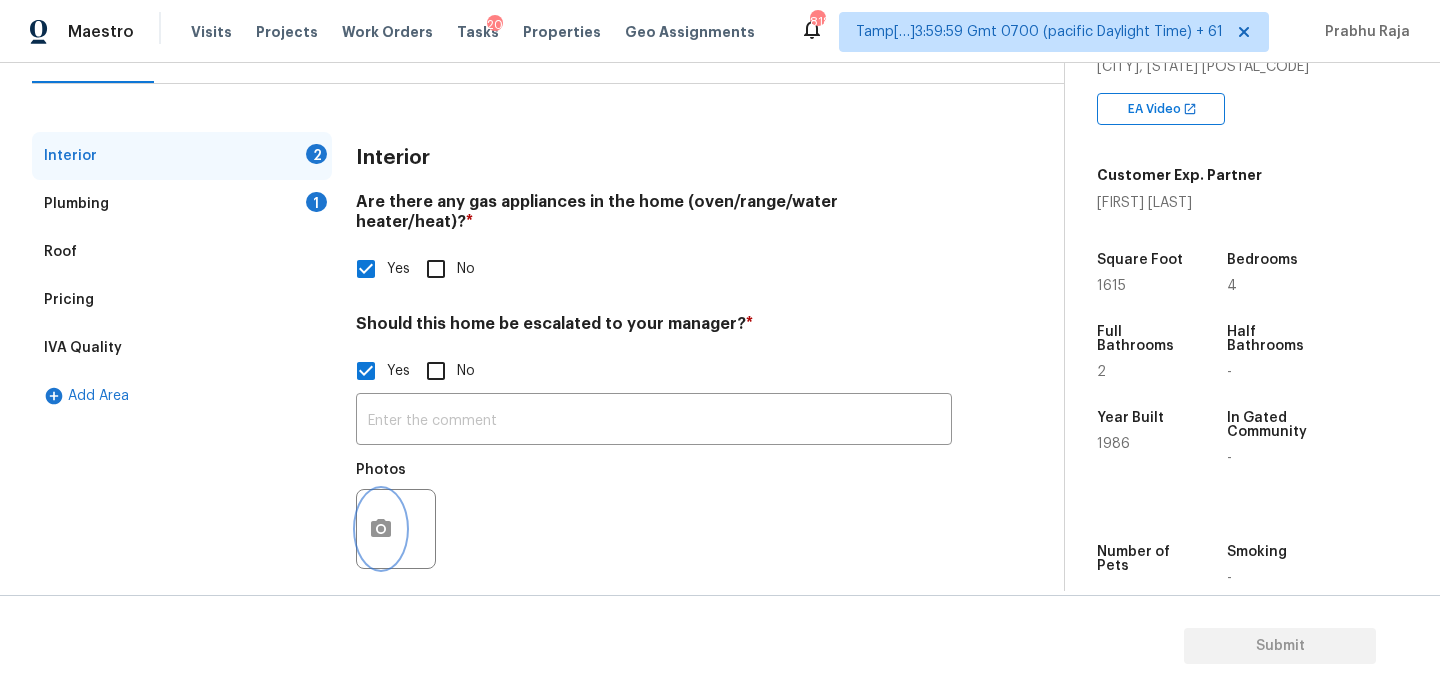 click at bounding box center (381, 529) 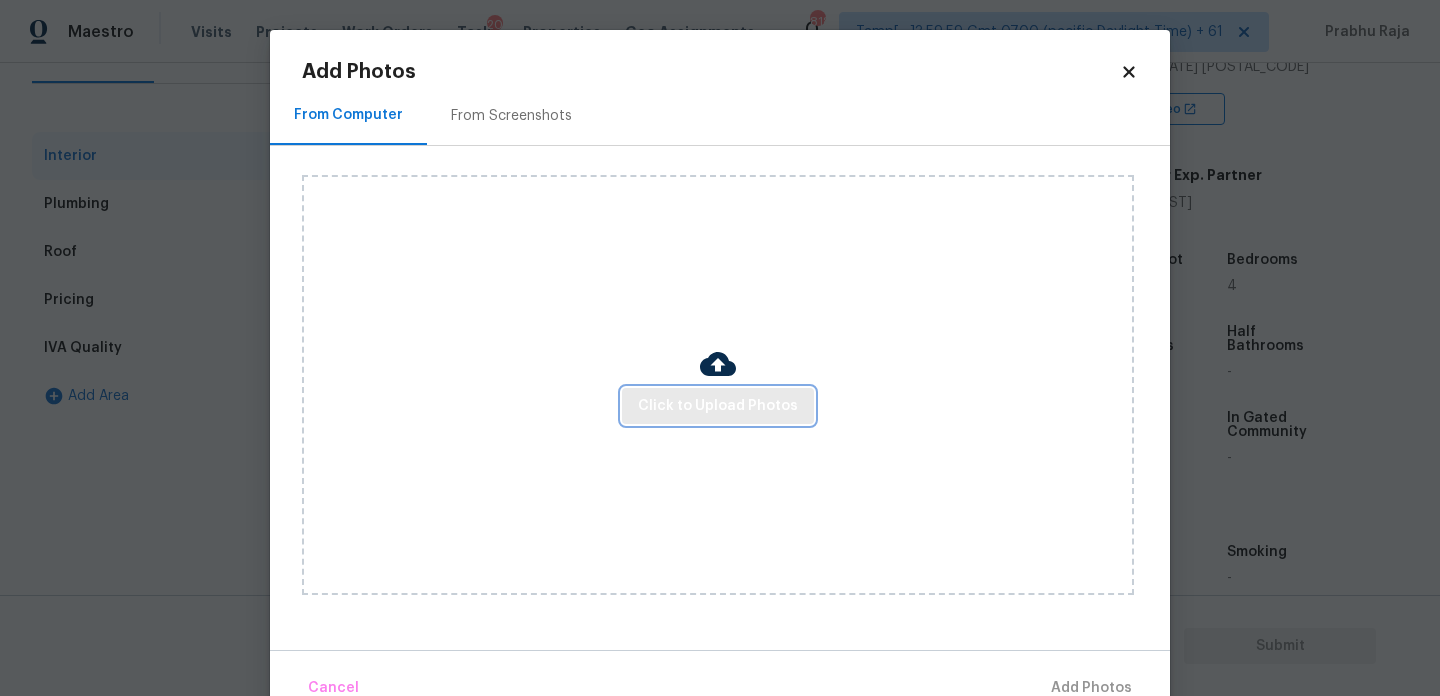 click on "Click to Upload Photos" at bounding box center (718, 406) 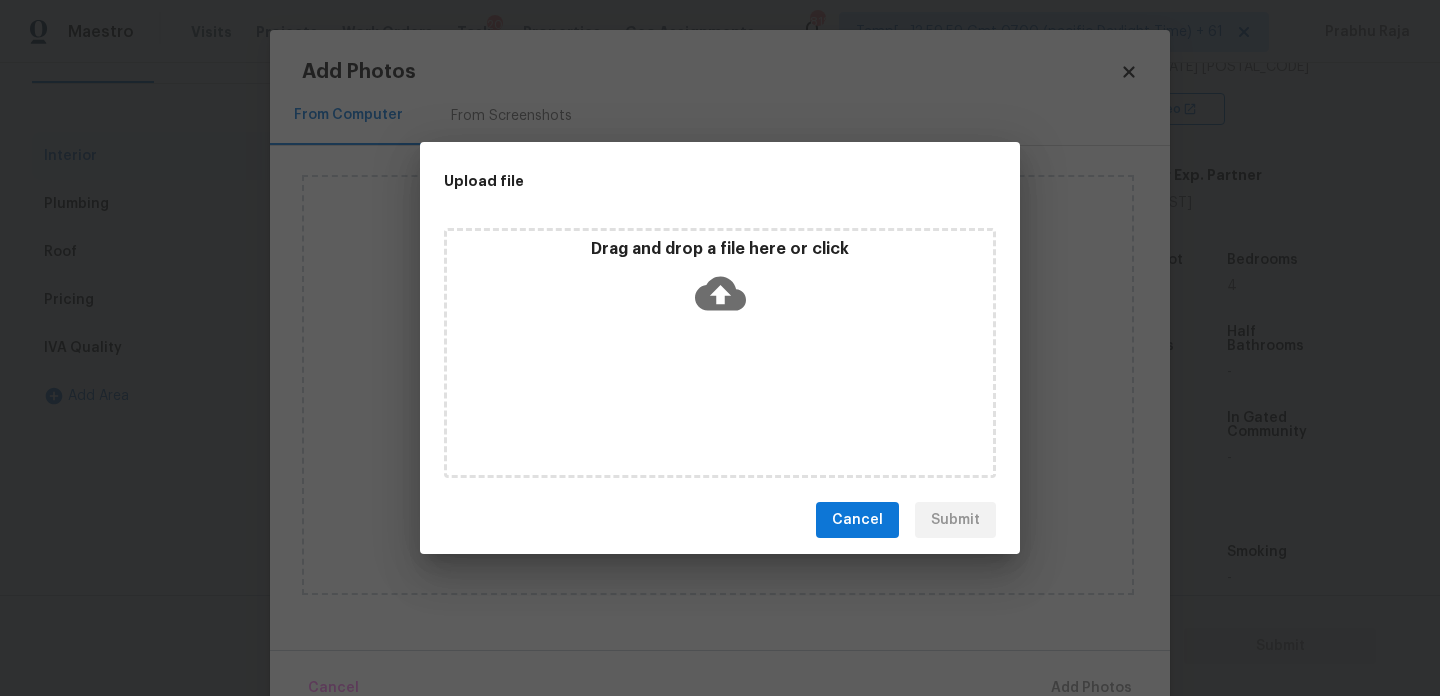 click on "Drag and drop a file here or click" at bounding box center (720, 353) 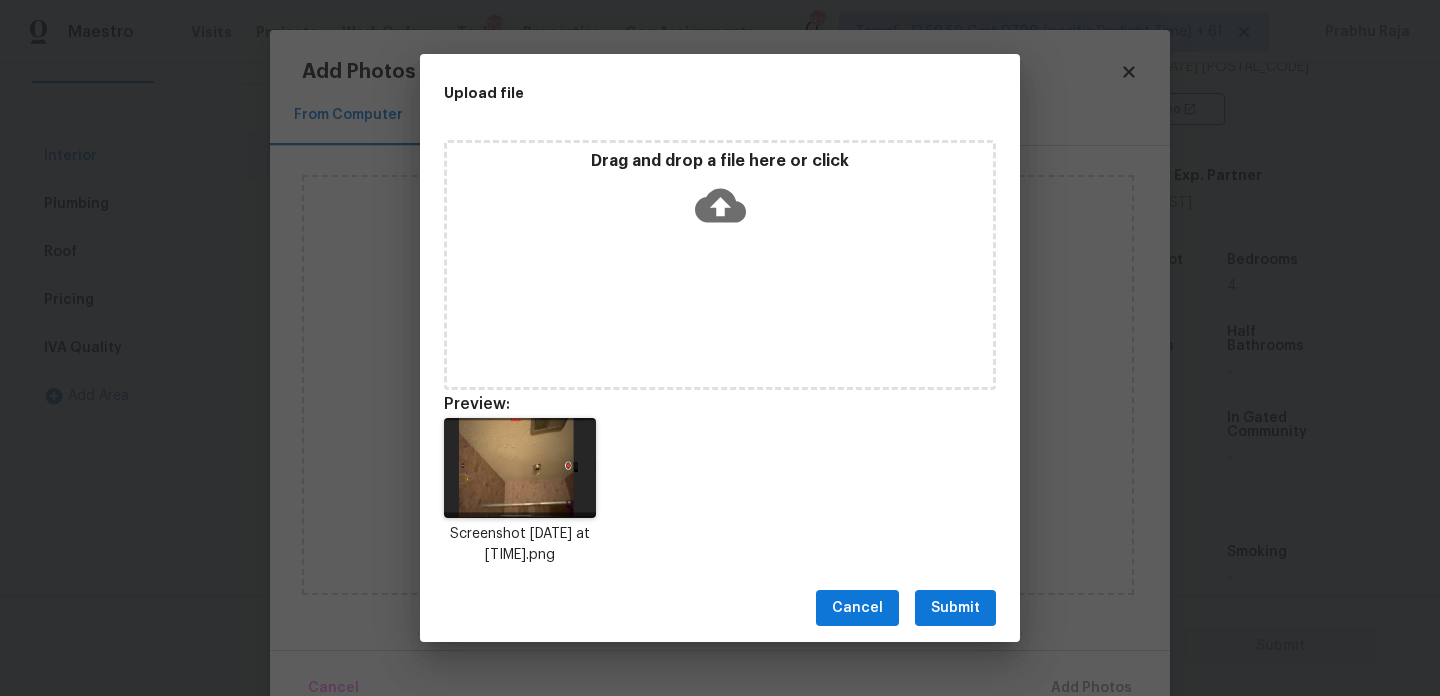 click on "Submit" at bounding box center [955, 608] 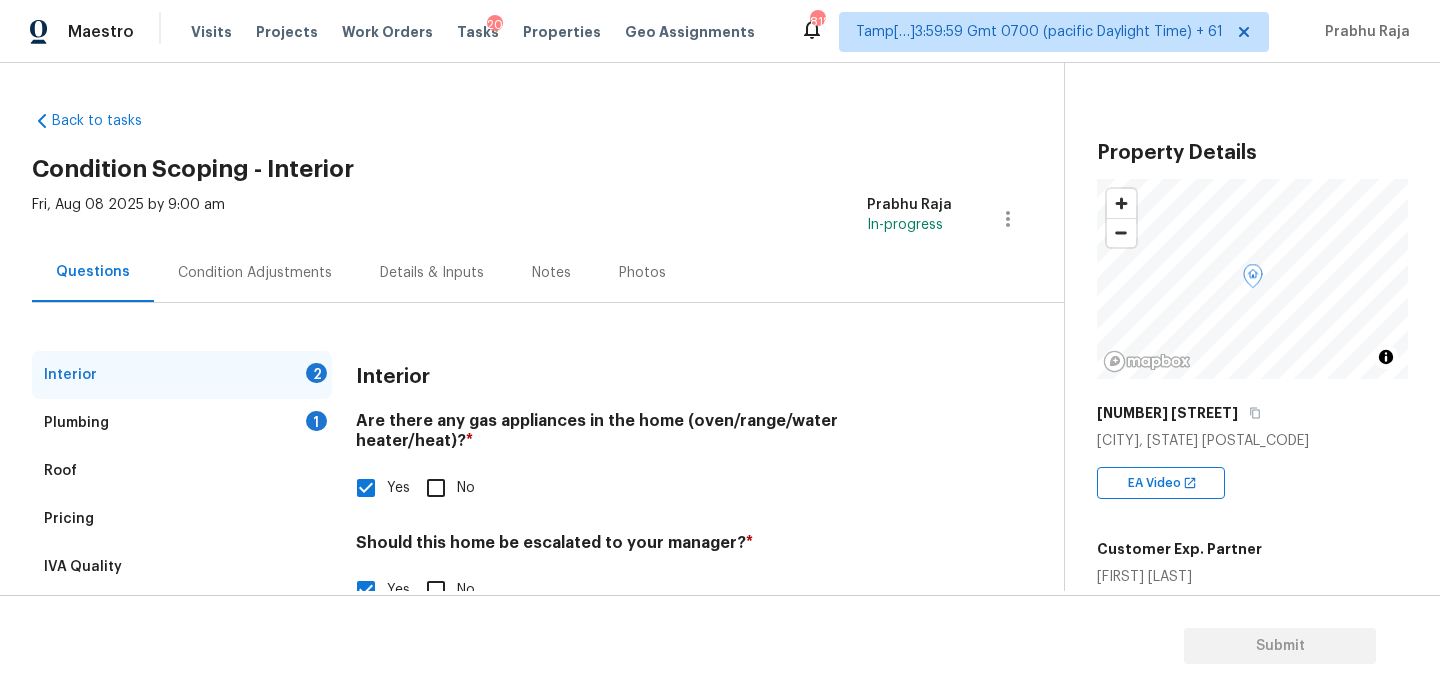 scroll, scrollTop: 0, scrollLeft: 0, axis: both 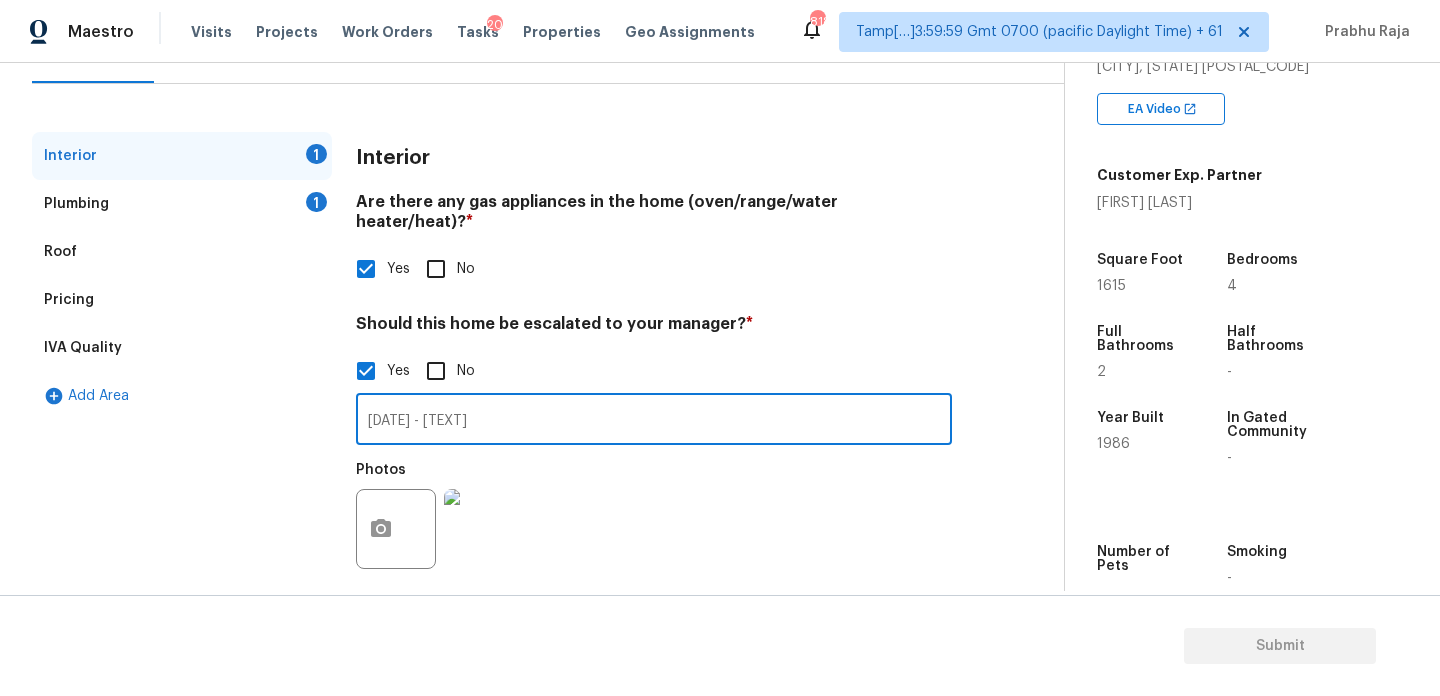 type on "@2: 05 - there are water stains on the ceiling" 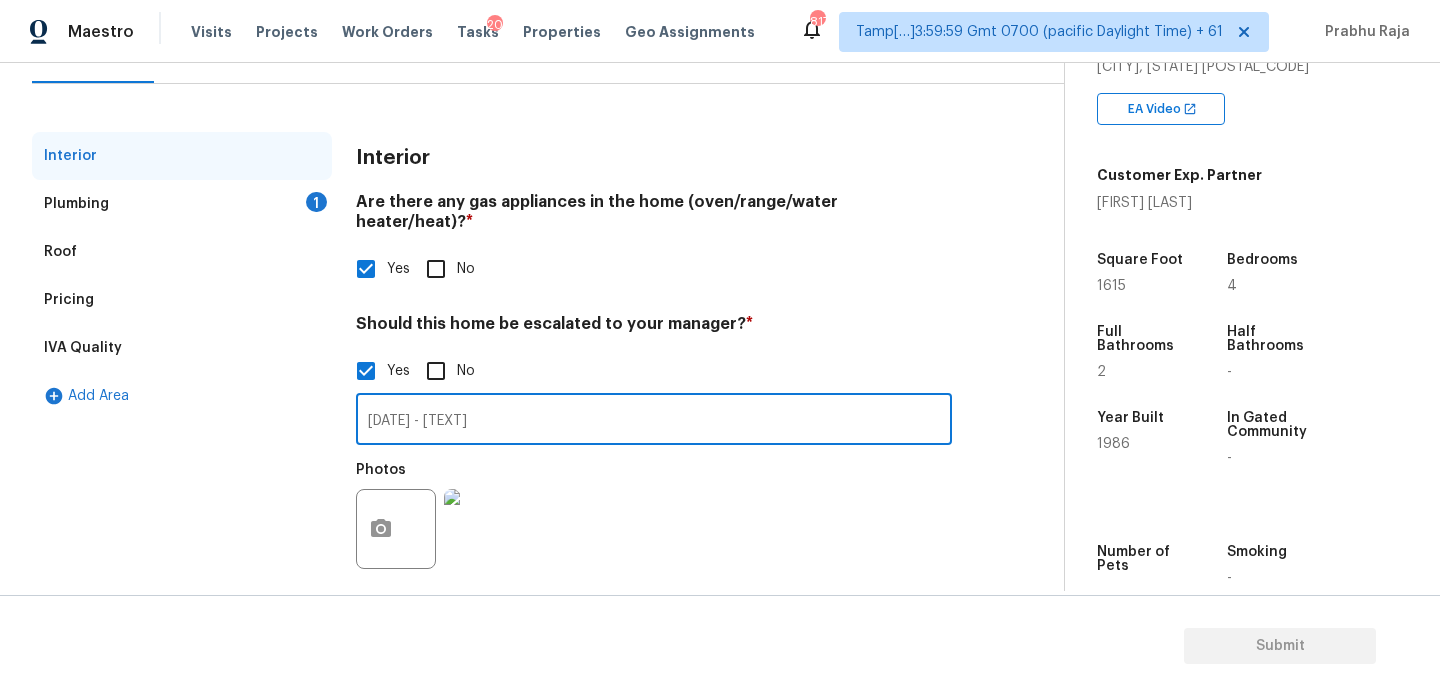click on "Plumbing 1" at bounding box center [182, 204] 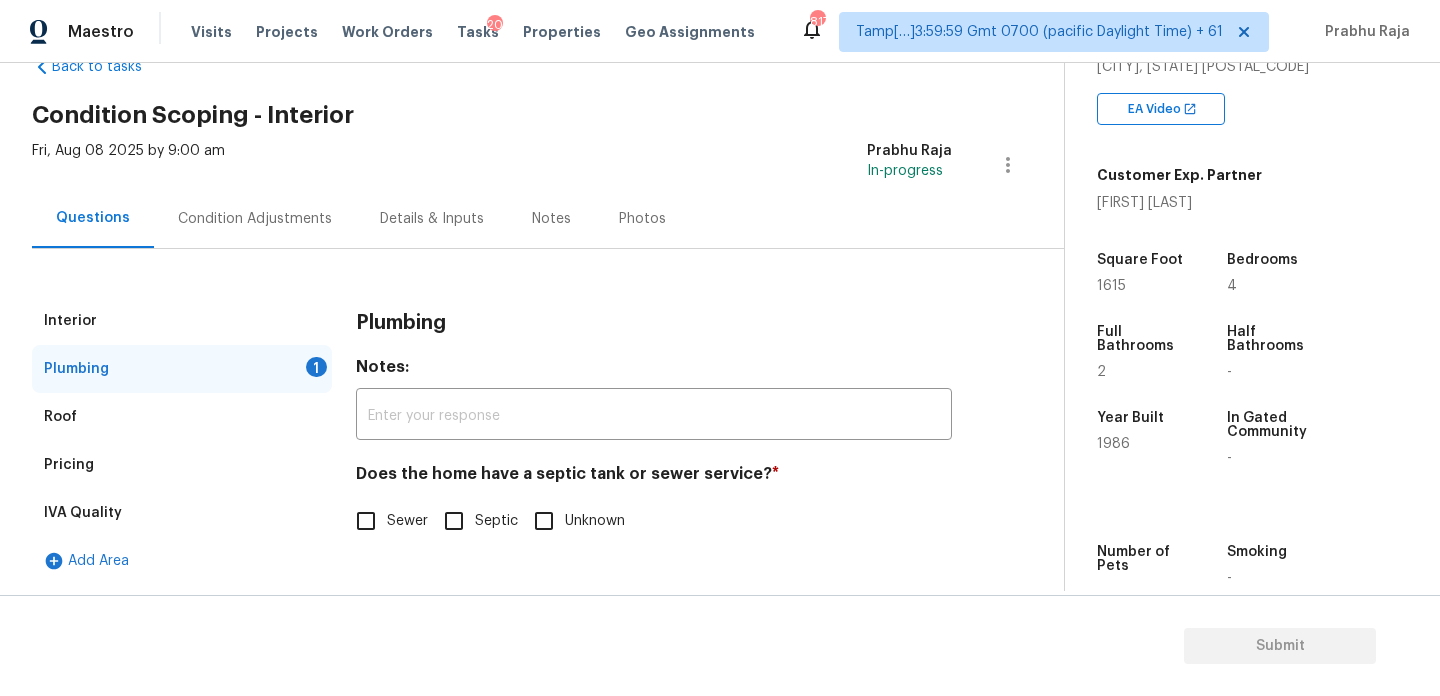 scroll, scrollTop: 54, scrollLeft: 0, axis: vertical 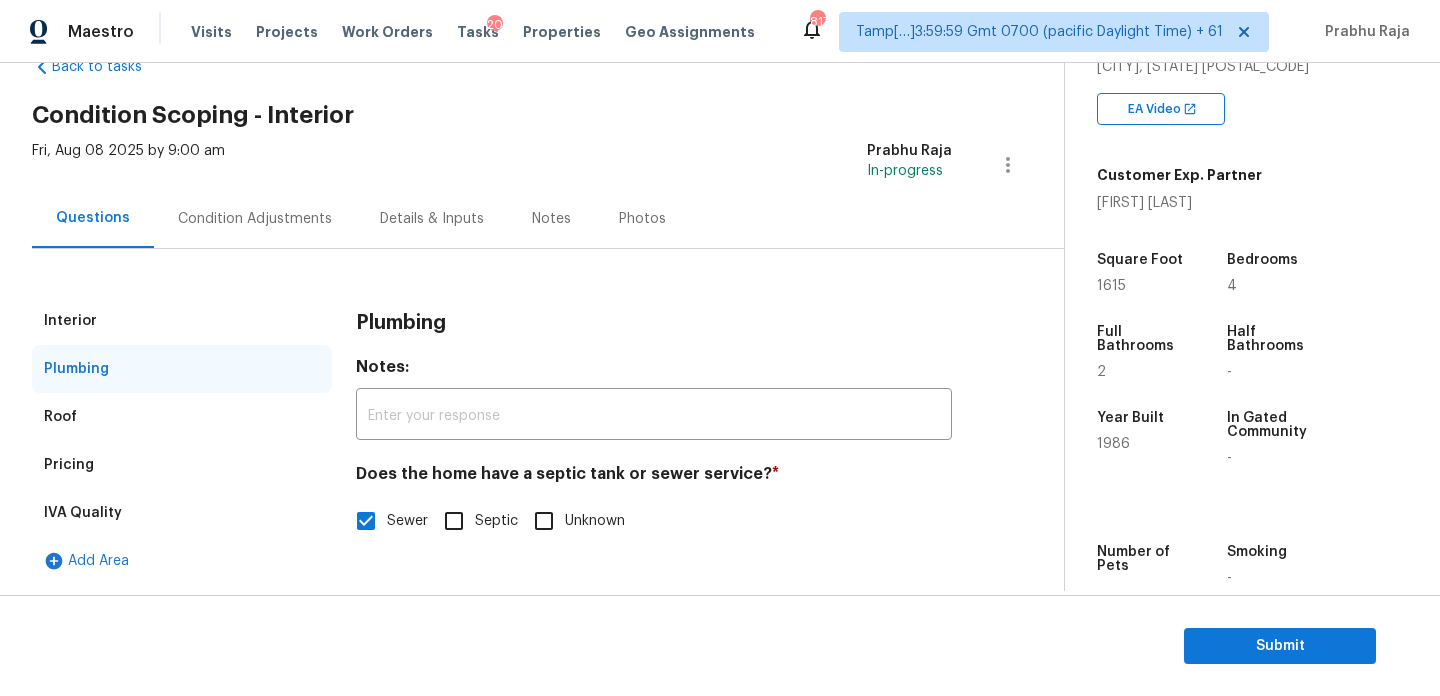 click on "Condition Adjustments" at bounding box center [255, 219] 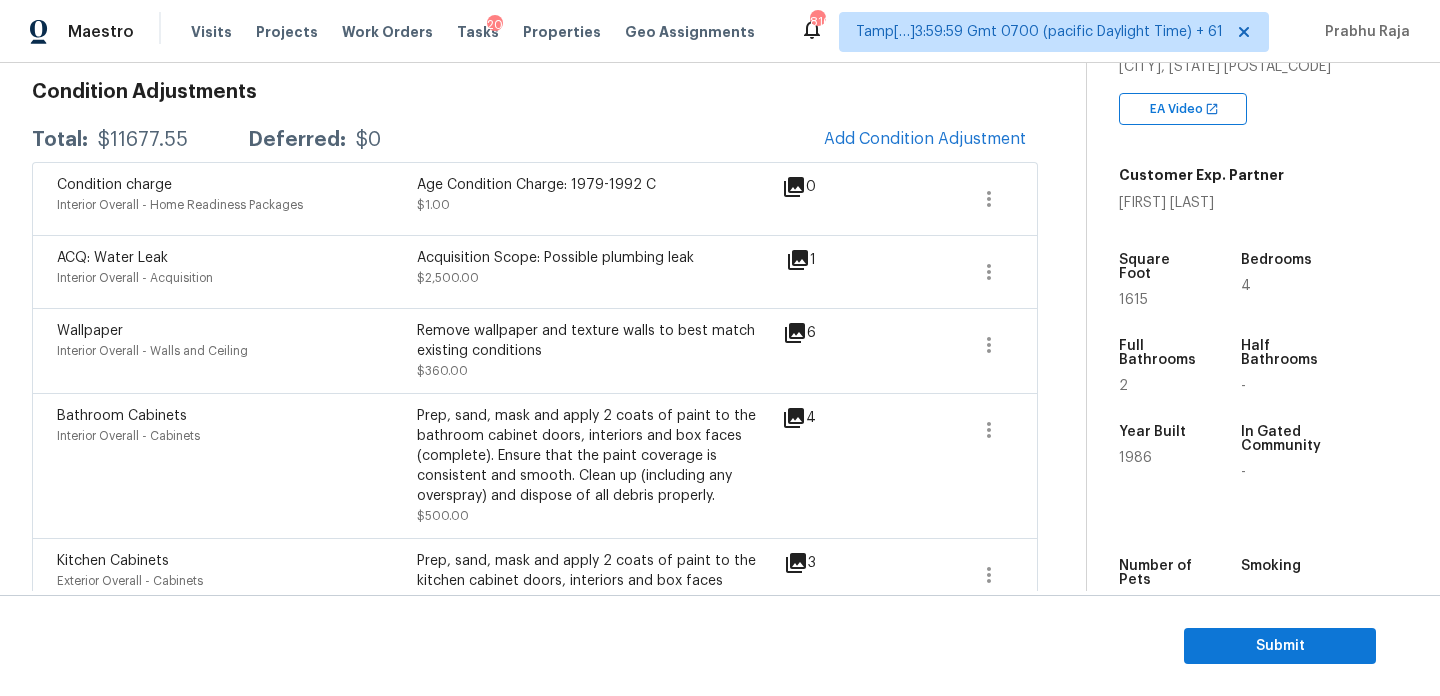 scroll, scrollTop: 284, scrollLeft: 0, axis: vertical 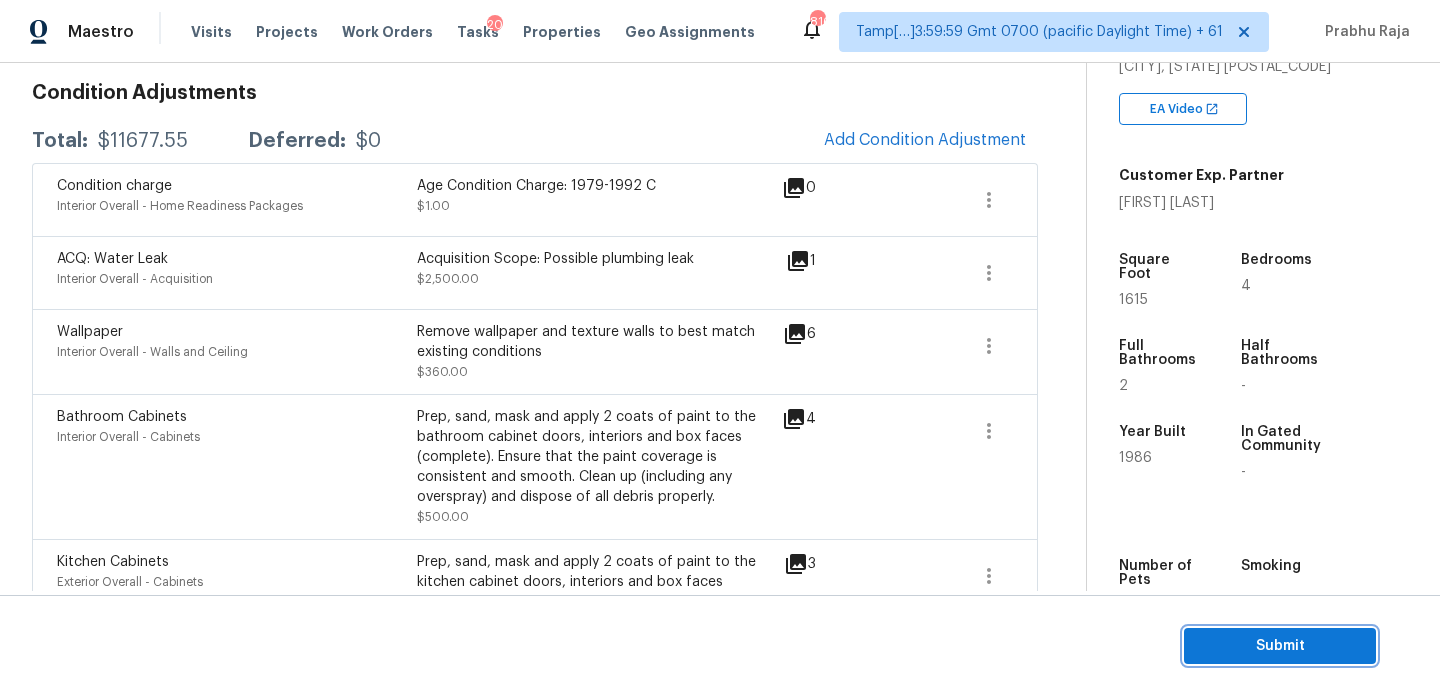 click on "Submit" at bounding box center [1280, 646] 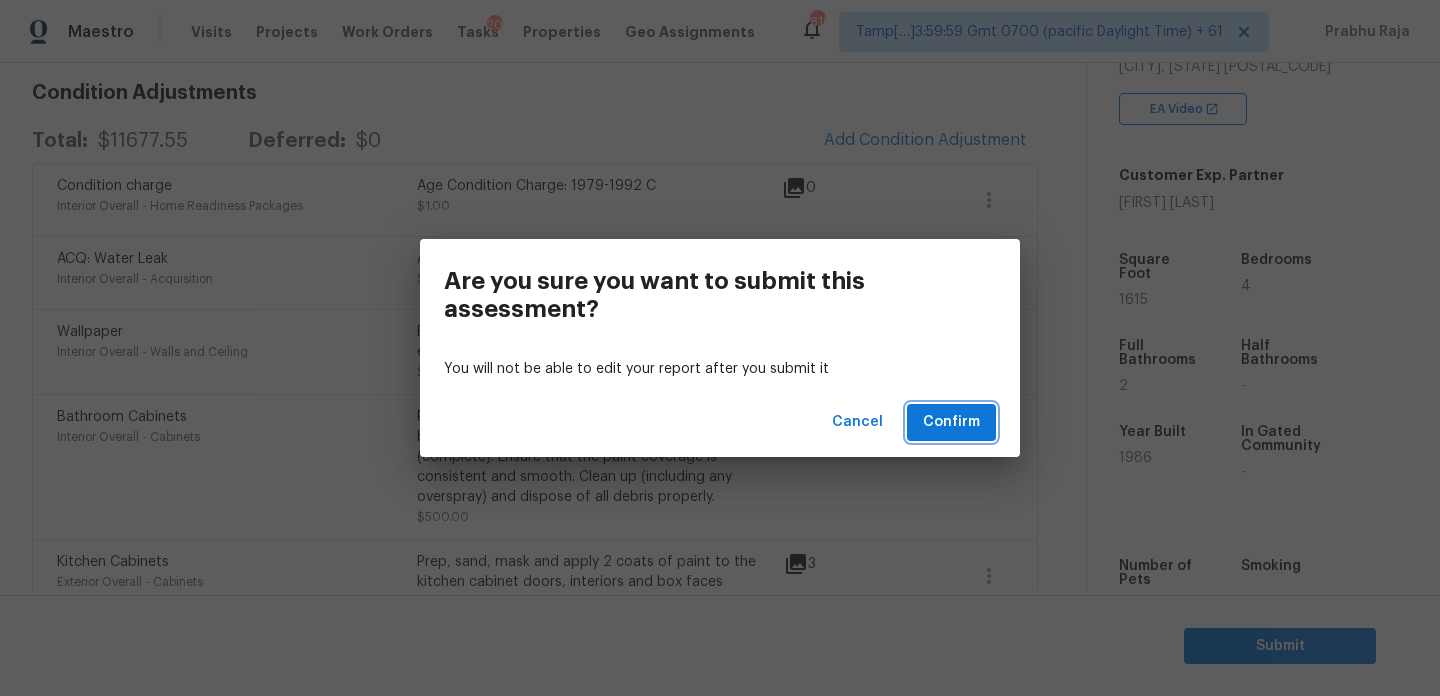 click on "Confirm" at bounding box center (951, 422) 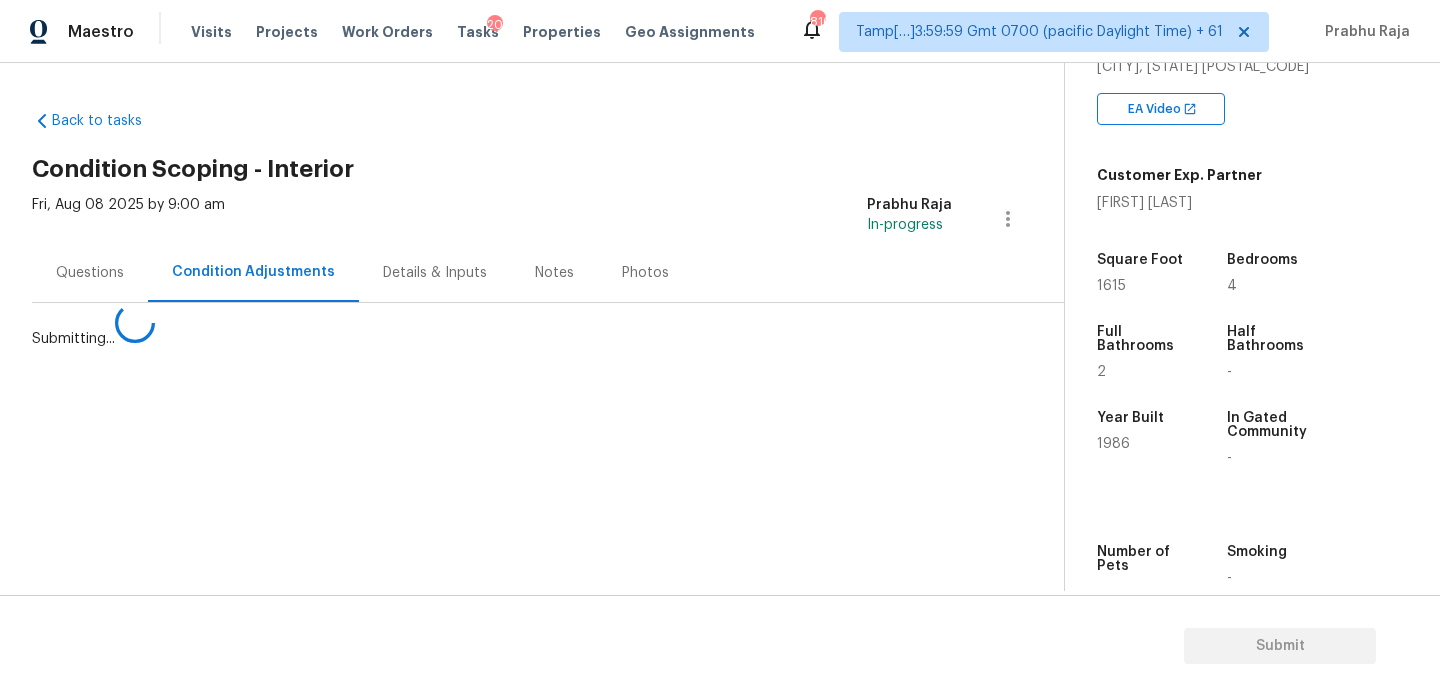 scroll, scrollTop: 0, scrollLeft: 0, axis: both 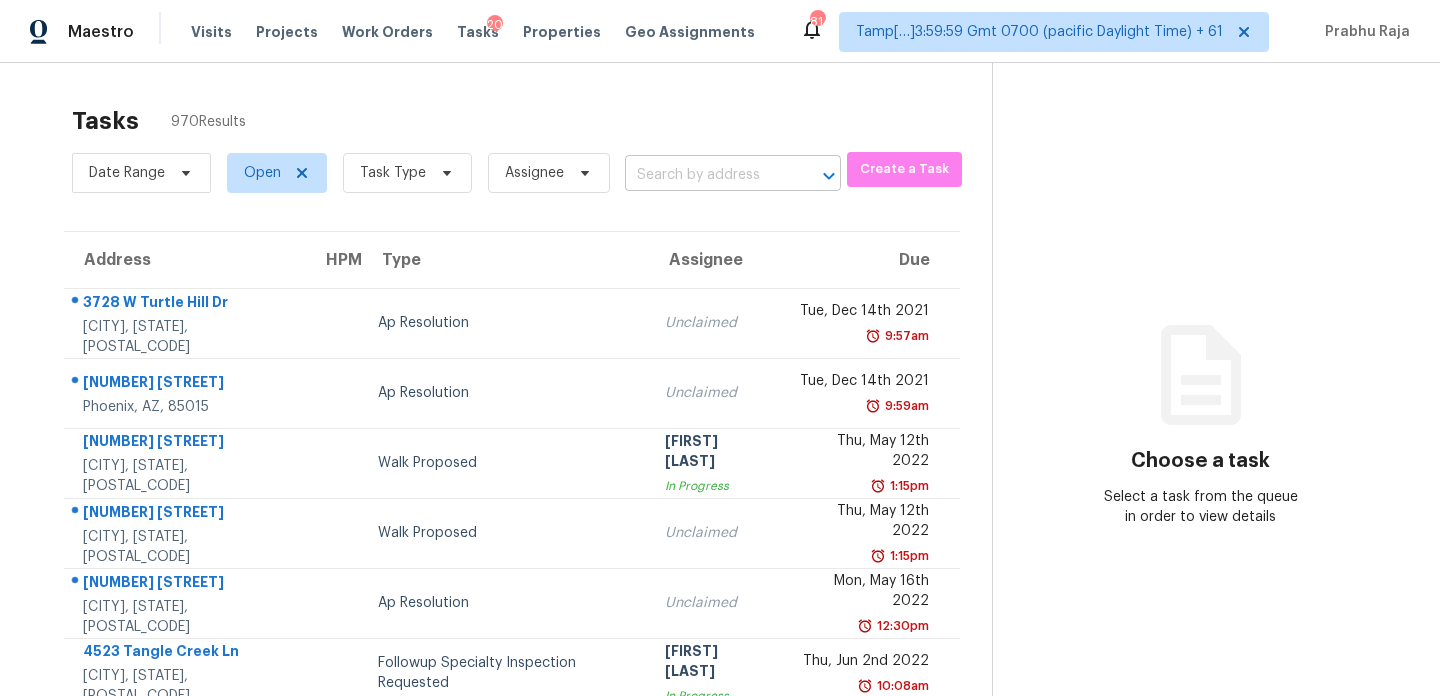 click at bounding box center [705, 175] 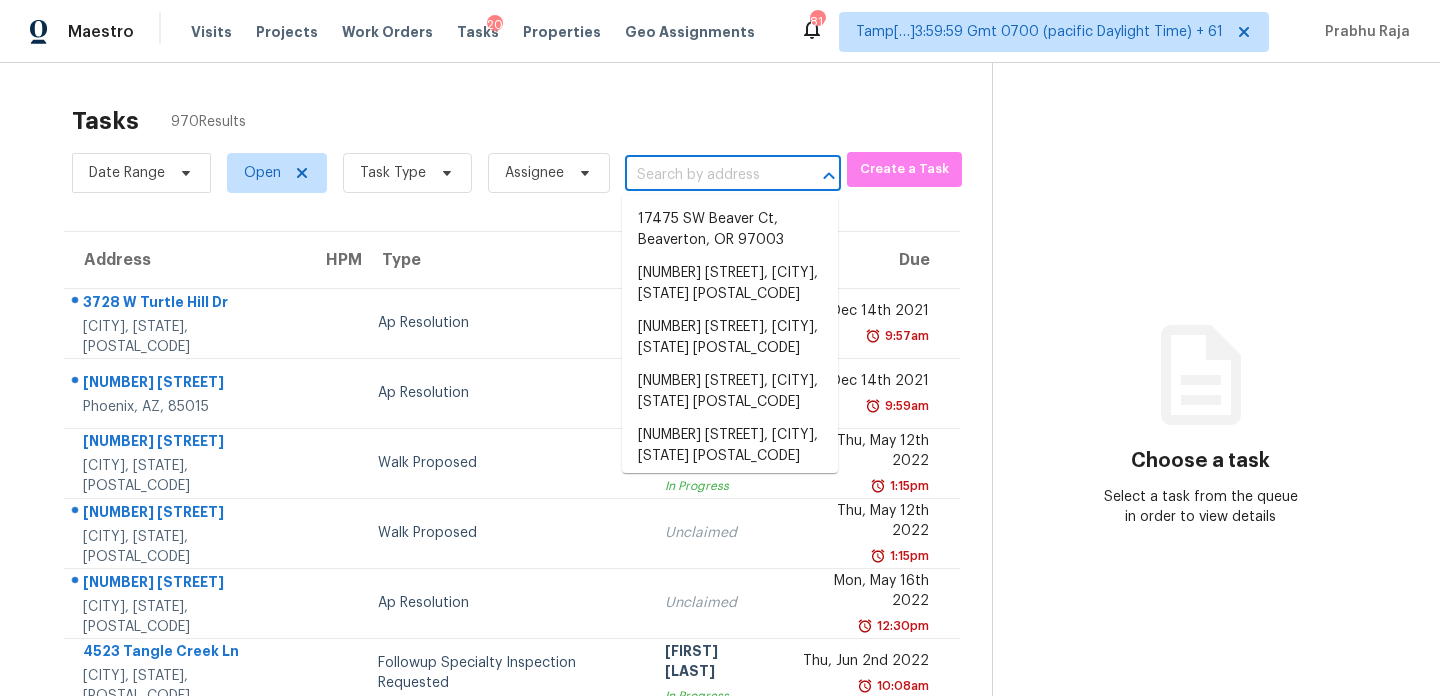 paste on "107 Northgate Dr San Antonio, TX, 78218" 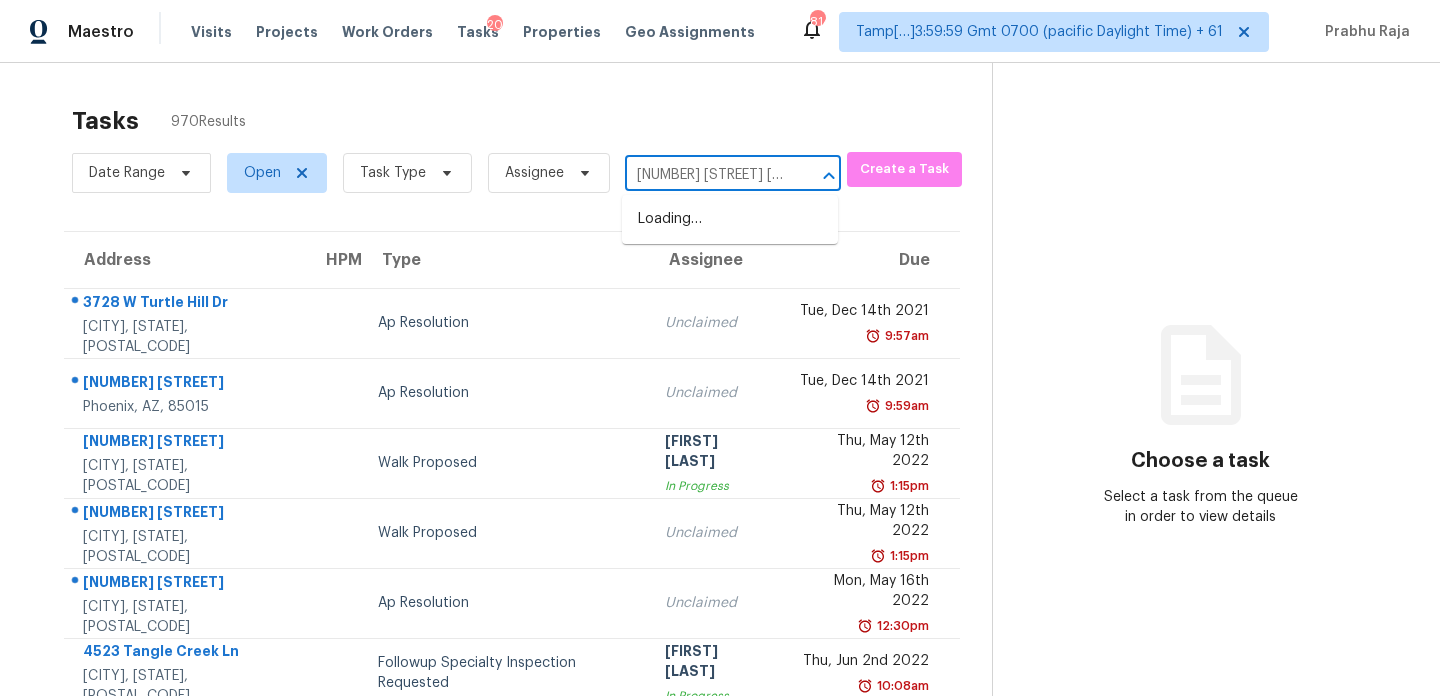 scroll, scrollTop: 0, scrollLeft: 116, axis: horizontal 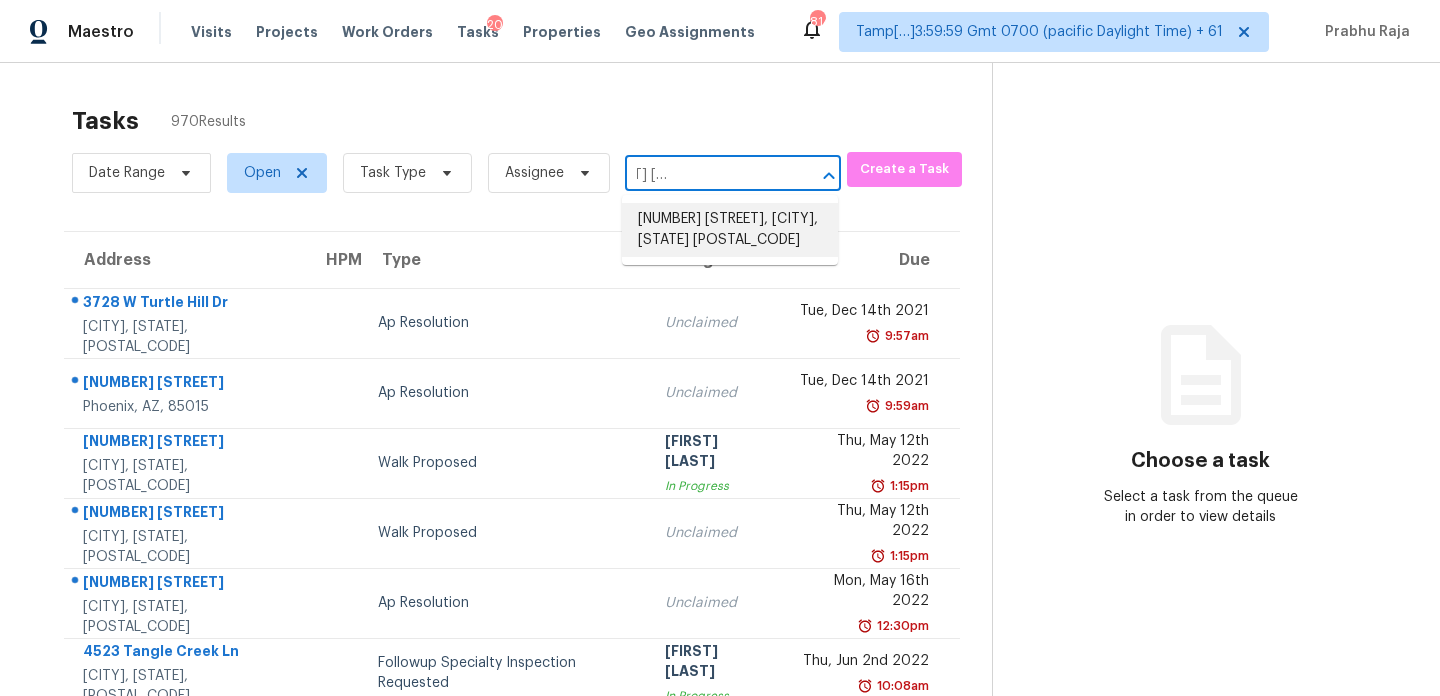 click on "107 Northgate Dr, San Antonio, TX 78218" at bounding box center [730, 230] 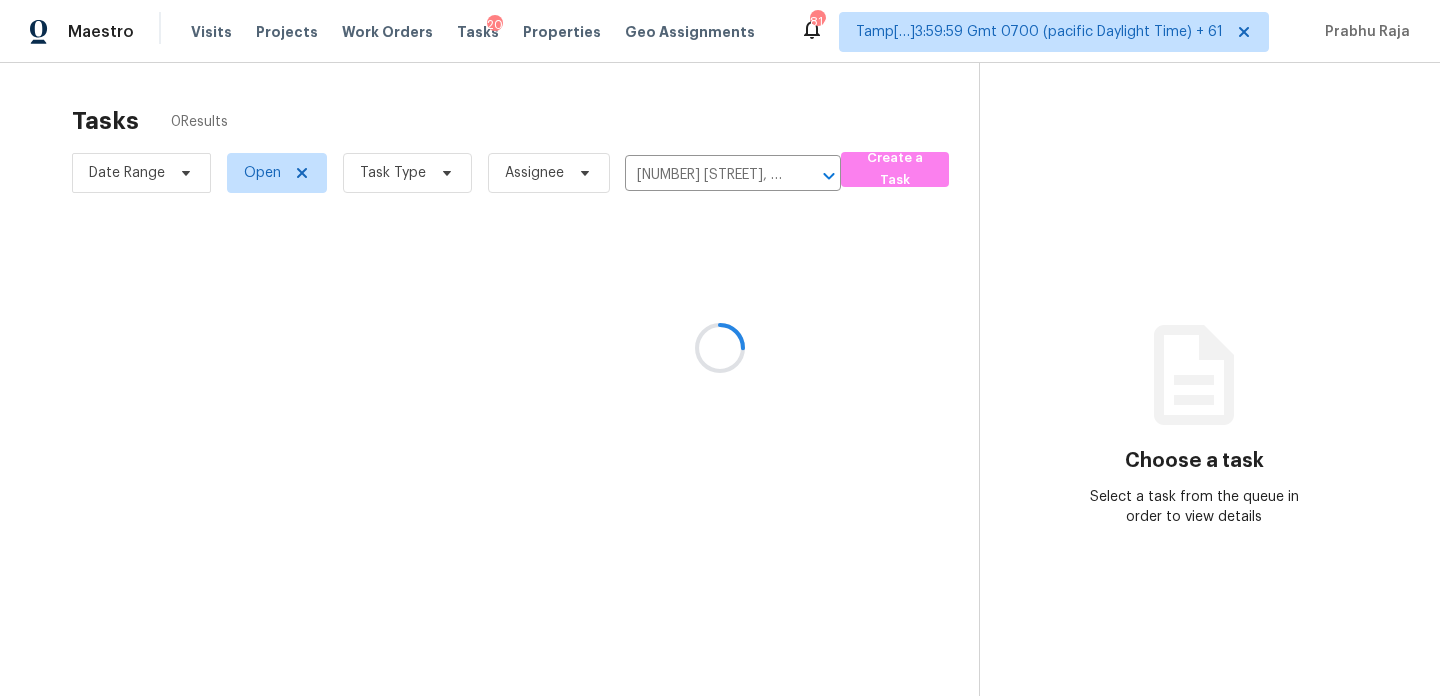 click at bounding box center (720, 348) 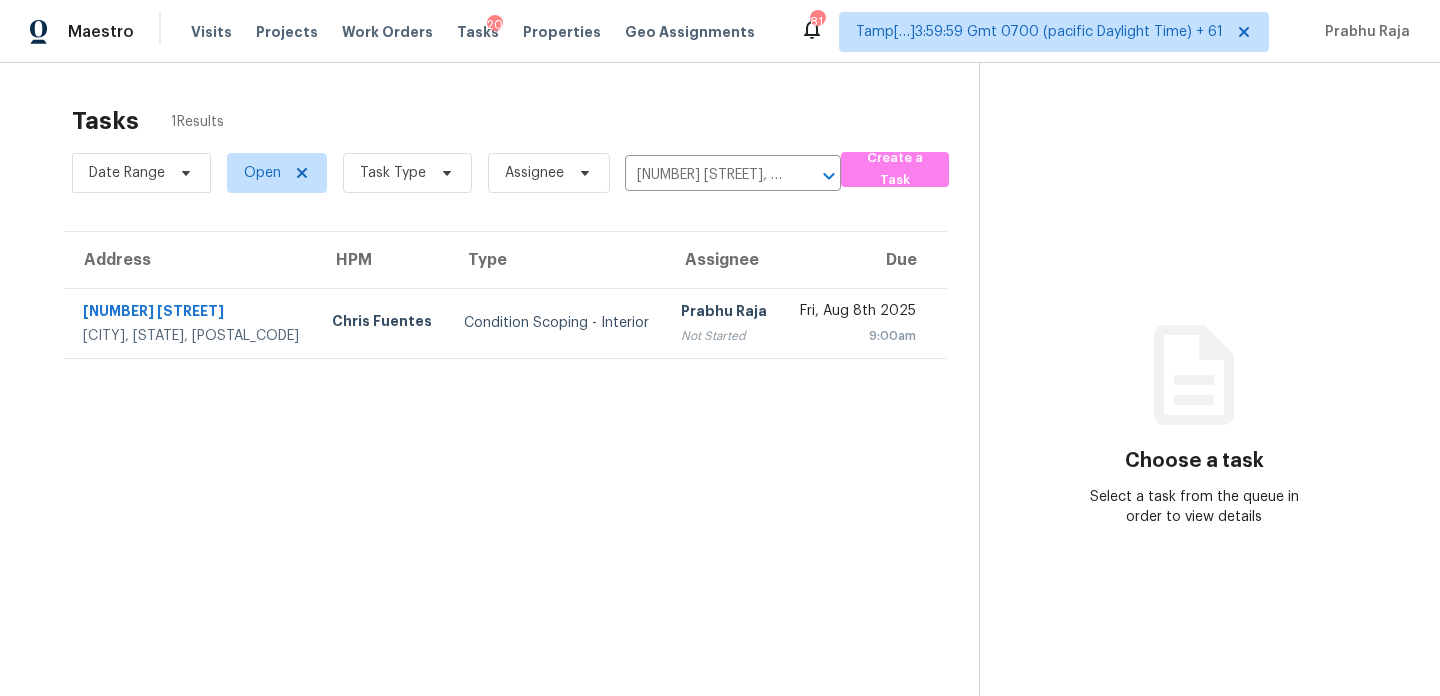 click on "Prabhu Raja" at bounding box center (724, 313) 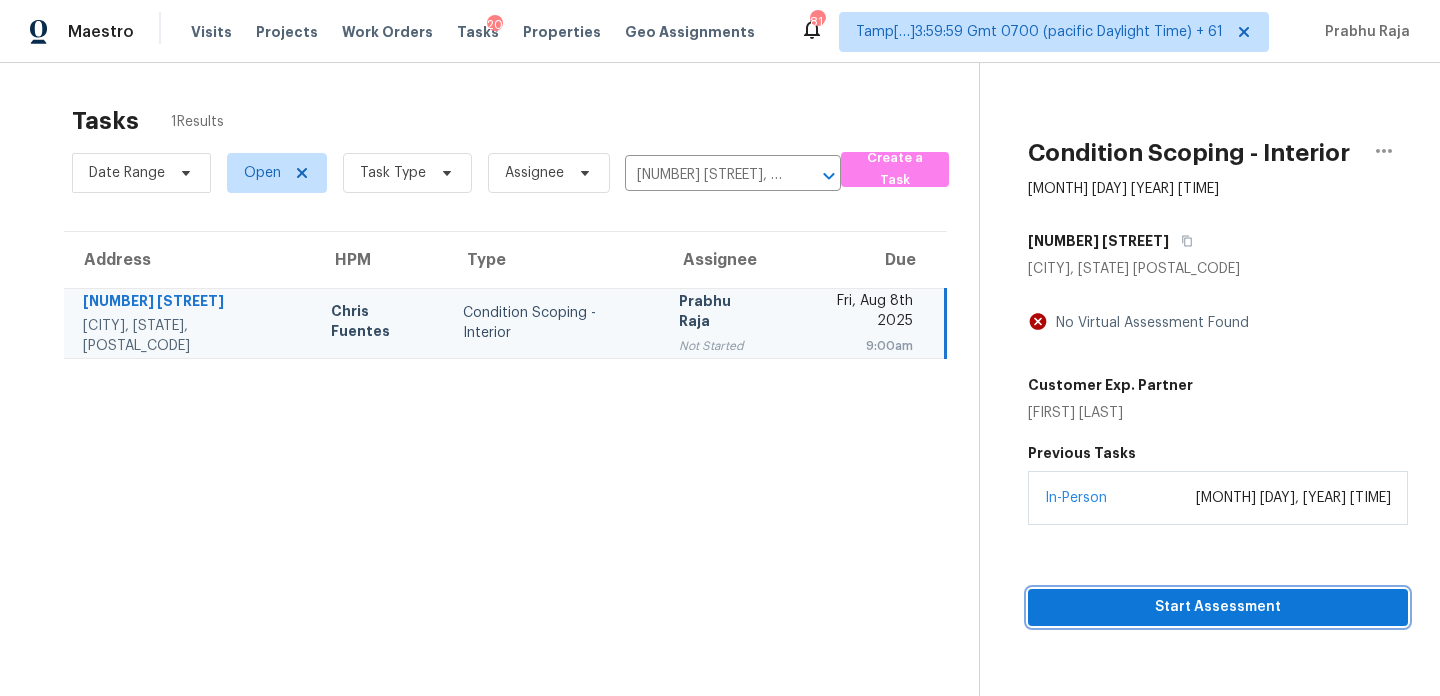 click on "Start Assessment" at bounding box center (1218, 607) 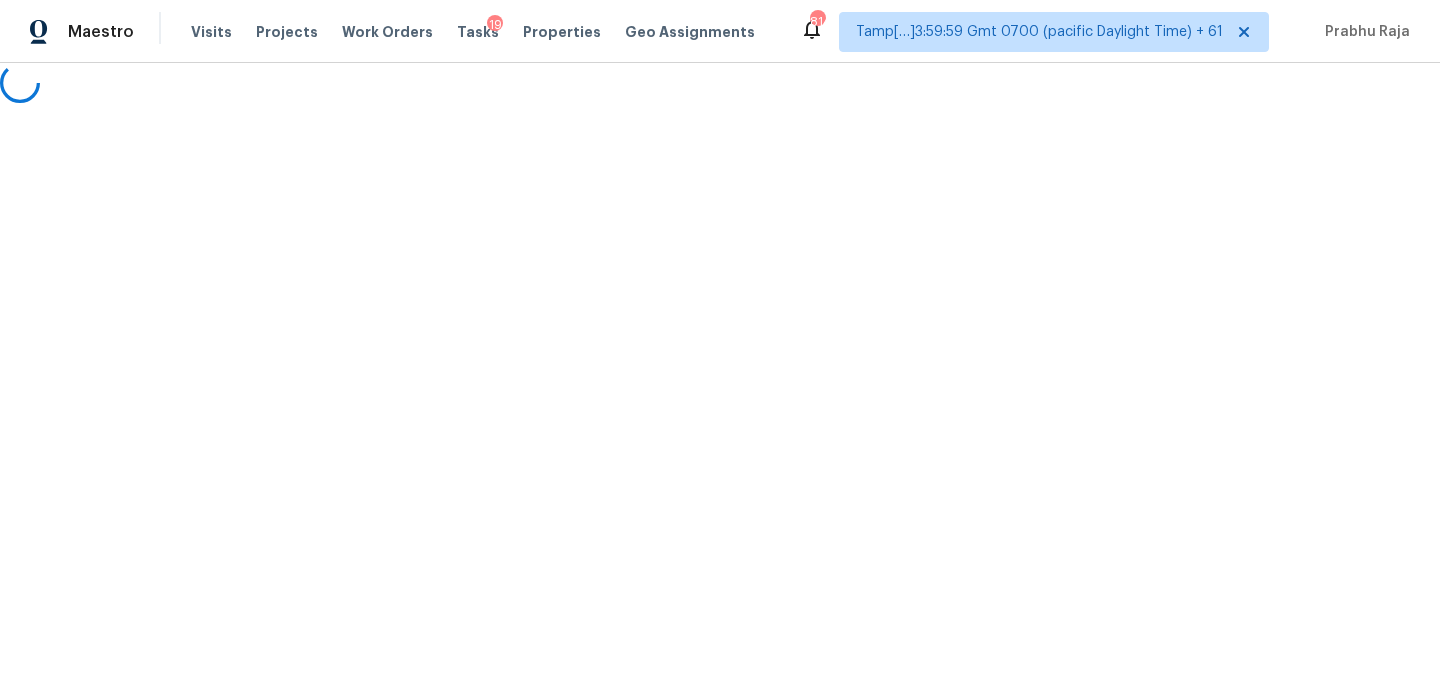 click on "Maestro Visits Projects Work Orders Tasks 19 Properties Geo Assignments 814 Tamp[…]3:59:59 Gmt 0700 (pacific Daylight Time) + 61 Prabhu Raja Enable Ginger Cannot connect to Ginger  Check your internet connection  or reload the browser Disable Ginger ? How to use Ginger Rephrase Rephrase with Ginger (Cmd+⌥+E) Edit in Ginger Ginger is checking your text for mistakes... Disable Ginger in this text field Disable Ginger on this website ×" at bounding box center [720, 51] 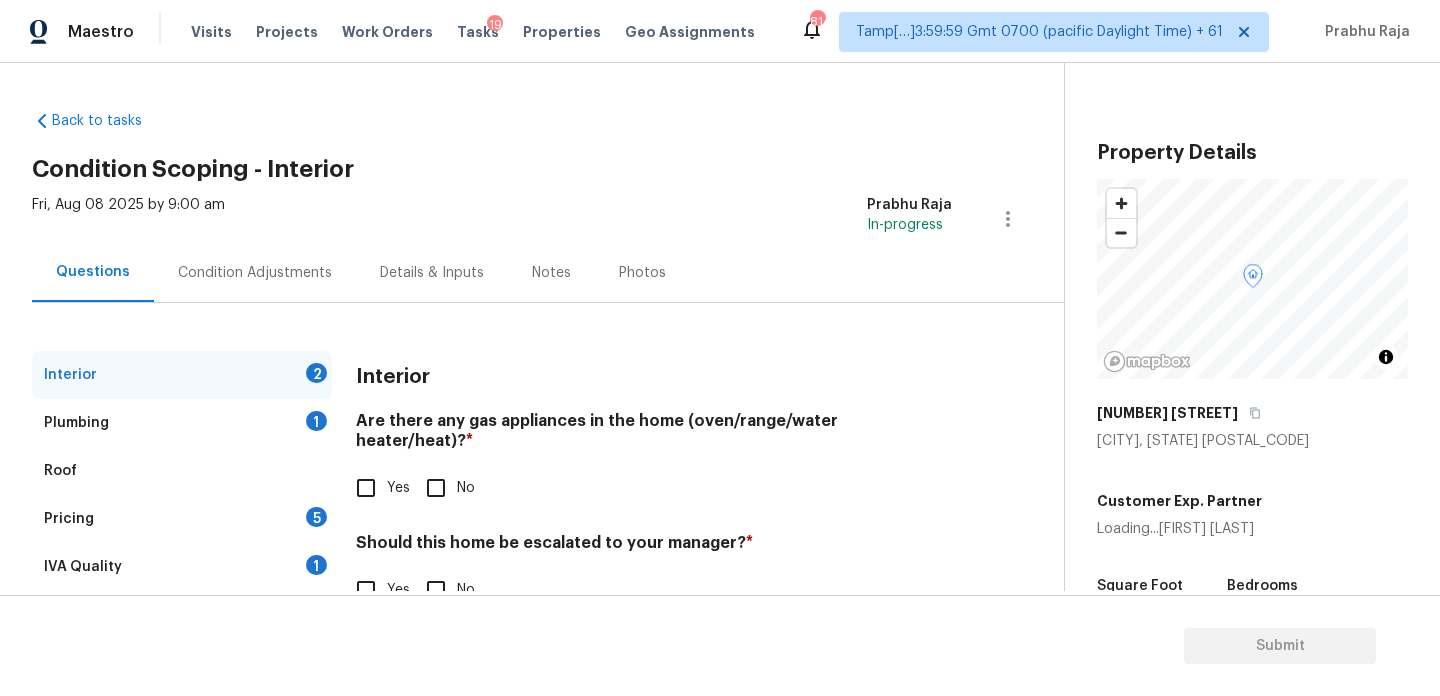 click on "Condition Adjustments" at bounding box center (255, 273) 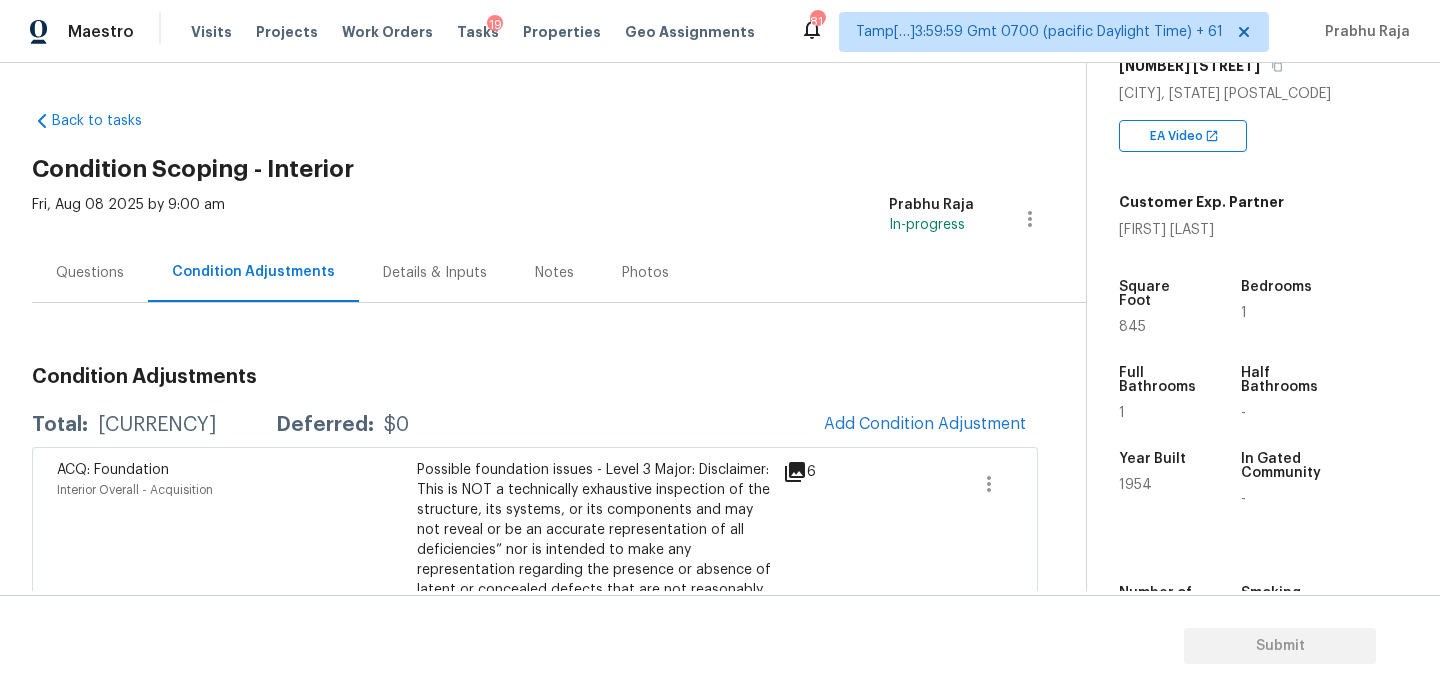 scroll, scrollTop: 374, scrollLeft: 0, axis: vertical 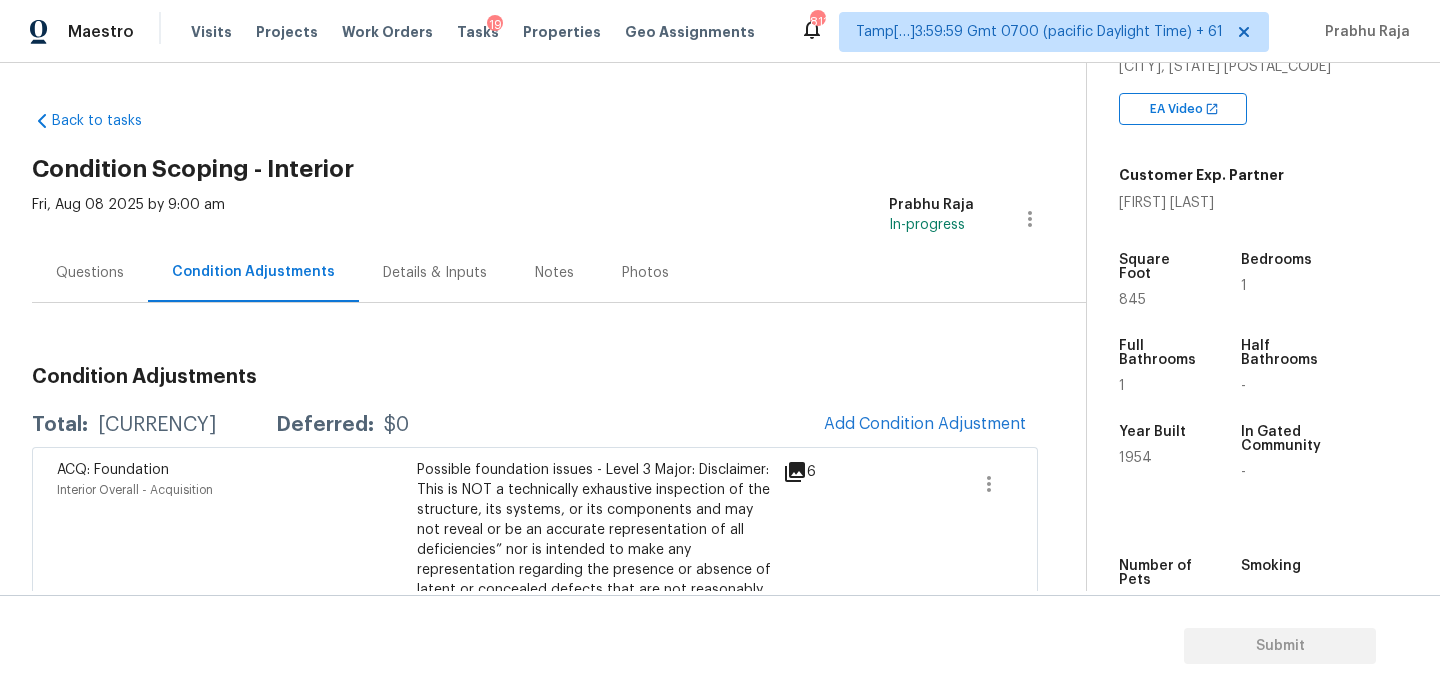 click on "Questions" at bounding box center [90, 272] 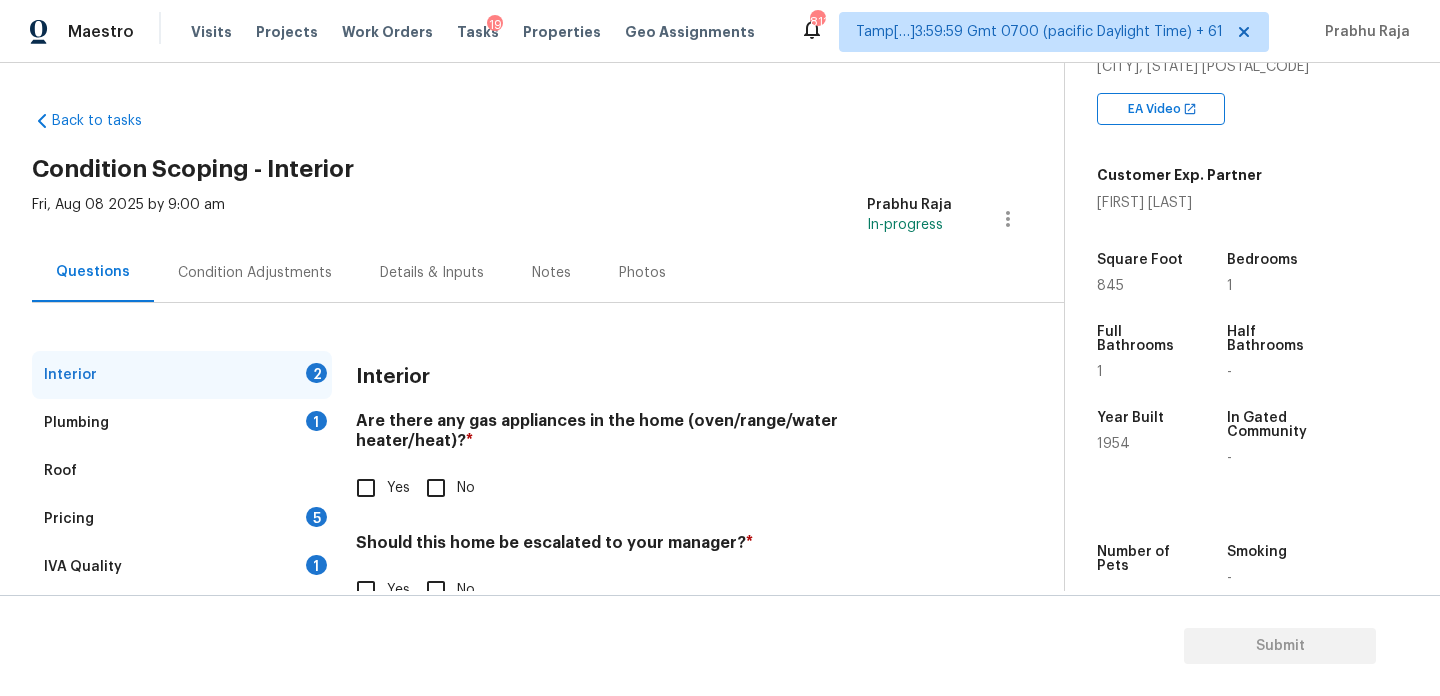 click on "Condition Adjustments" at bounding box center [255, 272] 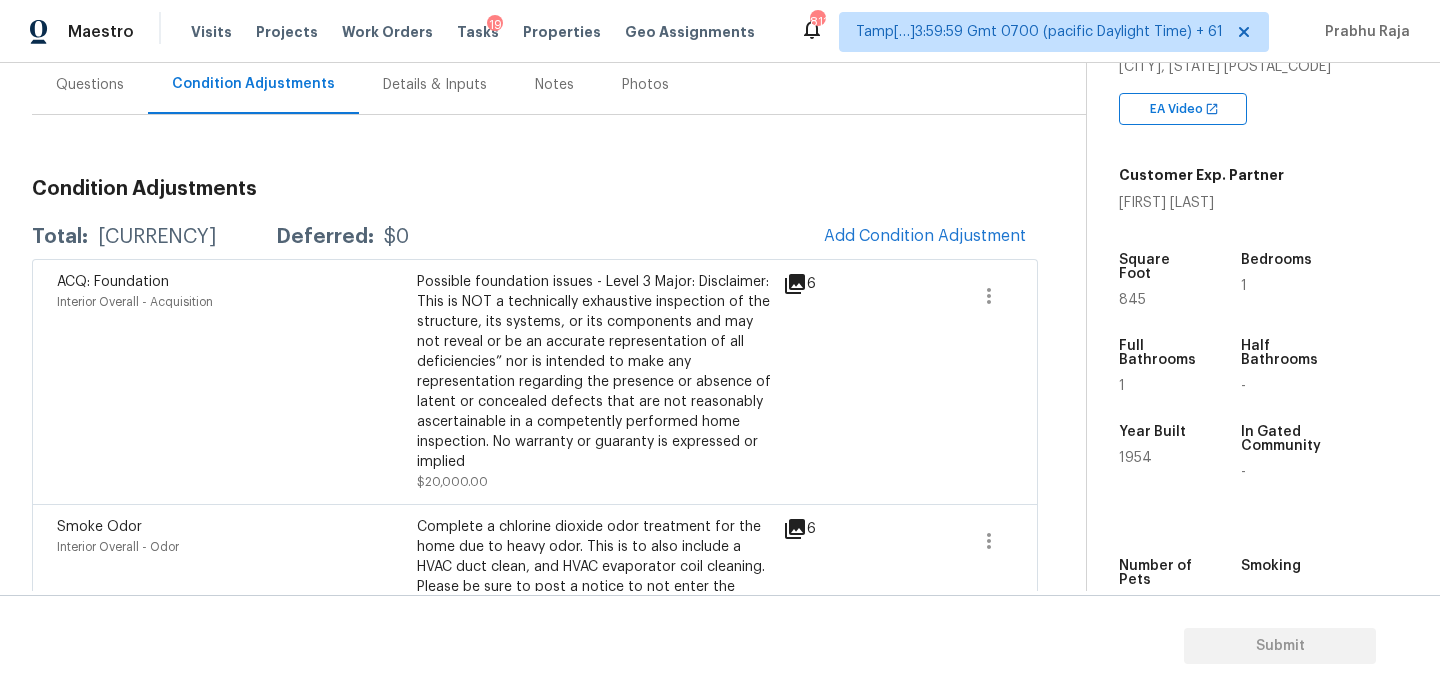 scroll, scrollTop: 167, scrollLeft: 0, axis: vertical 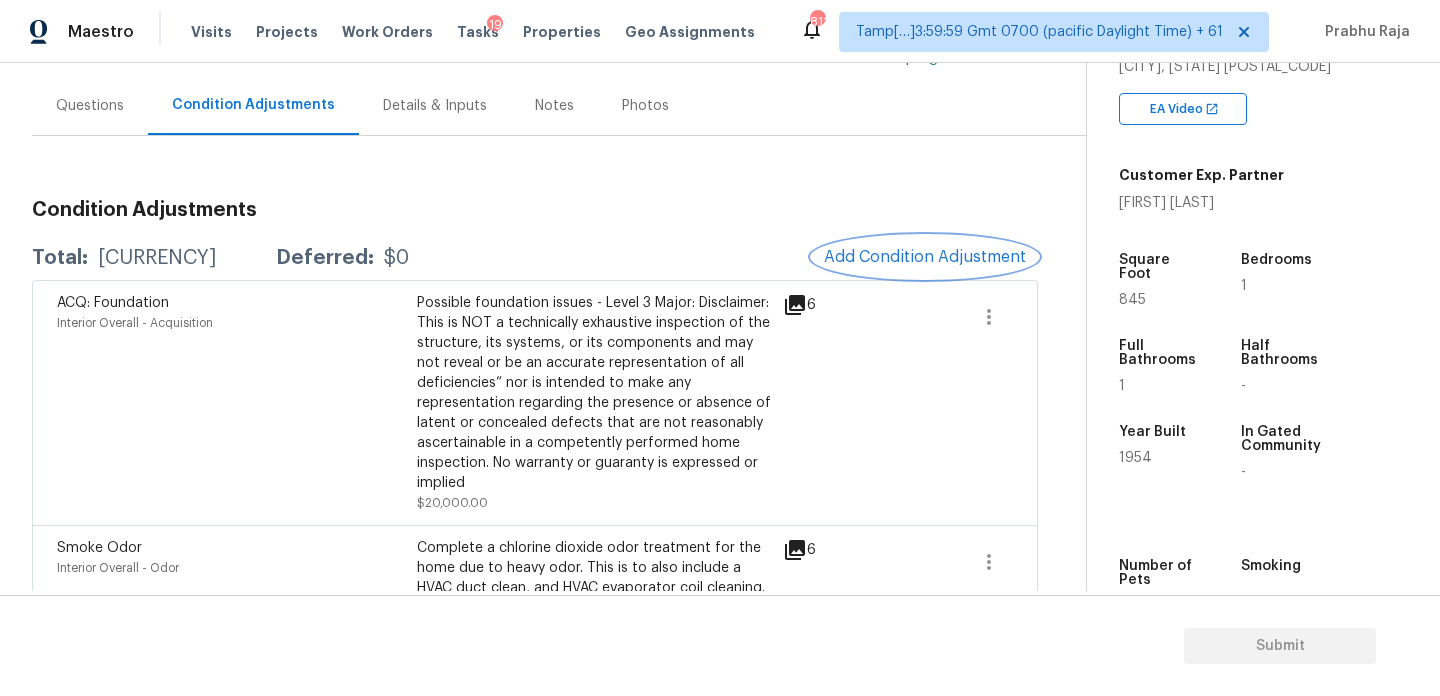 click on "Add Condition Adjustment" at bounding box center (925, 257) 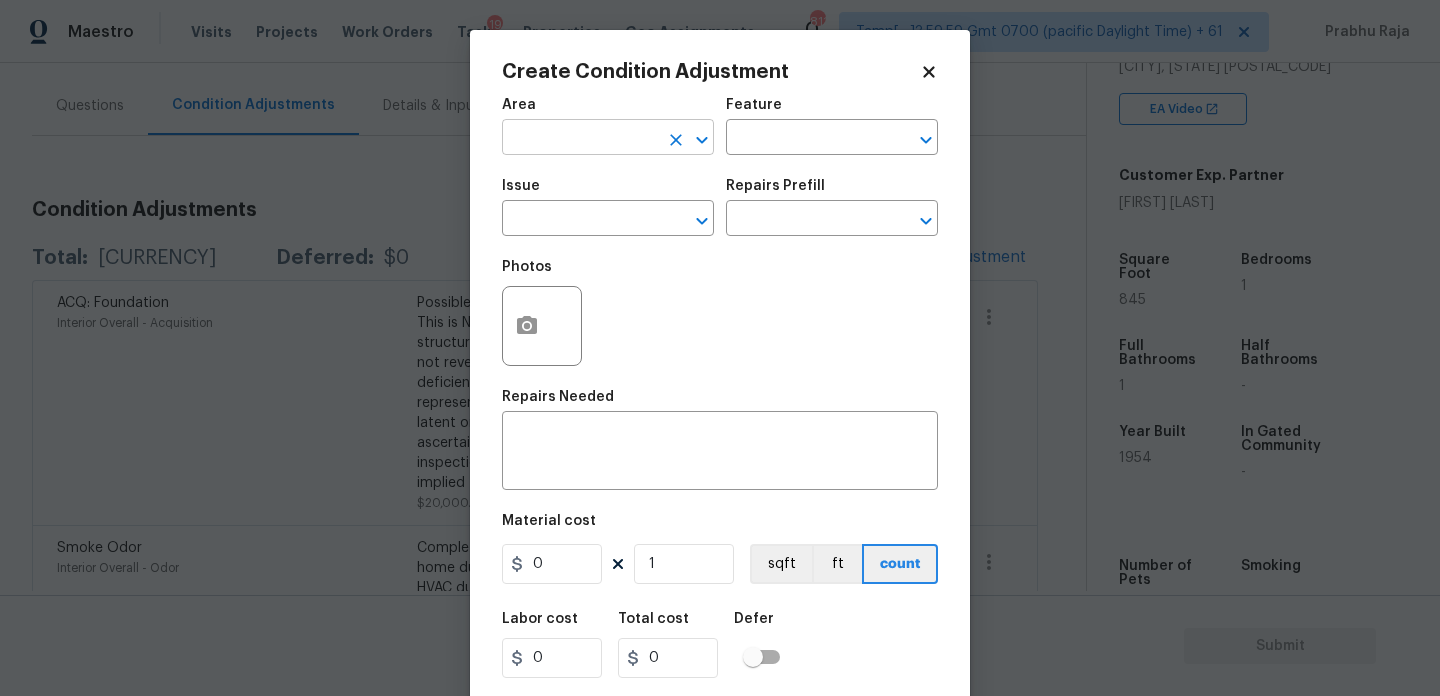 click at bounding box center [580, 139] 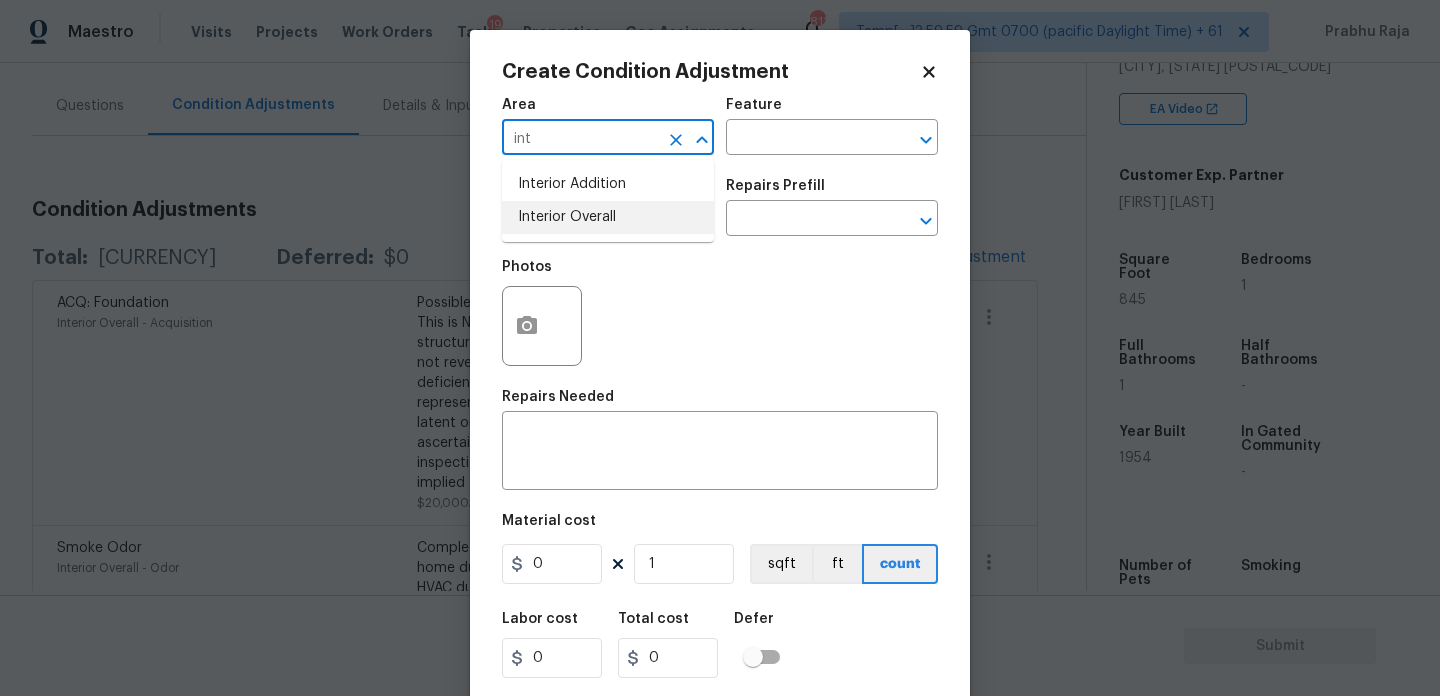 click on "Interior Overall" at bounding box center [608, 217] 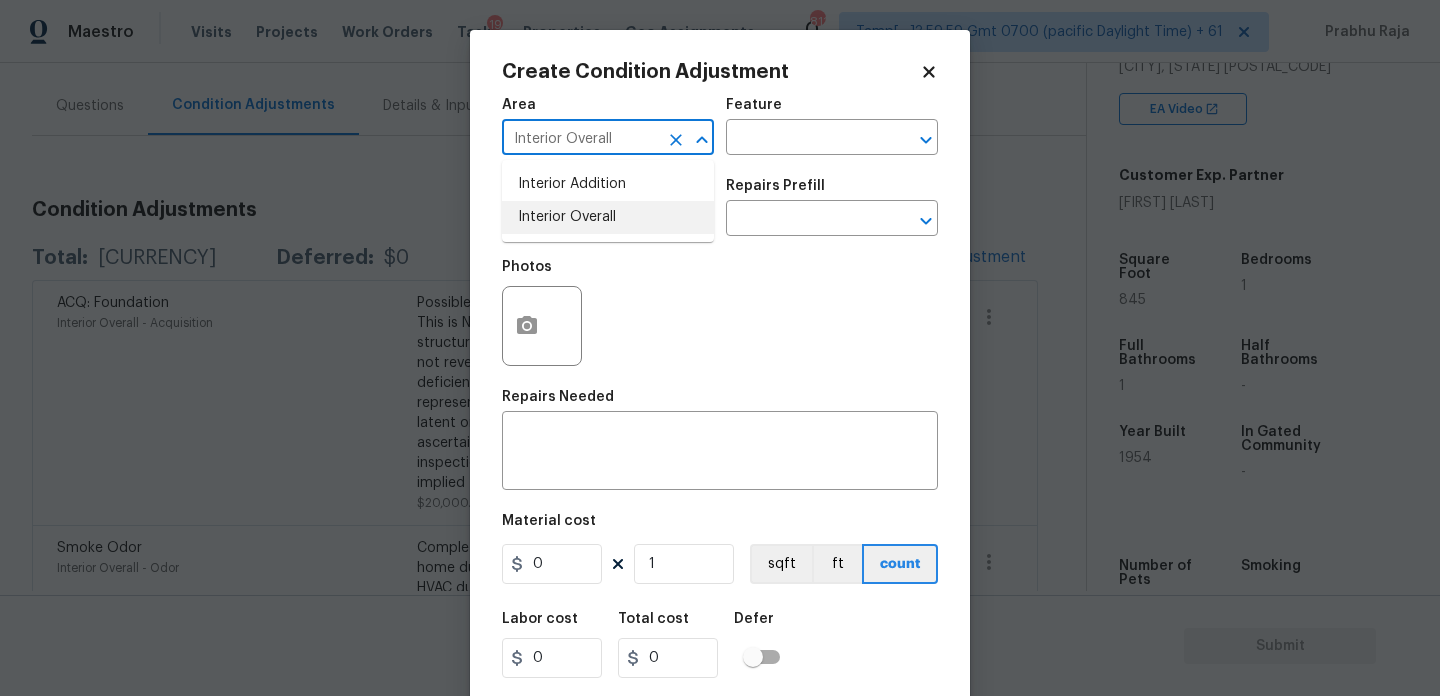 type on "Interior Overall" 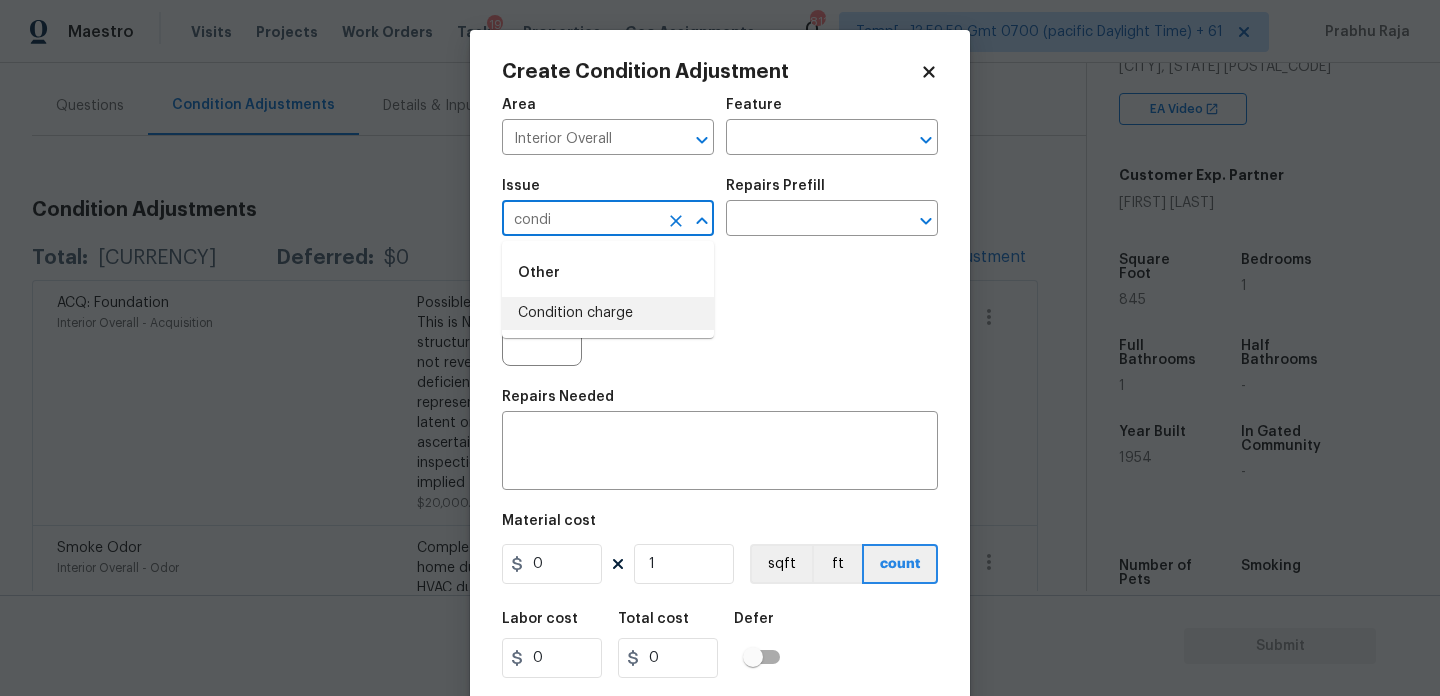 click on "Condition charge" at bounding box center [608, 313] 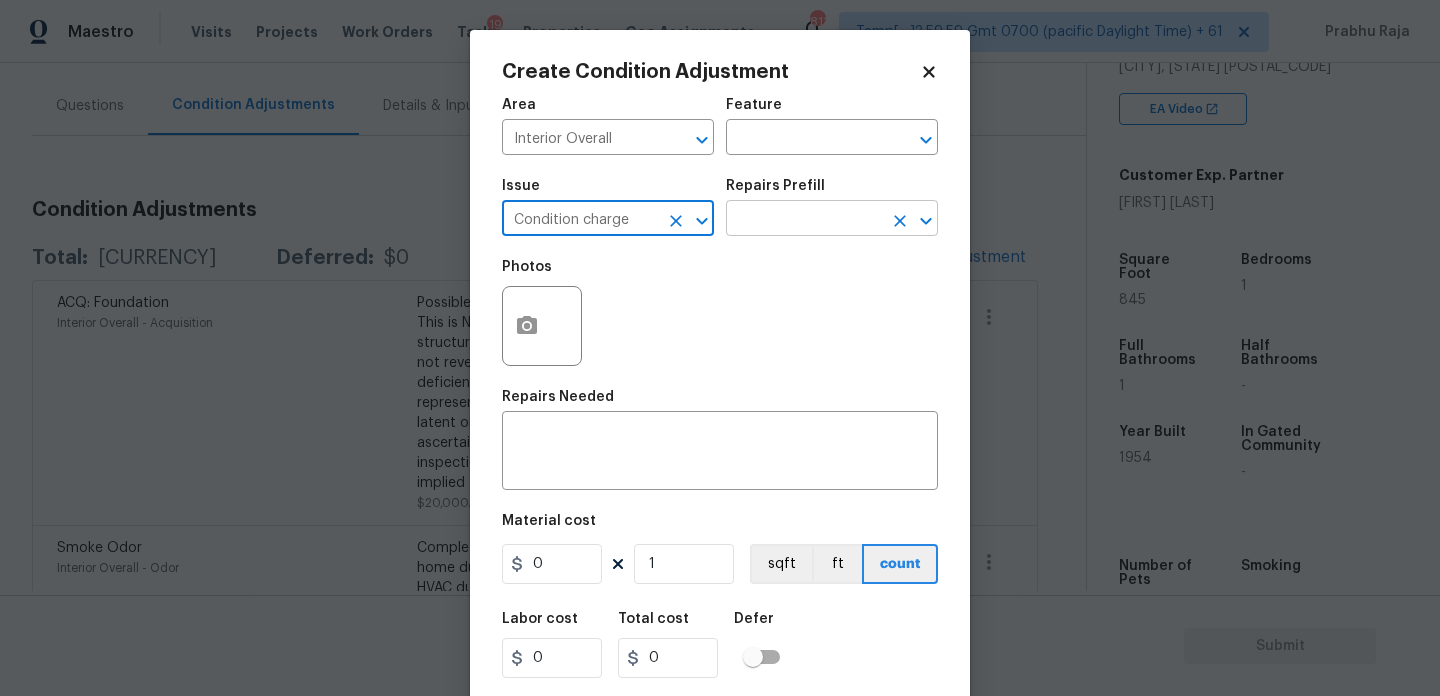 type on "Condition charge" 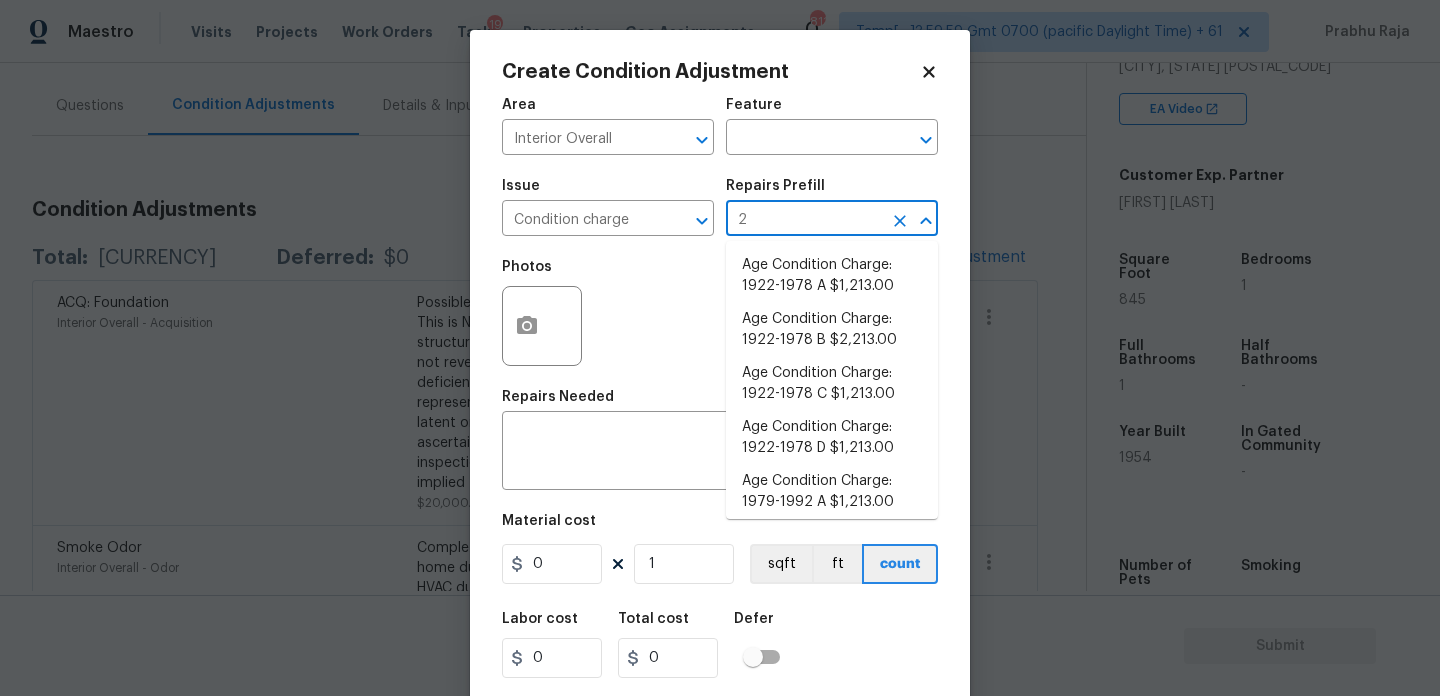 type on "22" 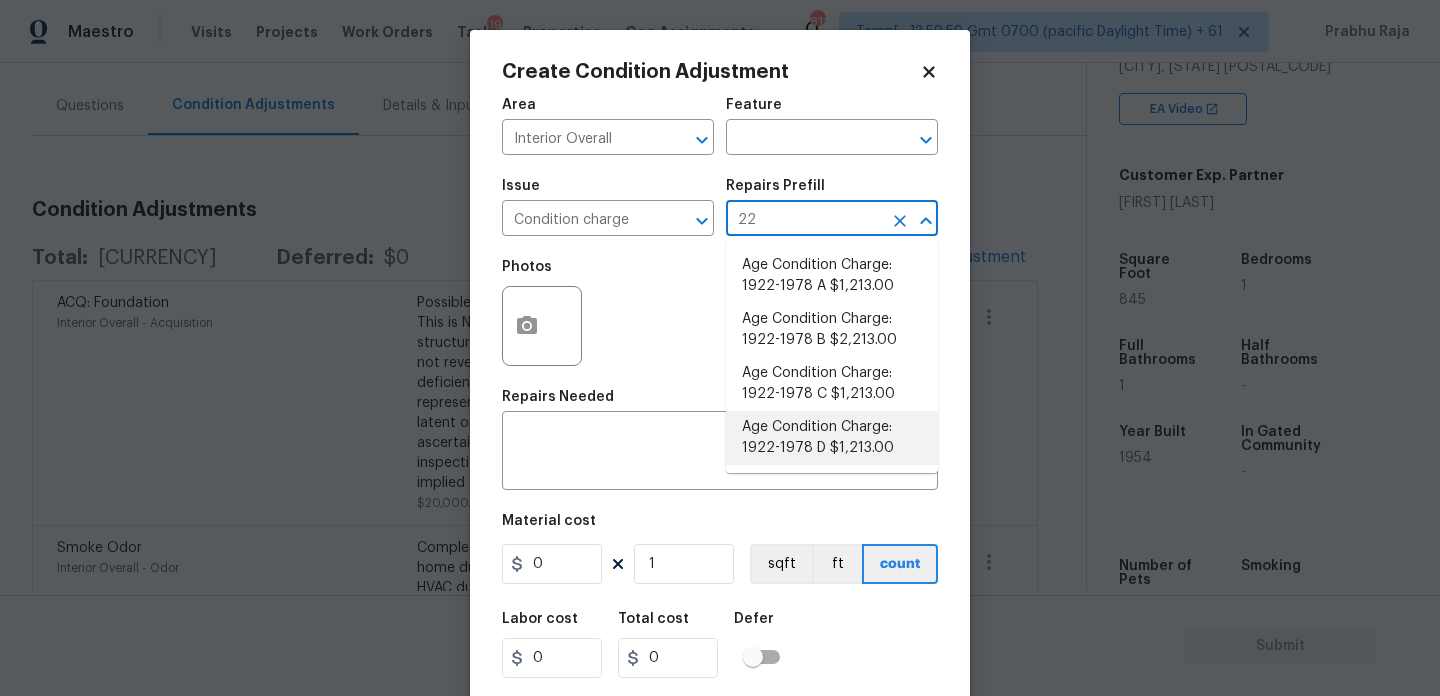 click on "Age Condition Charge: 1922-1978 D	 $1,213.00" at bounding box center [832, 438] 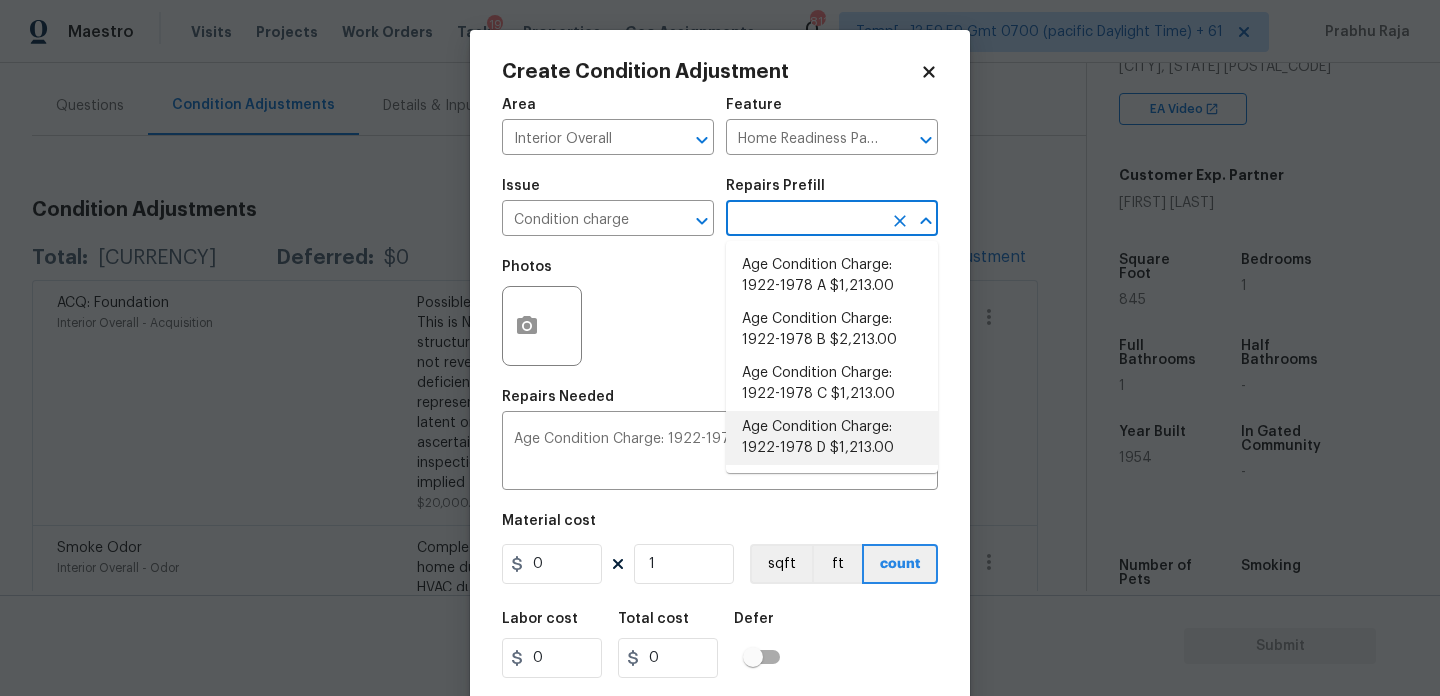 type on "1213" 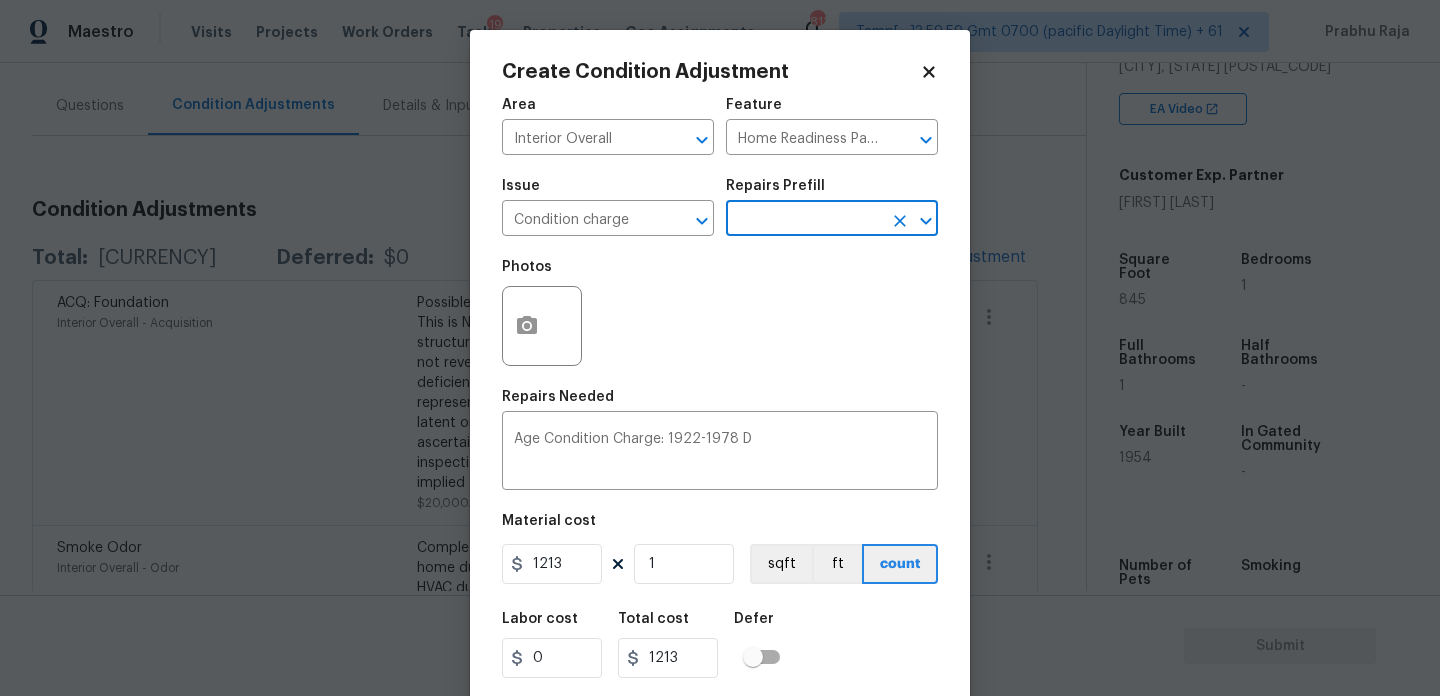 scroll, scrollTop: 51, scrollLeft: 0, axis: vertical 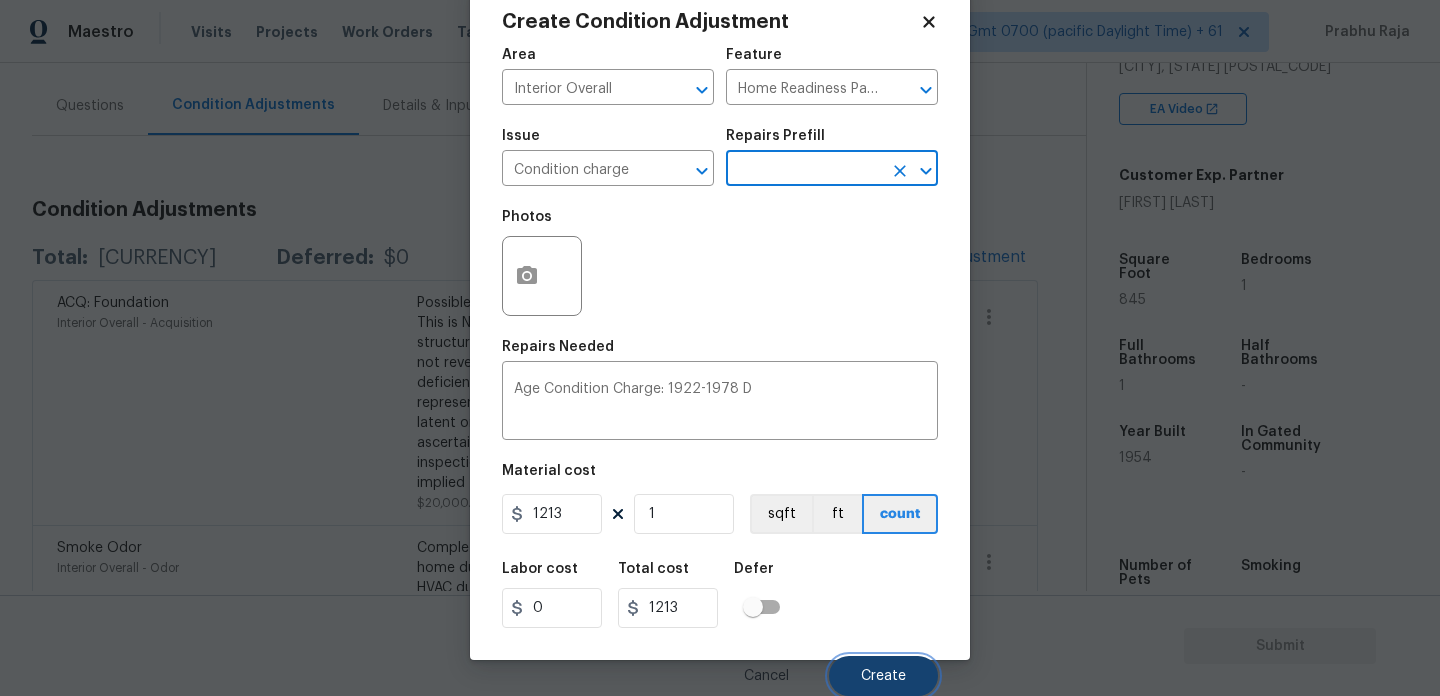 click on "Create" at bounding box center [883, 676] 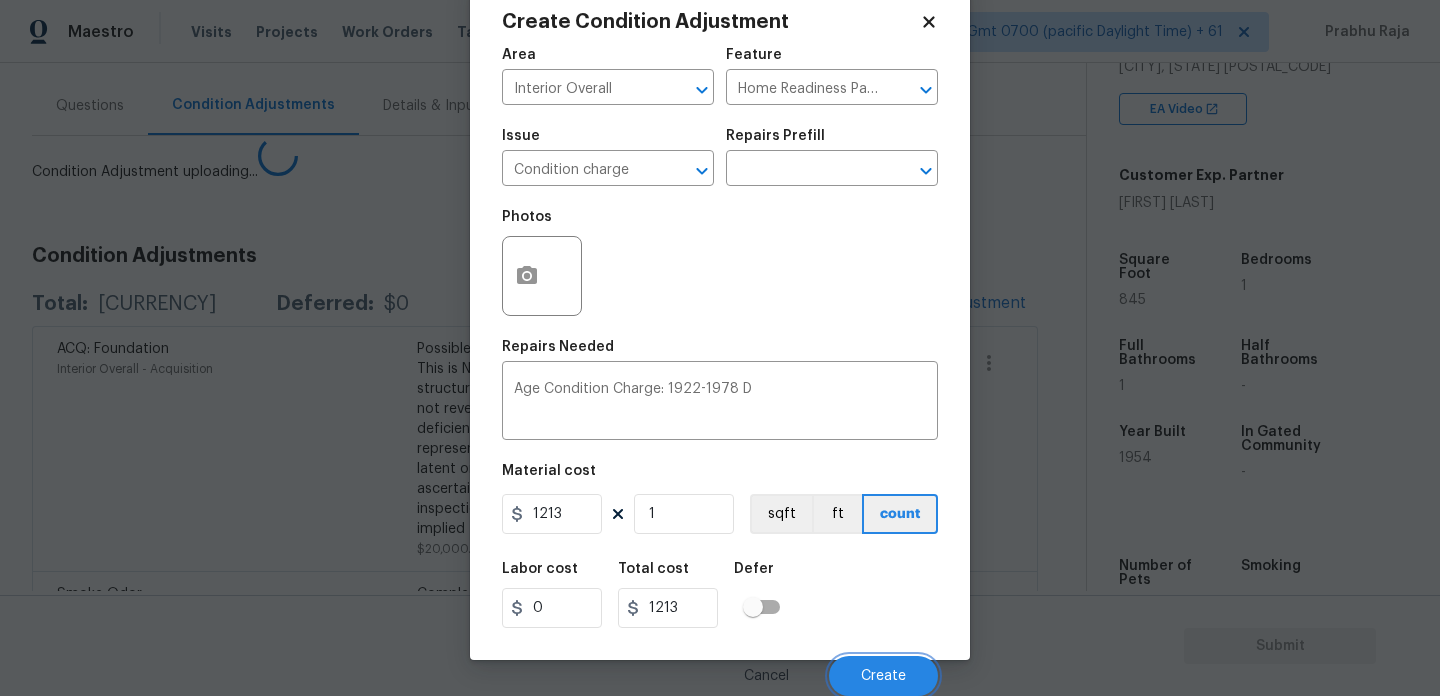 scroll, scrollTop: 44, scrollLeft: 0, axis: vertical 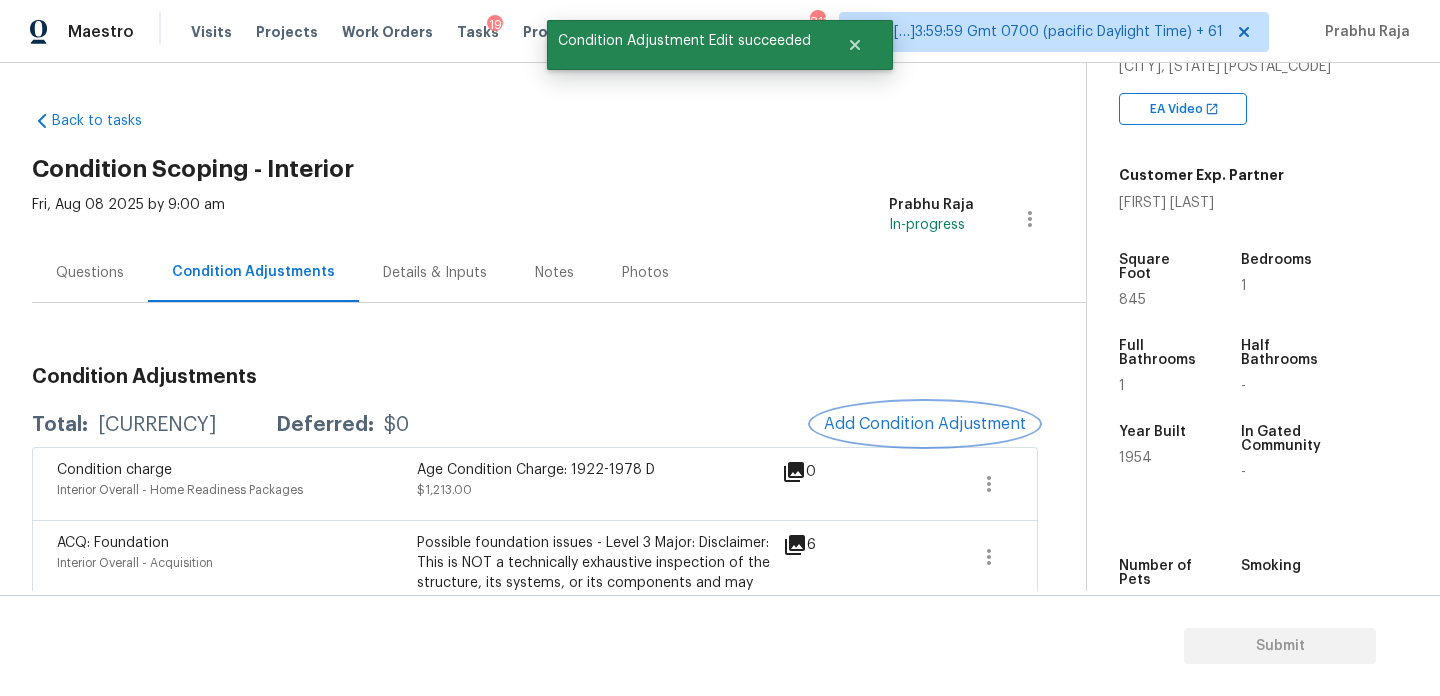 click on "Add Condition Adjustment" at bounding box center [925, 424] 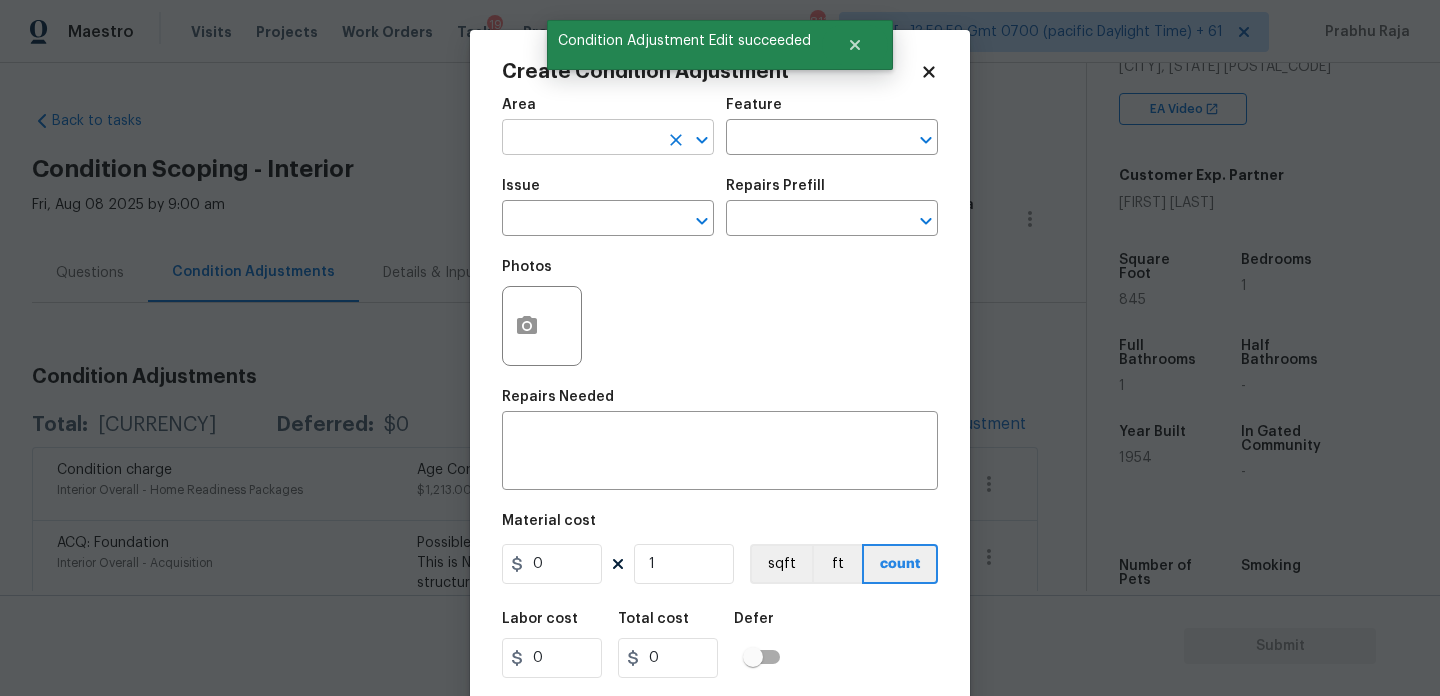 click at bounding box center [580, 139] 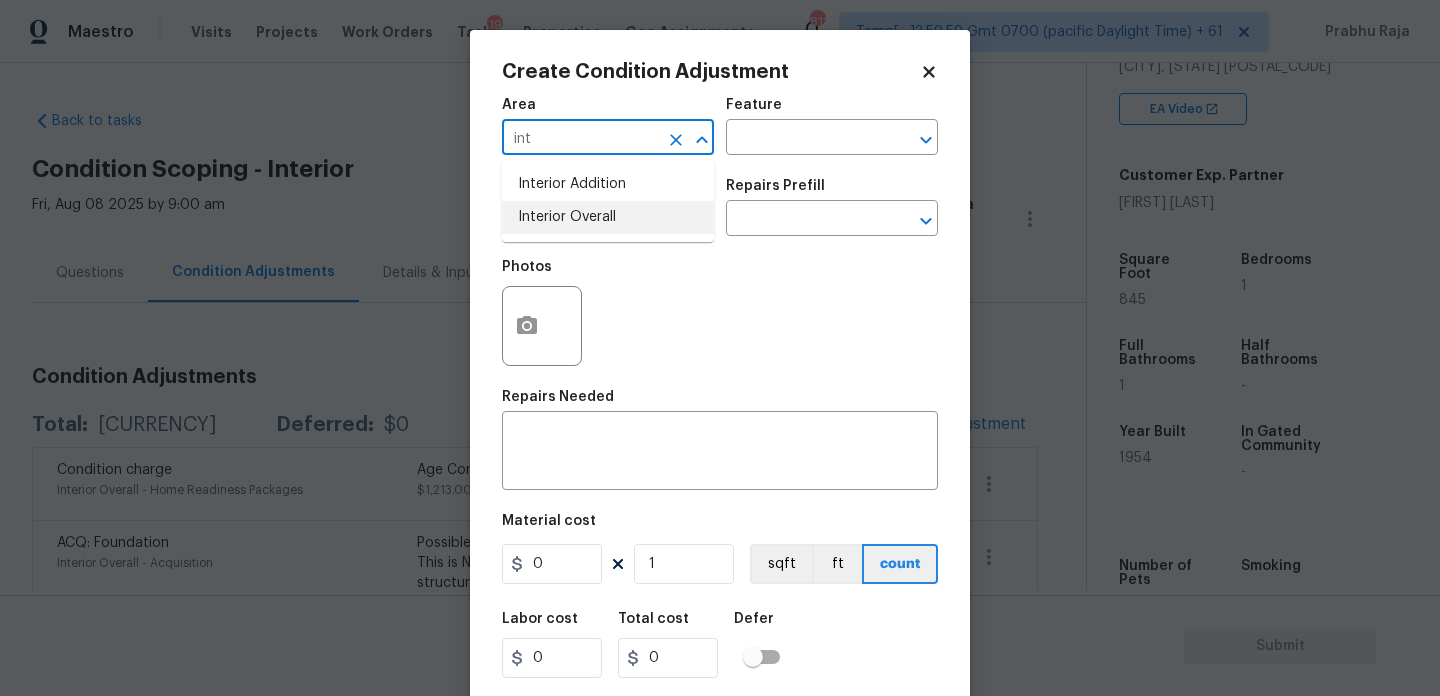 click on "Interior Overall" at bounding box center [608, 217] 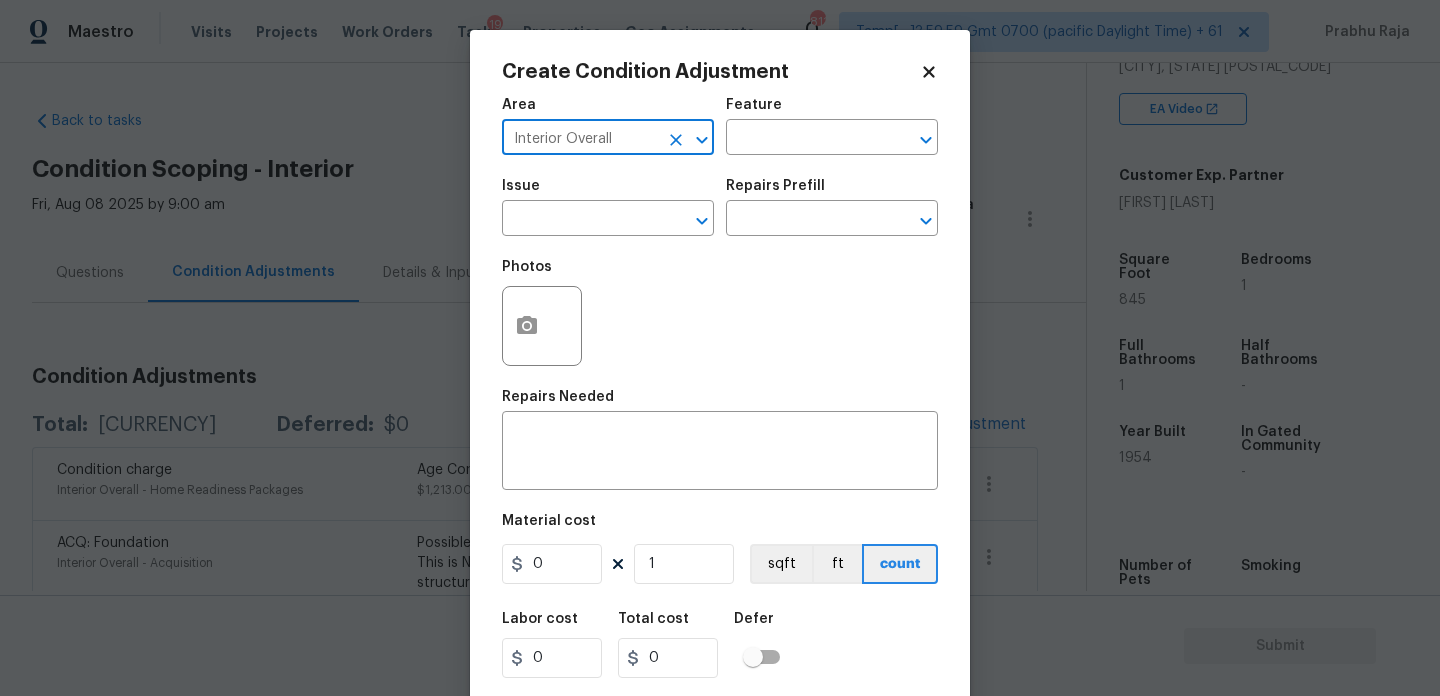 type on "Interior Overall" 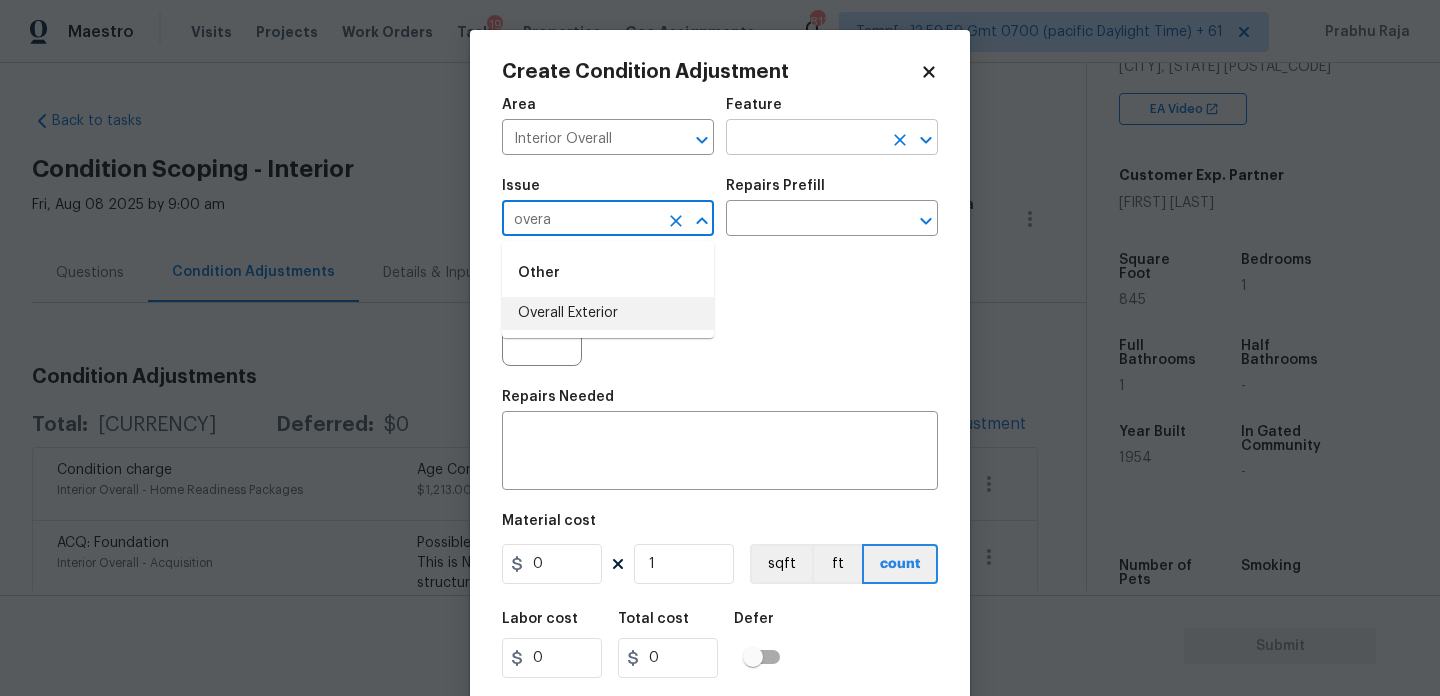 type on "overa" 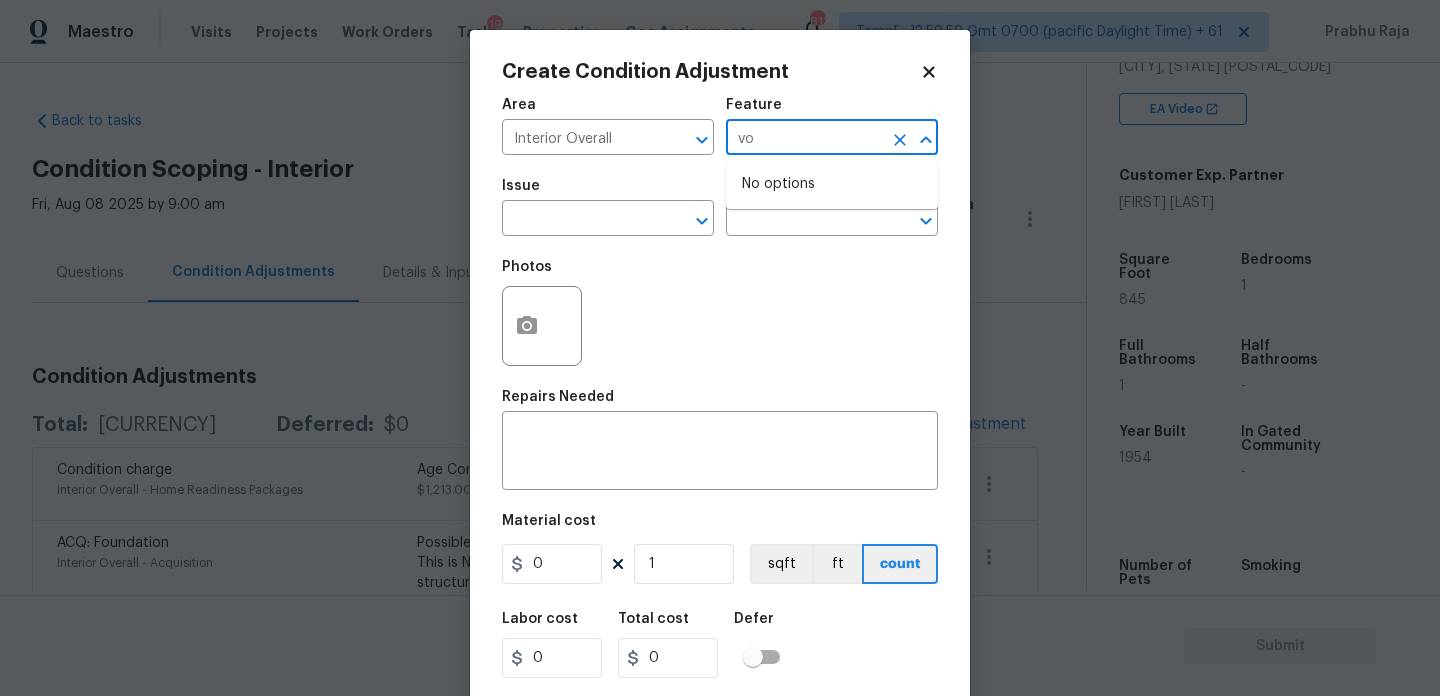 type on "v" 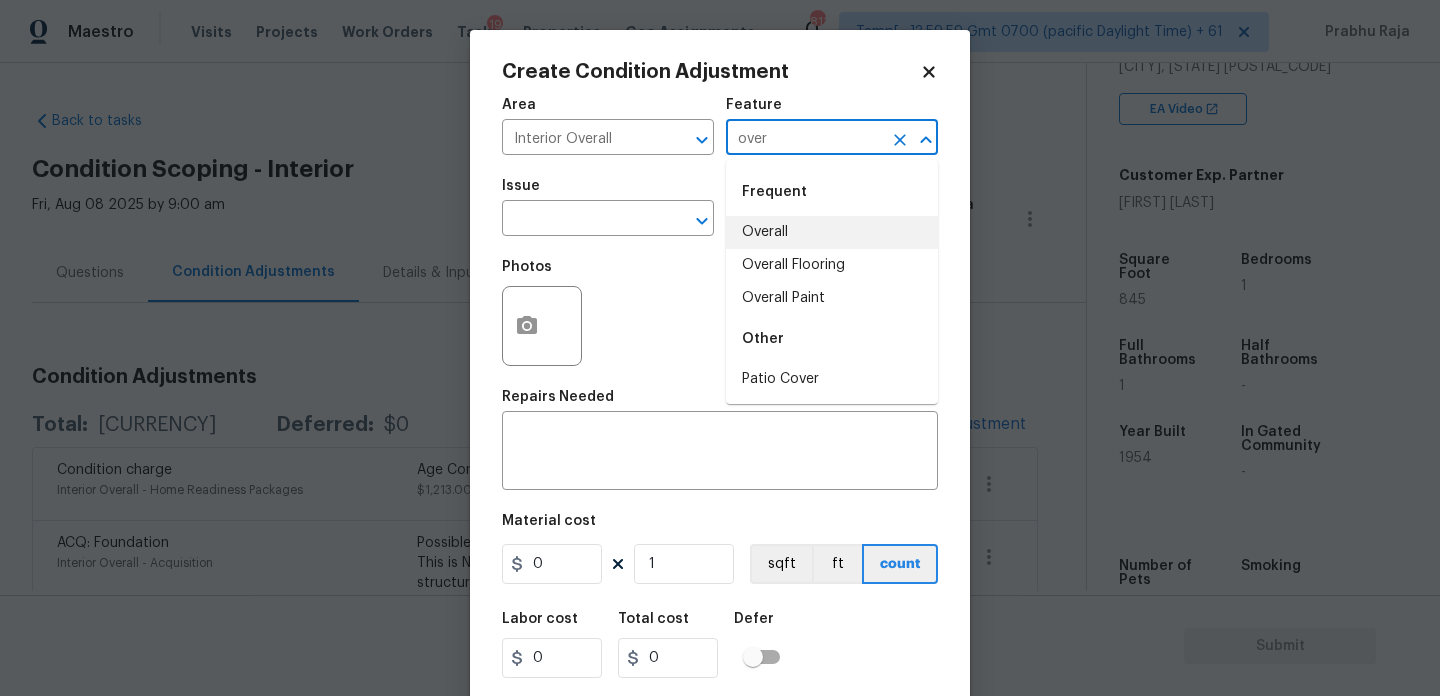 click on "Overall" at bounding box center [832, 232] 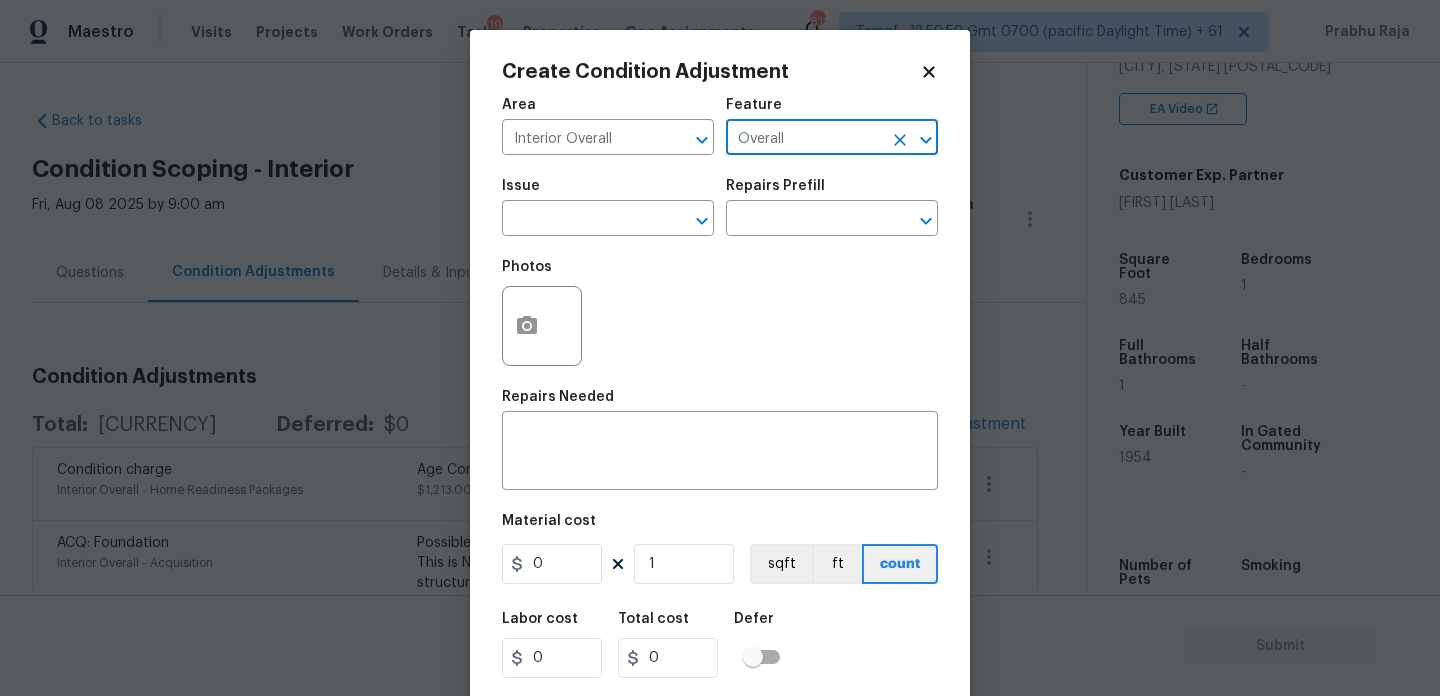 type on "Overall" 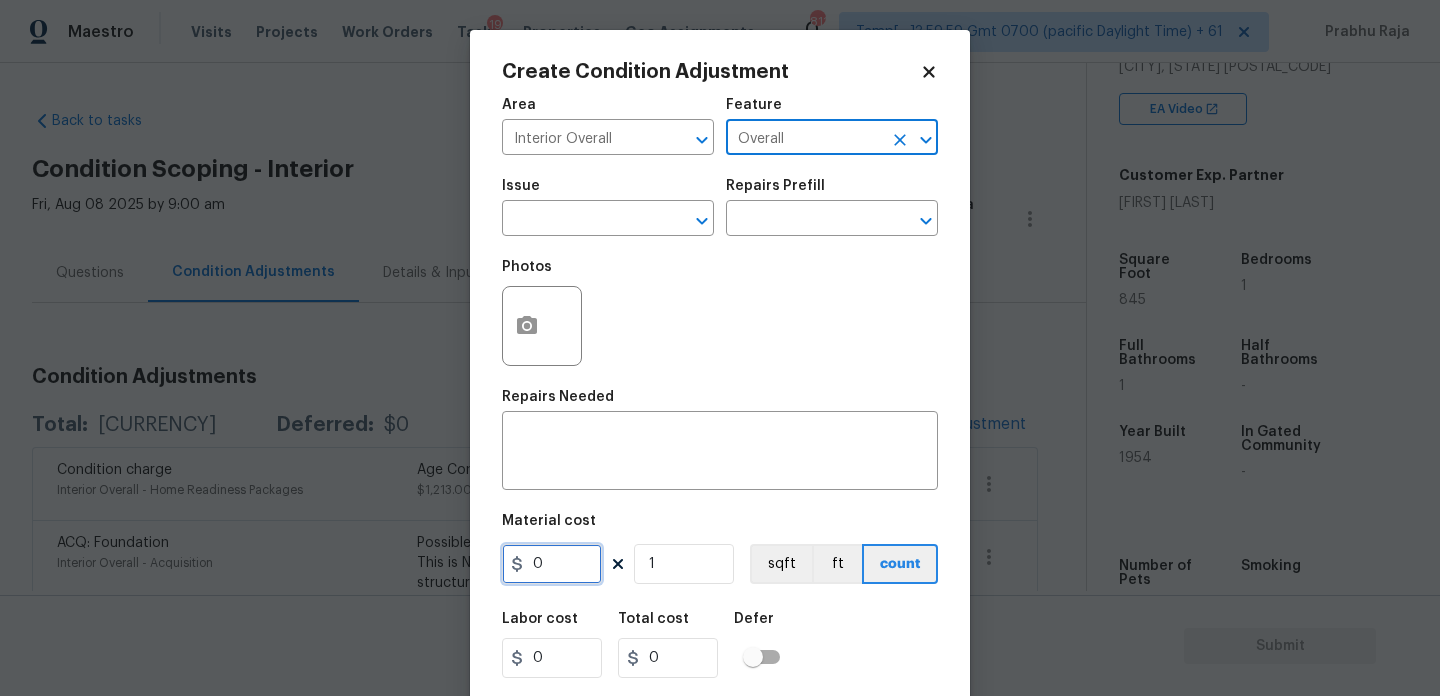 click on "0" at bounding box center (552, 564) 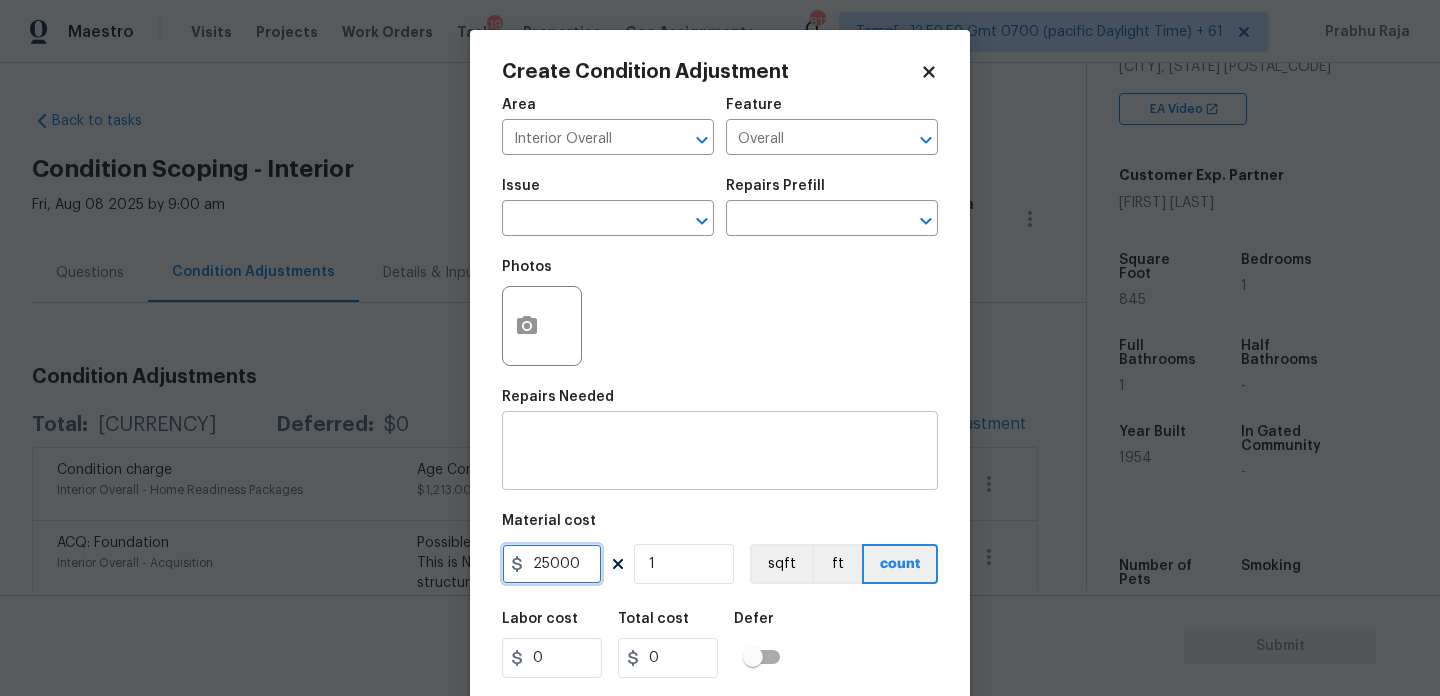 type on "25000" 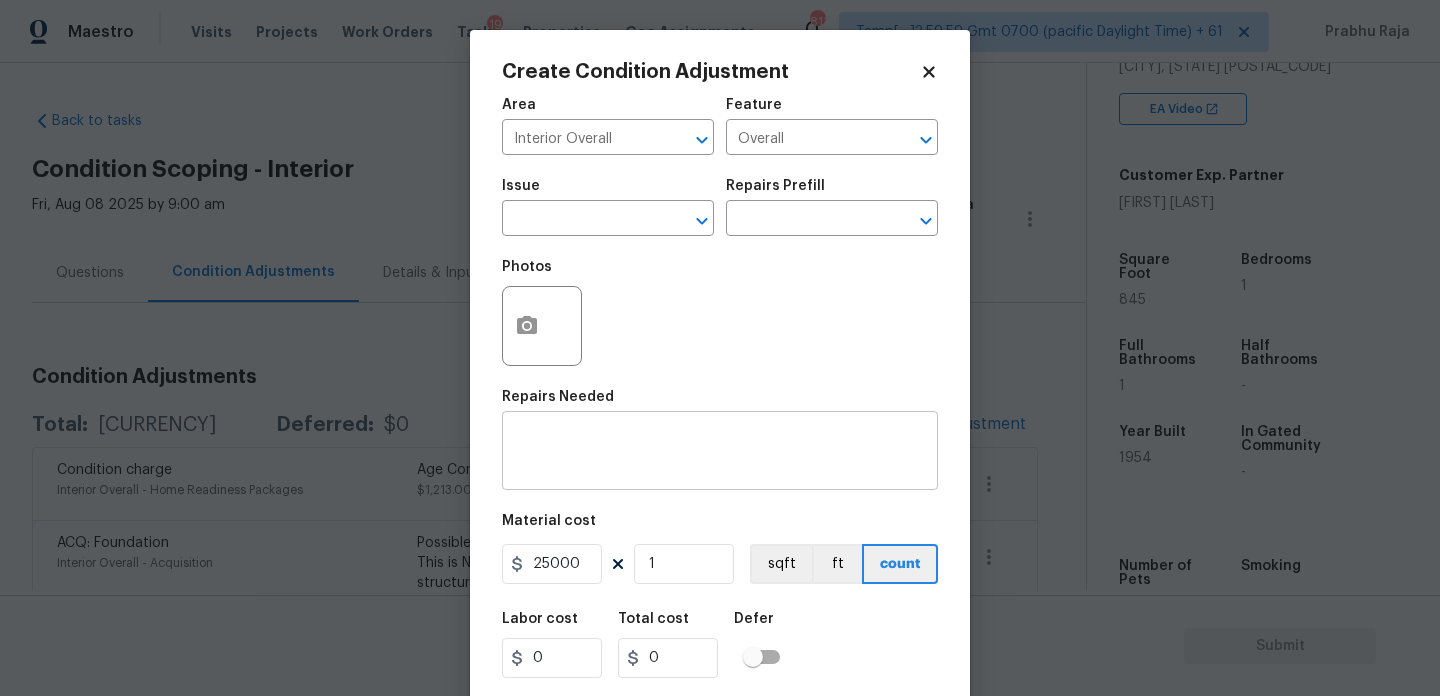 click at bounding box center (720, 453) 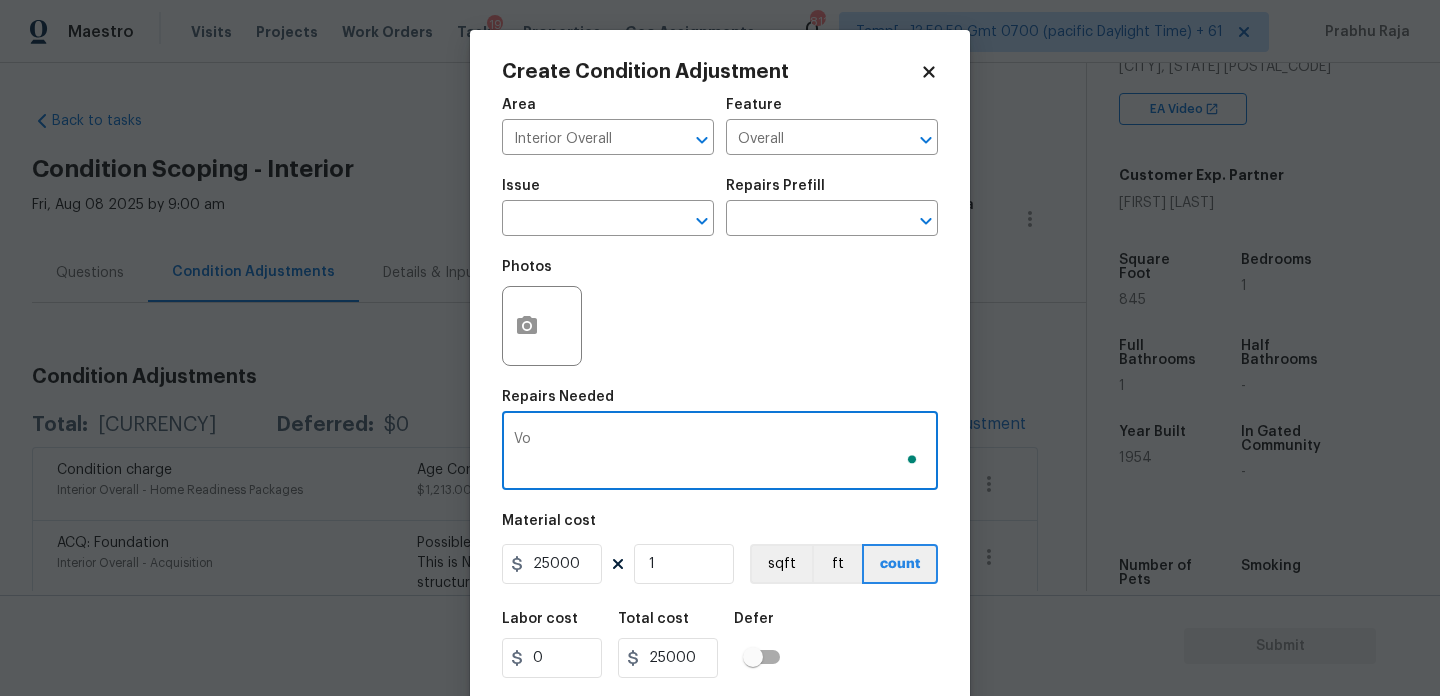 type on "V" 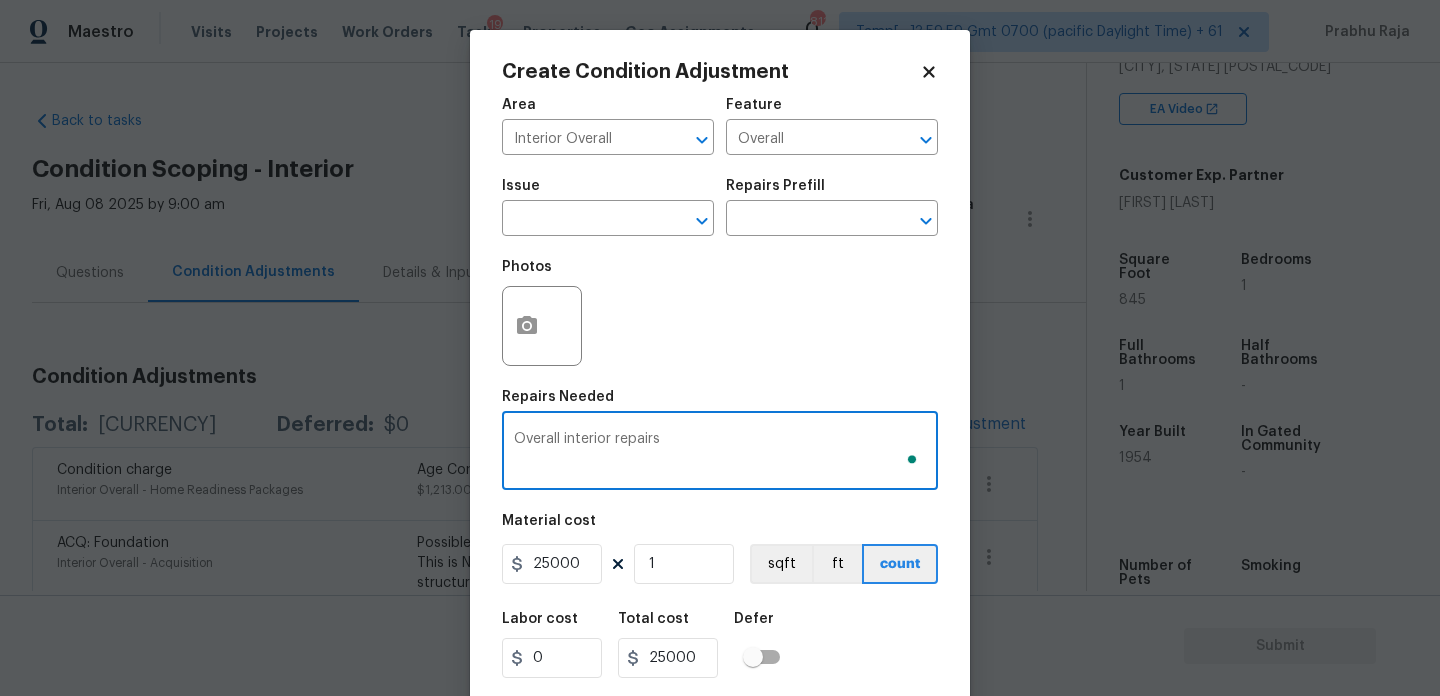 type on "Overall interior repairs" 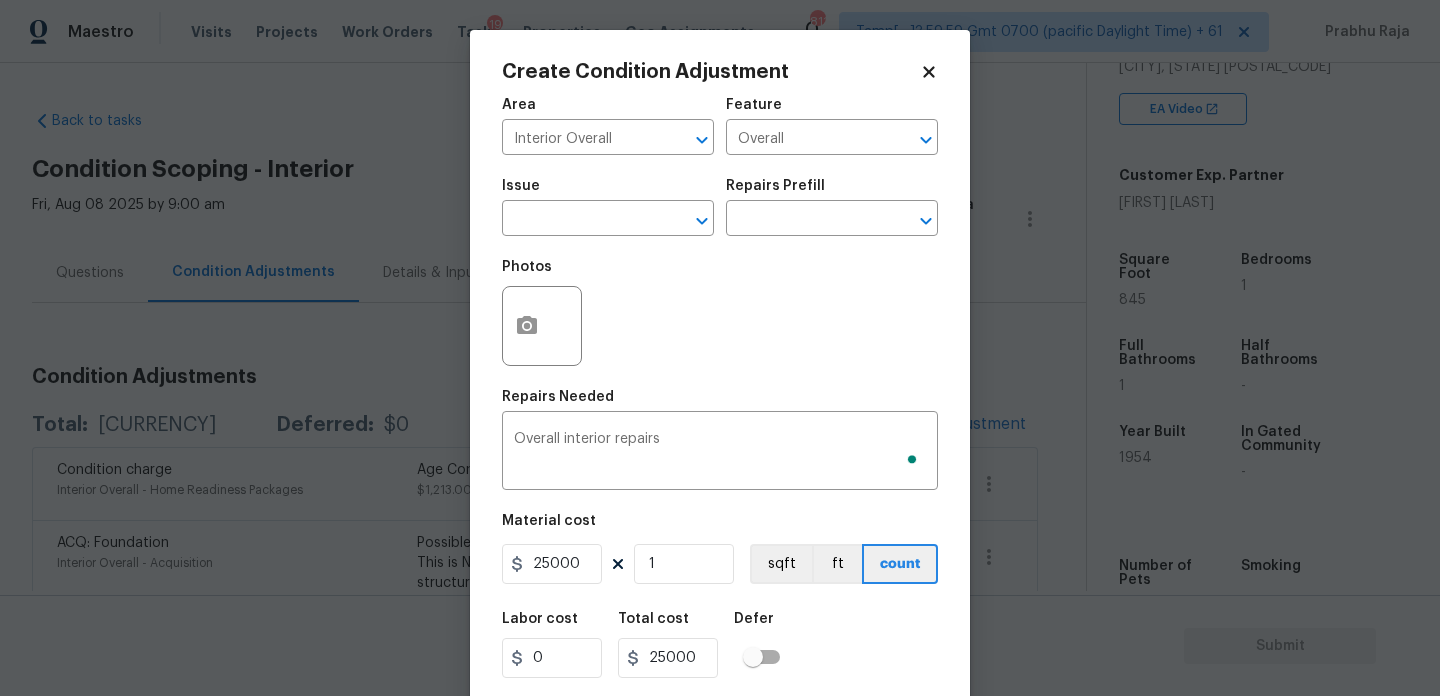 click on "Create Condition Adjustment Area Interior Overall ​ Feature Overall ​ Issue ​ Repairs Prefill ​ Photos Repairs Needed Overall interior repairs x ​ Material cost 25000 1 sqft ft count Labor cost 0 Total cost 25000 Defer Cancel Create" at bounding box center [720, 370] 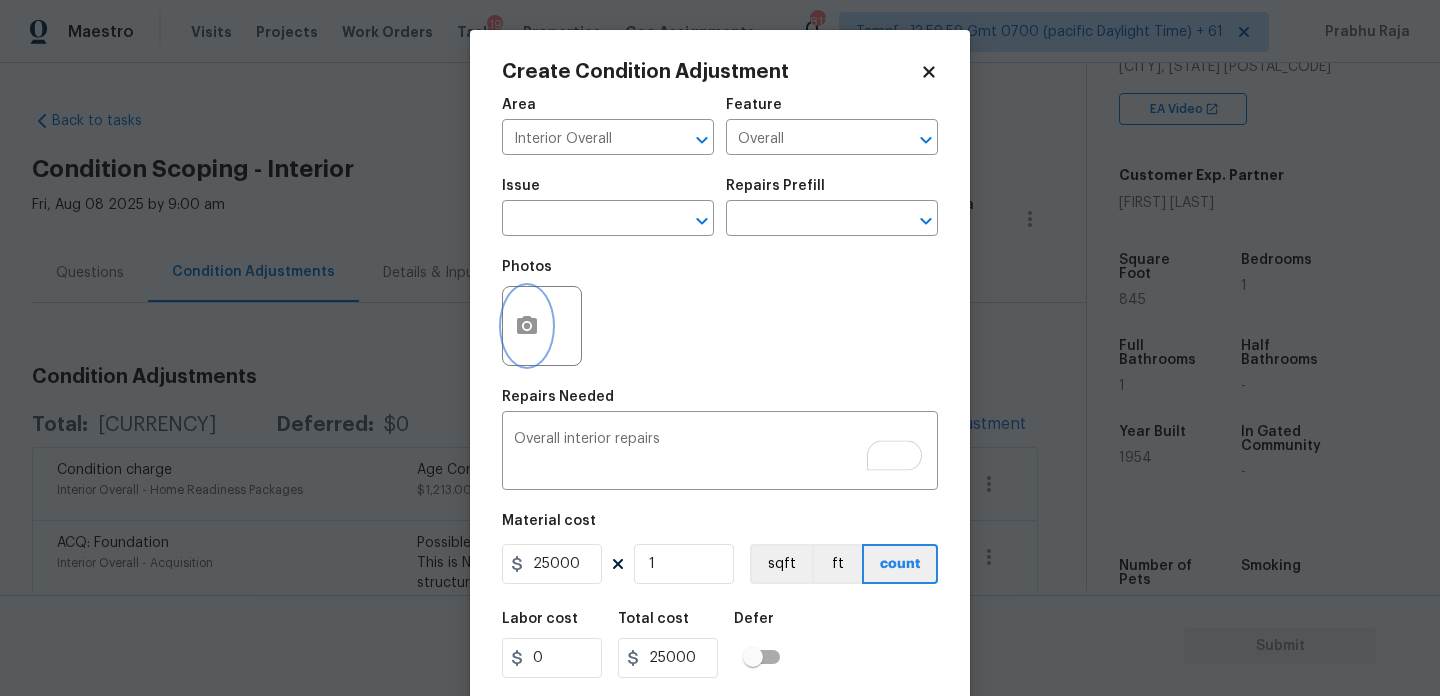 click 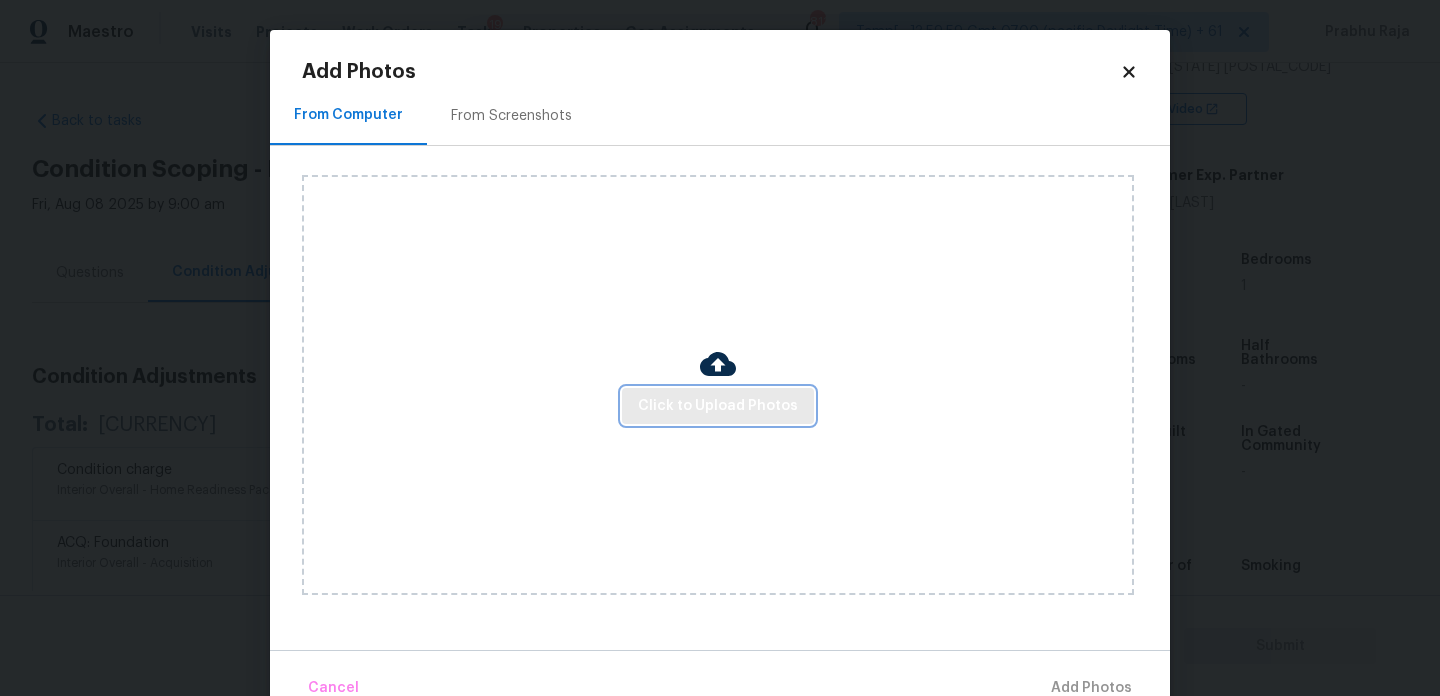 click on "Click to Upload Photos" at bounding box center (718, 406) 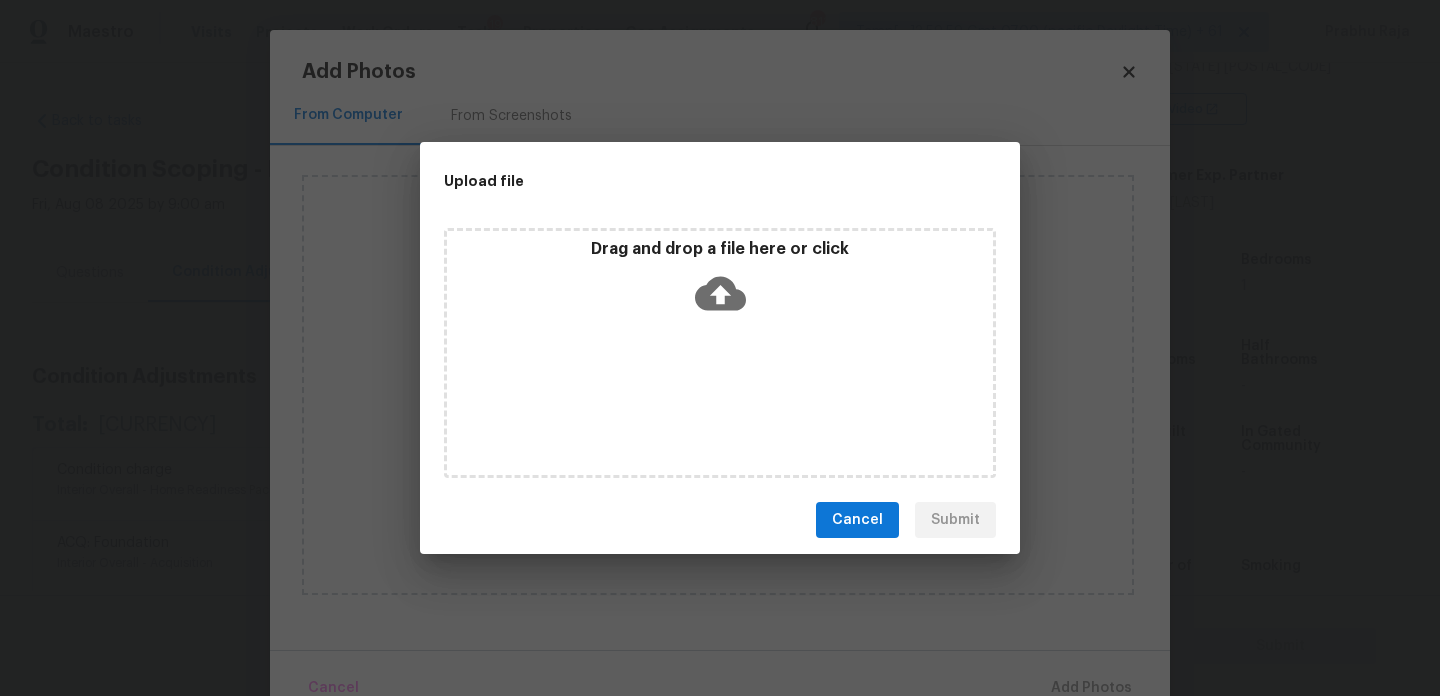 click on "Drag and drop a file here or click" at bounding box center [720, 353] 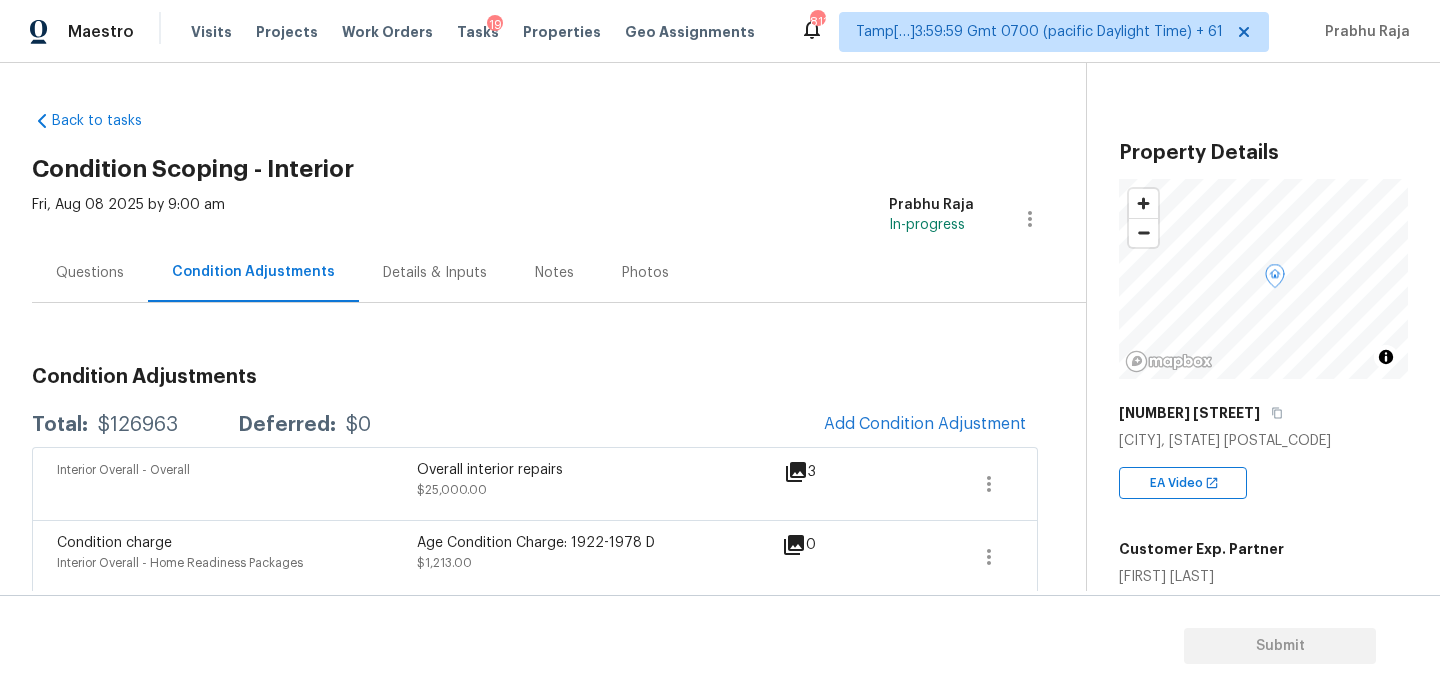 scroll, scrollTop: 0, scrollLeft: 0, axis: both 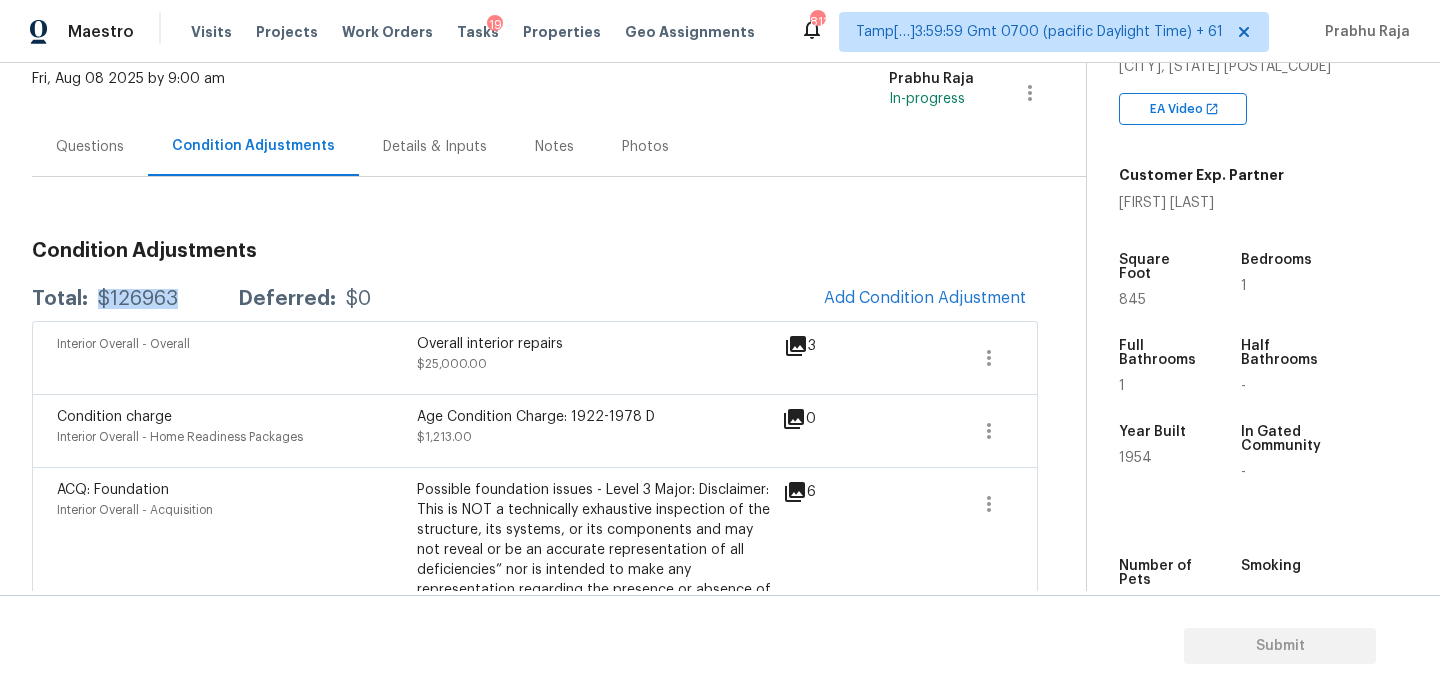click on "Questions" at bounding box center (90, 146) 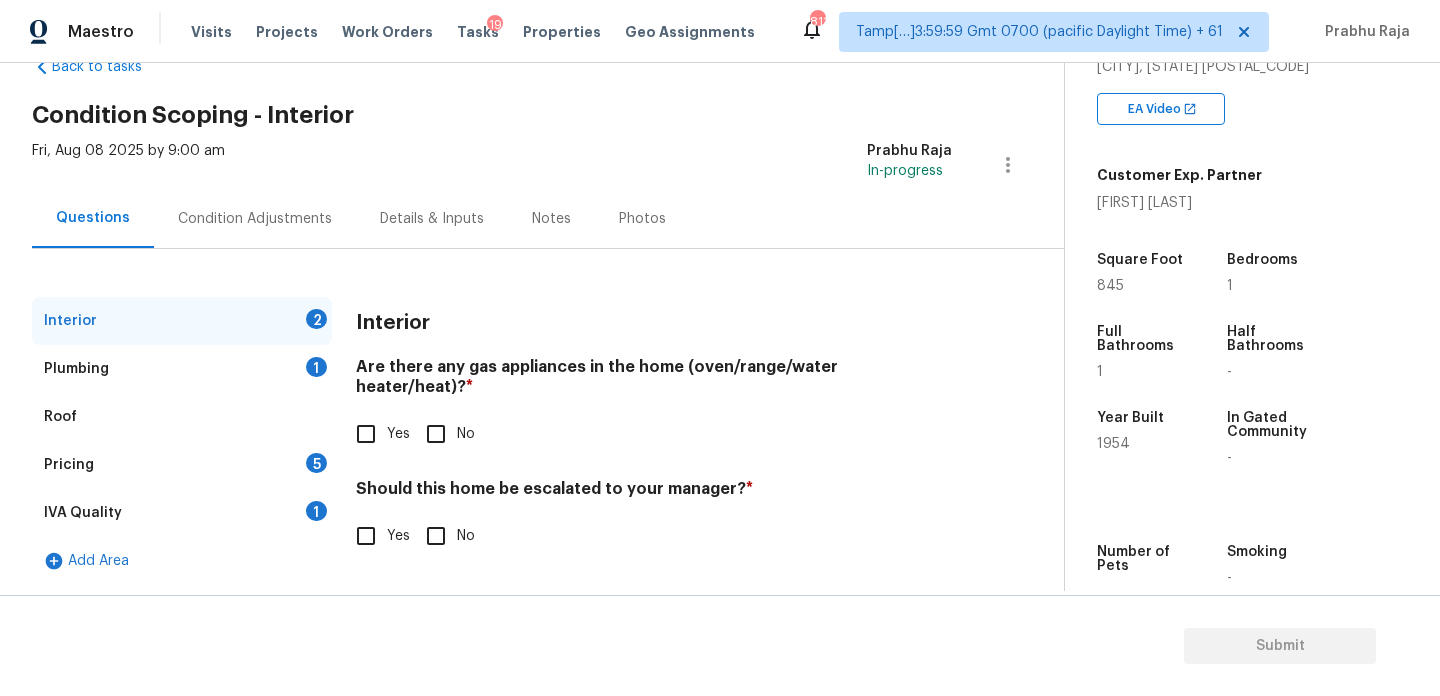 scroll, scrollTop: 54, scrollLeft: 0, axis: vertical 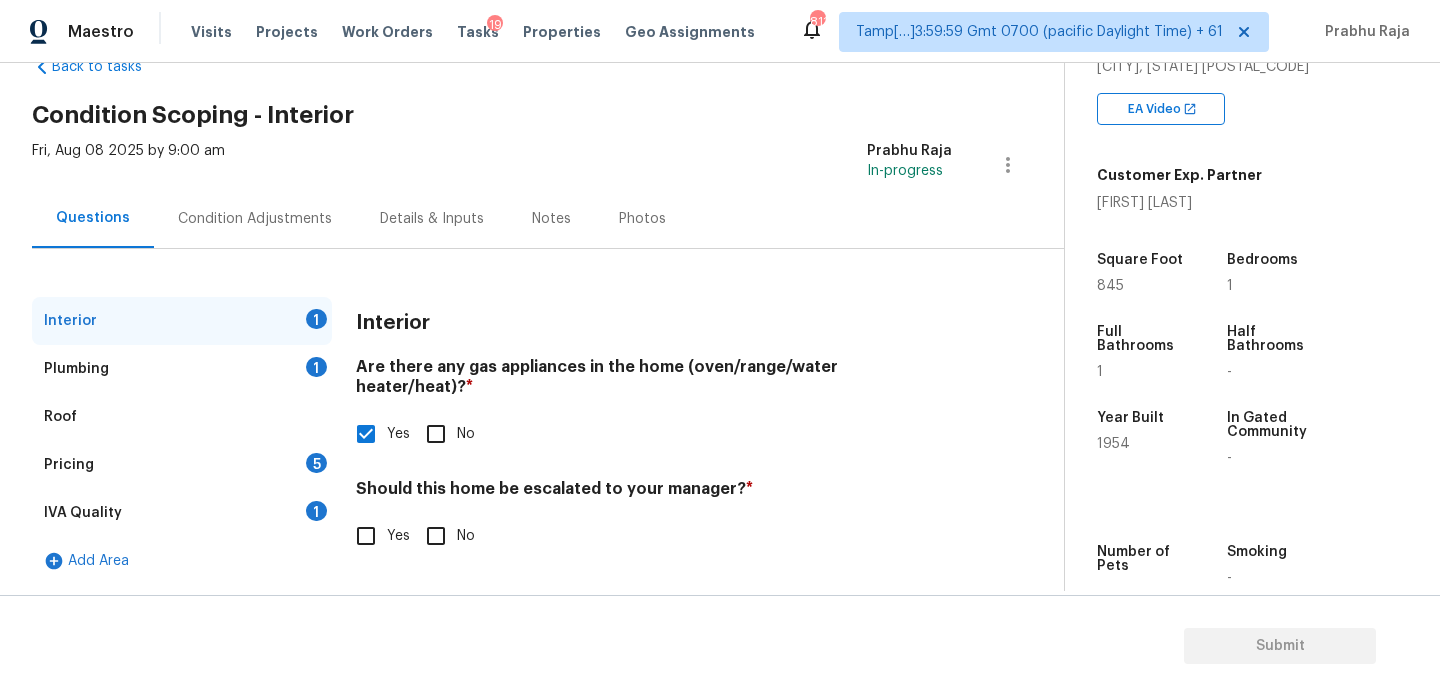 click on "Yes" at bounding box center [366, 536] 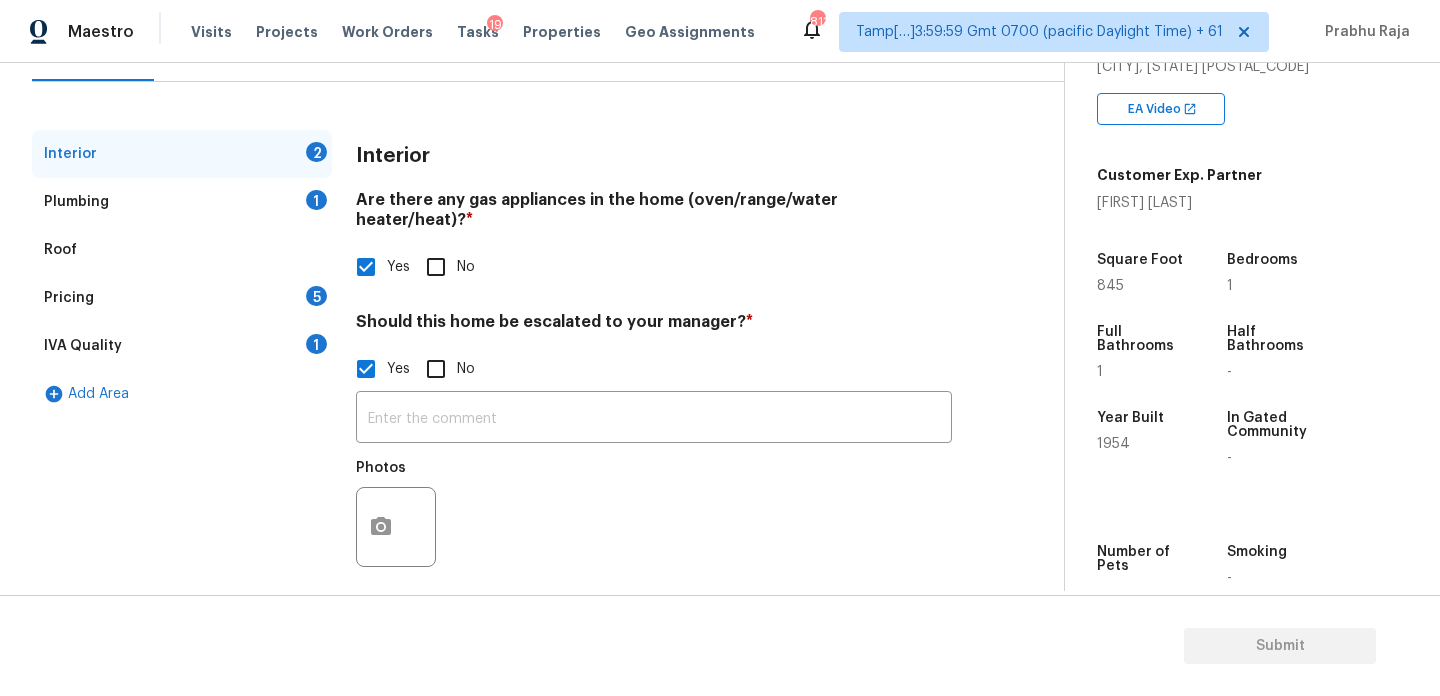 scroll, scrollTop: 219, scrollLeft: 0, axis: vertical 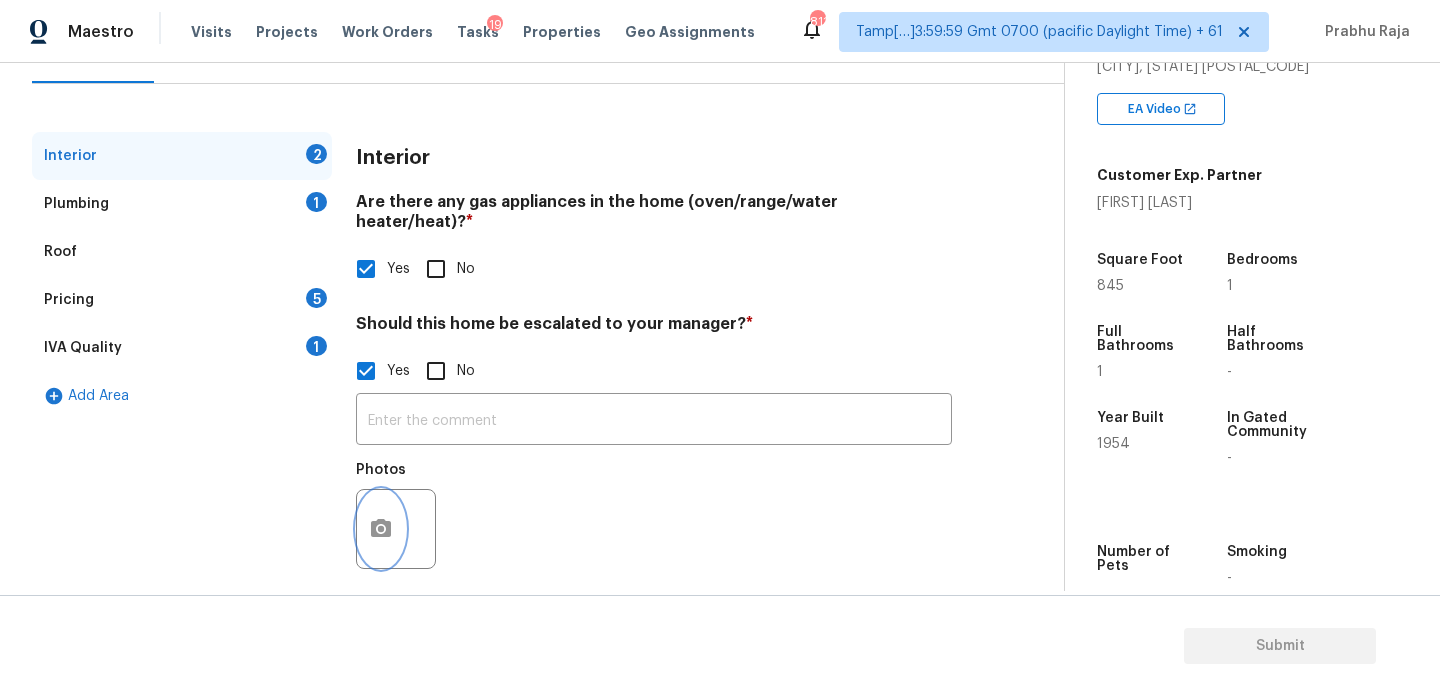 click at bounding box center [381, 529] 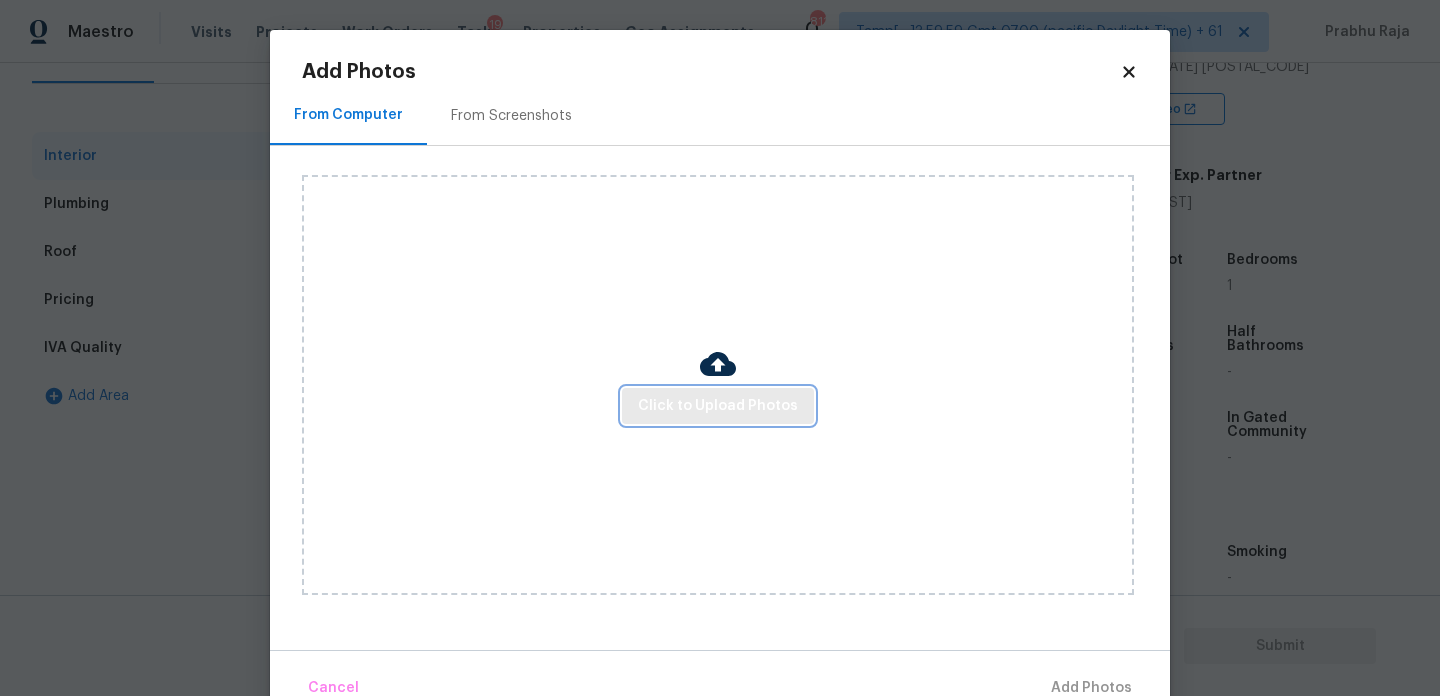 click on "Click to Upload Photos" at bounding box center [718, 406] 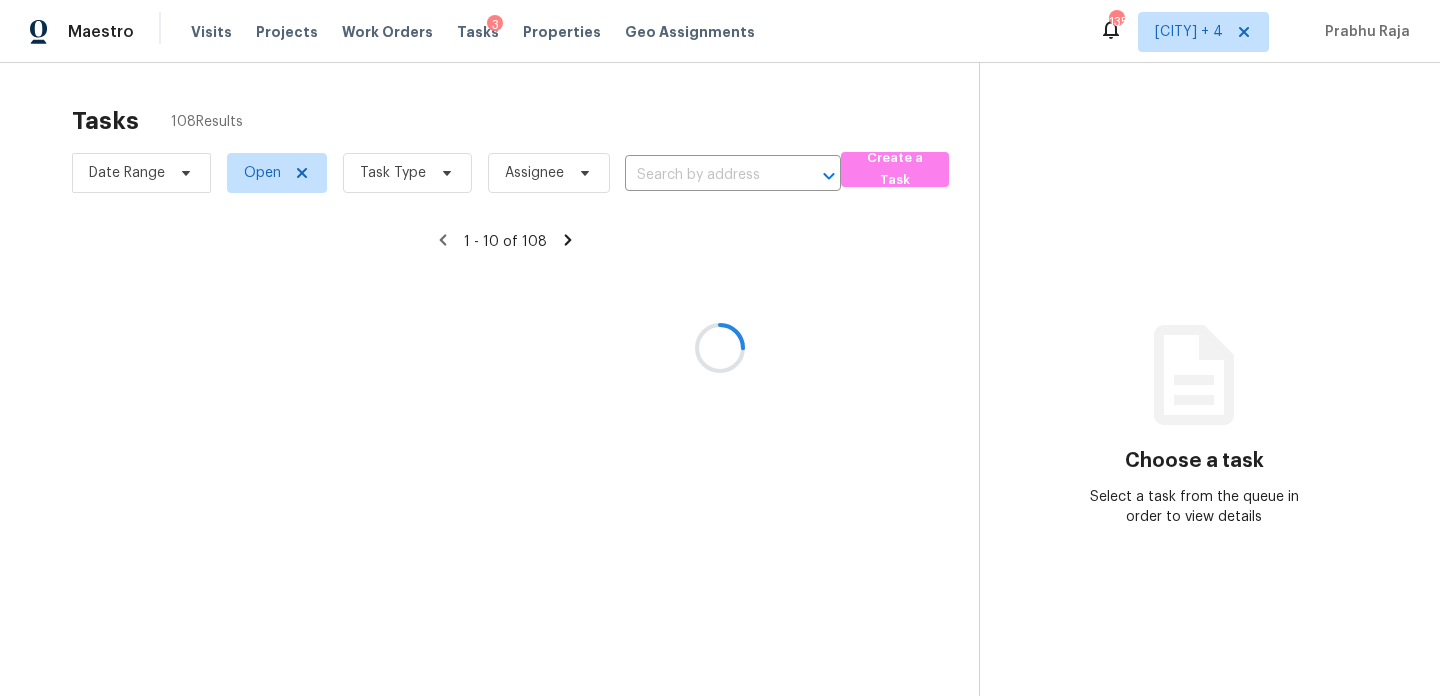 scroll, scrollTop: 0, scrollLeft: 0, axis: both 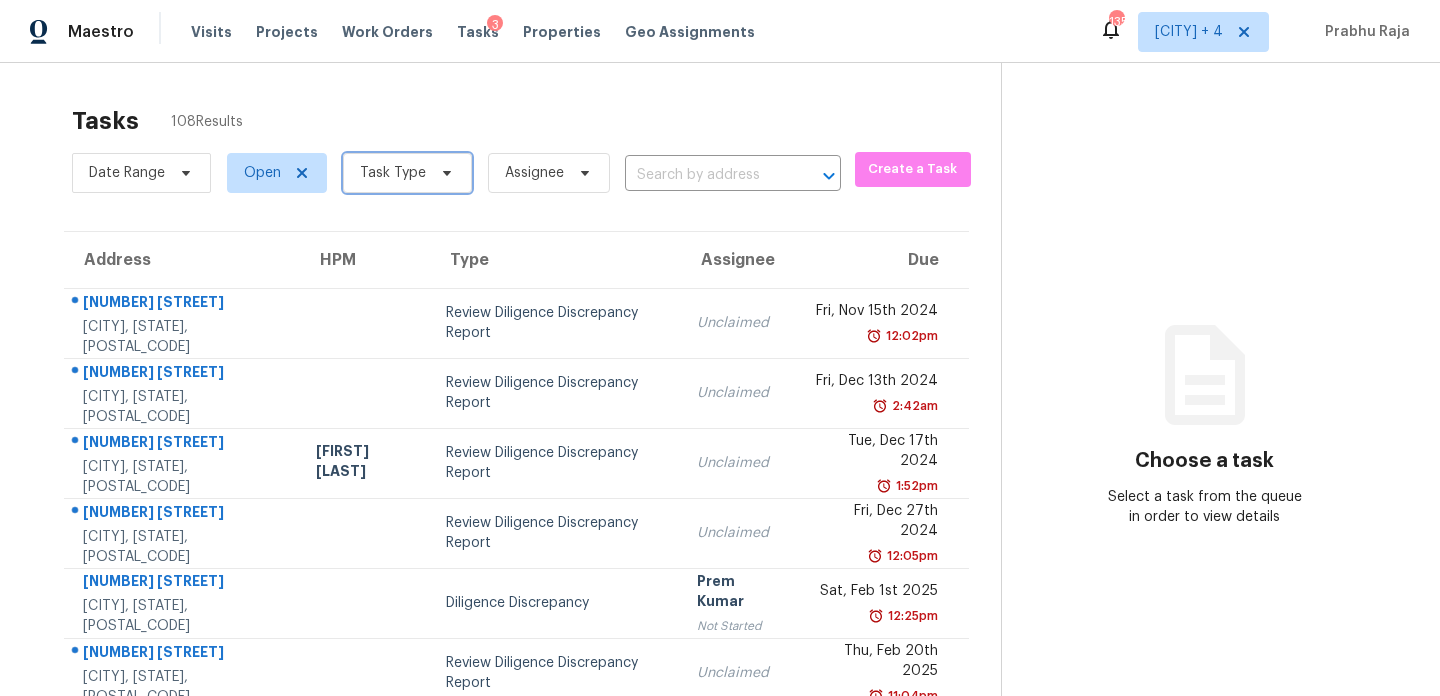 click on "Task Type" at bounding box center (393, 173) 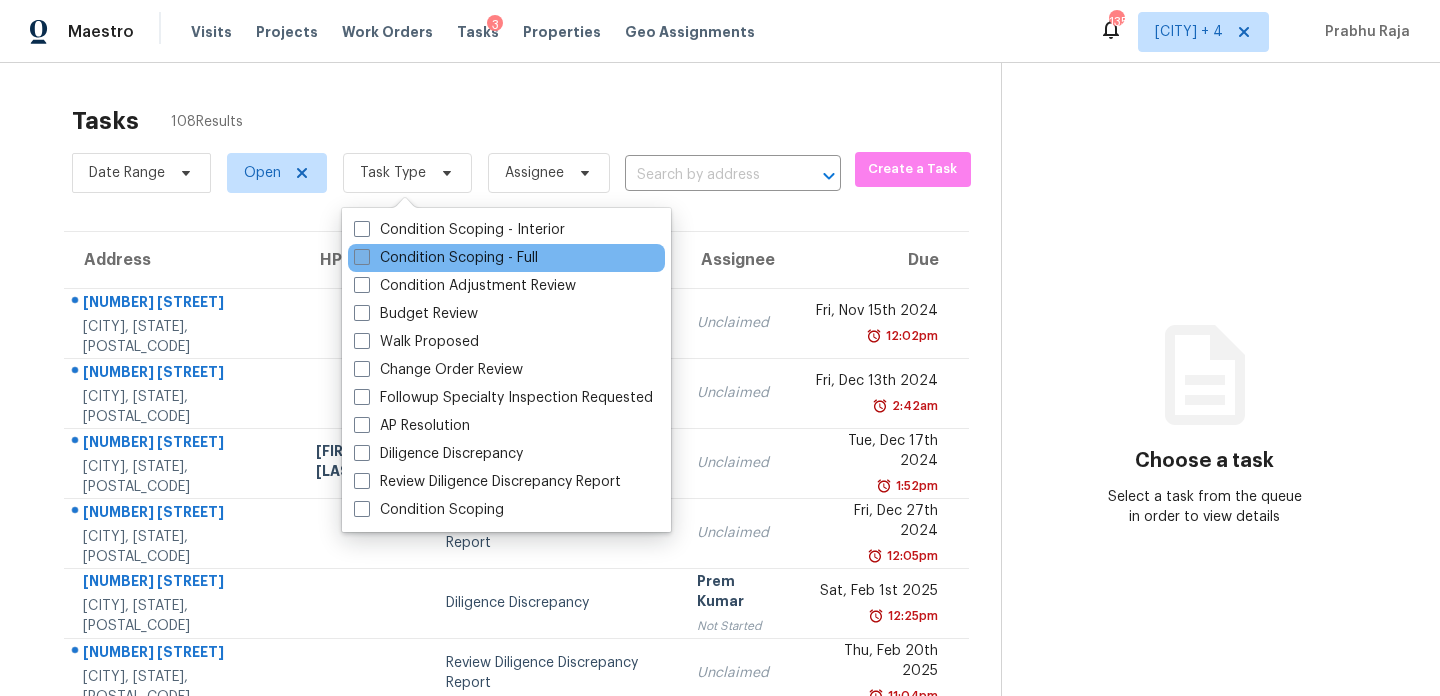 click on "Condition Scoping - Full" at bounding box center (446, 258) 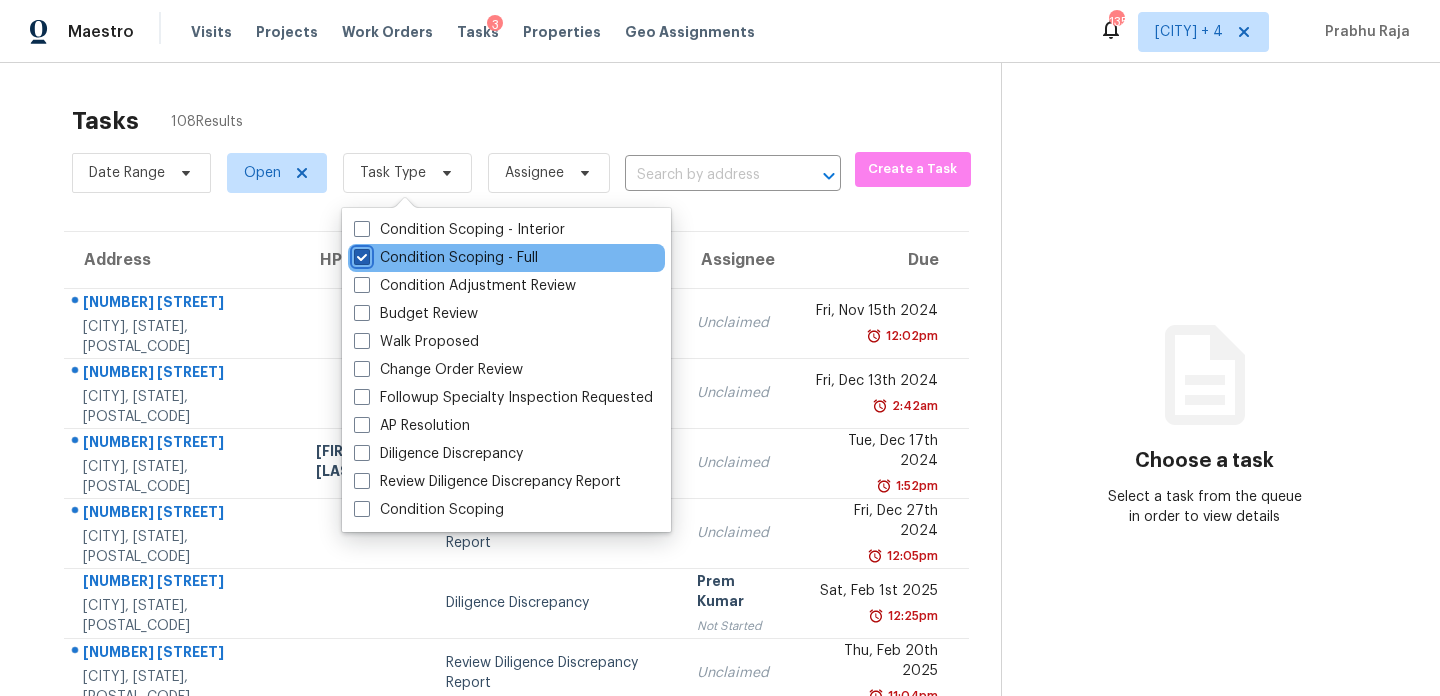 checkbox on "true" 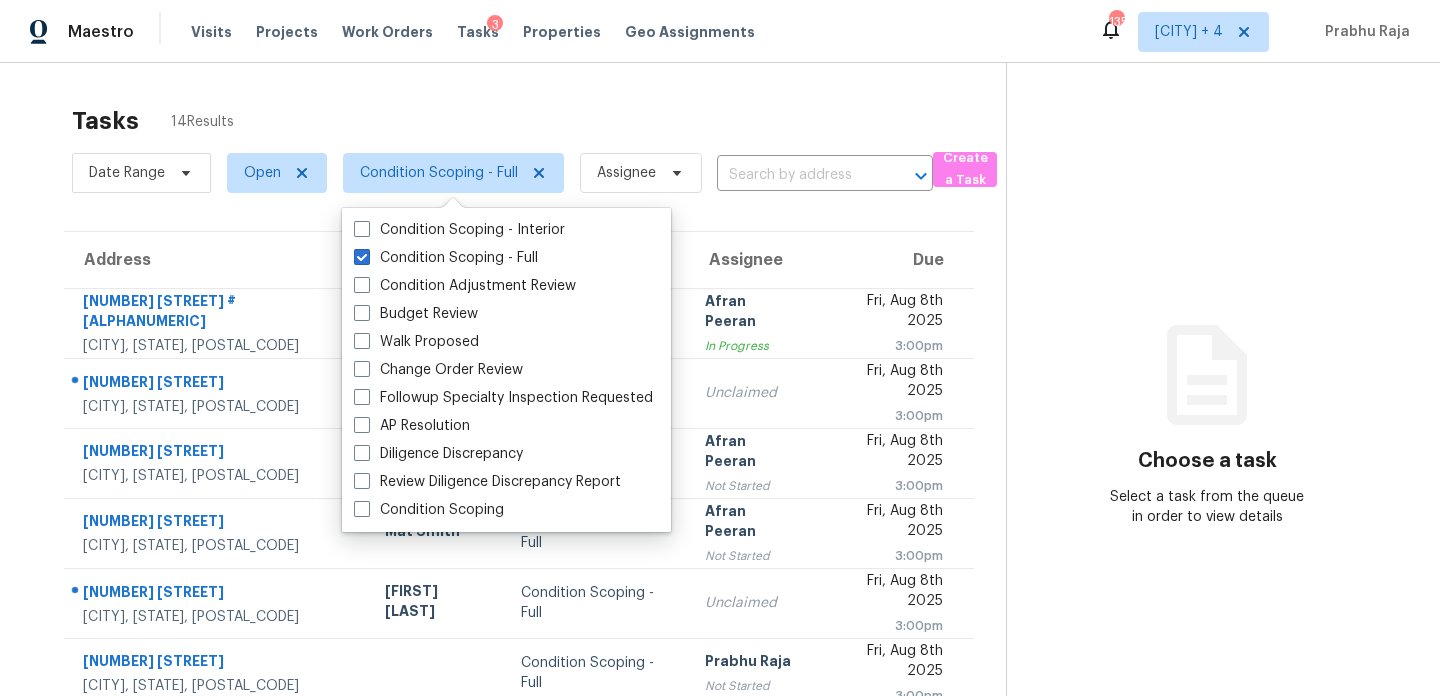 click on "Tasks 14  Results Date Range Open Condition Scoping - Full Assignee ​ Create a Task Address HPM Type Assignee Due [NUMBER] [STREET] # [ALPHANUMERIC] [CITY], [STATE], [POSTAL_CODE] [FIRST] [LAST] Condition Scoping - Full [FIRST] [LAST] In Progress Fri, Aug 8th 2025 3:00pm [NUMBER] [STREET]   [CITY], [STATE], [POSTAL_CODE] Condition Scoping - Full Unclaimed Fri, Aug 8th 2025 3:00pm [NUMBER] [STREET]   [CITY], [STATE], [POSTAL_CODE] [FIRST] [LAST] Condition Scoping - Full [FIRST] [LAST] Not Started Fri, Aug 8th 2025 3:00pm [NUMBER] [STREET]   [CITY], [STATE], [POSTAL_CODE] [FIRST] [LAST] Condition Scoping - Full [FIRST] [LAST] Not Started Fri, Aug 8th 2025 3:00pm [NUMBER] [STREET]   [CITY], [STATE], [POSTAL_CODE] [FIRST] [LAST] Condition Scoping - Full Unclaimed Fri, Aug 8th 2025 3:00pm [NUMBER] [STREET]   [CITY], [STATE], [POSTAL_CODE] Condition Scoping - Full [FIRST] [LAST] Not Started Fri, Aug 8th 2025 3:00pm [NUMBER] [STREET]   [CITY], [STATE], [POSTAL_CODE] Condition Scoping - Full [FIRST] [LAST] Not Started Fri, Aug 8th 2025 3:00pm [NUMBER] [STREET]   [CITY], [STATE], [POSTAL_CODE] Condition Scoping - Full [FIRST] [LAST]" at bounding box center [720, 552] 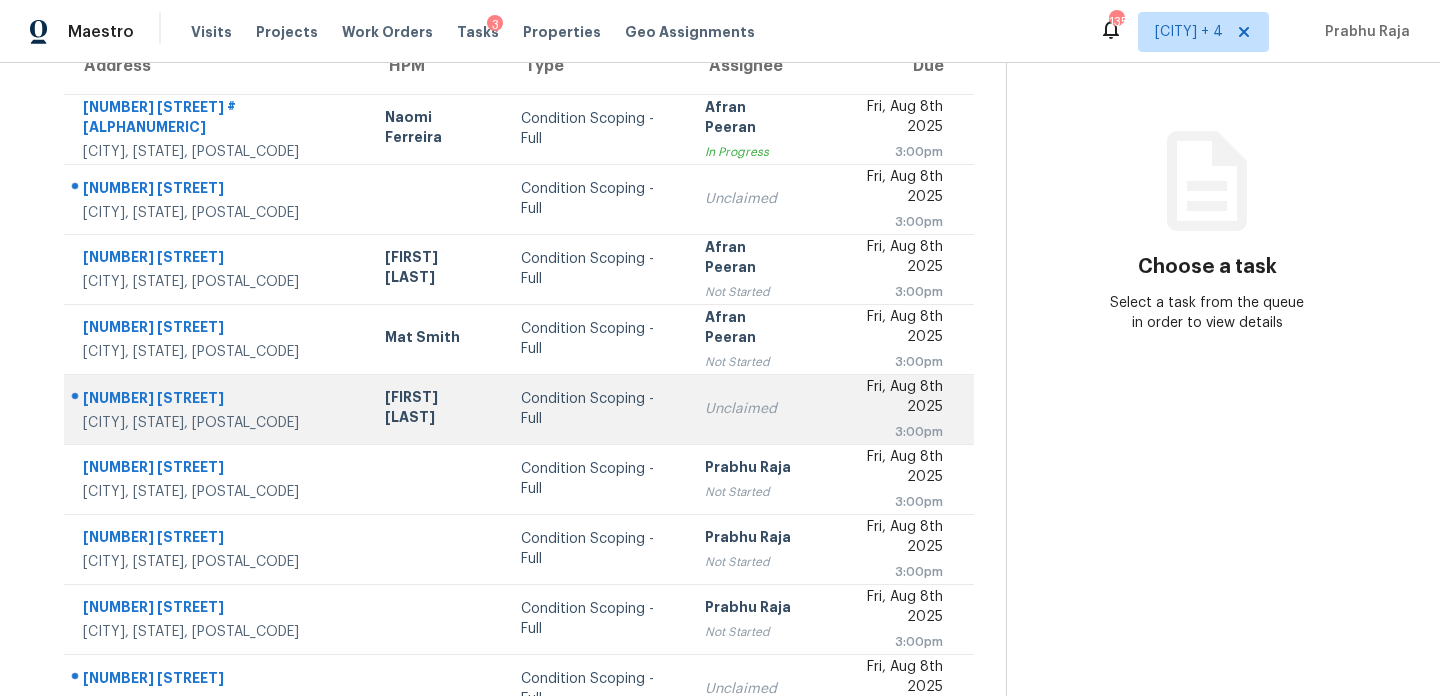 scroll, scrollTop: 199, scrollLeft: 0, axis: vertical 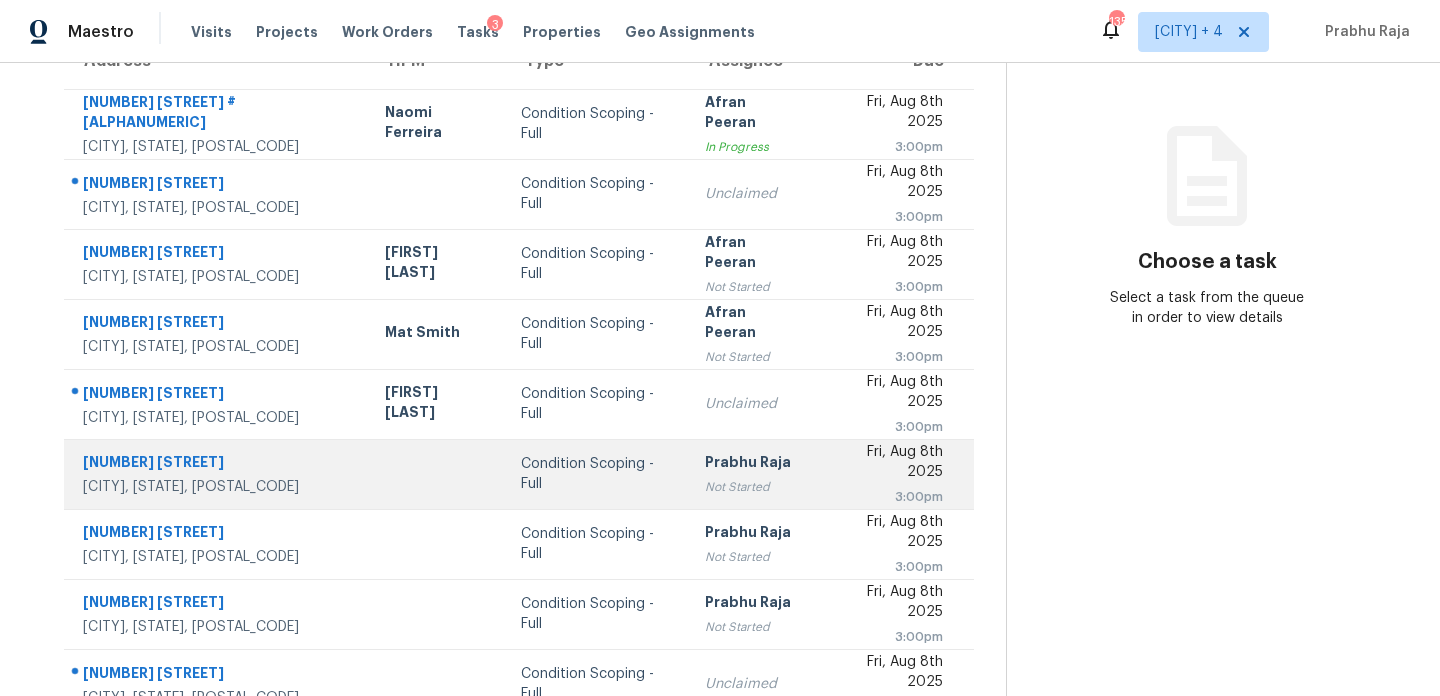 click on "Not Started" at bounding box center (752, 487) 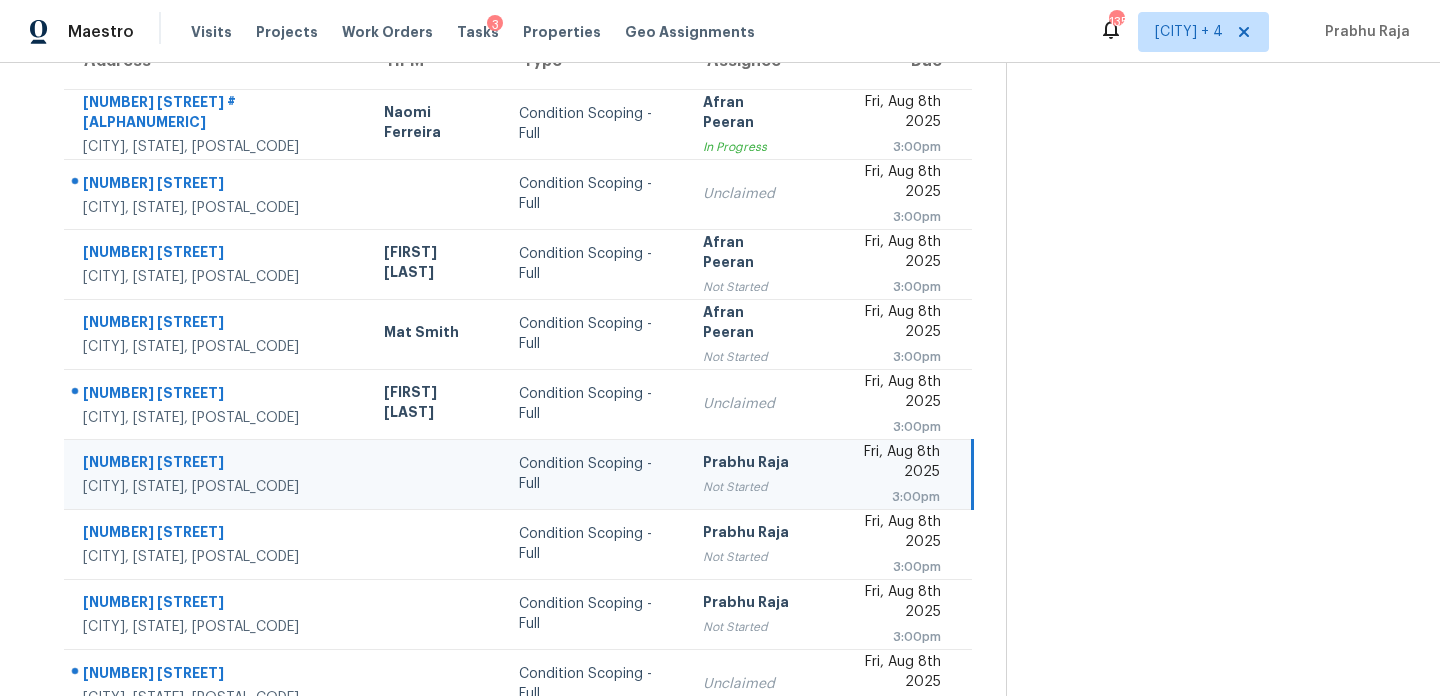 click on "3:00pm" at bounding box center (883, 497) 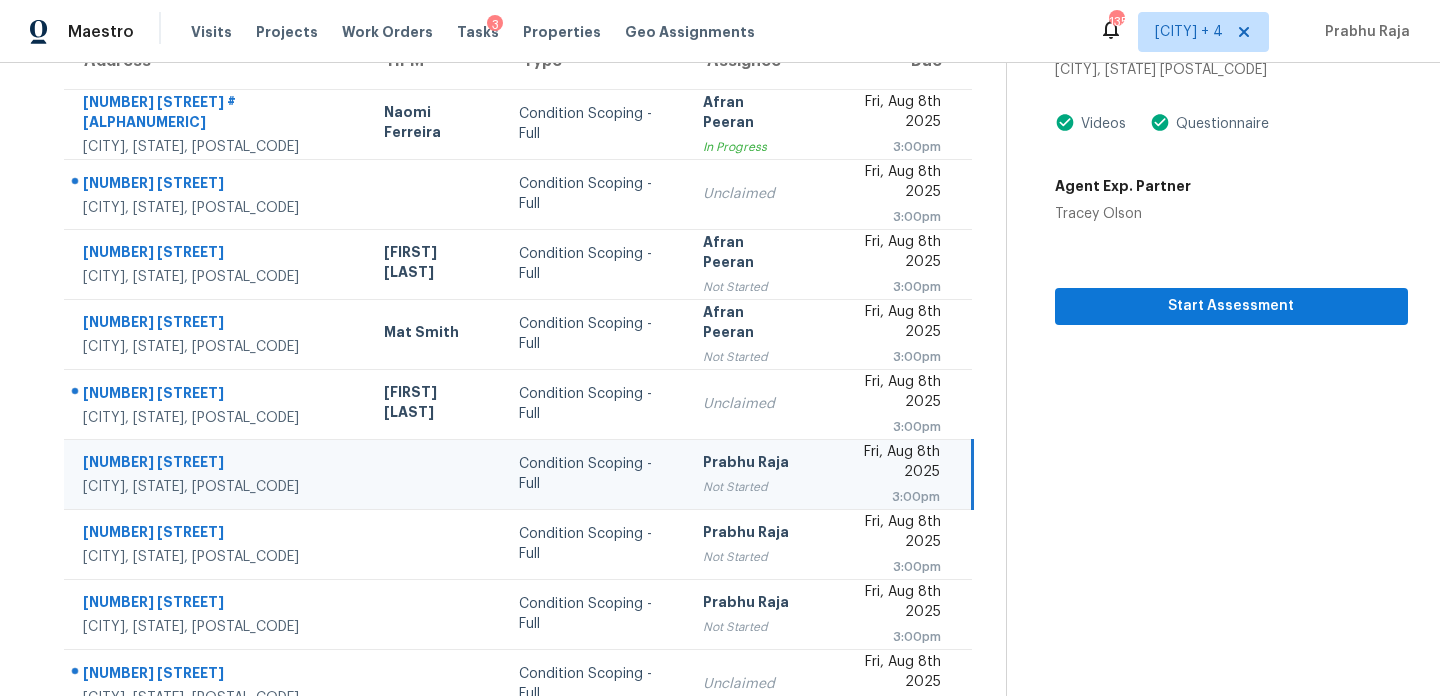 click on "[DATE] [TIME]" at bounding box center [898, 474] 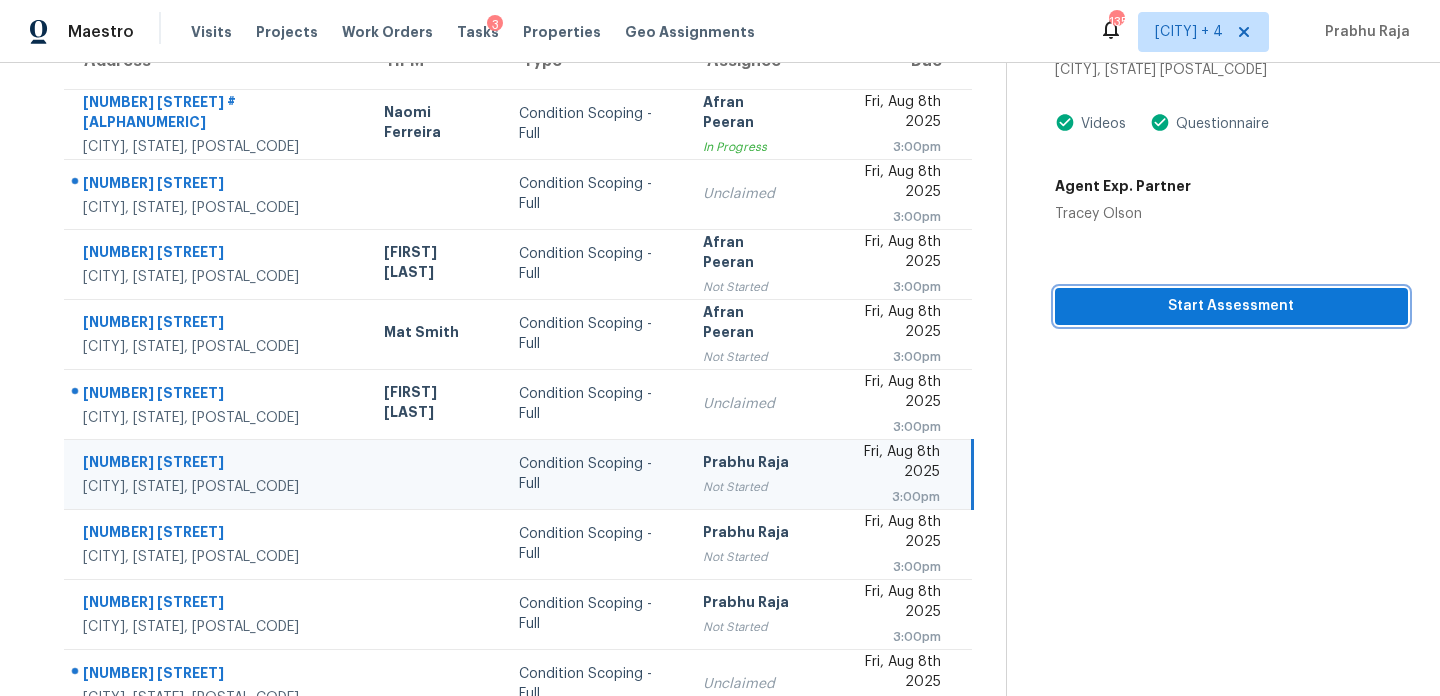 click on "Start Assessment" at bounding box center [1231, 306] 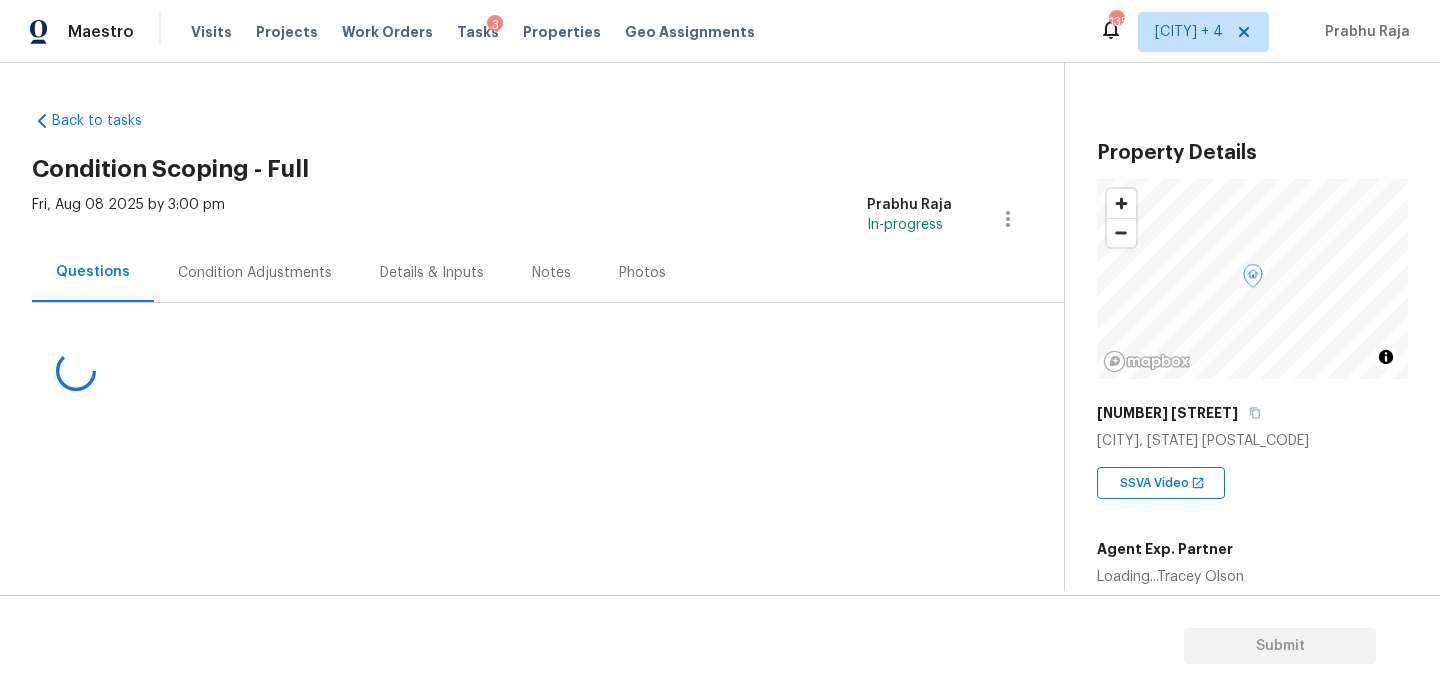 click on "Condition Adjustments" at bounding box center [255, 272] 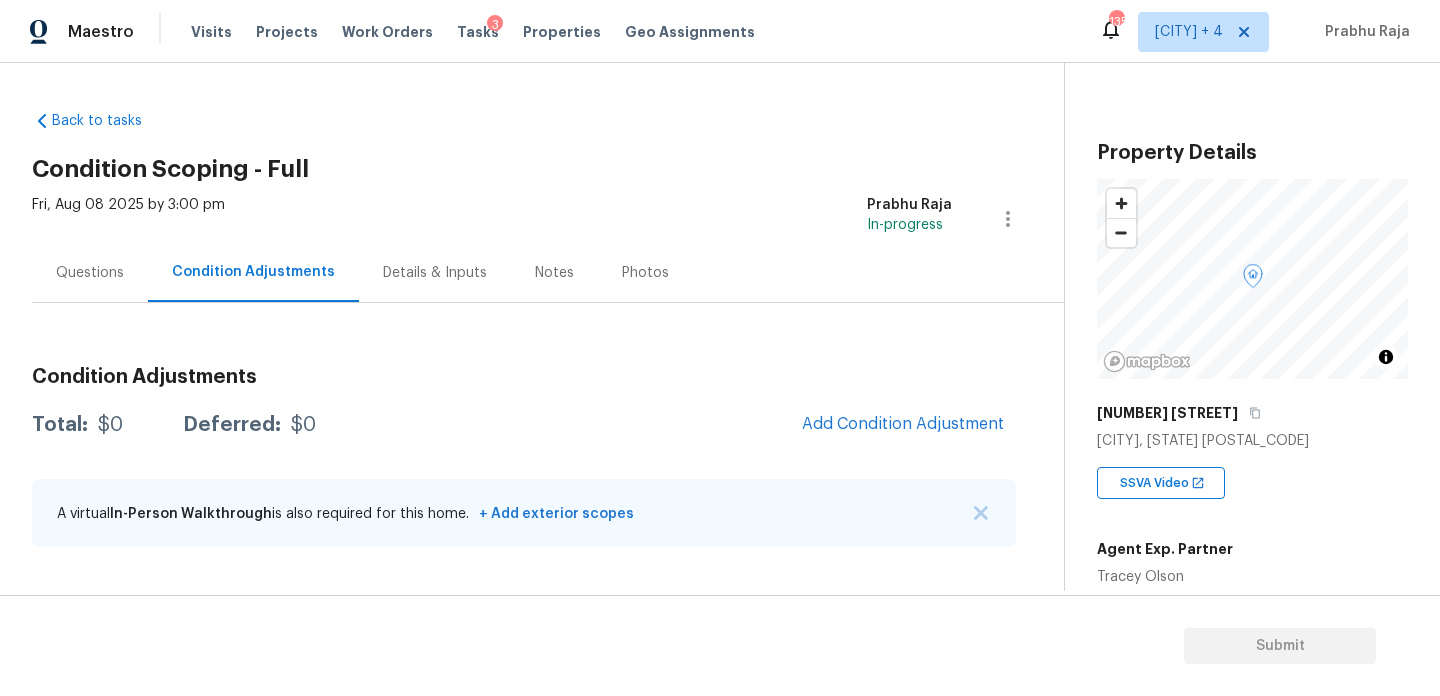 scroll, scrollTop: 301, scrollLeft: 0, axis: vertical 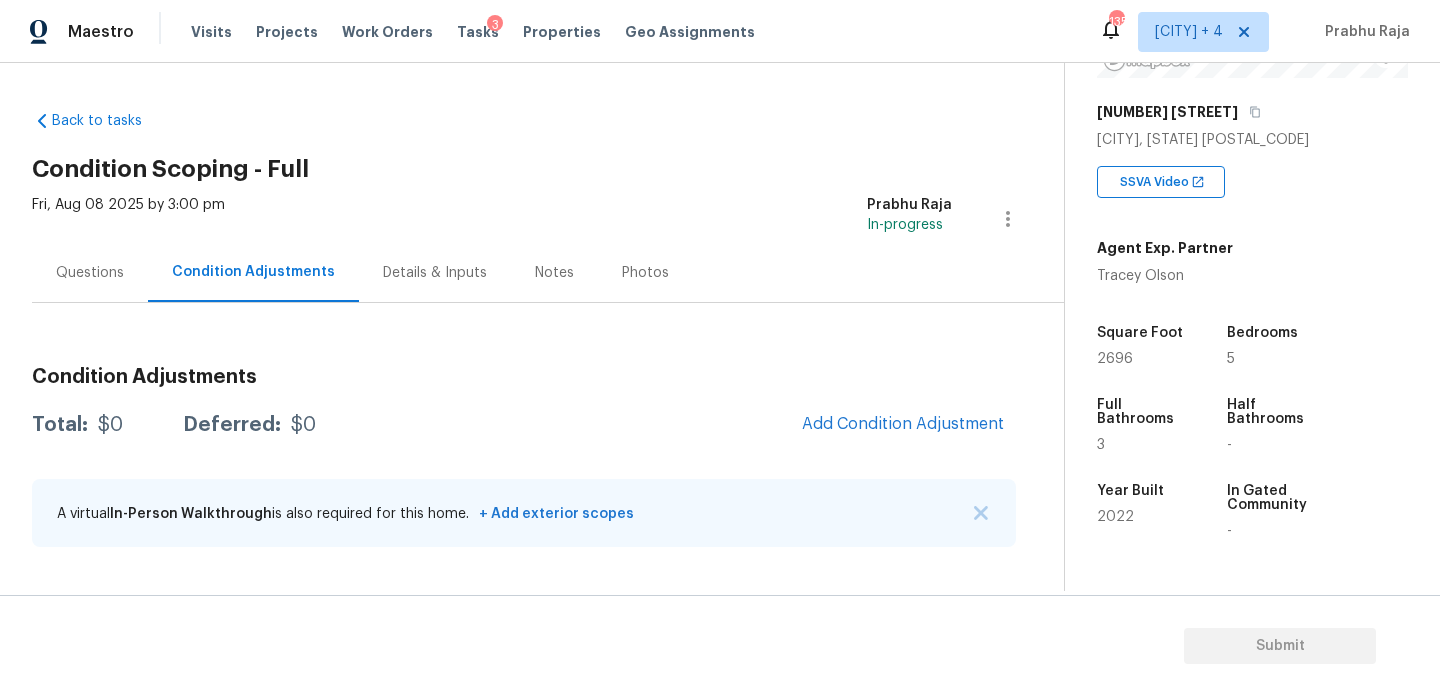 click on "2696" at bounding box center (1115, 359) 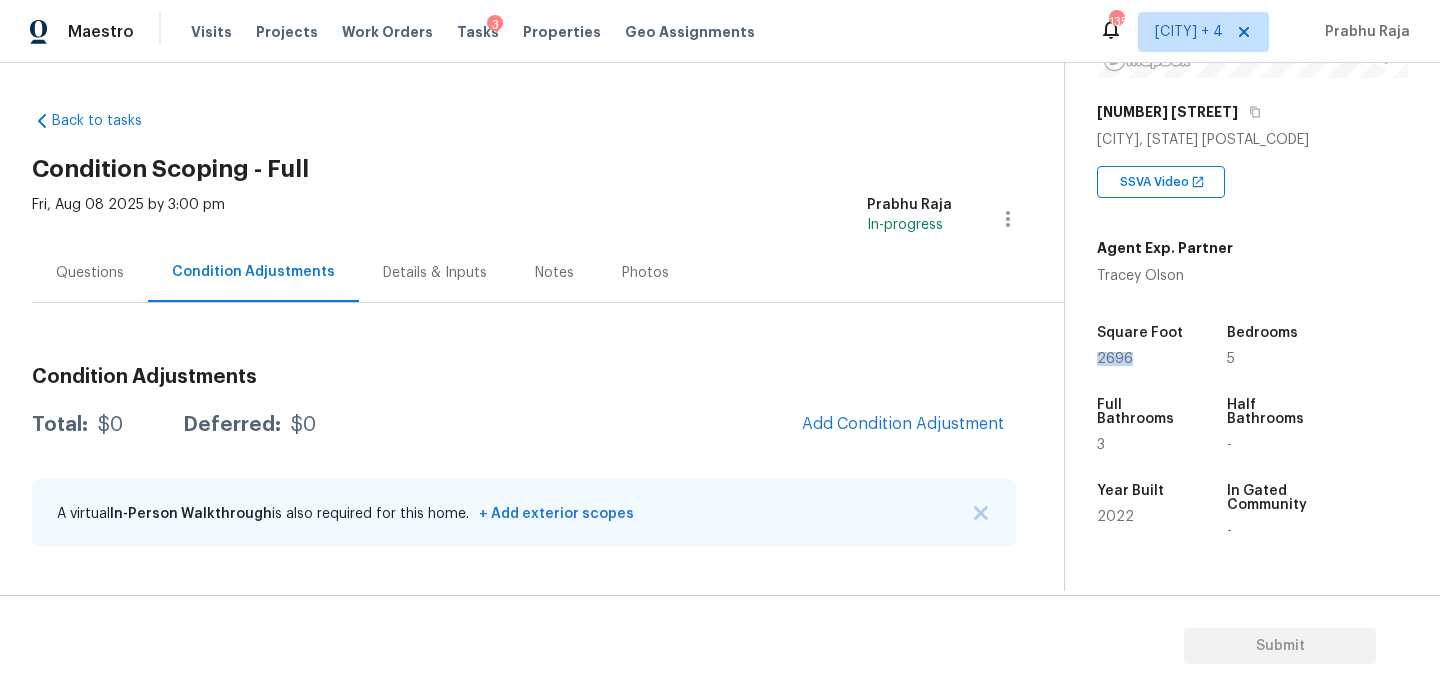 copy on "2696" 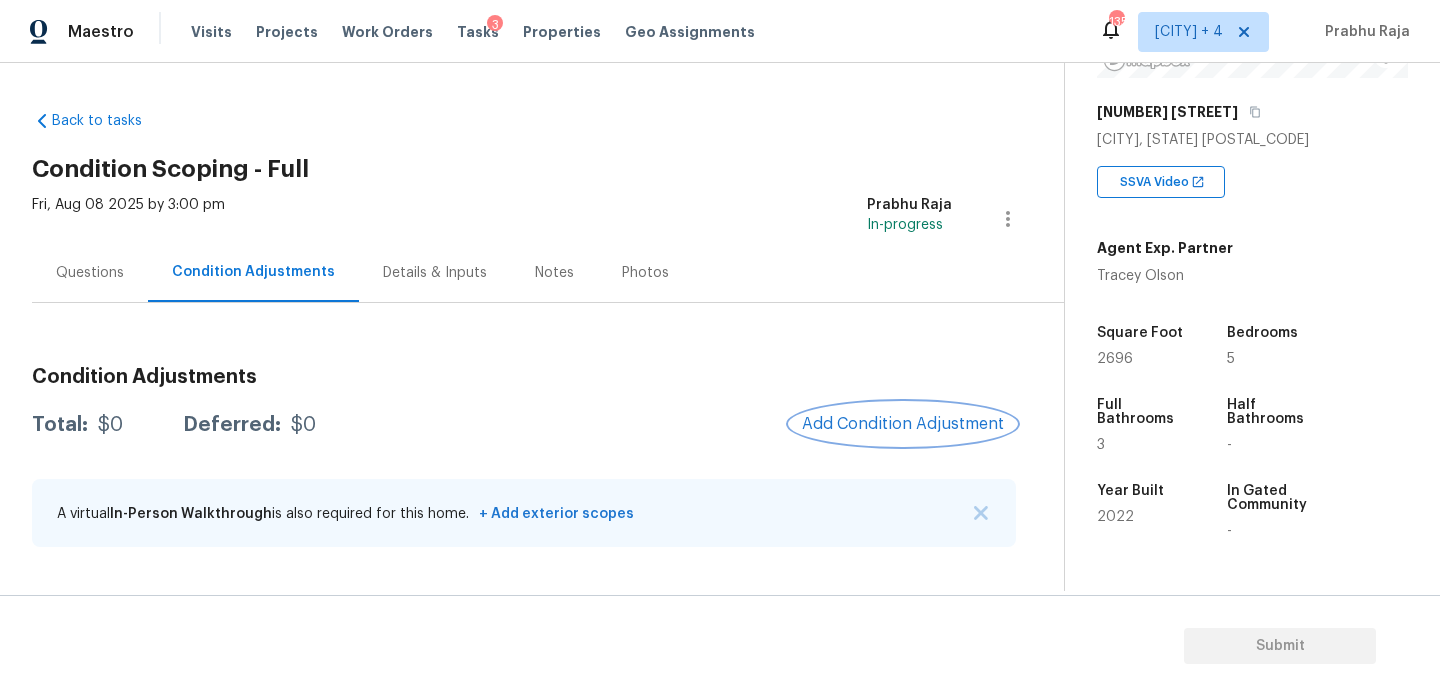 click on "Add Condition Adjustment" at bounding box center [903, 424] 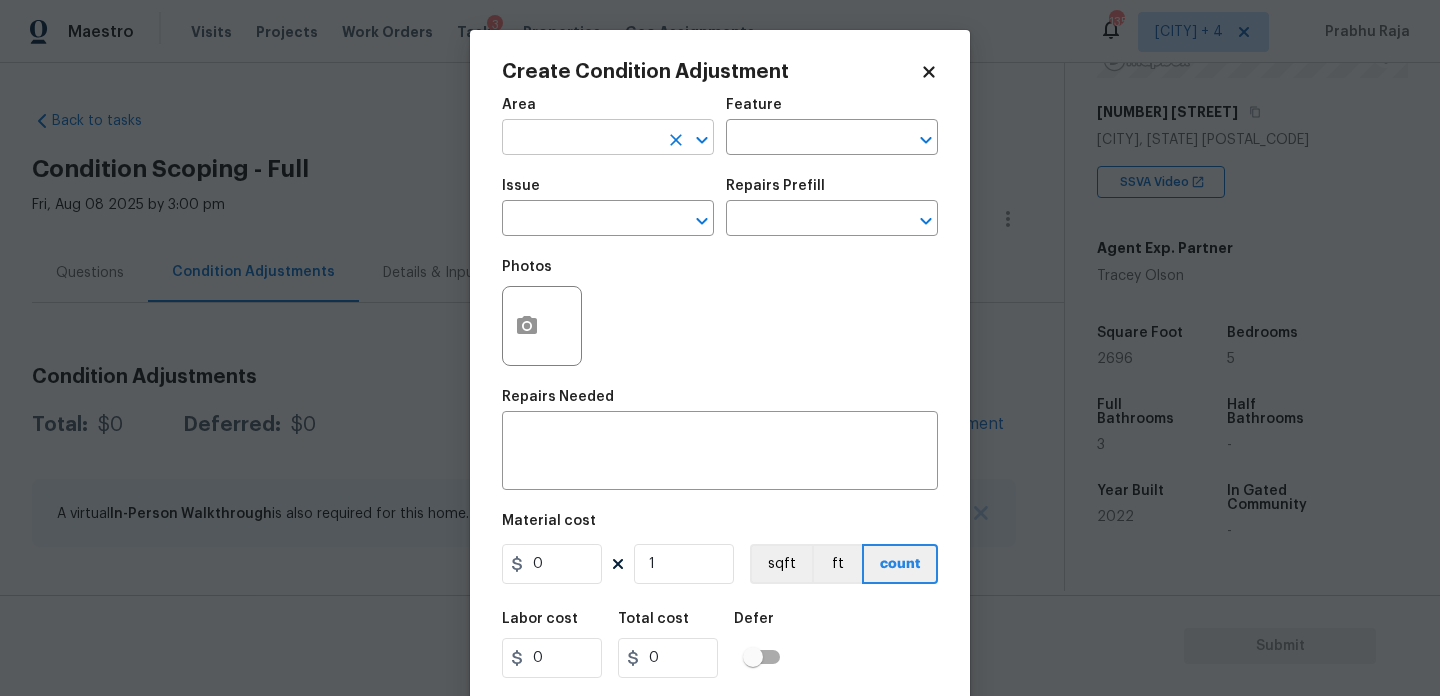 click at bounding box center [580, 139] 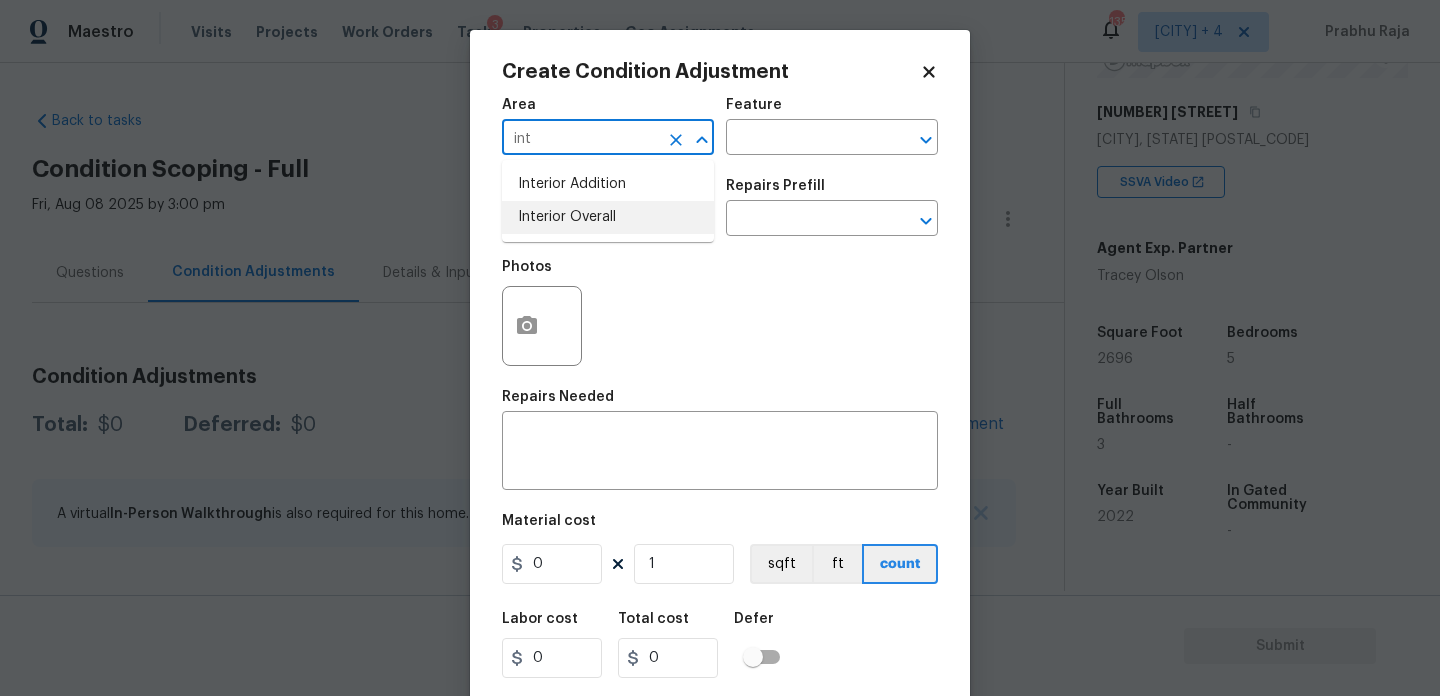 click on "Interior Overall" at bounding box center (608, 217) 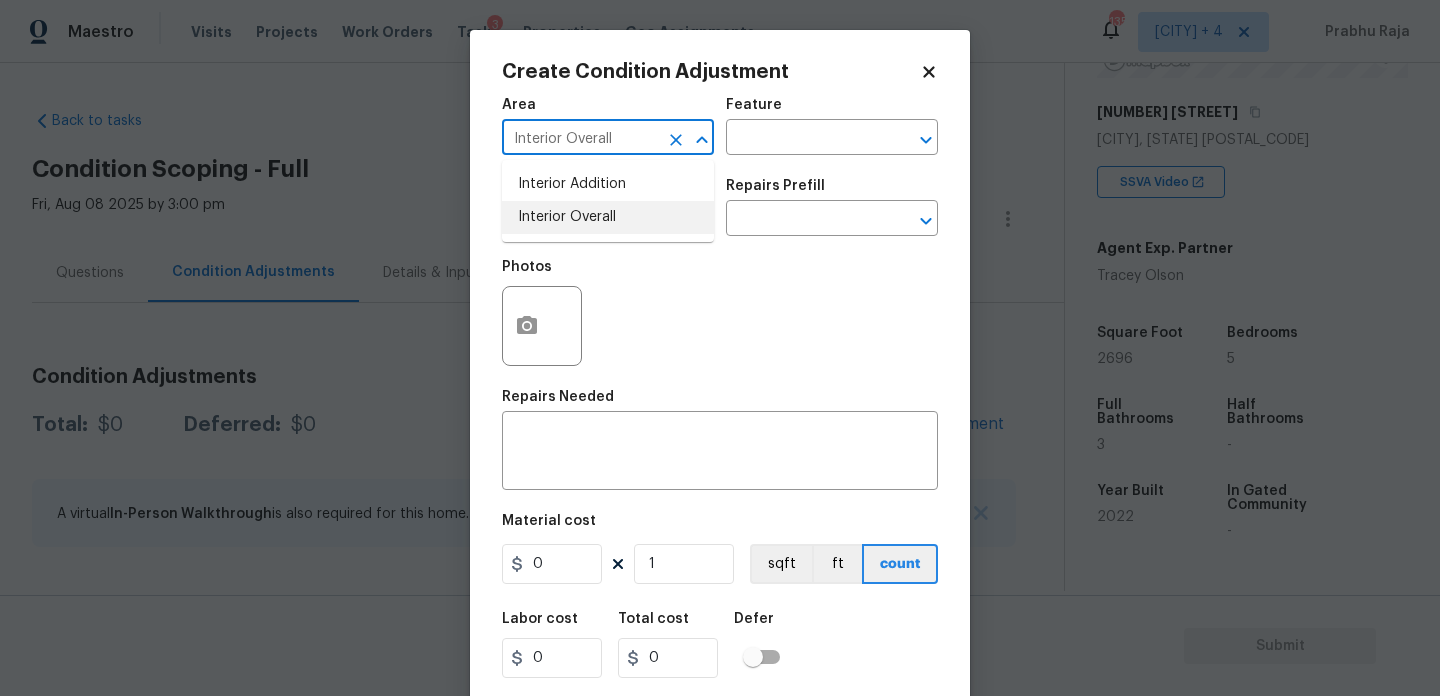 type on "Interior Overall" 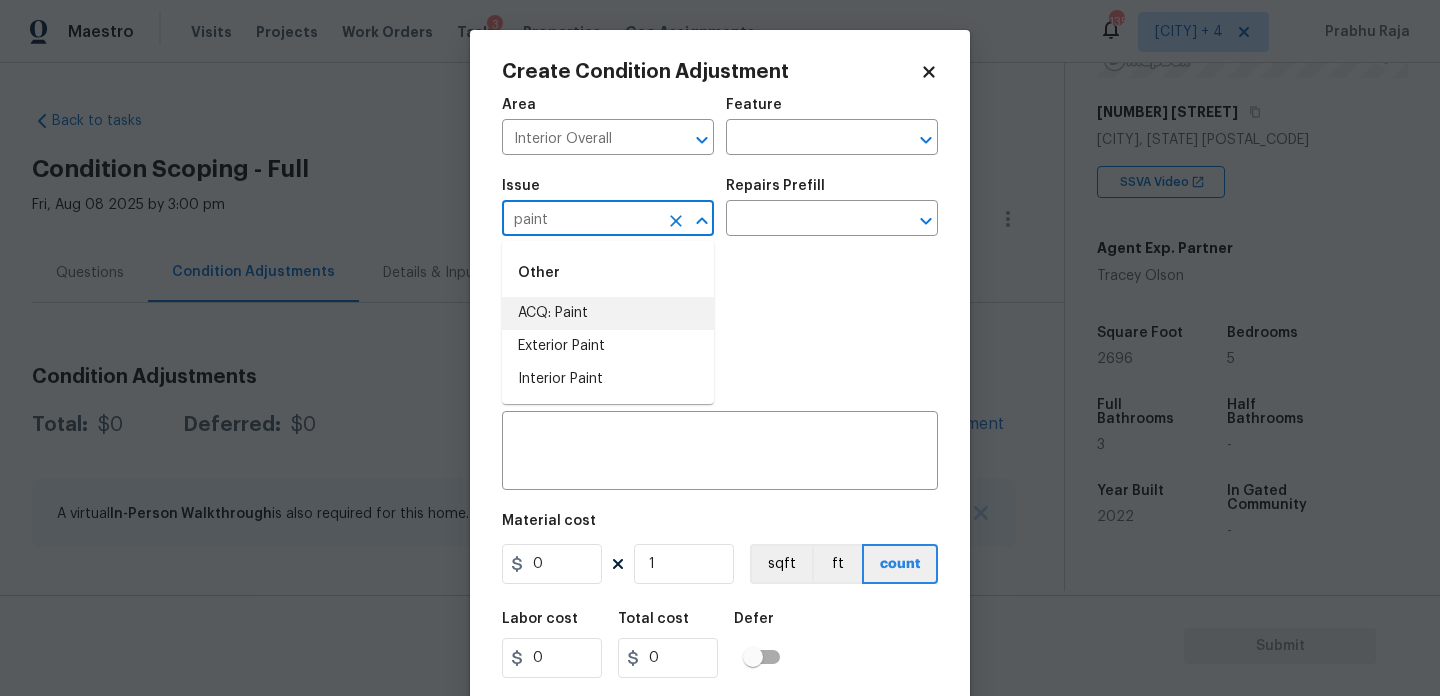 click on "ACQ: Paint" at bounding box center [608, 313] 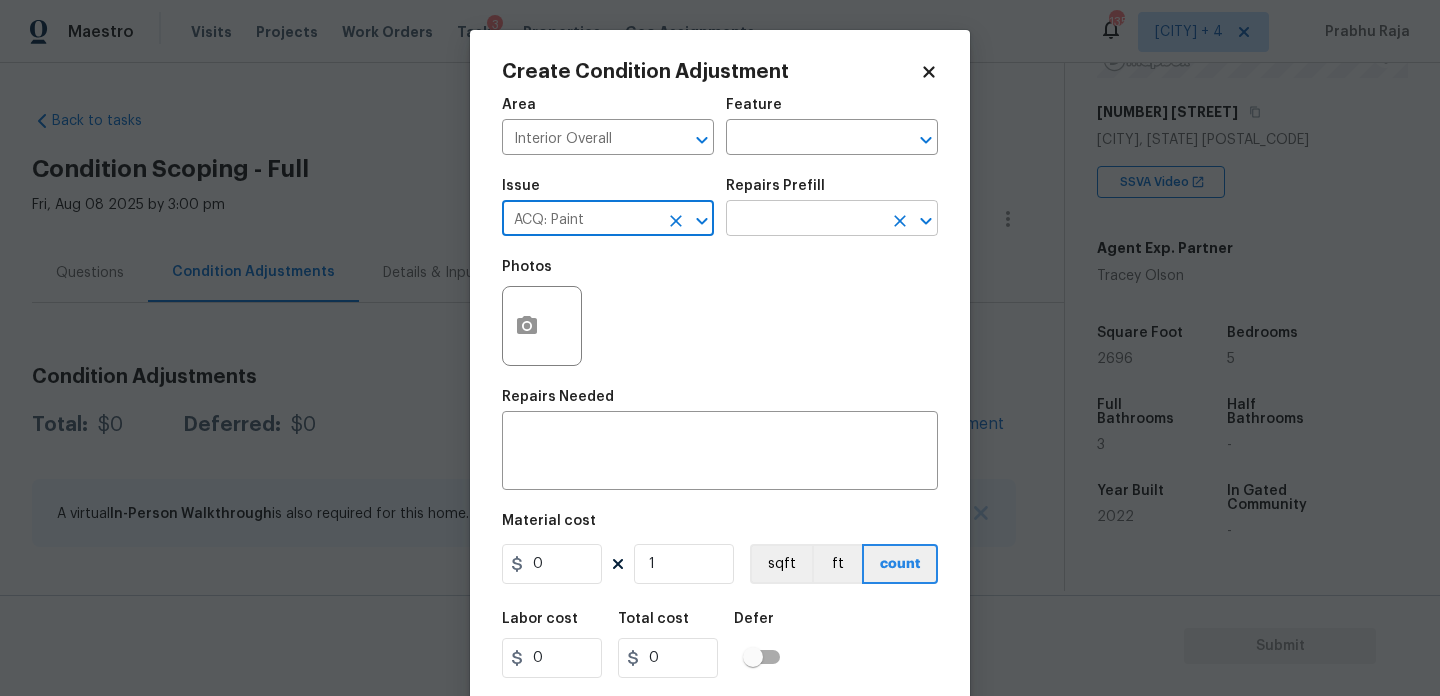 type on "ACQ: Paint" 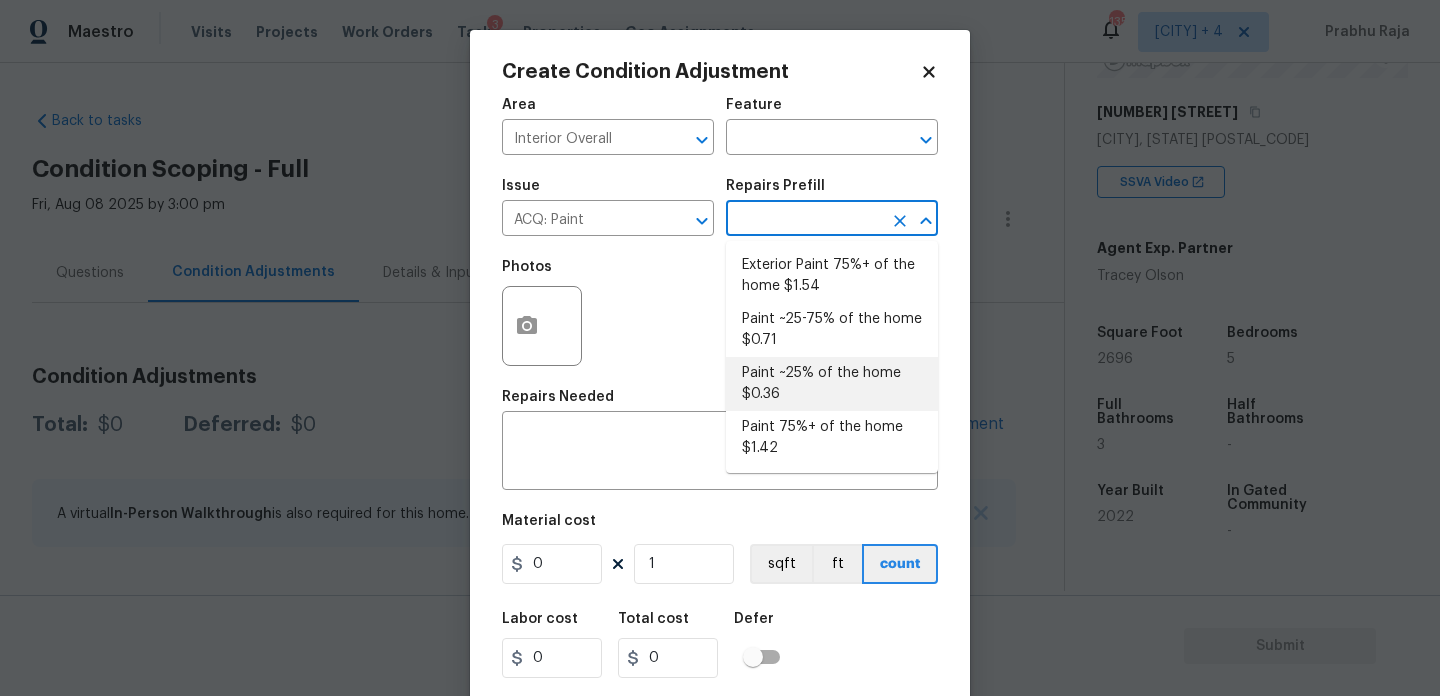 click on "Paint ~25% of the home $0.36" at bounding box center (832, 384) 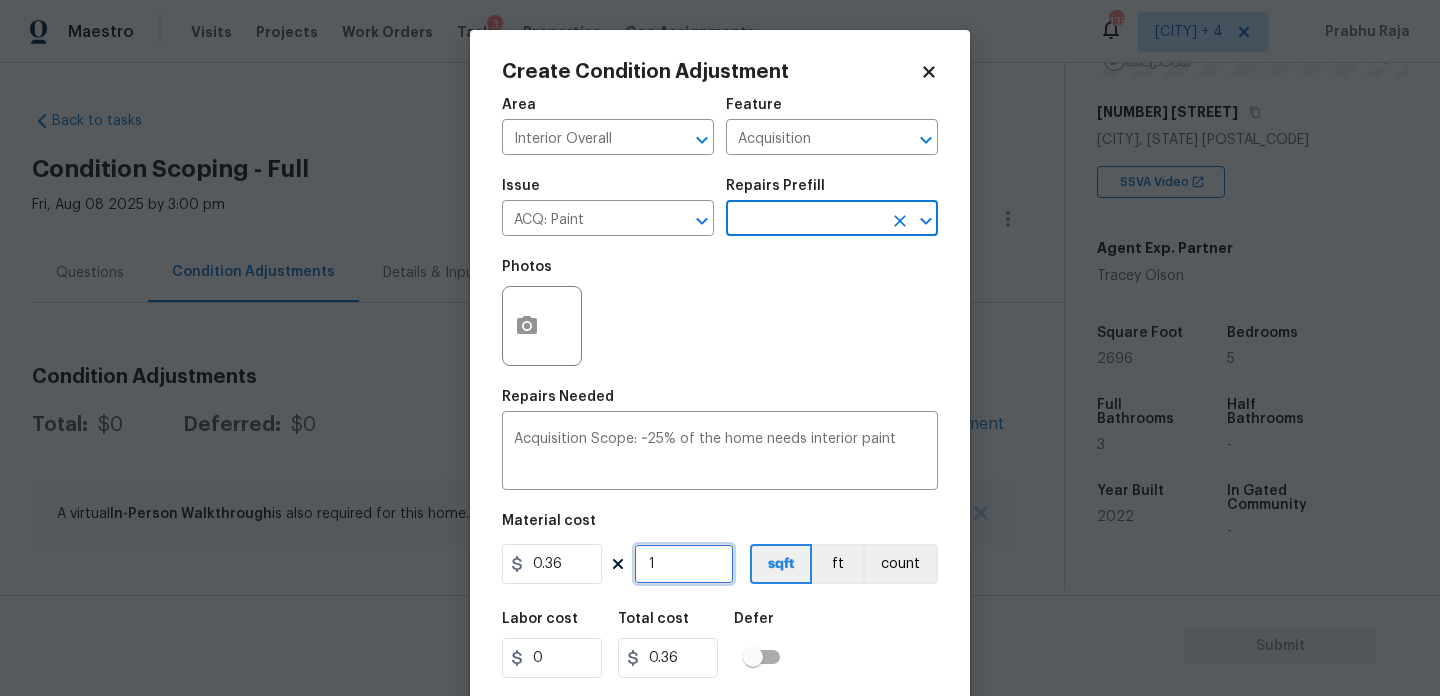 click on "1" at bounding box center [684, 564] 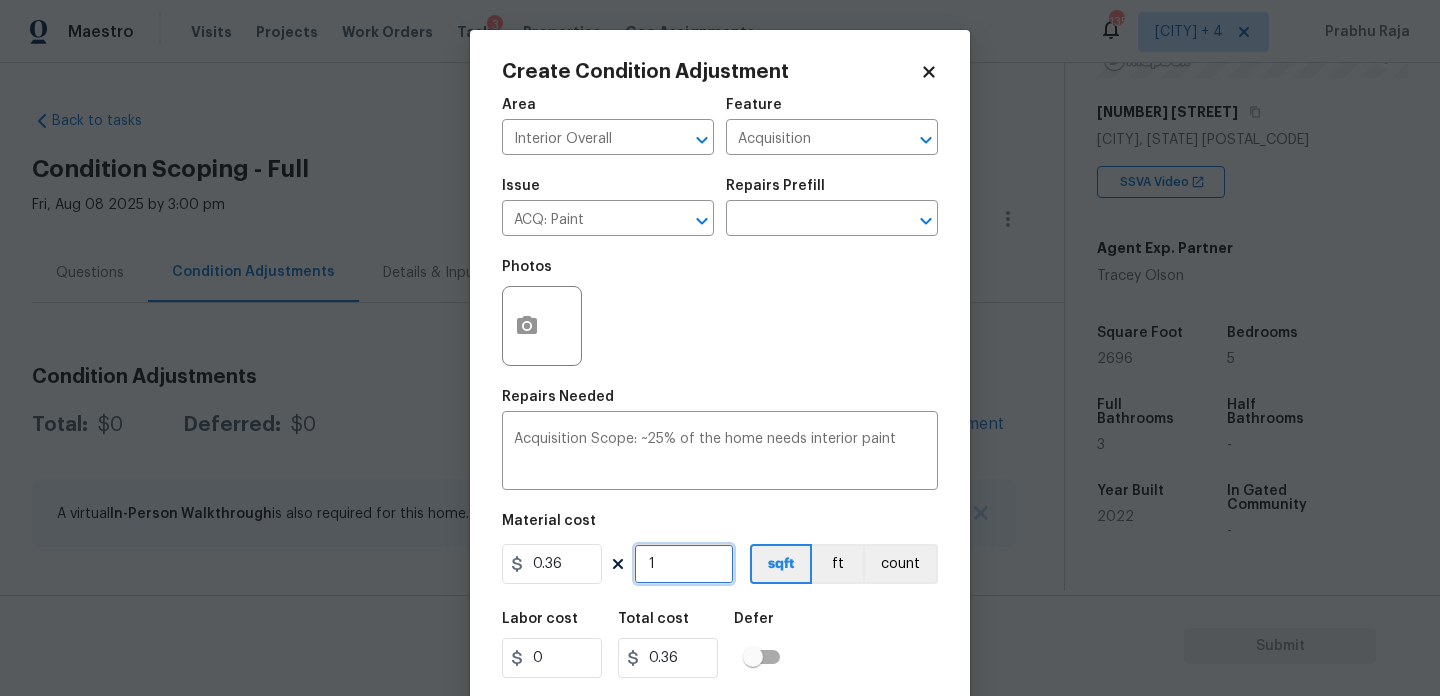 type on "0" 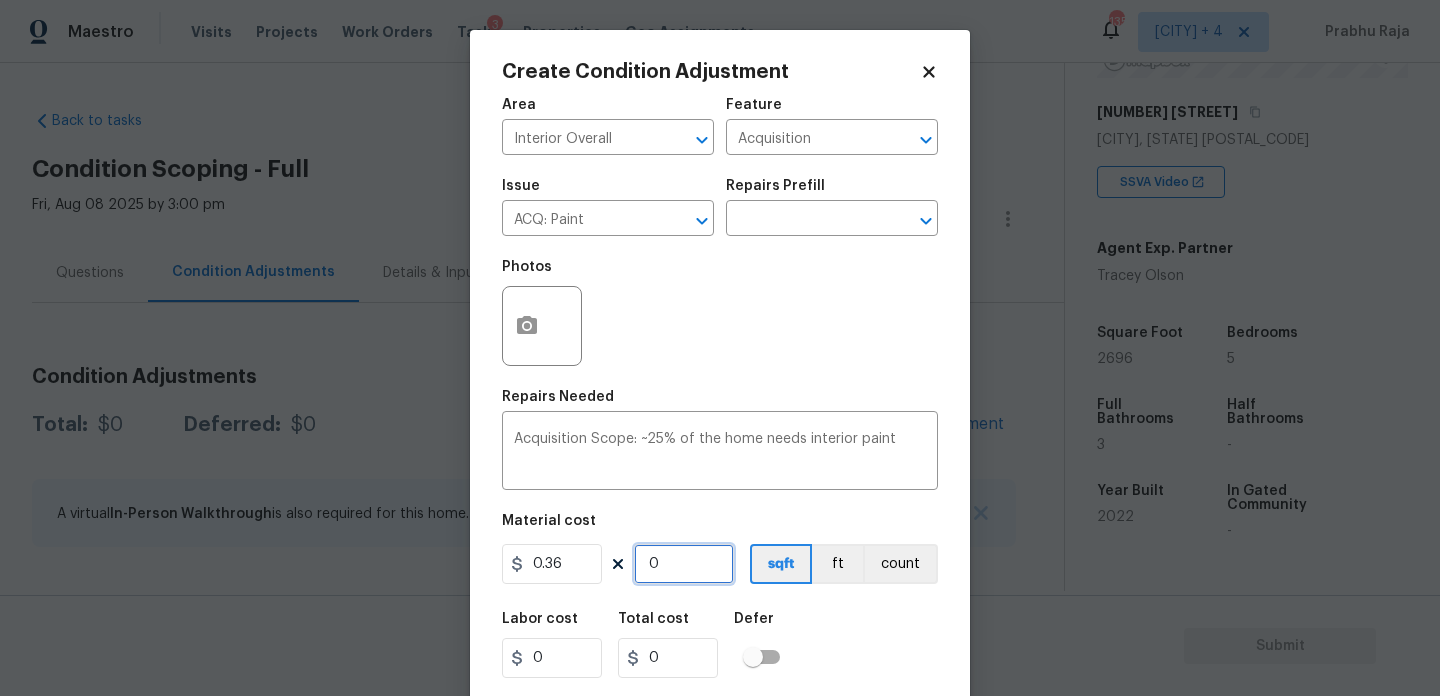 paste on "2696" 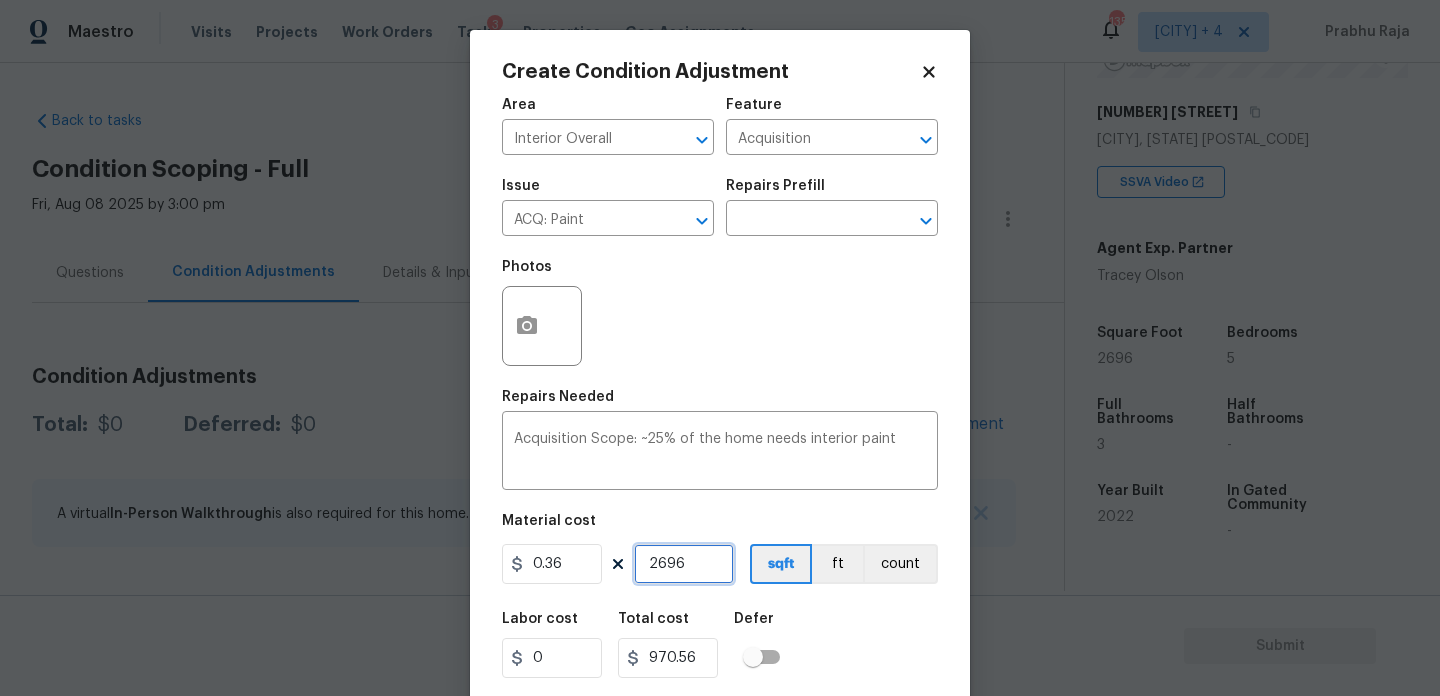 type on "2696" 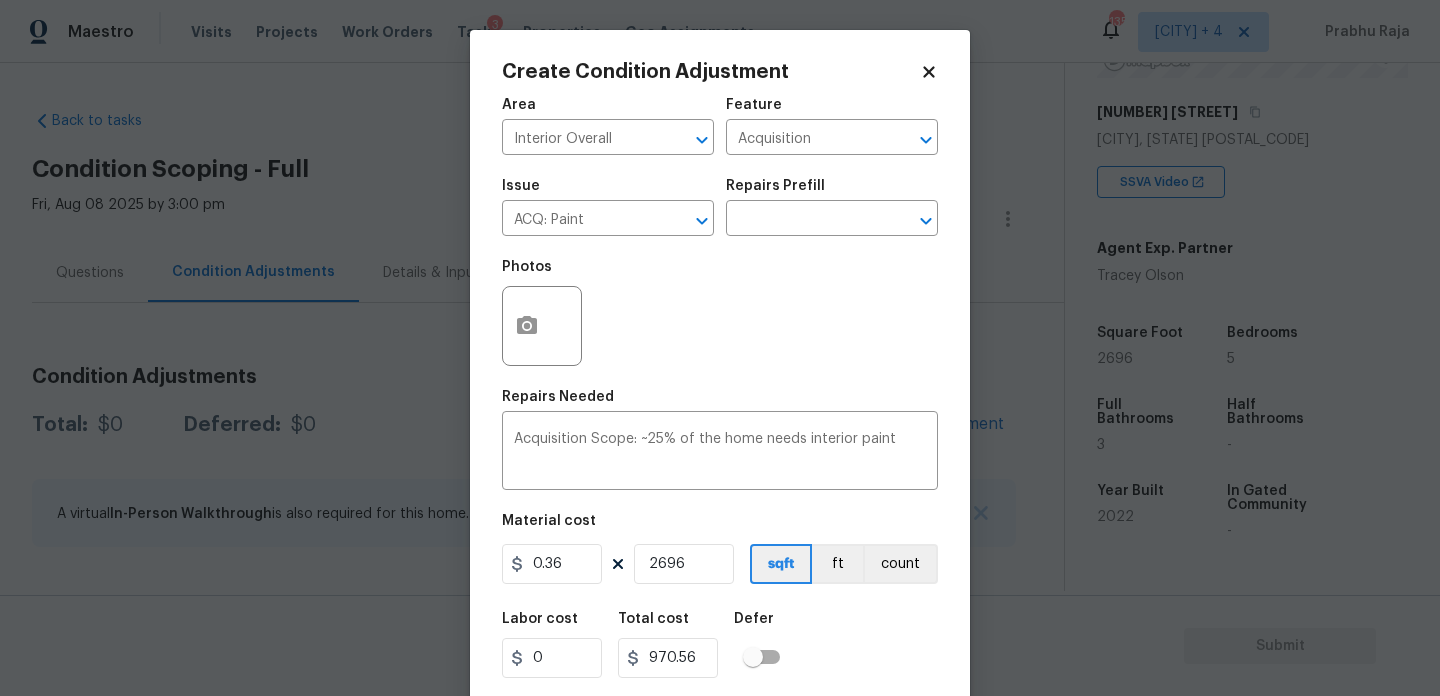 click on "Photos" at bounding box center (720, 313) 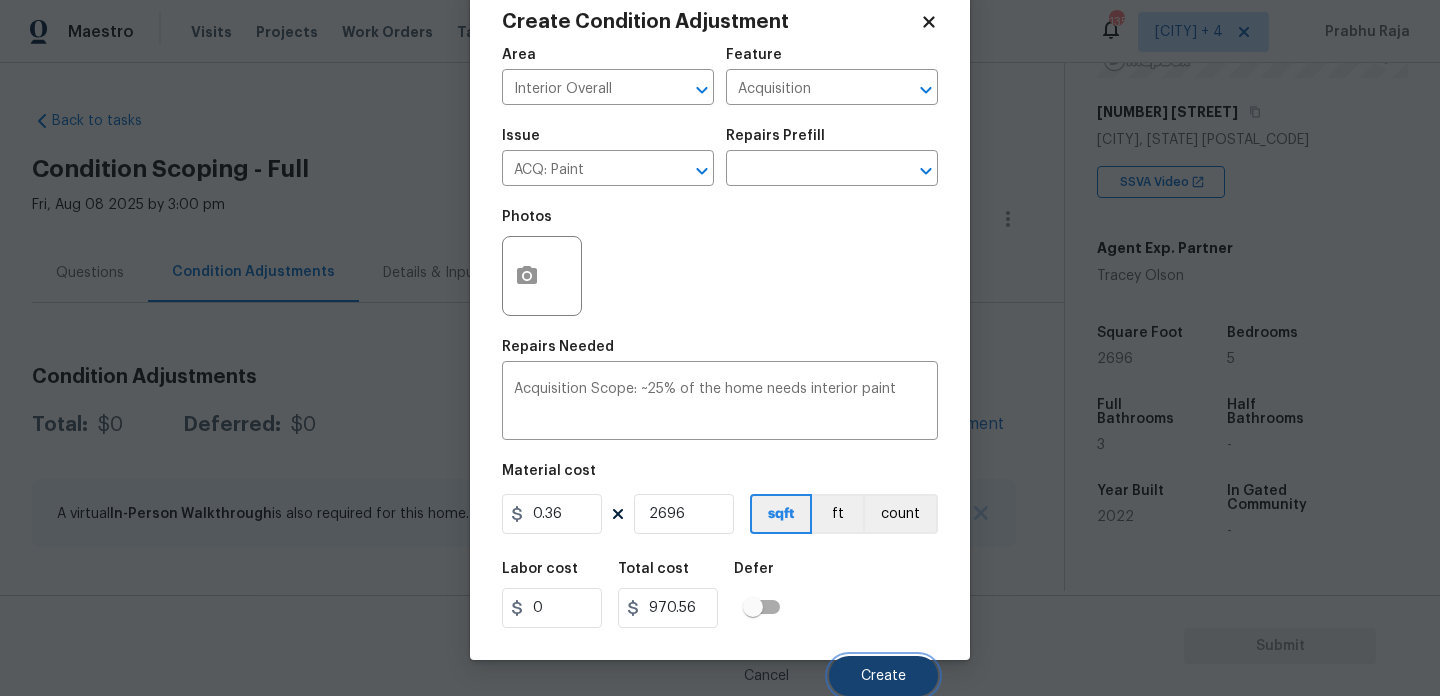 click on "Create" at bounding box center [883, 676] 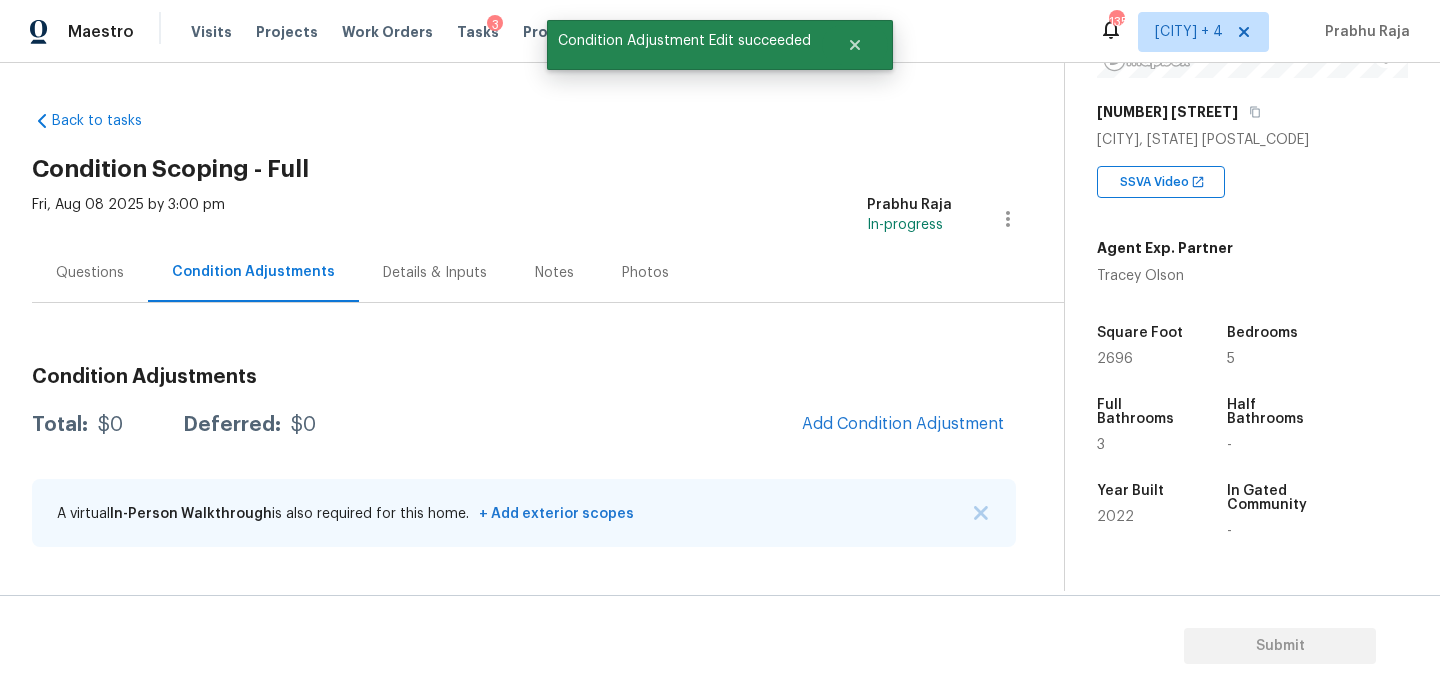 scroll, scrollTop: 44, scrollLeft: 0, axis: vertical 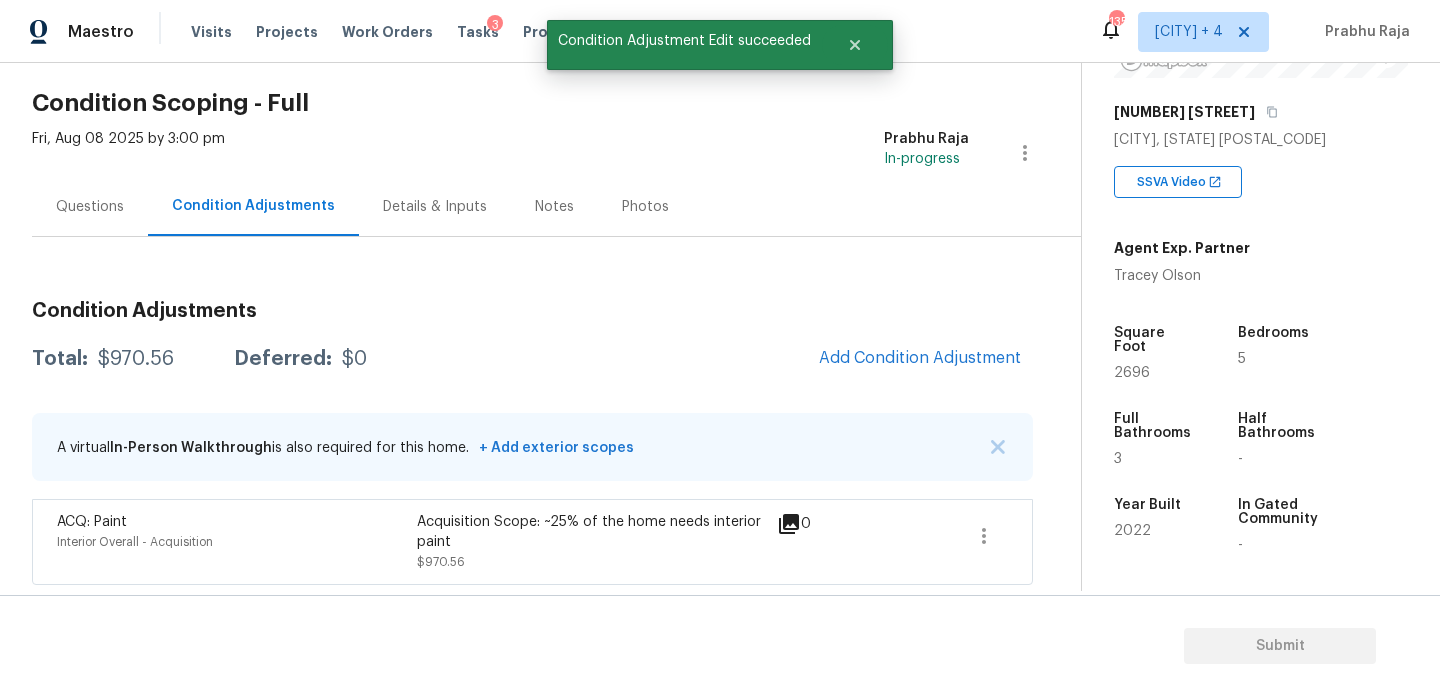 click on "Condition Adjustments Total:  $970.56 Deferred:  $0 Add Condition Adjustment A virtual  In-Person Walkthrough  is also required for this home.   + Add exterior scopes ACQ: Paint Interior Overall - Acquisition Acquisition Scope: ~25% of the home needs interior paint $970.56   0" at bounding box center (532, 435) 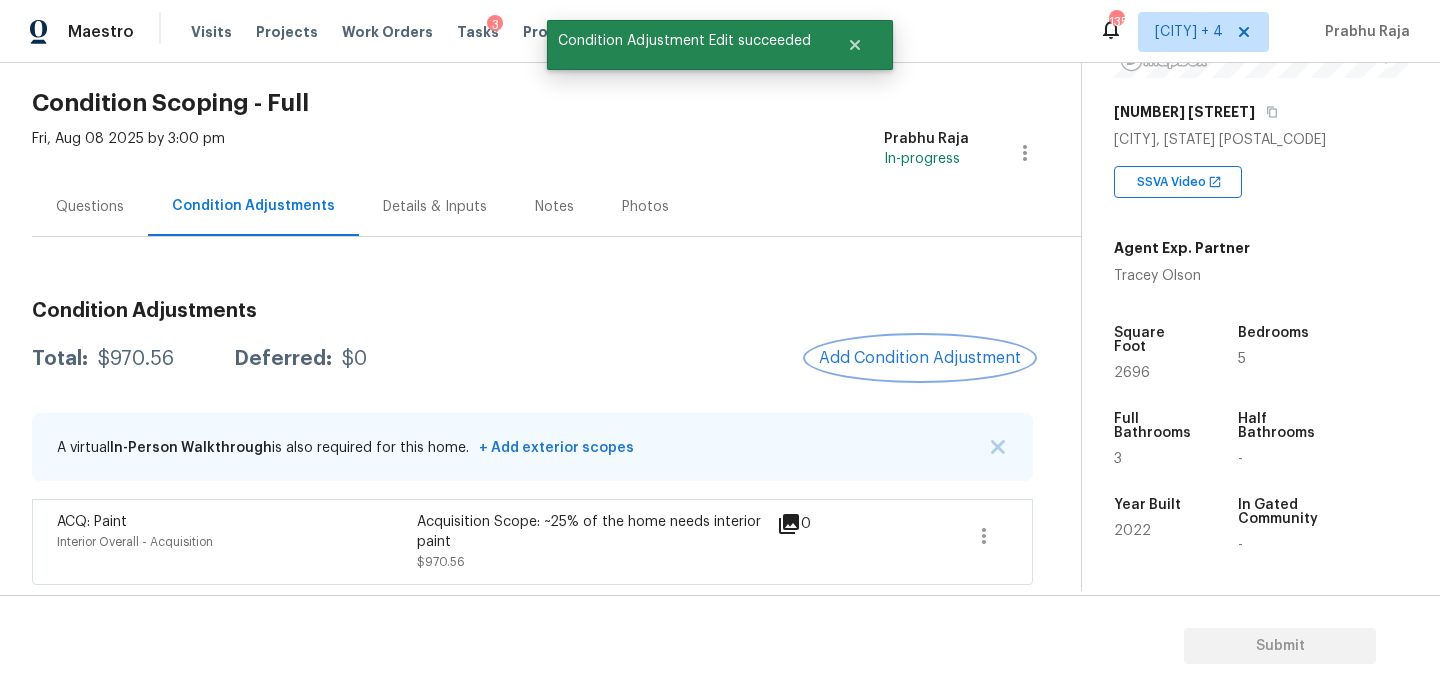 click on "Add Condition Adjustment" at bounding box center [920, 358] 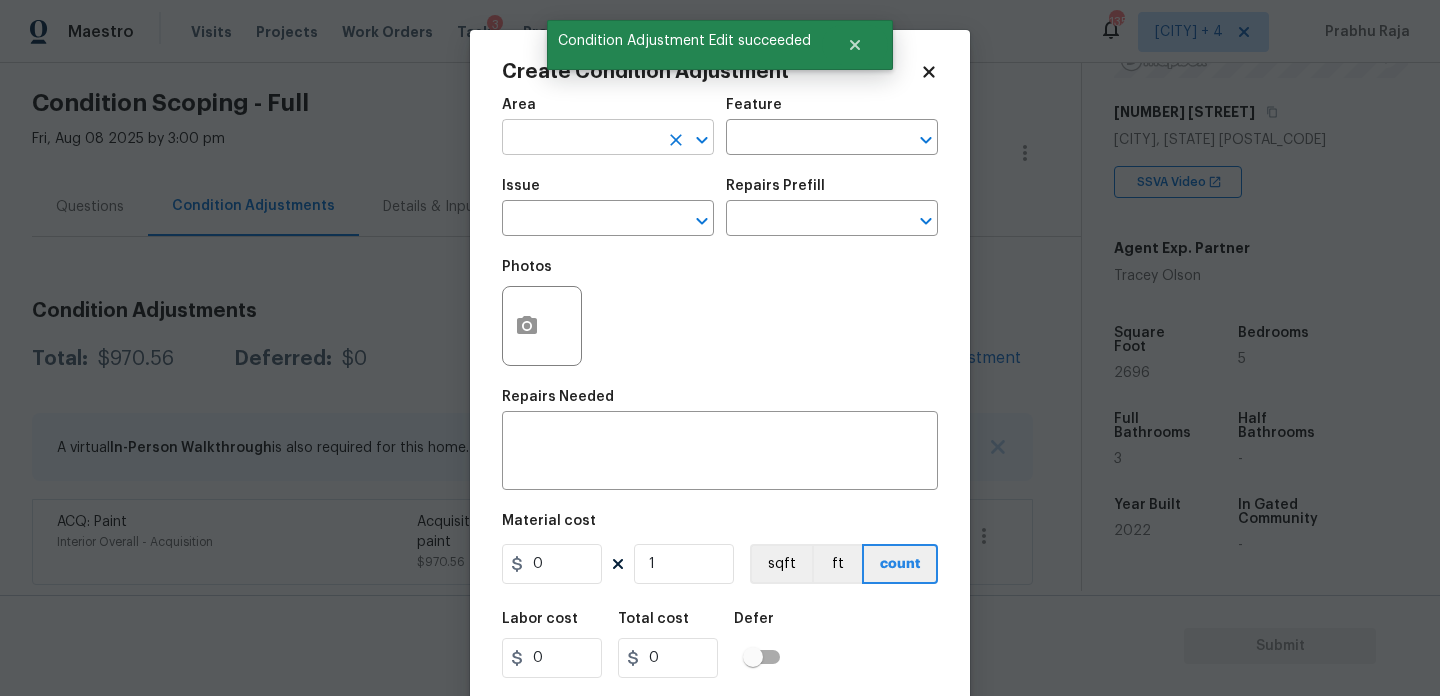 click at bounding box center [580, 139] 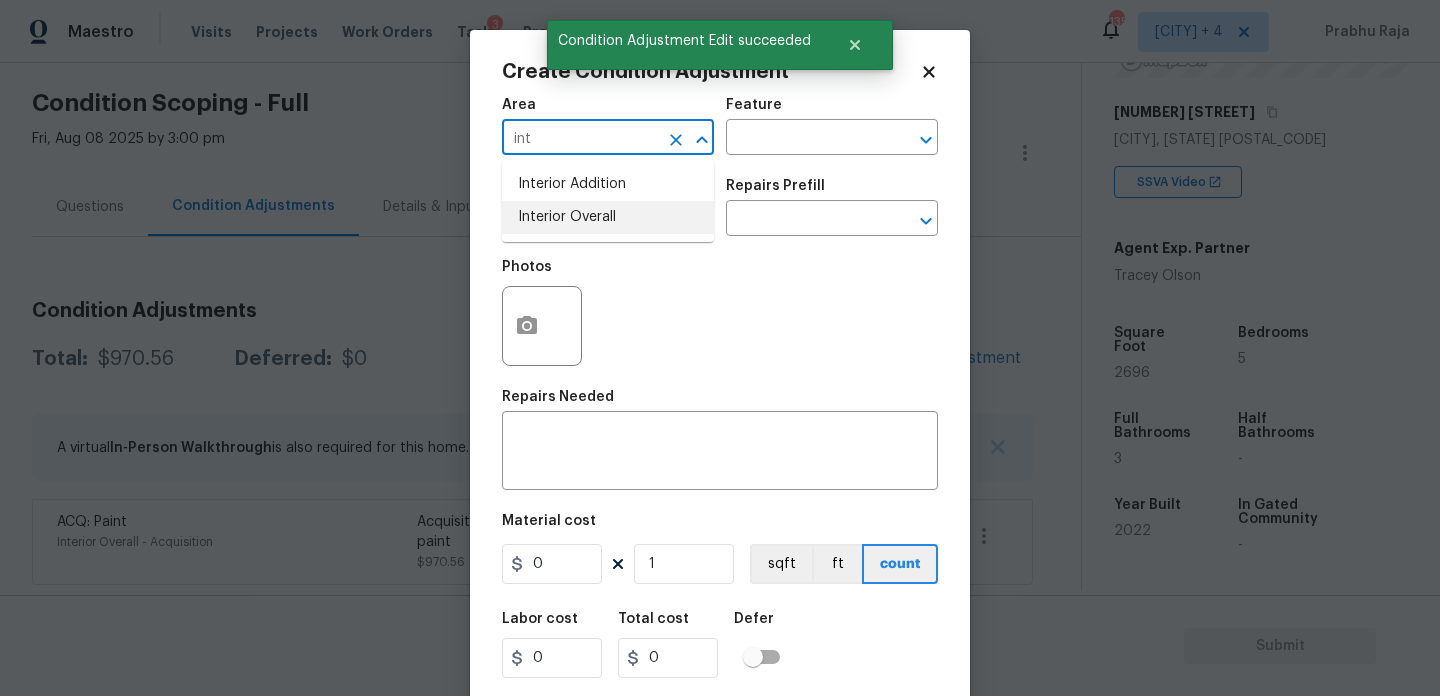 click on "Interior Overall" at bounding box center (608, 217) 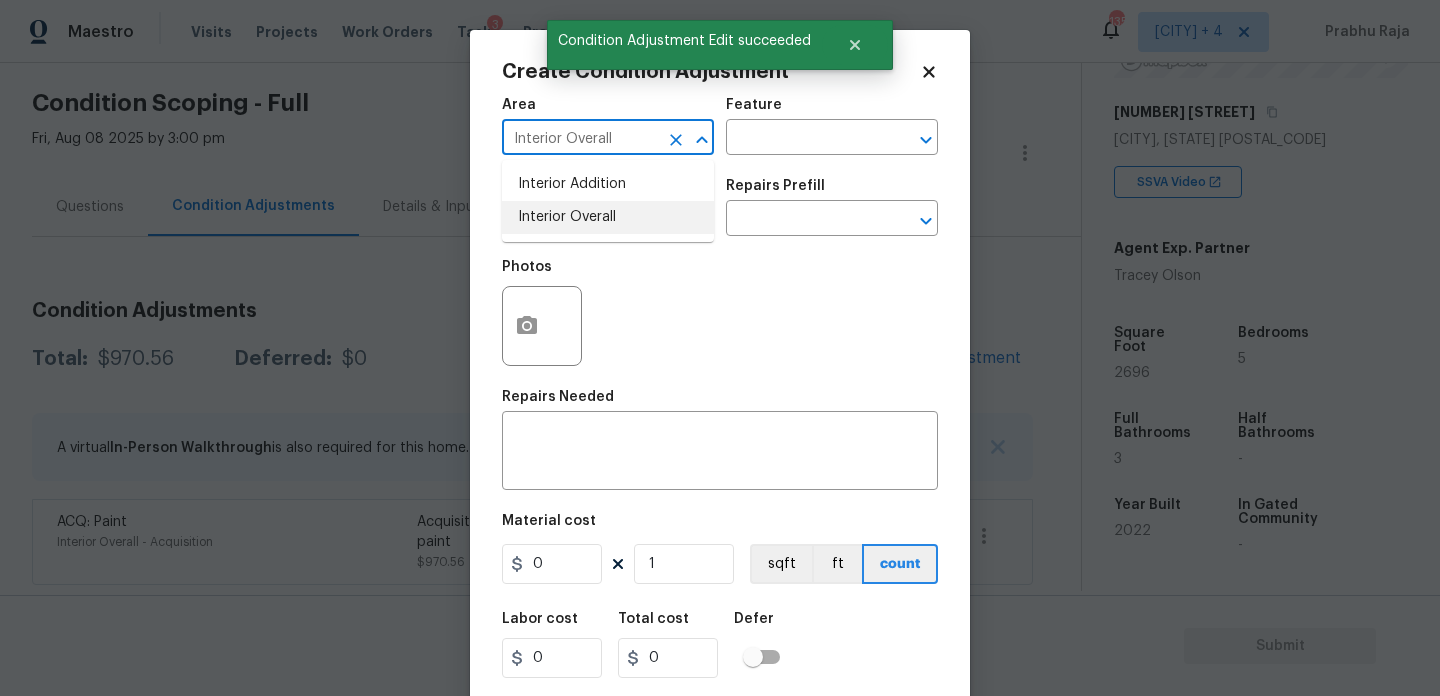 type on "Interior Overall" 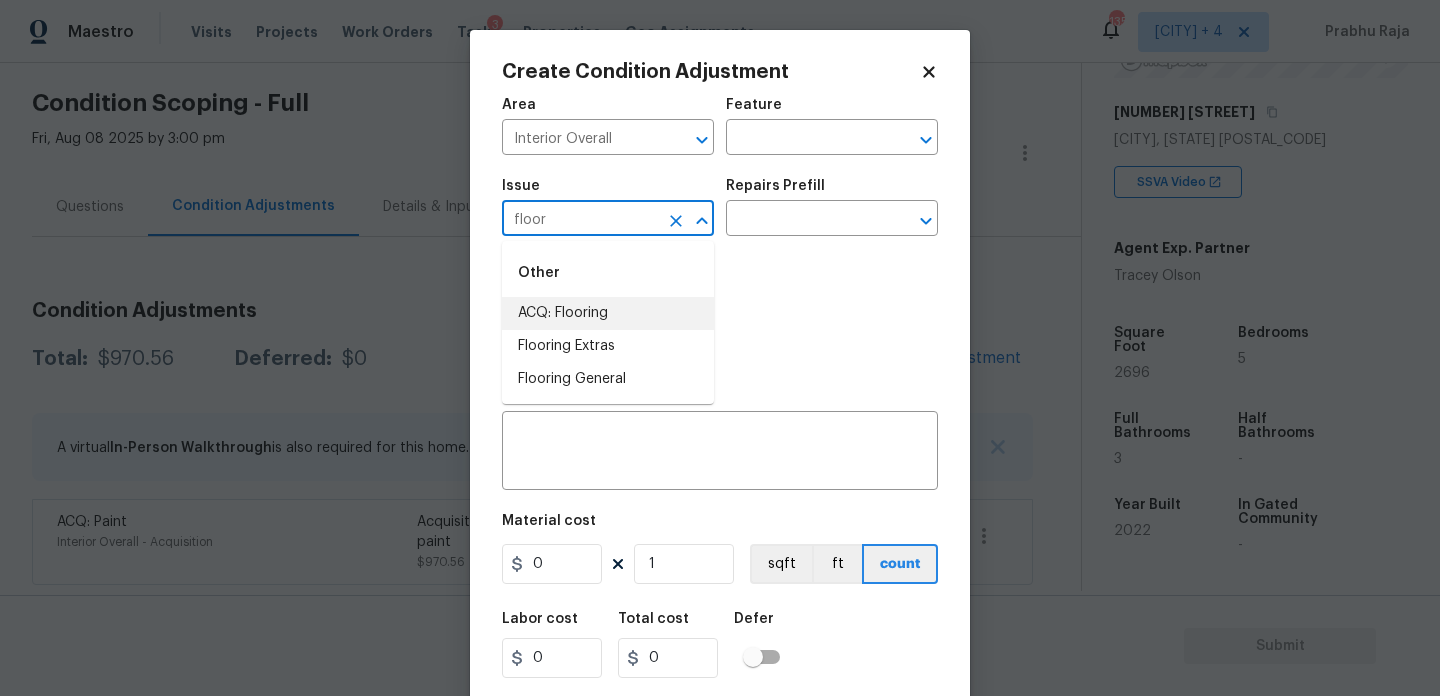 click on "ACQ: Flooring" at bounding box center [608, 313] 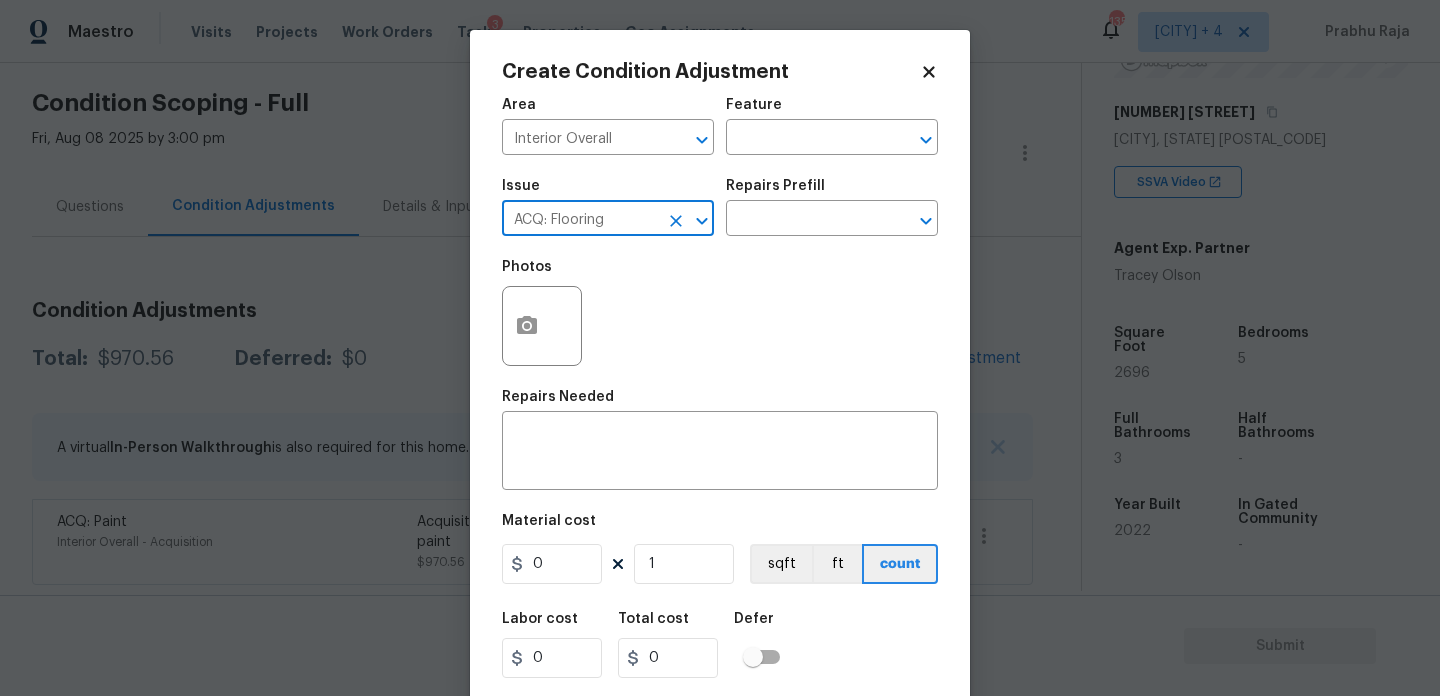 type on "ACQ: Flooring" 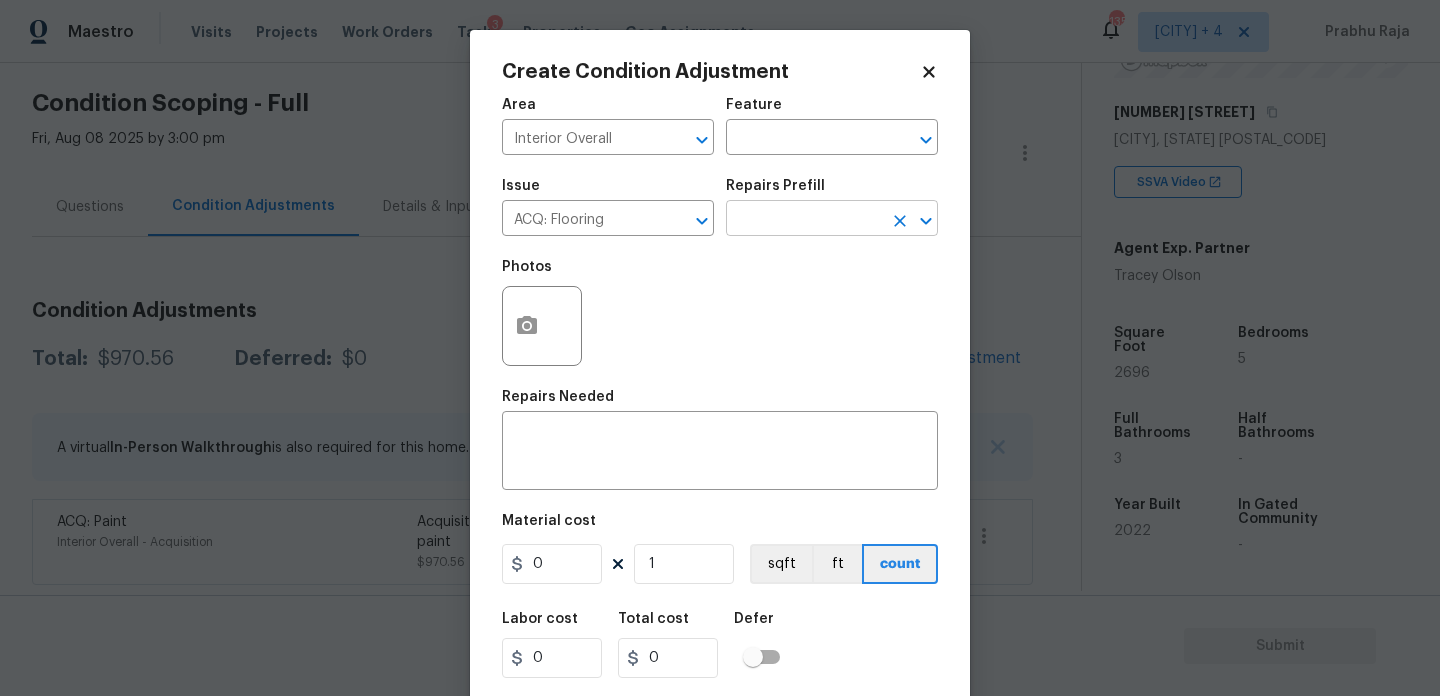 click at bounding box center [804, 220] 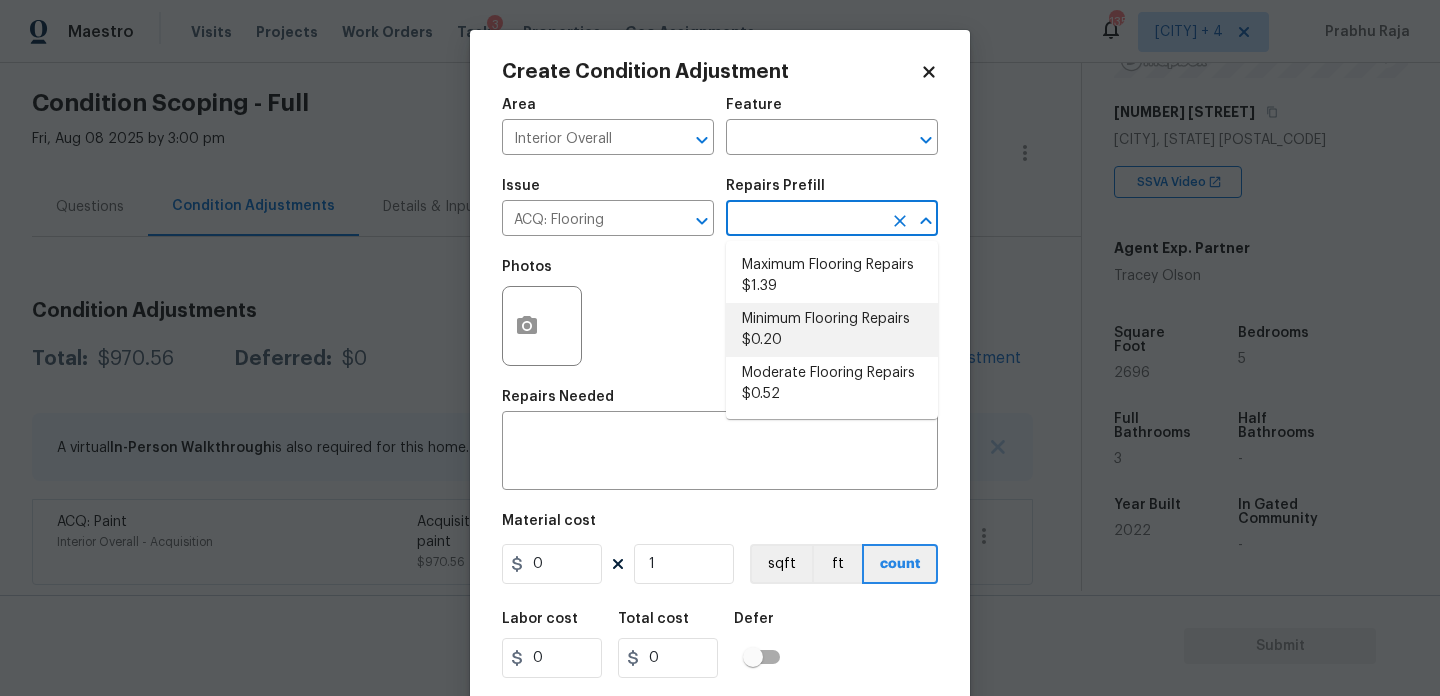 click on "Minimum Flooring Repairs $0.20" at bounding box center (832, 330) 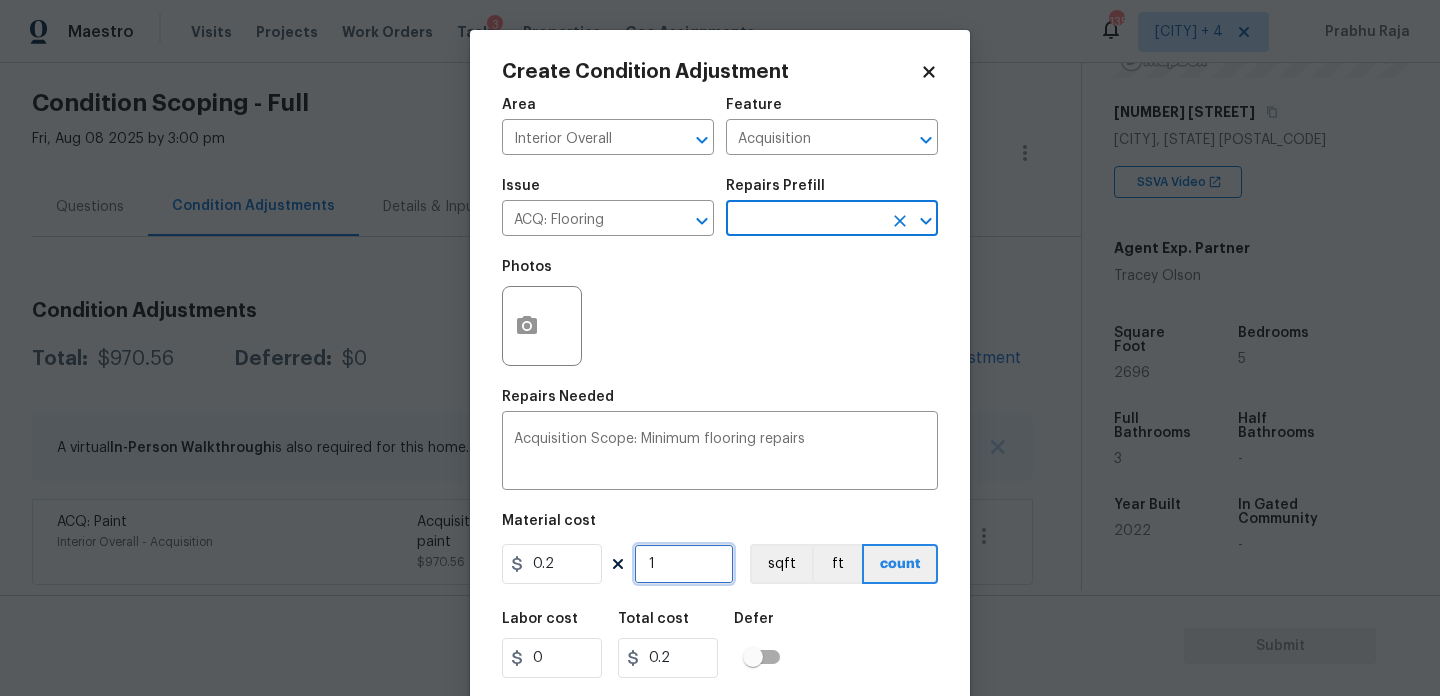click on "1" at bounding box center (684, 564) 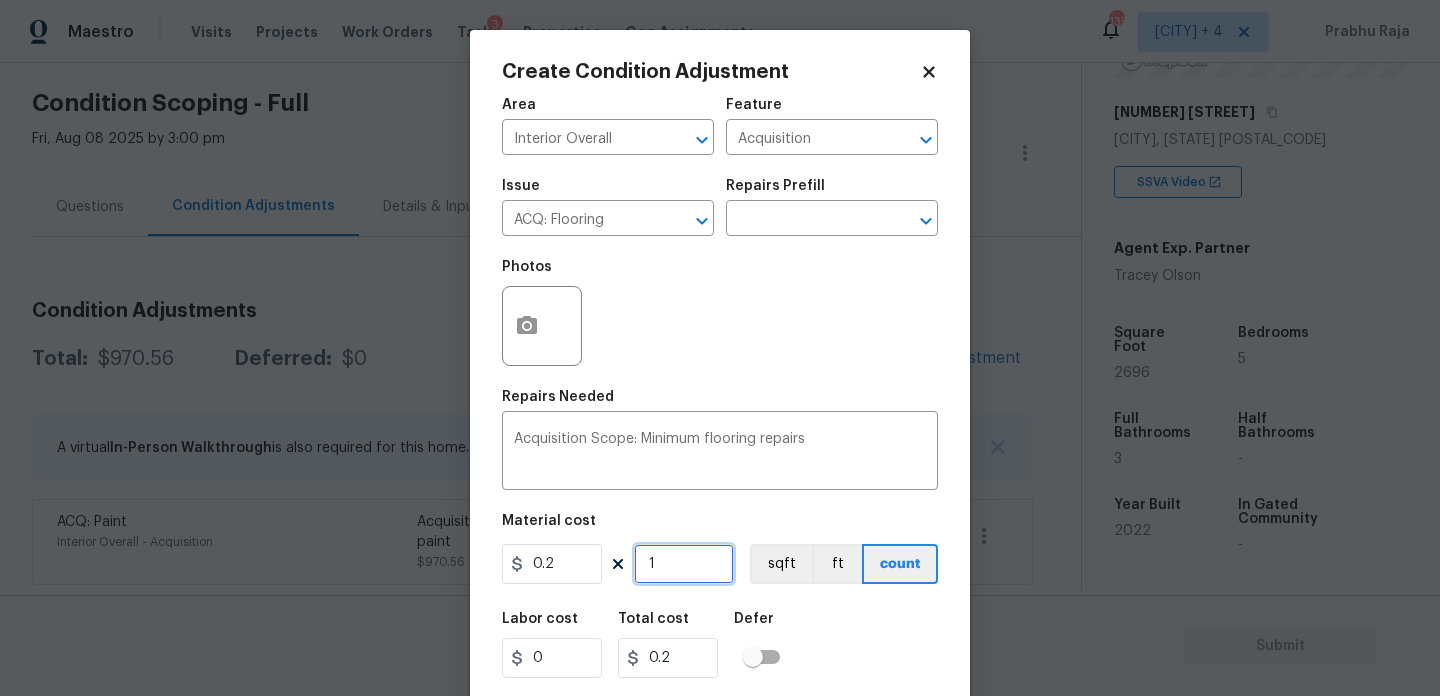 type on "0" 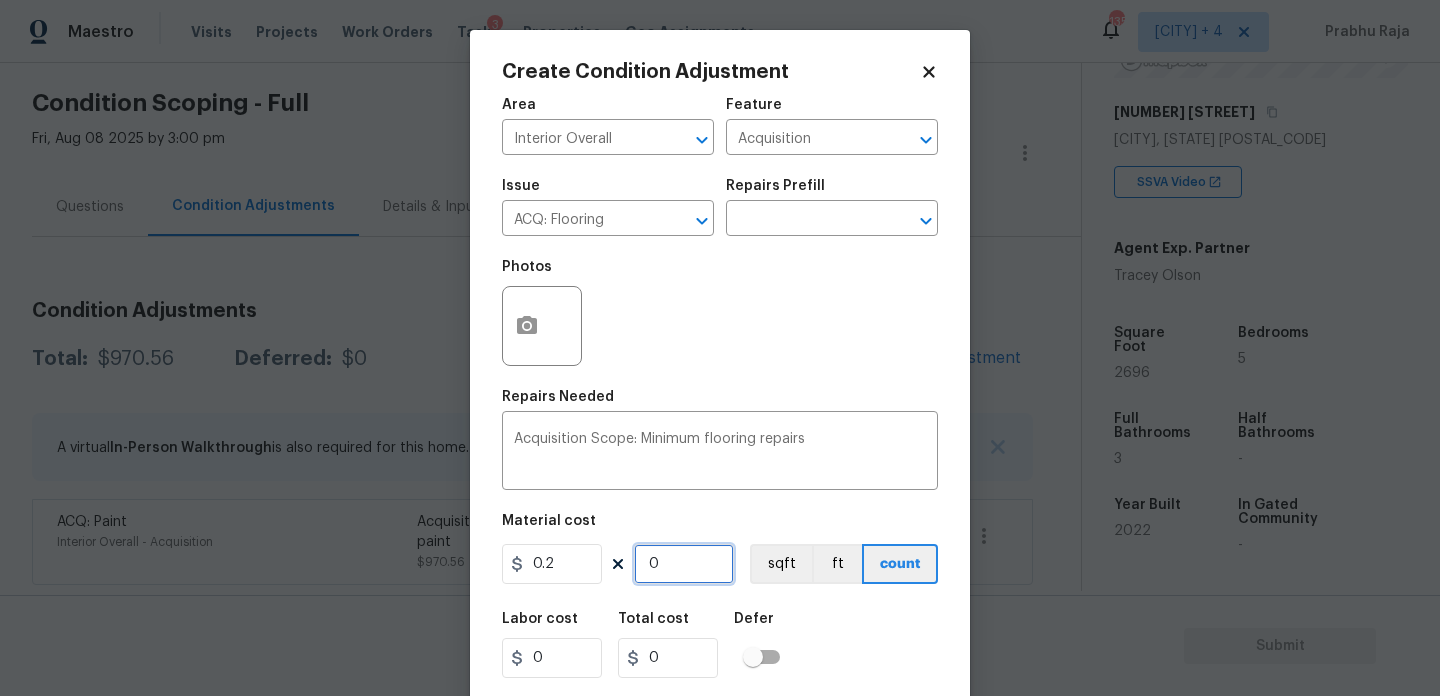 paste on "2696" 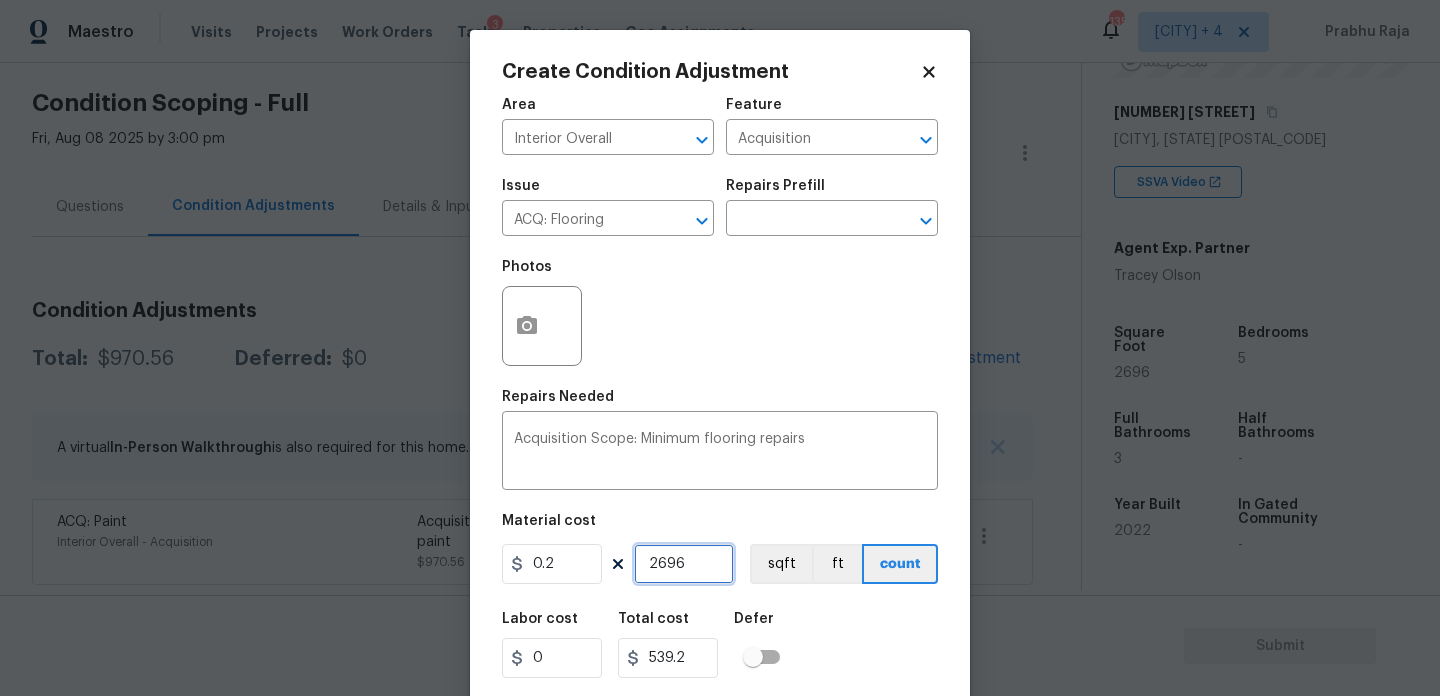 type on "2696" 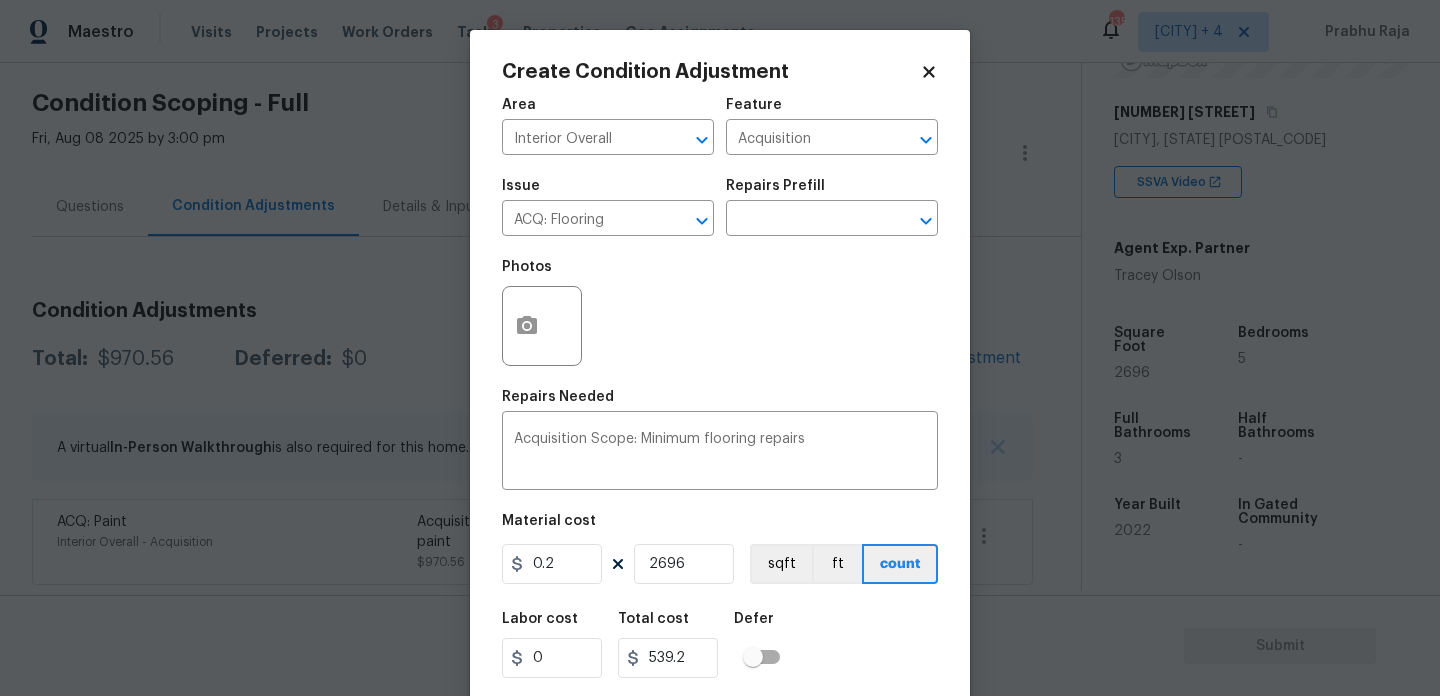 click on "Photos" at bounding box center [720, 313] 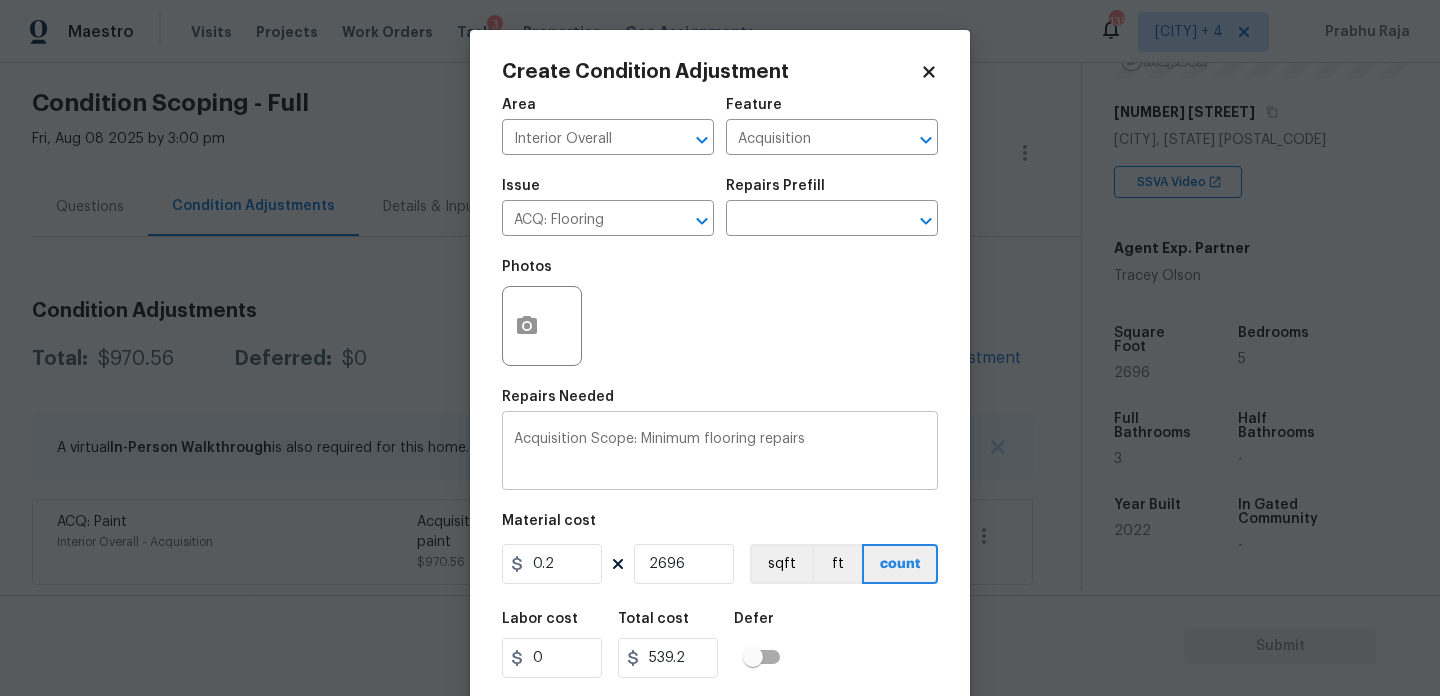scroll, scrollTop: 51, scrollLeft: 0, axis: vertical 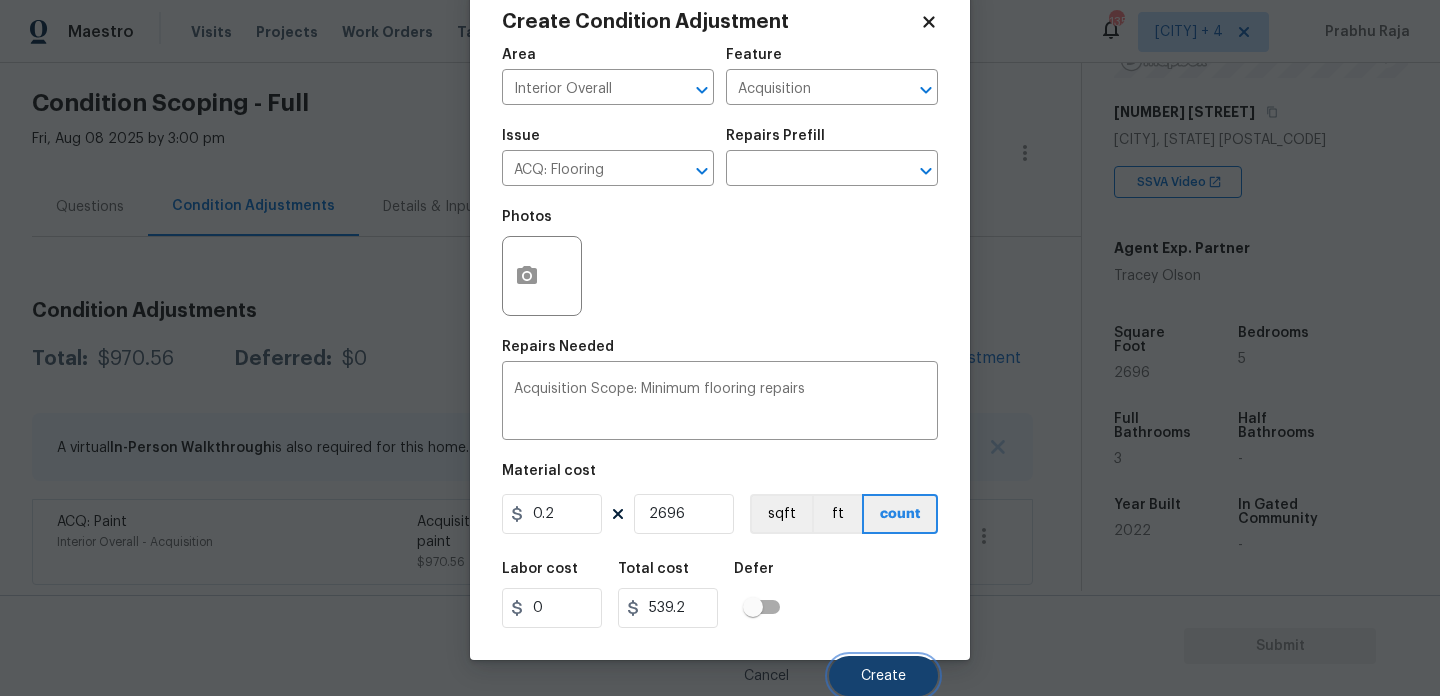 click on "Create" at bounding box center [883, 676] 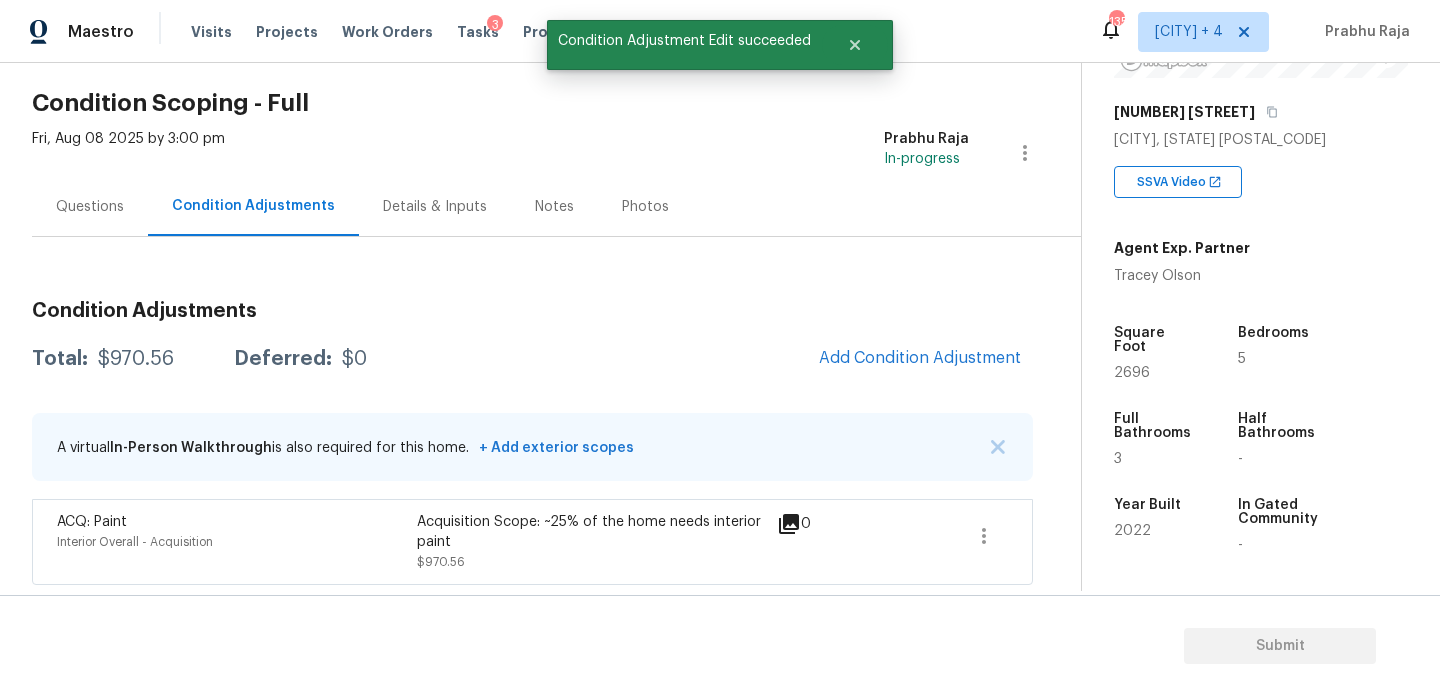 scroll, scrollTop: 44, scrollLeft: 0, axis: vertical 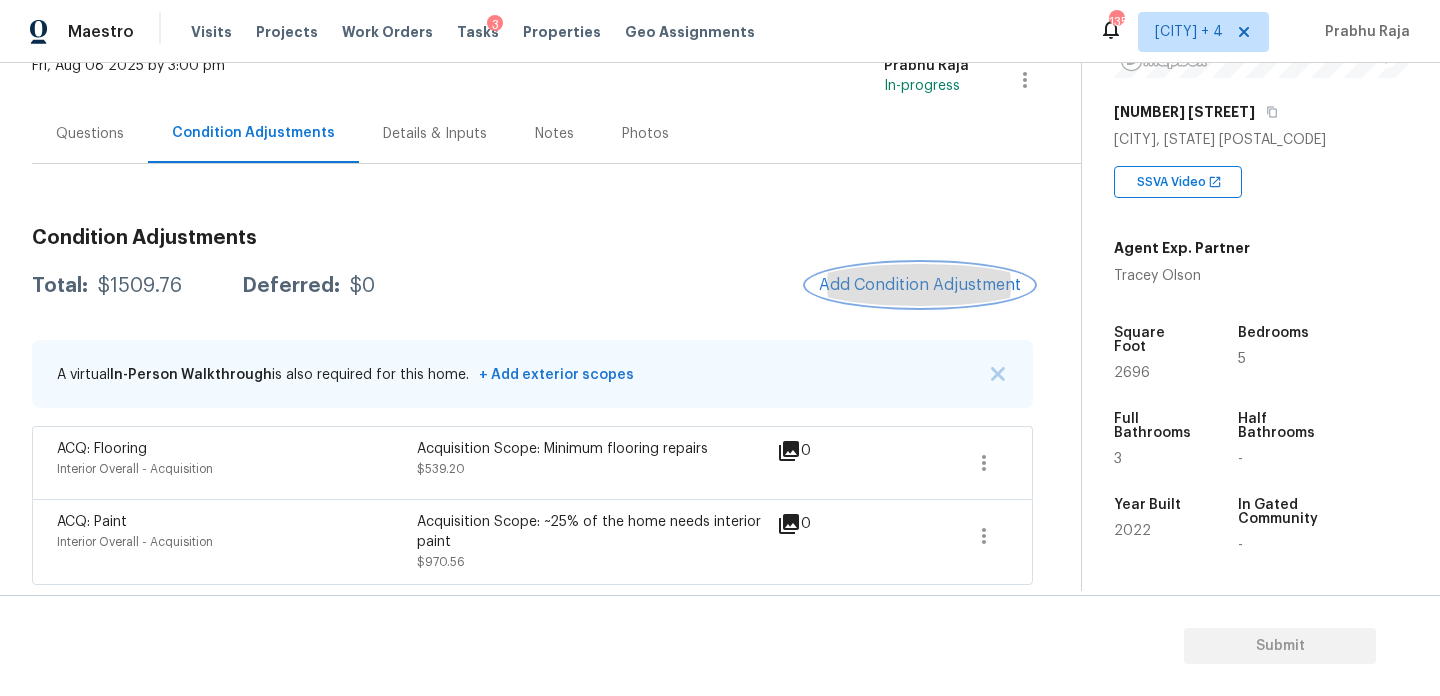 click on "Add Condition Adjustment" at bounding box center [920, 285] 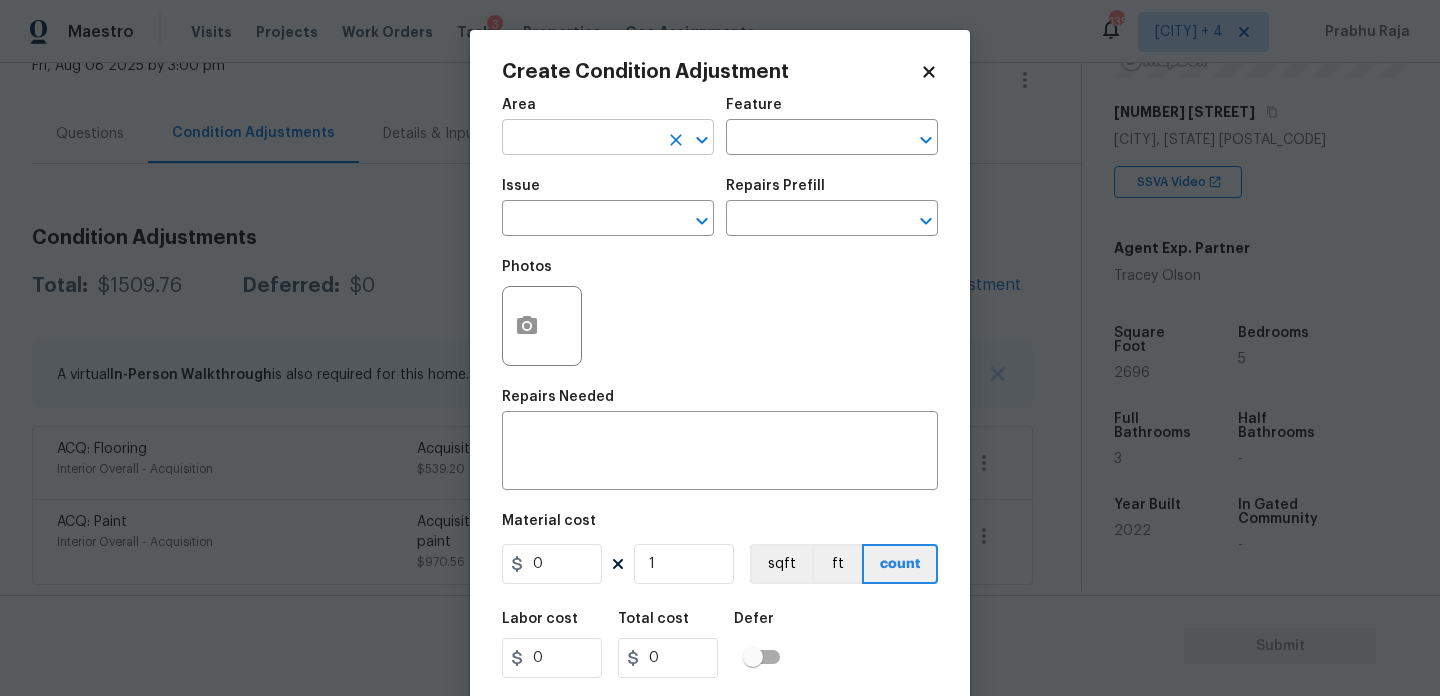 click at bounding box center [580, 139] 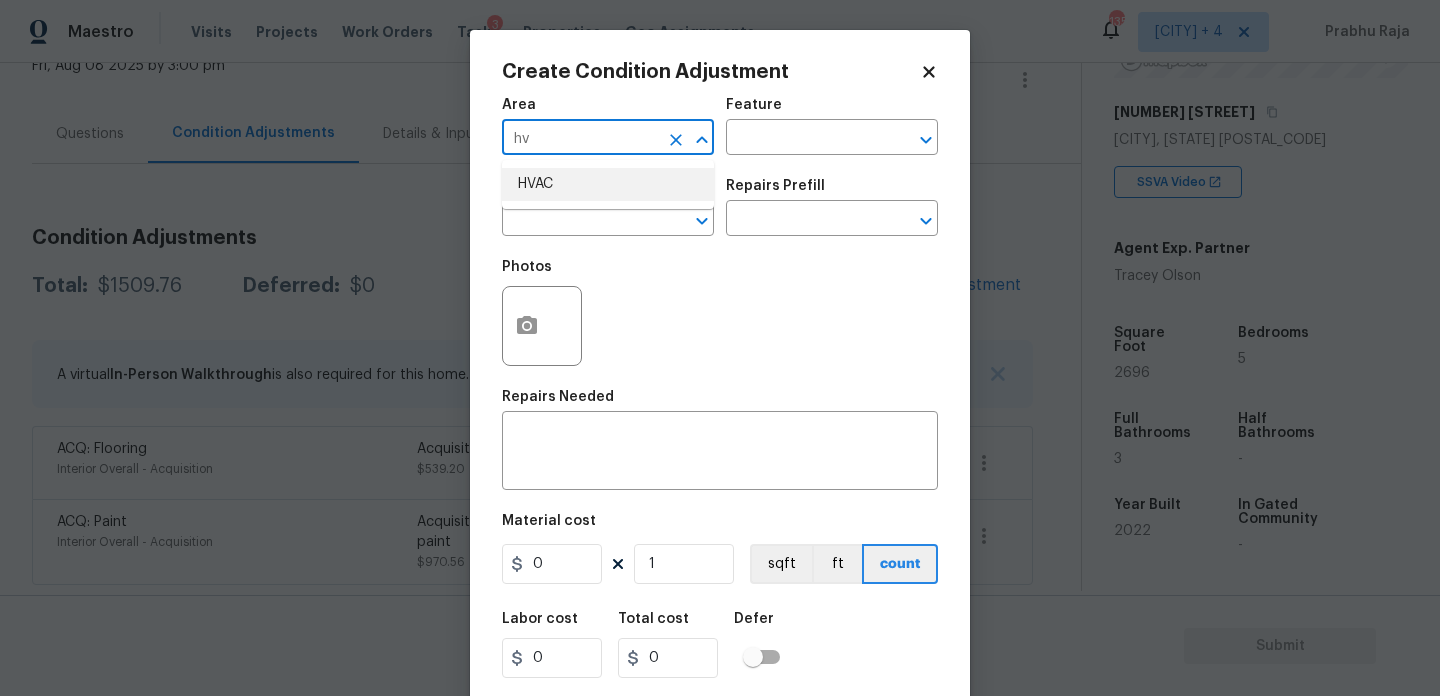 click on "HVAC" at bounding box center (608, 184) 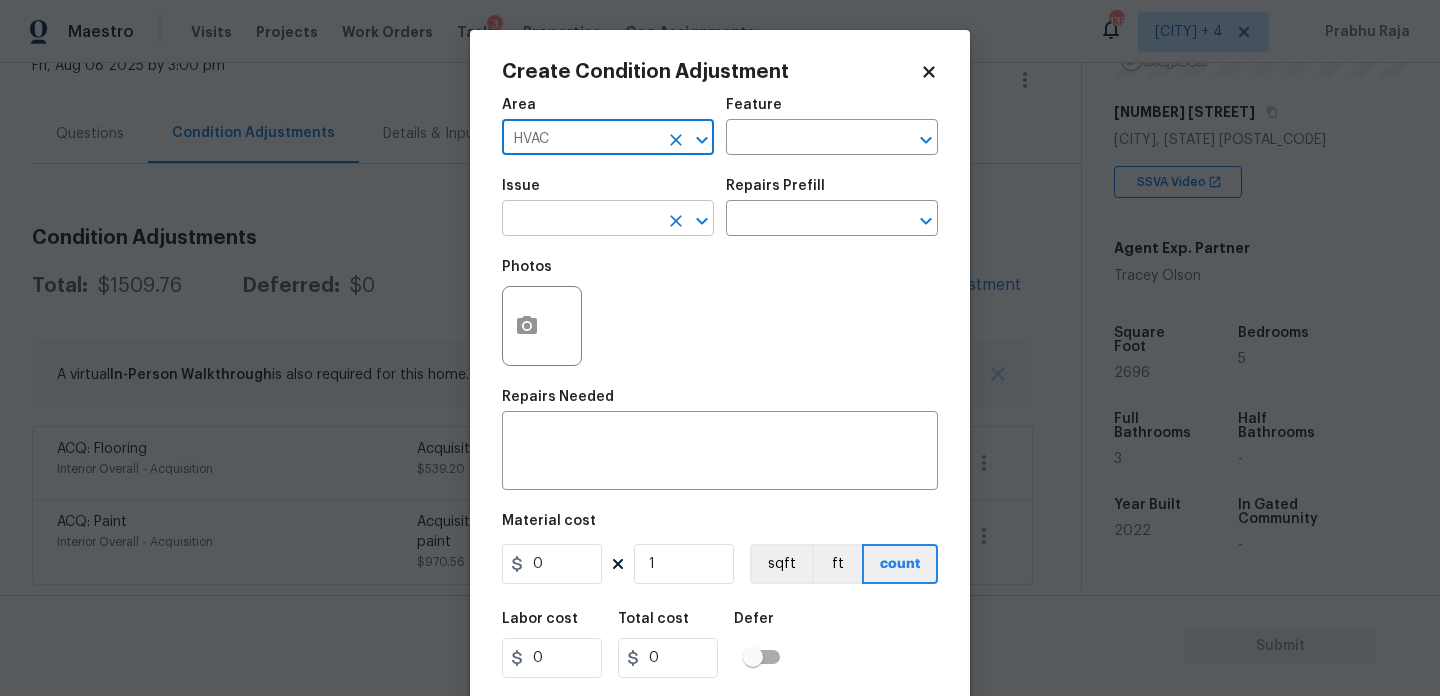 type on "HVAC" 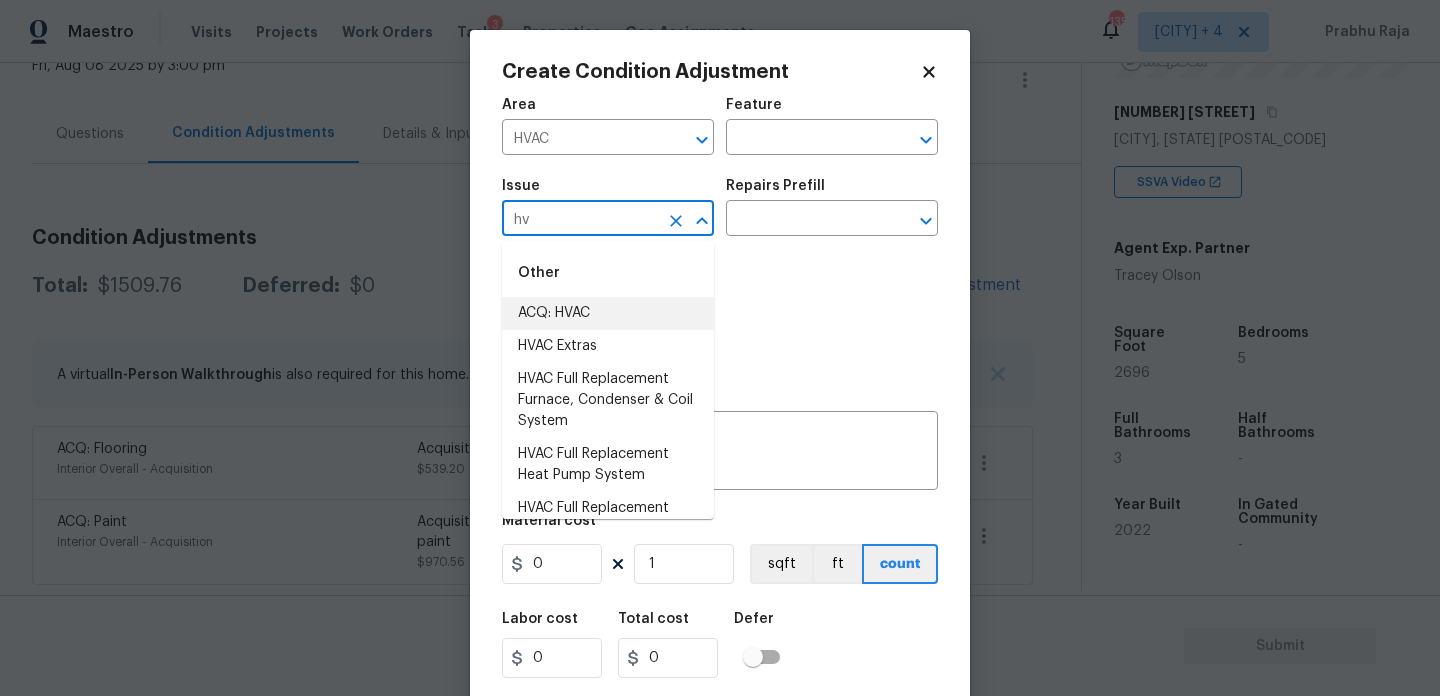 click on "ACQ: HVAC" at bounding box center (608, 313) 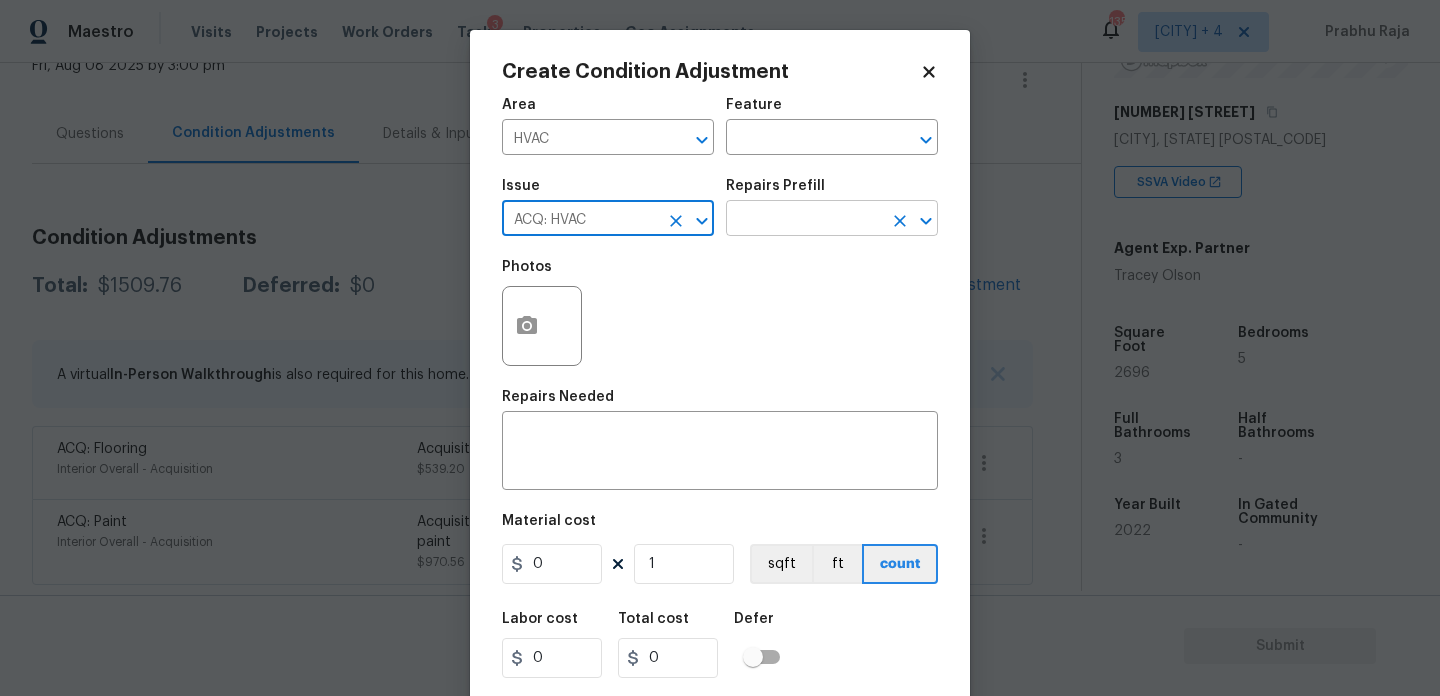 type on "ACQ: HVAC" 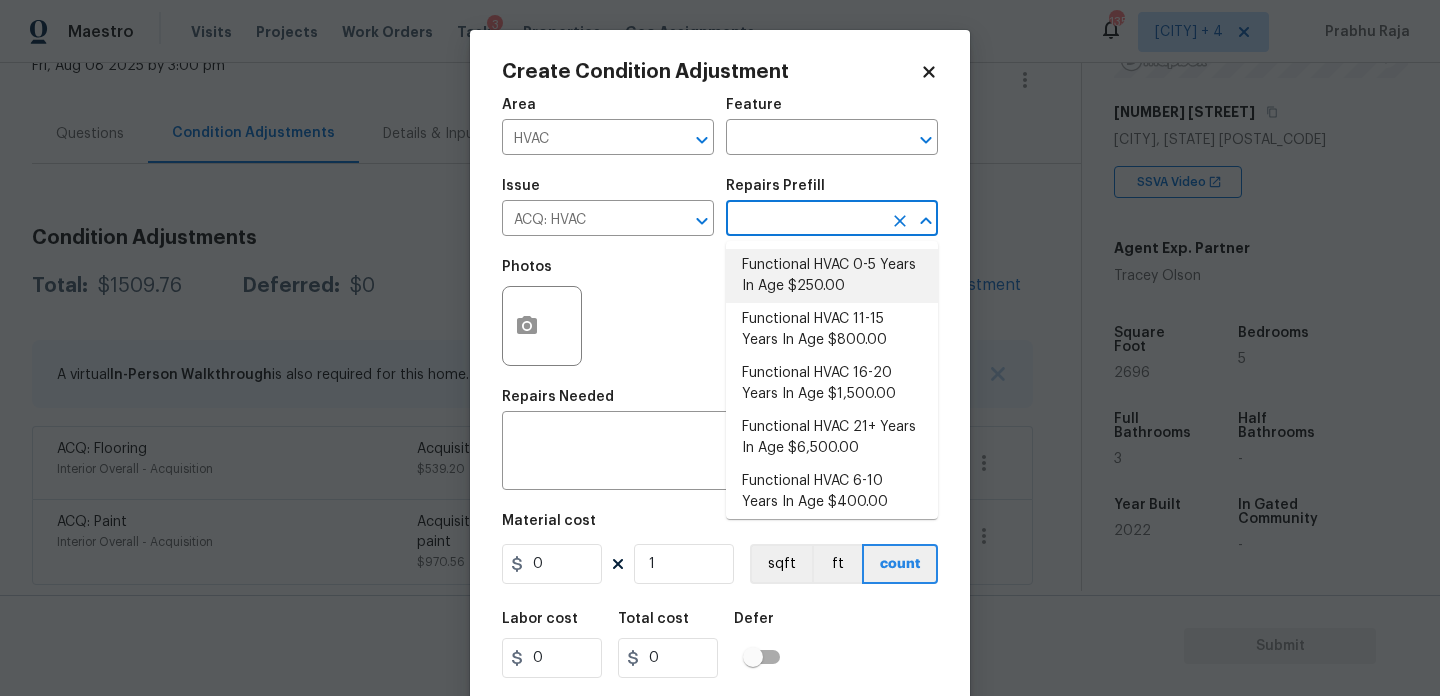click on "Functional HVAC 0-5 Years In Age $250.00" at bounding box center (832, 276) 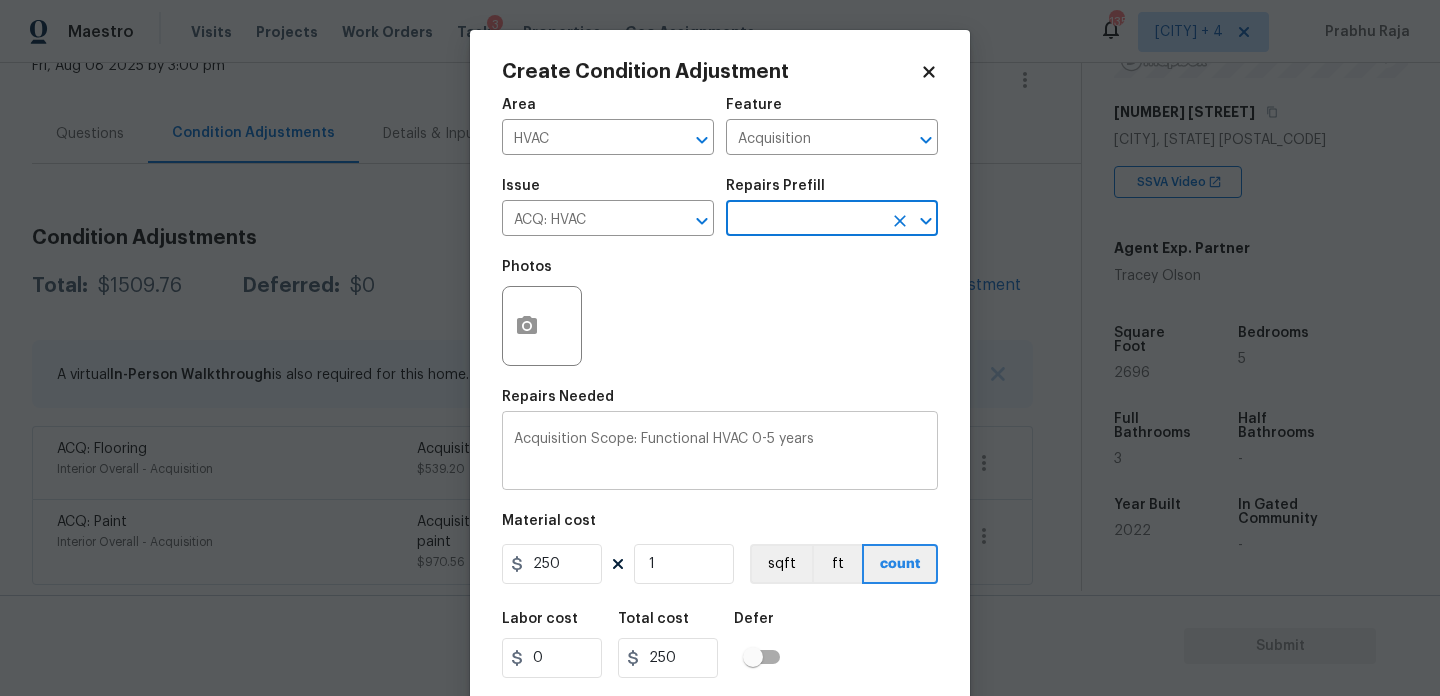 scroll, scrollTop: 51, scrollLeft: 0, axis: vertical 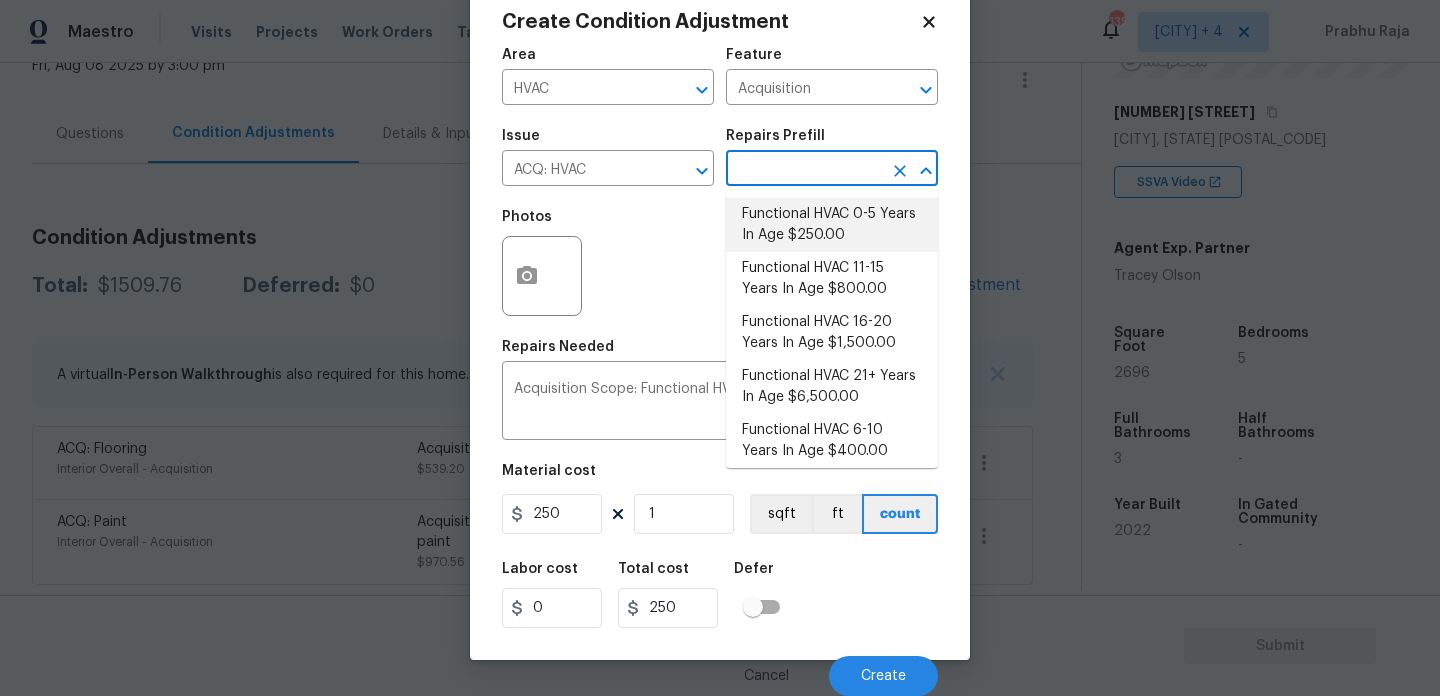 click on "Functional HVAC 0-5 Years In Age $250.00" at bounding box center (832, 225) 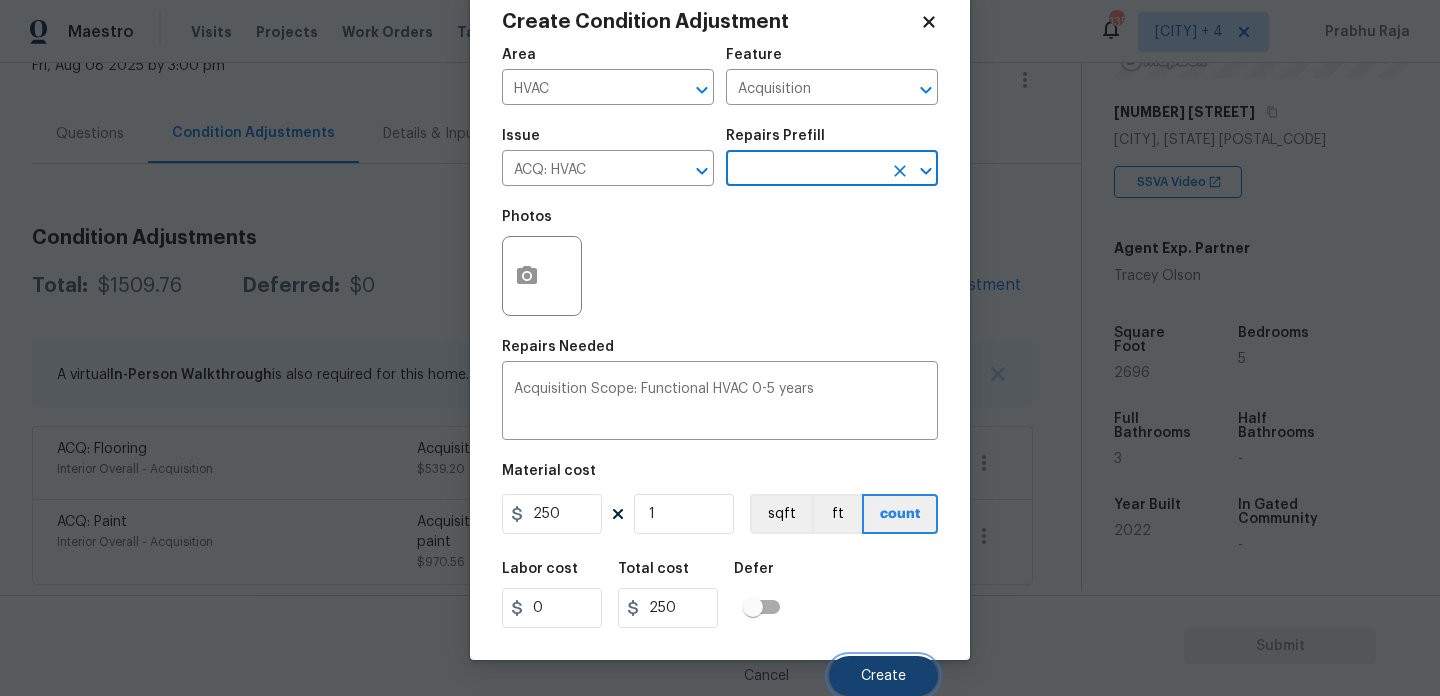 click on "Create" at bounding box center (883, 676) 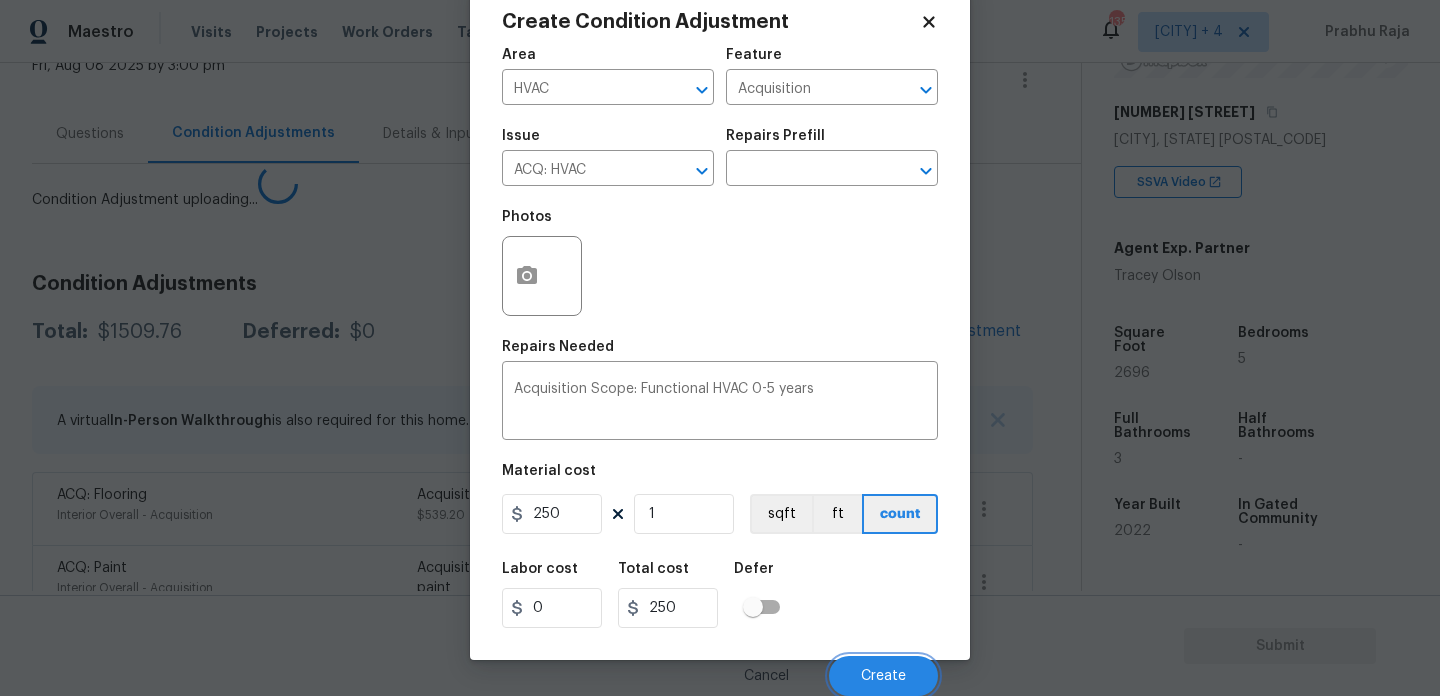 scroll, scrollTop: 44, scrollLeft: 0, axis: vertical 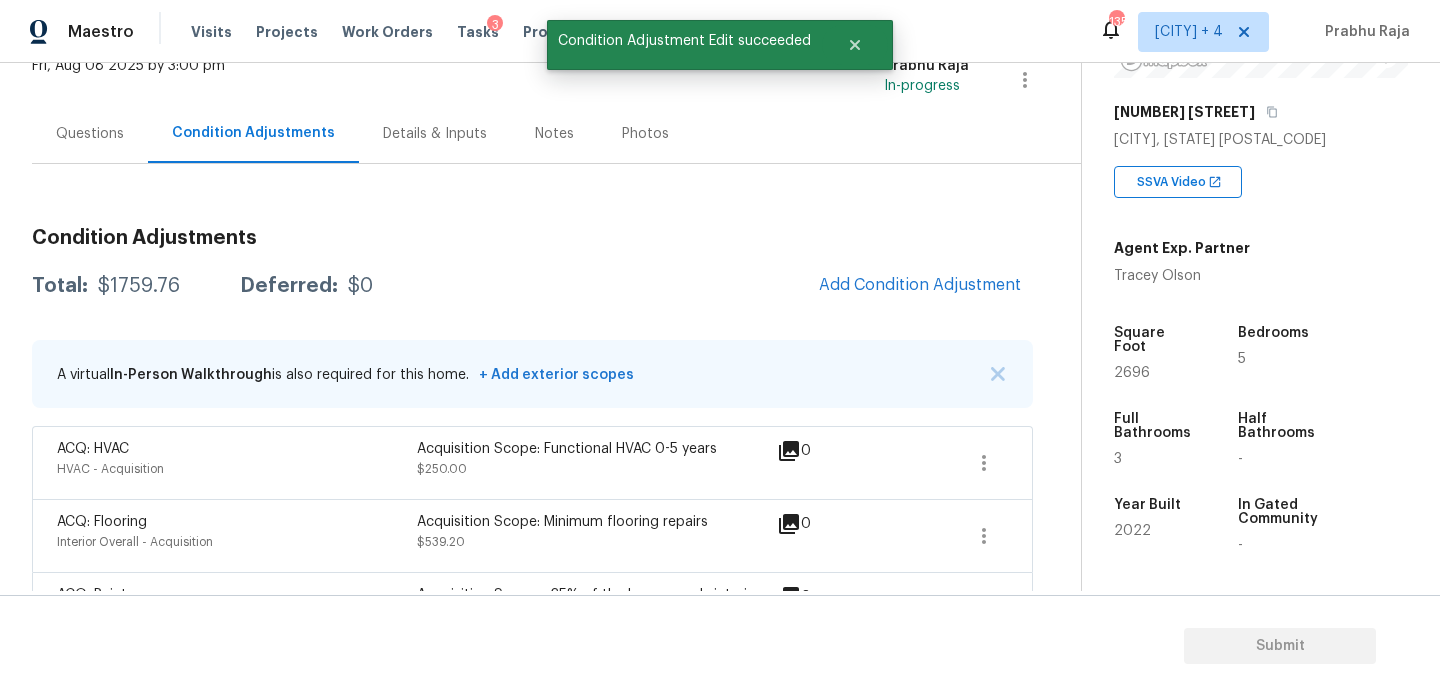 click on "Add Condition Adjustment" at bounding box center [920, 286] 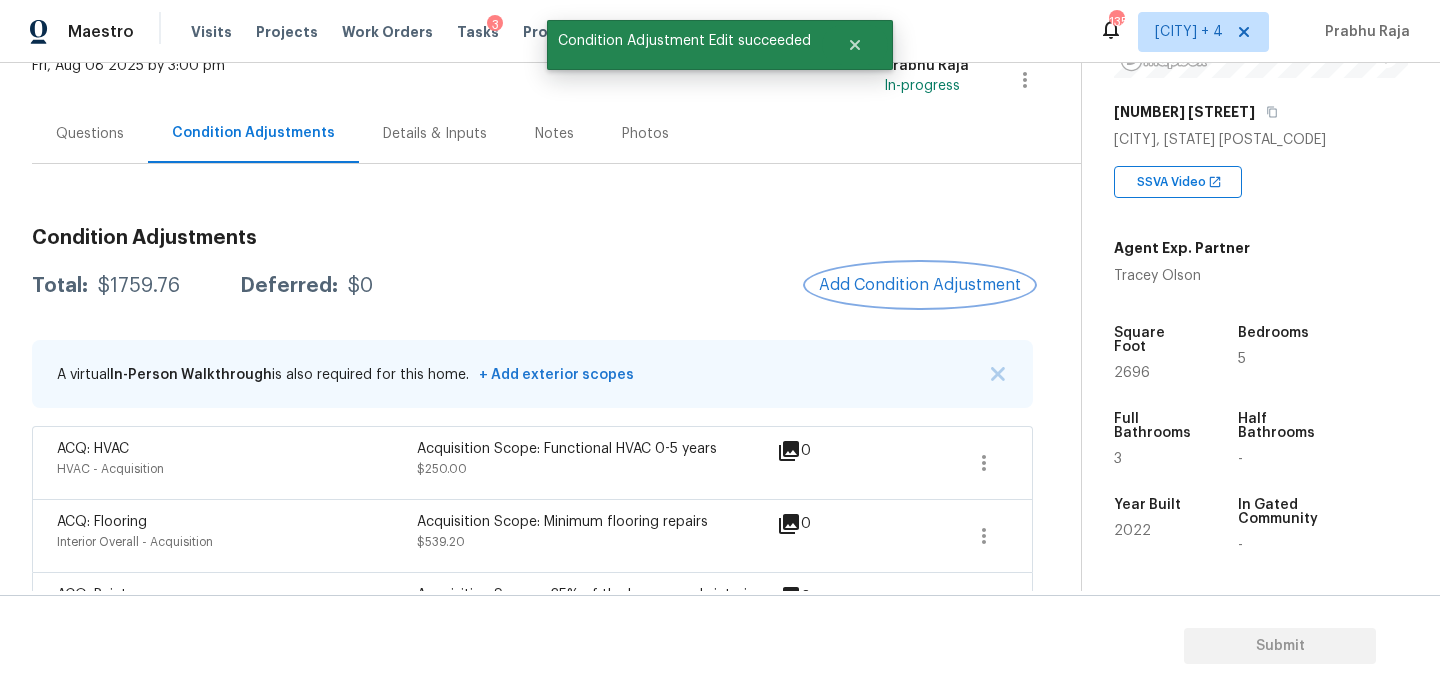 click on "Add Condition Adjustment" at bounding box center (920, 285) 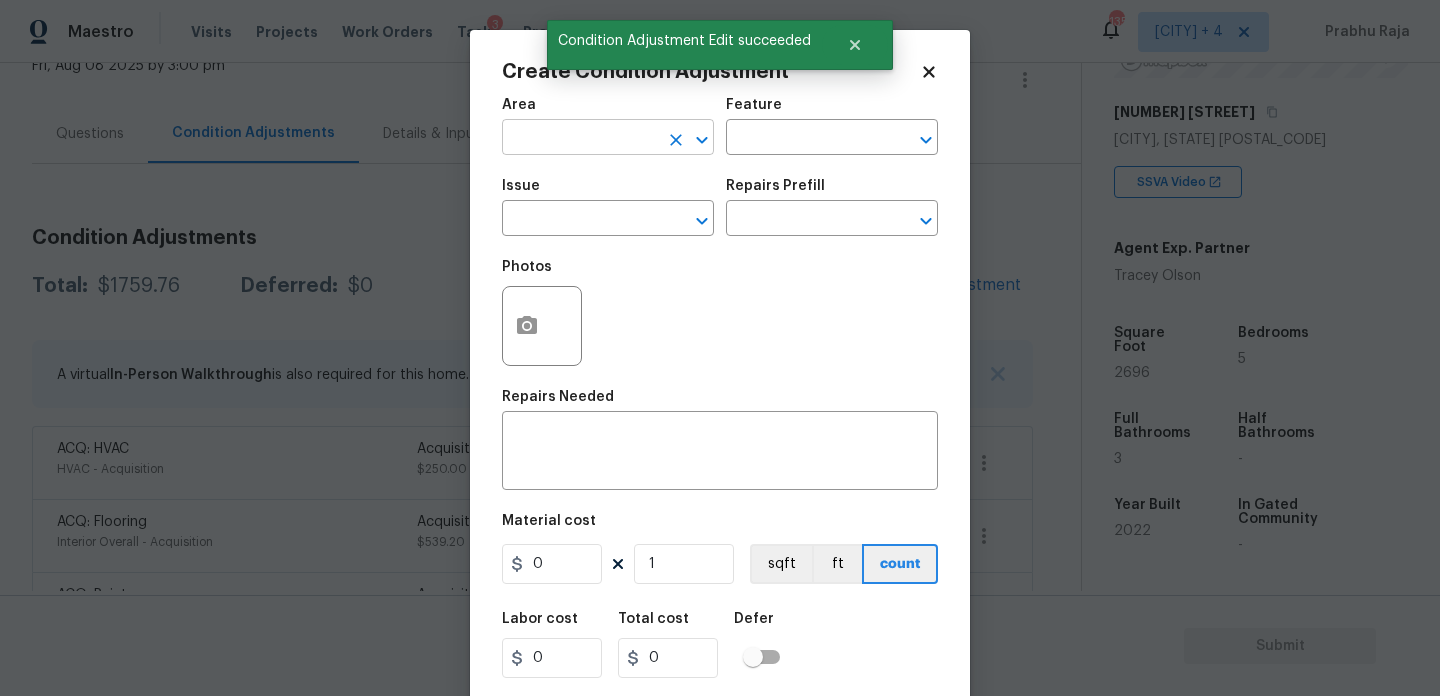 click at bounding box center (580, 139) 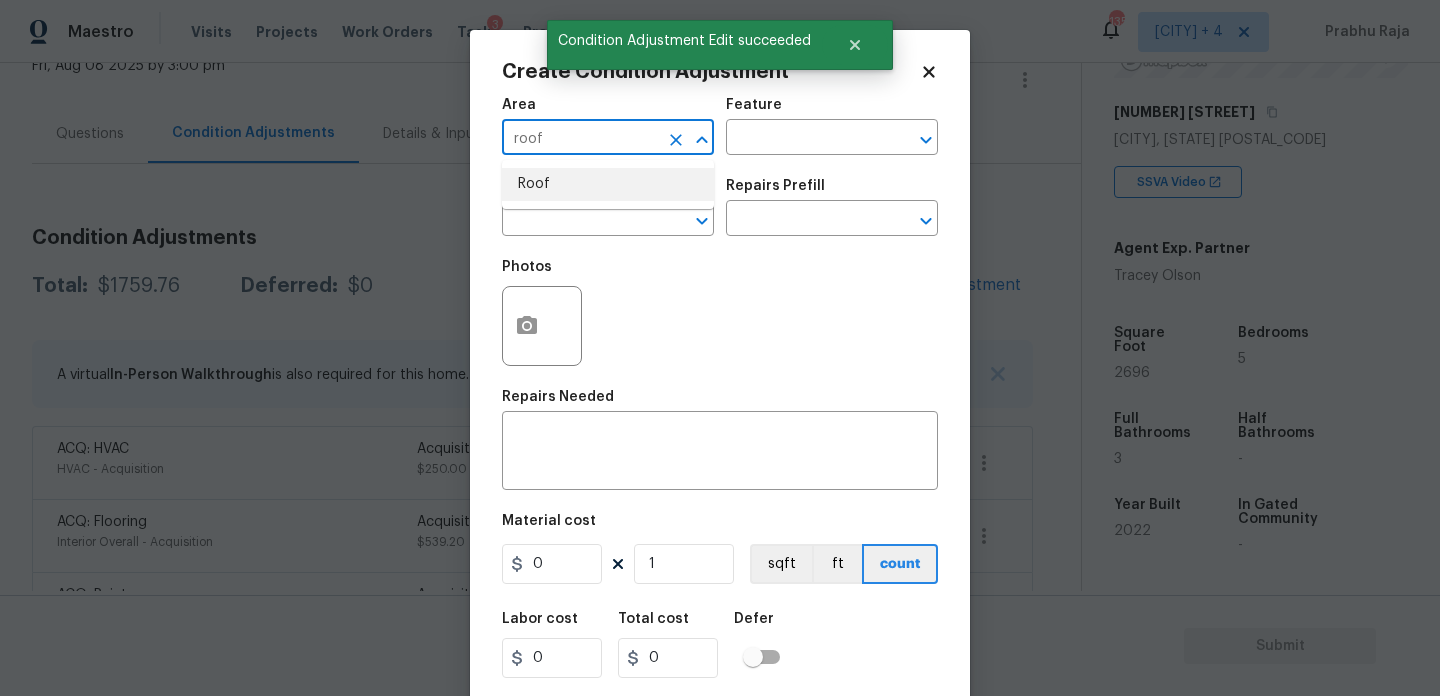 click on "Roof" at bounding box center [608, 184] 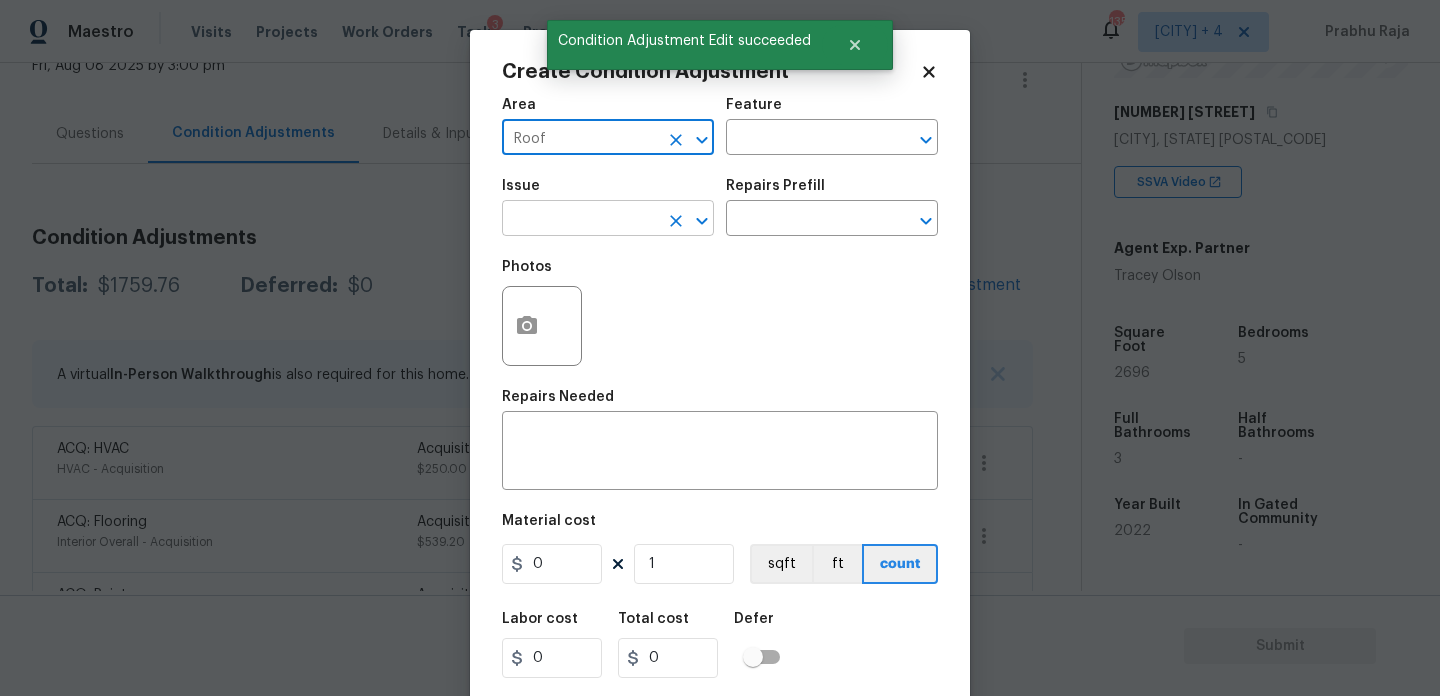 type on "Roof" 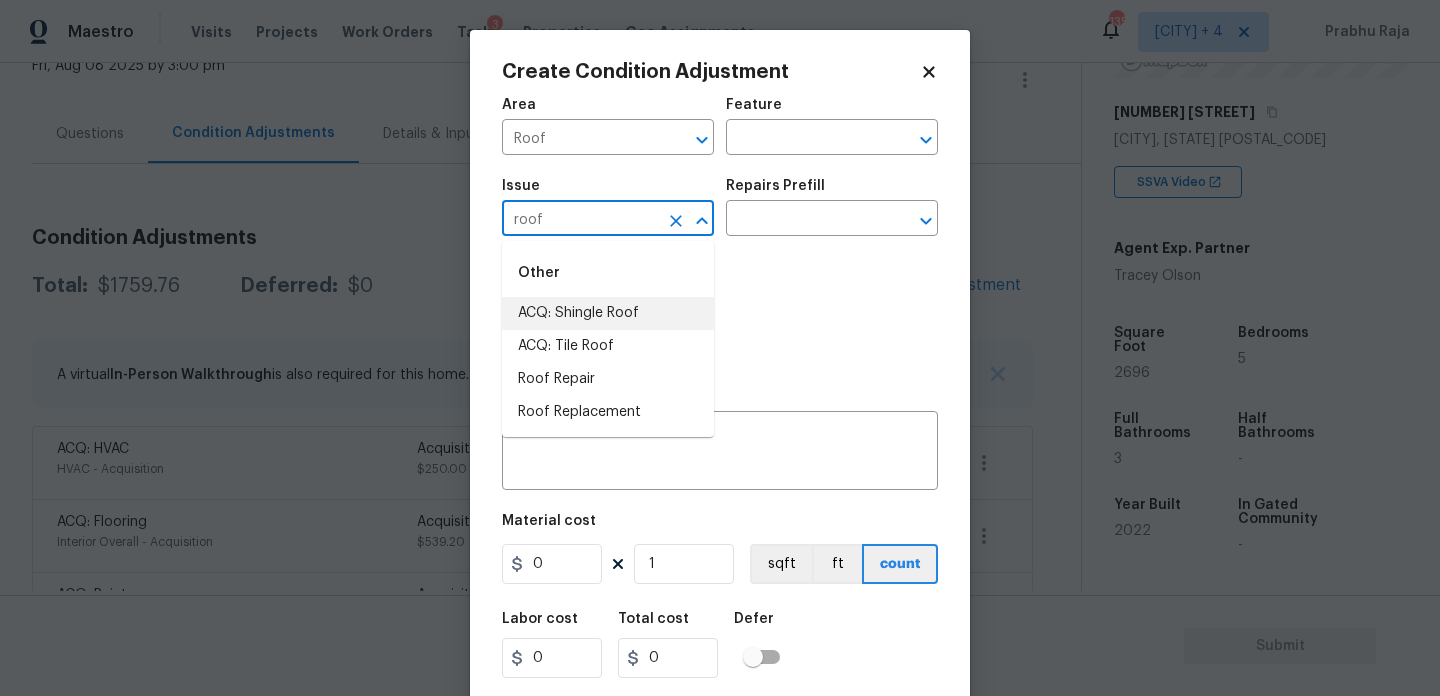 click on "ACQ: Shingle Roof" at bounding box center (608, 313) 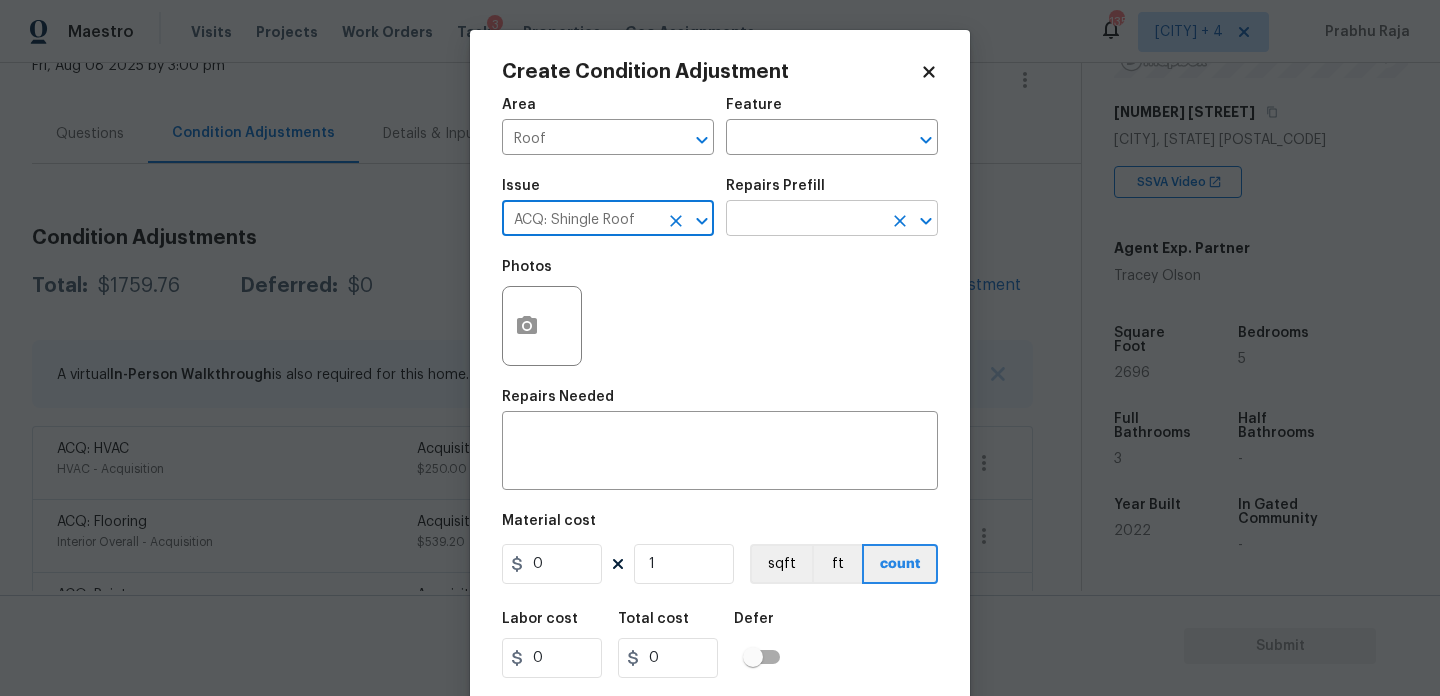 type on "ACQ: Shingle Roof" 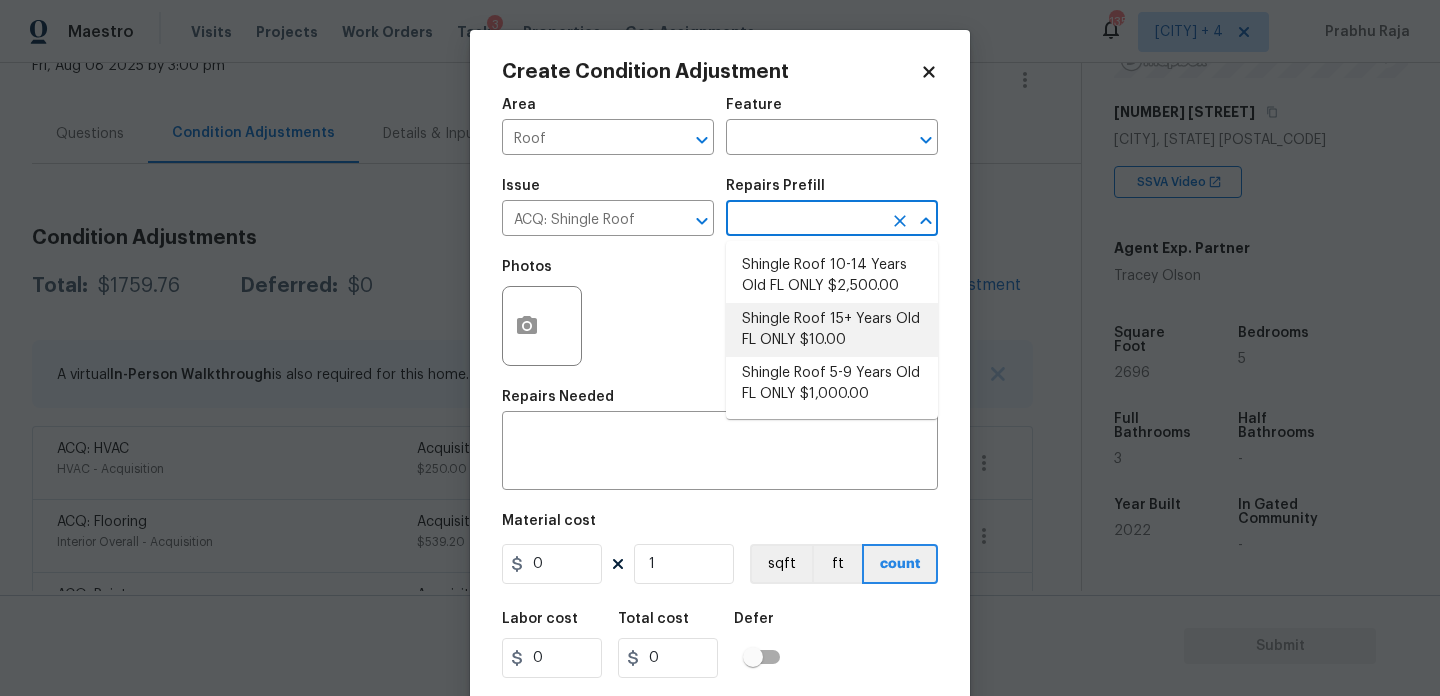click on "Shingle Roof 5-9 Years Old FL ONLY $1,000.00" at bounding box center (832, 384) 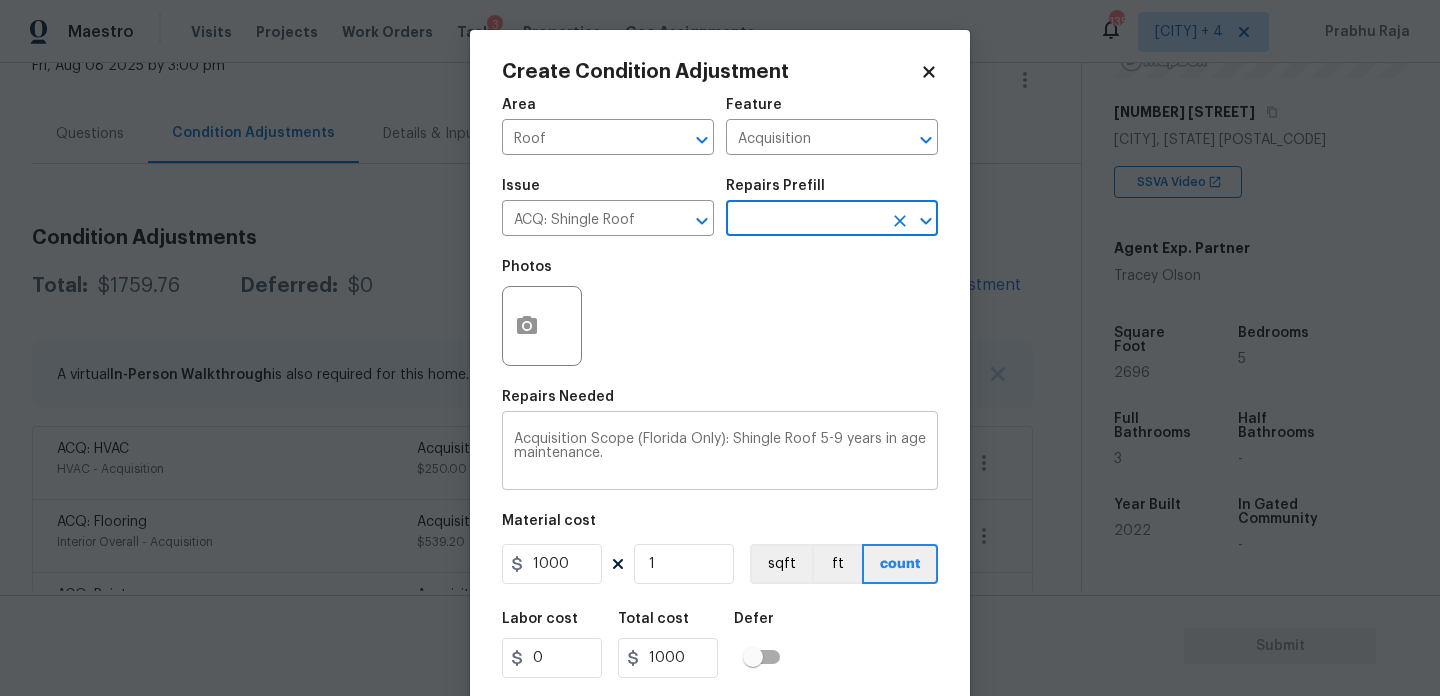 scroll, scrollTop: 51, scrollLeft: 0, axis: vertical 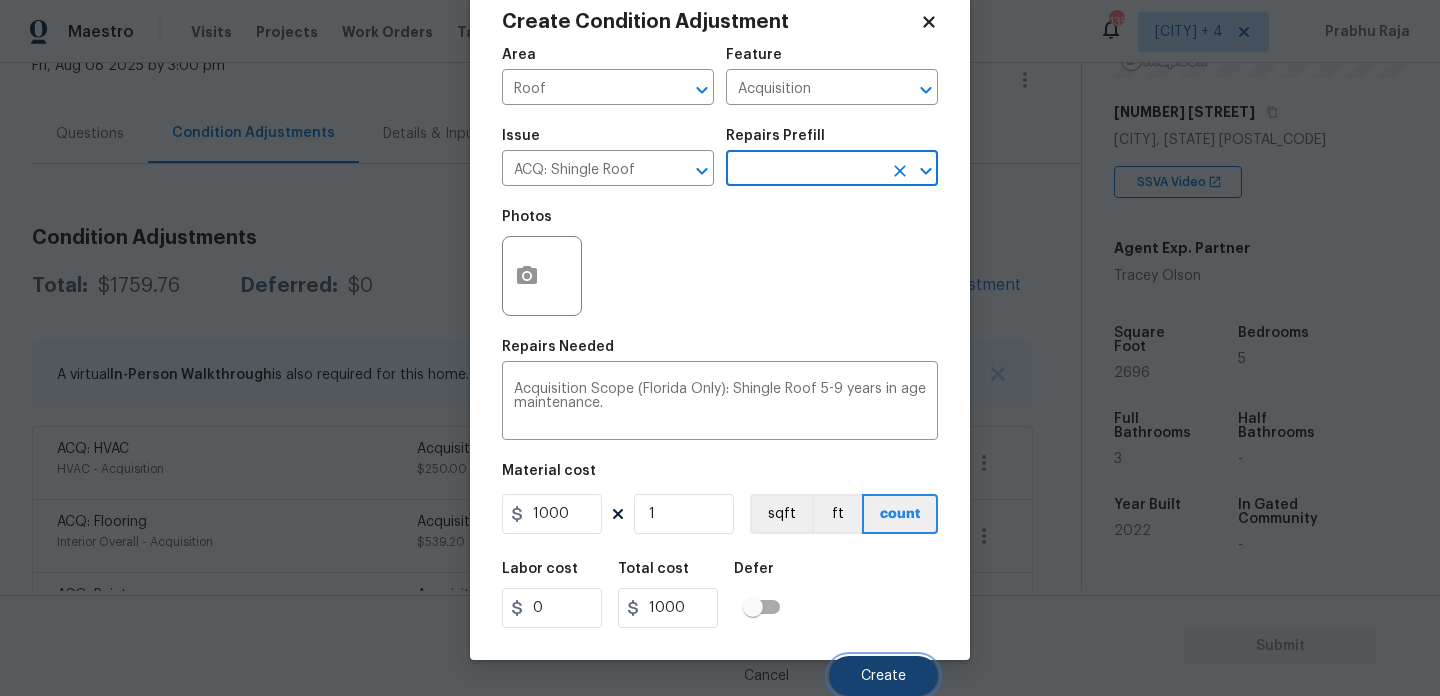 click on "Create" at bounding box center [883, 676] 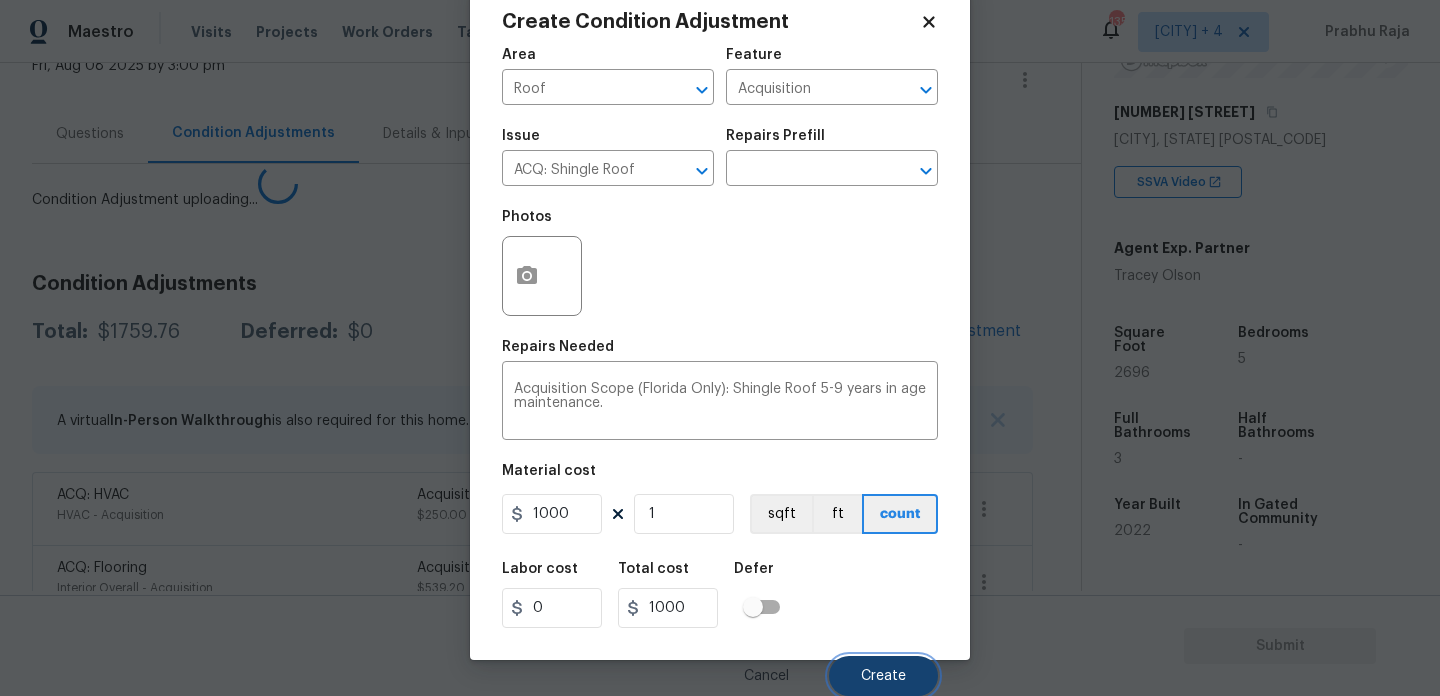 scroll, scrollTop: 44, scrollLeft: 0, axis: vertical 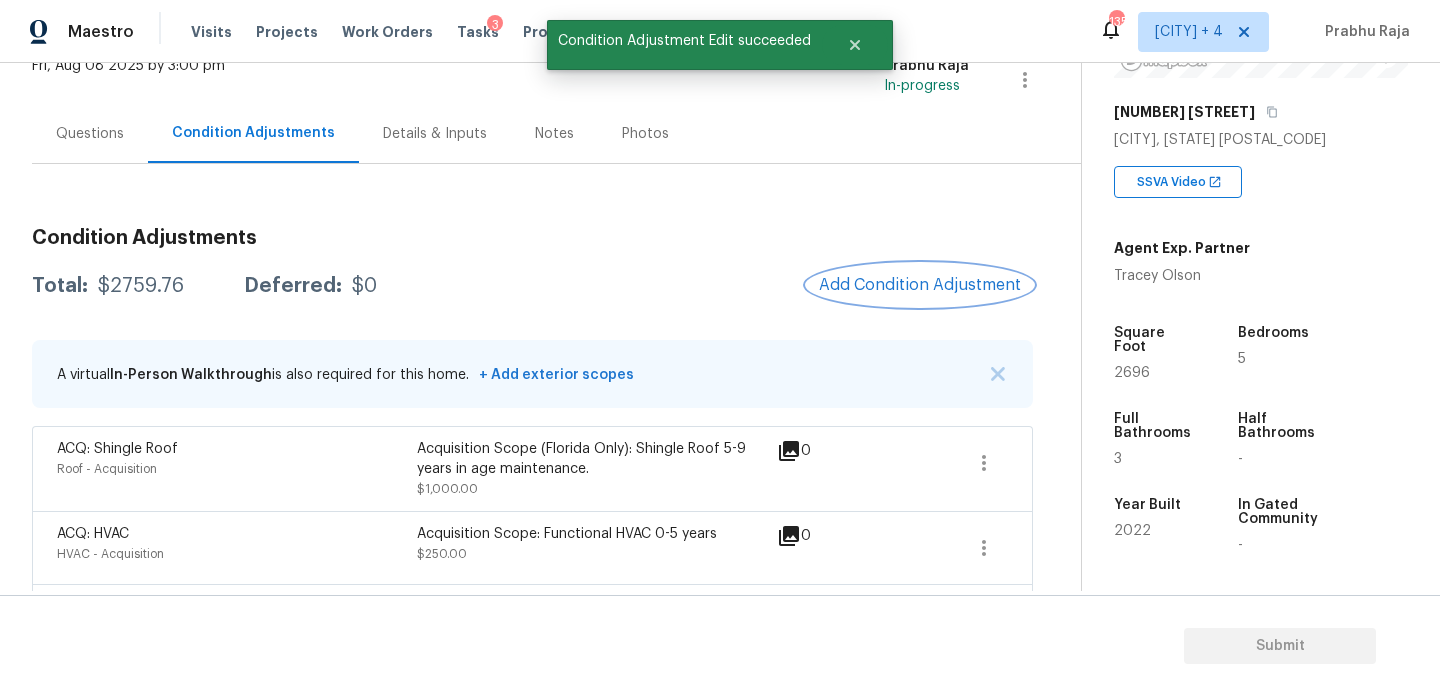 click on "Add Condition Adjustment" at bounding box center [920, 285] 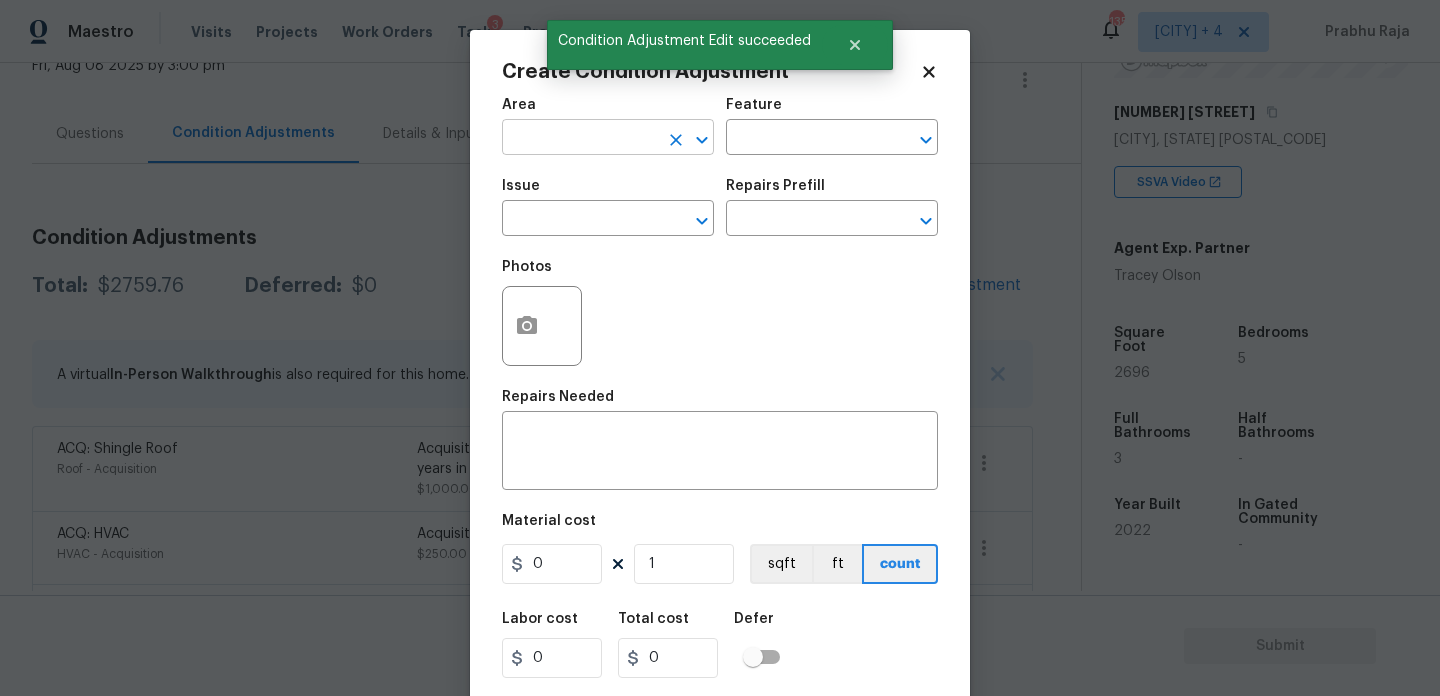 click at bounding box center [580, 139] 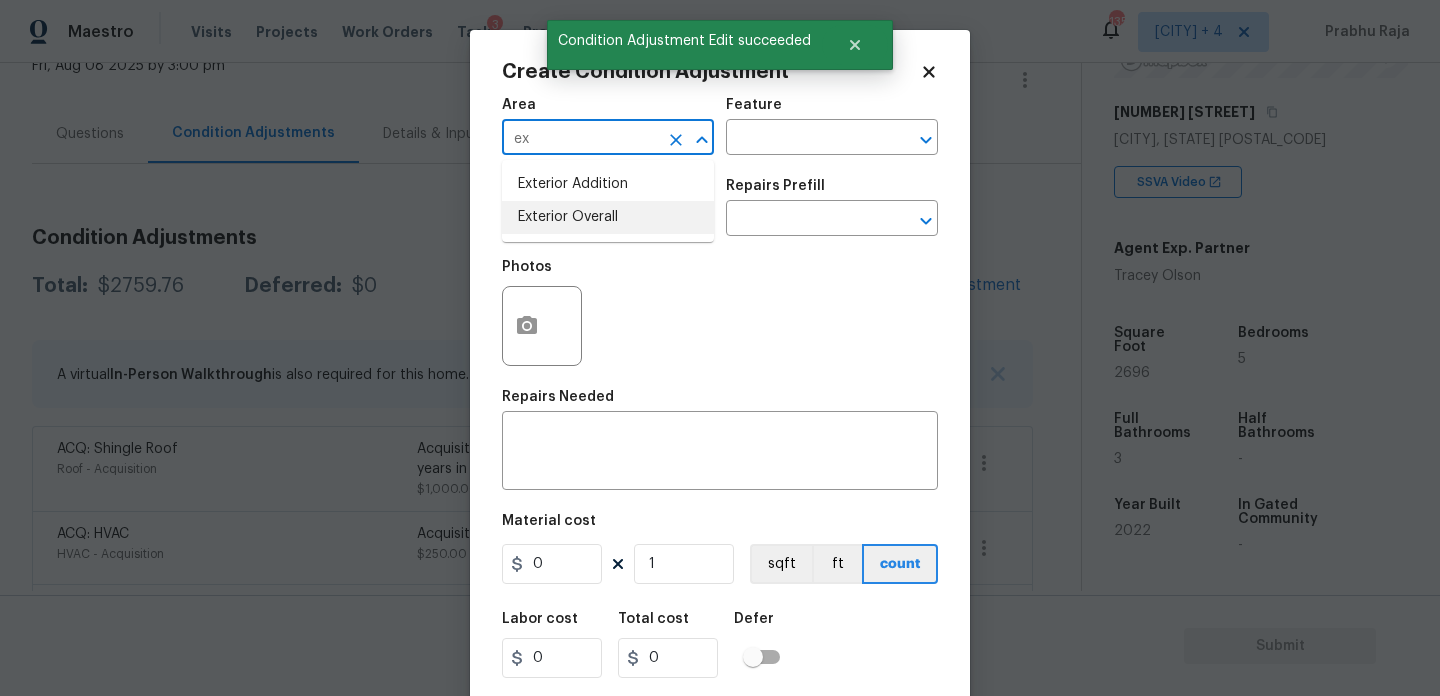 click on "Exterior Overall" at bounding box center [608, 217] 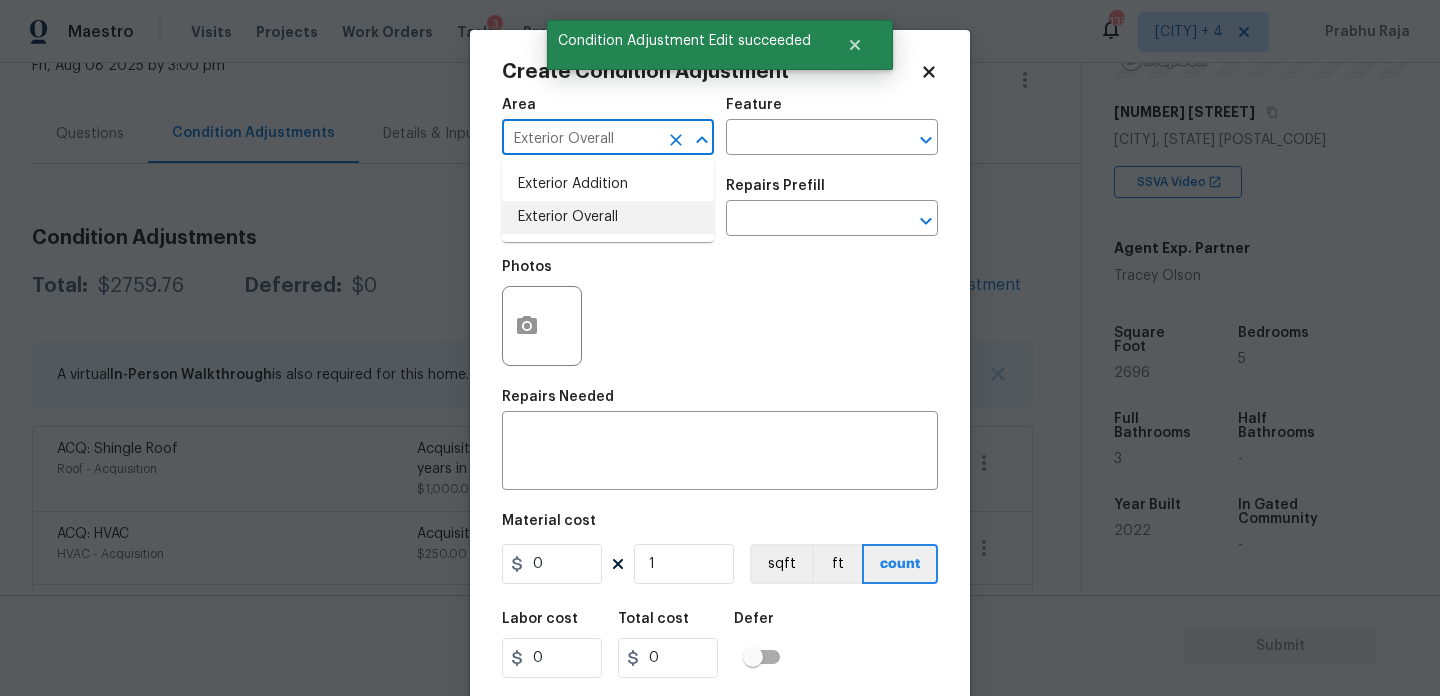type on "Exterior Overall" 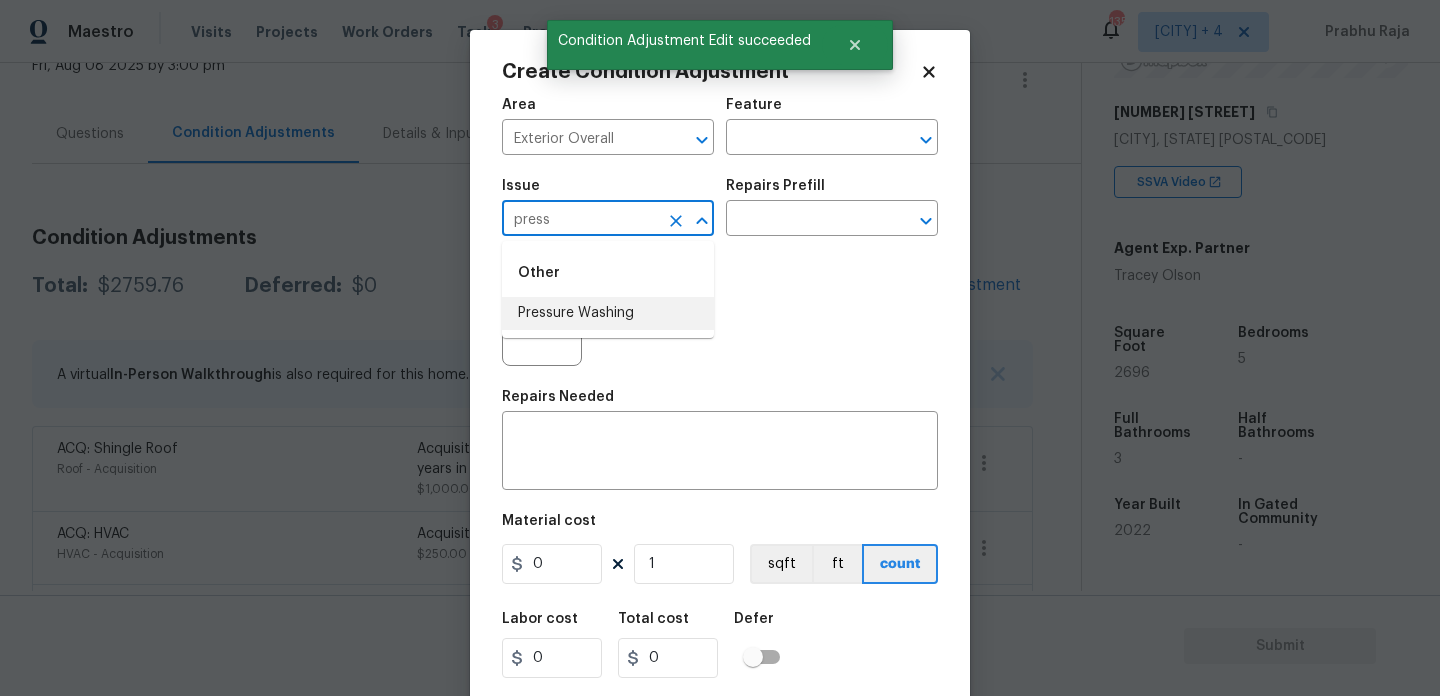 click on "Pressure Washing" at bounding box center (608, 313) 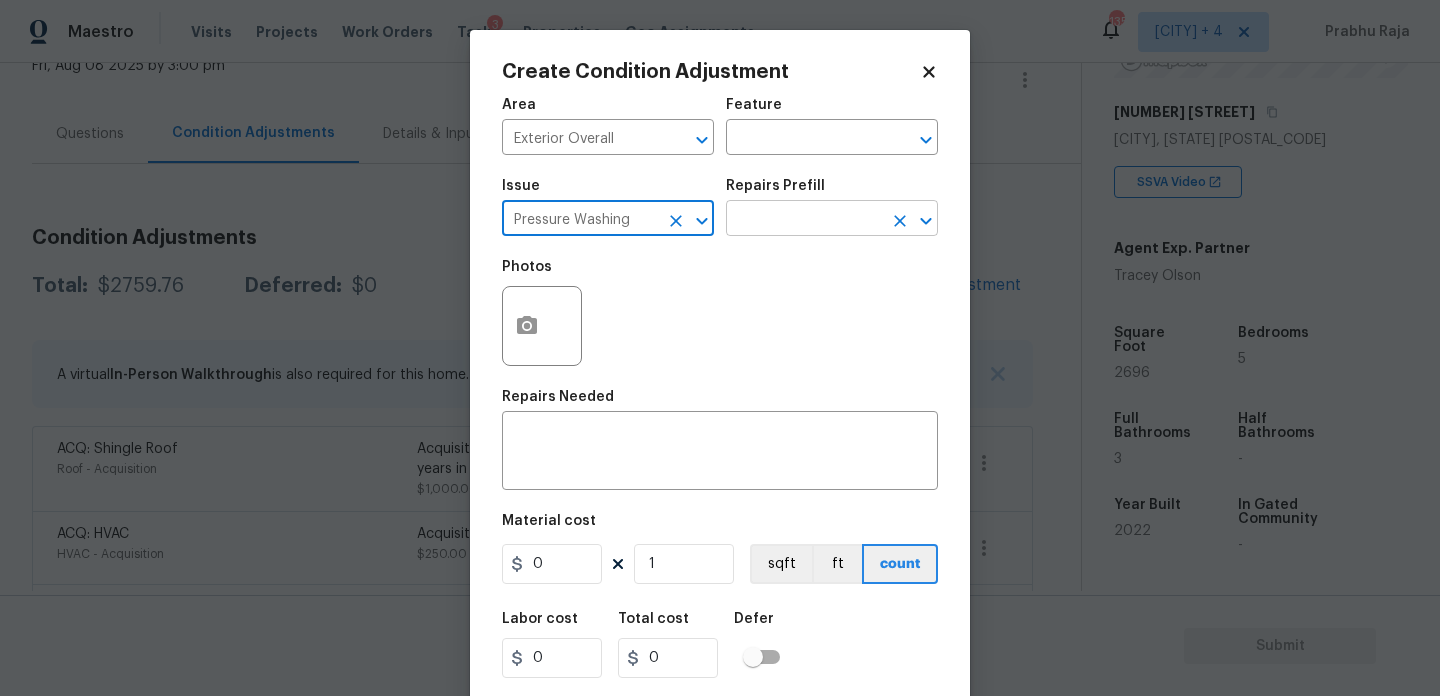 type on "Pressure Washing" 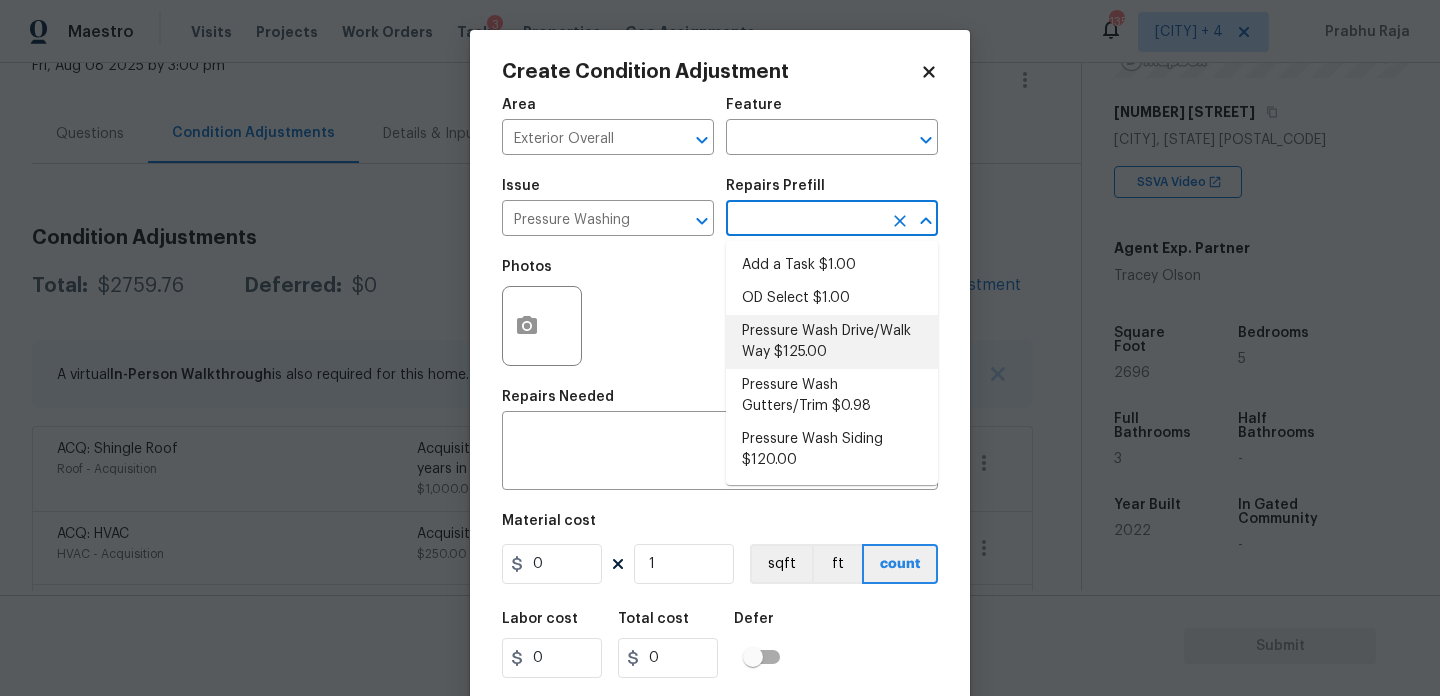 click on "Pressure Wash Drive/Walk Way $125.00" at bounding box center [832, 342] 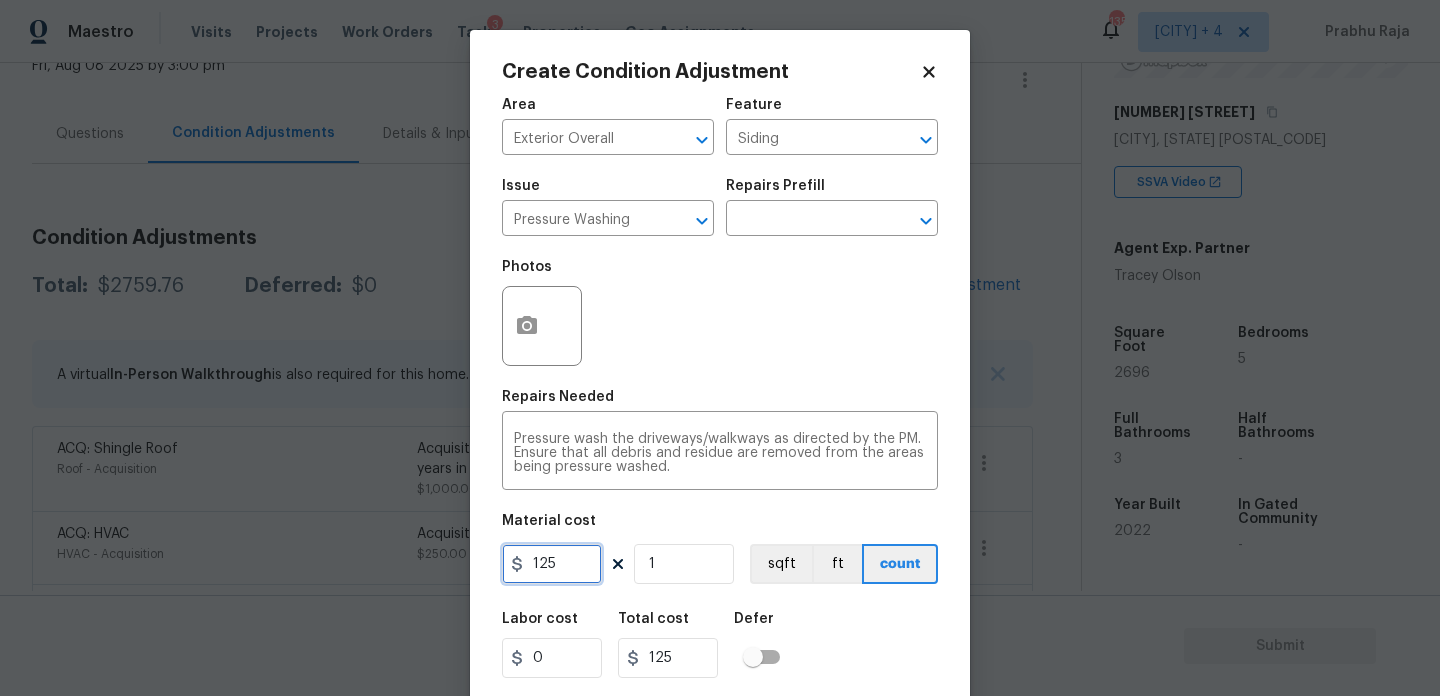 drag, startPoint x: 571, startPoint y: 558, endPoint x: 490, endPoint y: 558, distance: 81 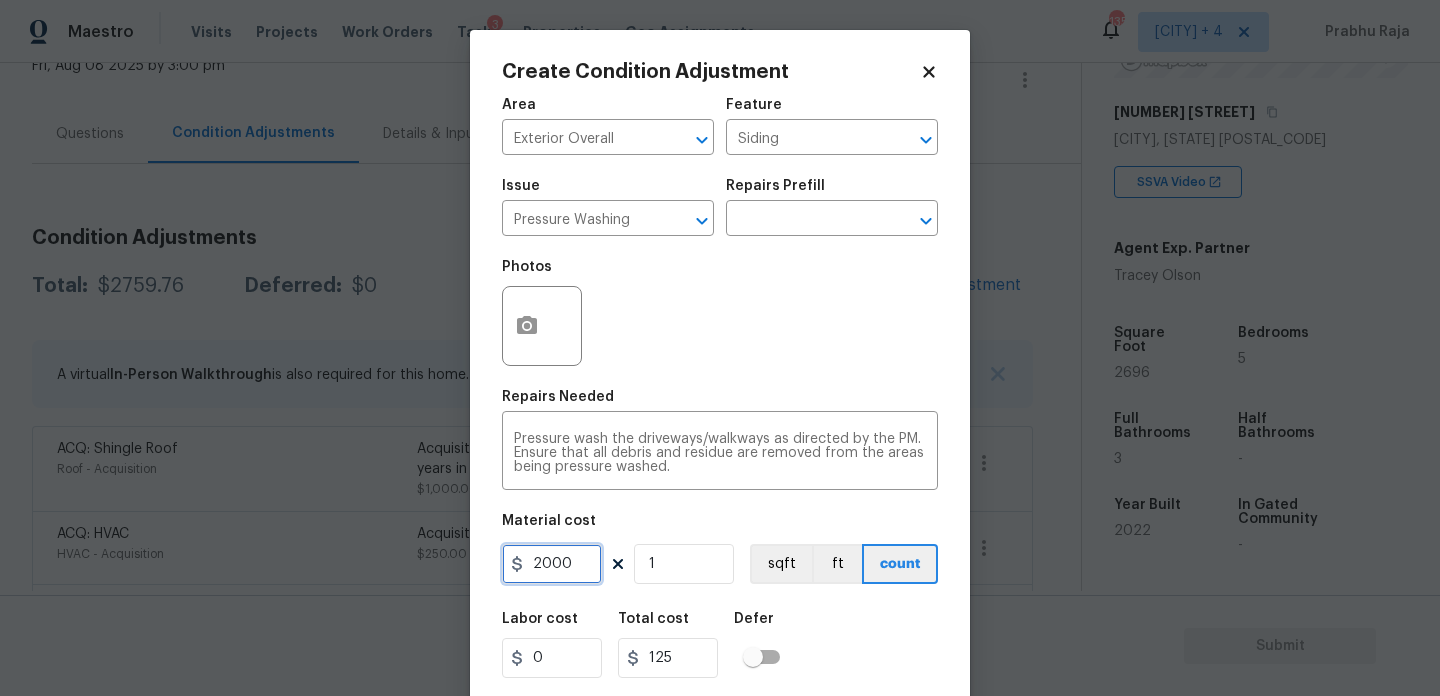 type on "2000" 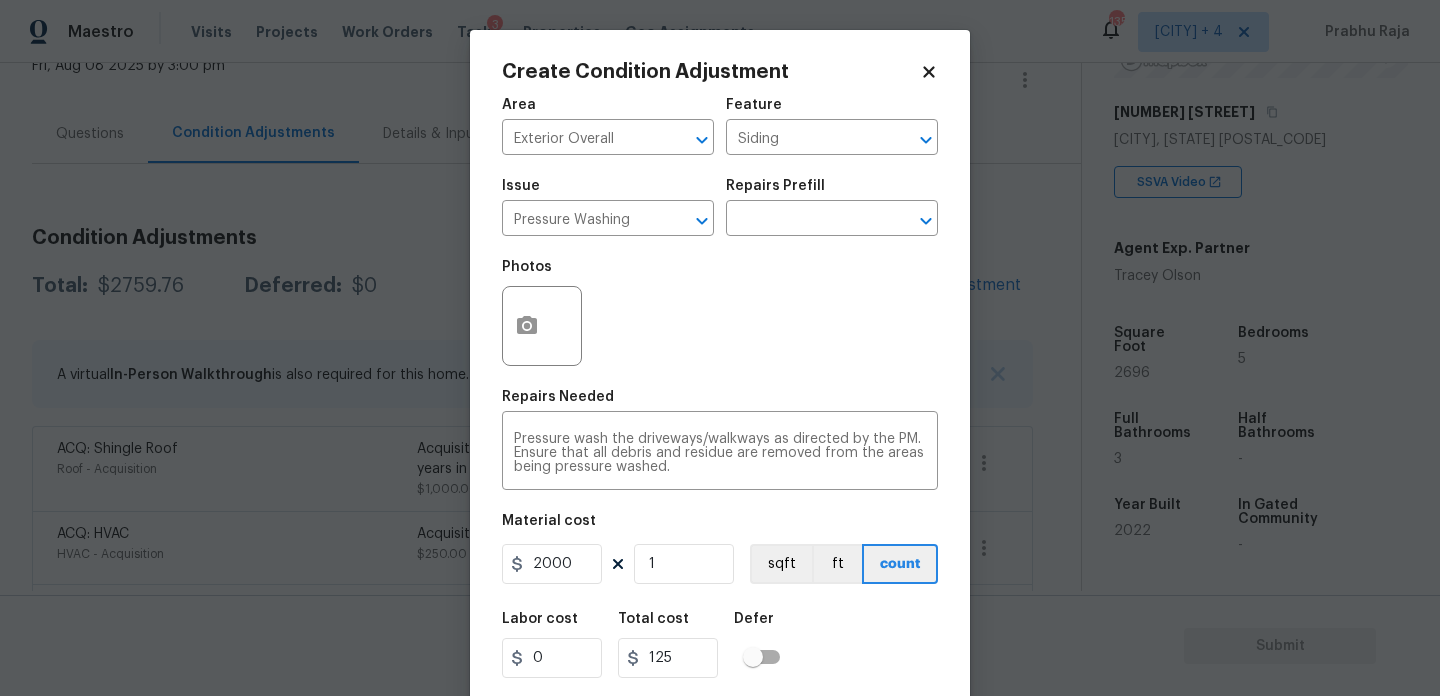 type on "2000" 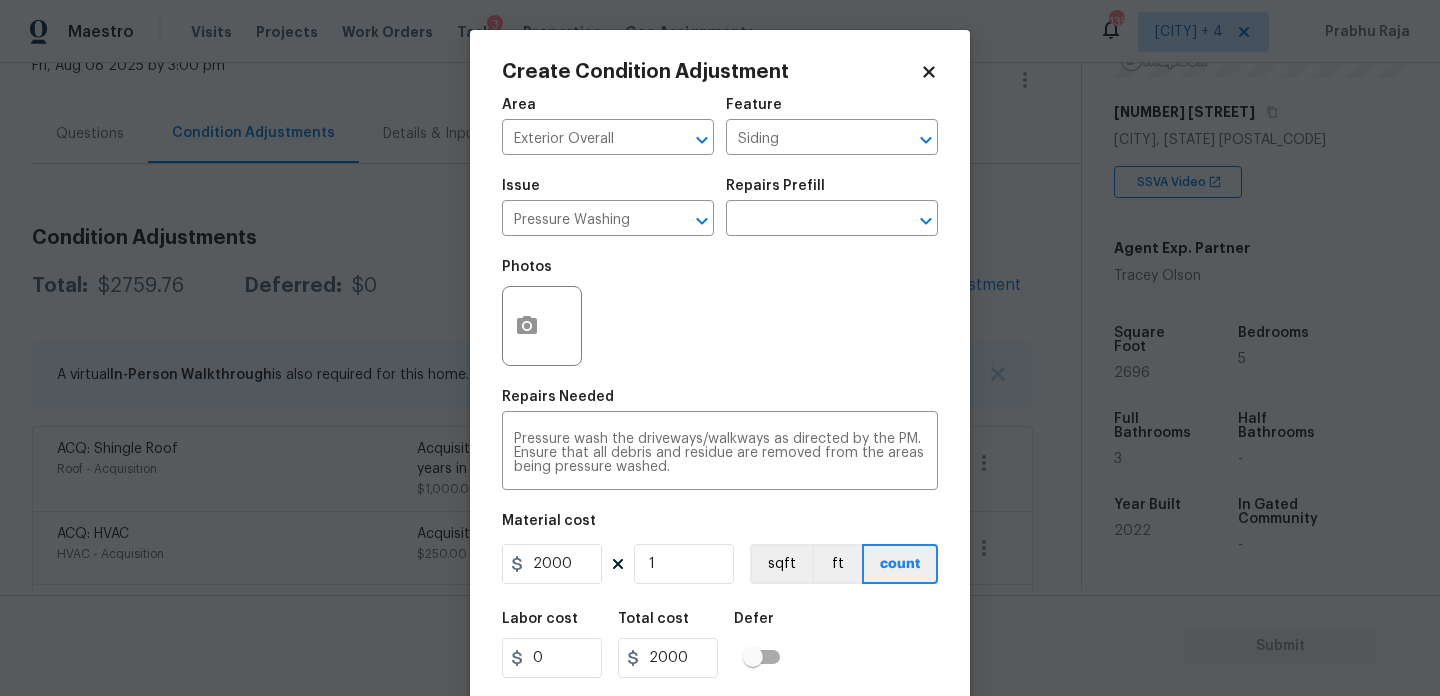 click on "Photos" at bounding box center [720, 313] 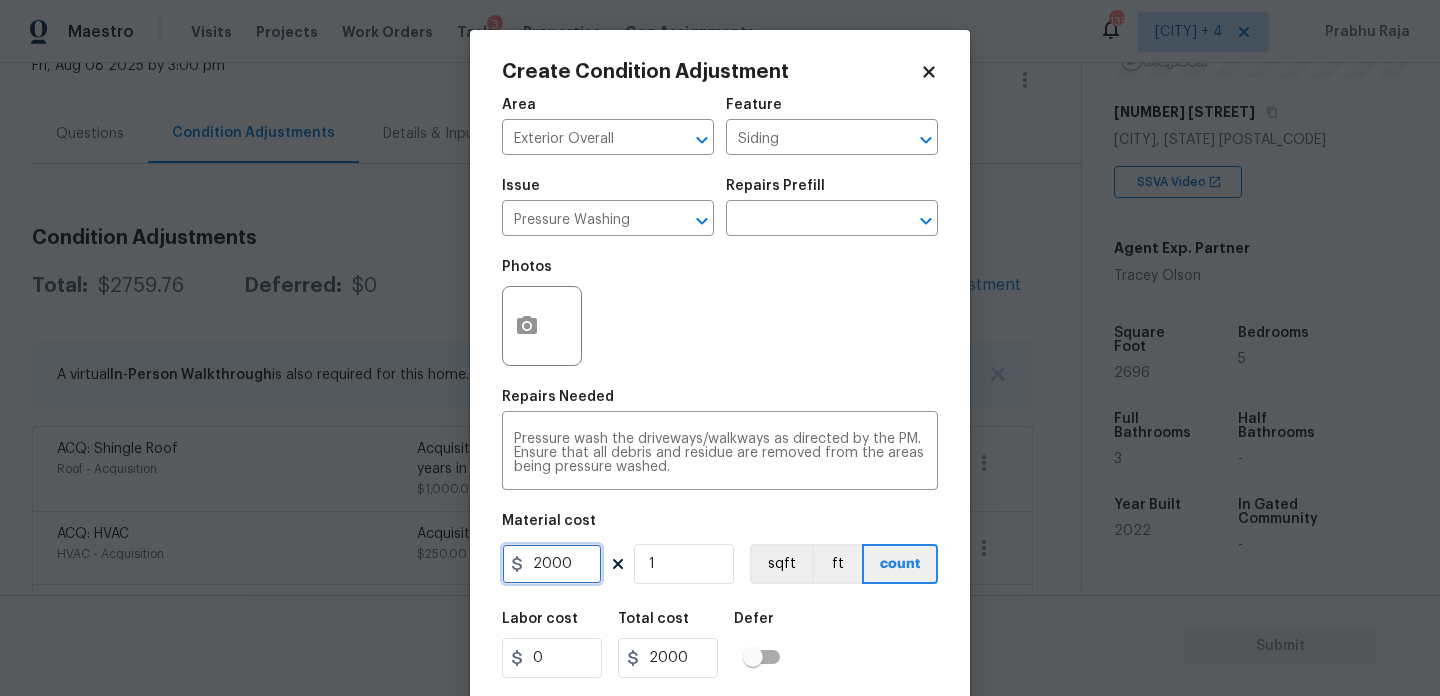 click on "2000" at bounding box center (552, 564) 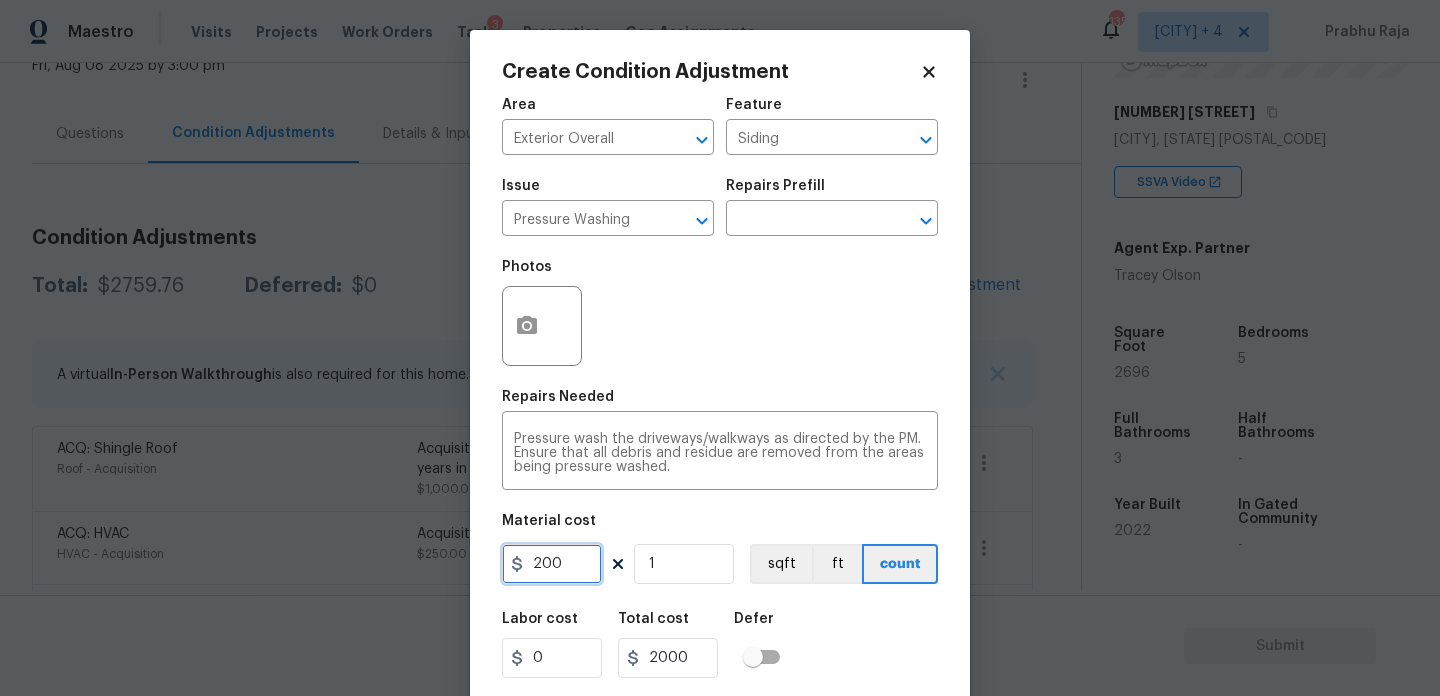 type on "200" 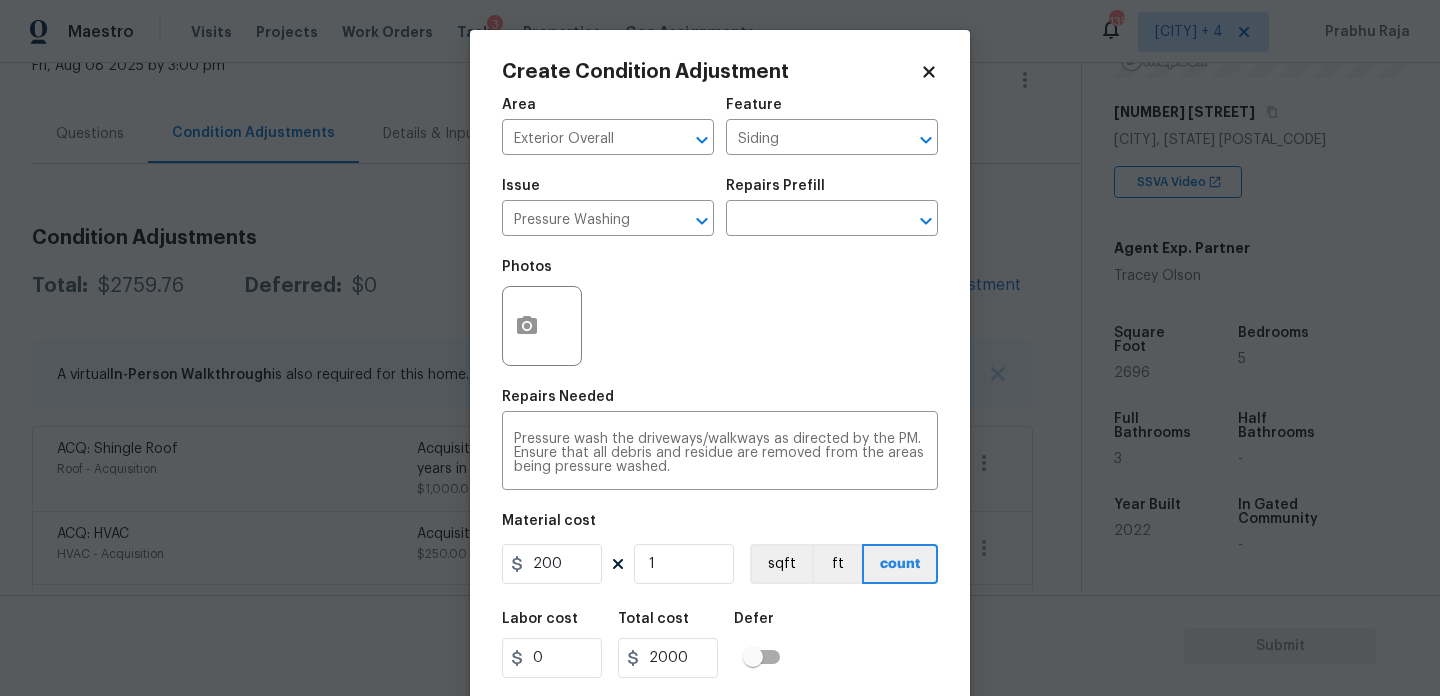 click on "Photos" at bounding box center (720, 313) 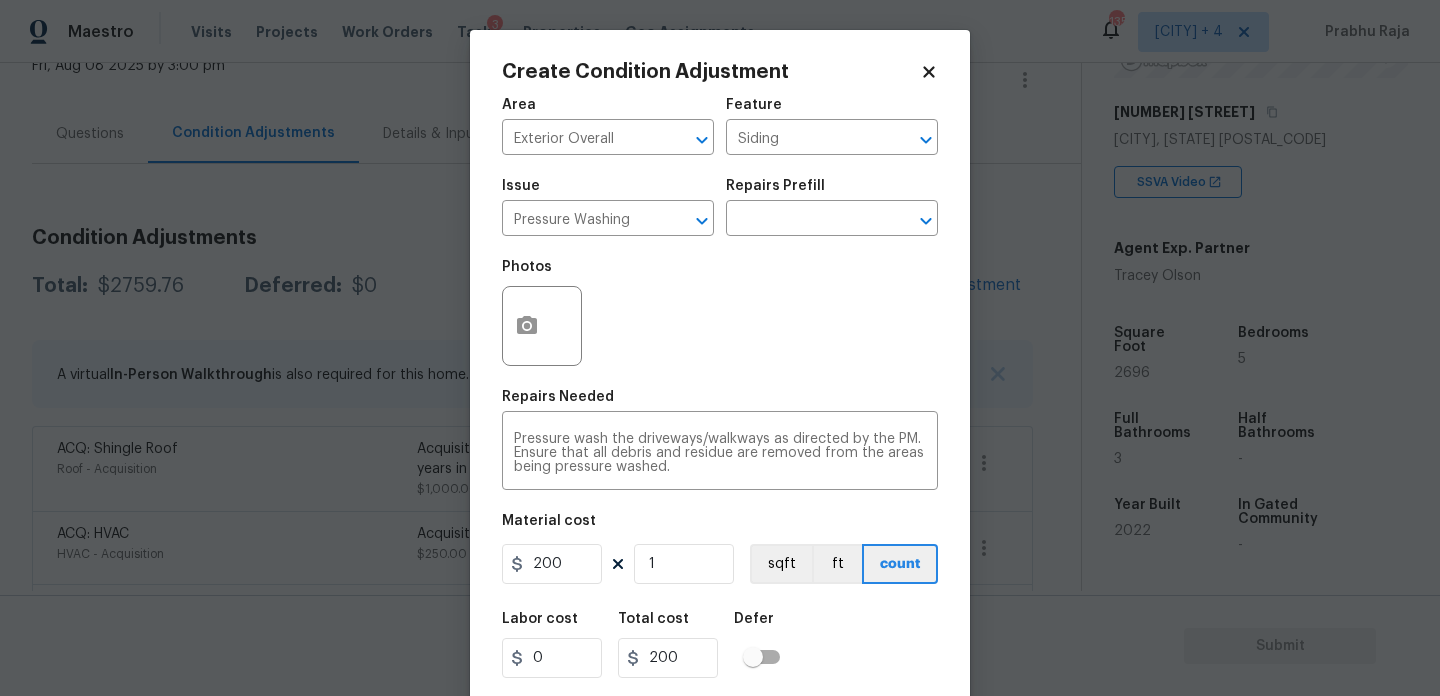 scroll, scrollTop: 51, scrollLeft: 0, axis: vertical 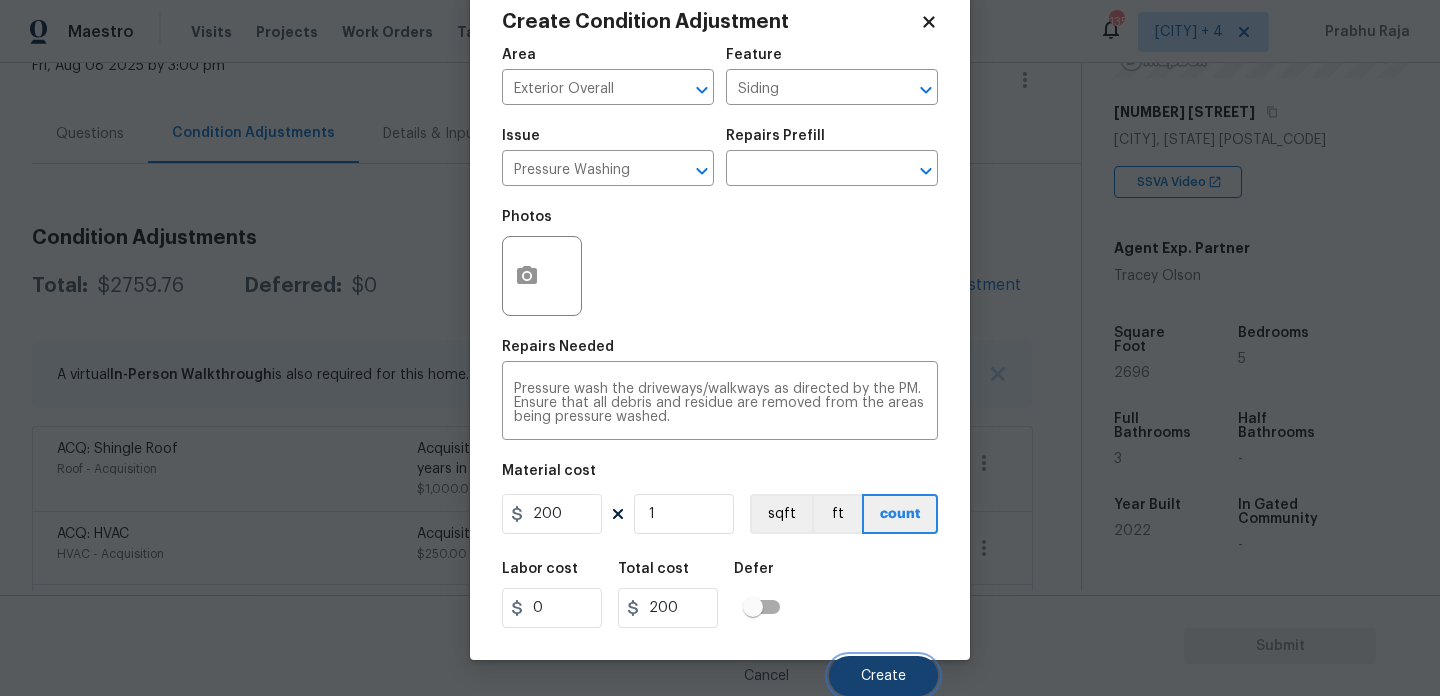 click on "Create" at bounding box center (883, 676) 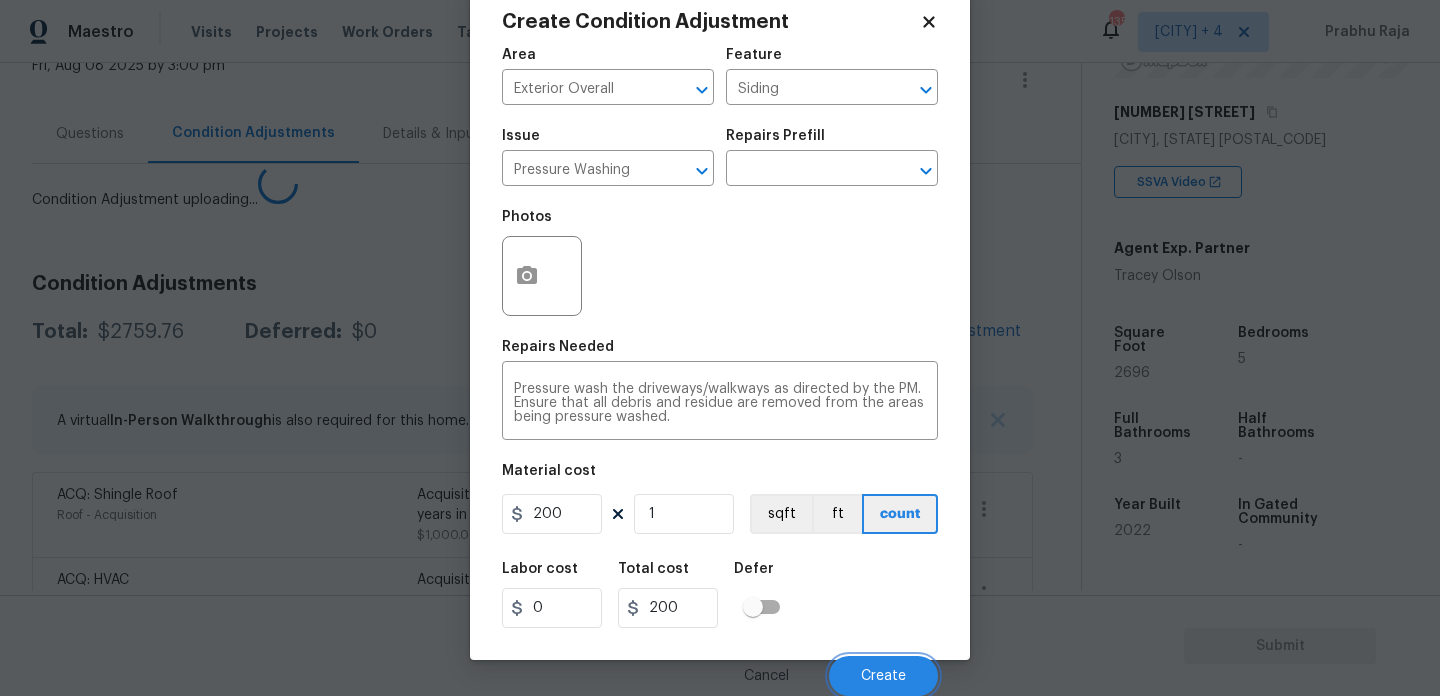 scroll, scrollTop: 44, scrollLeft: 0, axis: vertical 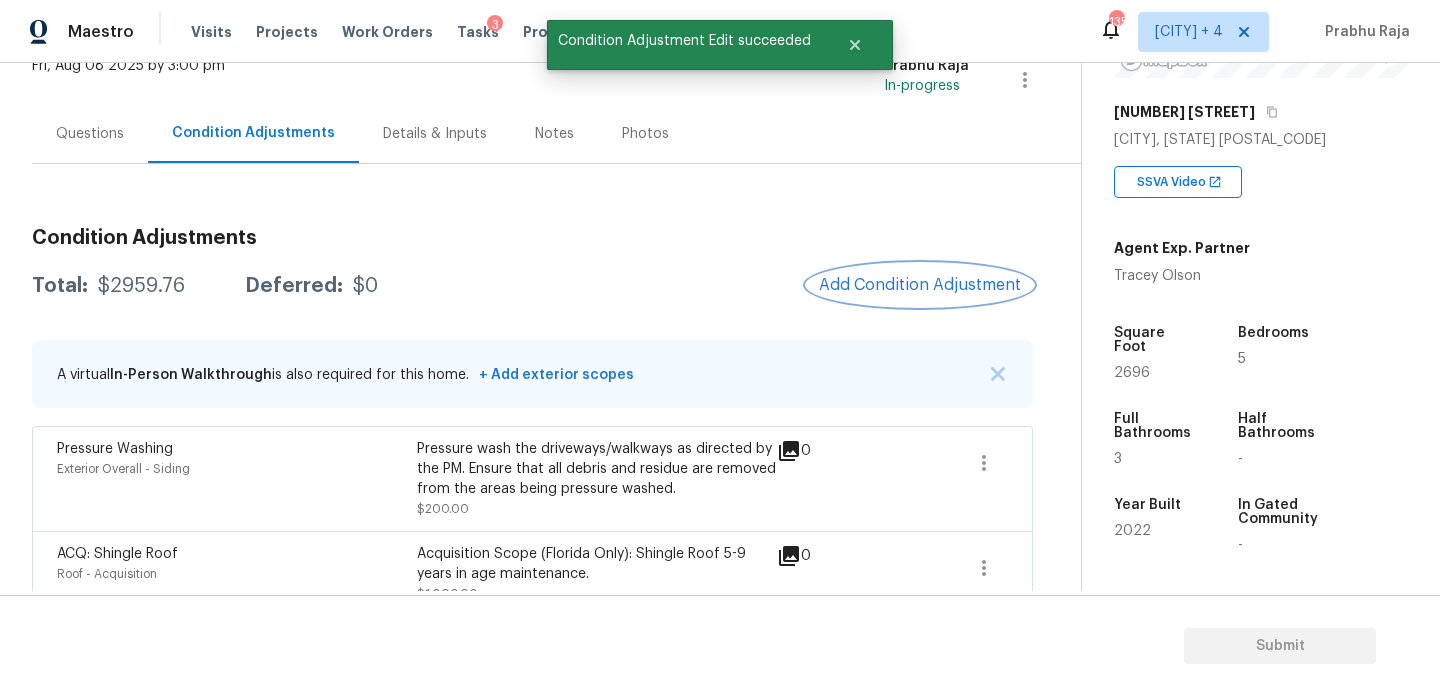 click on "Add Condition Adjustment" at bounding box center [920, 285] 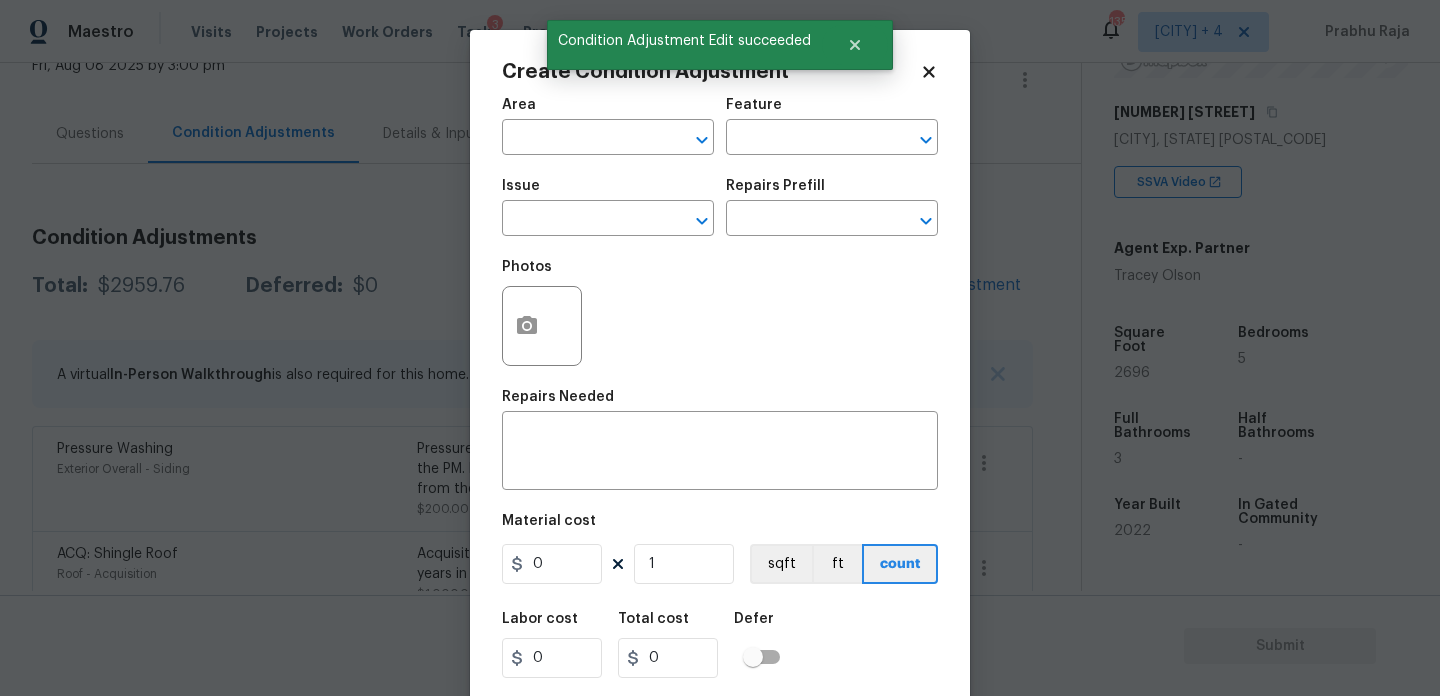 click on "Area ​" at bounding box center (608, 126) 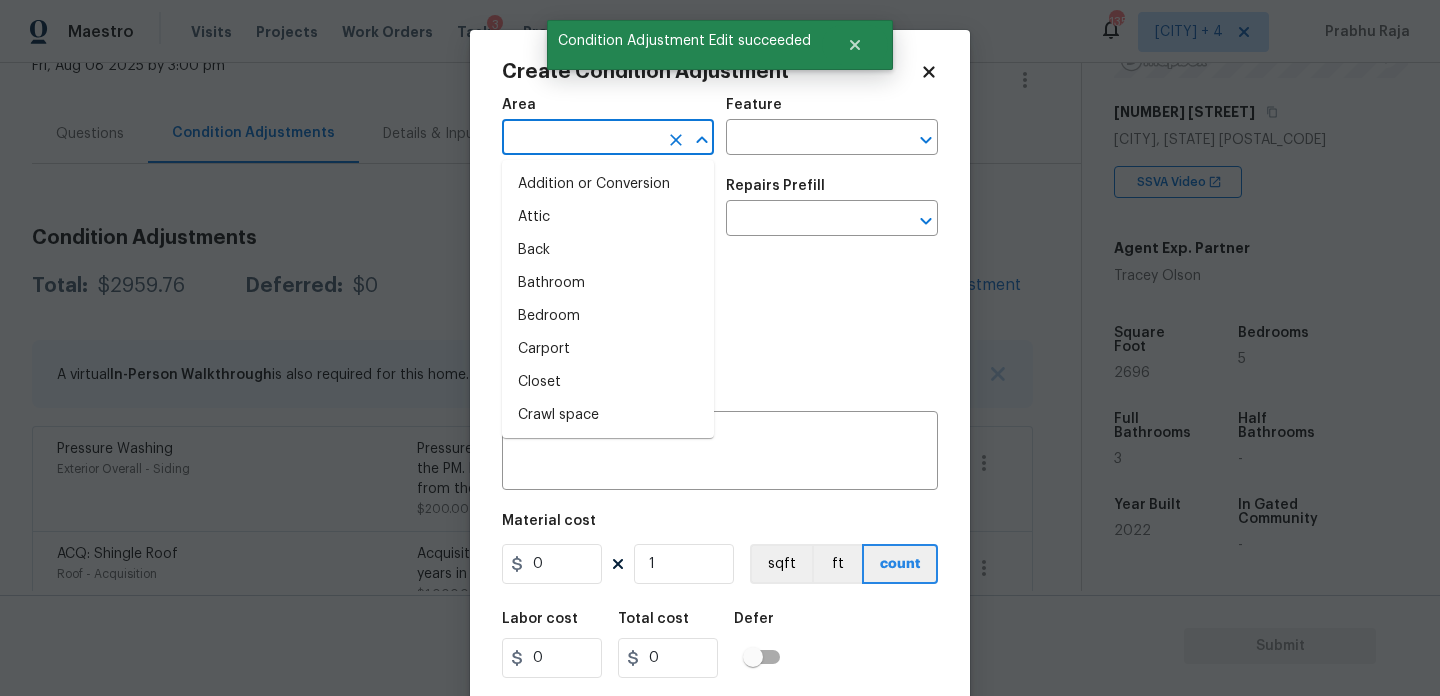 click at bounding box center [580, 139] 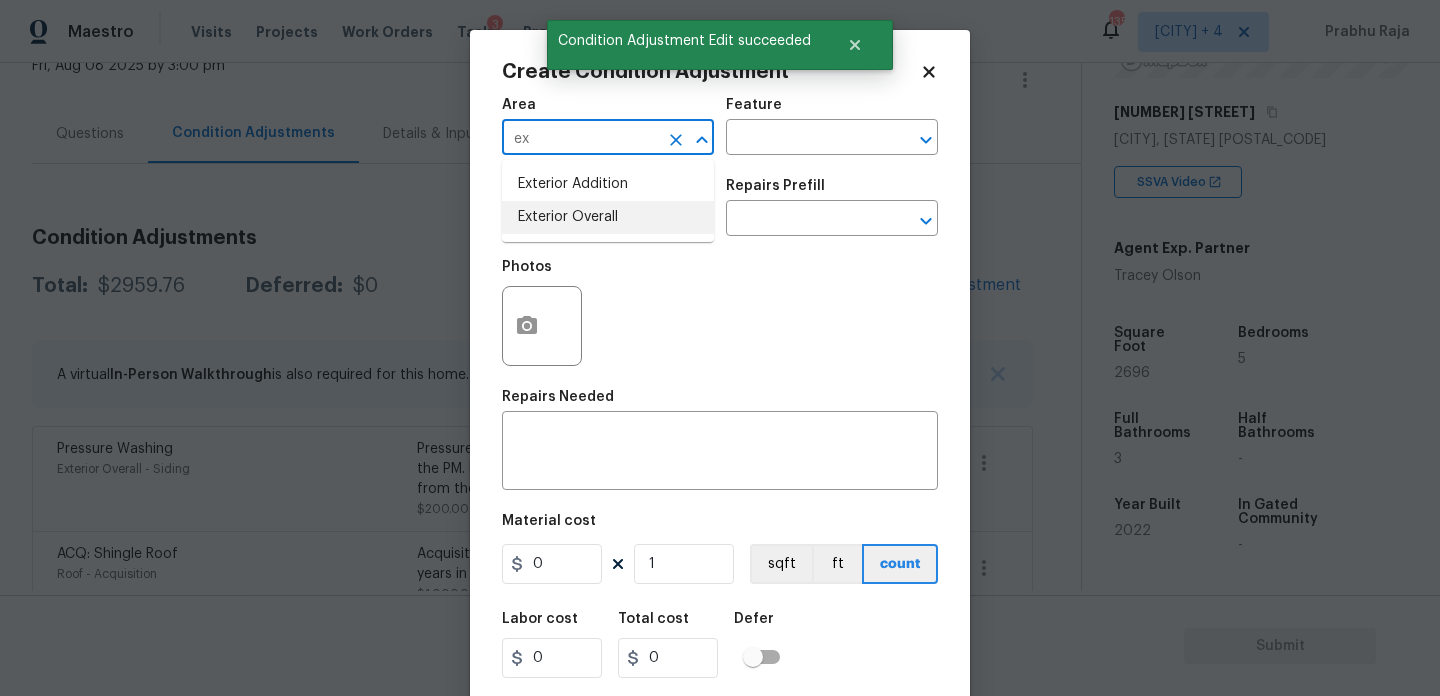 click on "Exterior Overall" at bounding box center (608, 217) 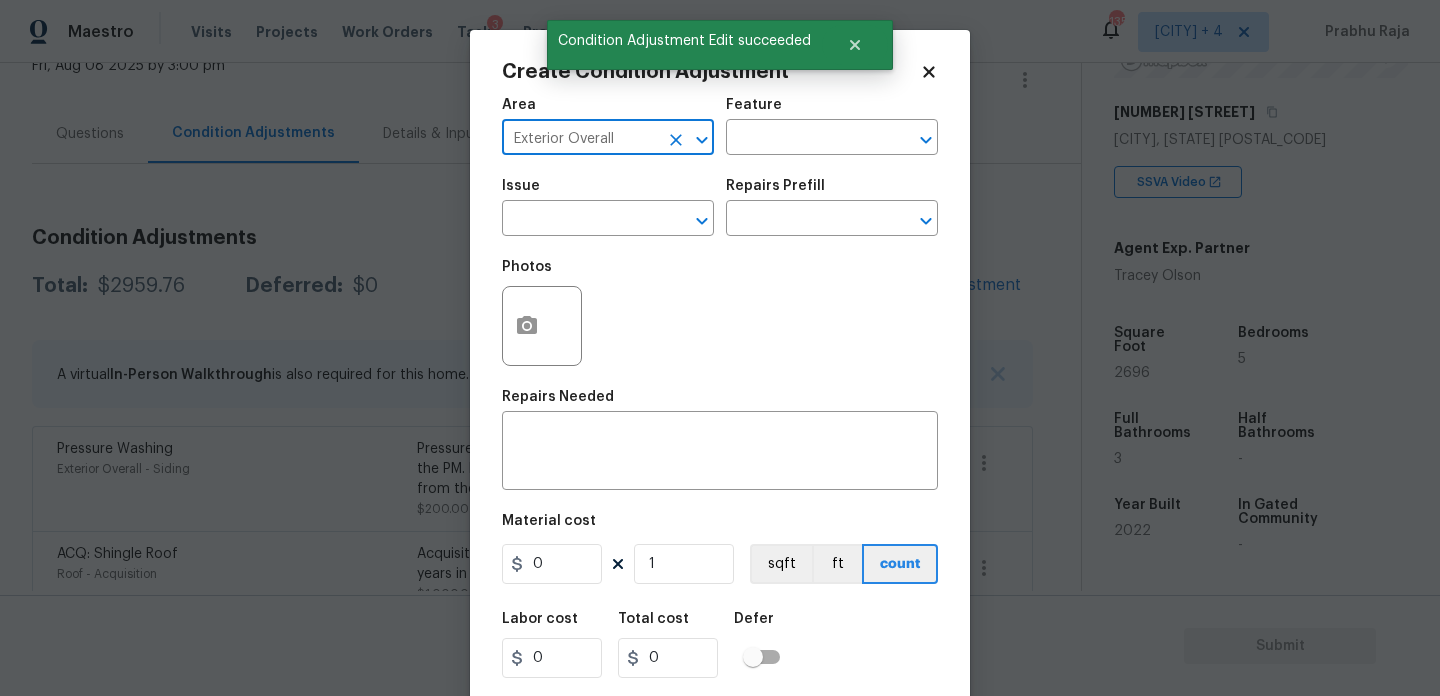 type on "Exterior Overall" 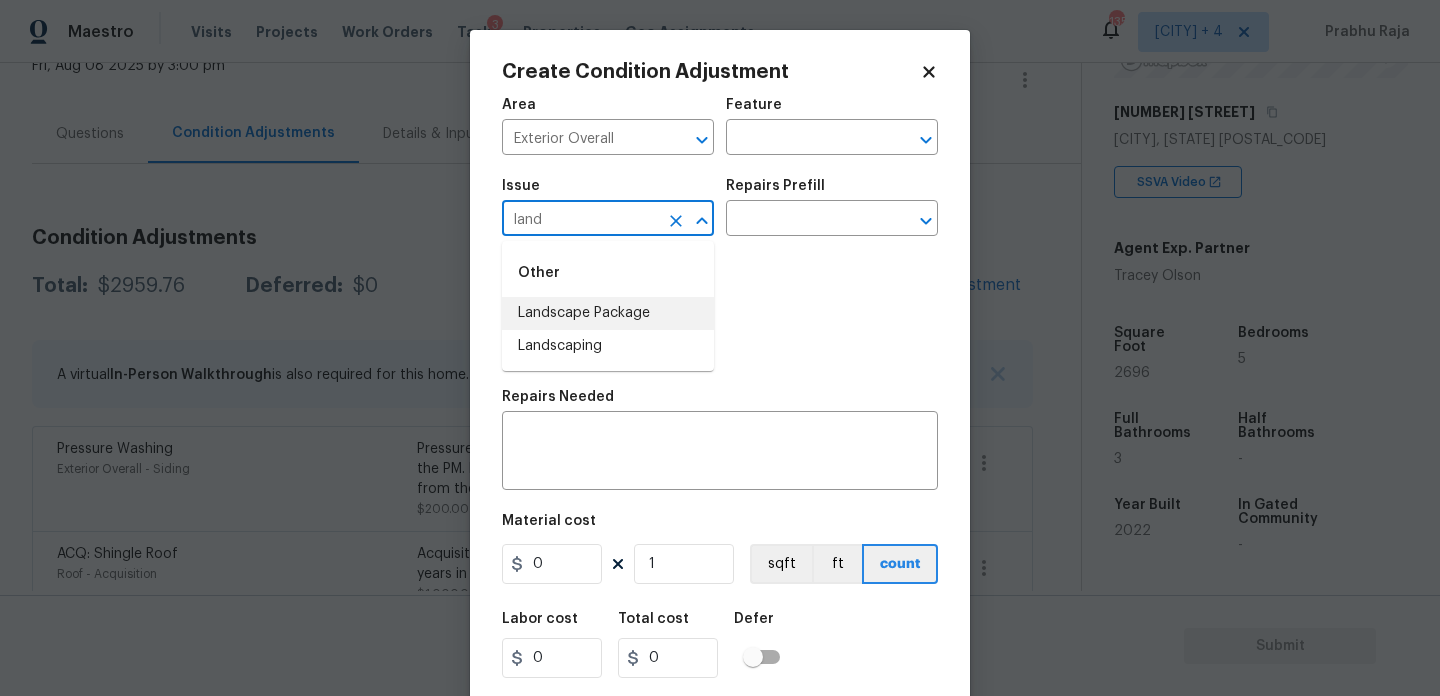click on "Landscape Package" at bounding box center [608, 313] 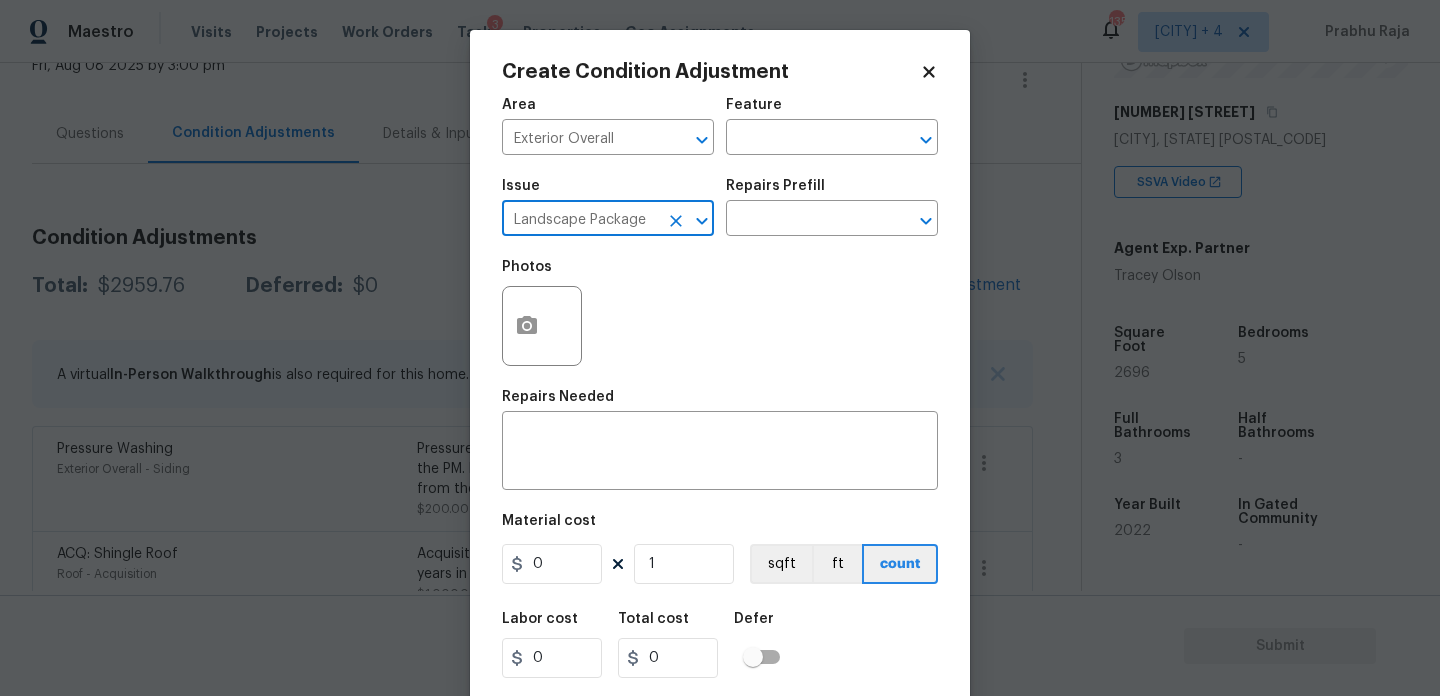 type on "Landscape Package" 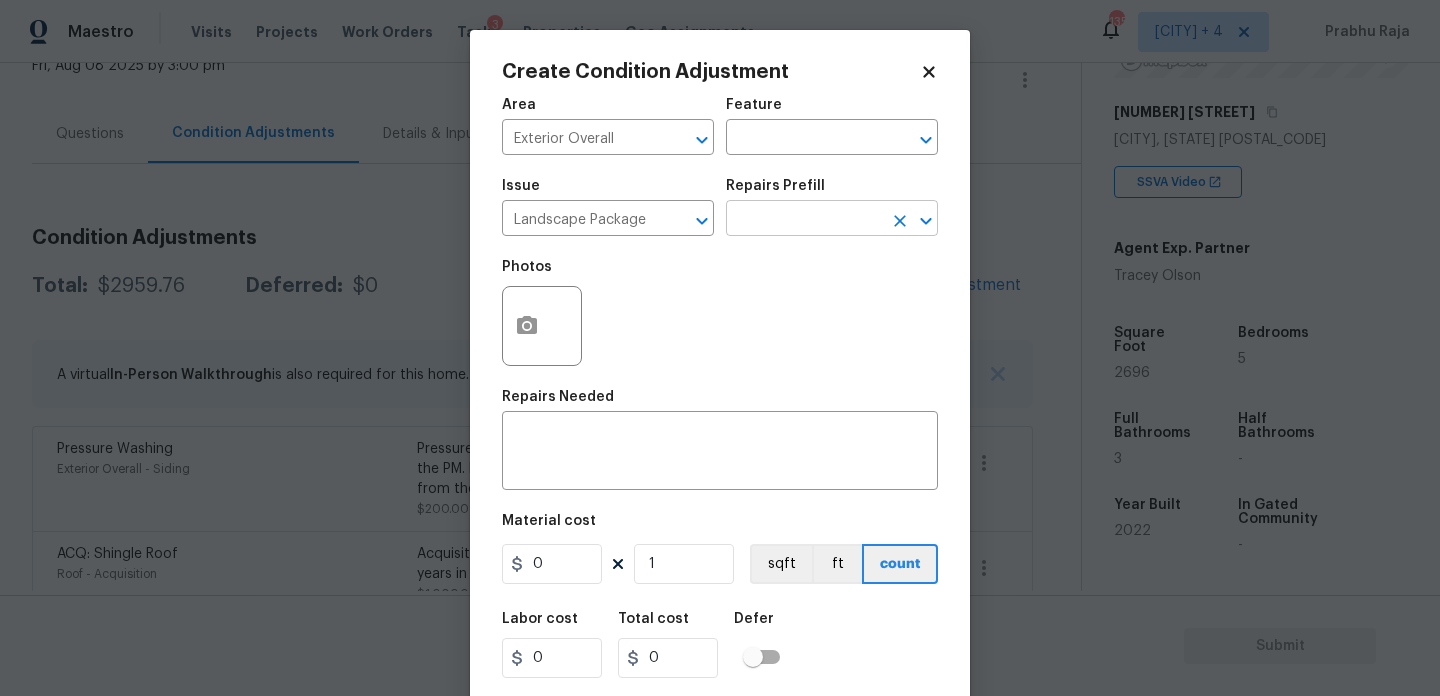 click at bounding box center [804, 220] 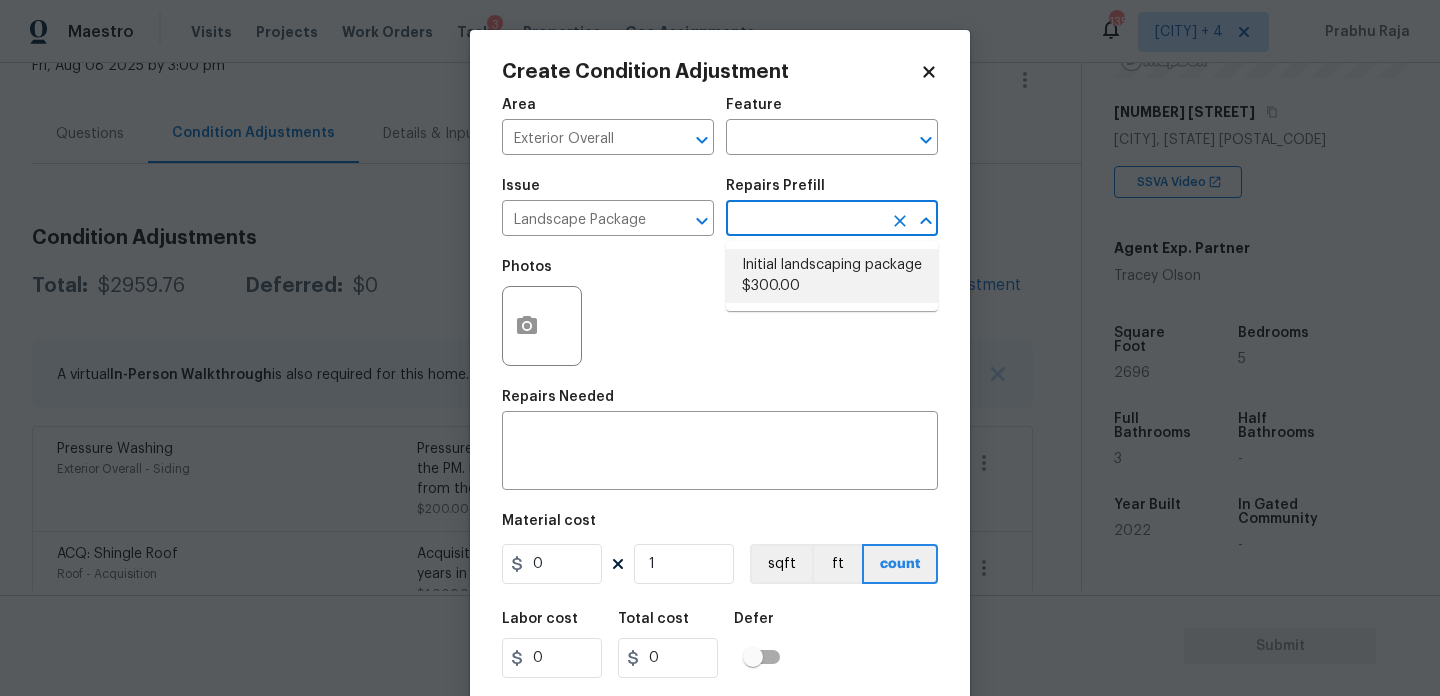 click on "Initial landscaping package $300.00" at bounding box center [832, 276] 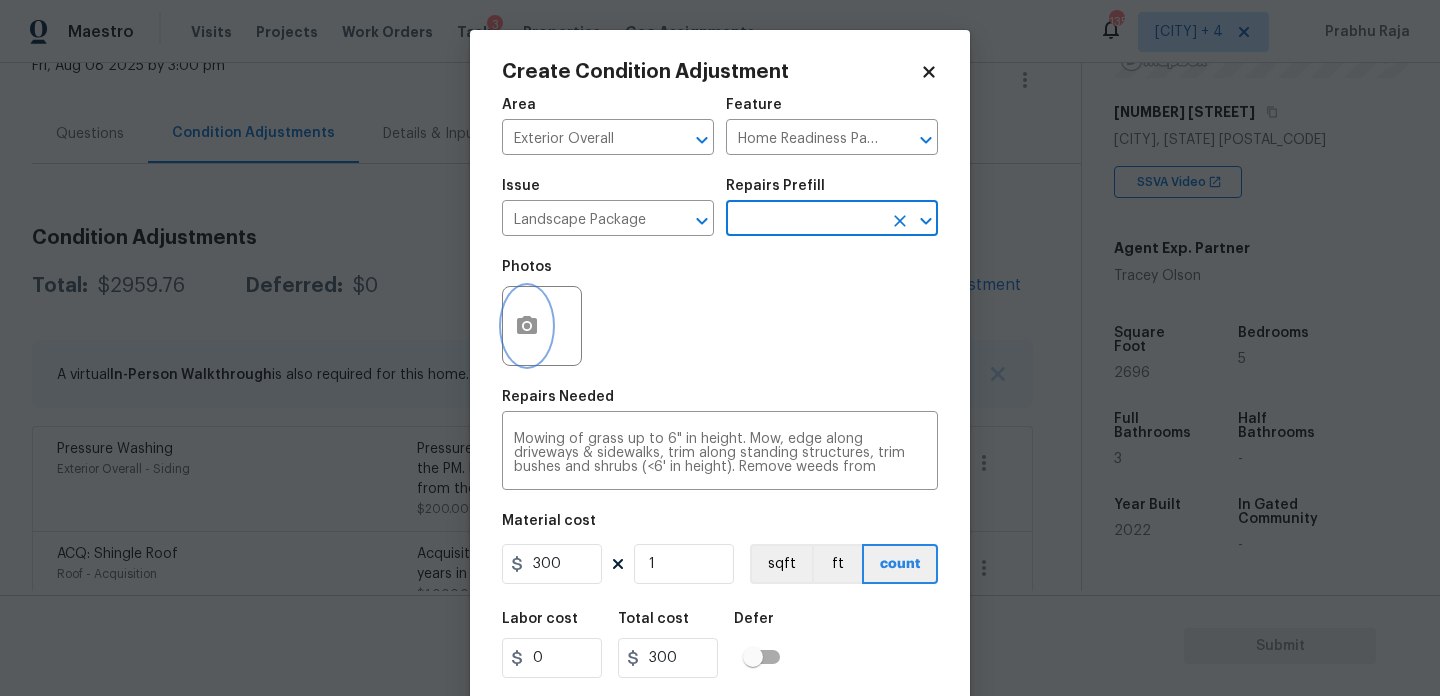 click 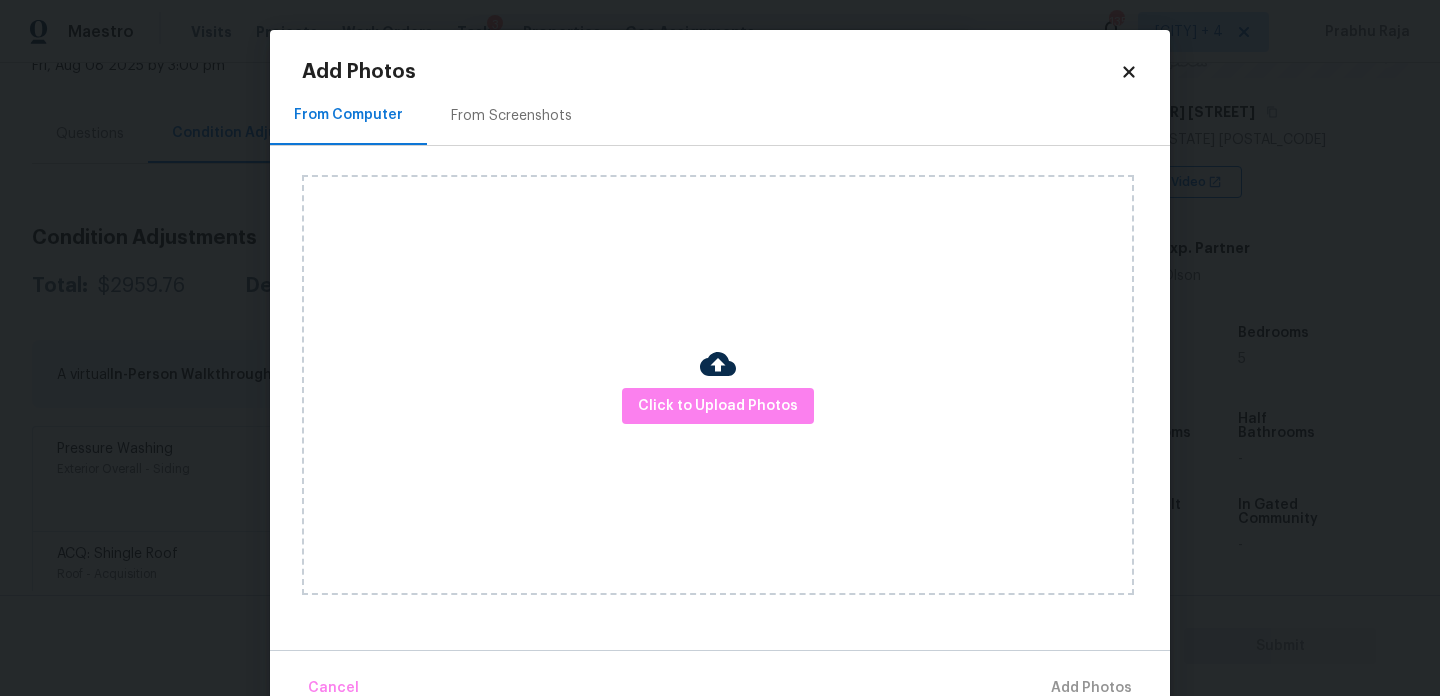 click on "From Screenshots" at bounding box center (511, 116) 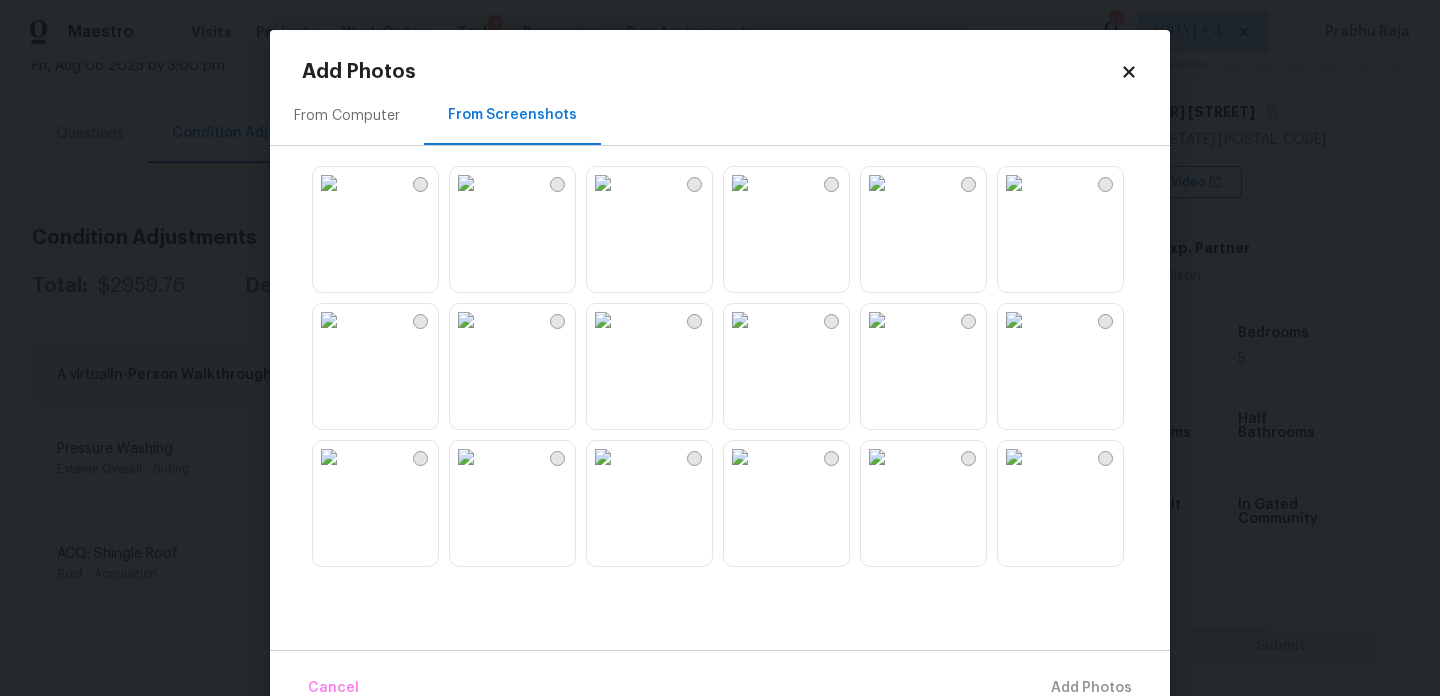 click at bounding box center [329, 183] 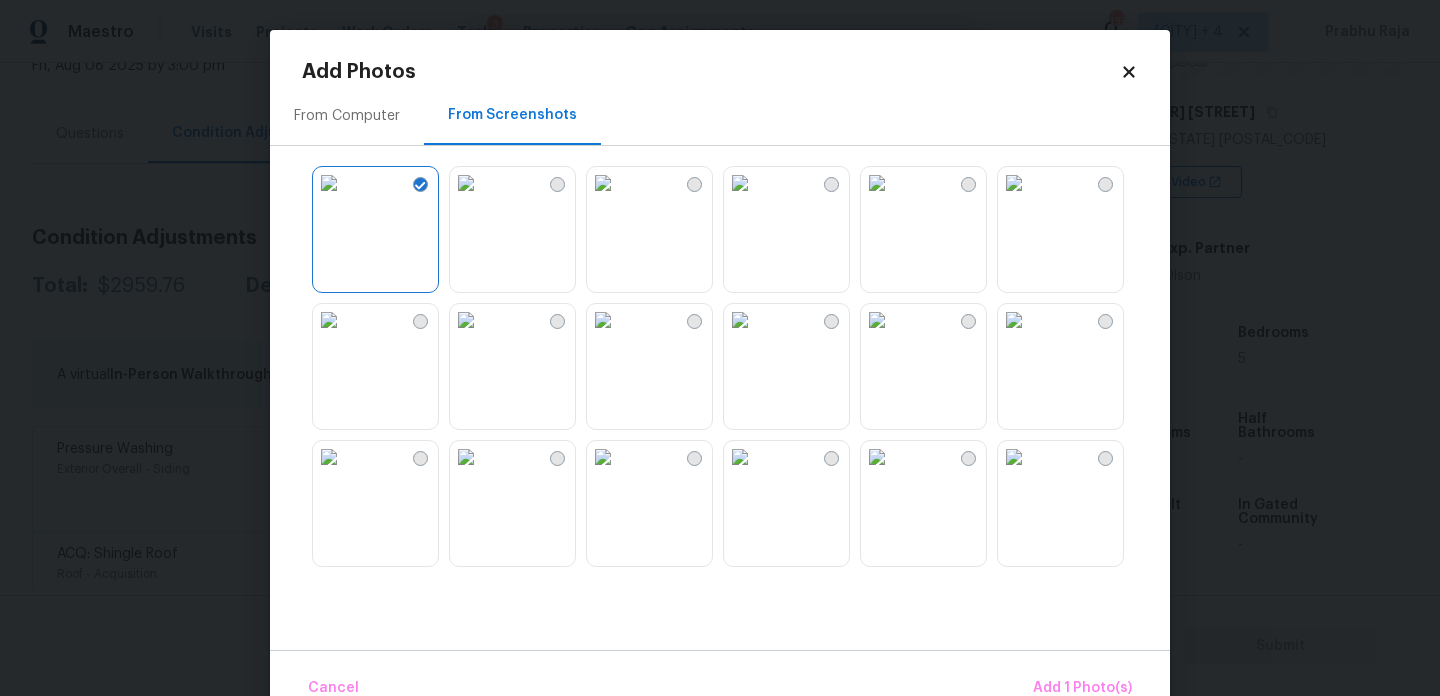 click at bounding box center (466, 320) 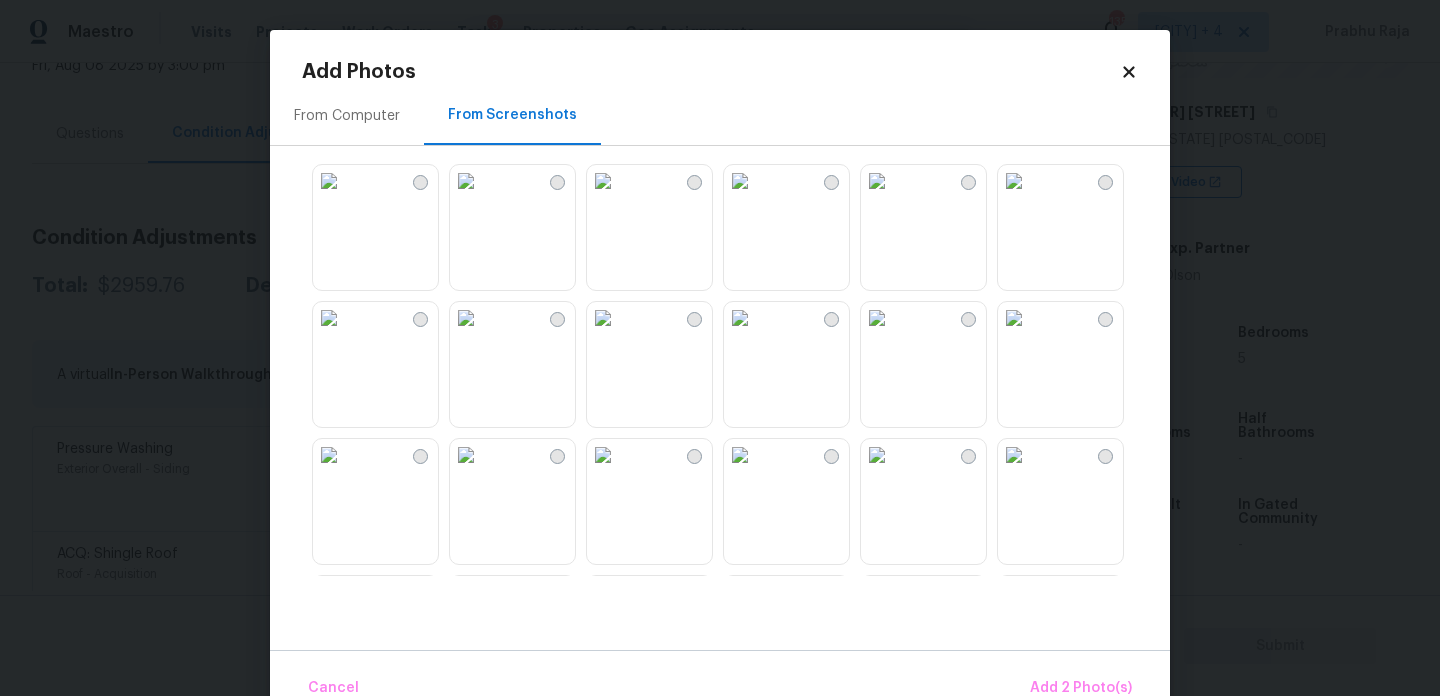 scroll, scrollTop: 552, scrollLeft: 0, axis: vertical 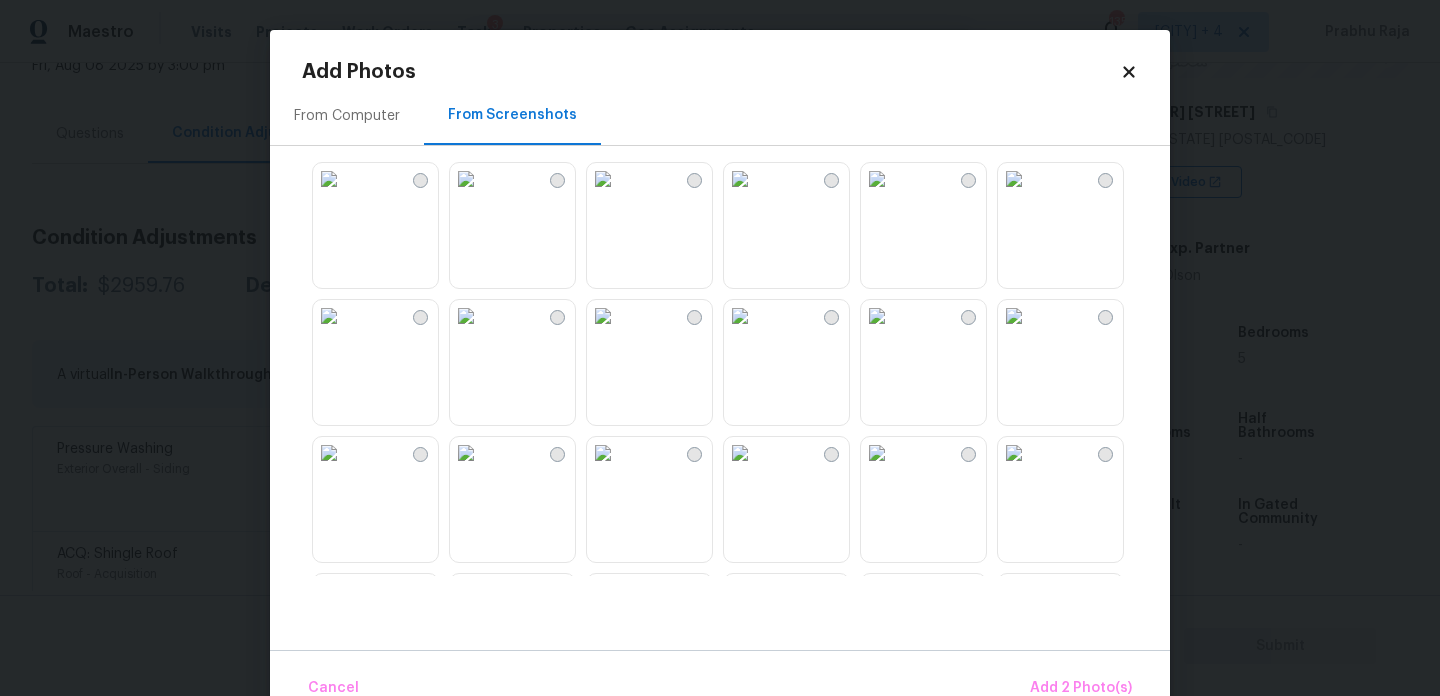 click at bounding box center [877, 316] 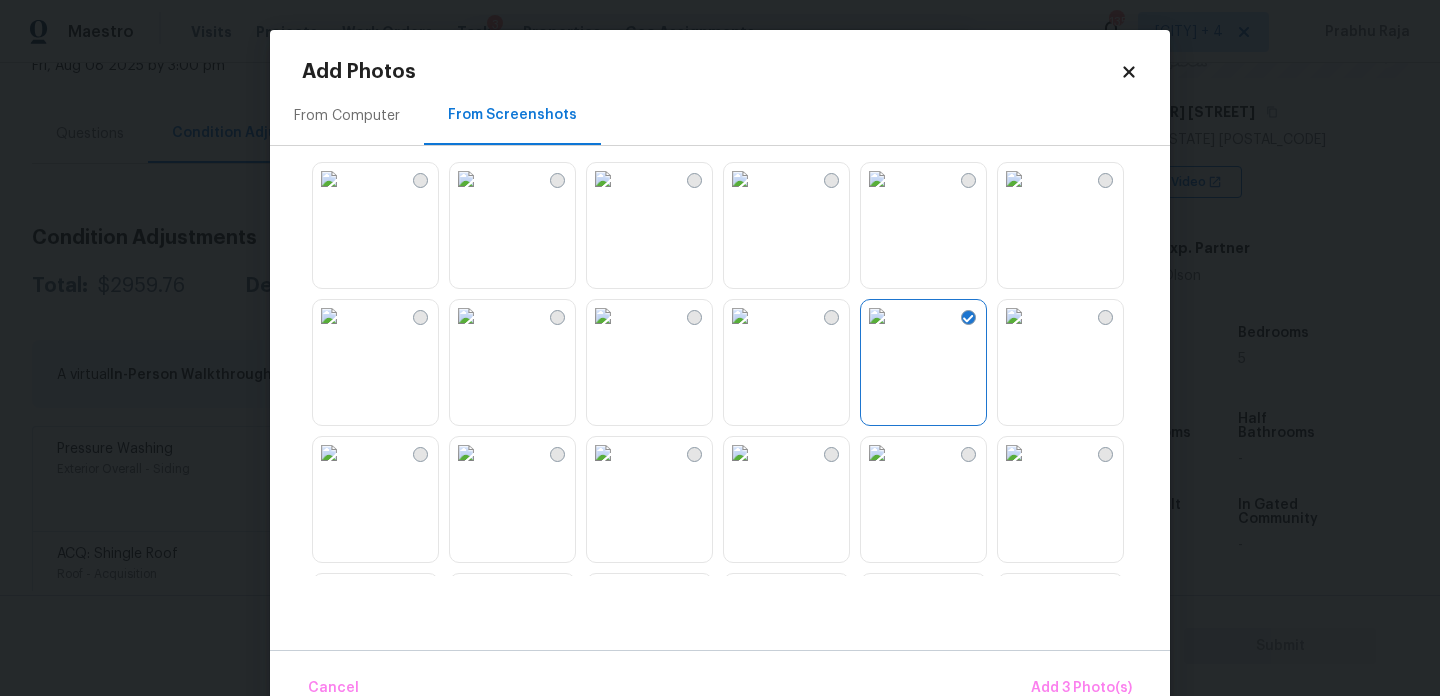 click at bounding box center [1014, 453] 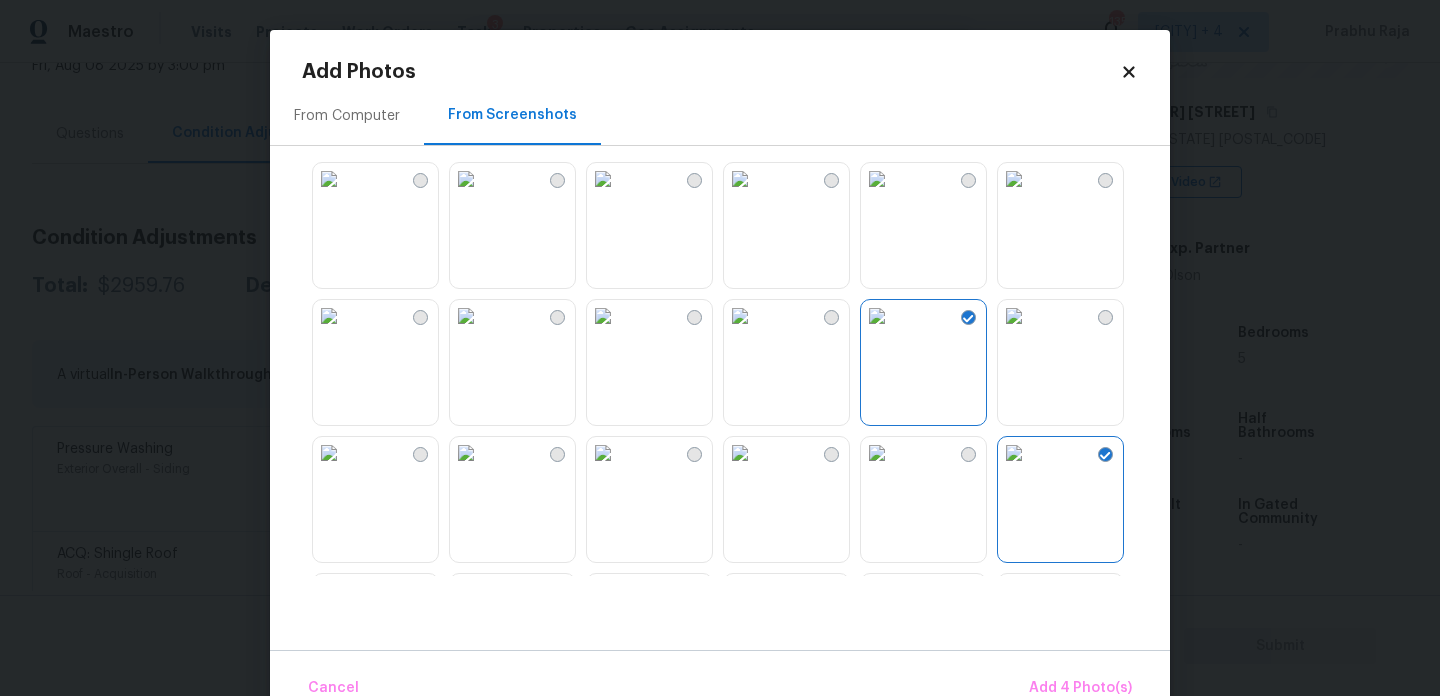 scroll, scrollTop: 810, scrollLeft: 0, axis: vertical 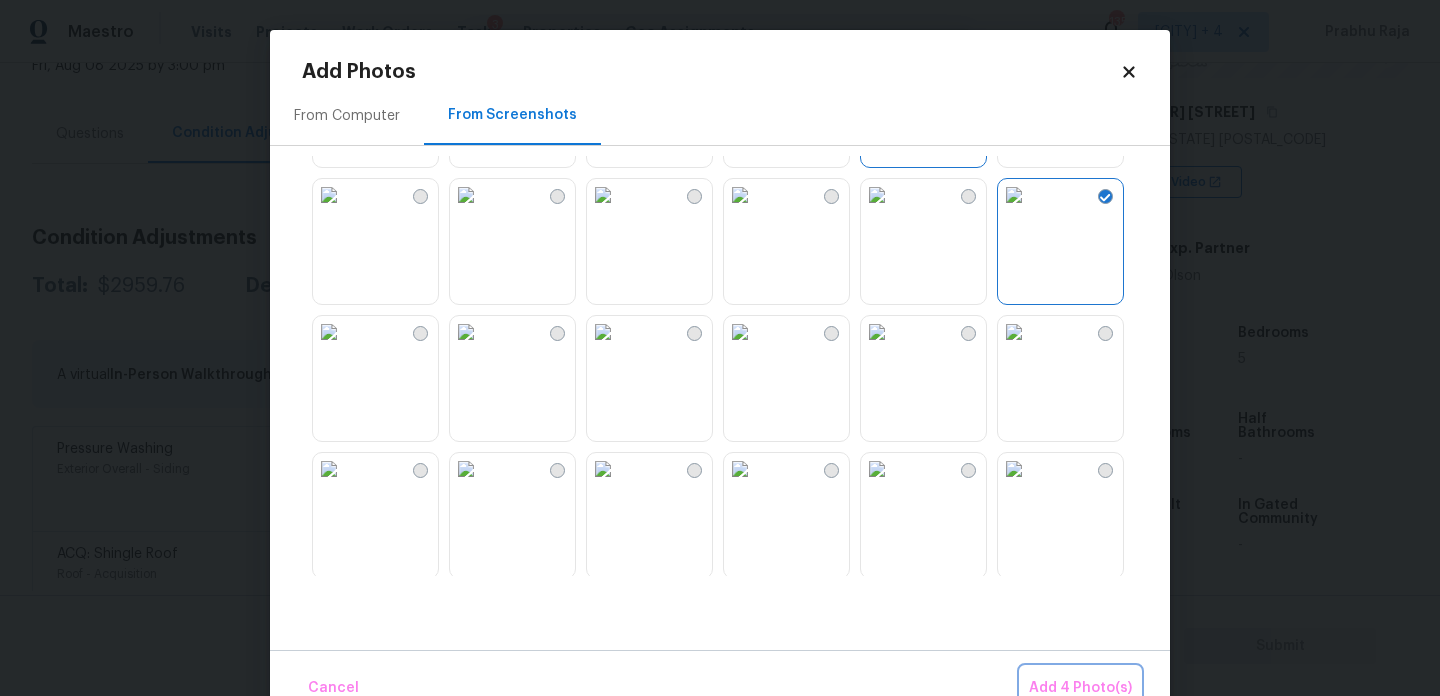 click on "Add 4 Photo(s)" at bounding box center [1080, 688] 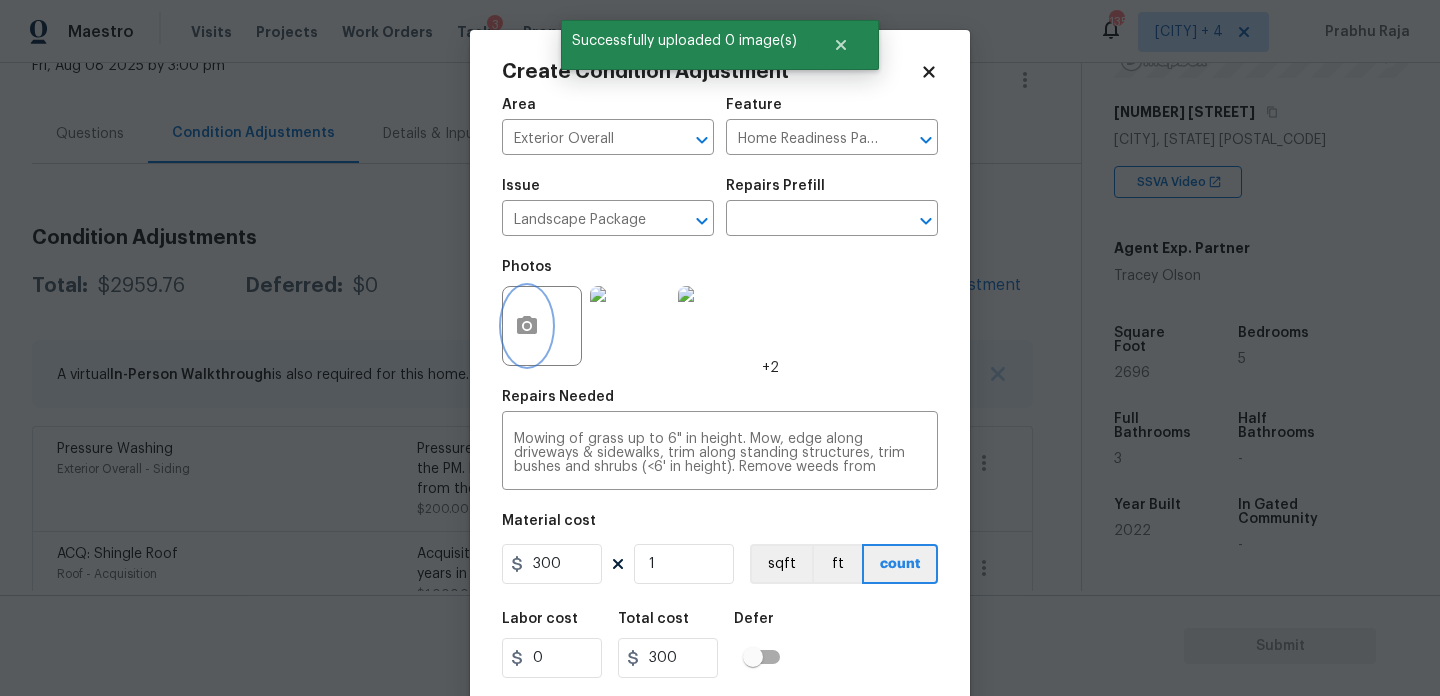 scroll, scrollTop: 51, scrollLeft: 0, axis: vertical 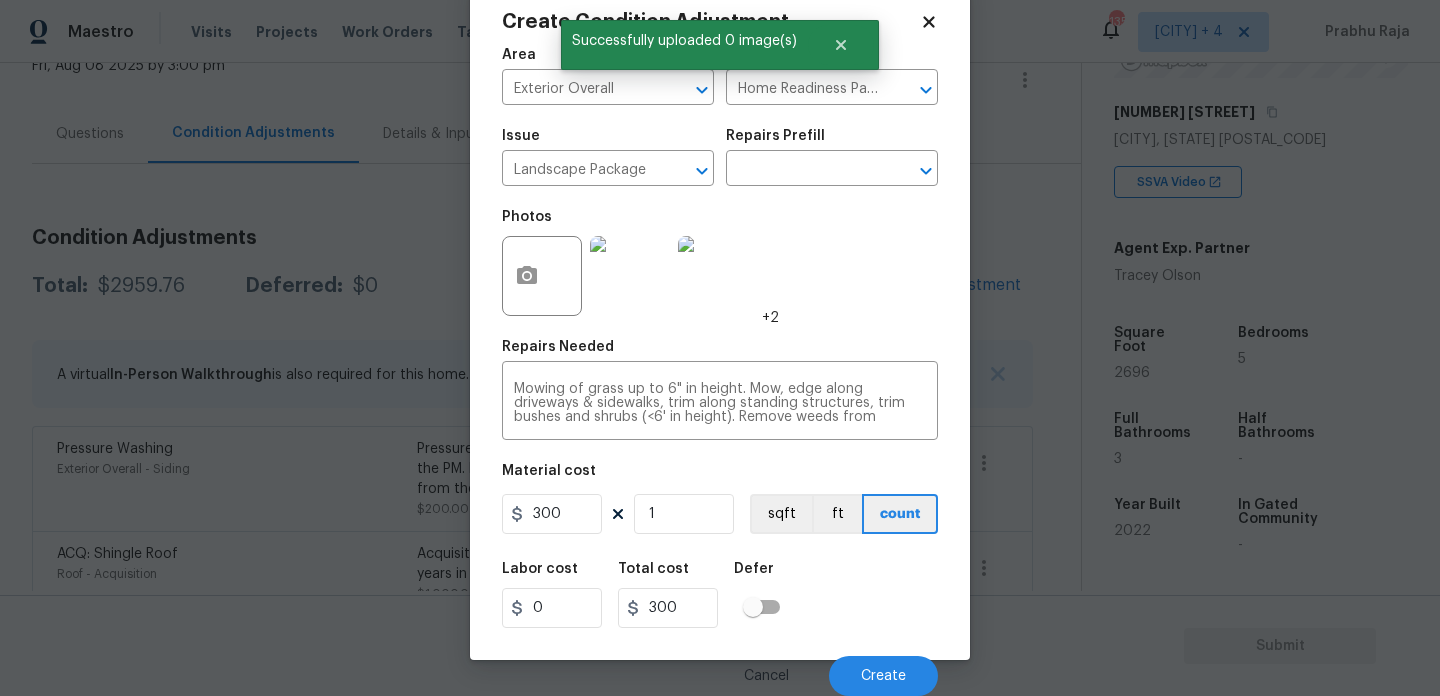 click on "Cancel Create" at bounding box center (720, 668) 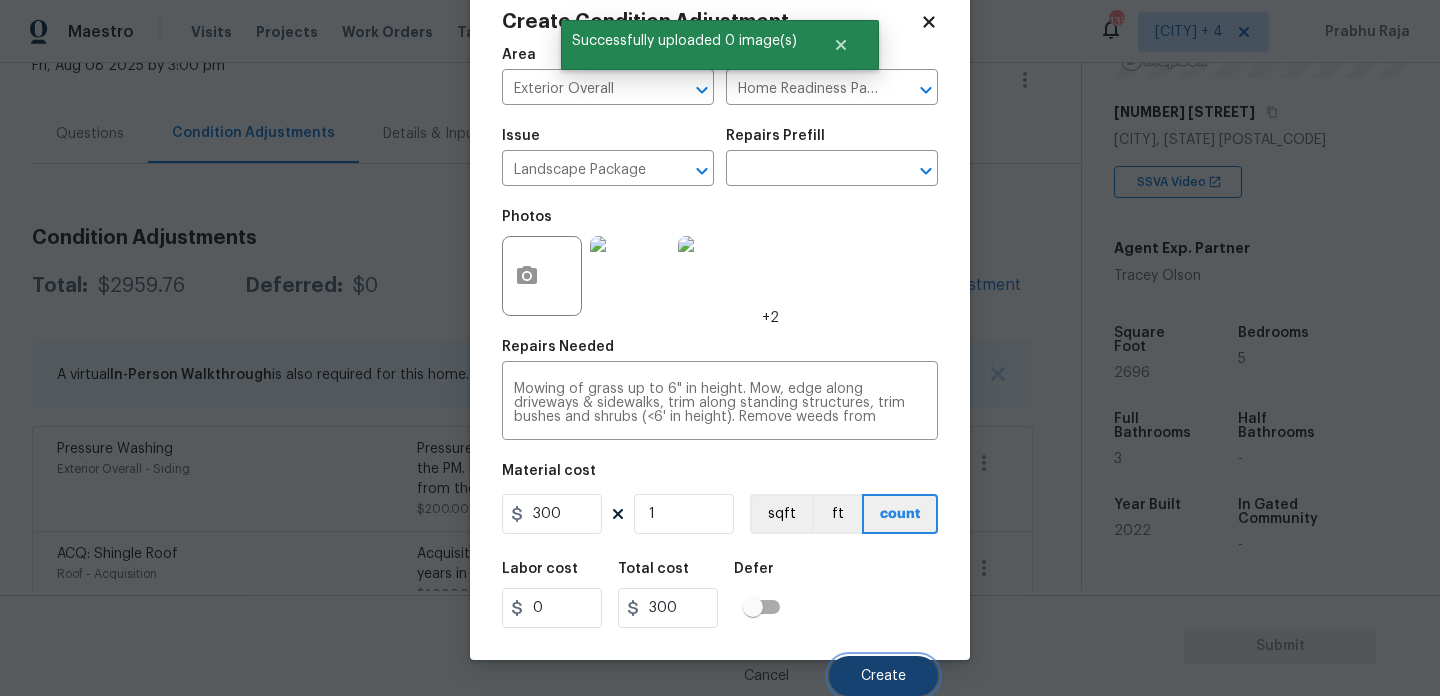 click on "Create" at bounding box center (883, 676) 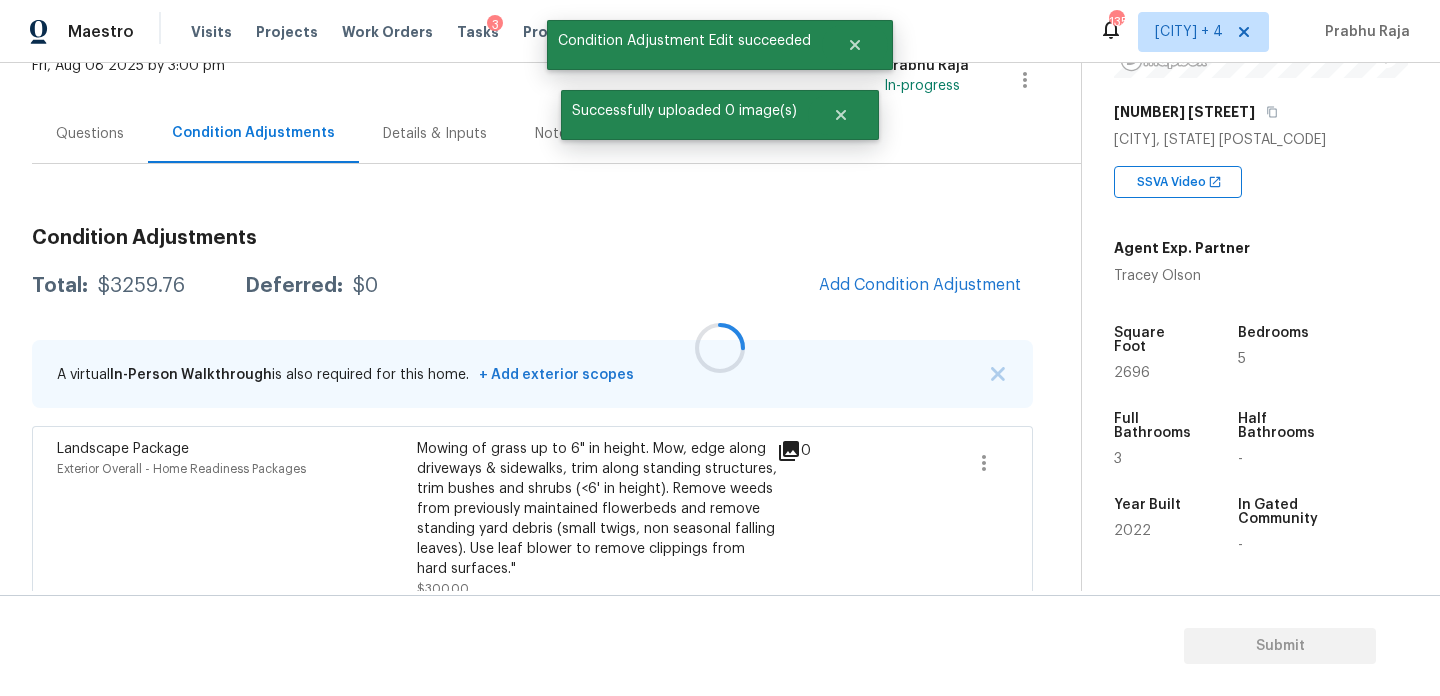 scroll, scrollTop: 44, scrollLeft: 0, axis: vertical 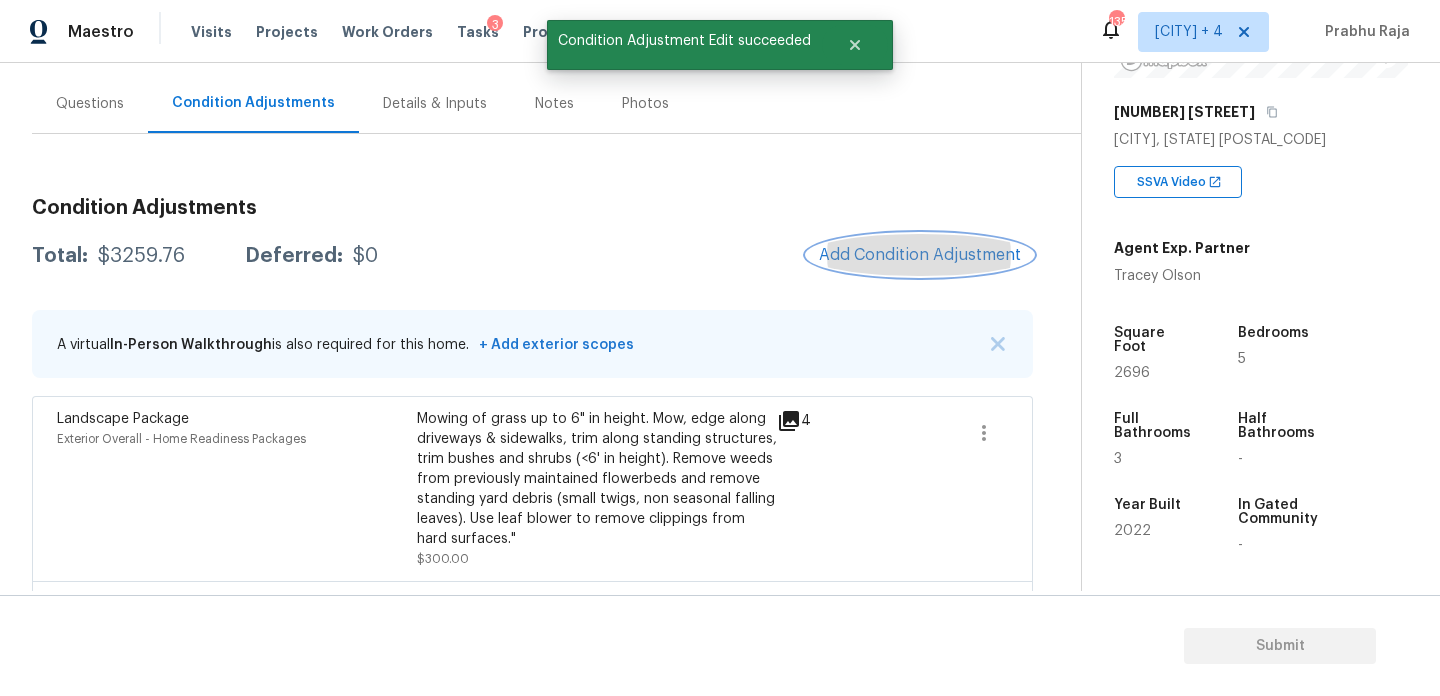 click on "Add Condition Adjustment" at bounding box center [920, 255] 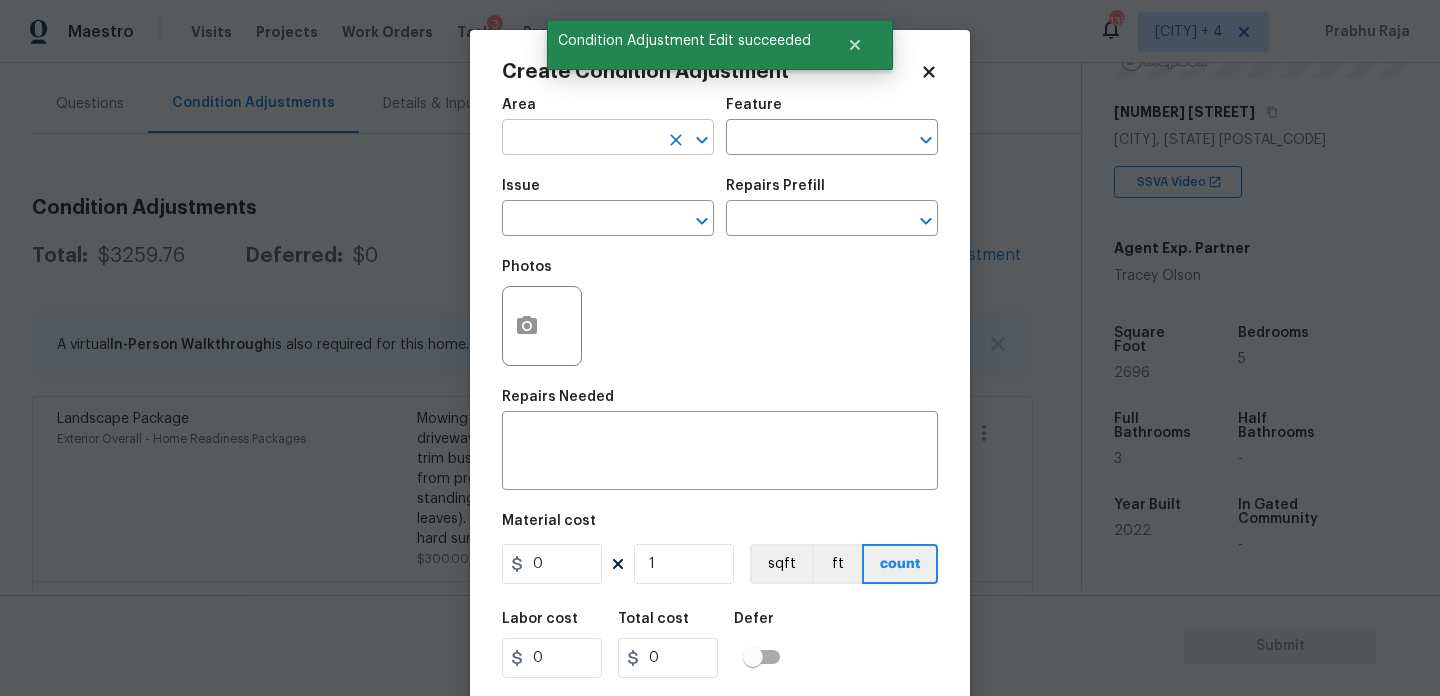 click at bounding box center (580, 139) 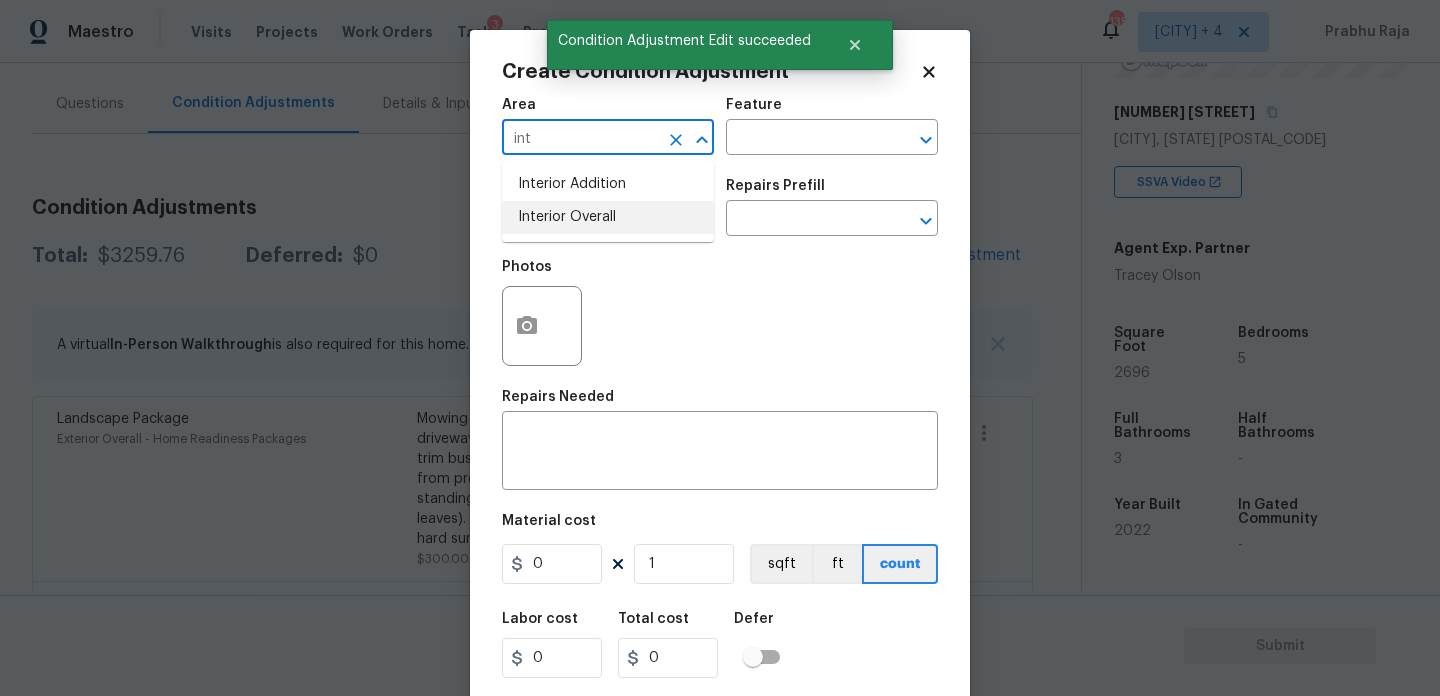 click on "Interior Overall" at bounding box center [608, 217] 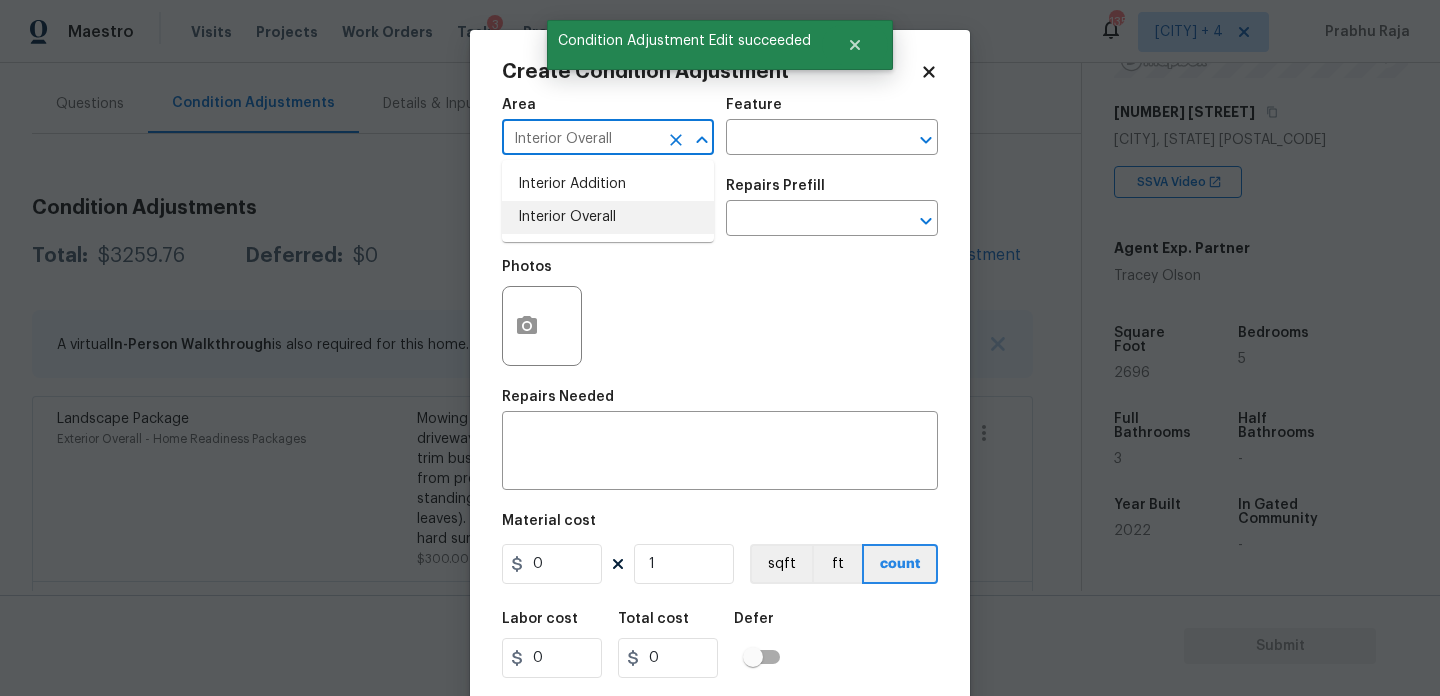 type on "Interior Overall" 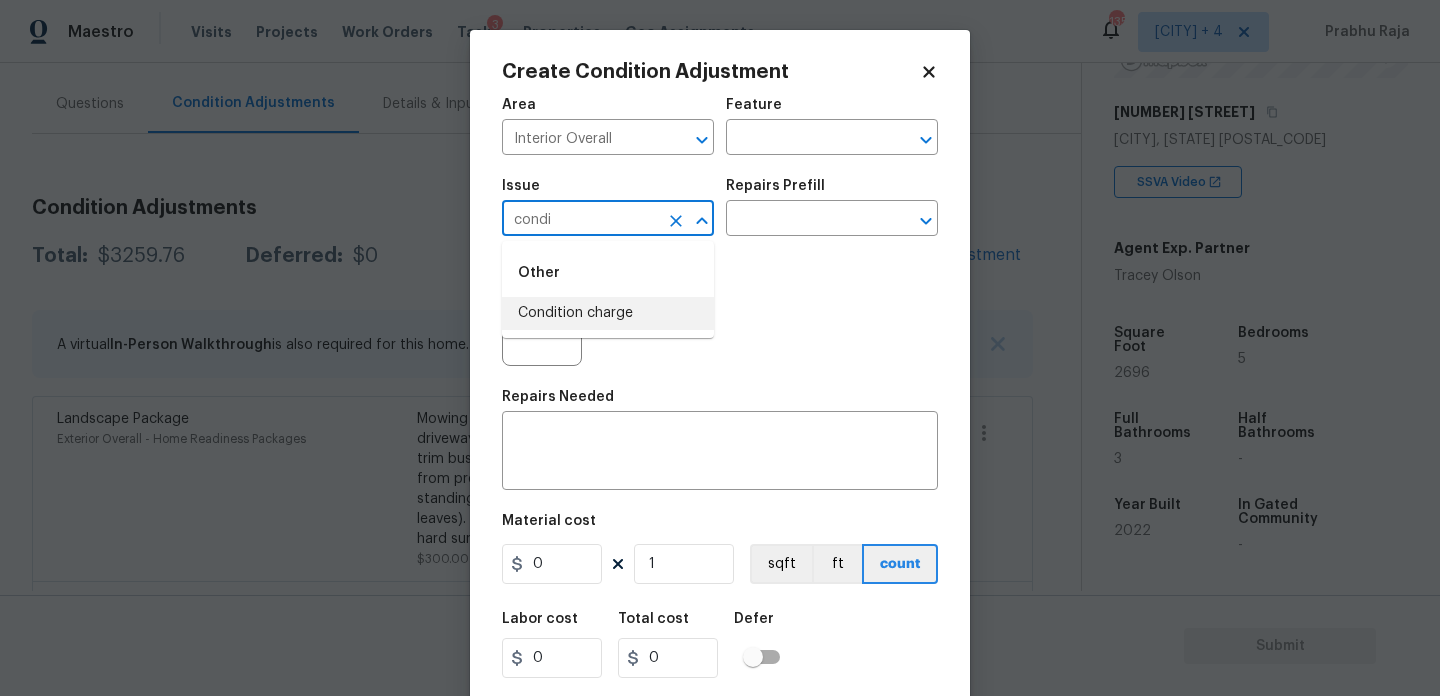 click on "Condition charge" at bounding box center (608, 313) 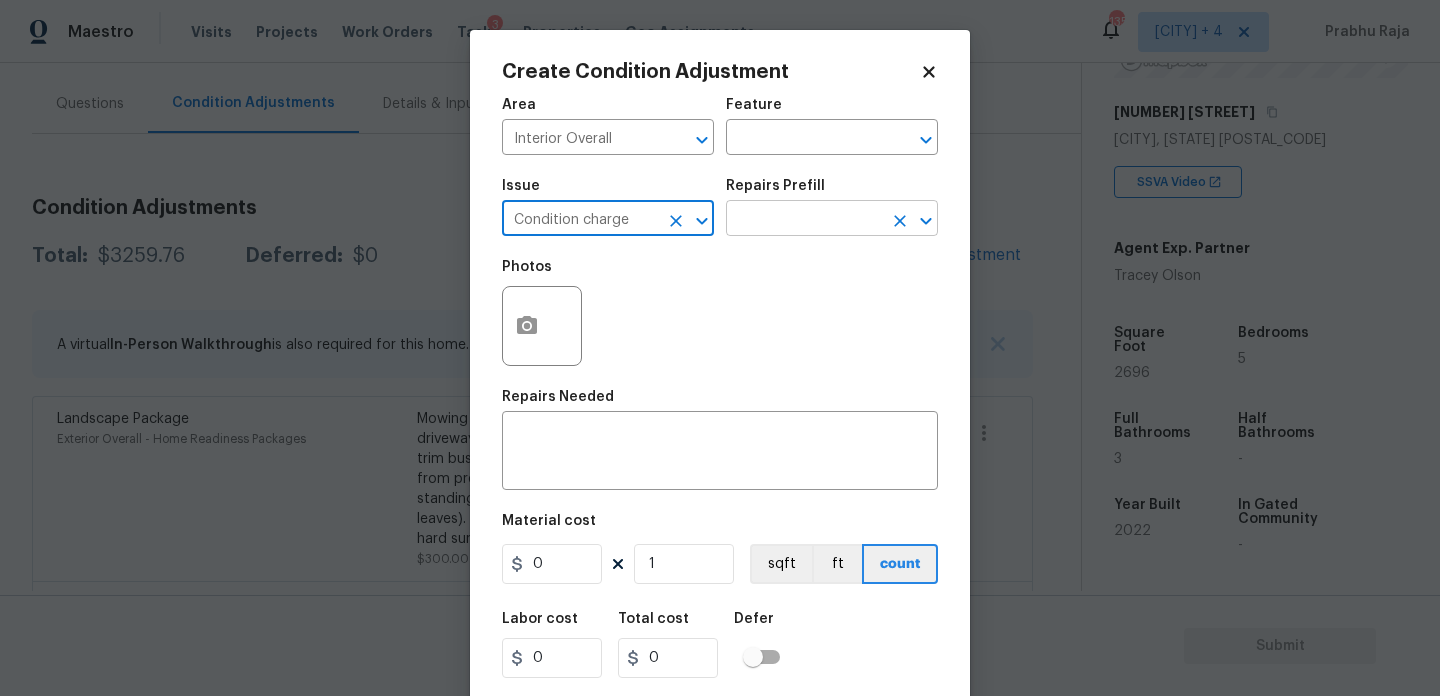 type on "Condition charge" 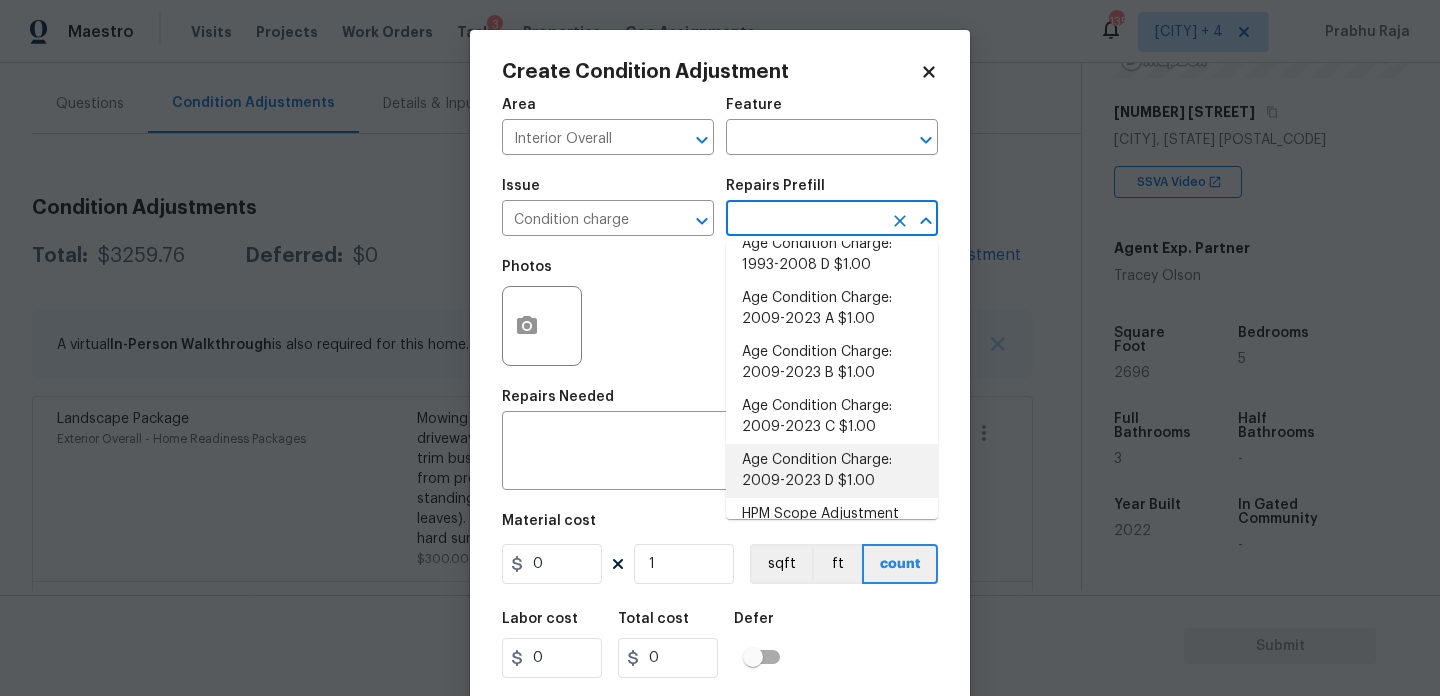 scroll, scrollTop: 669, scrollLeft: 0, axis: vertical 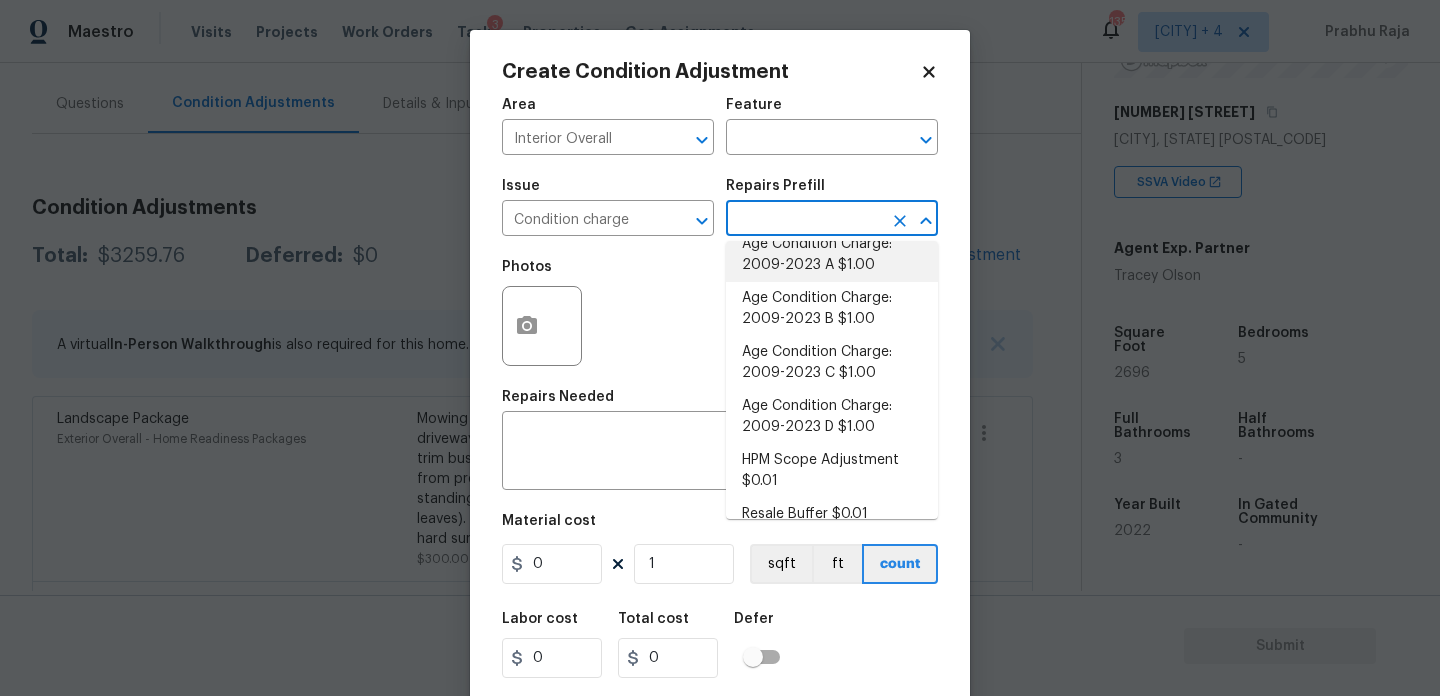 click on "Age Condition Charge: 2009-2023 A	 $1.00" at bounding box center [832, 255] 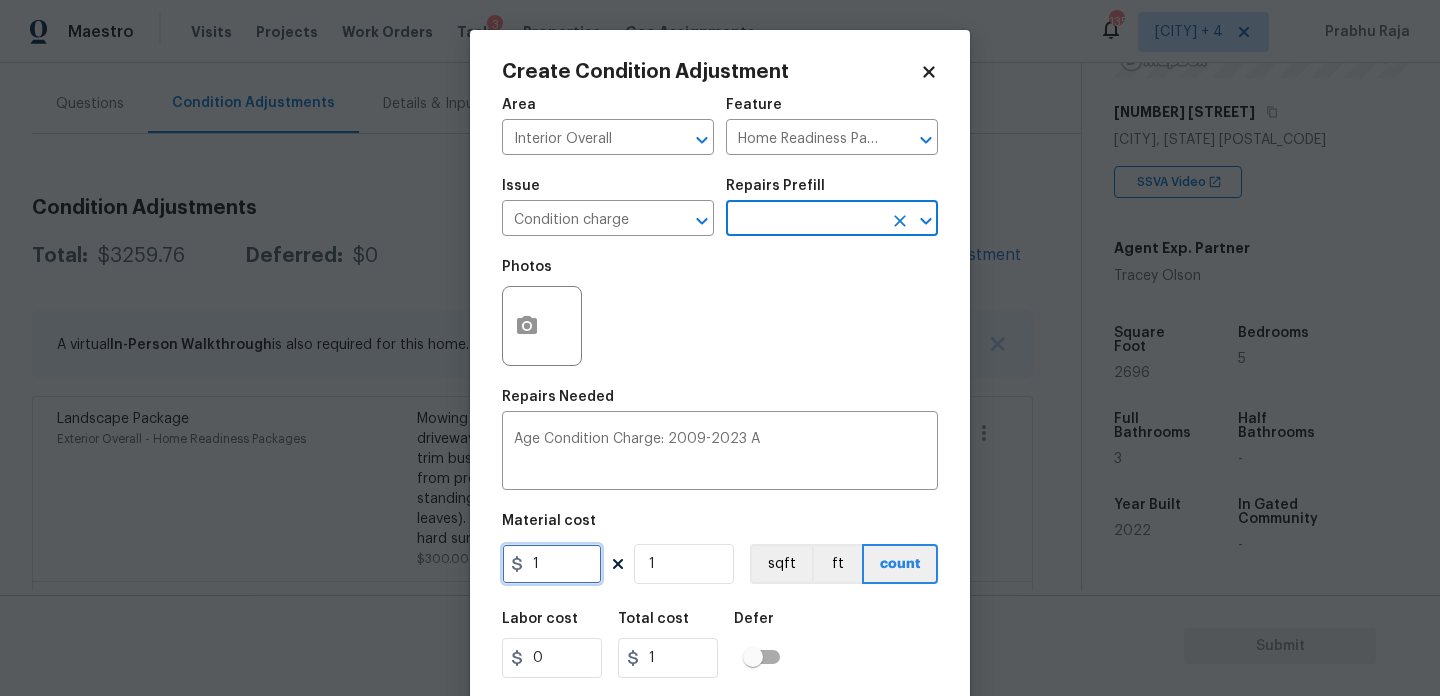 click on "1" at bounding box center (552, 564) 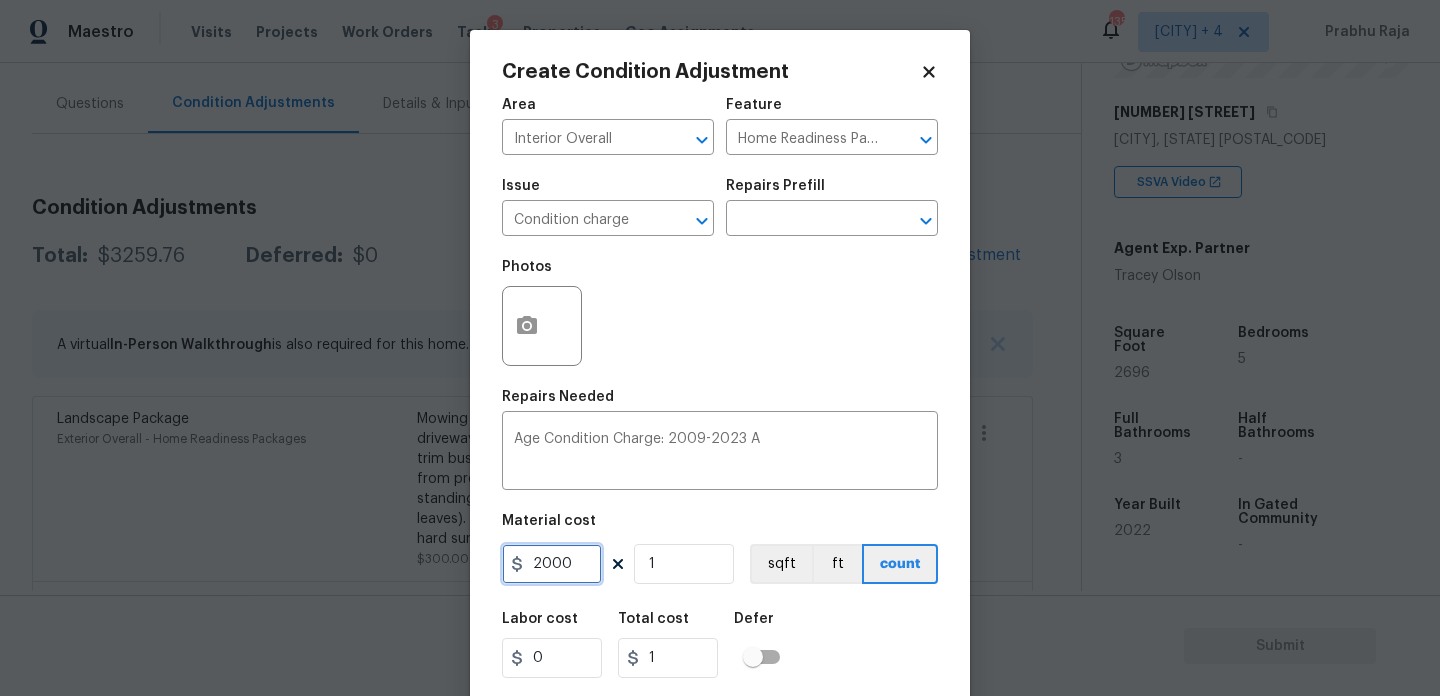 type on "2000" 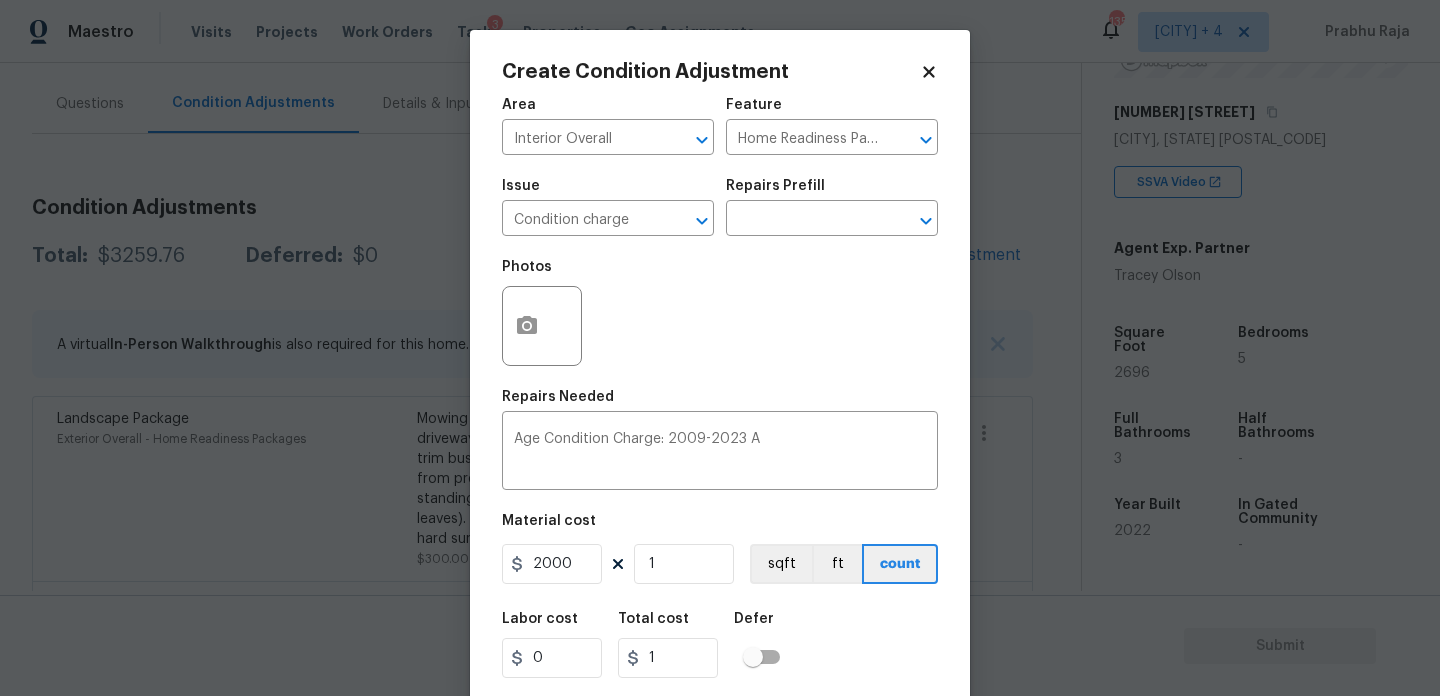 type on "2000" 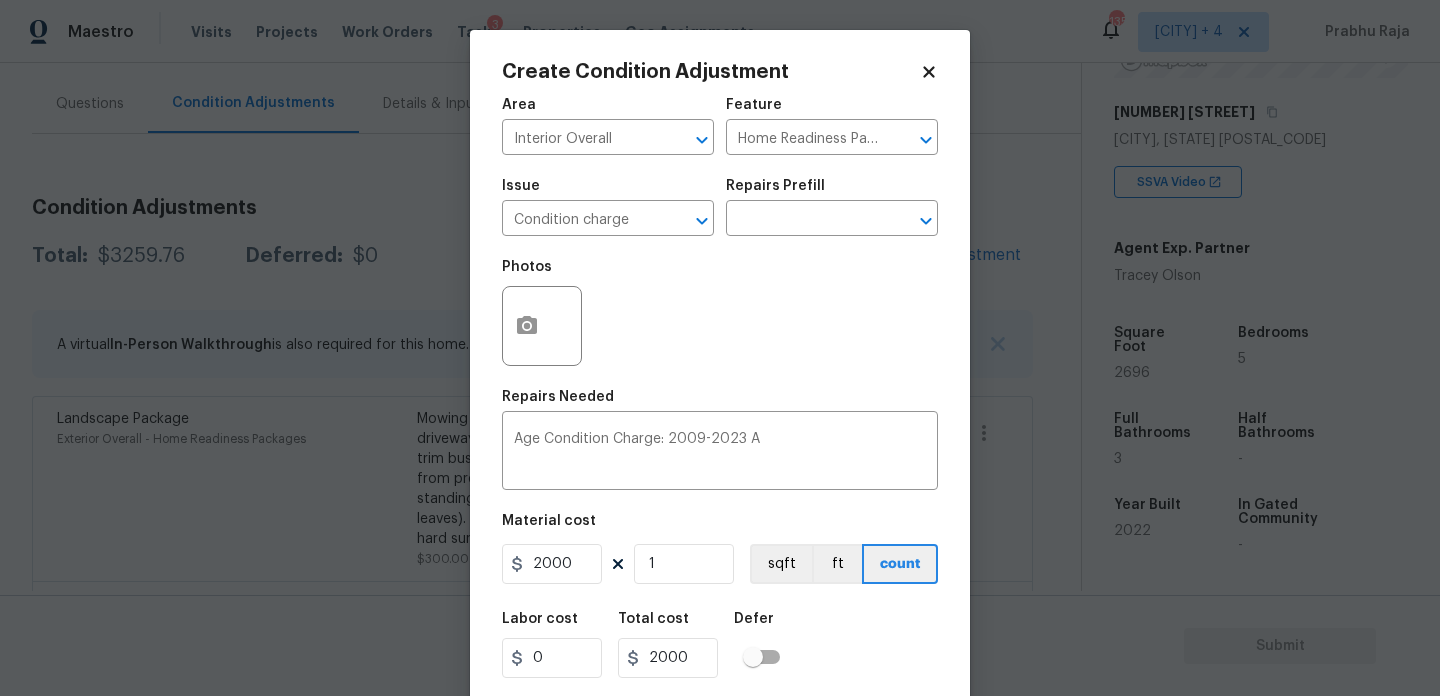 click on "Photos" at bounding box center [720, 313] 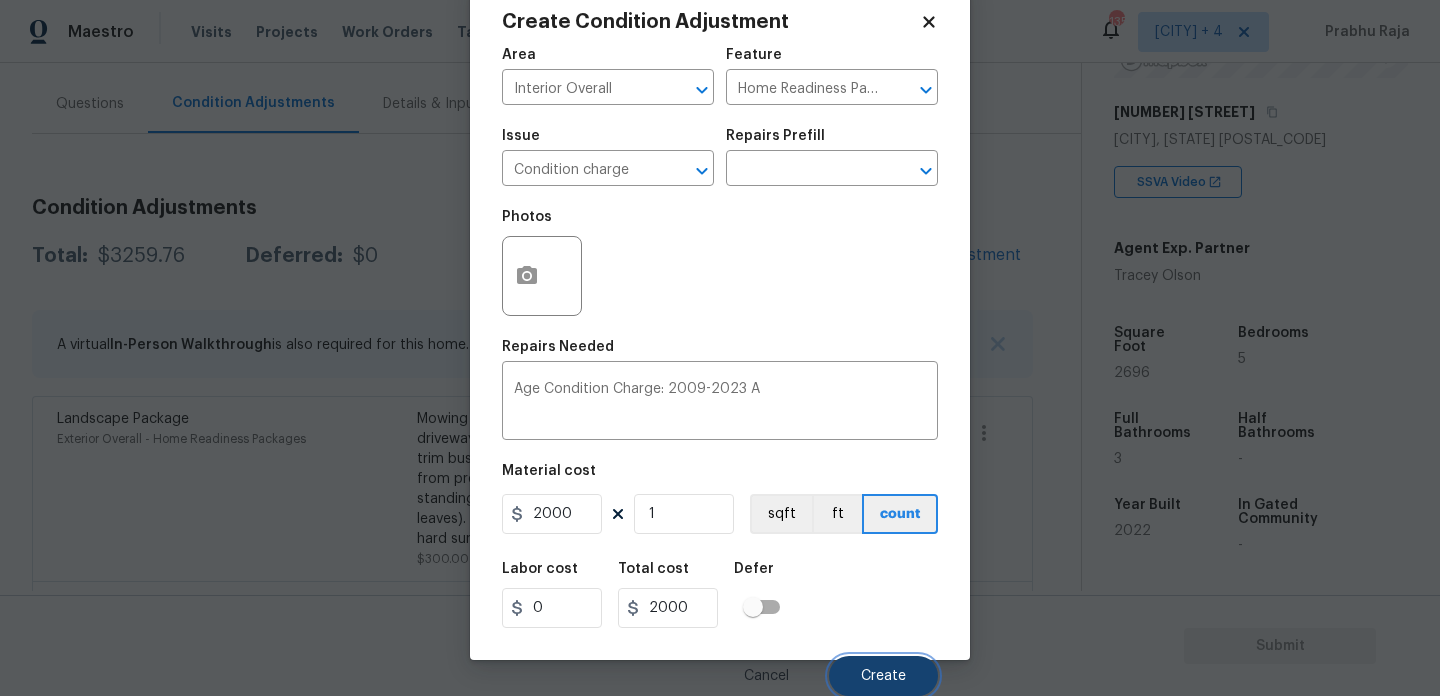 click on "Create" at bounding box center [883, 676] 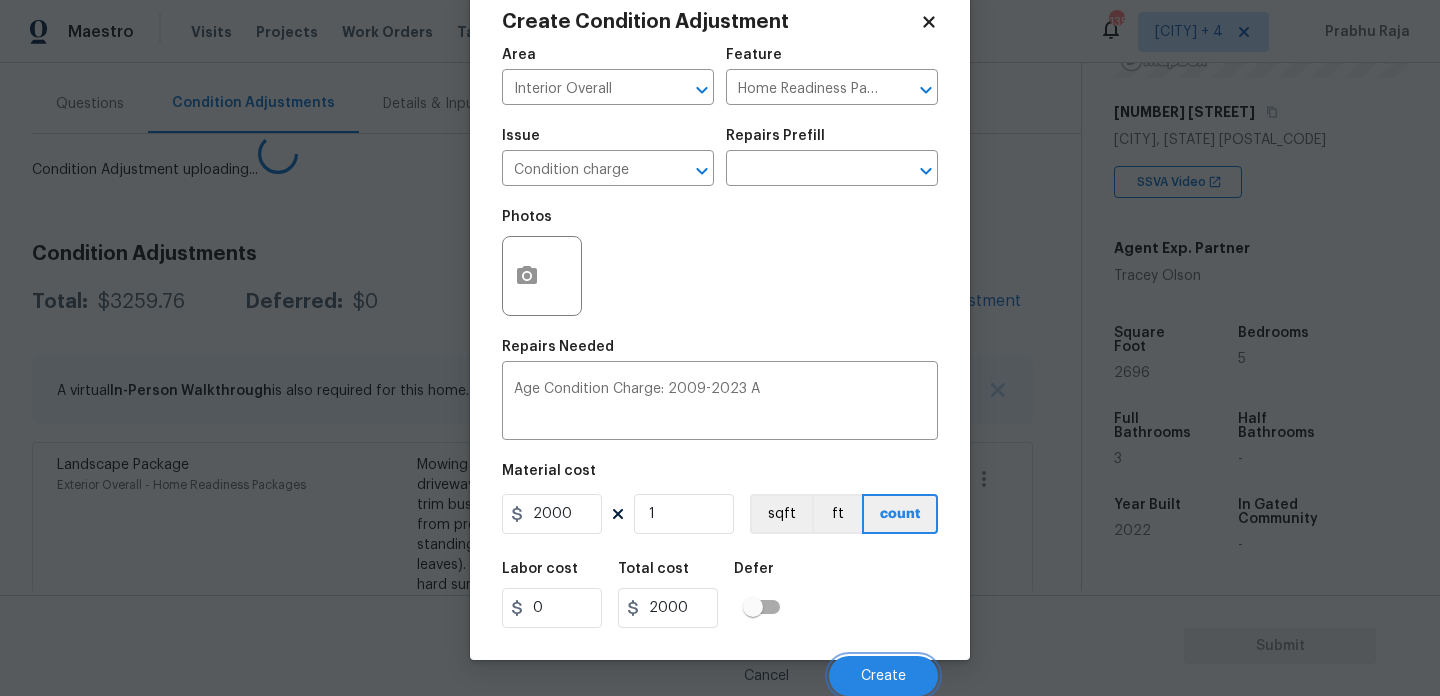 scroll, scrollTop: 44, scrollLeft: 0, axis: vertical 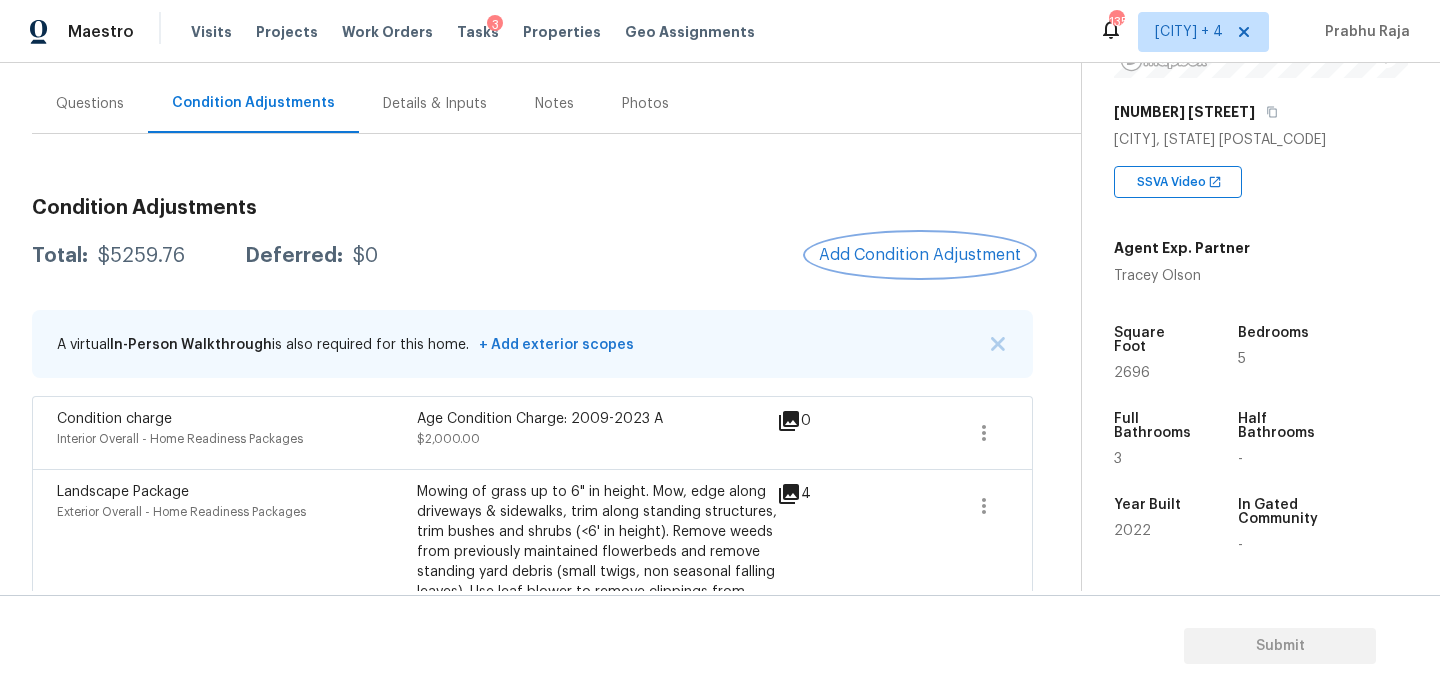 click on "Add Condition Adjustment" at bounding box center (920, 255) 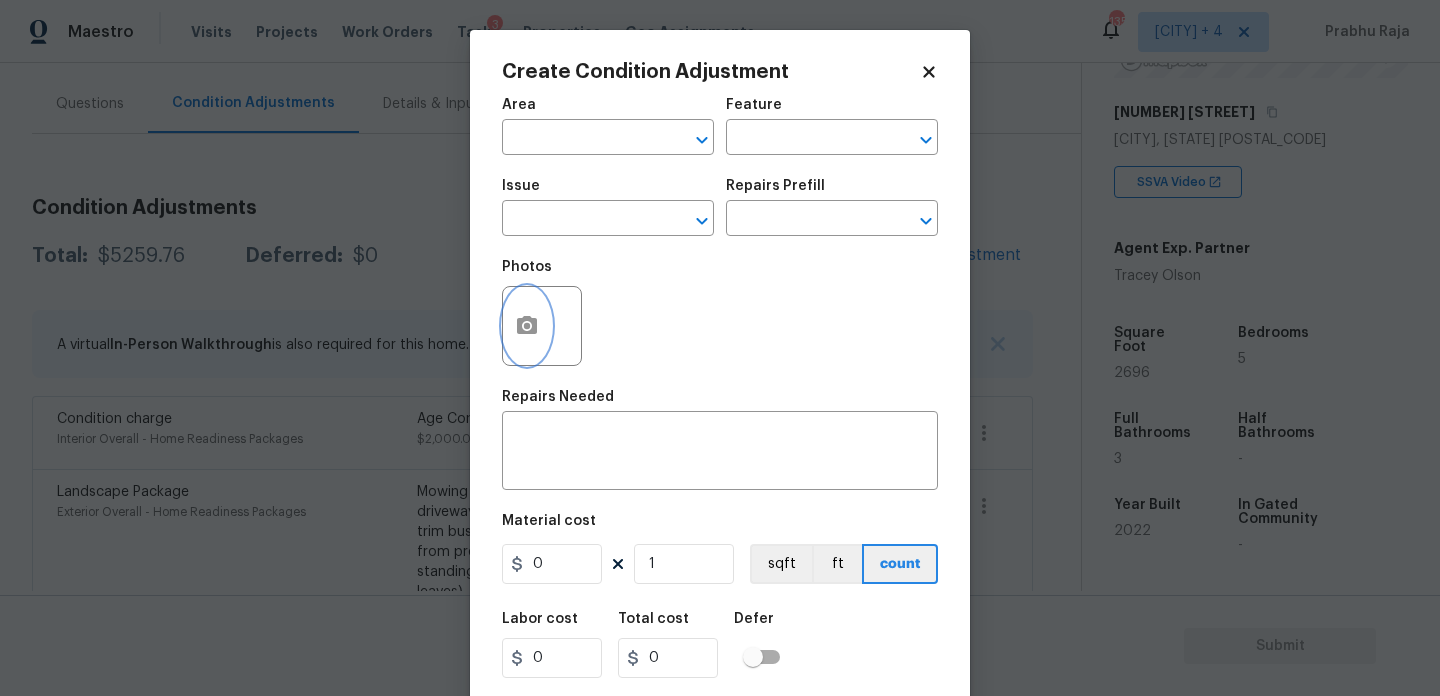 click 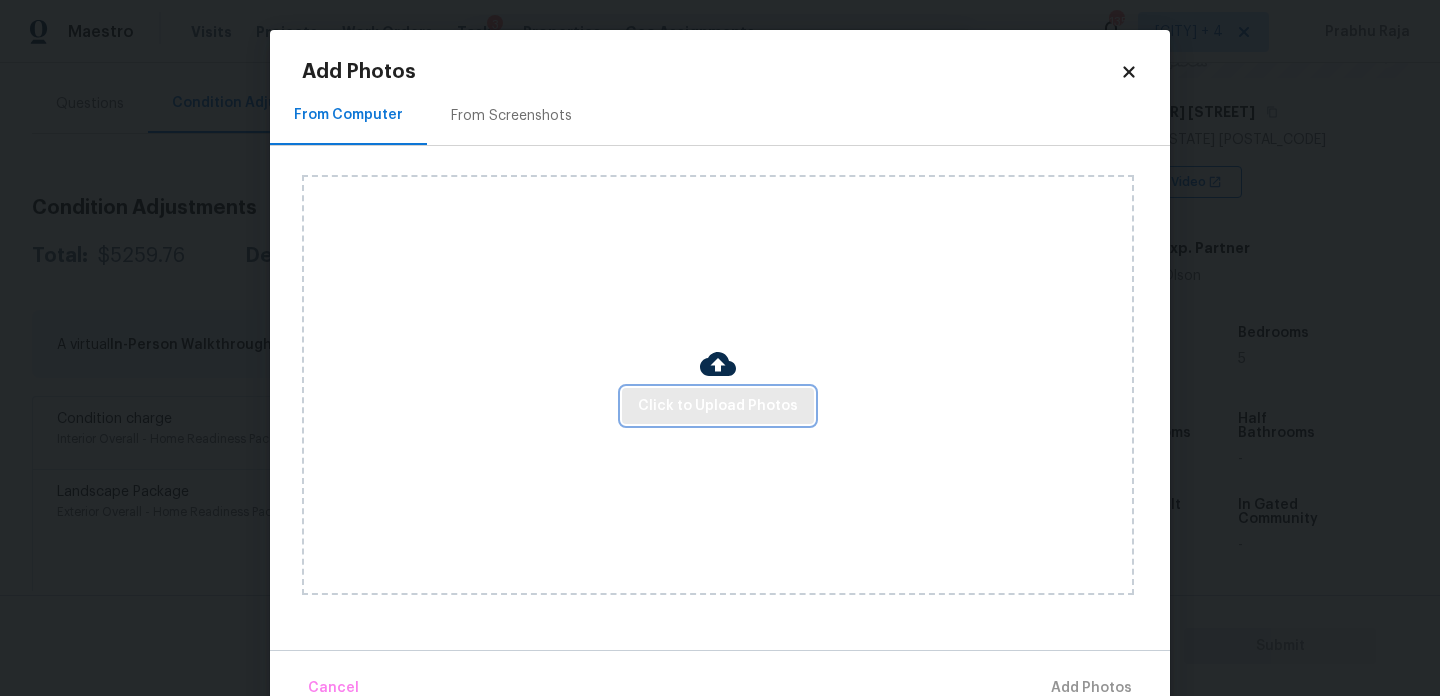 click on "Click to Upload Photos" at bounding box center [718, 406] 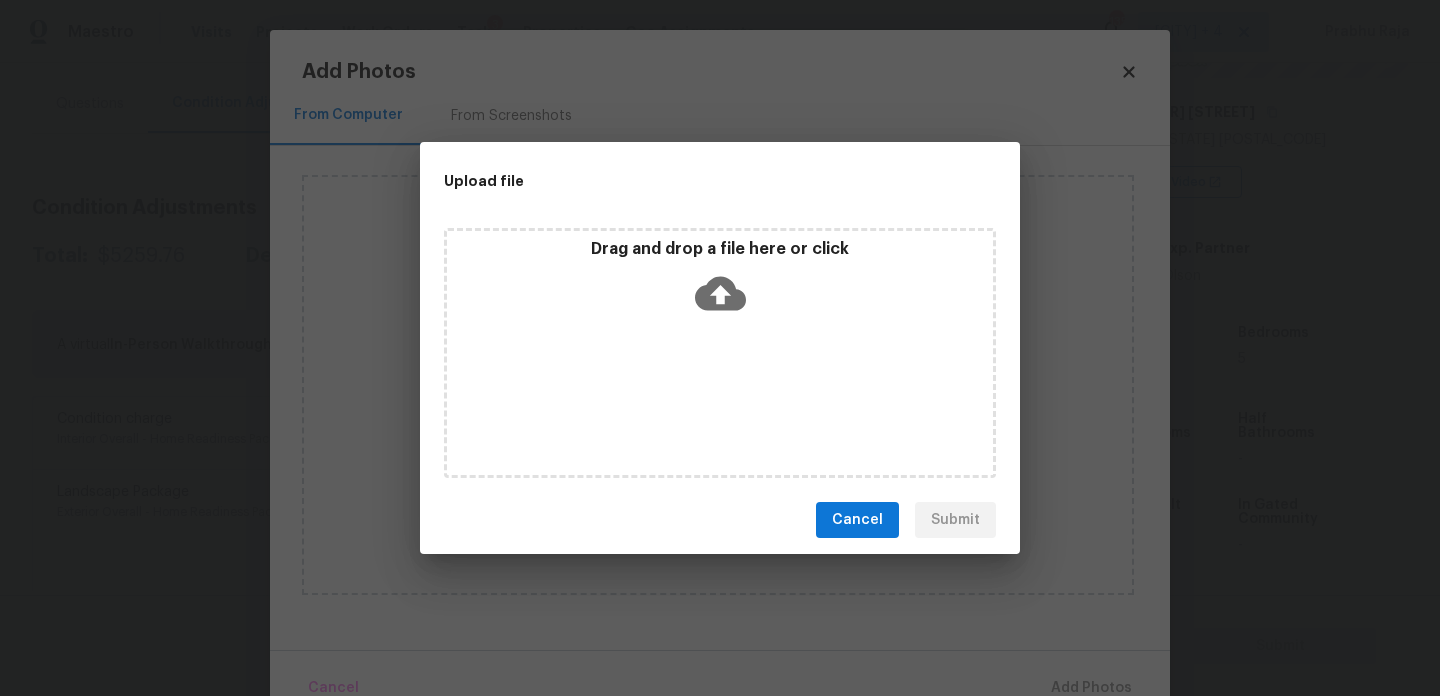click on "Drag and drop a file here or click" at bounding box center (720, 353) 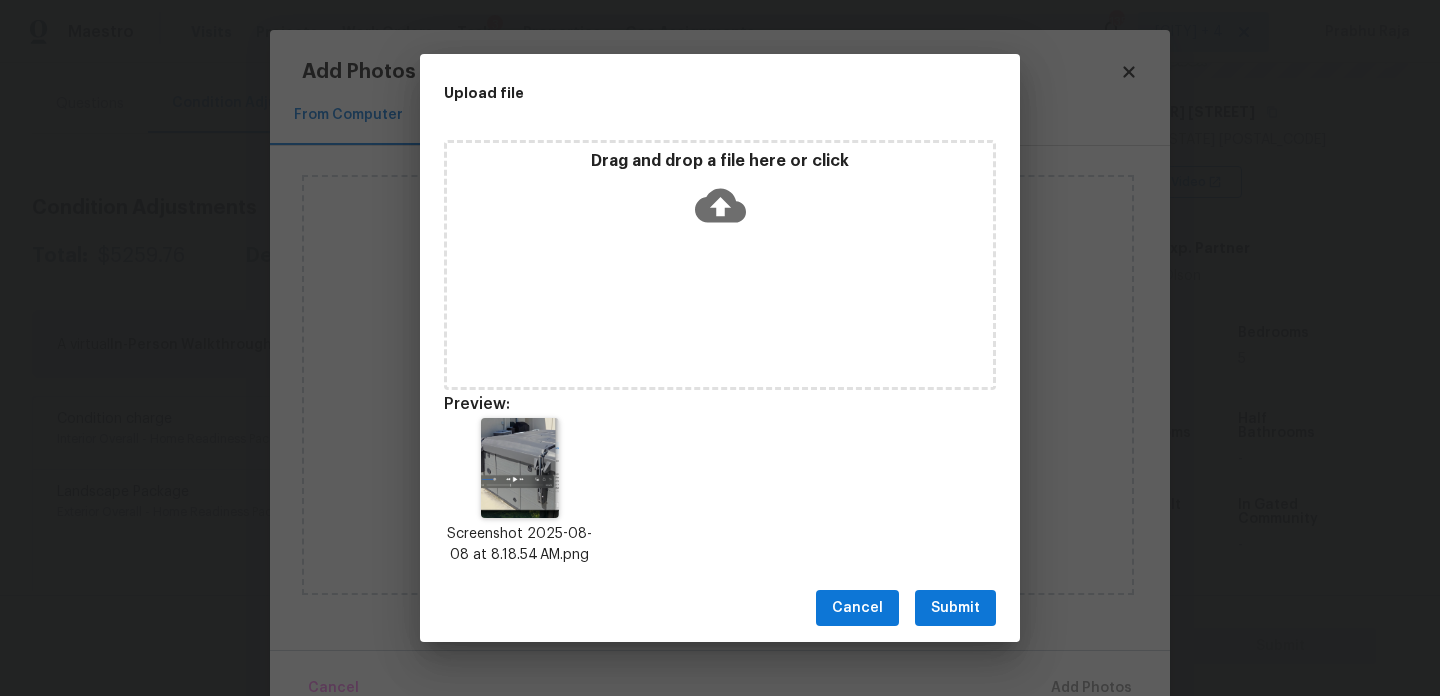 click on "Submit" at bounding box center (955, 608) 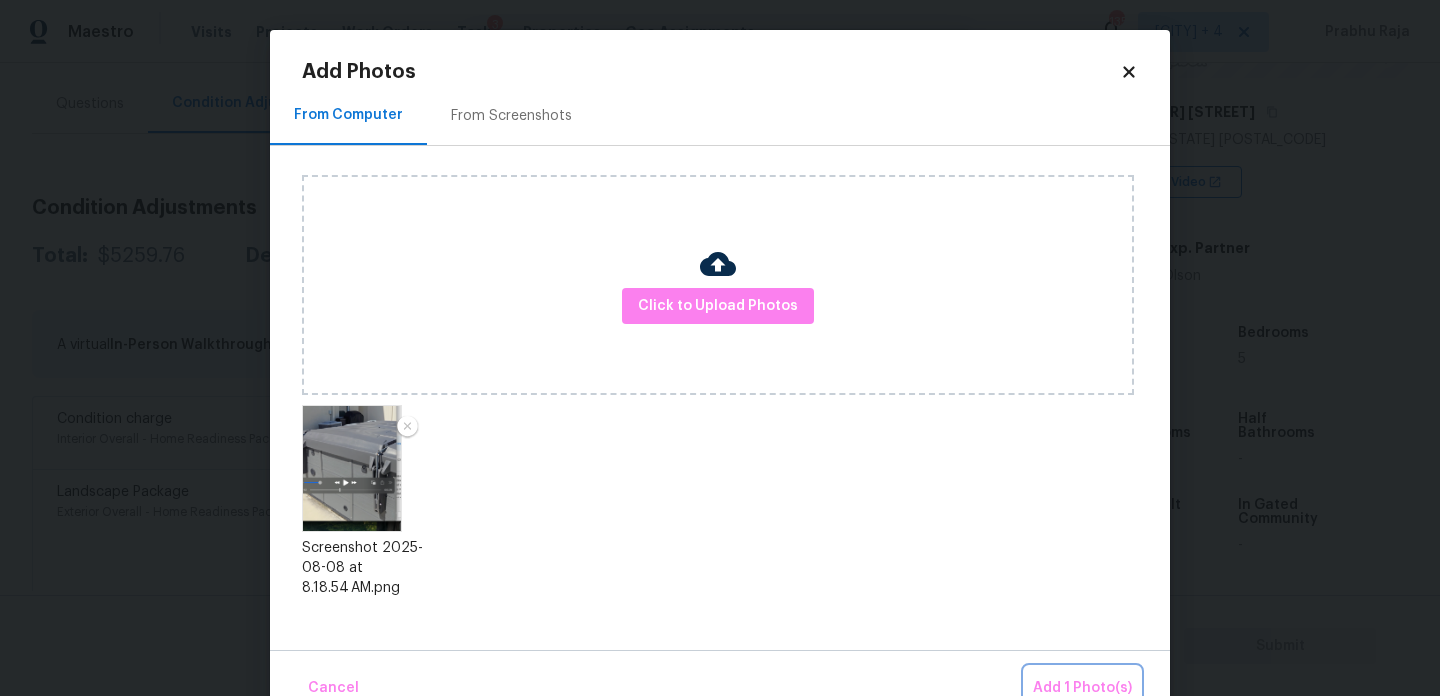 click on "Add 1 Photo(s)" at bounding box center (1082, 688) 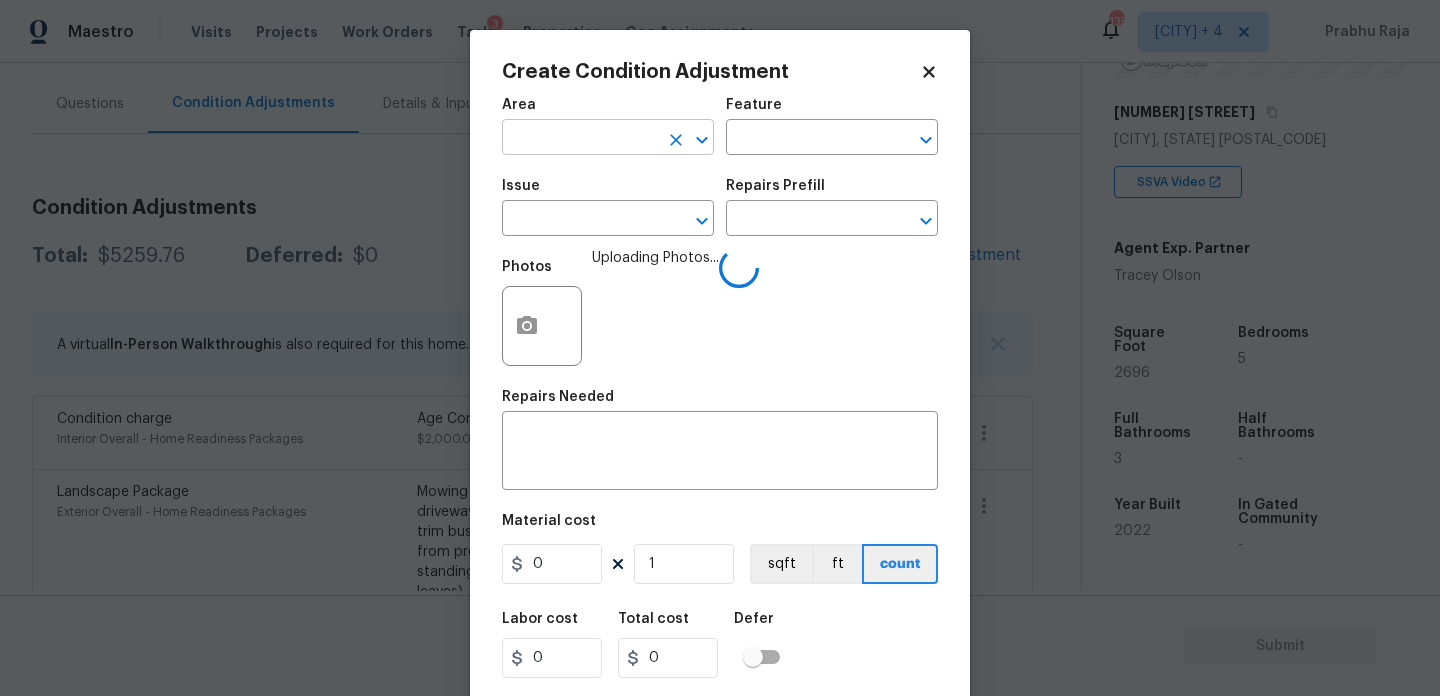 click at bounding box center [580, 139] 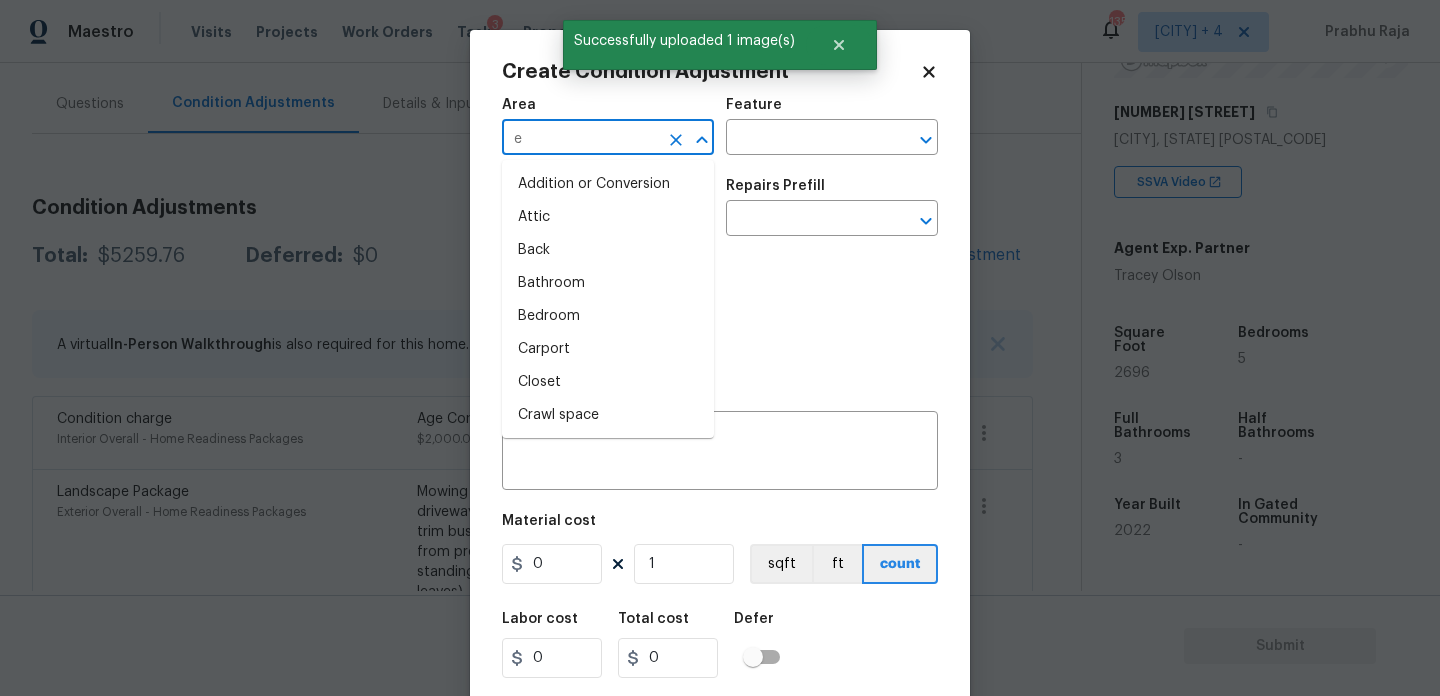 type on "ex" 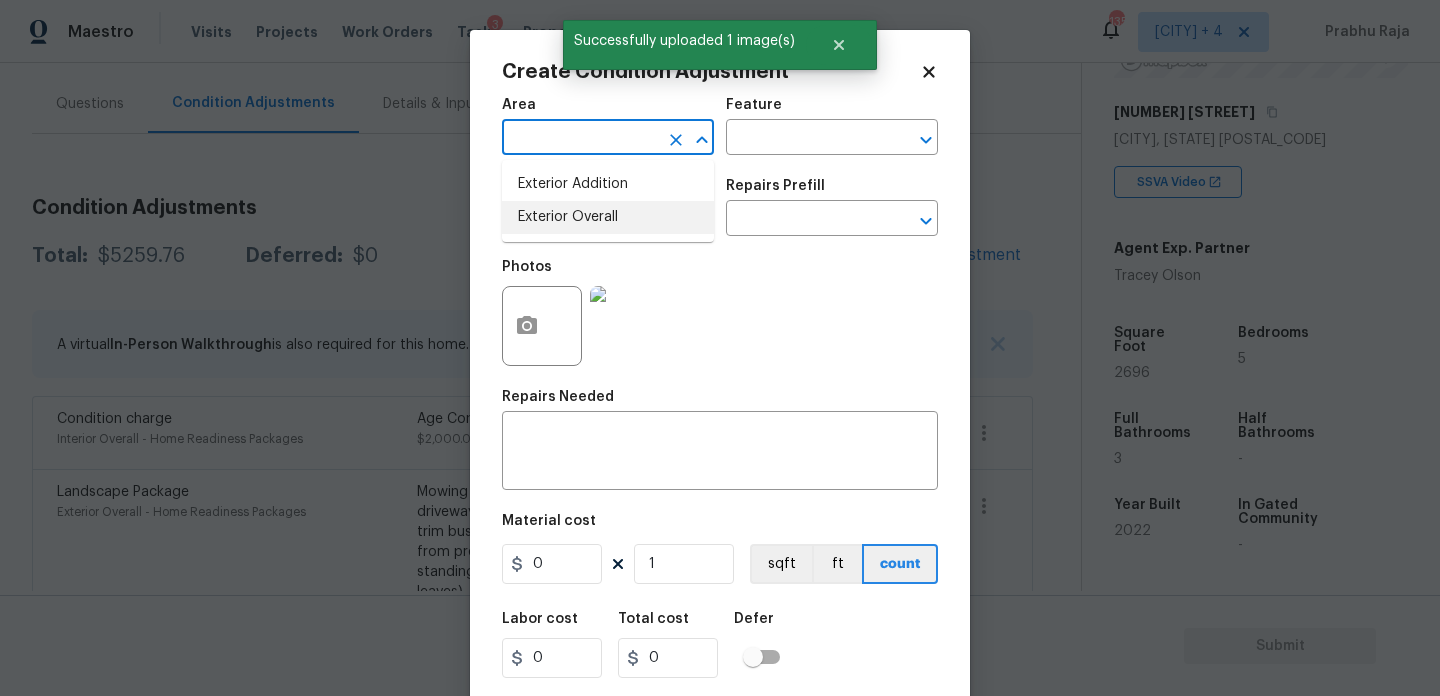 click on "Exterior Overall" at bounding box center (608, 217) 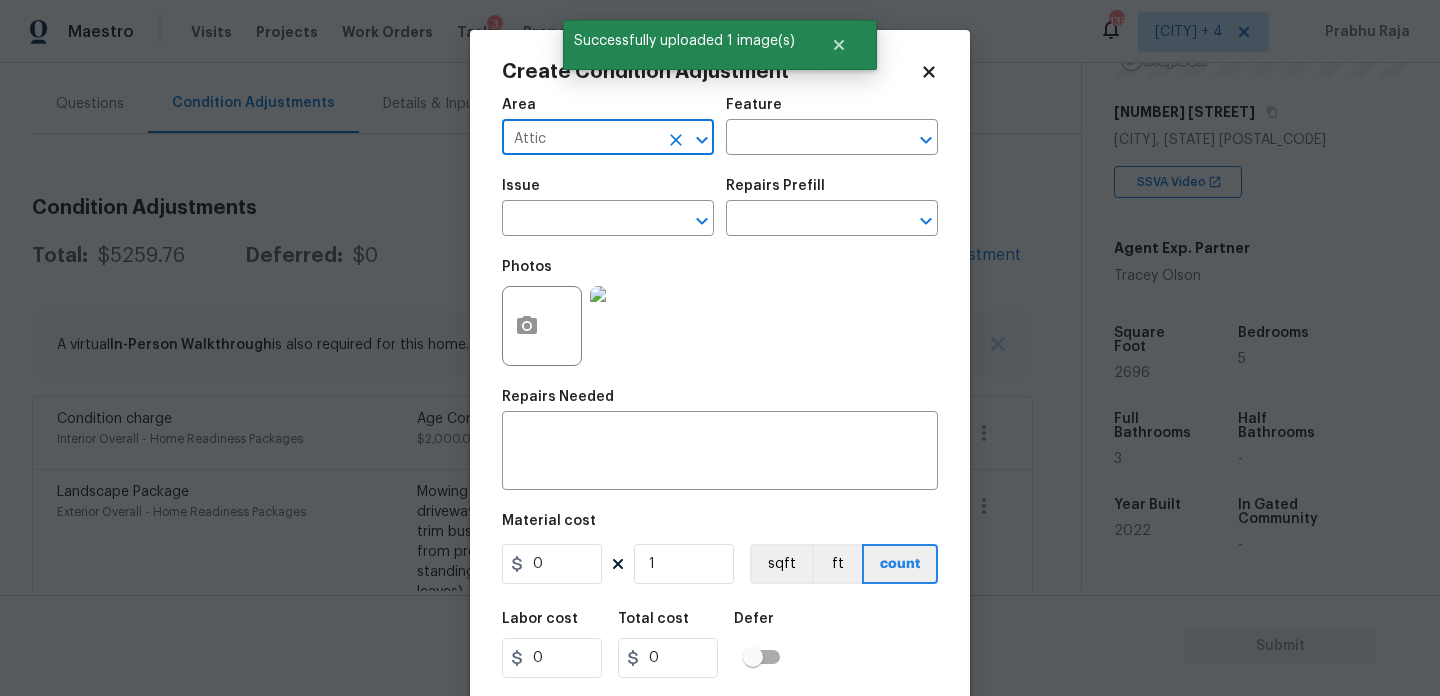 type on "Attic" 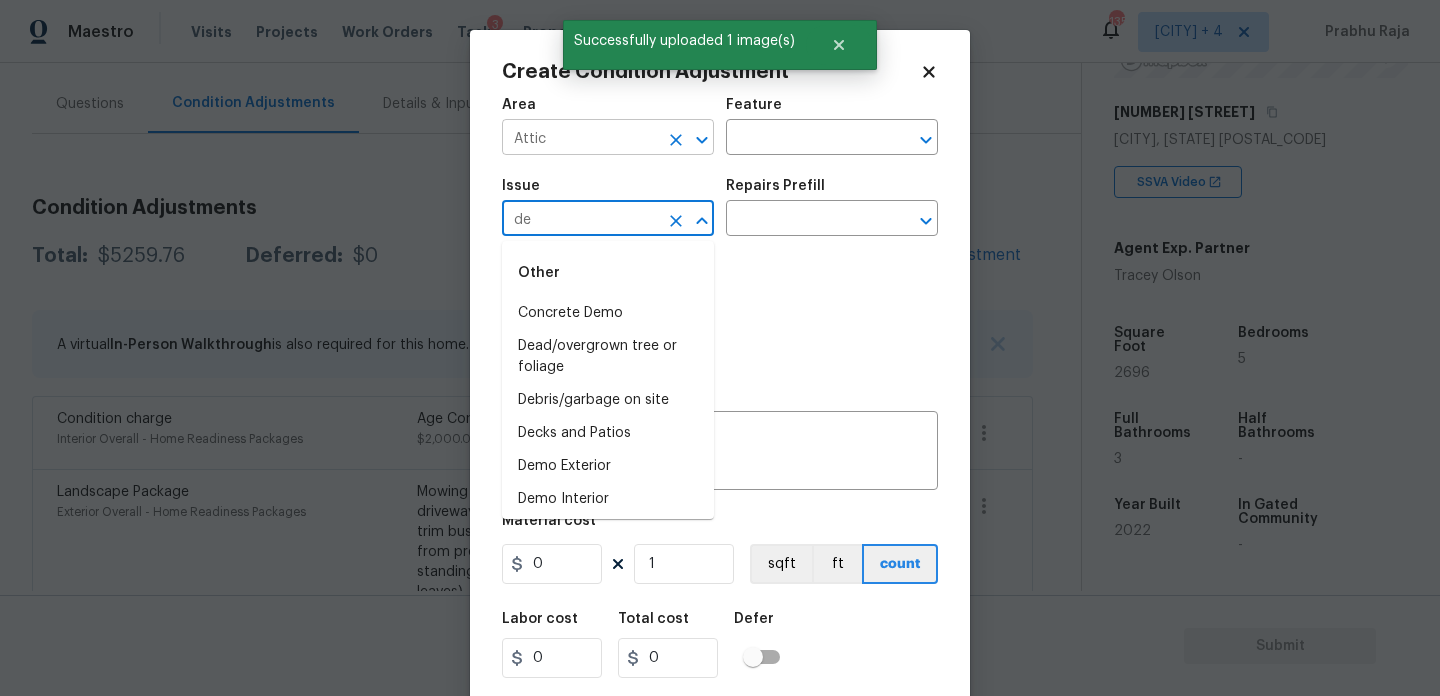 click 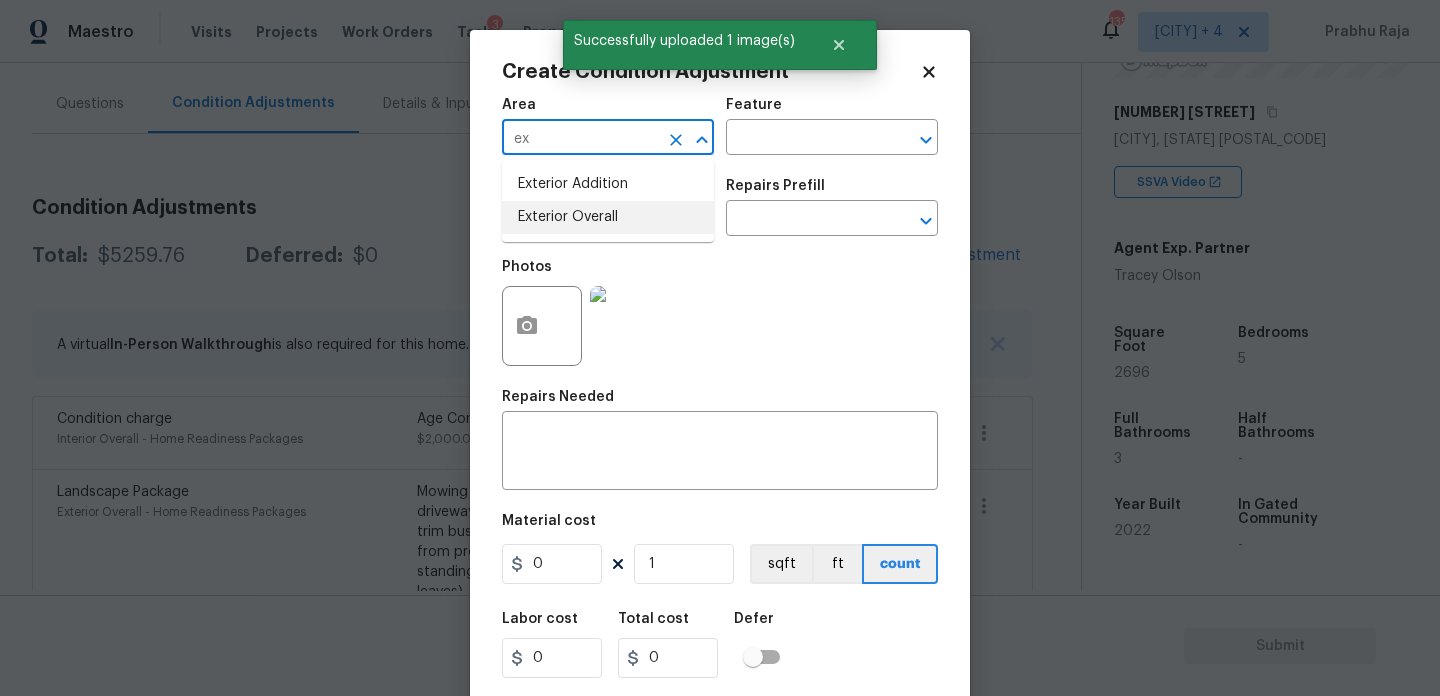 click on "Exterior Overall" at bounding box center (608, 217) 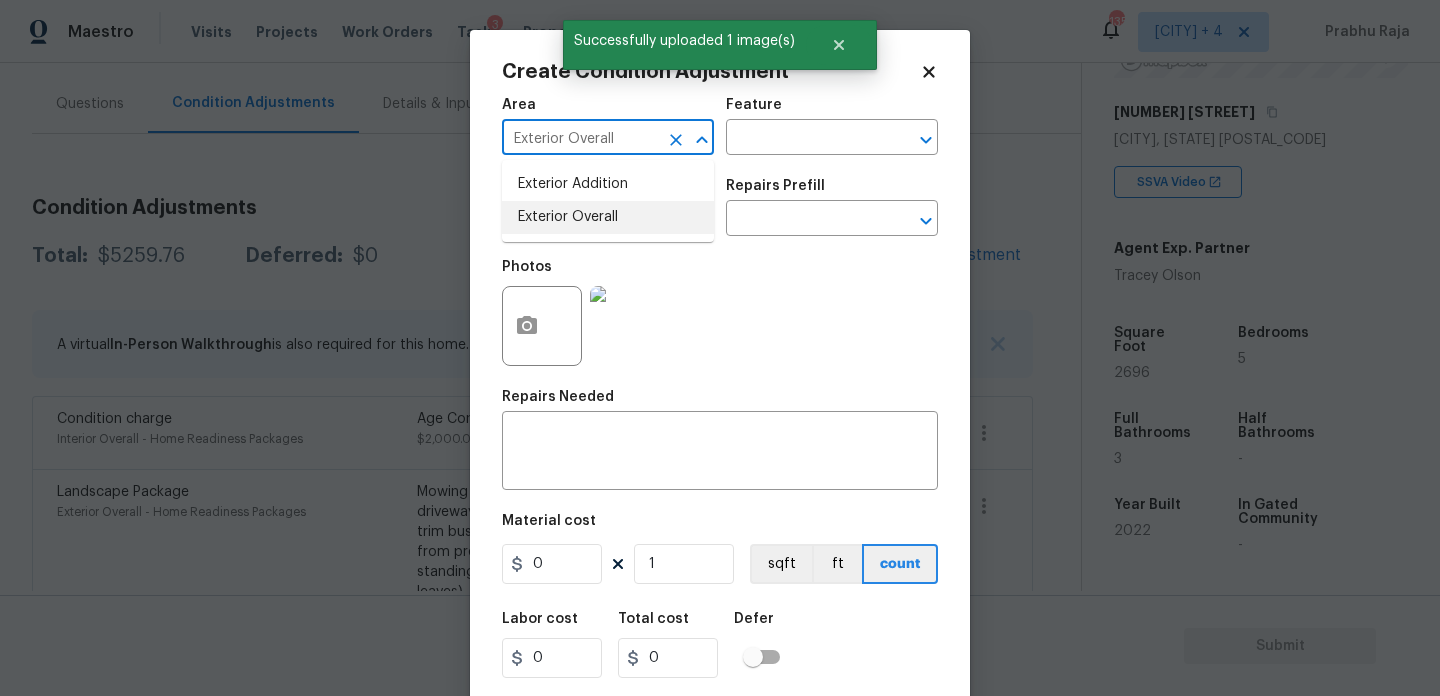 type on "Exterior Overall" 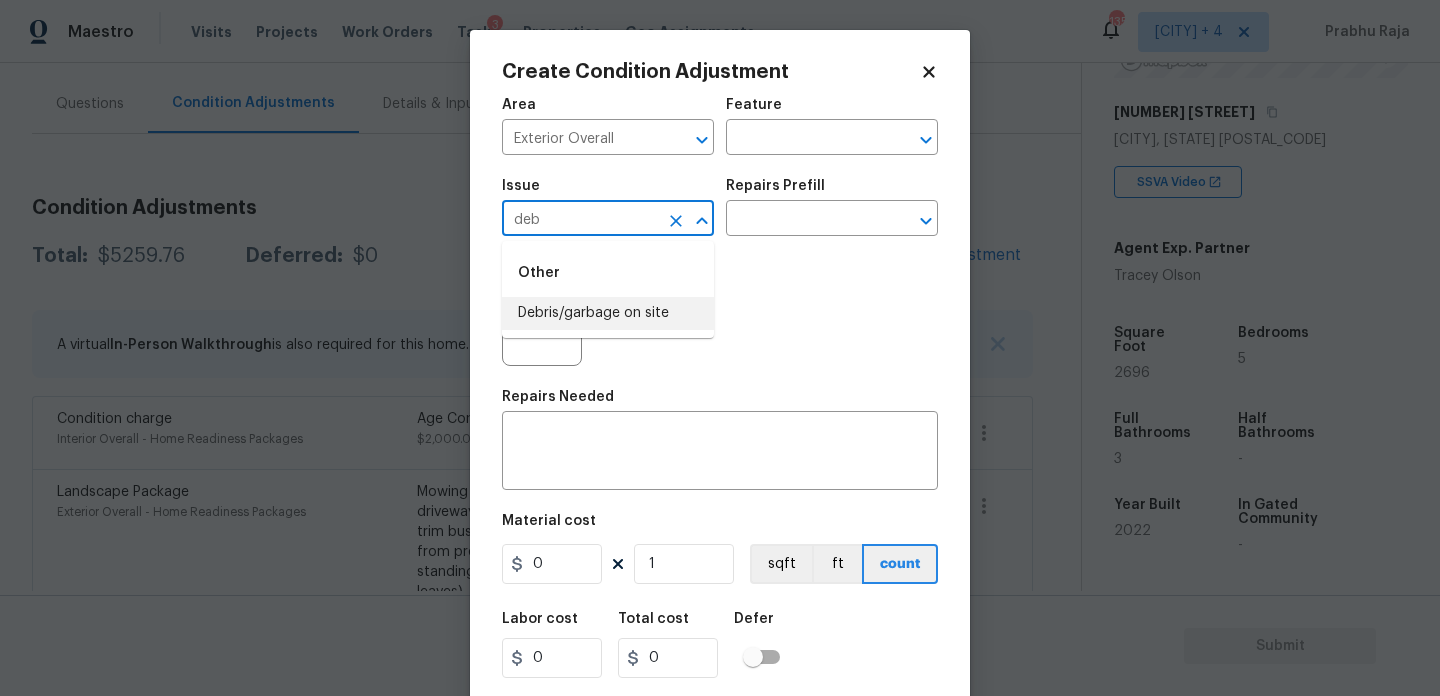click on "Debris/garbage on site" at bounding box center (608, 313) 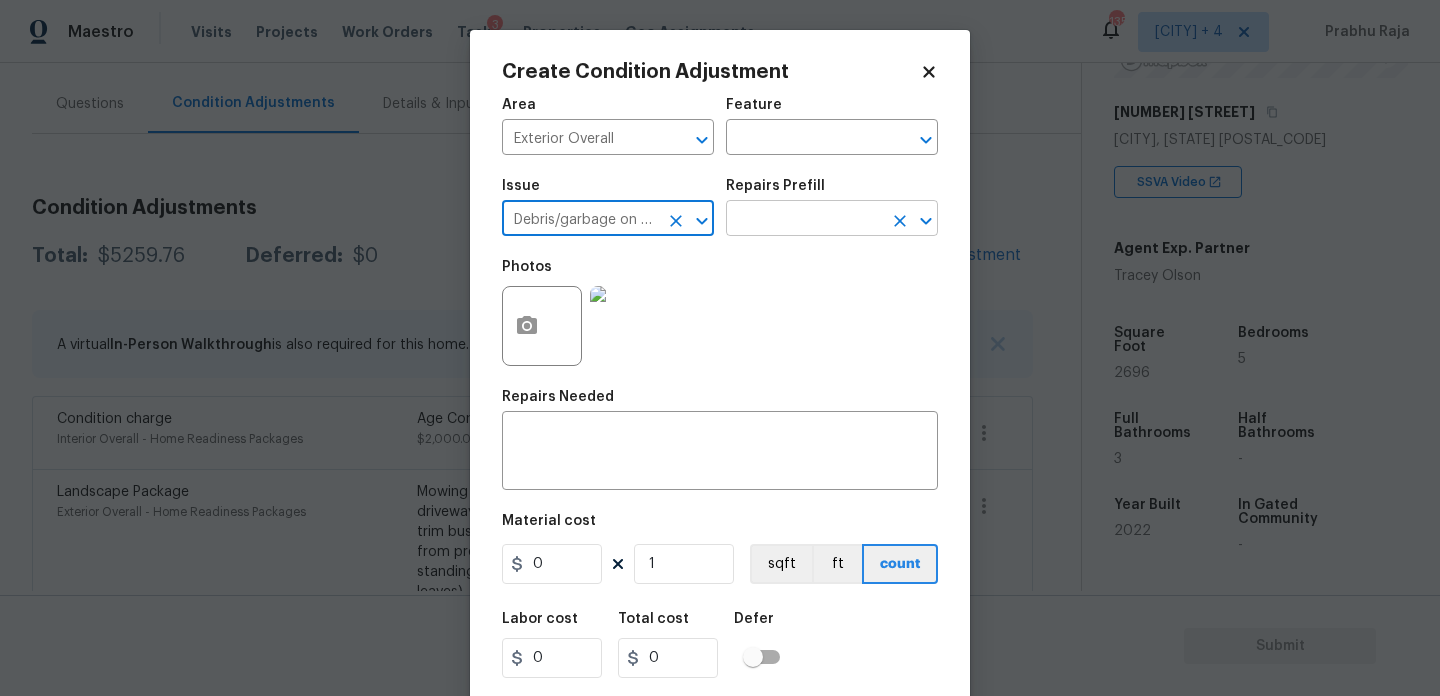 type on "Debris/garbage on site" 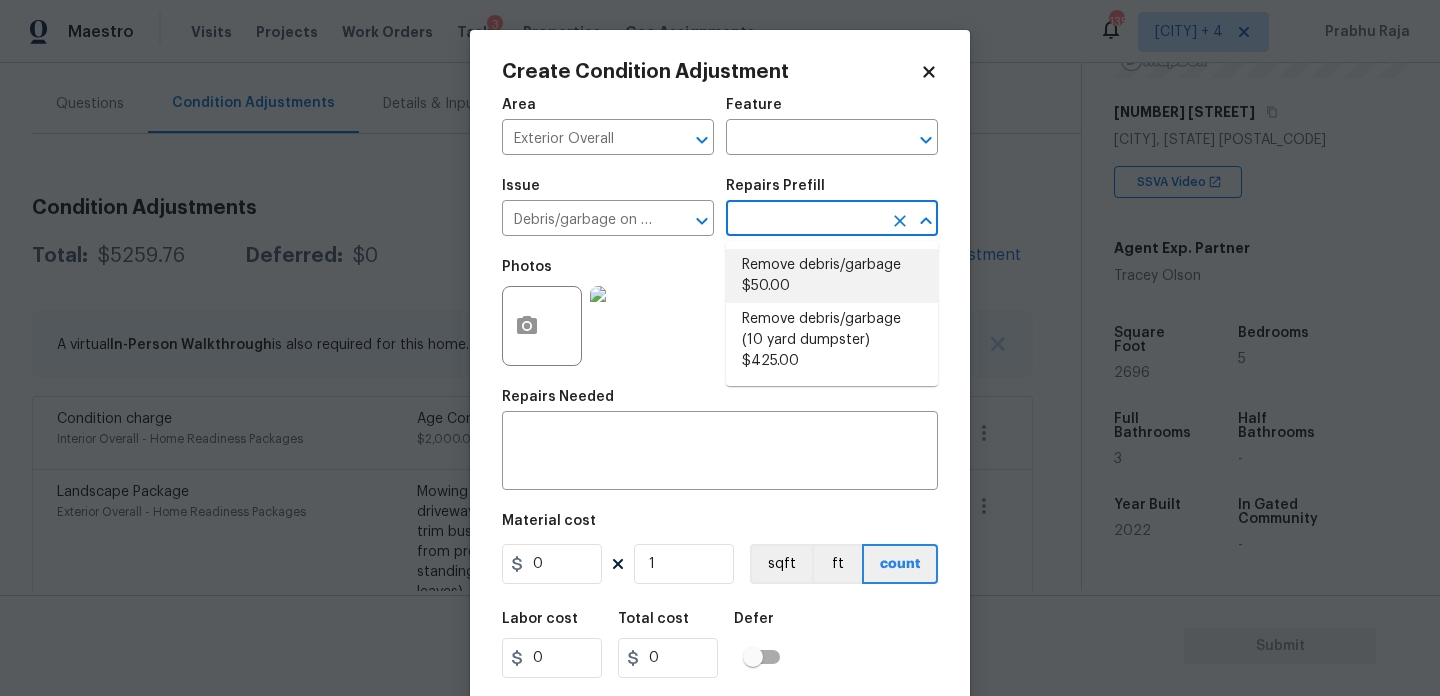 click on "Remove debris/garbage $50.00" at bounding box center (832, 276) 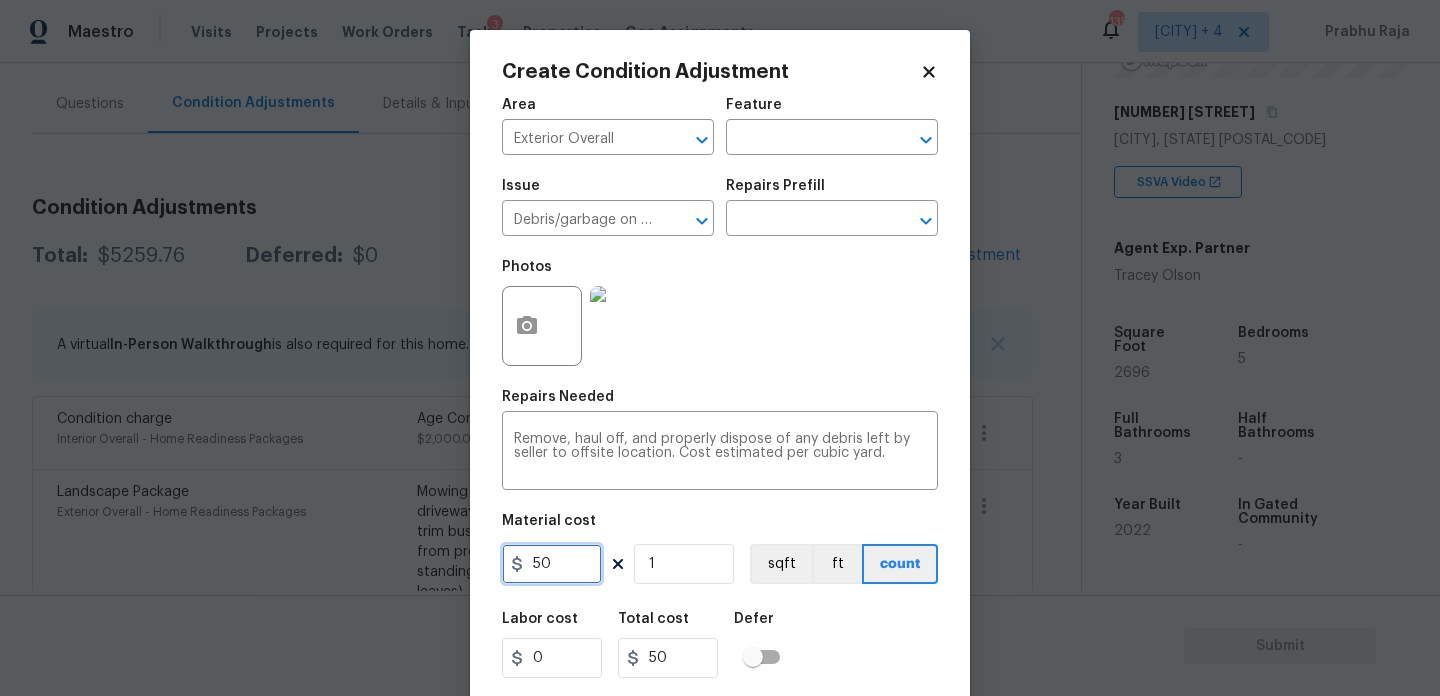 drag, startPoint x: 569, startPoint y: 566, endPoint x: 491, endPoint y: 566, distance: 78 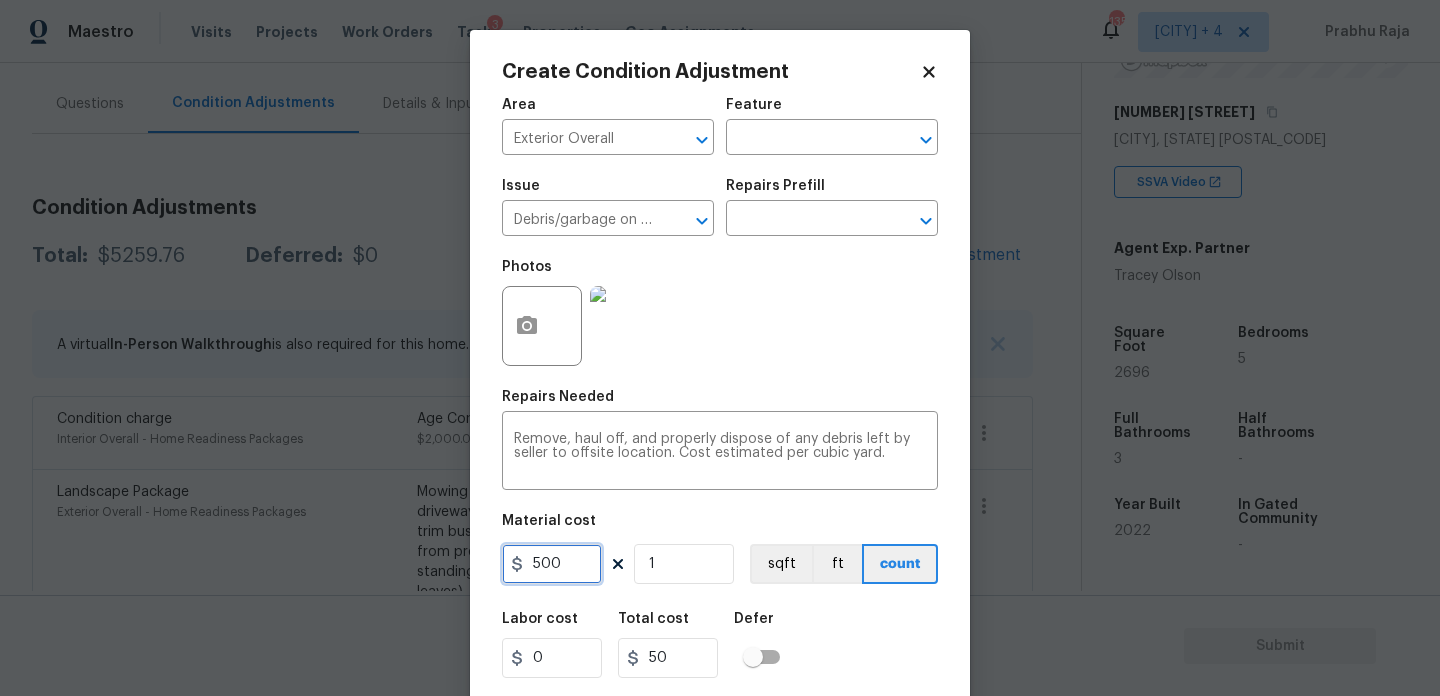 type on "500" 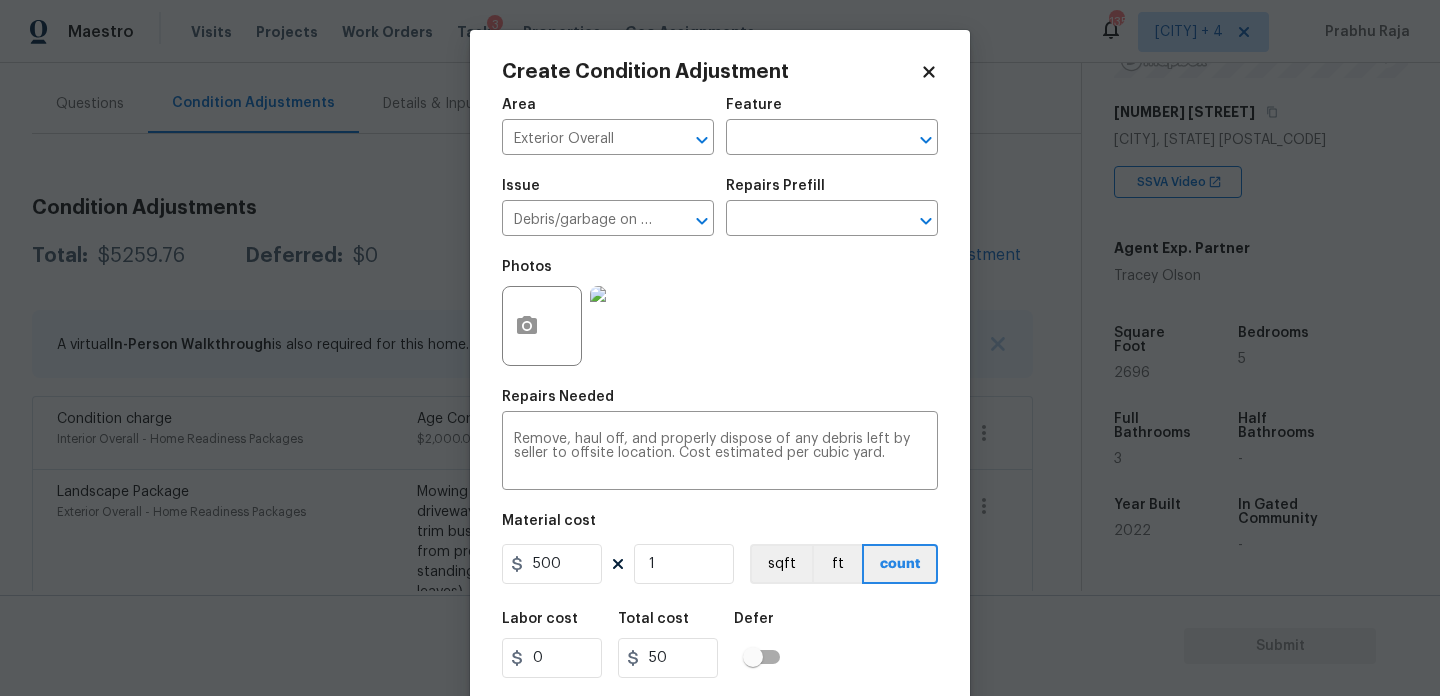 type on "500" 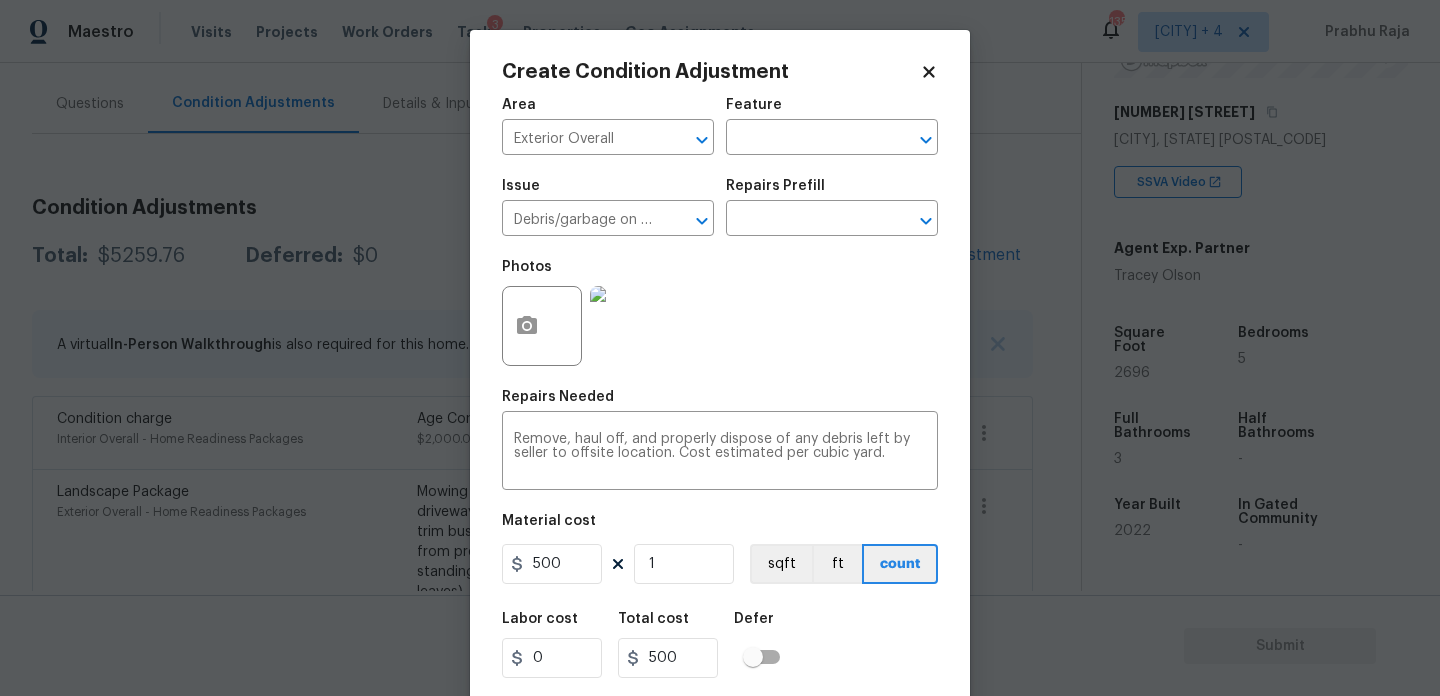 scroll, scrollTop: 51, scrollLeft: 0, axis: vertical 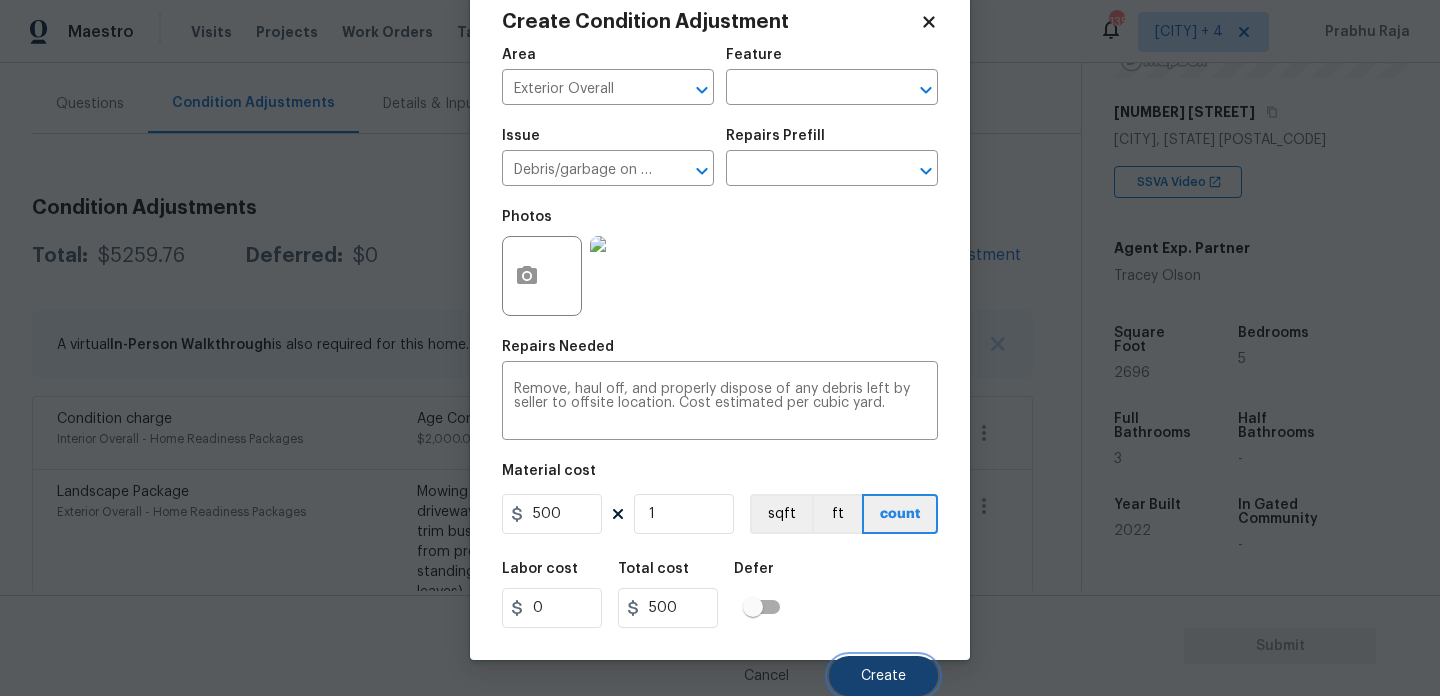 click on "Create" at bounding box center (883, 676) 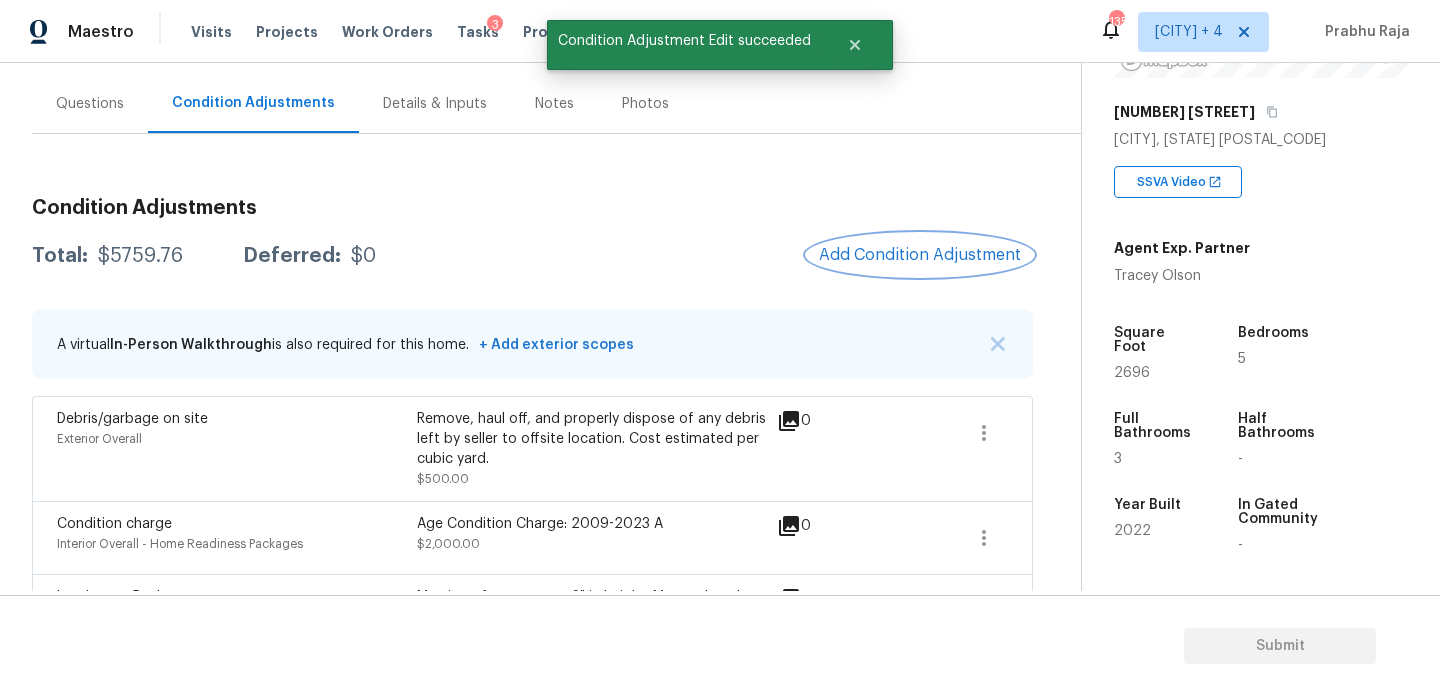 scroll, scrollTop: 0, scrollLeft: 0, axis: both 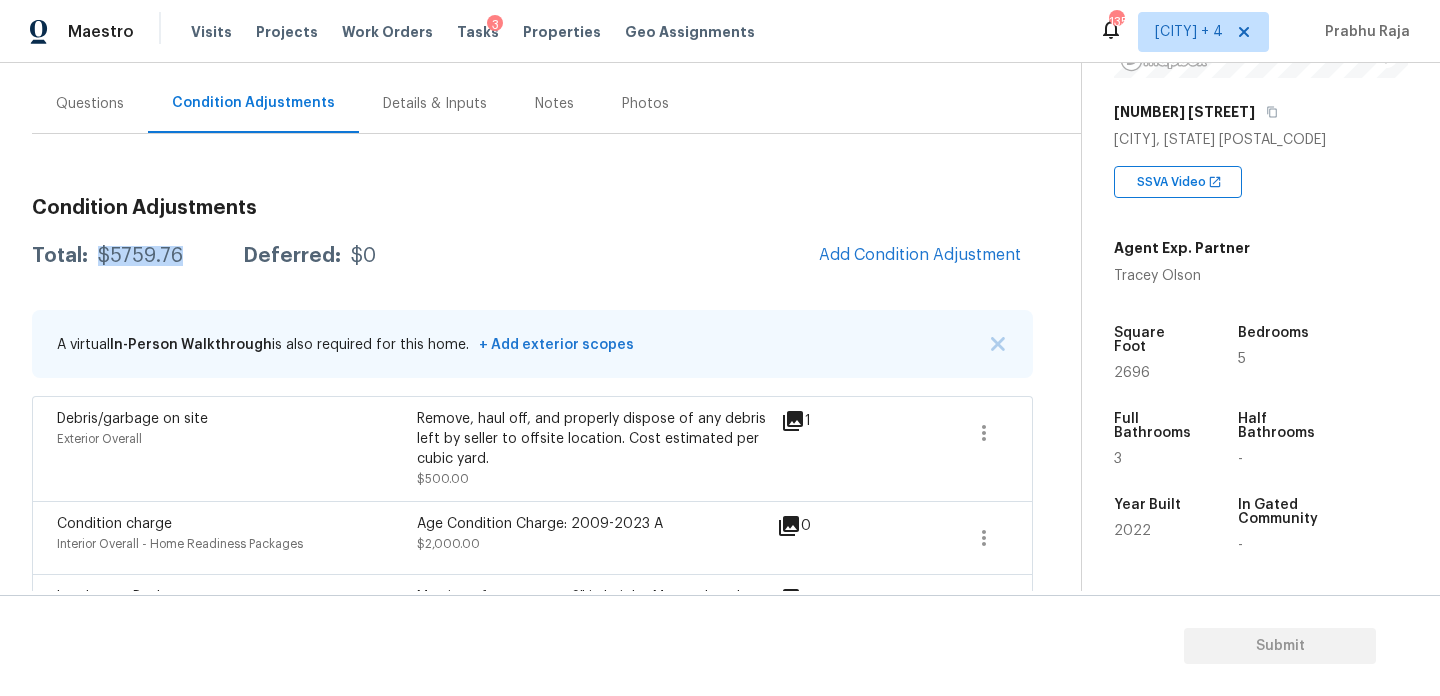 drag, startPoint x: 97, startPoint y: 256, endPoint x: 190, endPoint y: 256, distance: 93 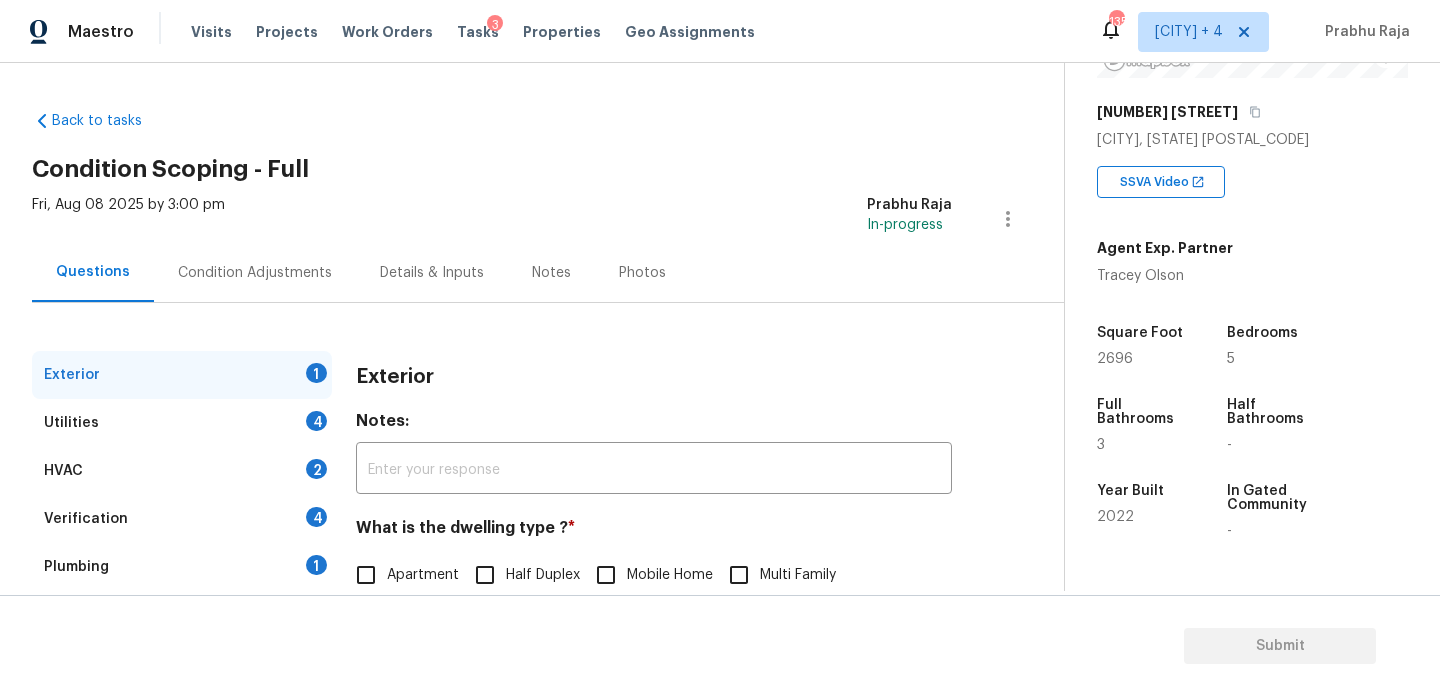 scroll, scrollTop: 267, scrollLeft: 0, axis: vertical 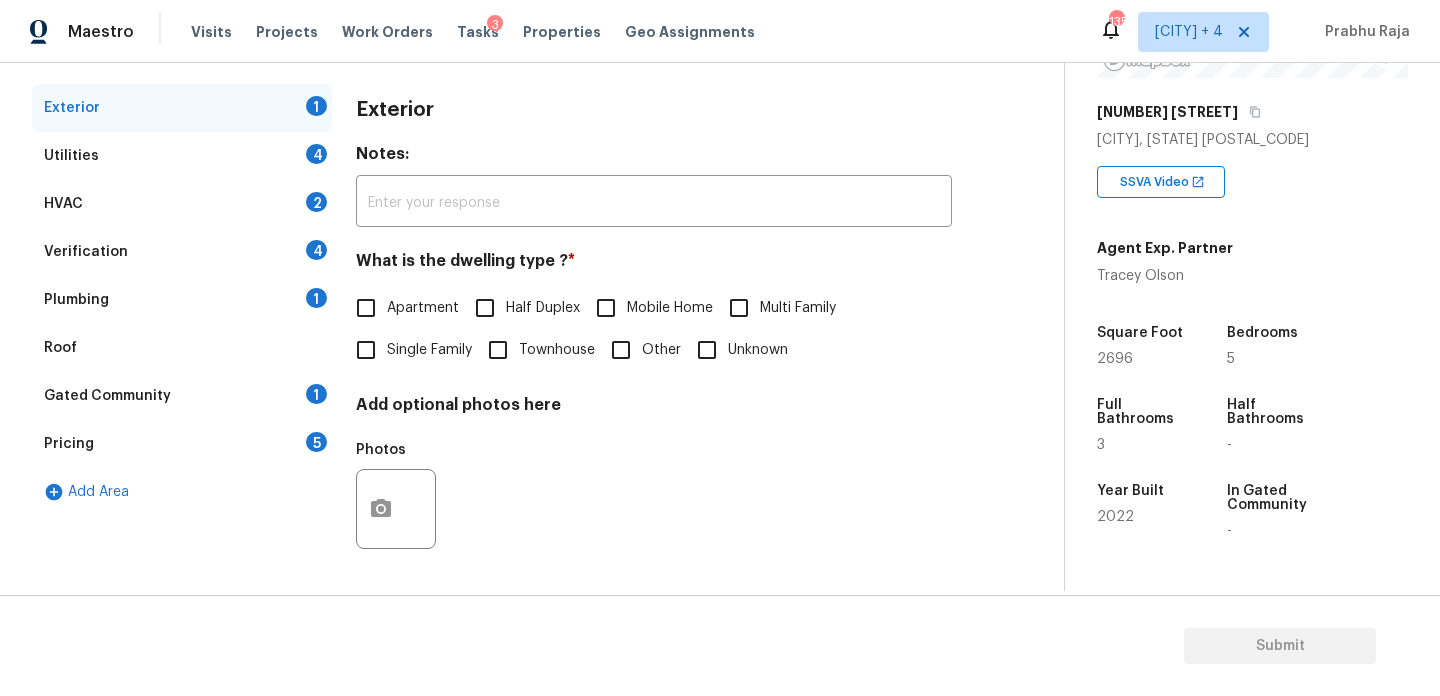 click on "Single Family" at bounding box center (429, 350) 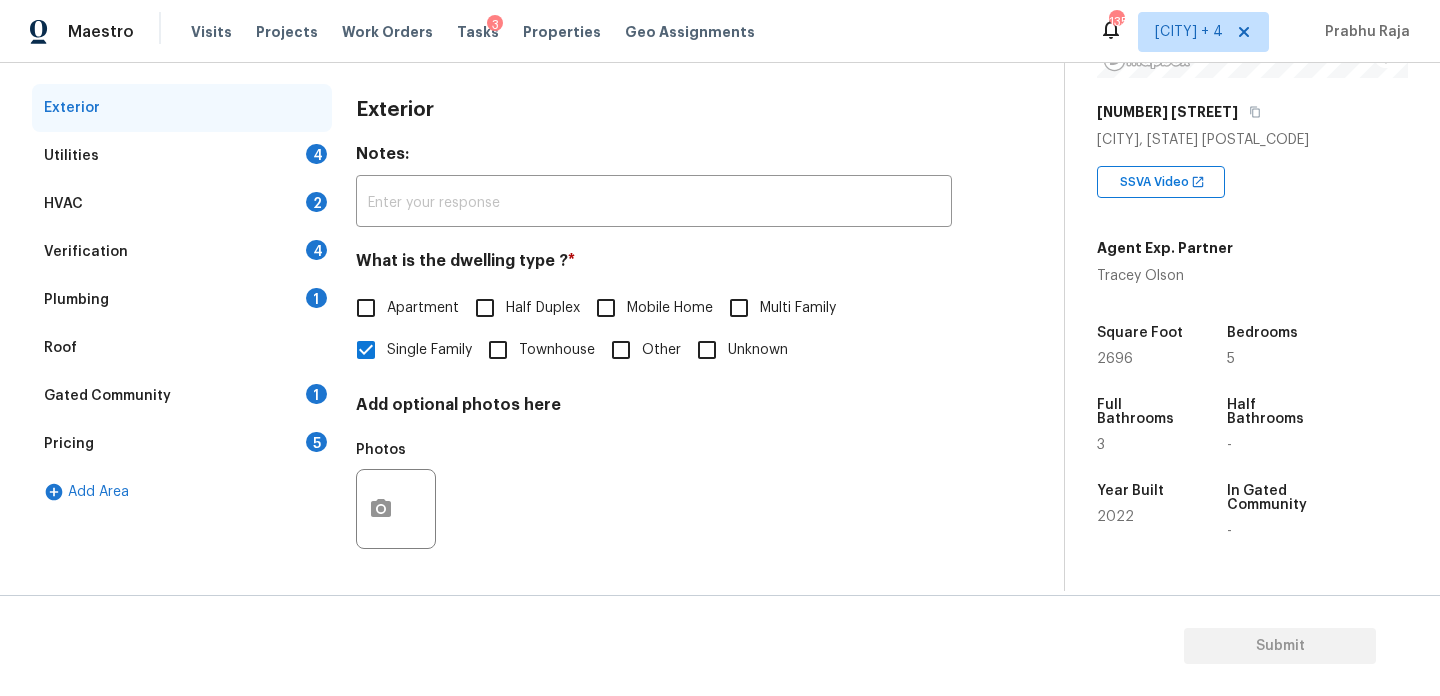 click on "Utilities 4" at bounding box center (182, 156) 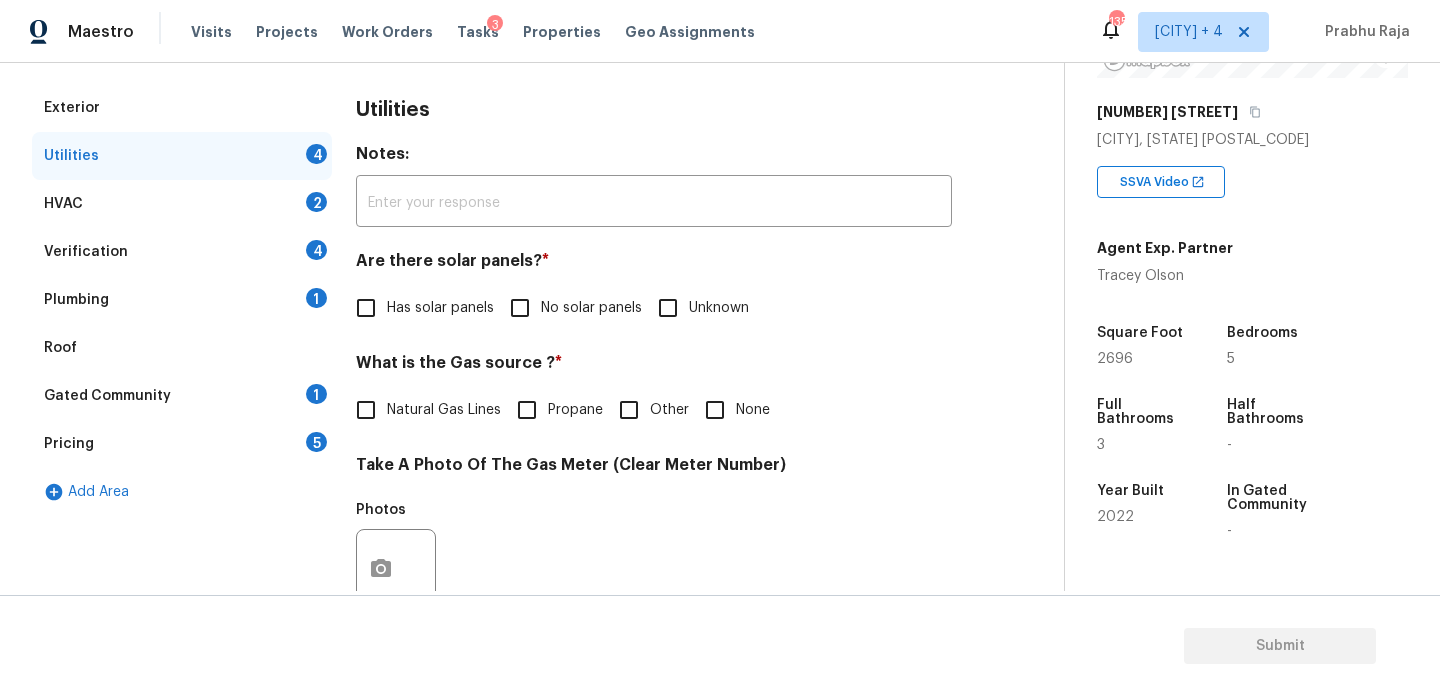 click on "No solar panels" at bounding box center [520, 308] 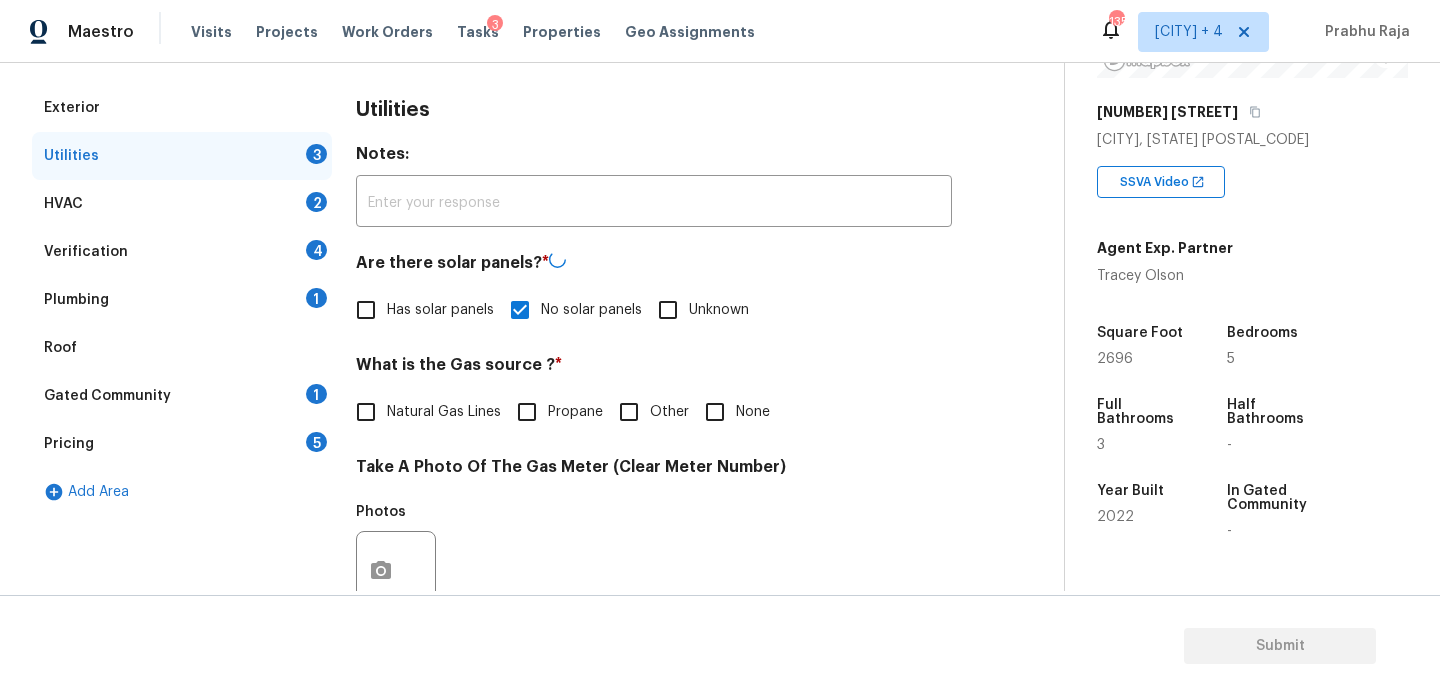 click on "Natural Gas Lines" at bounding box center [444, 412] 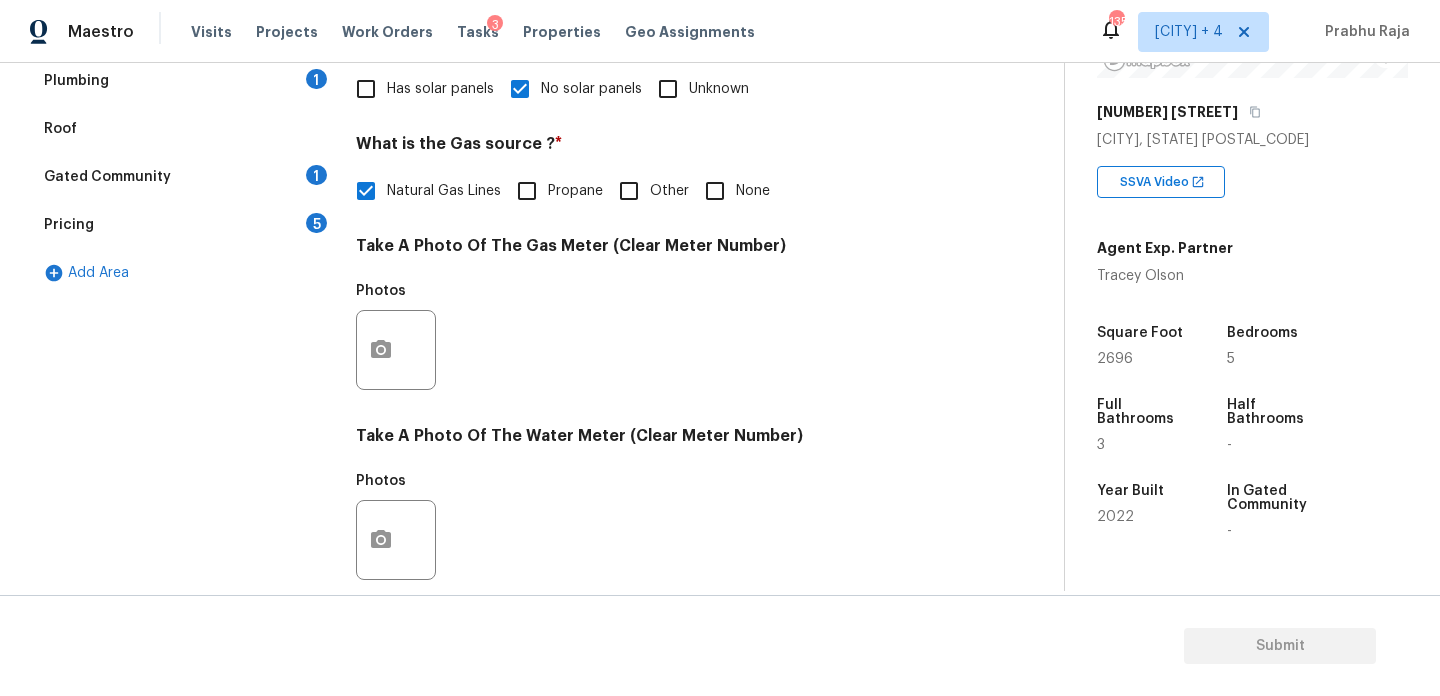 scroll, scrollTop: 471, scrollLeft: 0, axis: vertical 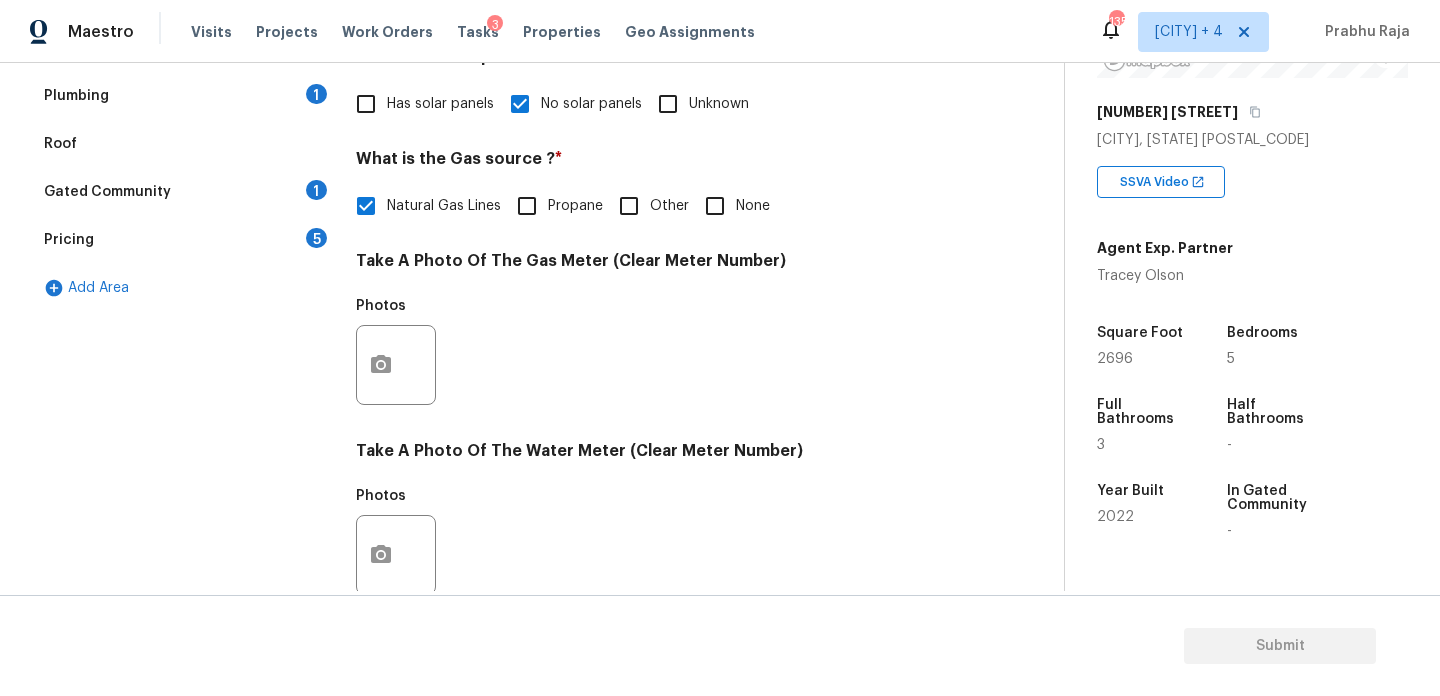 click on "None" at bounding box center (715, 206) 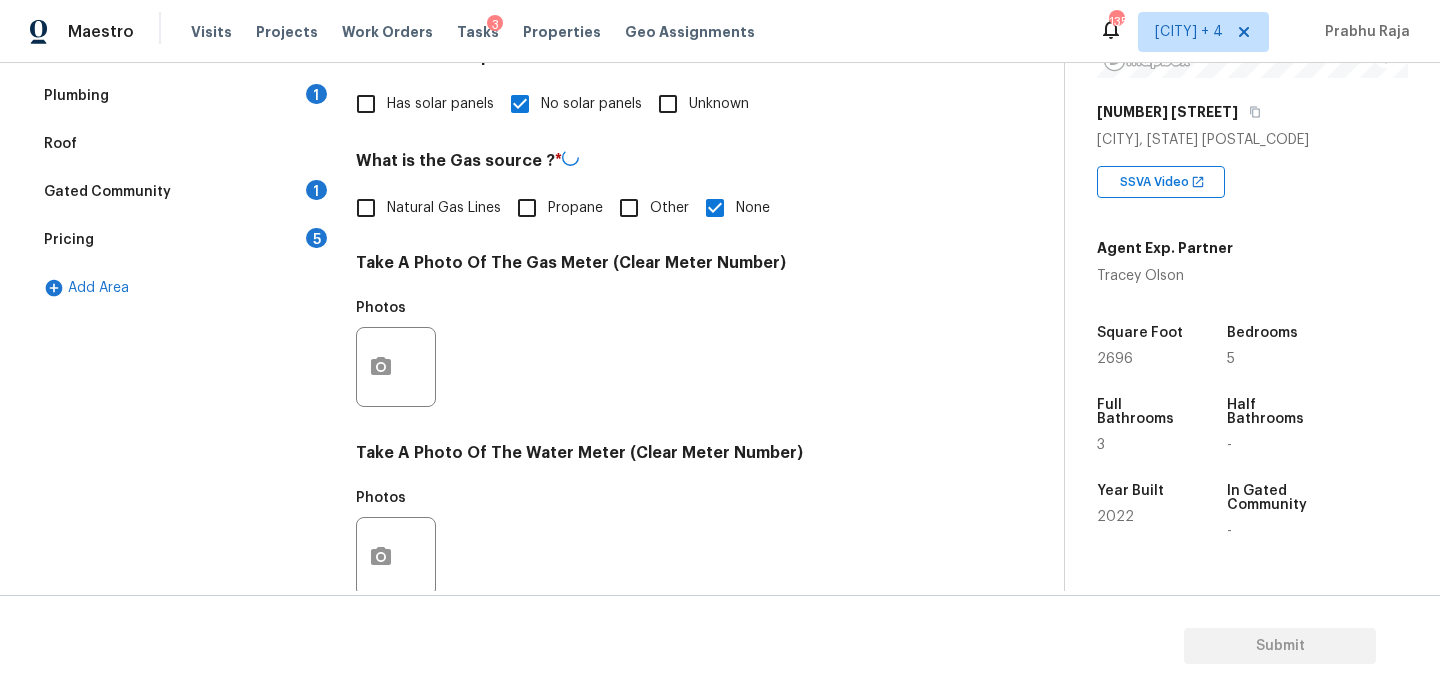 scroll, scrollTop: 809, scrollLeft: 0, axis: vertical 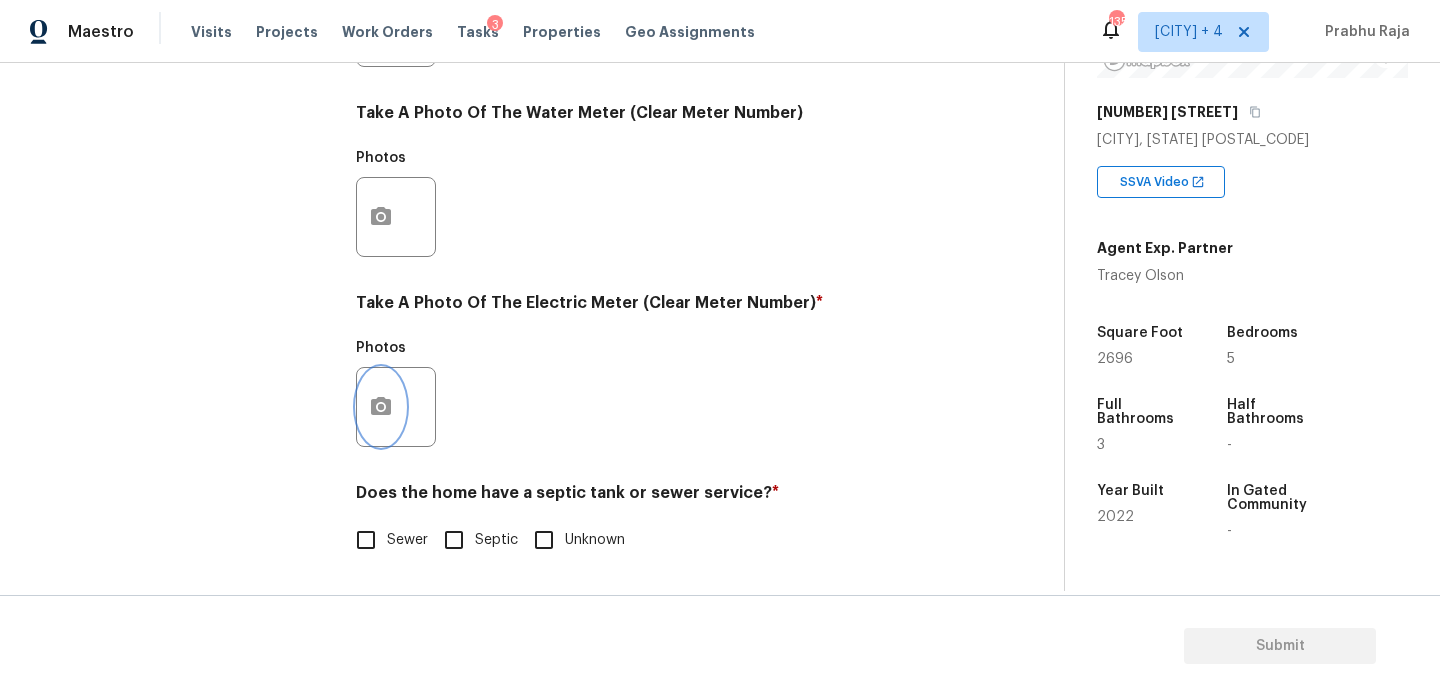 click at bounding box center [381, 407] 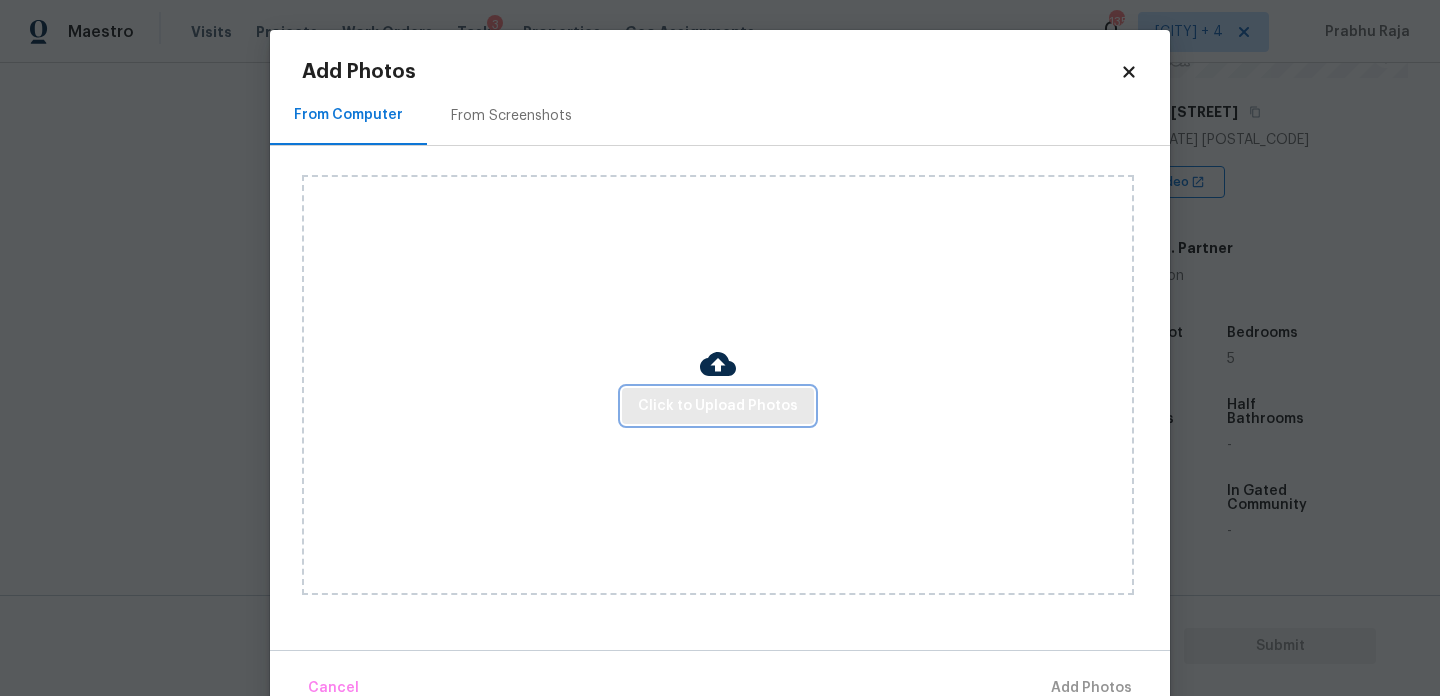 click on "Click to Upload Photos" at bounding box center (718, 406) 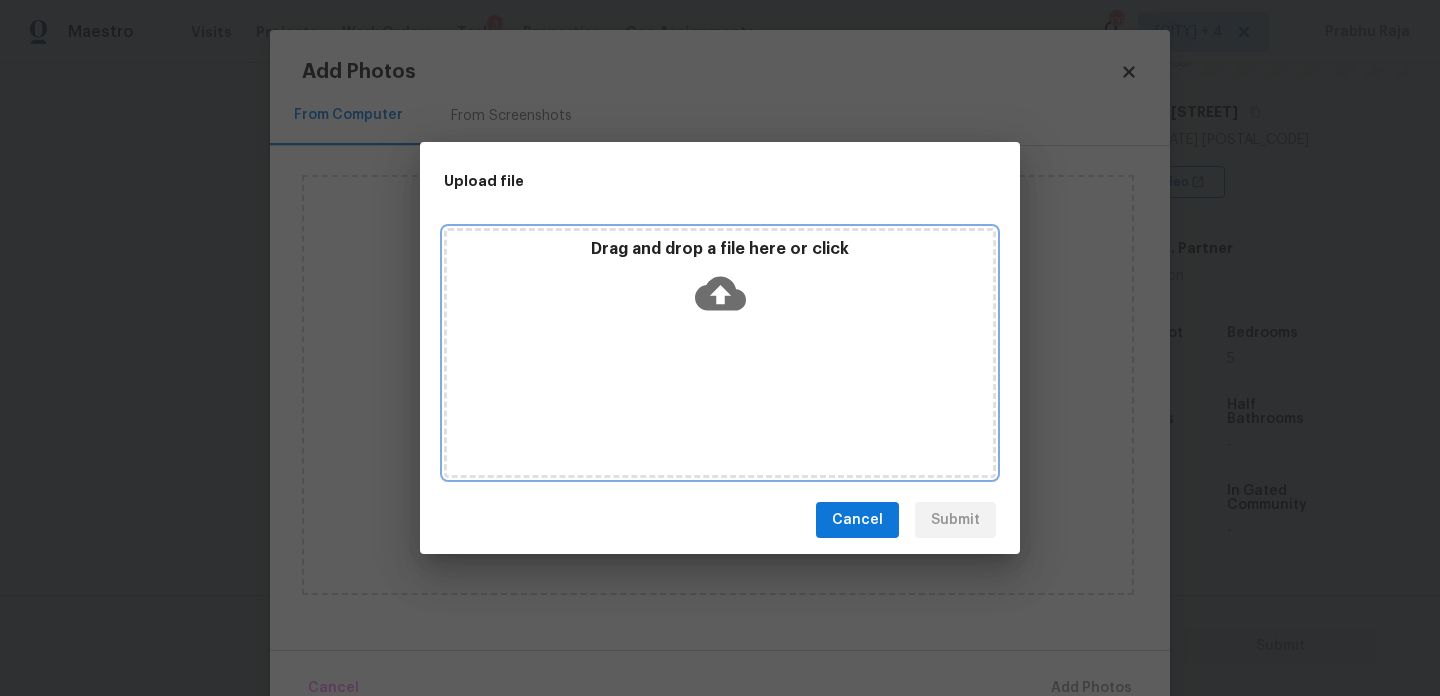 click on "Drag and drop a file here or click" at bounding box center (720, 353) 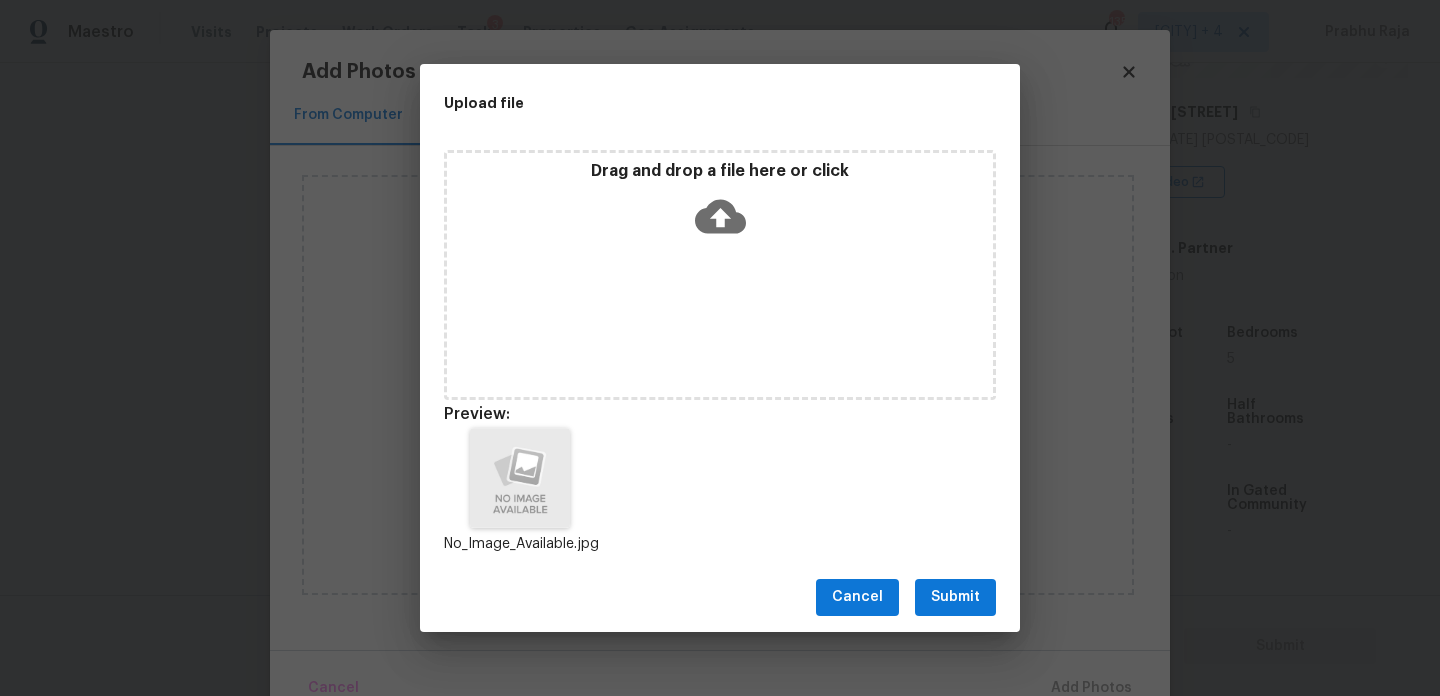 click on "Submit" at bounding box center [955, 597] 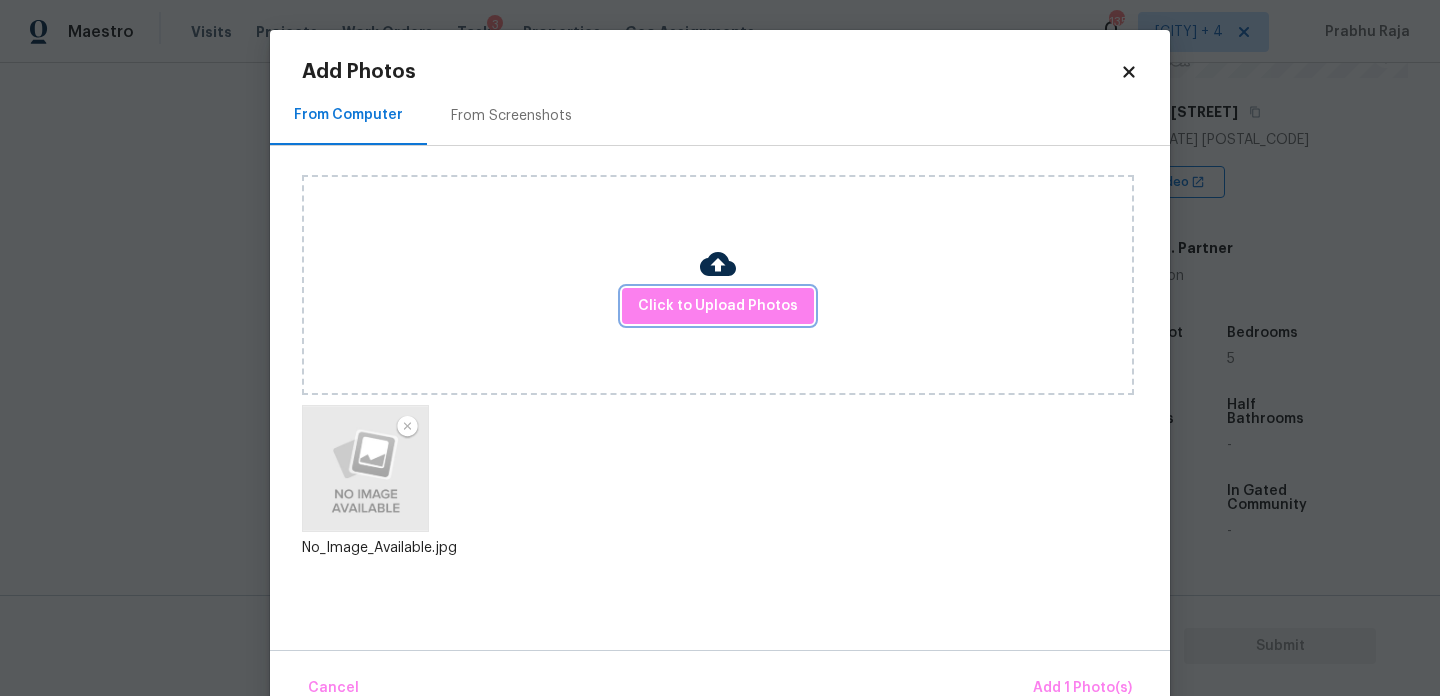 scroll, scrollTop: 44, scrollLeft: 0, axis: vertical 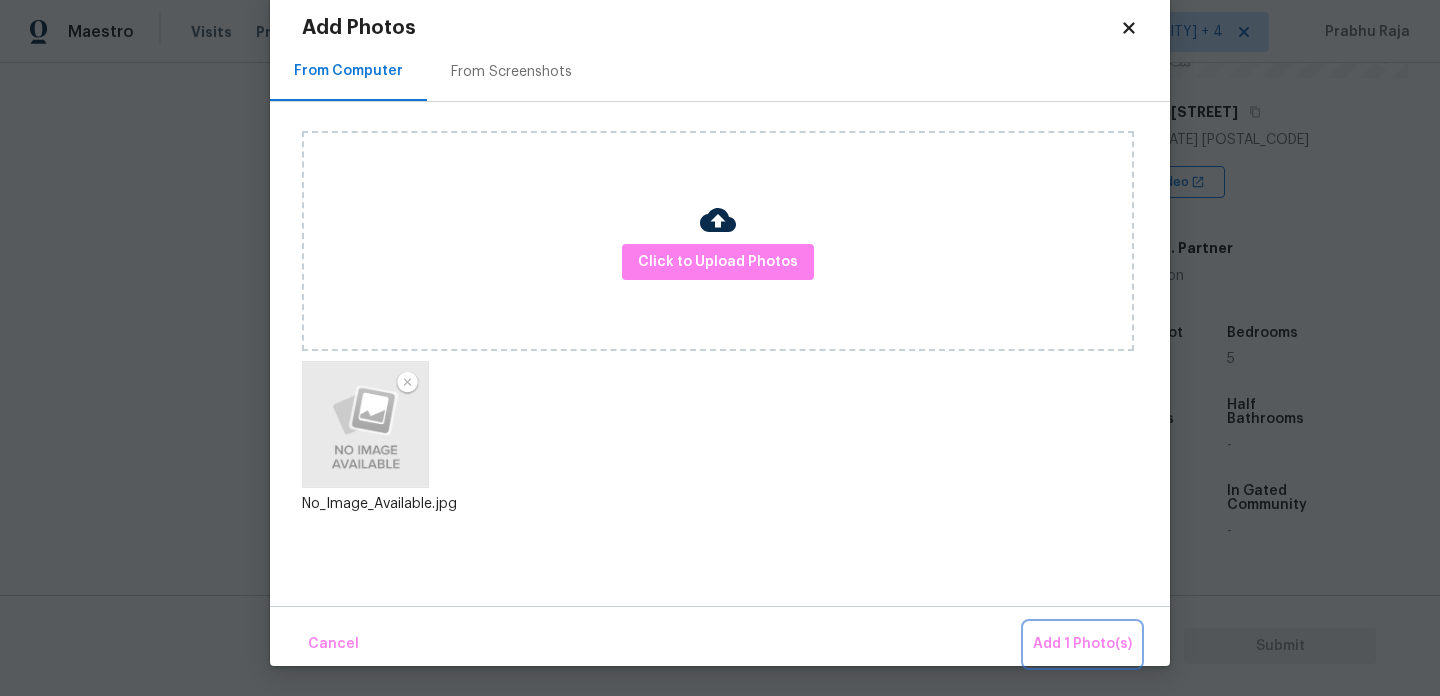 click on "Add 1 Photo(s)" at bounding box center (1082, 644) 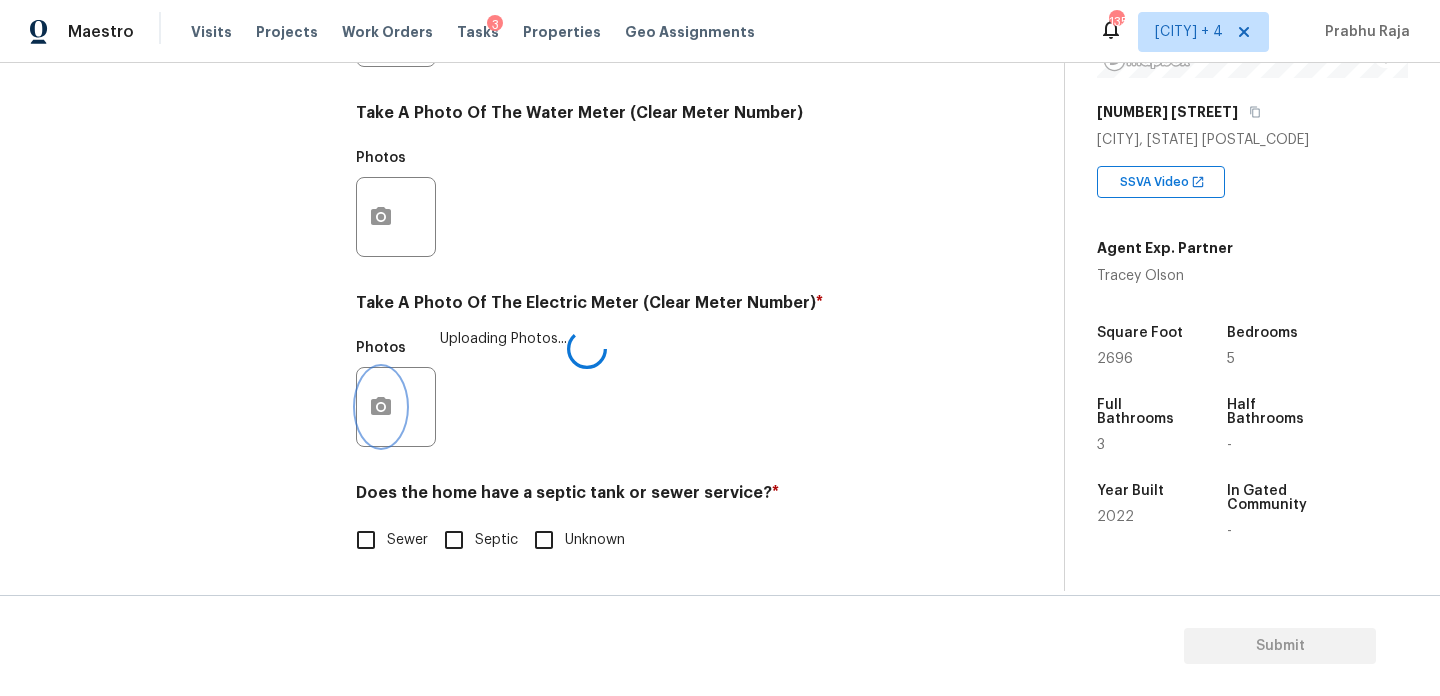 scroll, scrollTop: 0, scrollLeft: 0, axis: both 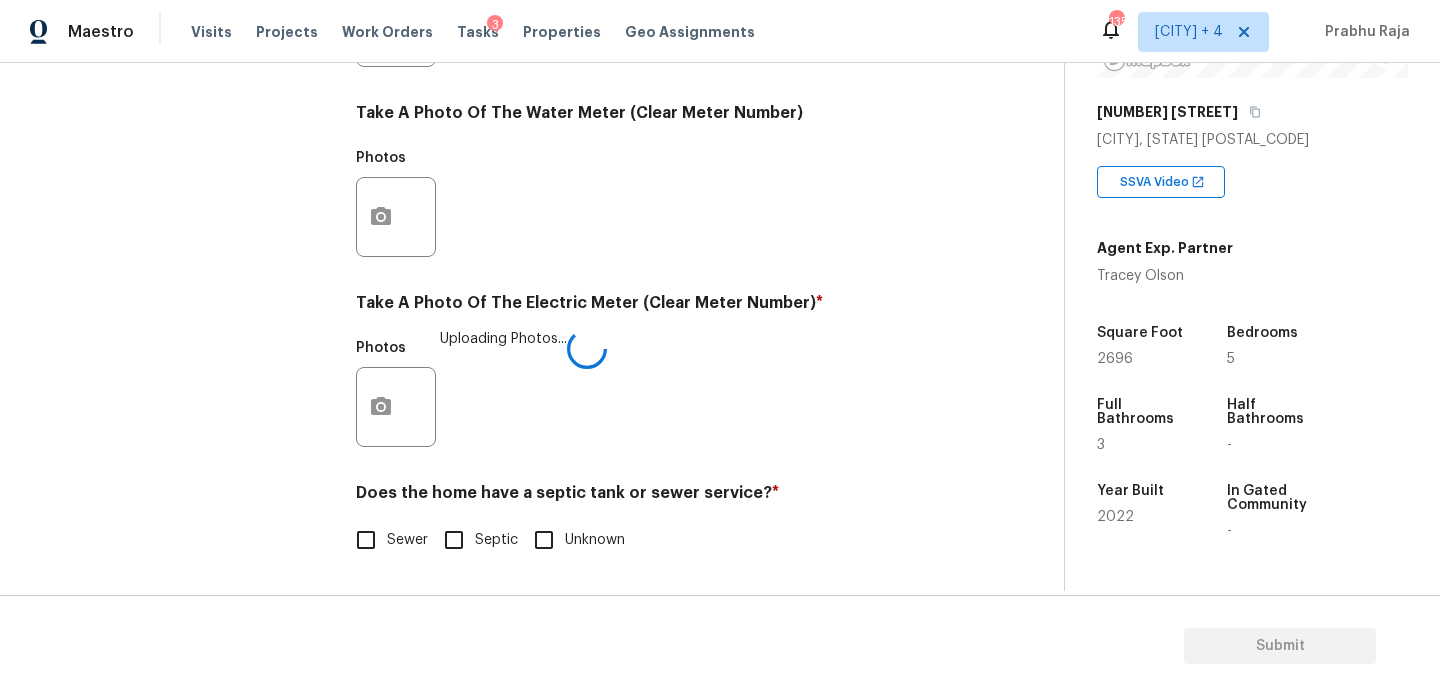 click on "Sewer" at bounding box center (366, 540) 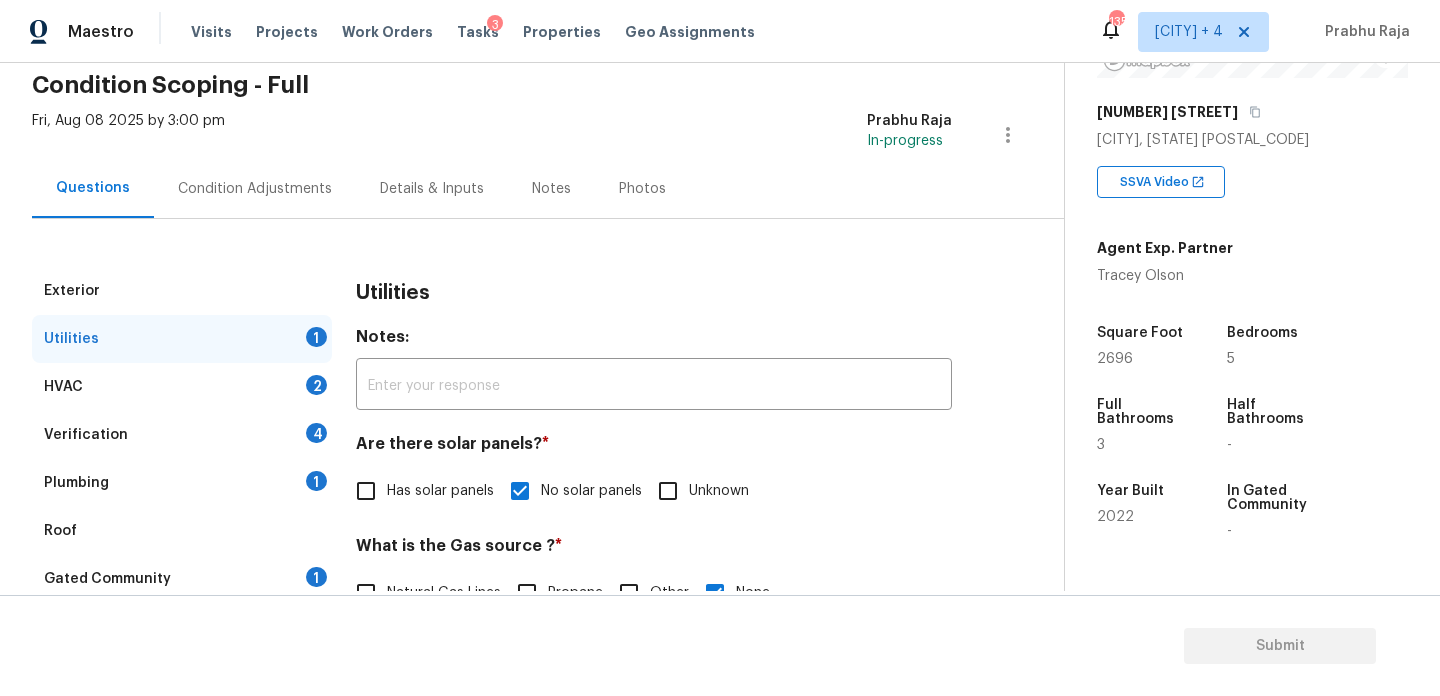 scroll, scrollTop: 83, scrollLeft: 0, axis: vertical 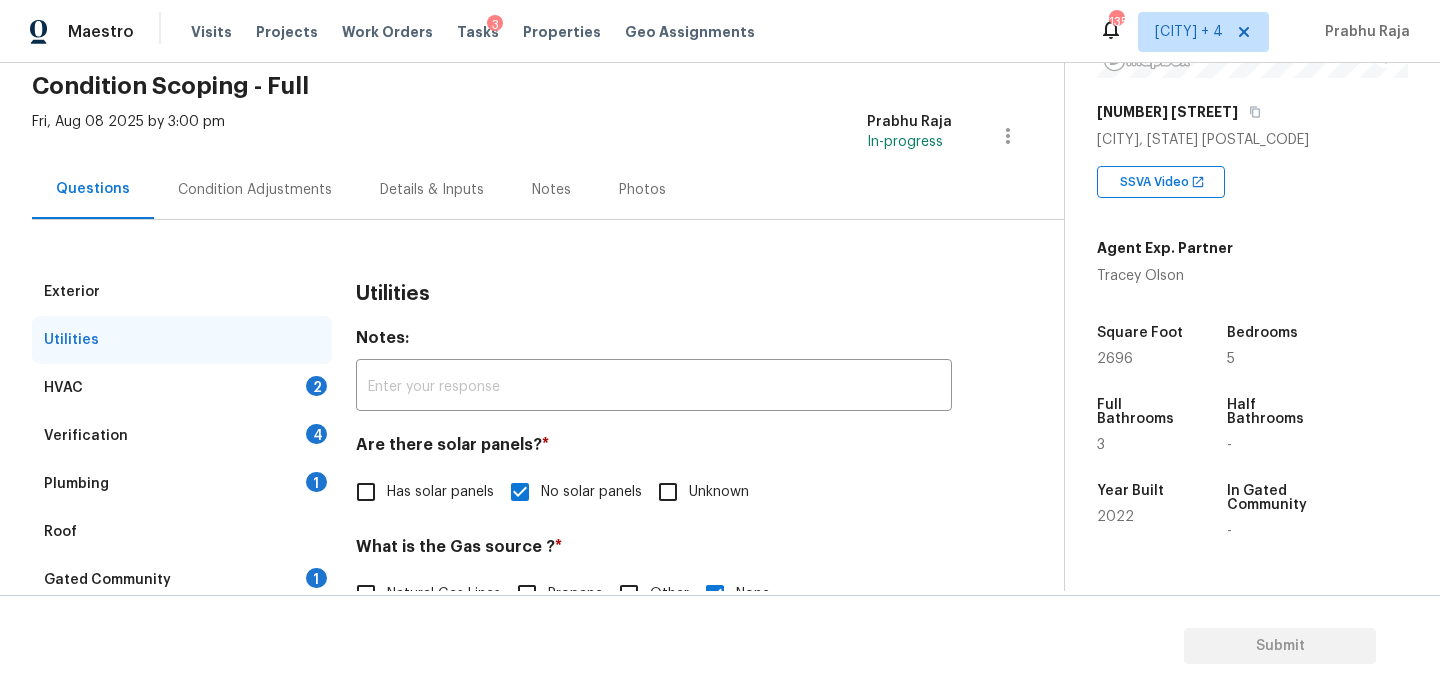 click on "HVAC 2" at bounding box center (182, 388) 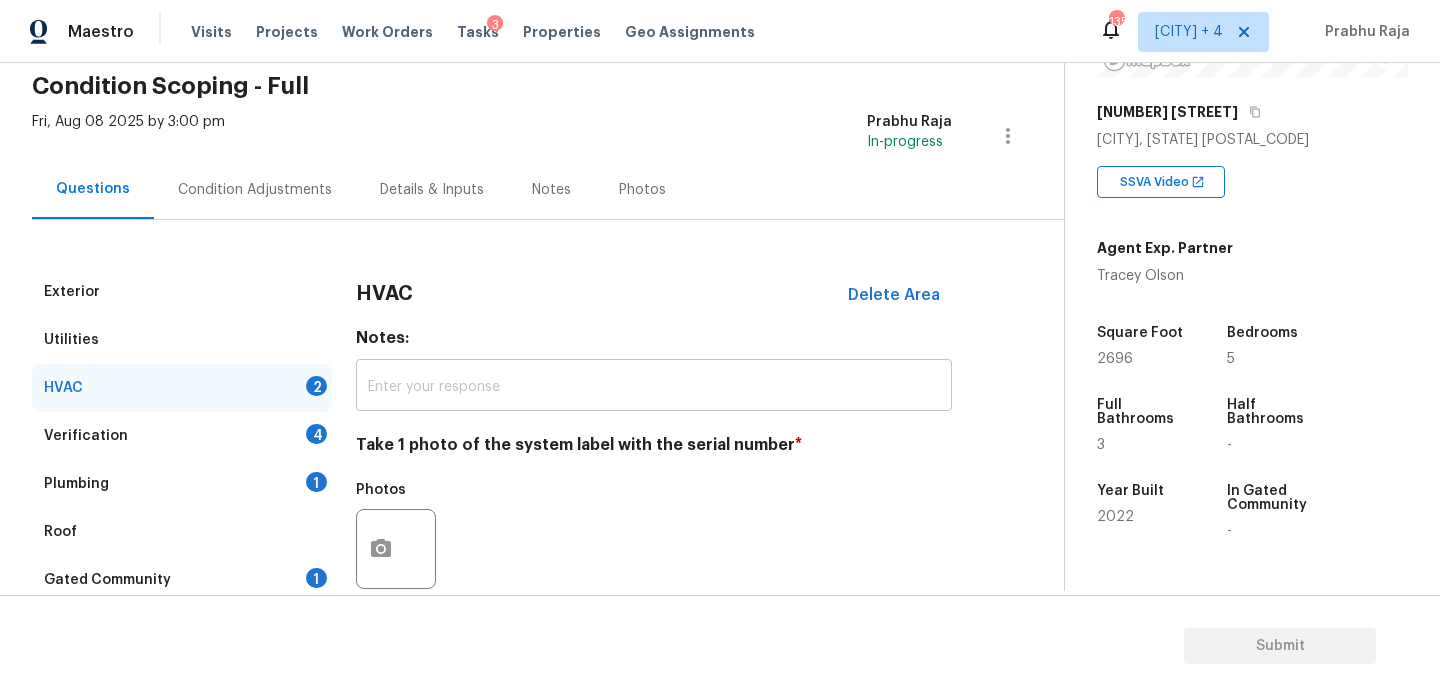 scroll, scrollTop: 321, scrollLeft: 0, axis: vertical 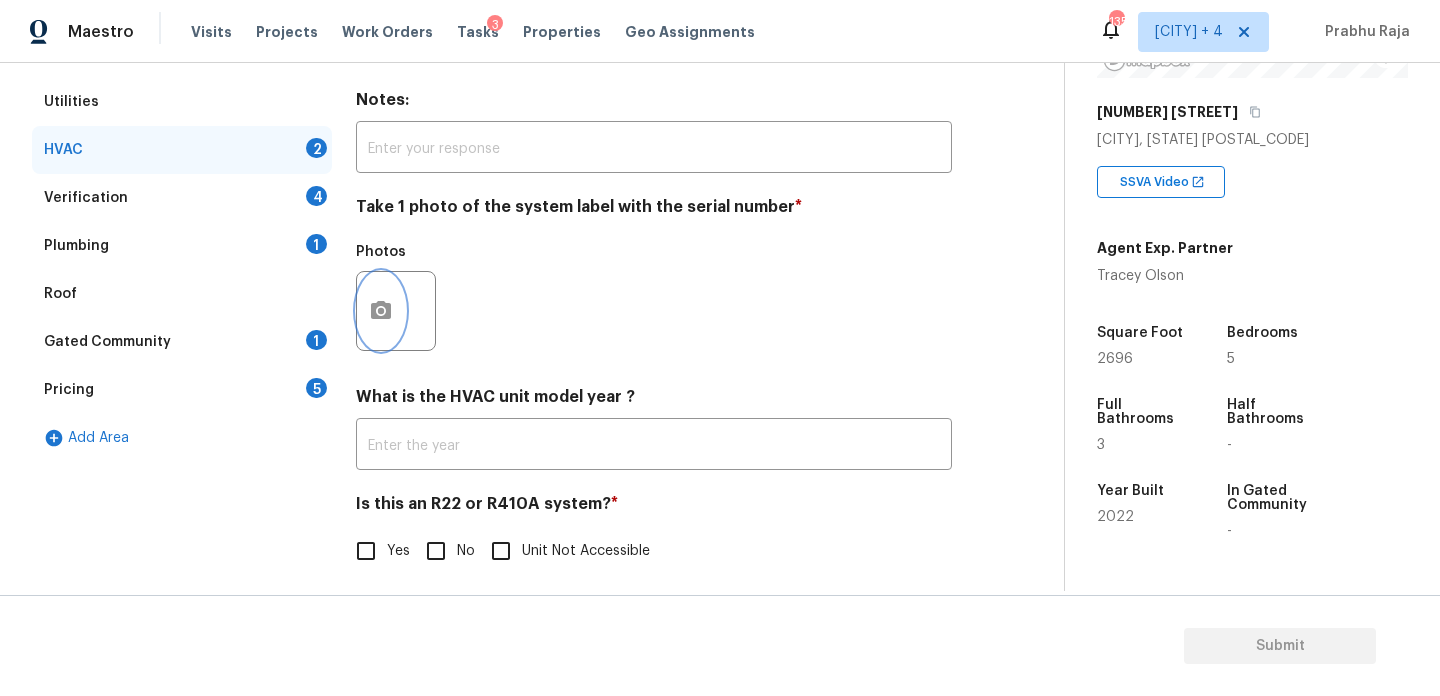 click at bounding box center (381, 311) 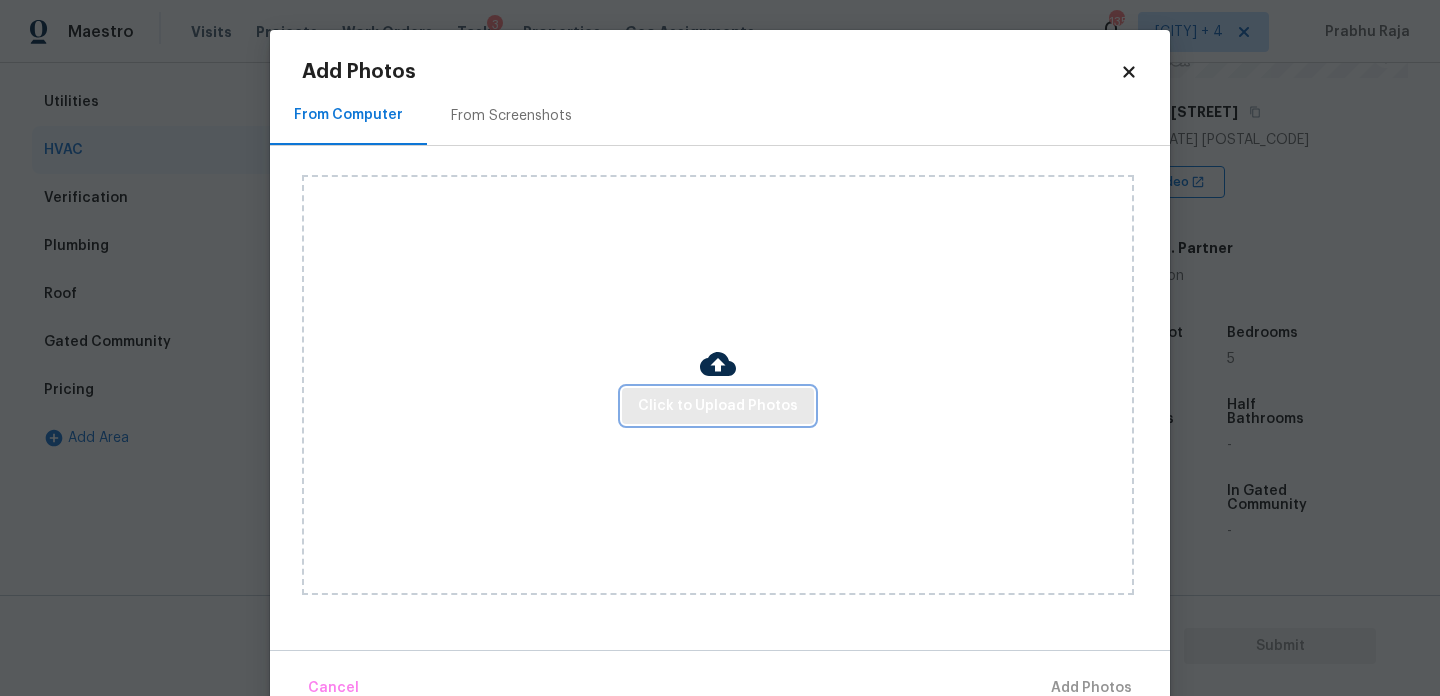 click on "Click to Upload Photos" at bounding box center (718, 406) 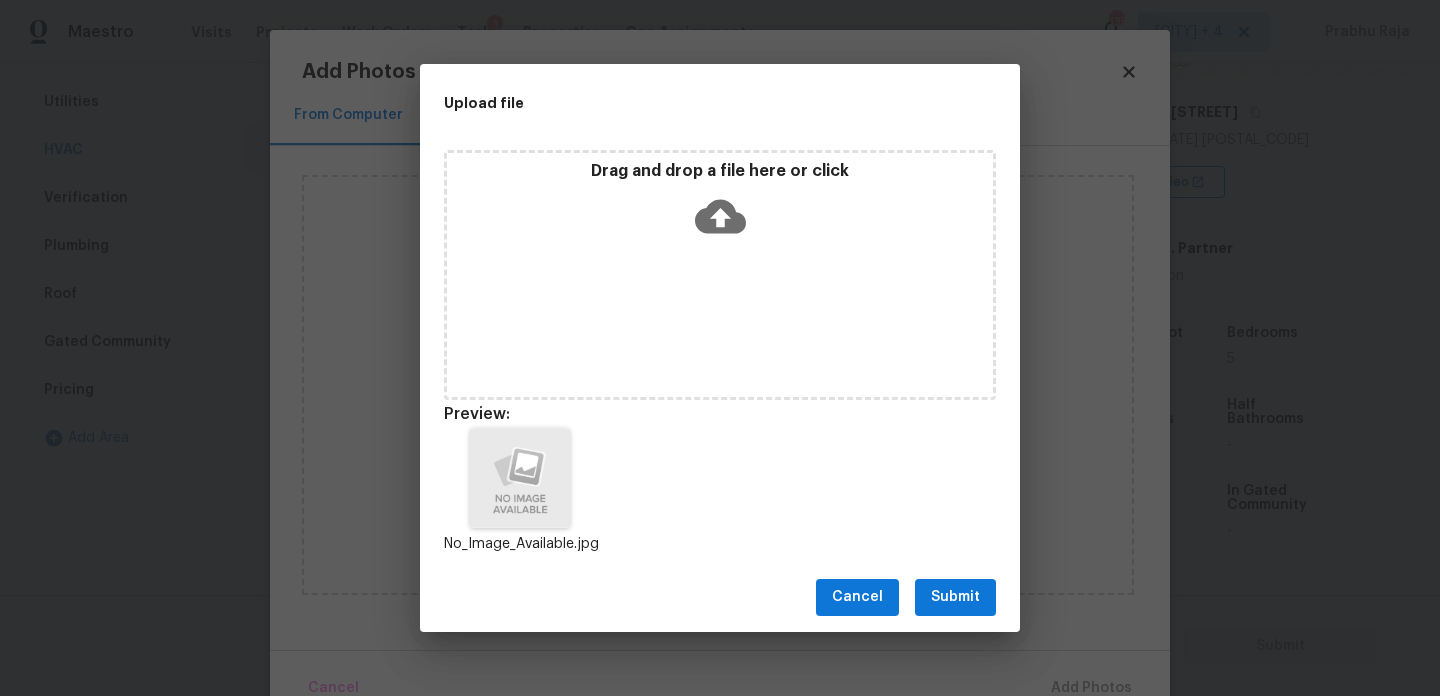 click on "Submit" at bounding box center [955, 597] 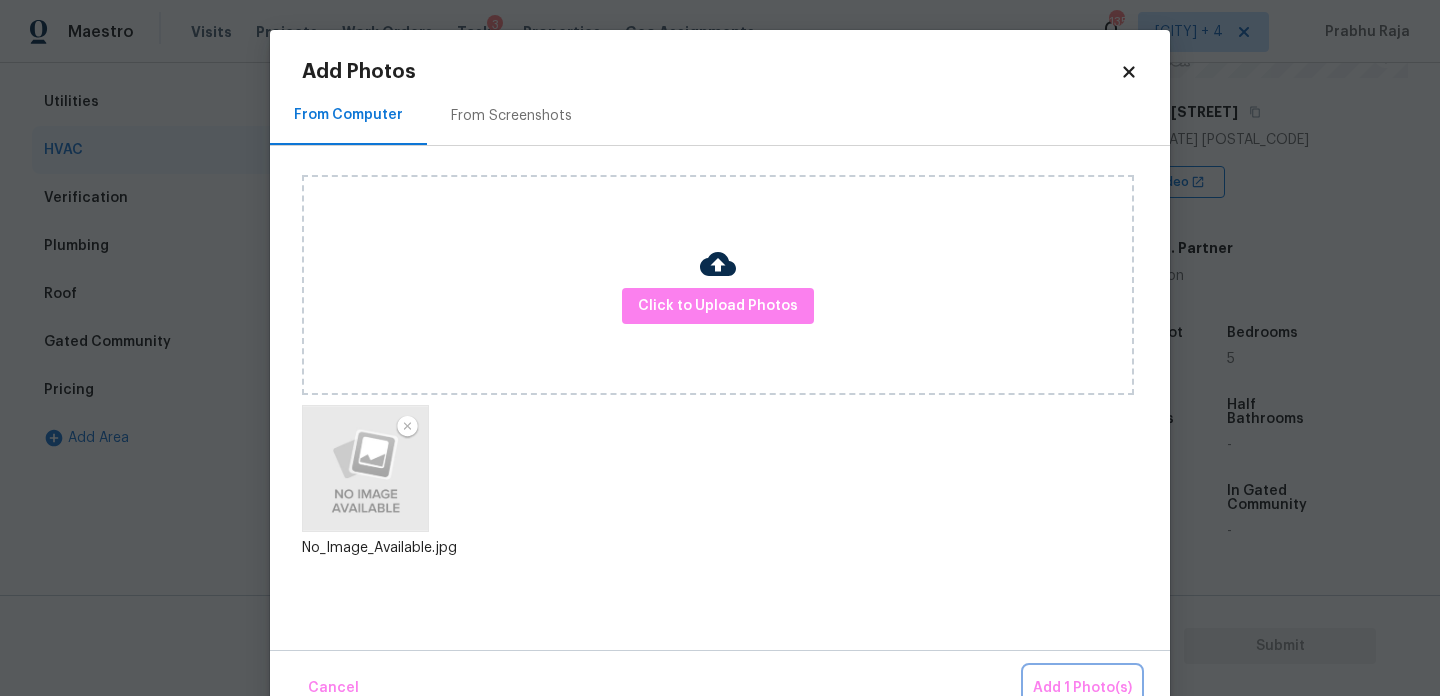 click on "Add 1 Photo(s)" at bounding box center [1082, 688] 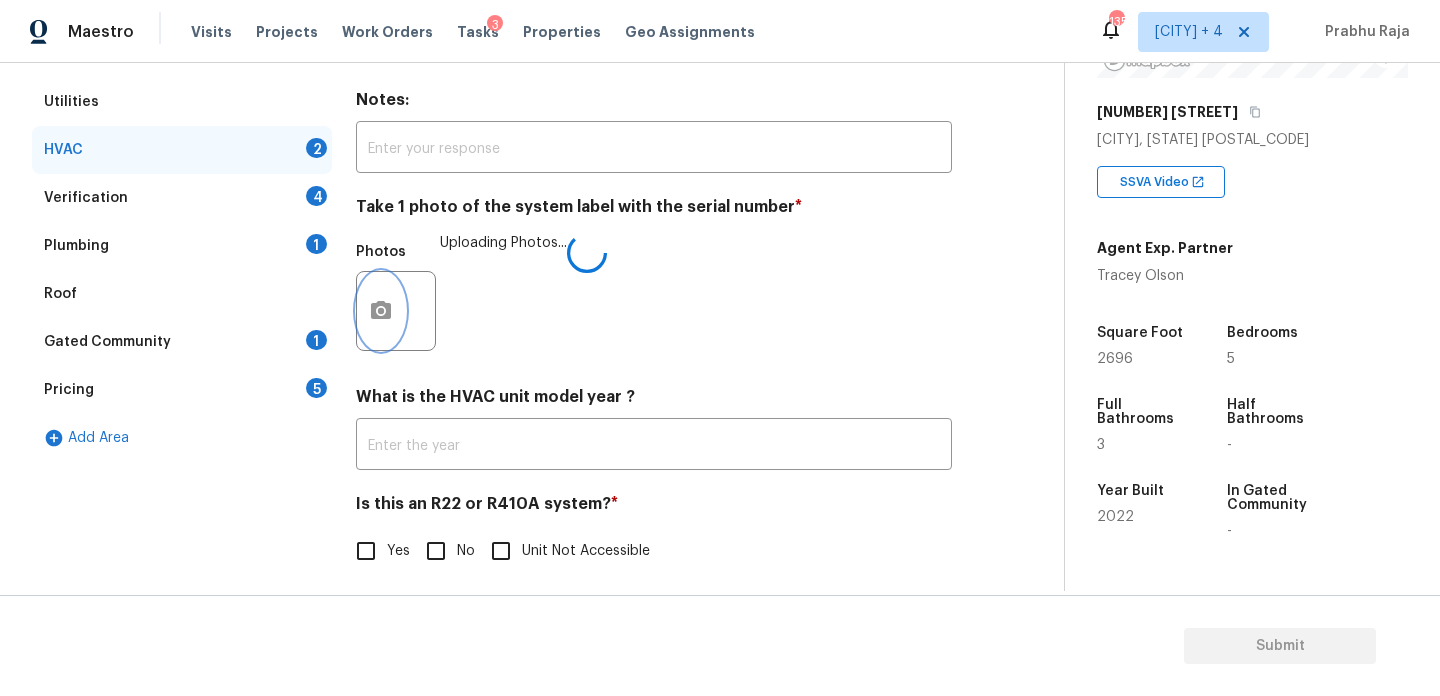 scroll, scrollTop: 333, scrollLeft: 0, axis: vertical 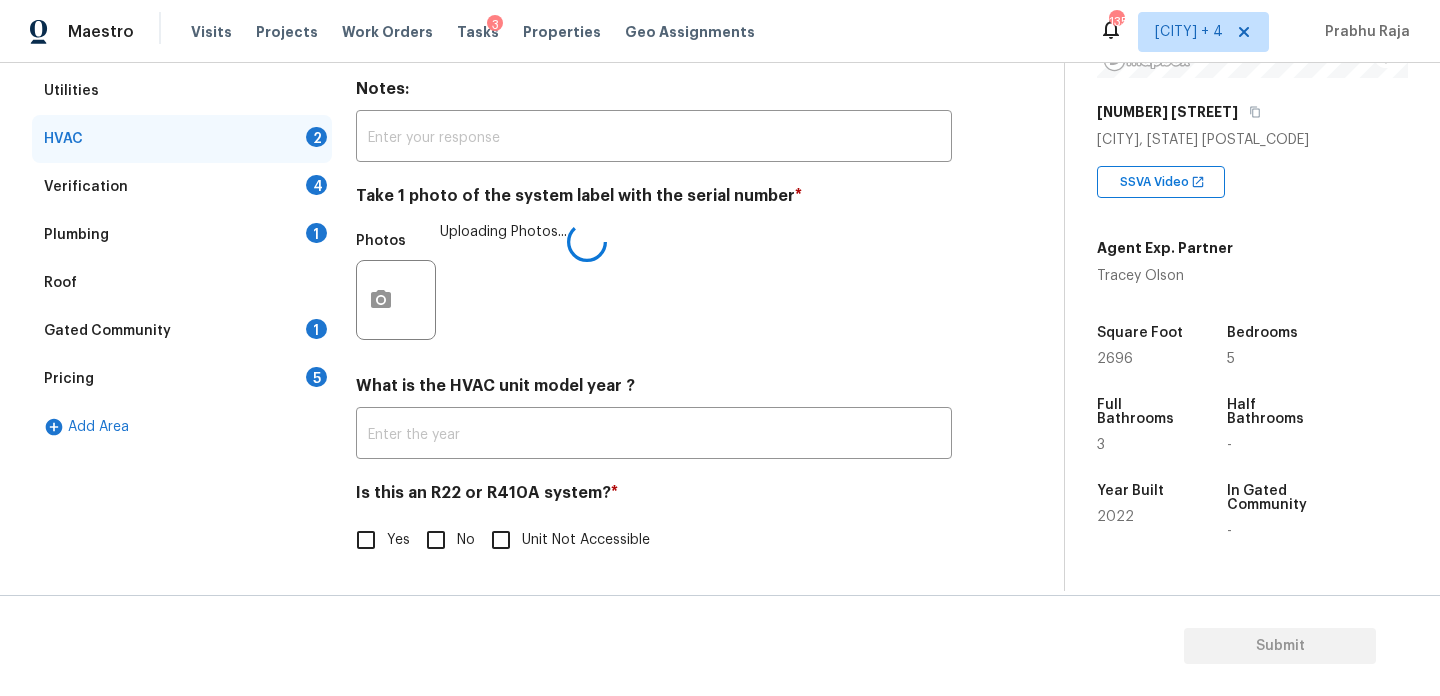 click on "Yes" at bounding box center (366, 540) 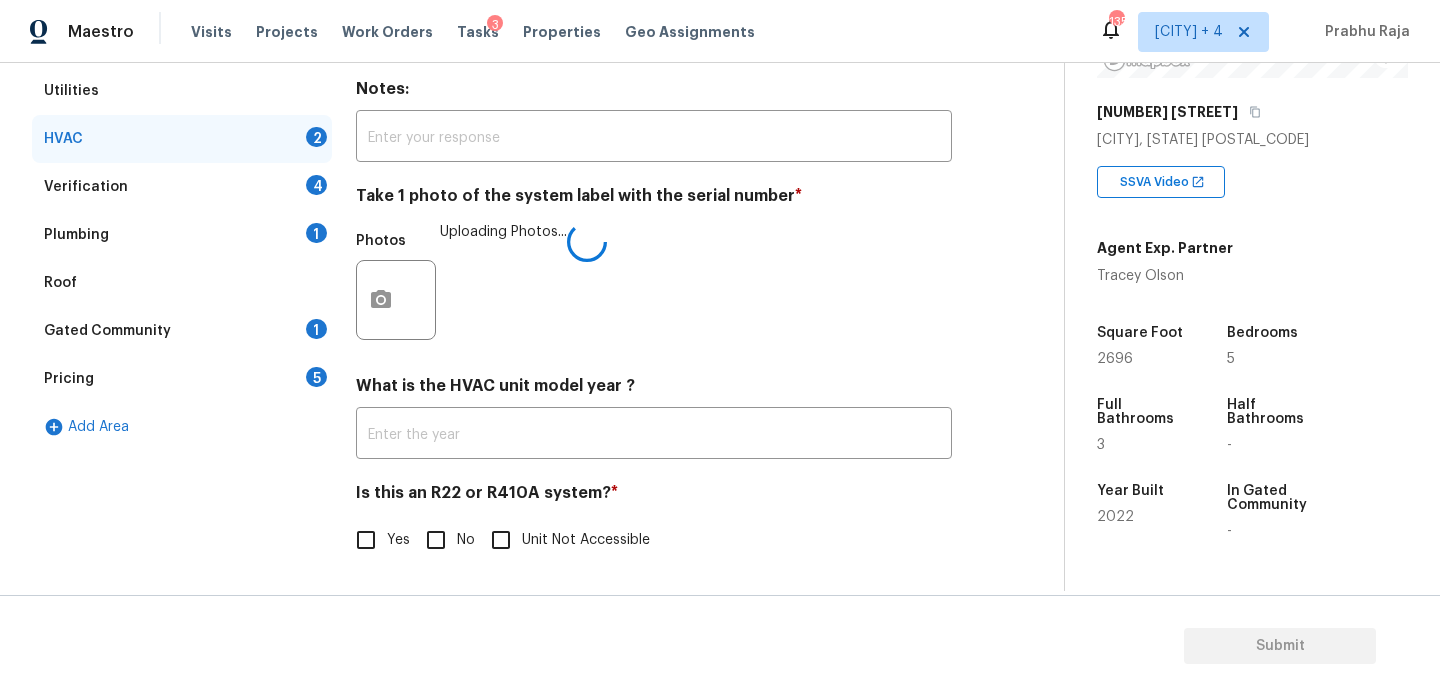 checkbox on "true" 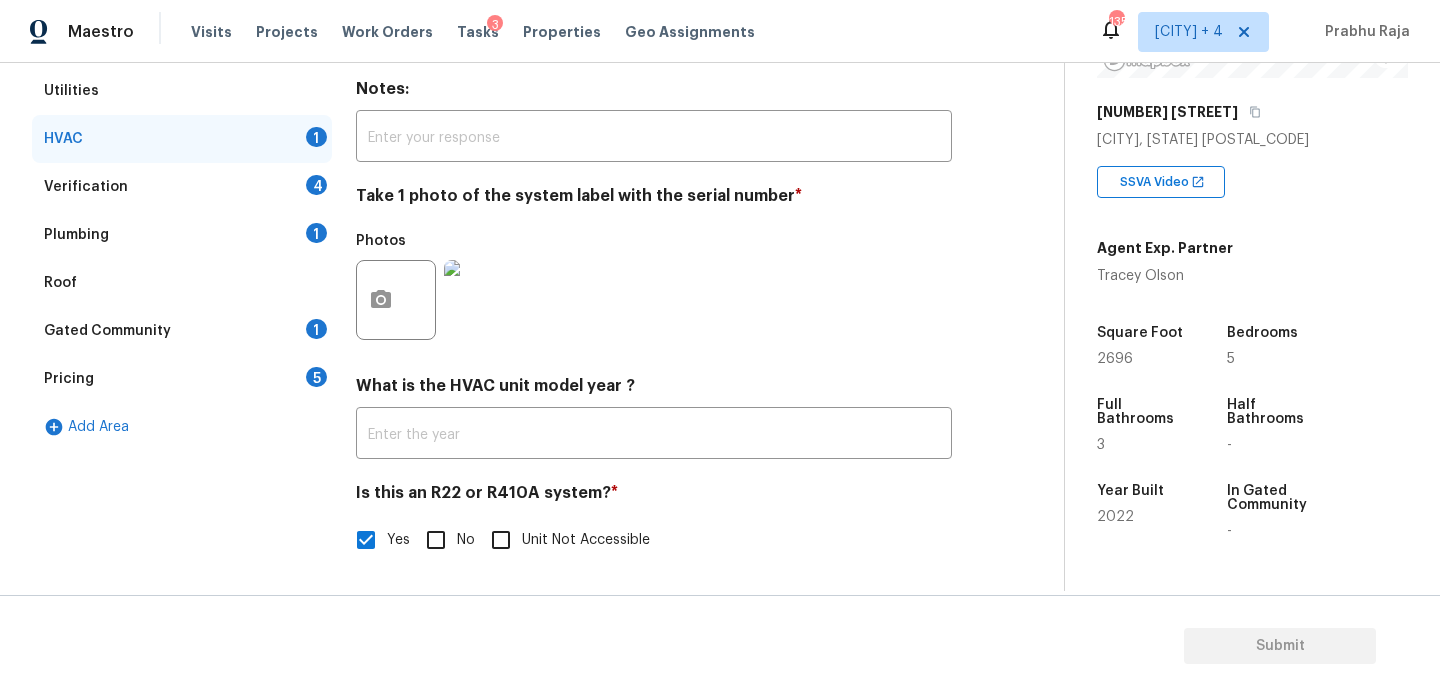 scroll, scrollTop: 333, scrollLeft: 0, axis: vertical 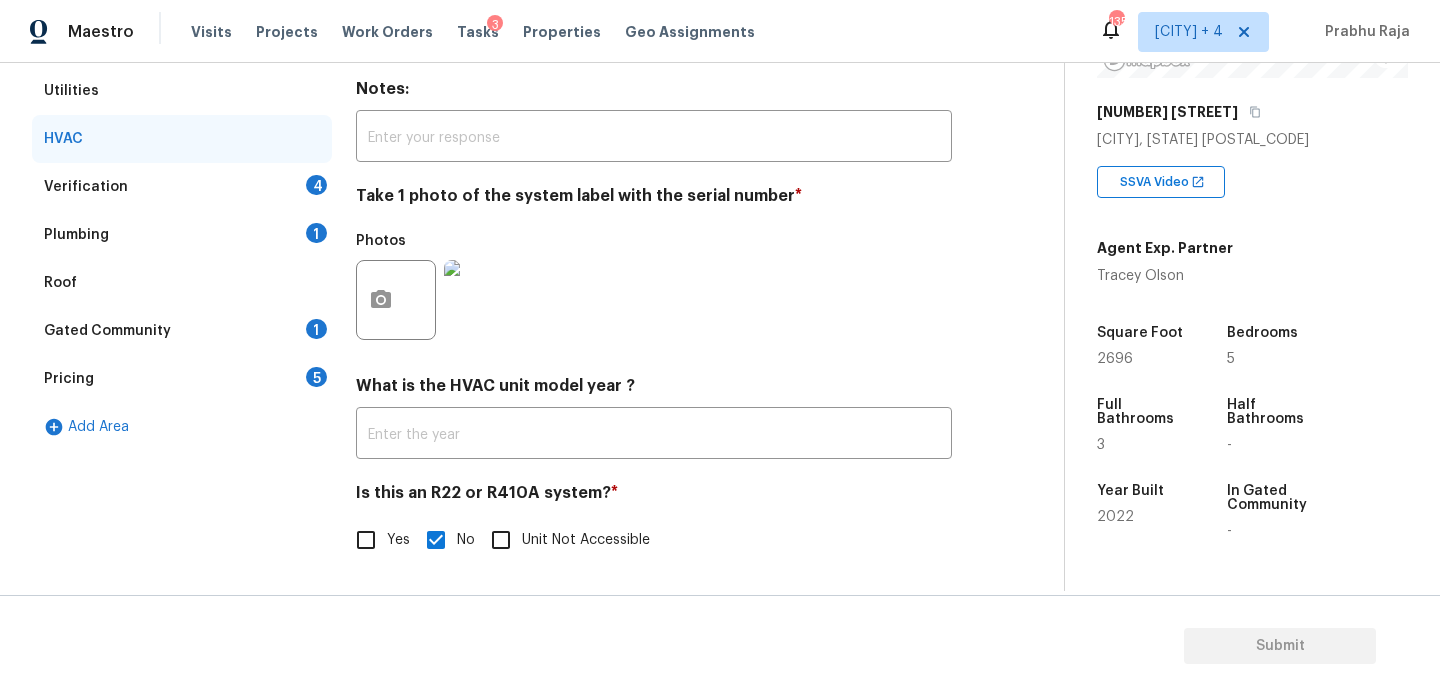 click on "4" at bounding box center (316, 185) 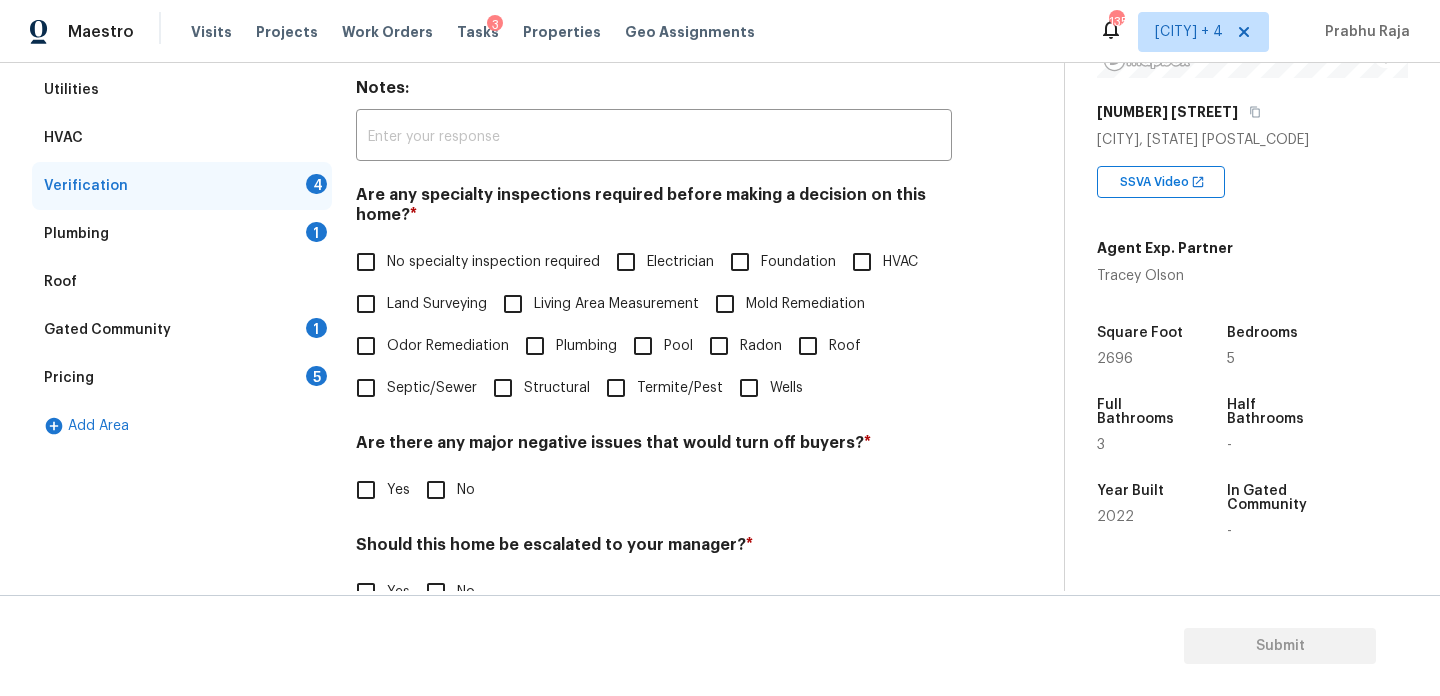 click on "No specialty inspection required" at bounding box center (472, 262) 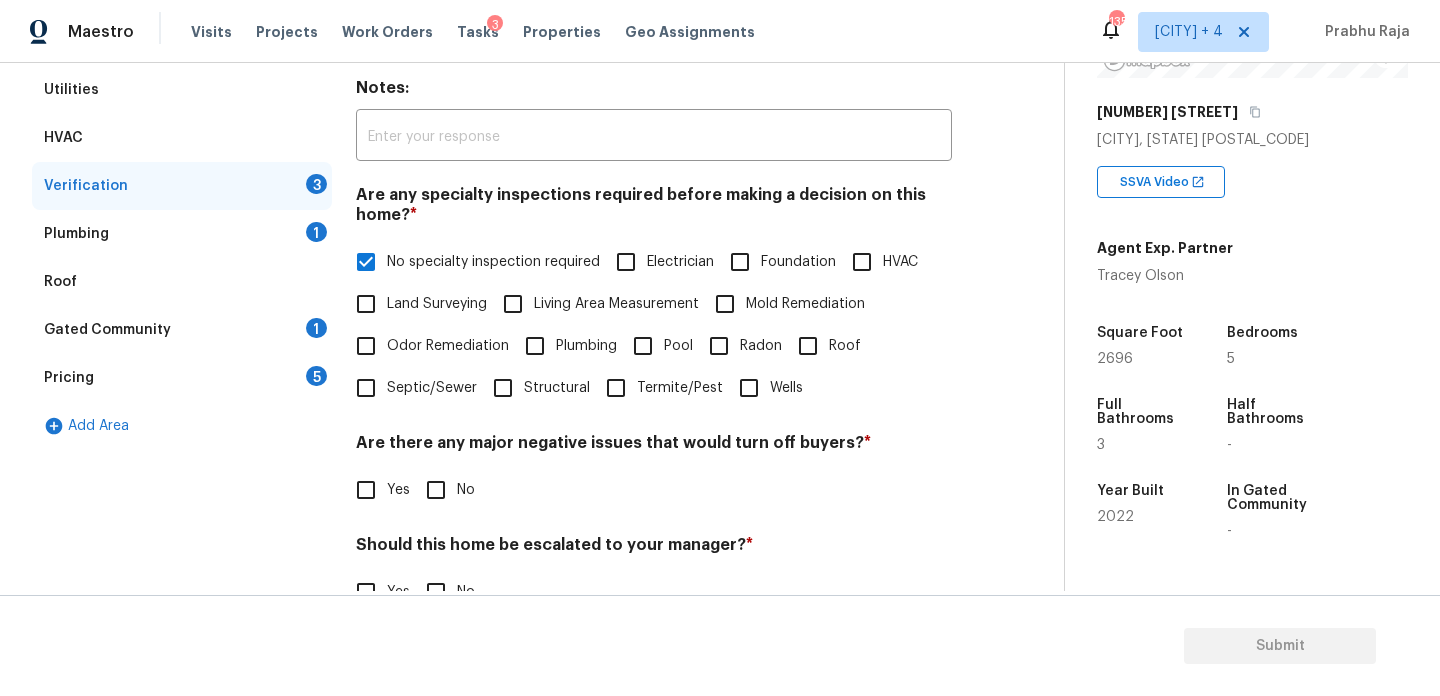 click on "Are there any major negative issues that would turn off buyers?  * Yes No" at bounding box center [654, 472] 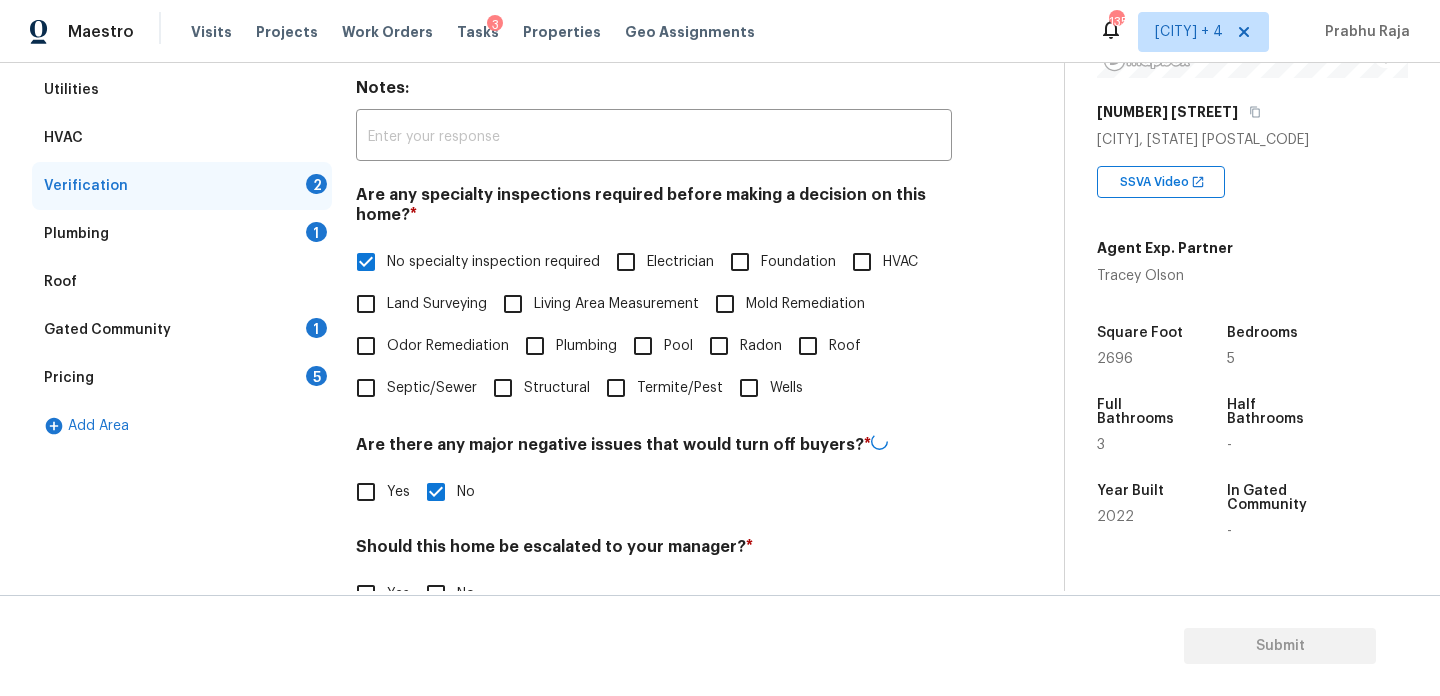 scroll, scrollTop: 507, scrollLeft: 0, axis: vertical 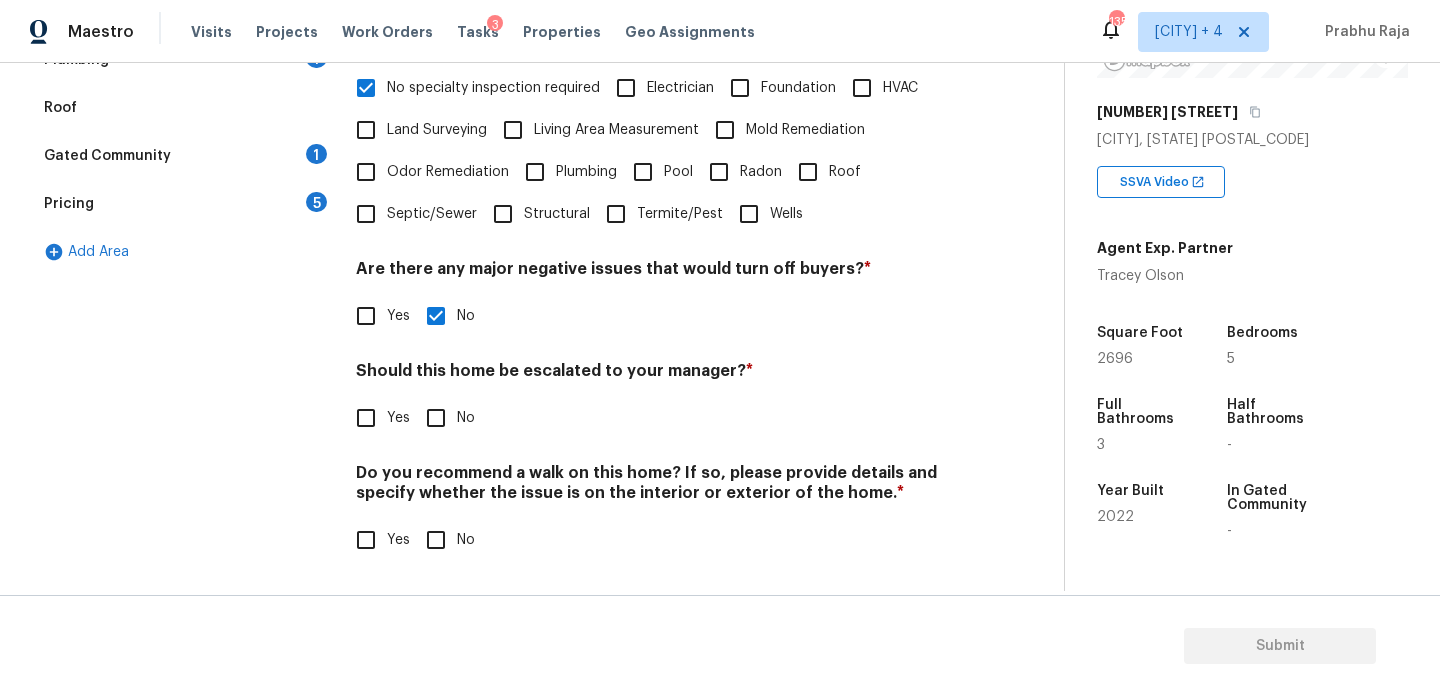 click on "Do you recommend a walk on this home? If so, please provide details and specify whether the issue is on the interior or exterior of the home.  * Yes No" at bounding box center [654, 512] 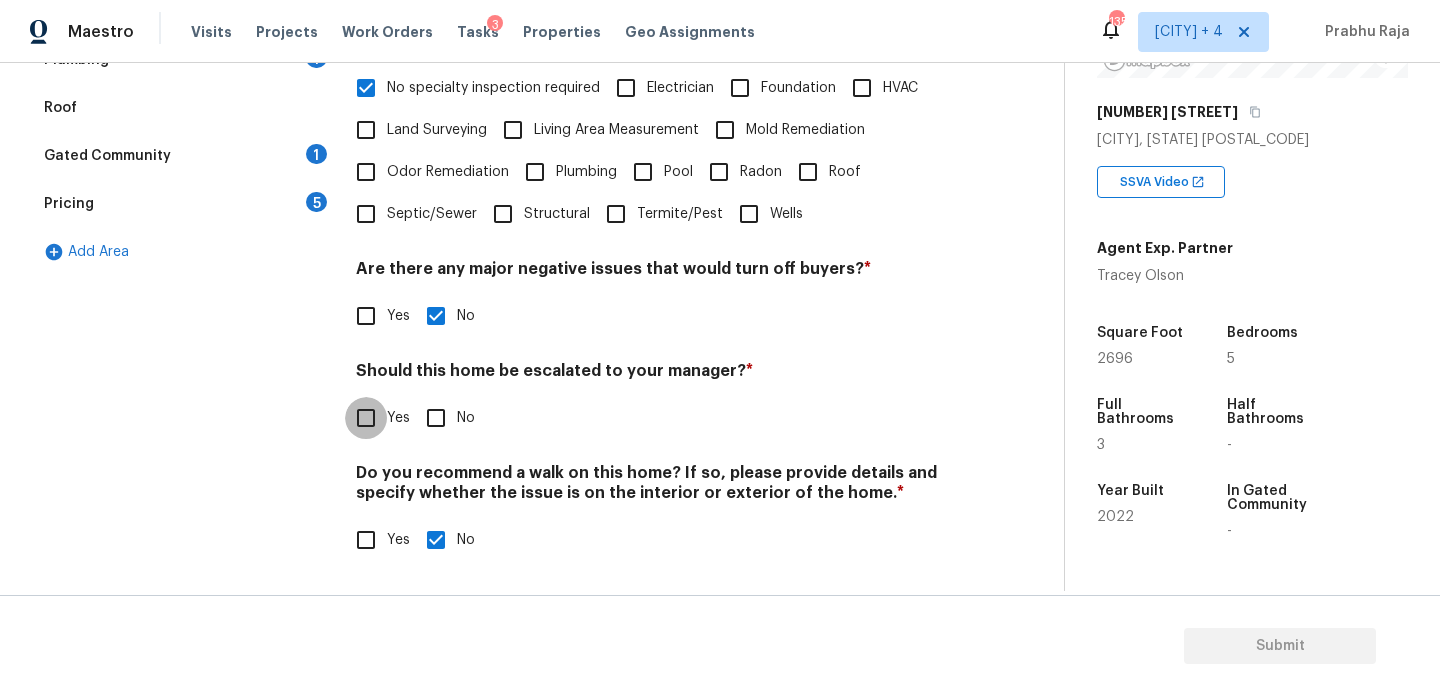 click on "Yes" at bounding box center [366, 418] 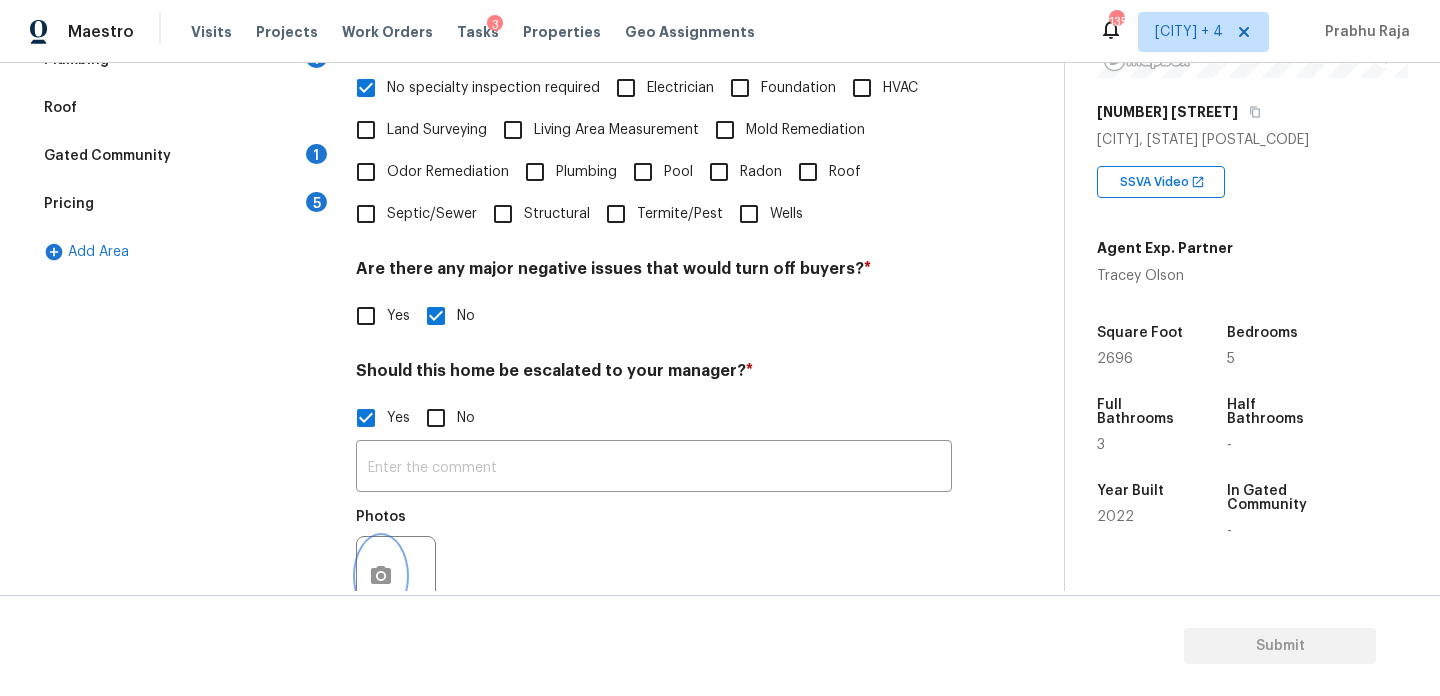 click 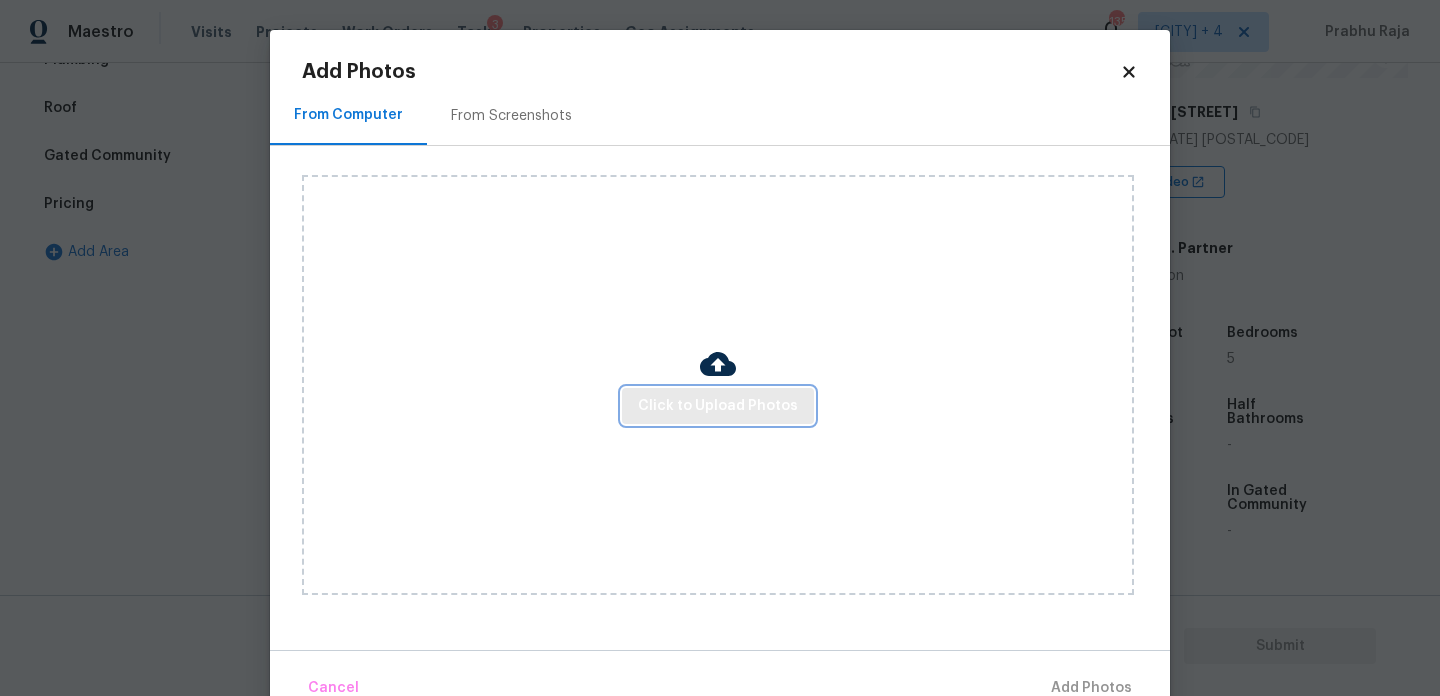 click on "Click to Upload Photos" at bounding box center [718, 406] 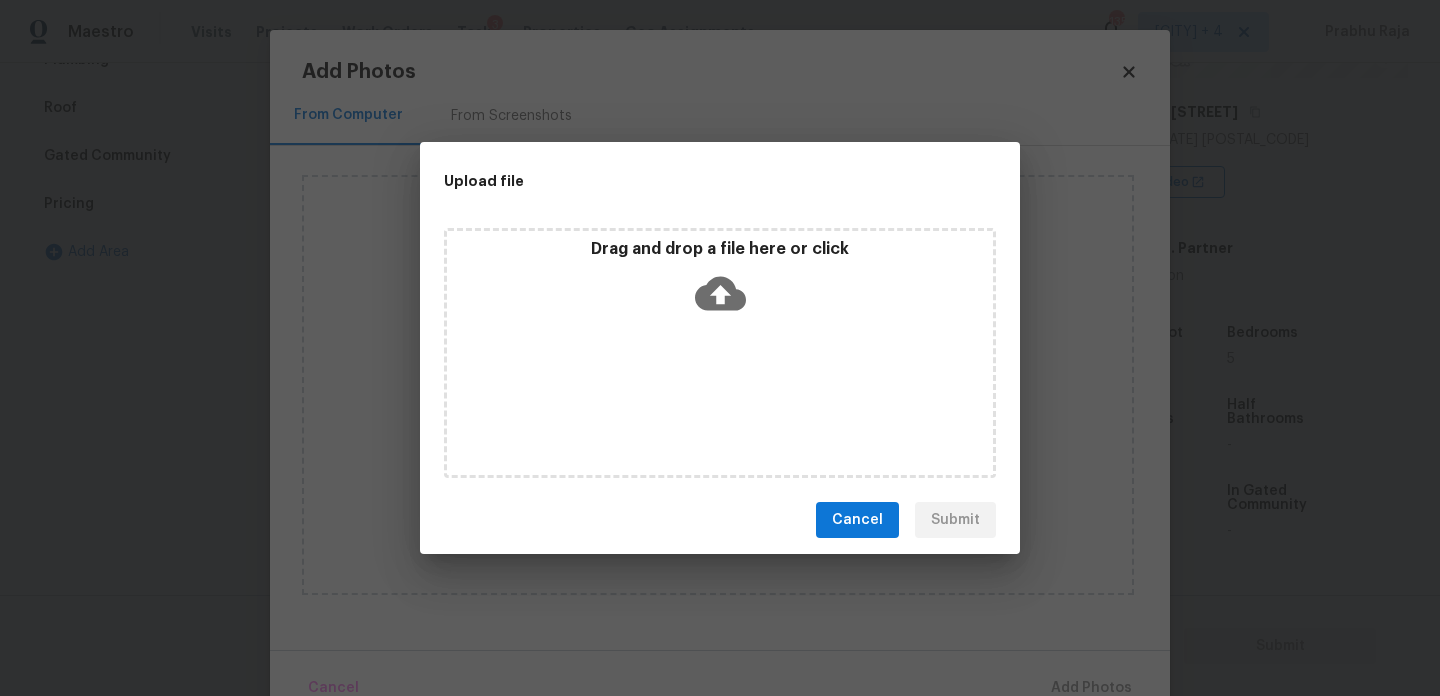 click on "Drag and drop a file here or click" at bounding box center (720, 353) 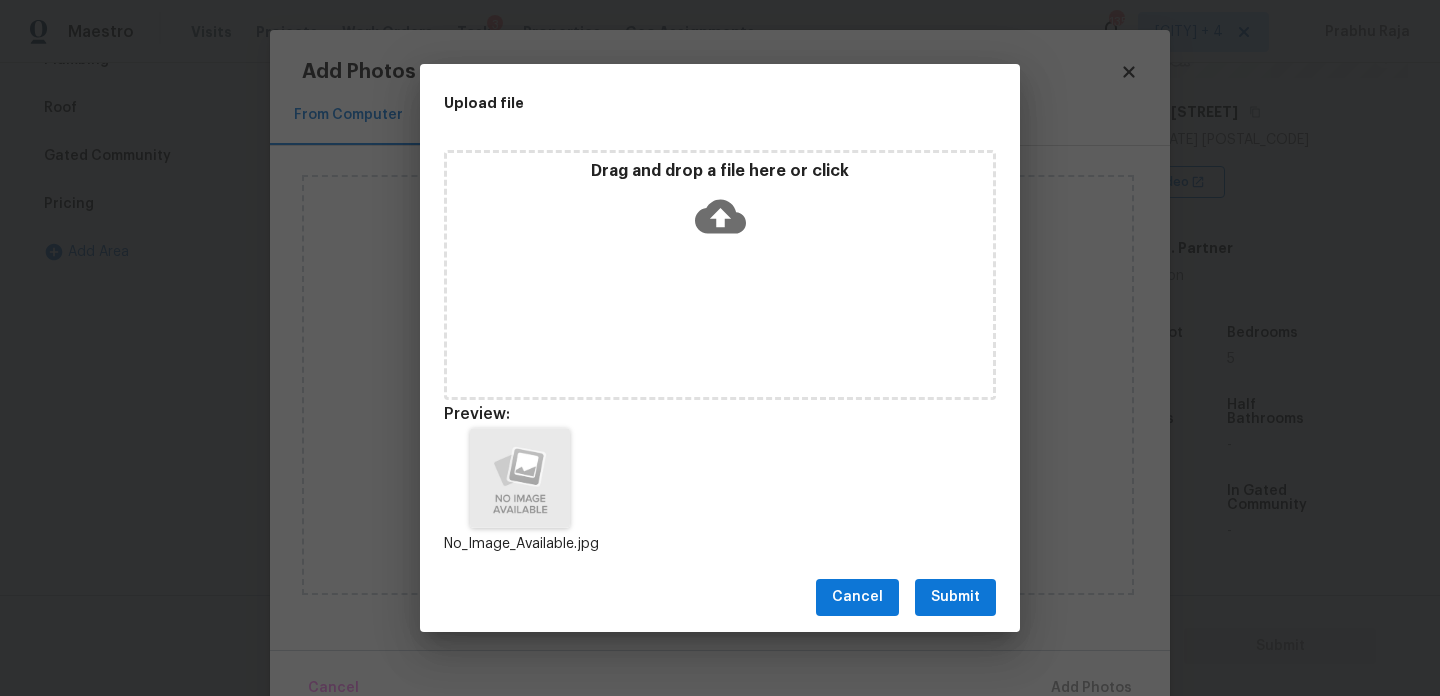 click on "Submit" at bounding box center [955, 597] 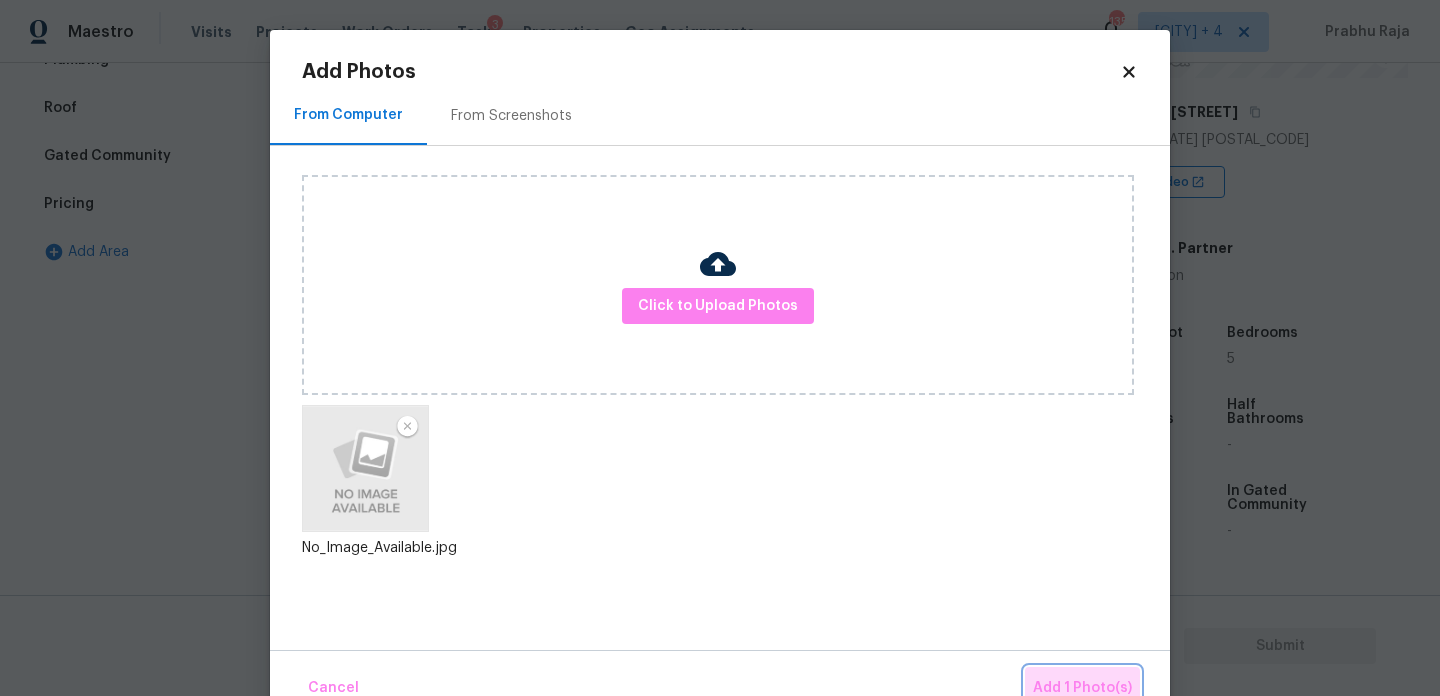 click on "Add 1 Photo(s)" at bounding box center [1082, 688] 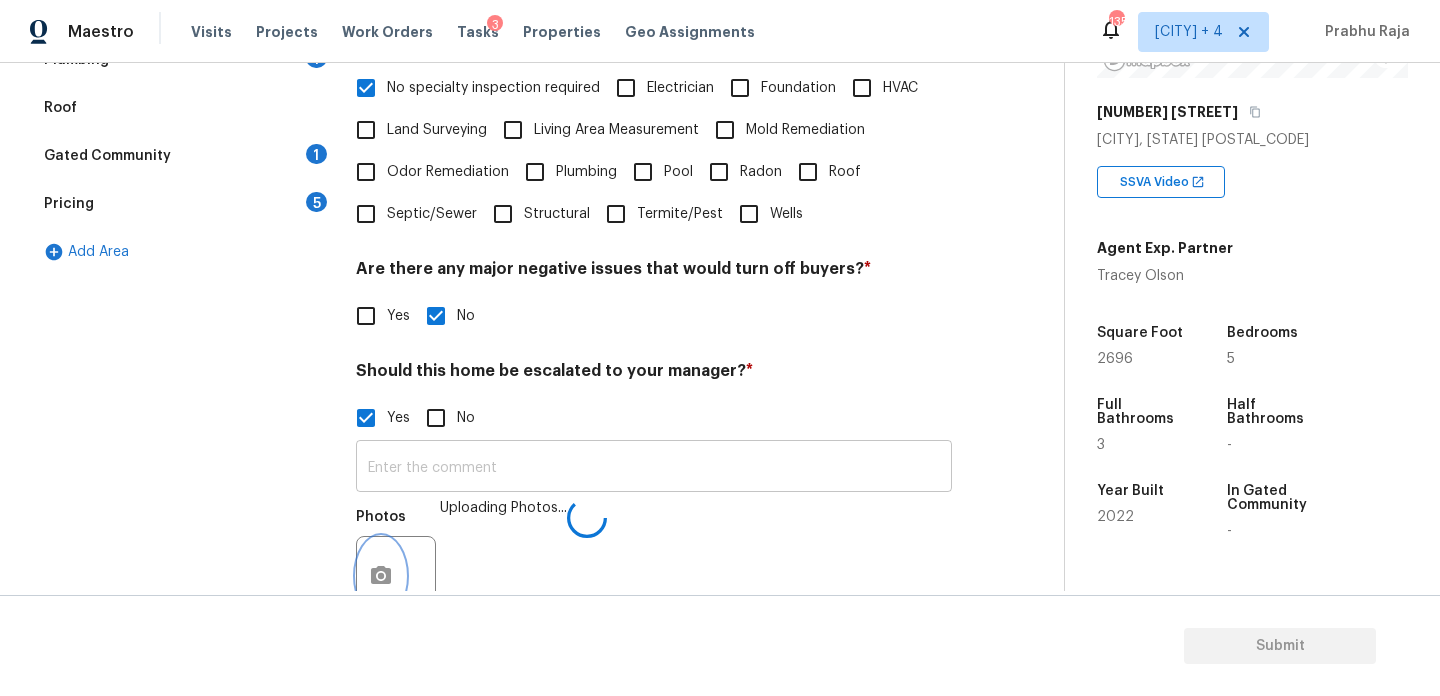 scroll, scrollTop: 532, scrollLeft: 0, axis: vertical 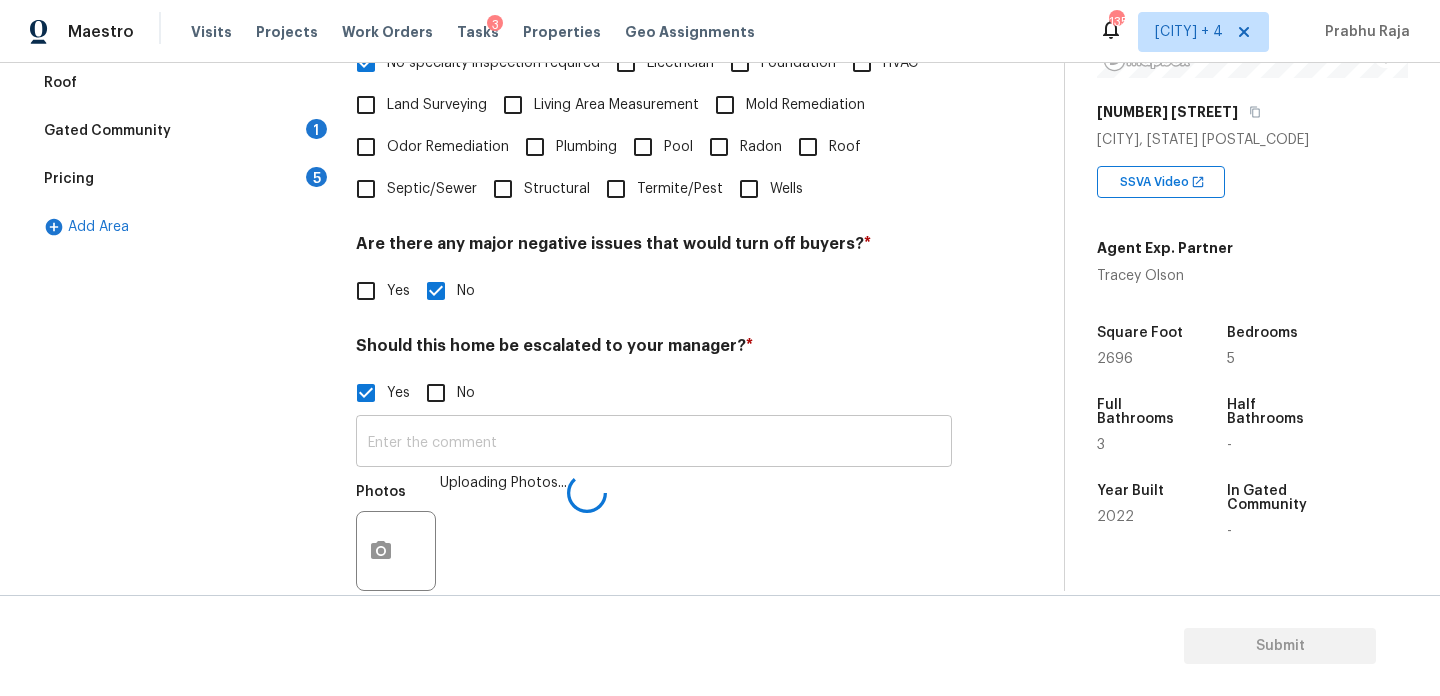 click at bounding box center (654, 443) 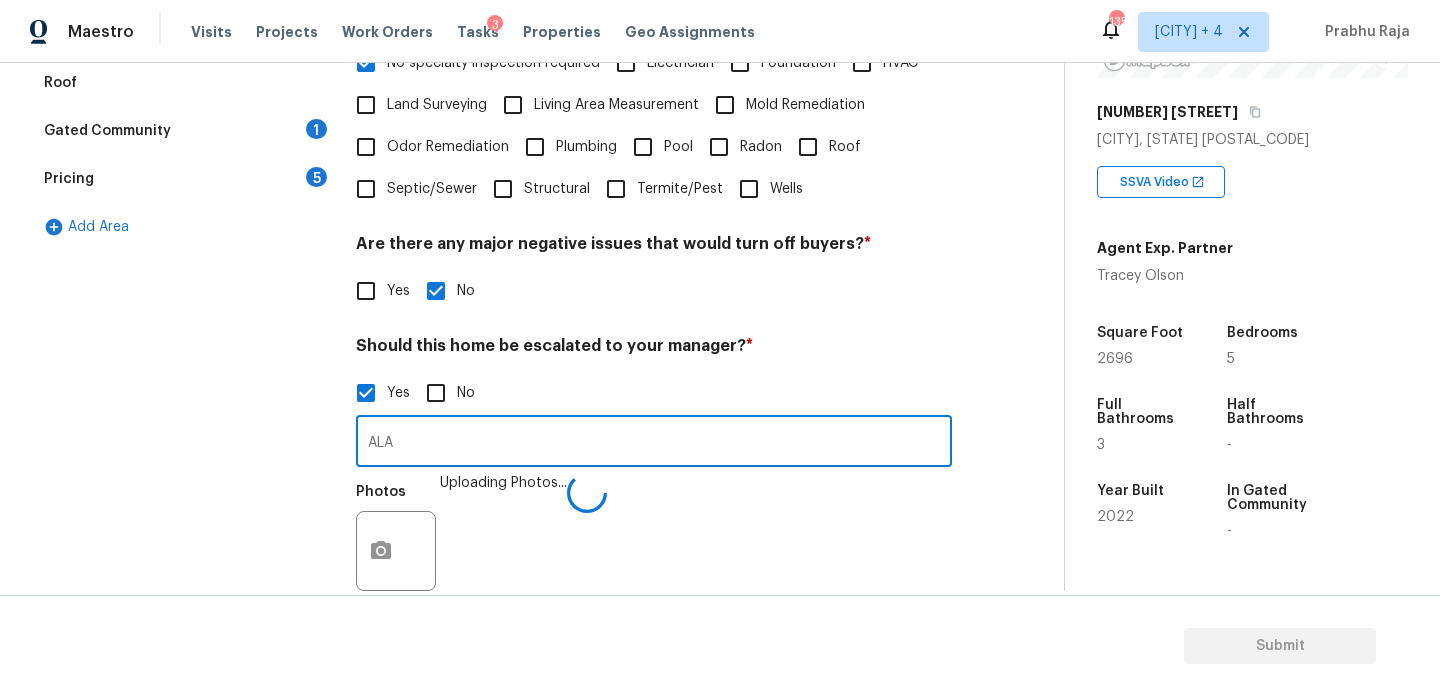 type on "ALA" 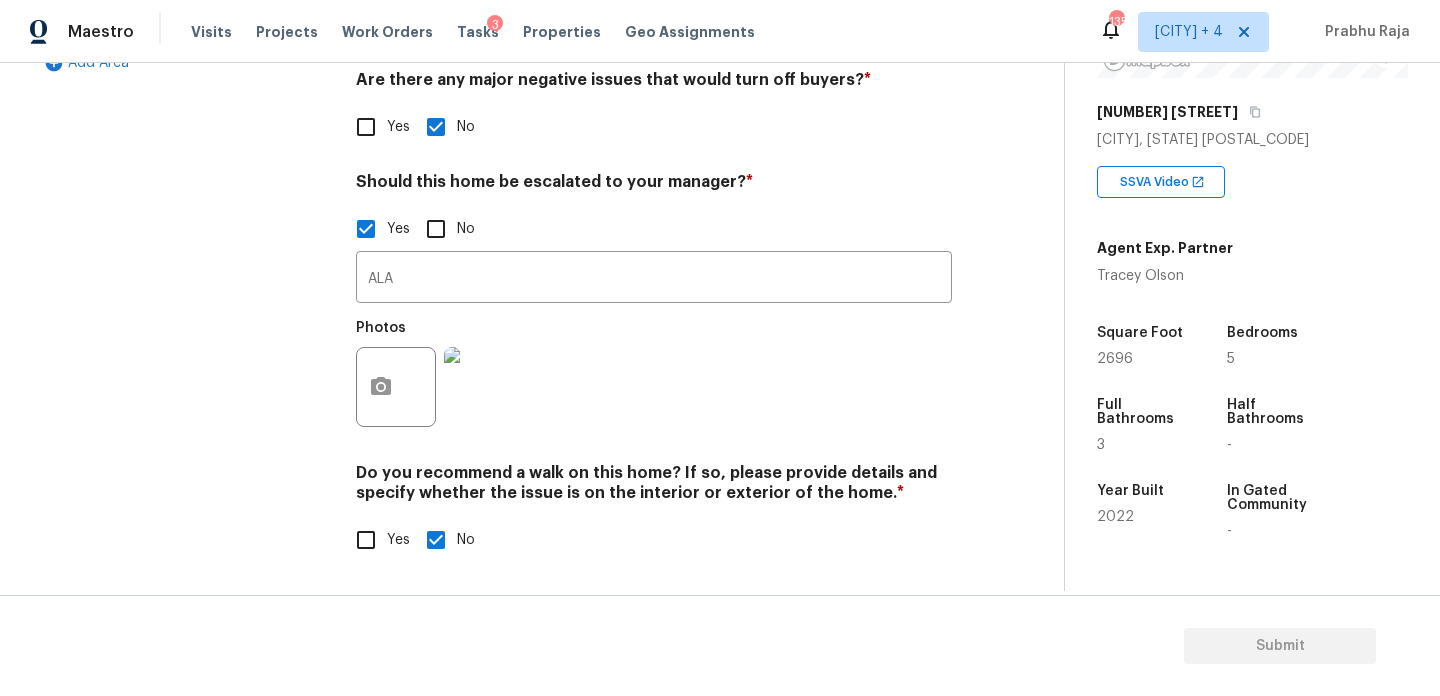 scroll, scrollTop: 132, scrollLeft: 0, axis: vertical 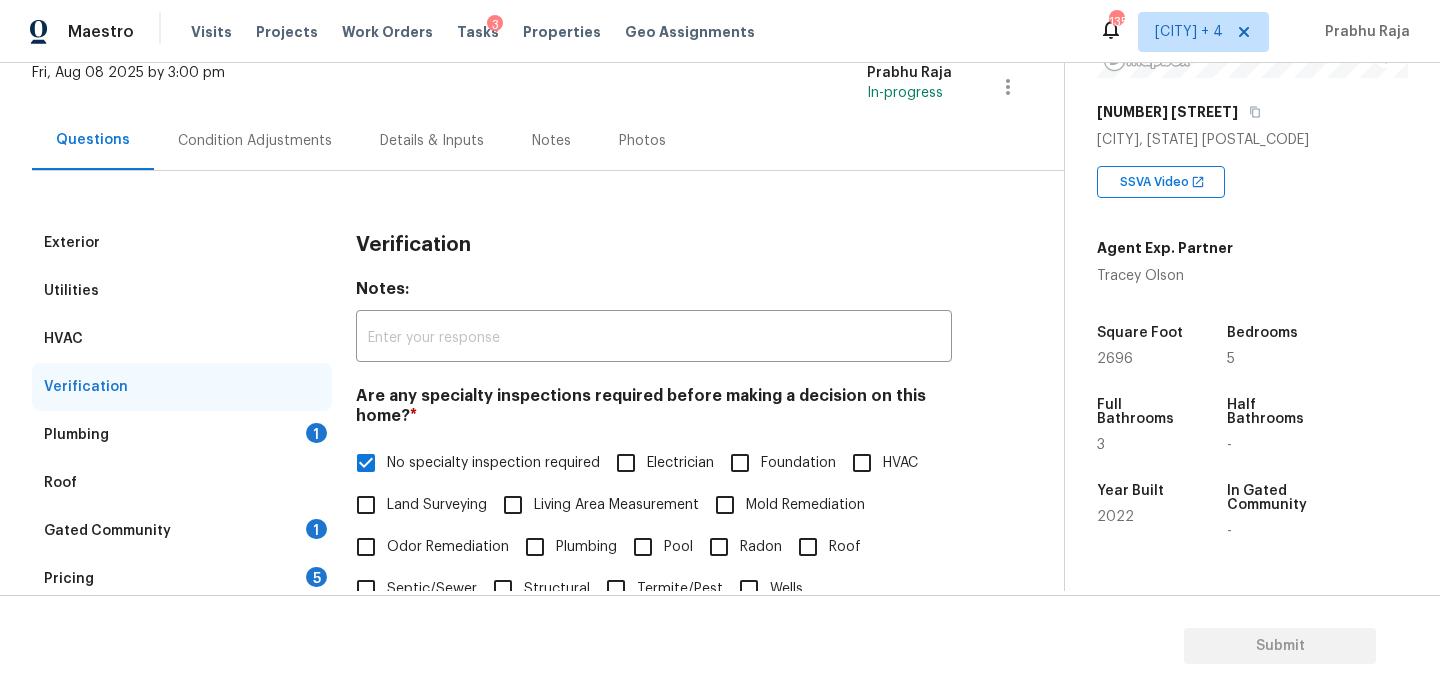 click on "Plumbing 1" at bounding box center (182, 435) 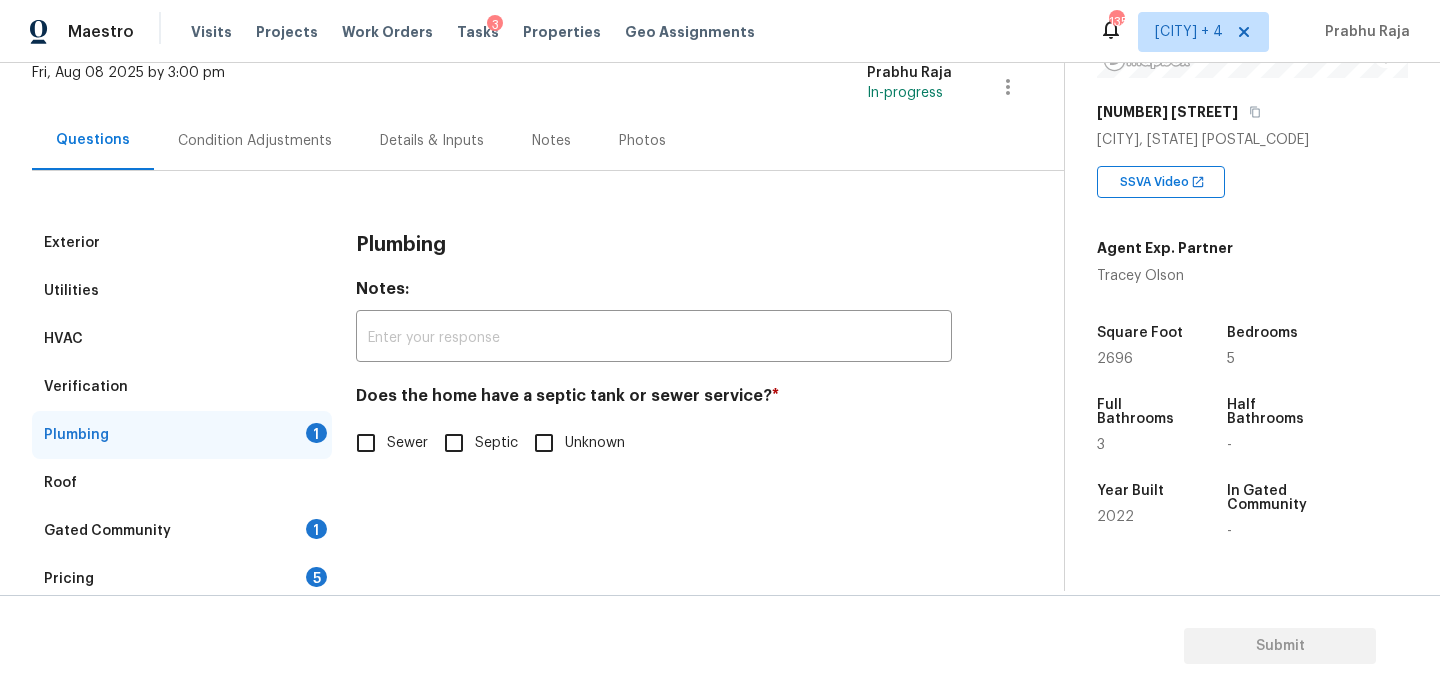 scroll, scrollTop: 198, scrollLeft: 0, axis: vertical 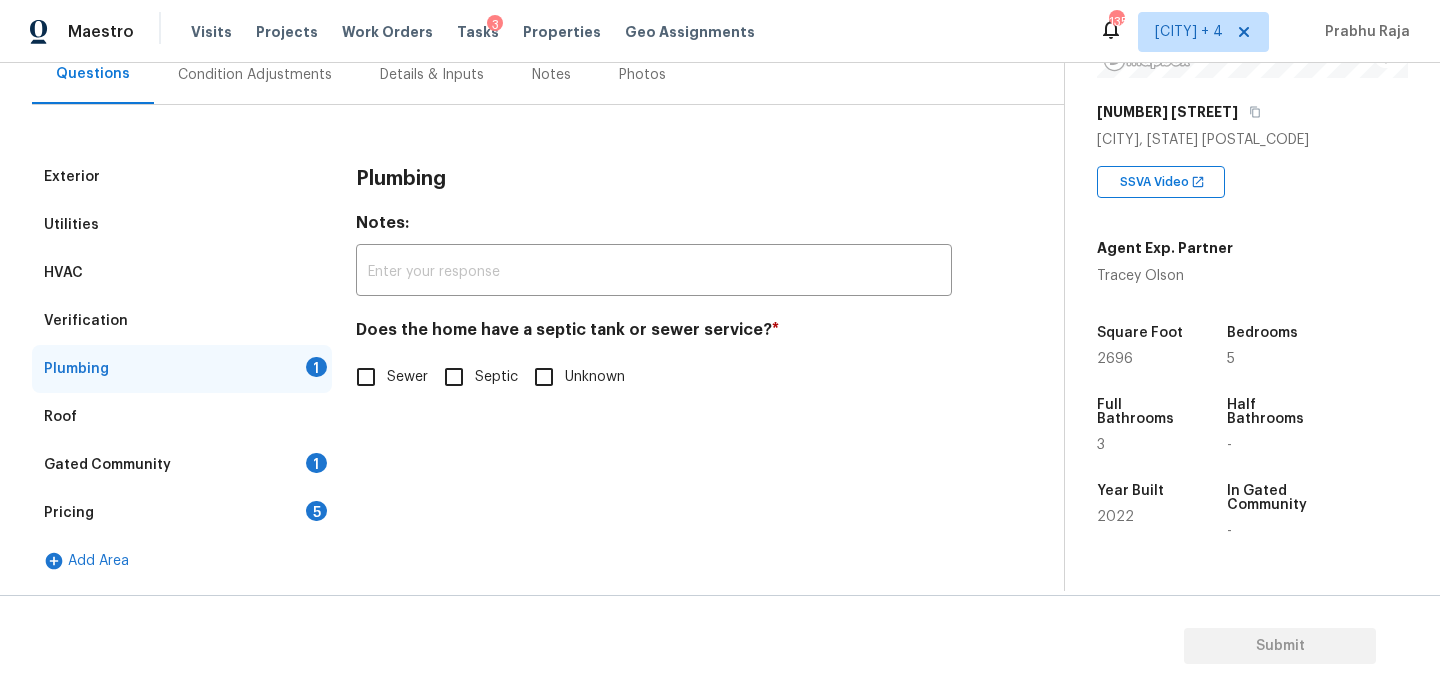 click on "Sewer" at bounding box center (366, 377) 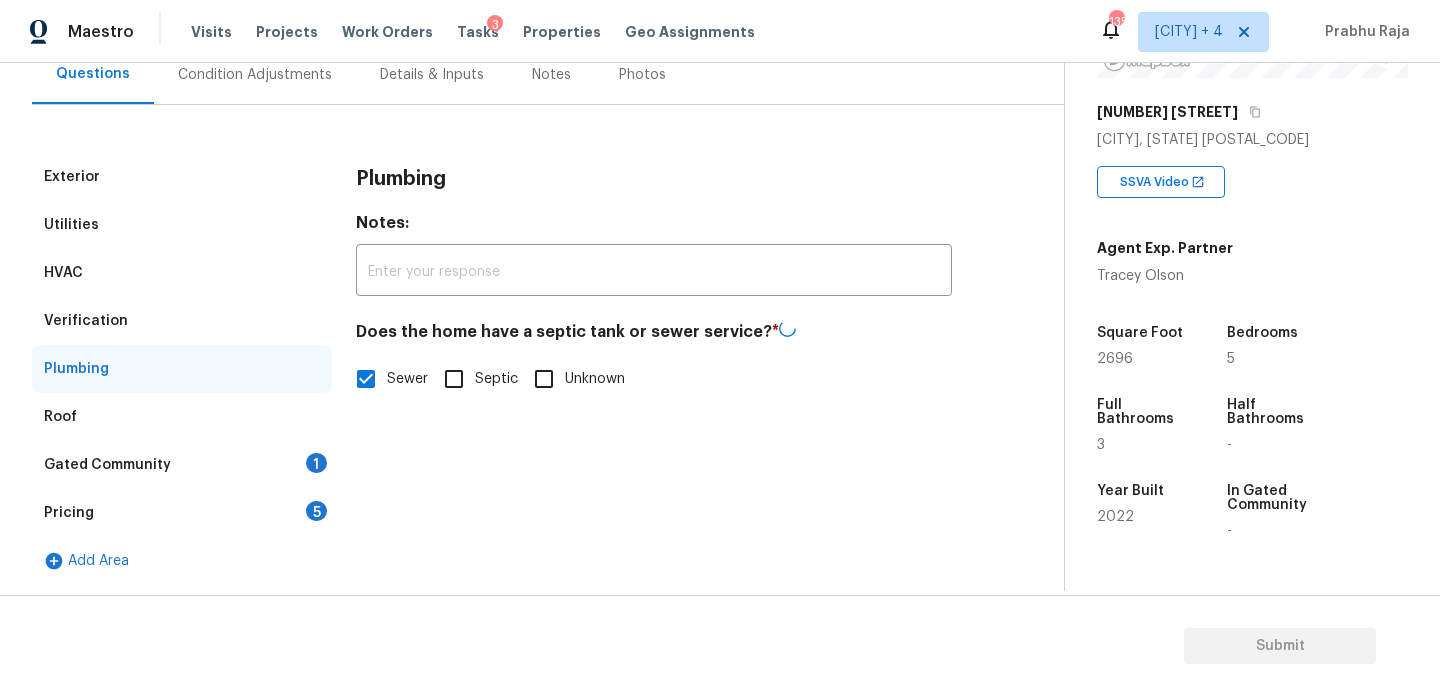 click on "Pricing 5" at bounding box center [182, 513] 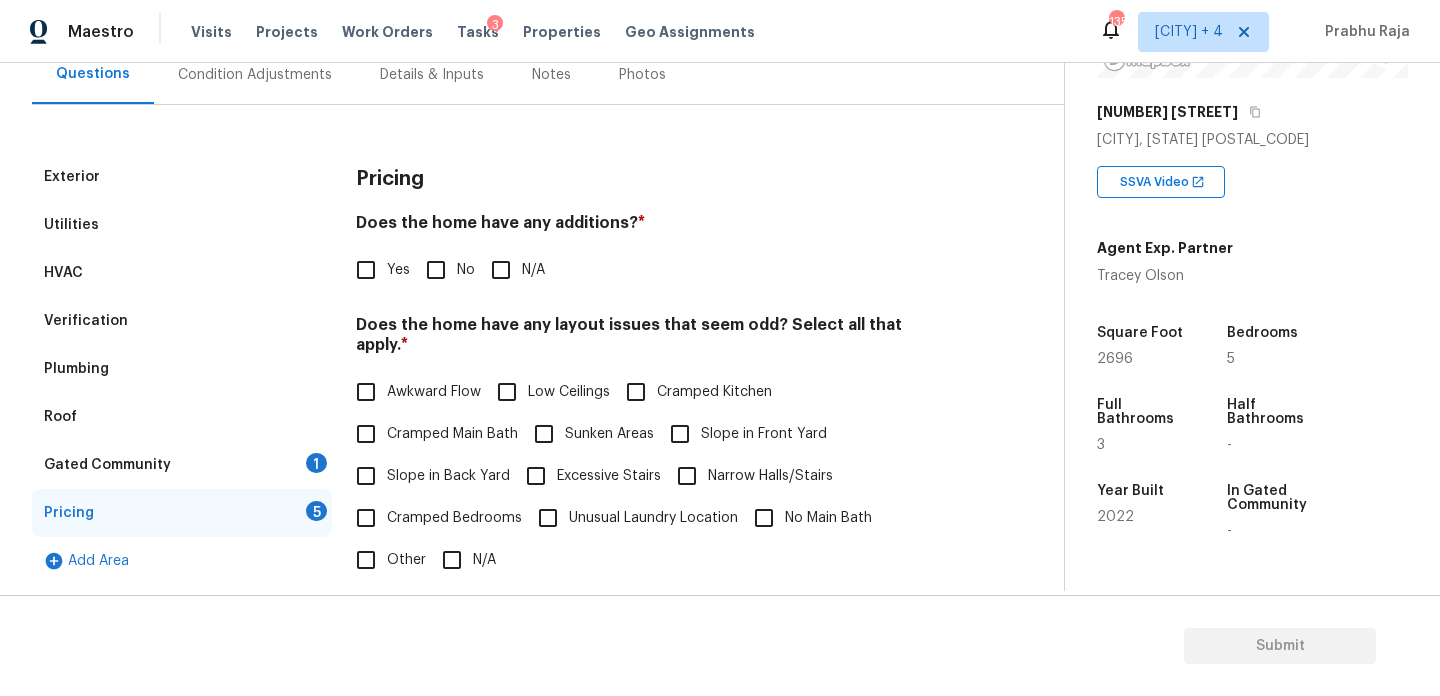 click on "1" at bounding box center [316, 463] 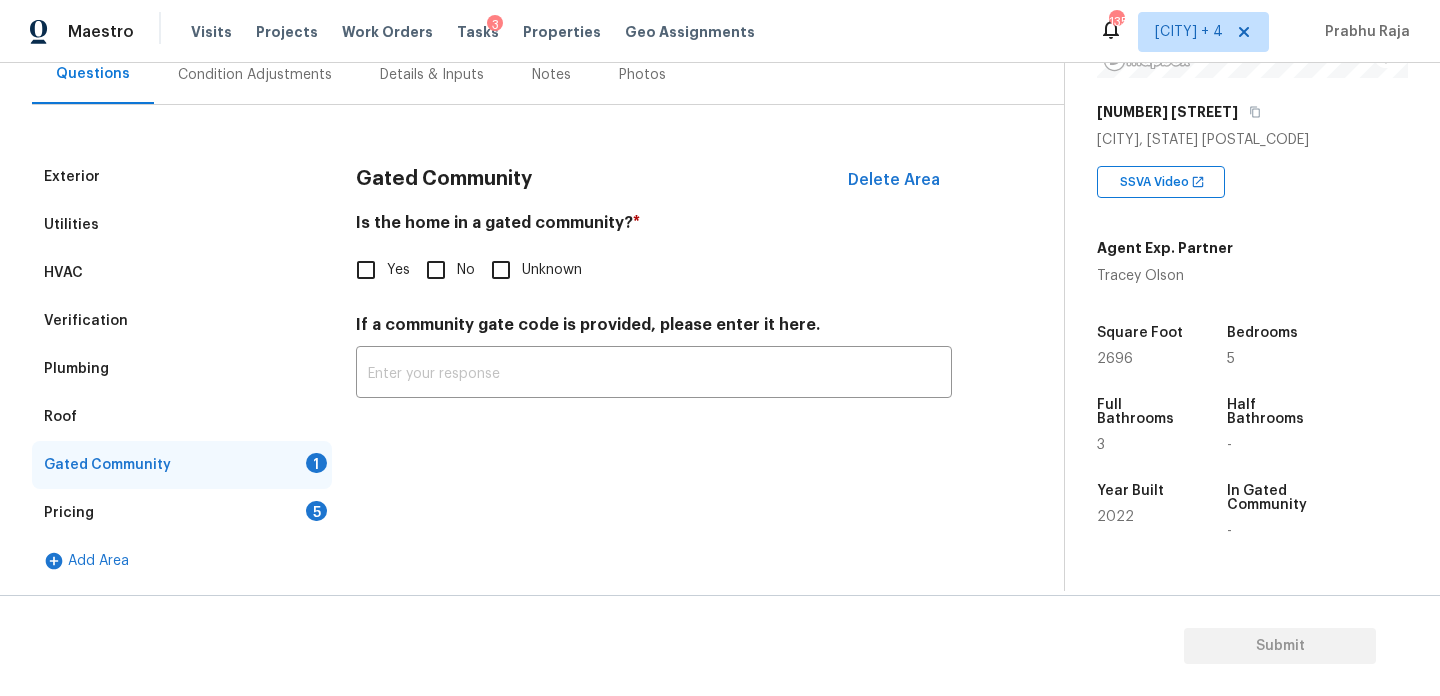 click on "No" at bounding box center [466, 270] 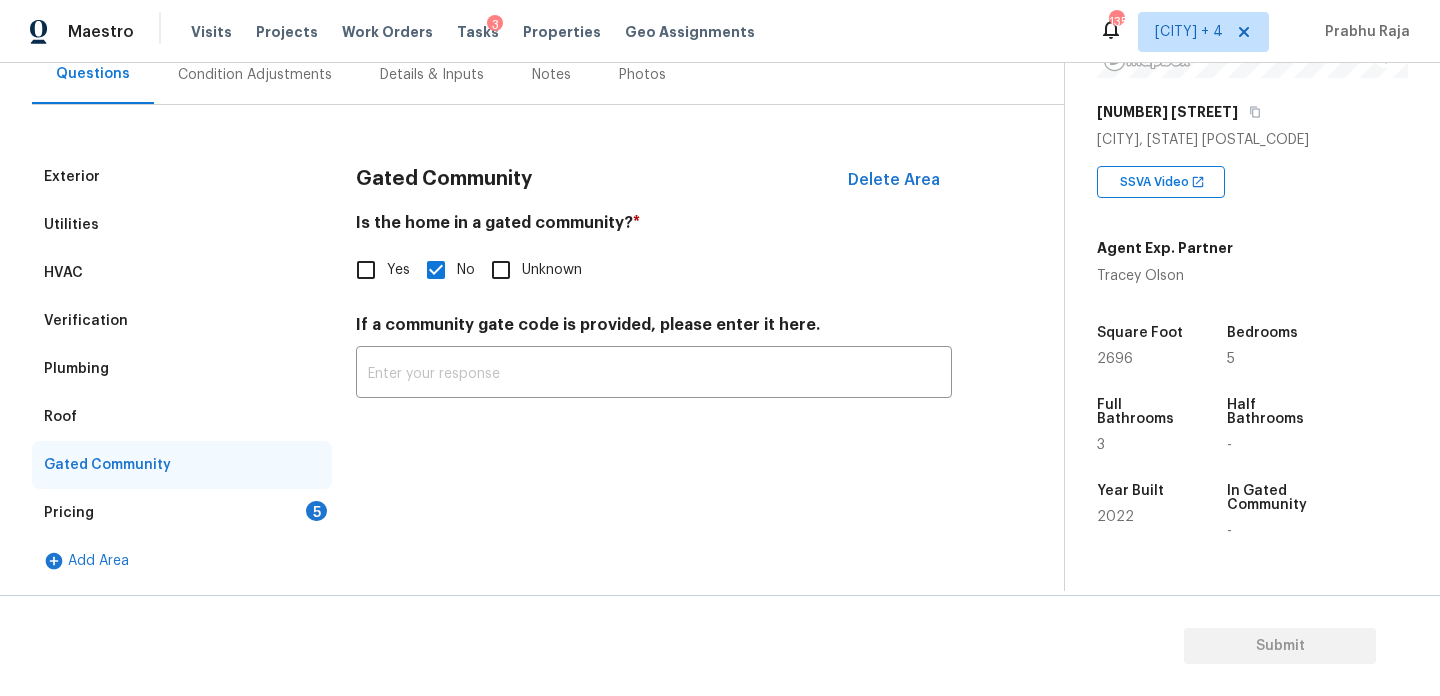 click on "5" at bounding box center [316, 511] 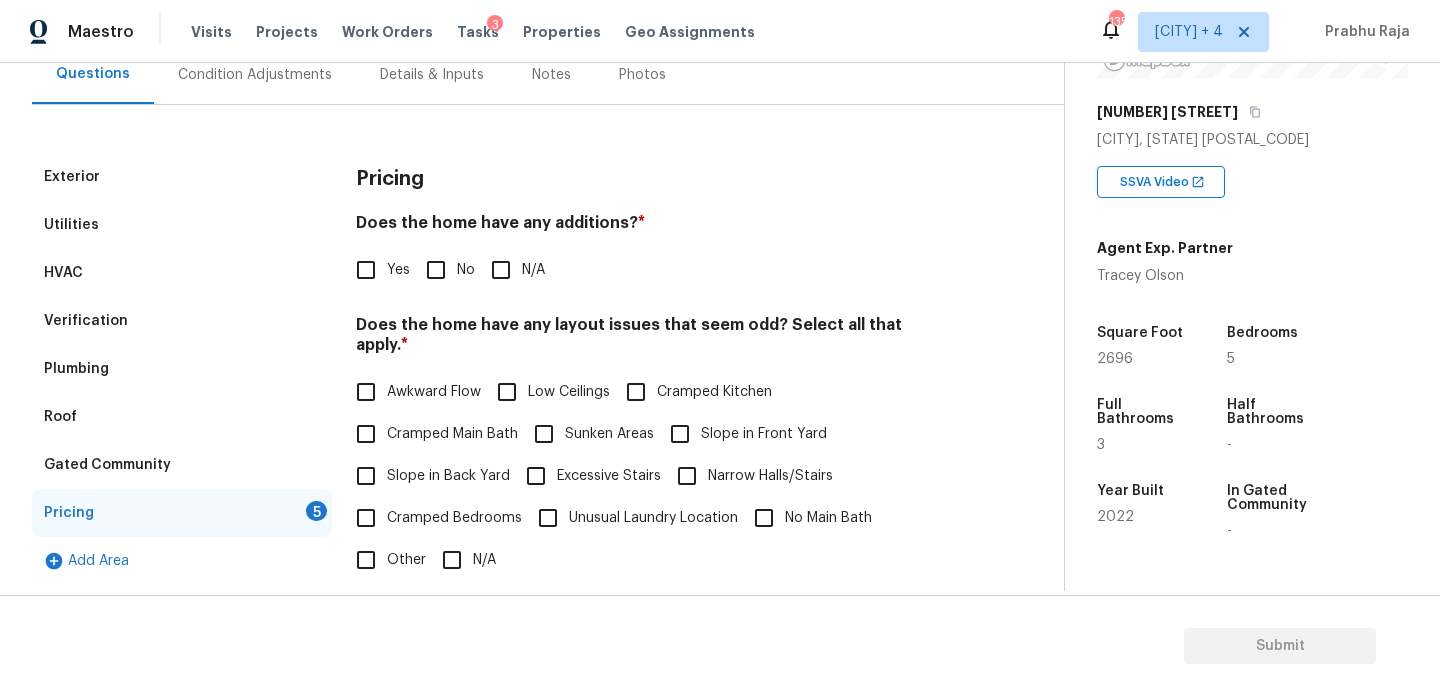 click on "No" at bounding box center [436, 270] 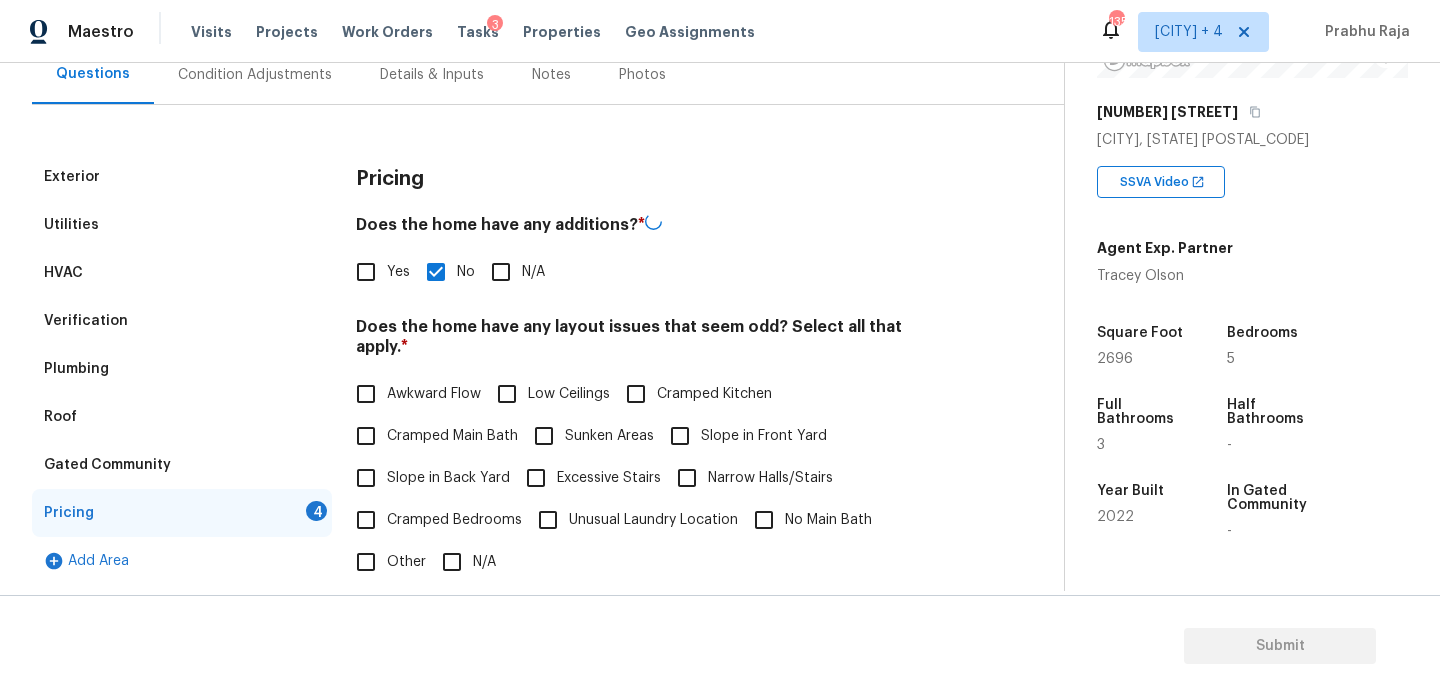 scroll, scrollTop: 504, scrollLeft: 0, axis: vertical 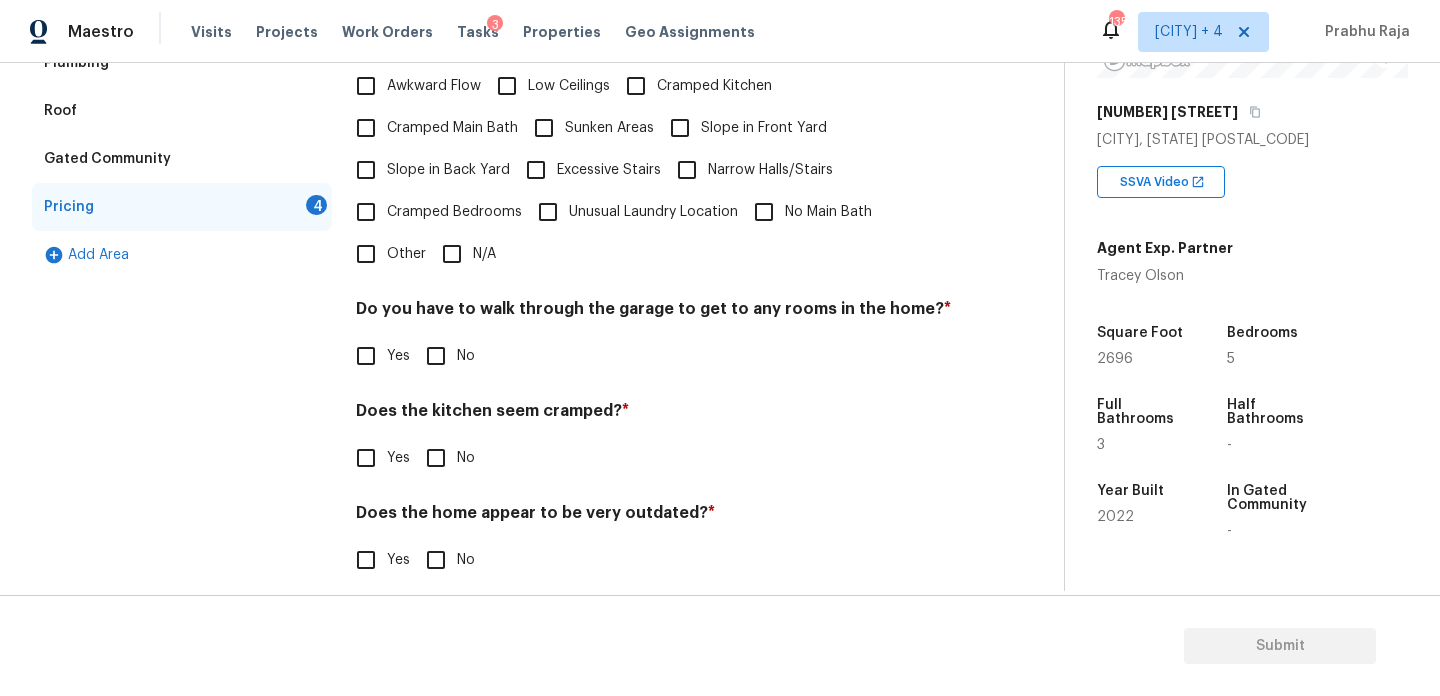 click on "N/A" at bounding box center (452, 254) 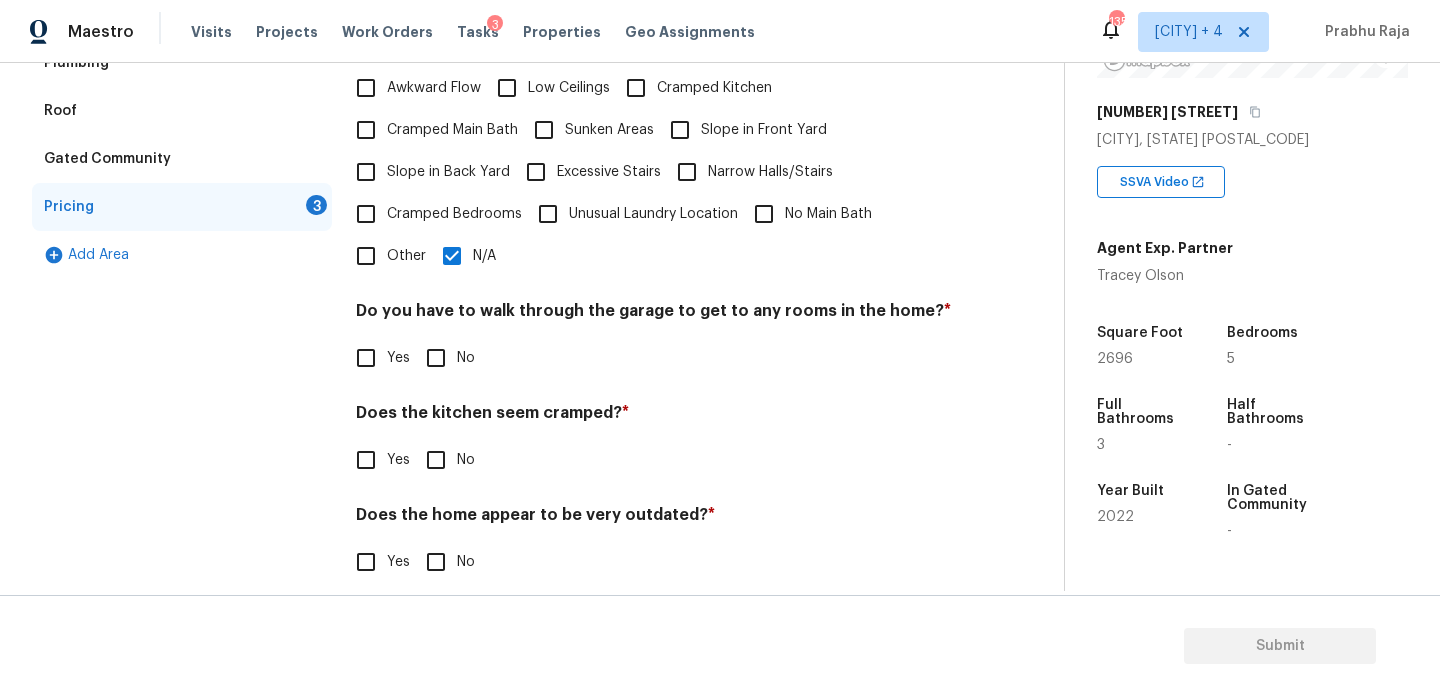 click on "Do you have to walk through the garage to get to any rooms in the home?  * Yes No" at bounding box center (654, 340) 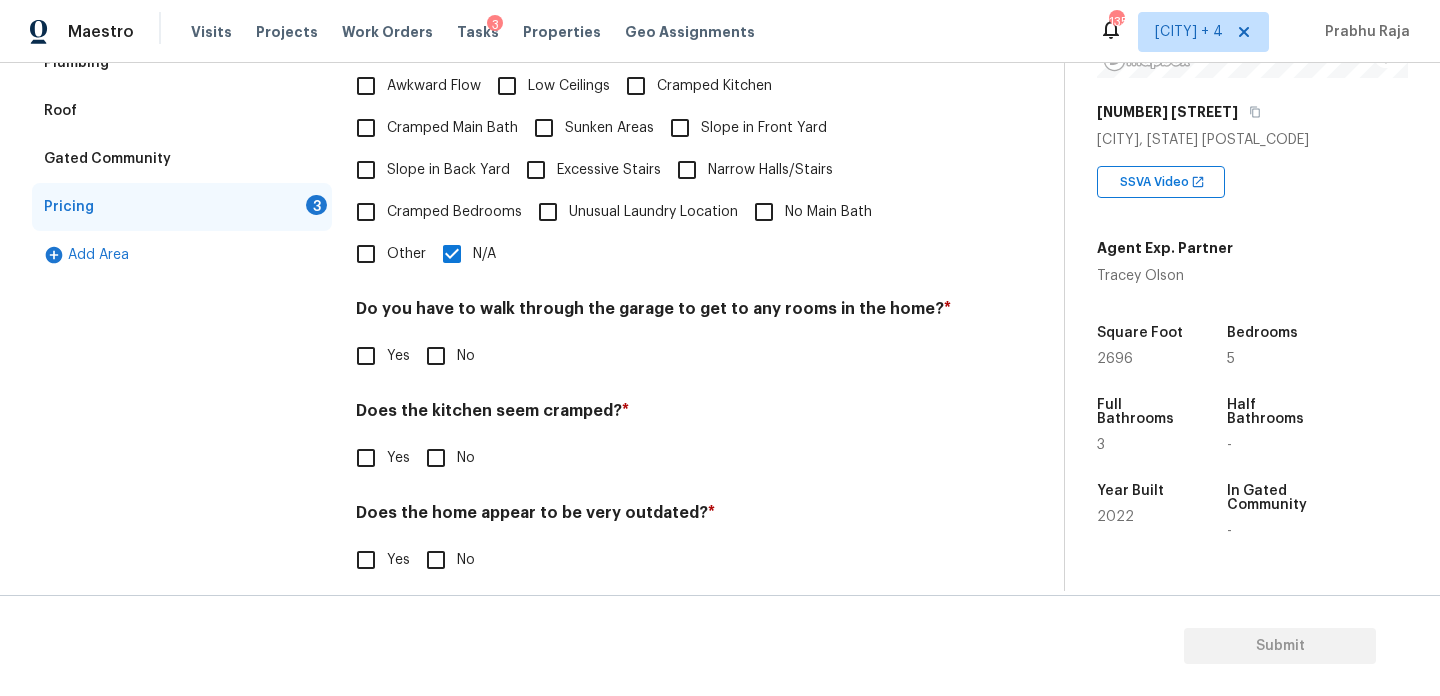 click on "No" at bounding box center [436, 356] 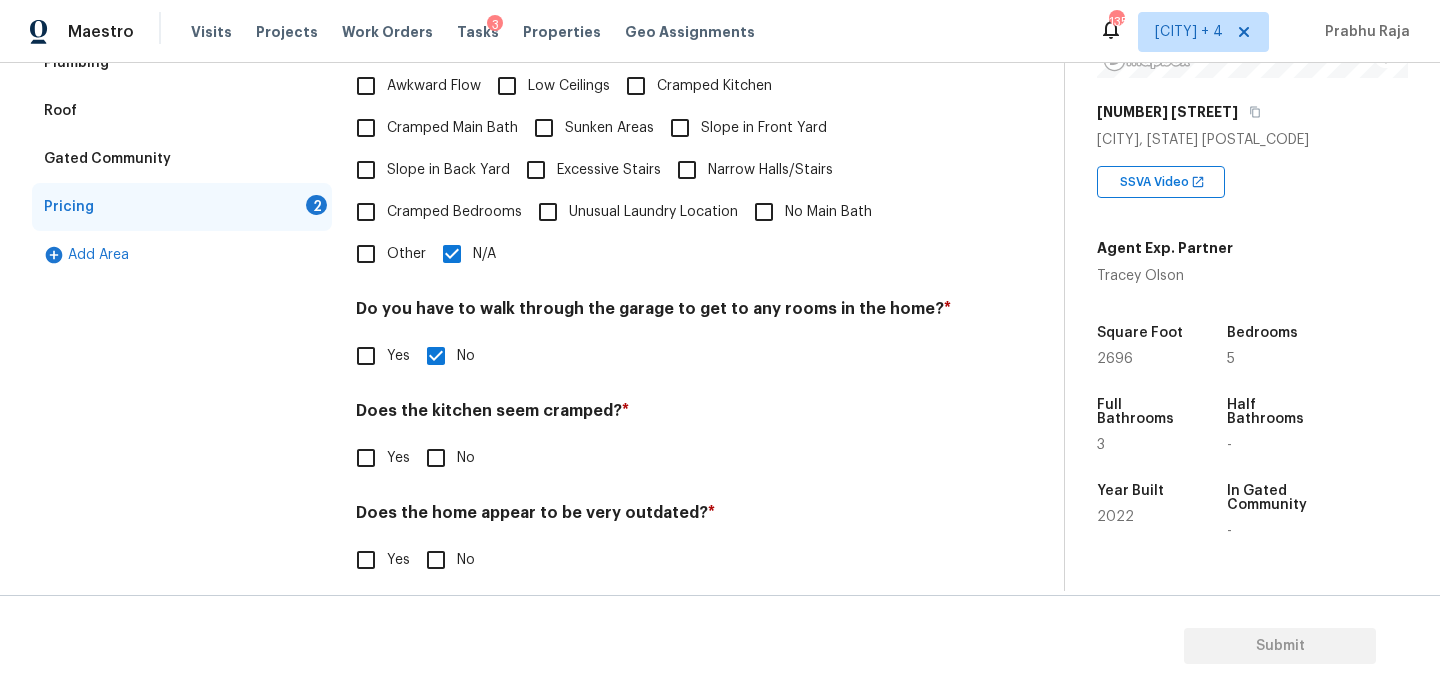 click on "No" at bounding box center (436, 458) 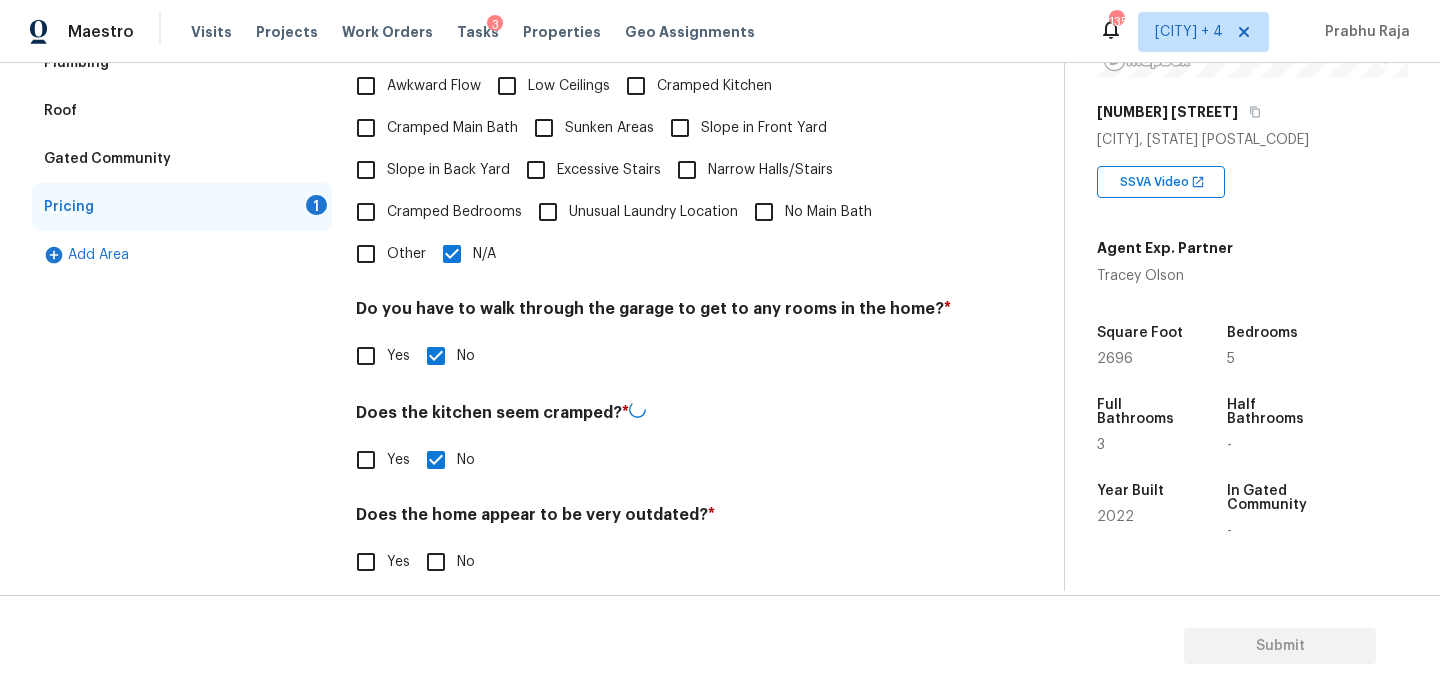 click on "Pricing Does the home have any additions?  * Yes No N/A Does the home have any layout issues that seem odd? Select all that apply.  * Awkward Flow Low Ceilings Cramped Kitchen Cramped Main Bath Sunken Areas Slope in Front Yard Slope in Back Yard Excessive Stairs Narrow Halls/Stairs Cramped Bedrooms Unusual Laundry Location No Main Bath Other N/A Do you have to walk through the garage to get to any rooms in the home?  * Yes No Does the kitchen seem cramped?  * Yes No Does the home appear to be very outdated?  * Yes No" at bounding box center [654, 227] 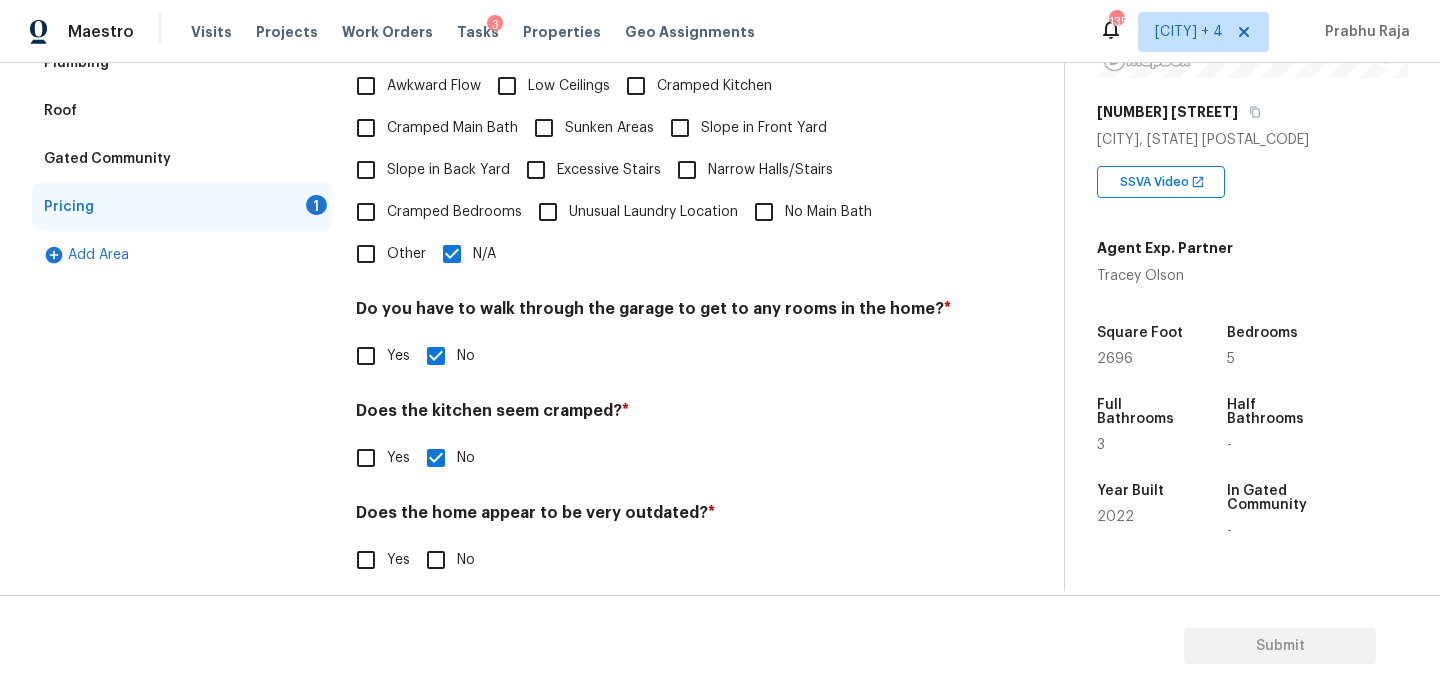 click on "No" at bounding box center [436, 560] 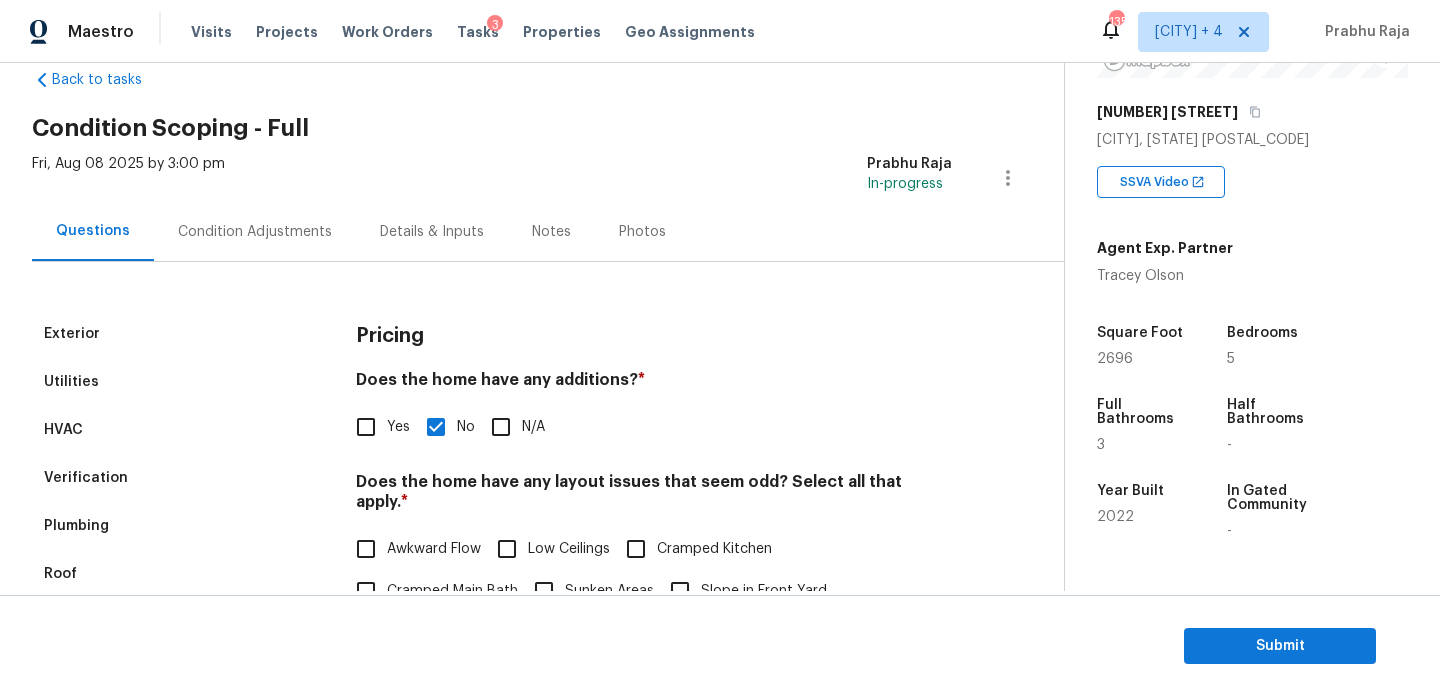 scroll, scrollTop: 0, scrollLeft: 0, axis: both 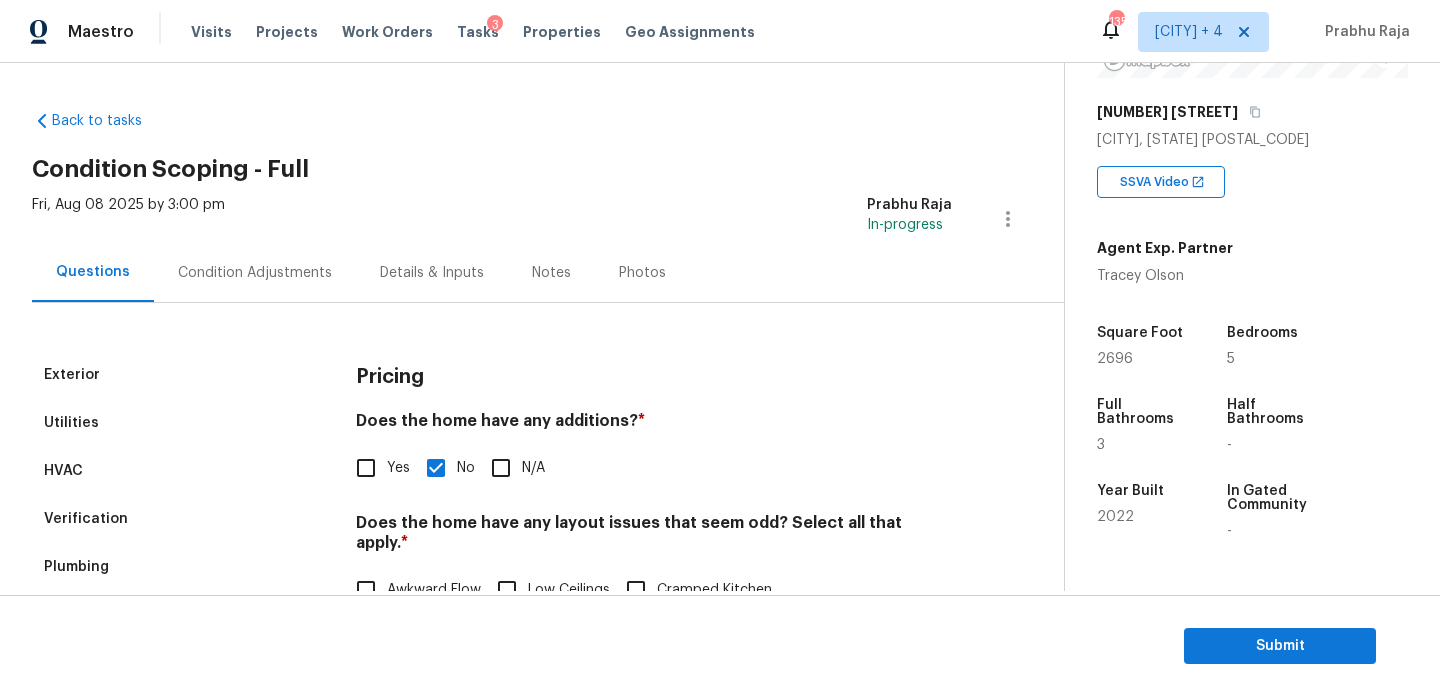 click on "Condition Adjustments" at bounding box center [255, 272] 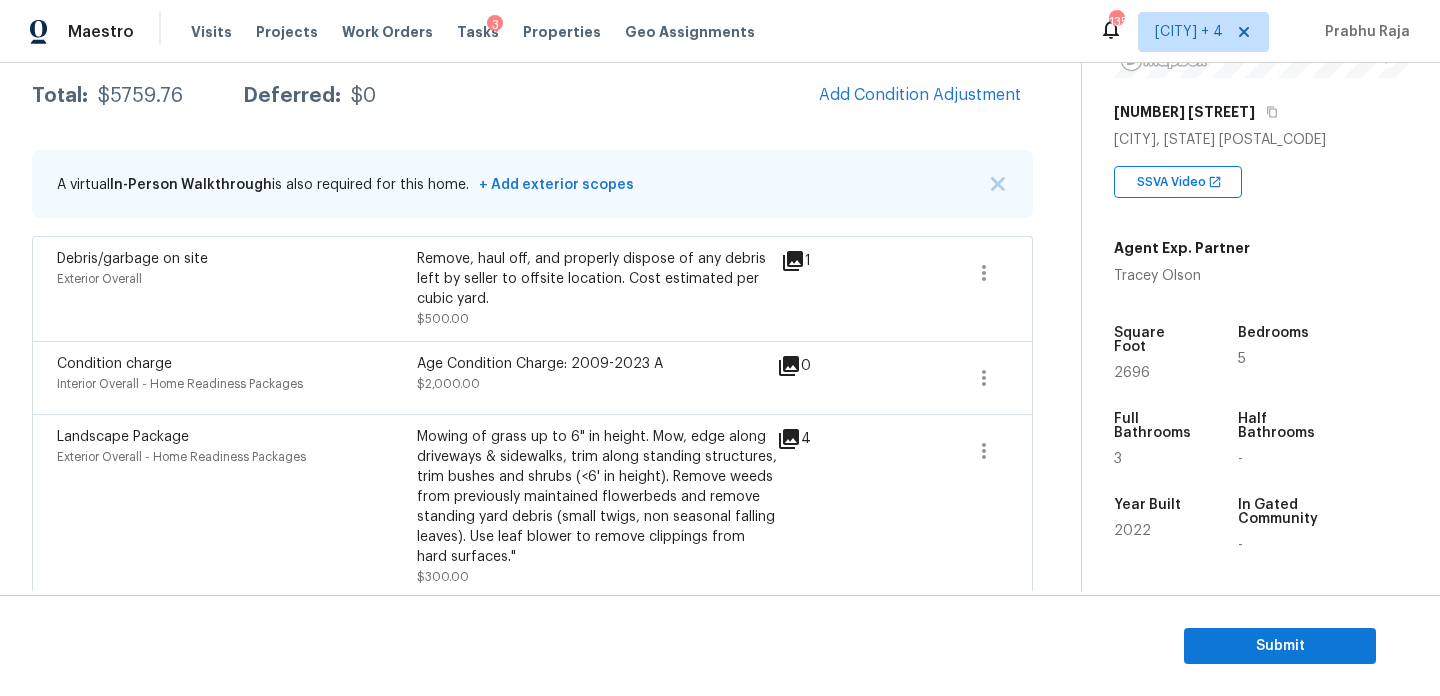 scroll, scrollTop: 328, scrollLeft: 0, axis: vertical 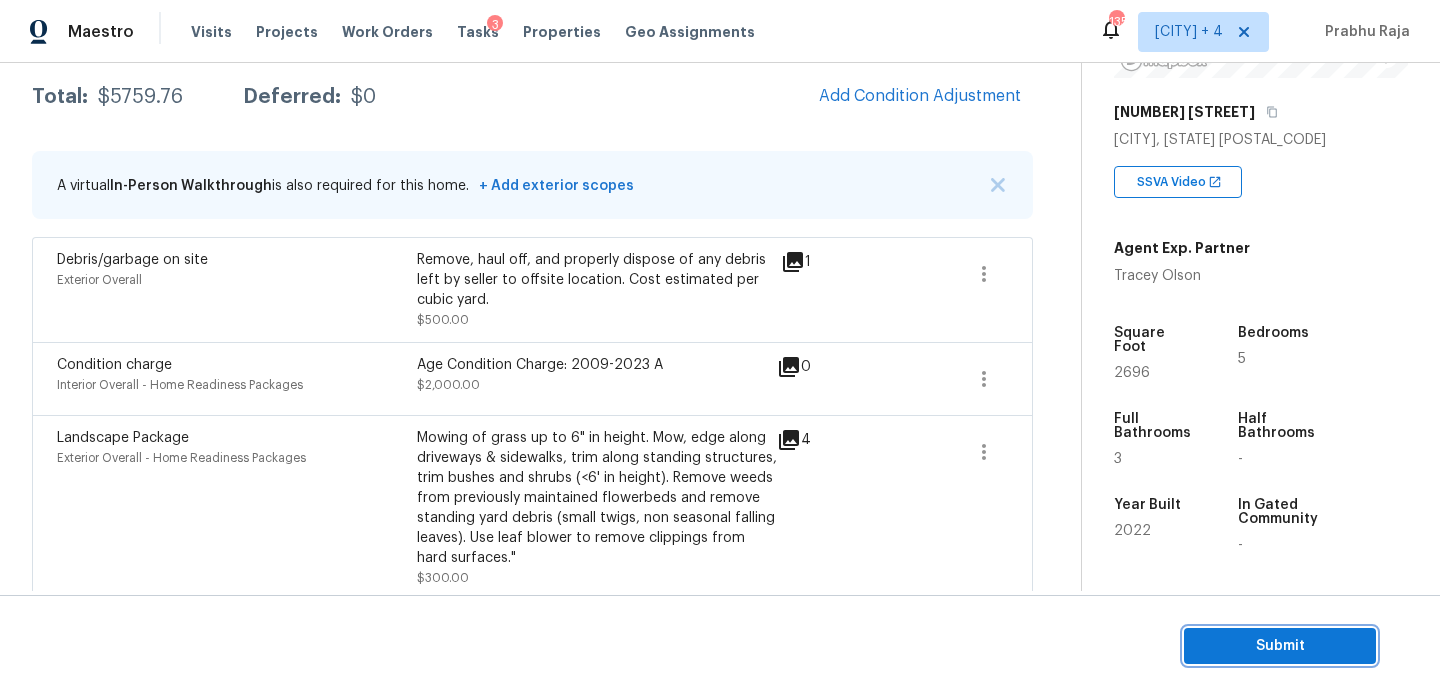 click on "Submit" at bounding box center [1280, 646] 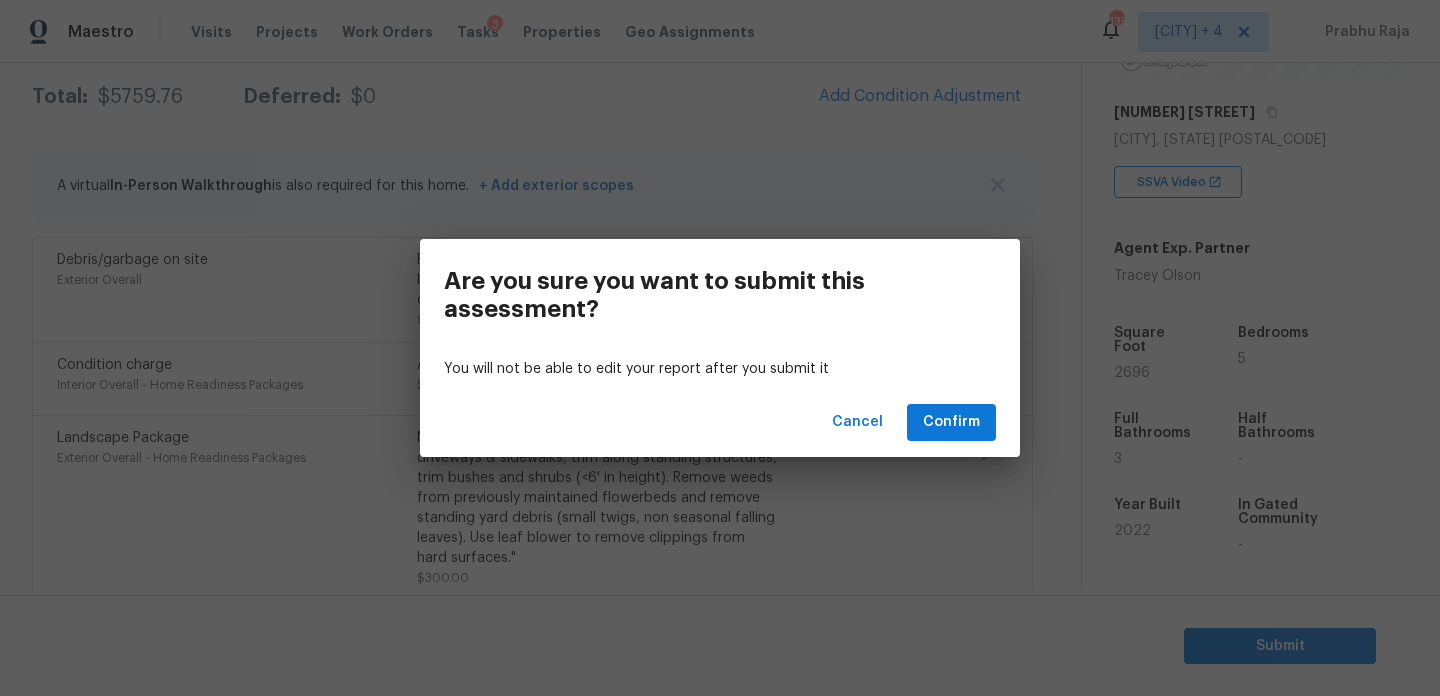 click on "Cancel Confirm" at bounding box center [720, 422] 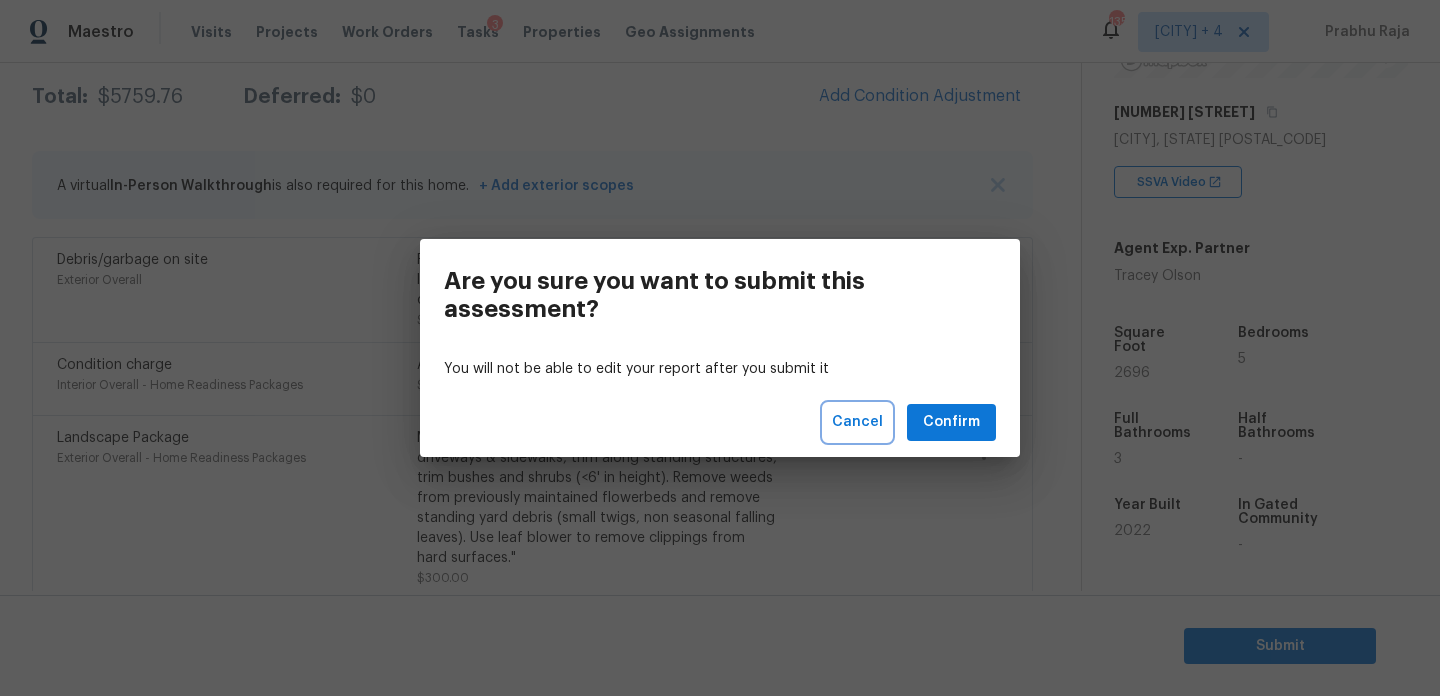 click on "Cancel" at bounding box center [857, 422] 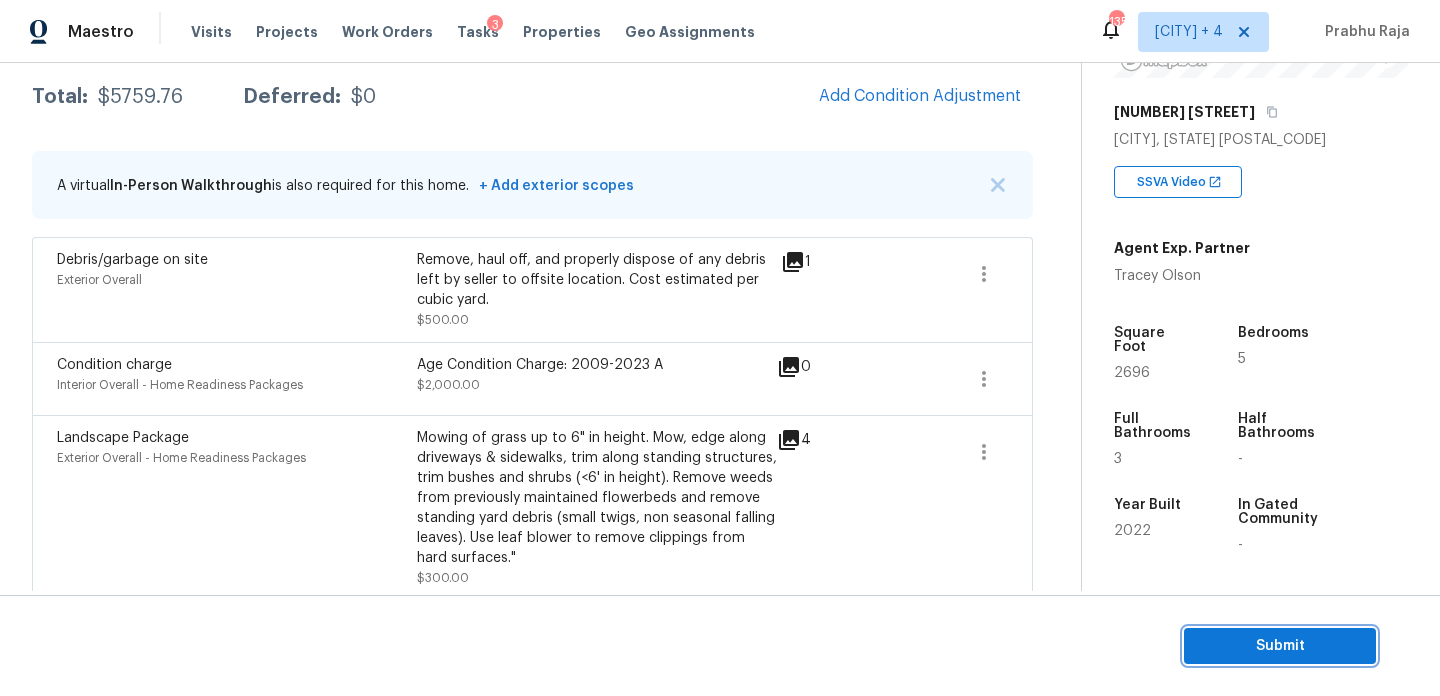 scroll, scrollTop: 0, scrollLeft: 0, axis: both 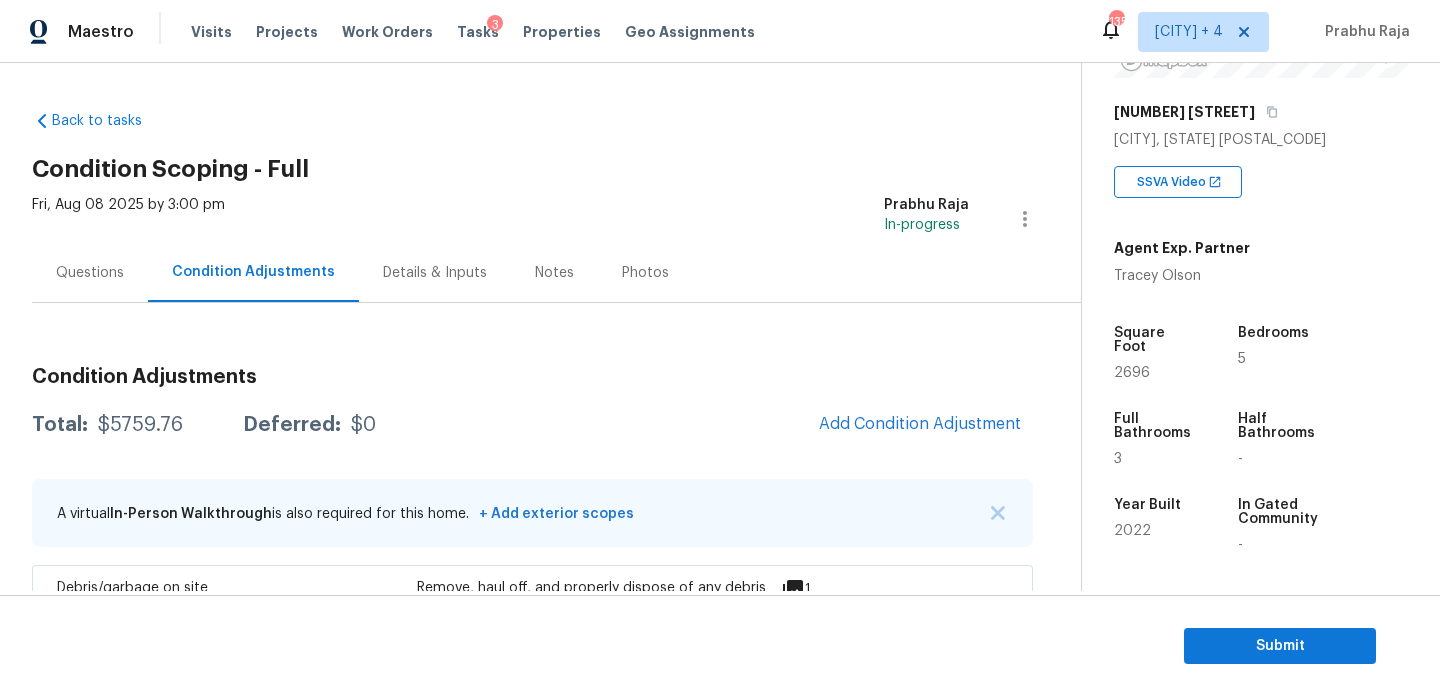 click on "Questions" at bounding box center [90, 273] 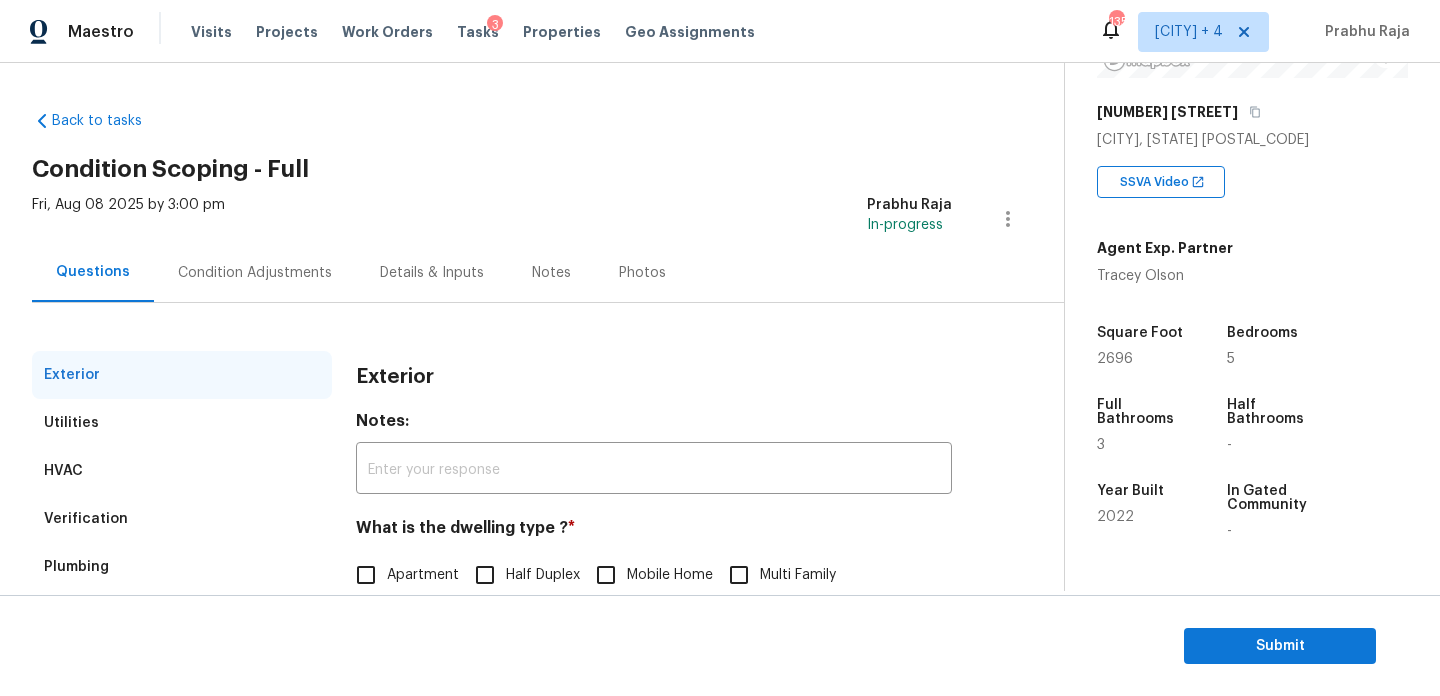 scroll, scrollTop: 267, scrollLeft: 0, axis: vertical 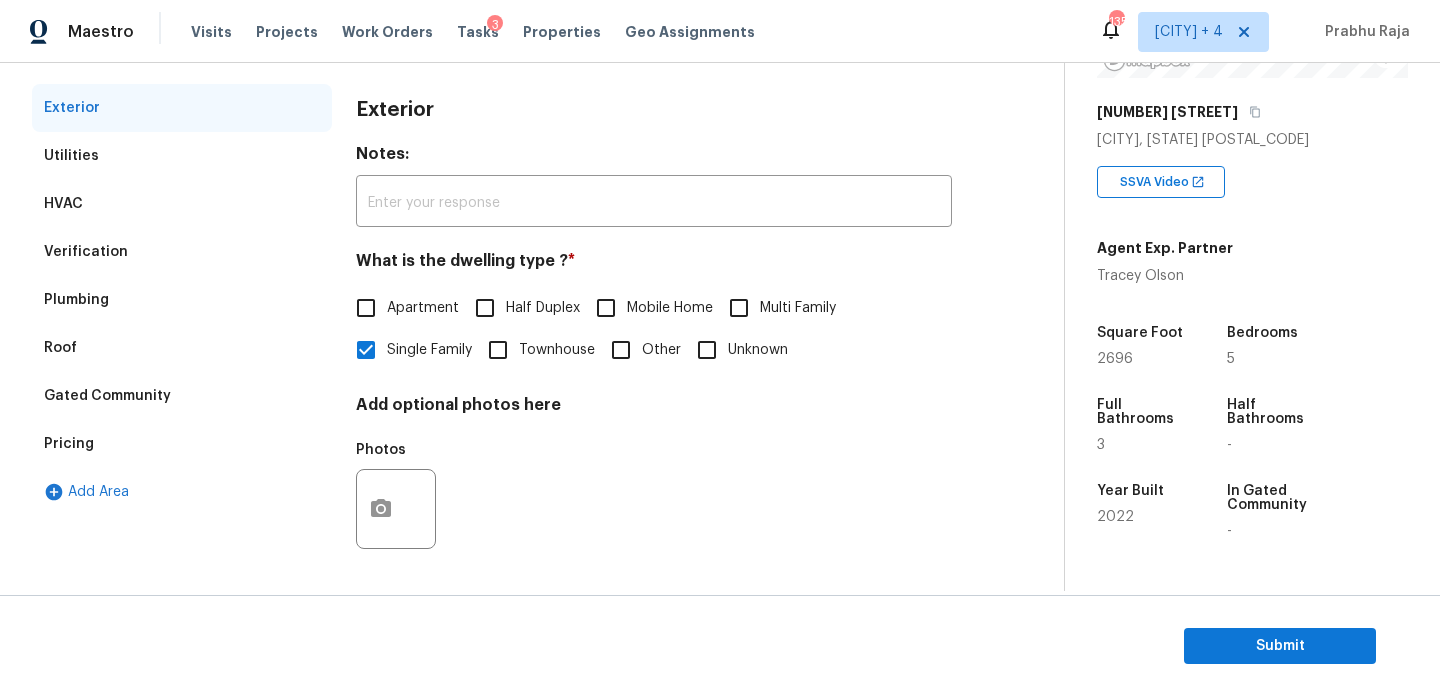 click on "Pricing" at bounding box center [182, 444] 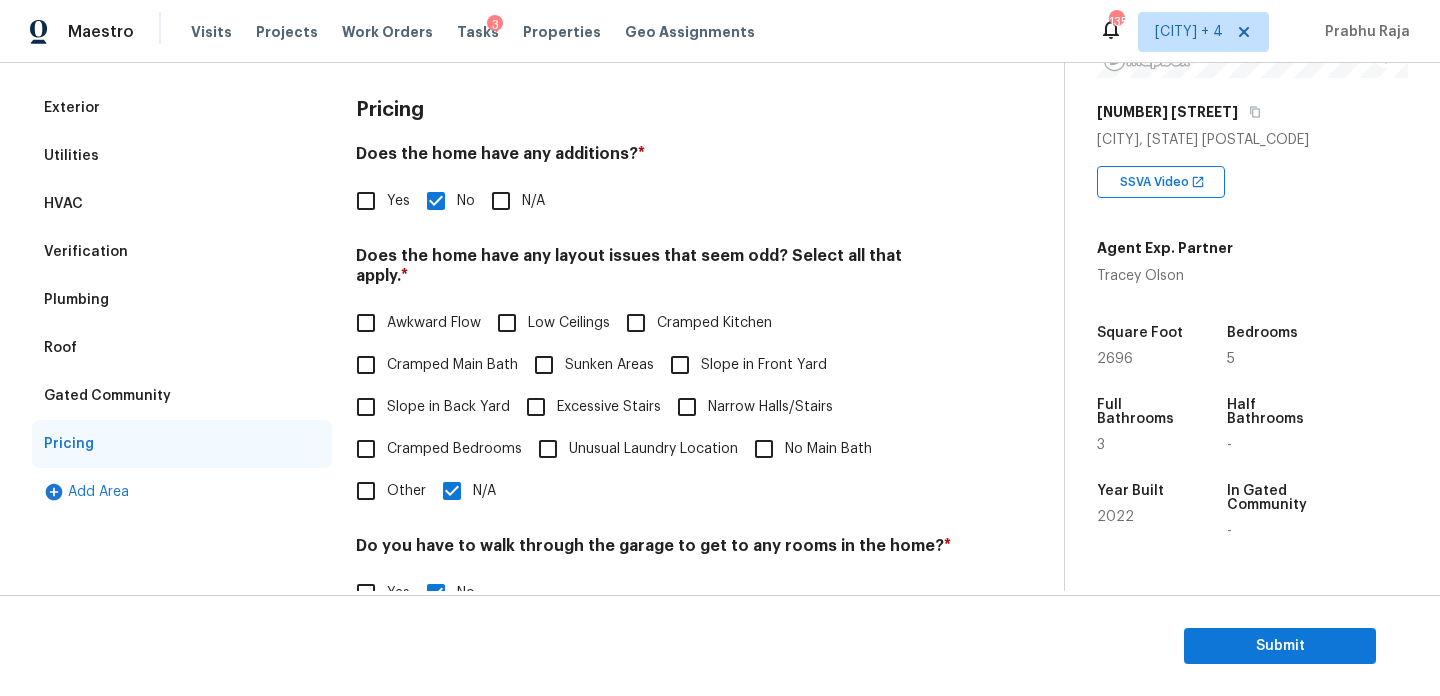 click on "Slope in Back Yard" at bounding box center (366, 407) 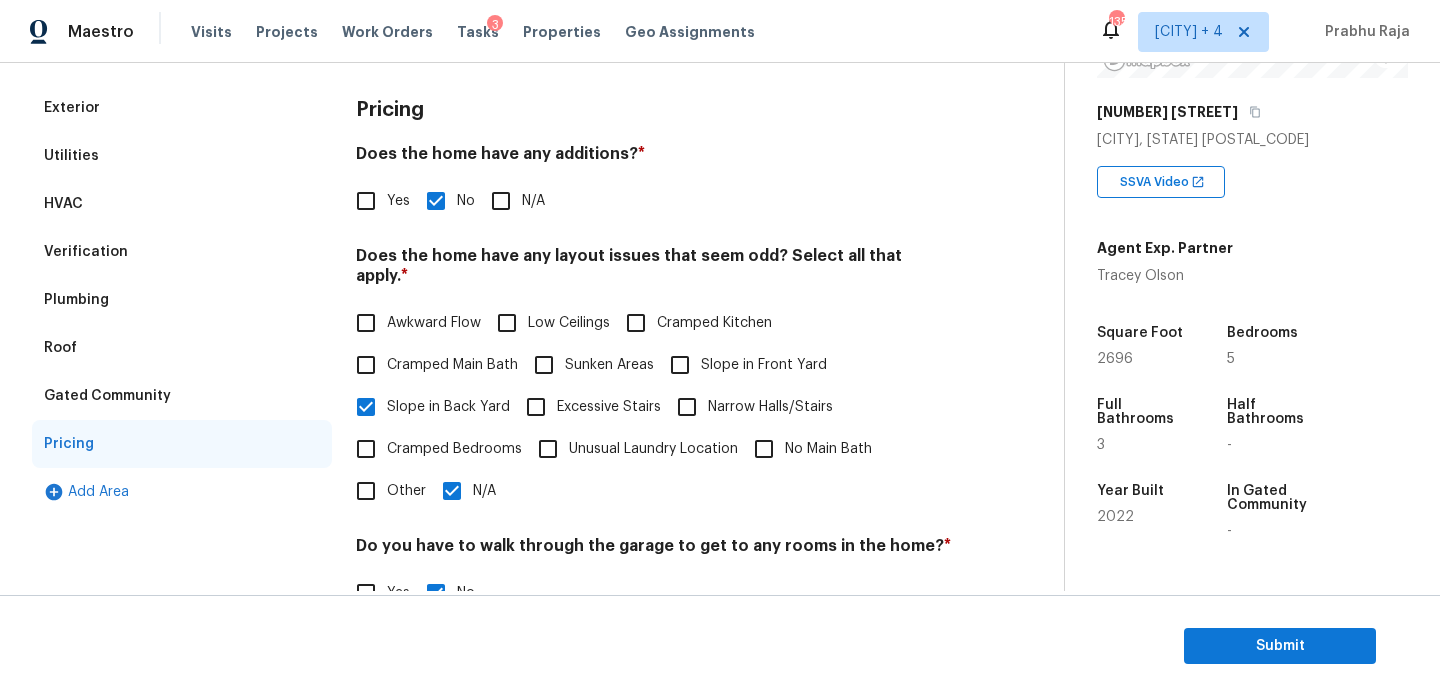 click on "N/A" at bounding box center (452, 491) 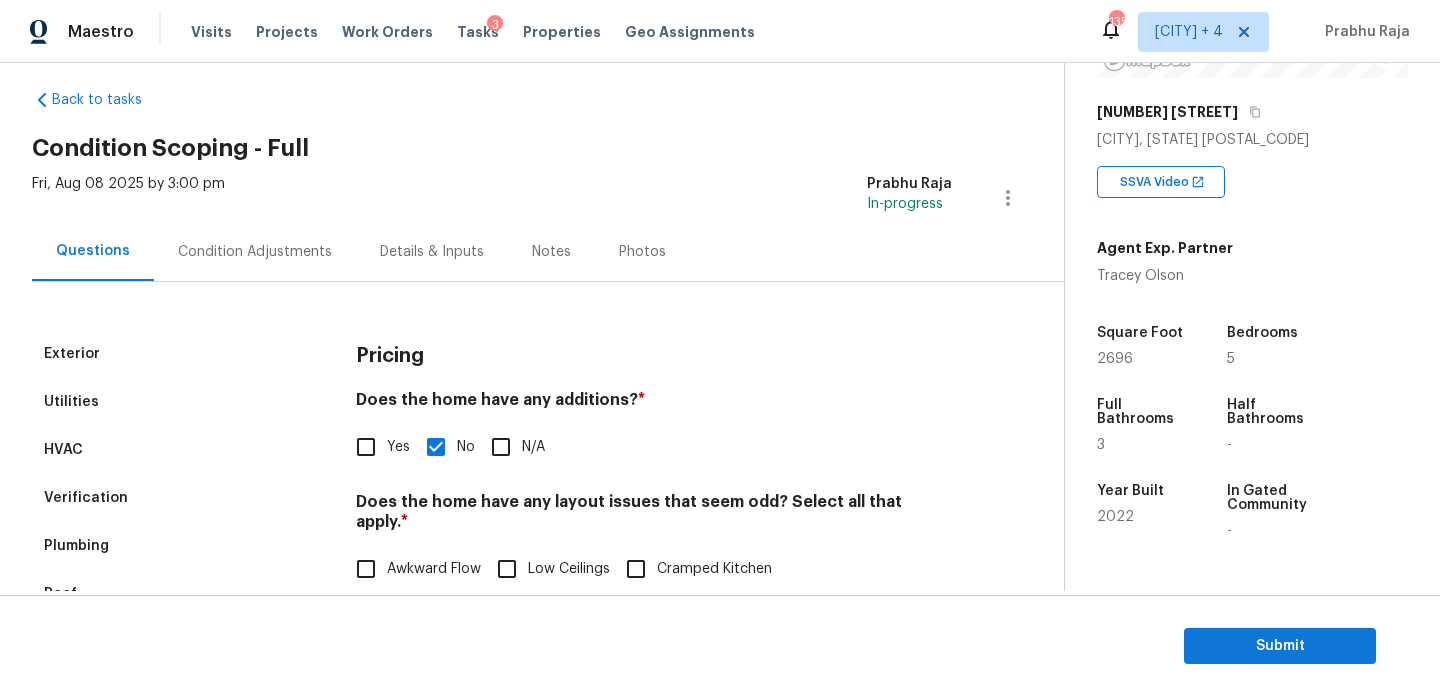 scroll, scrollTop: 0, scrollLeft: 0, axis: both 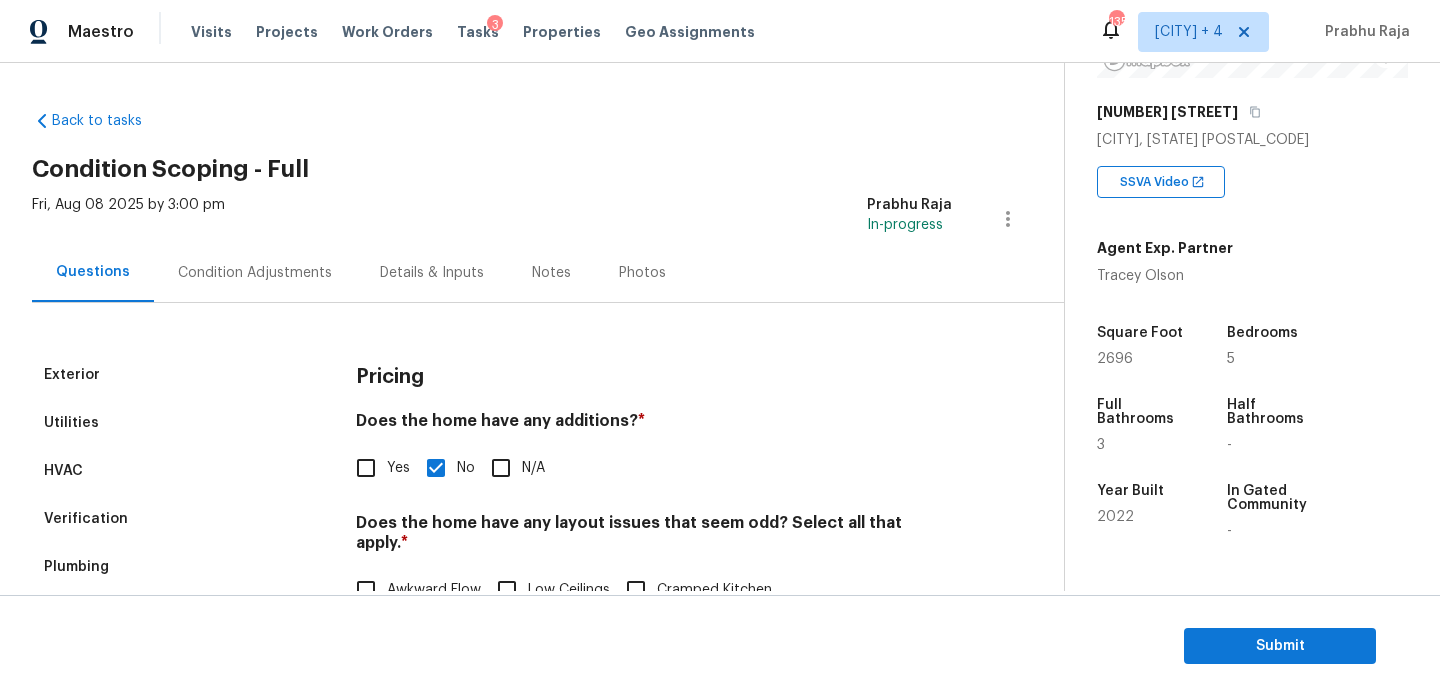 click on "Exterior Utilities HVAC Verification Plumbing Roof Gated Community Pricing Add Area Pricing Does the home have any additions?  * Yes No N/A Does the home have any layout issues that seem odd? Select all that apply.  * Awkward Flow Low Ceilings Cramped Kitchen Cramped Main Bath Sunken Areas Slope in Front Yard Slope in Back Yard Excessive Stairs Narrow Halls/Stairs Cramped Bedrooms Unusual Laundry Location No Main Bath Other N/A Do you have to walk through the garage to get to any rooms in the home?  * Yes No Does the kitchen seem cramped?  * Yes No Does the home appear to be very outdated?  * Yes No" at bounding box center (524, 706) 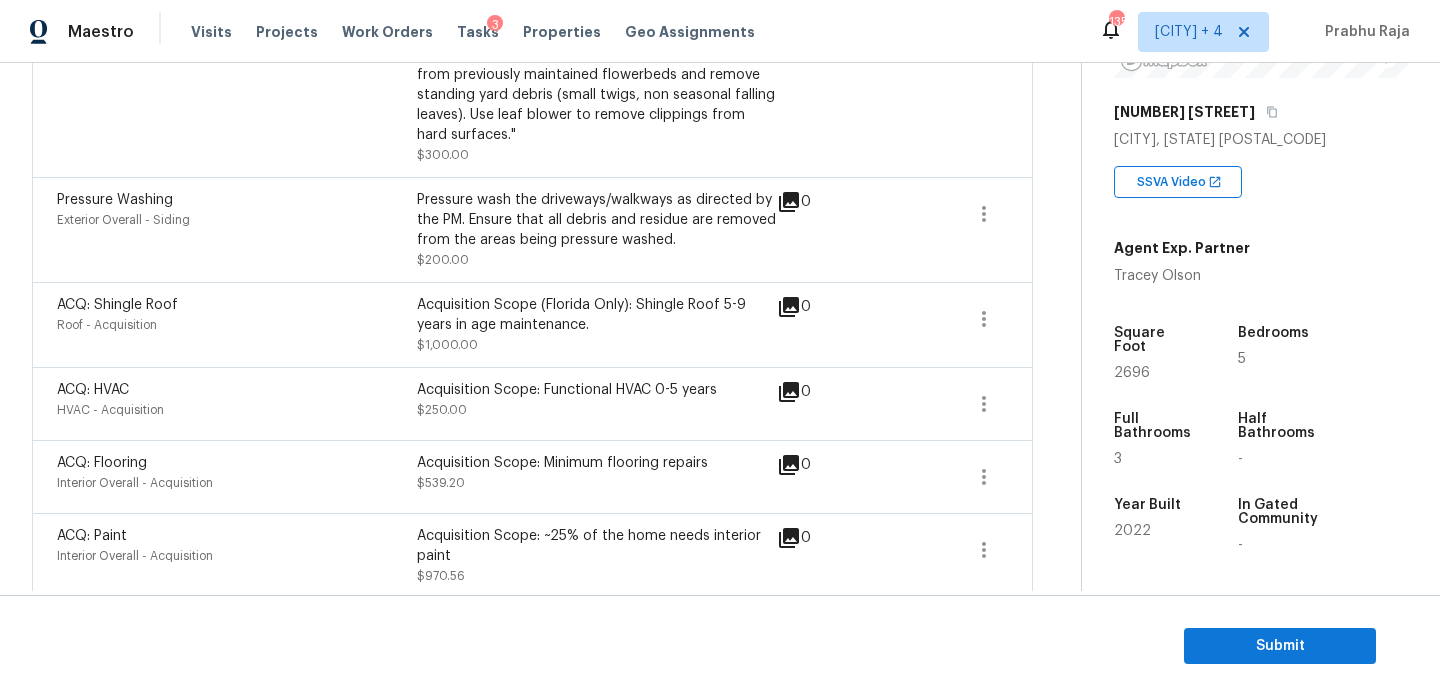 scroll, scrollTop: 767, scrollLeft: 0, axis: vertical 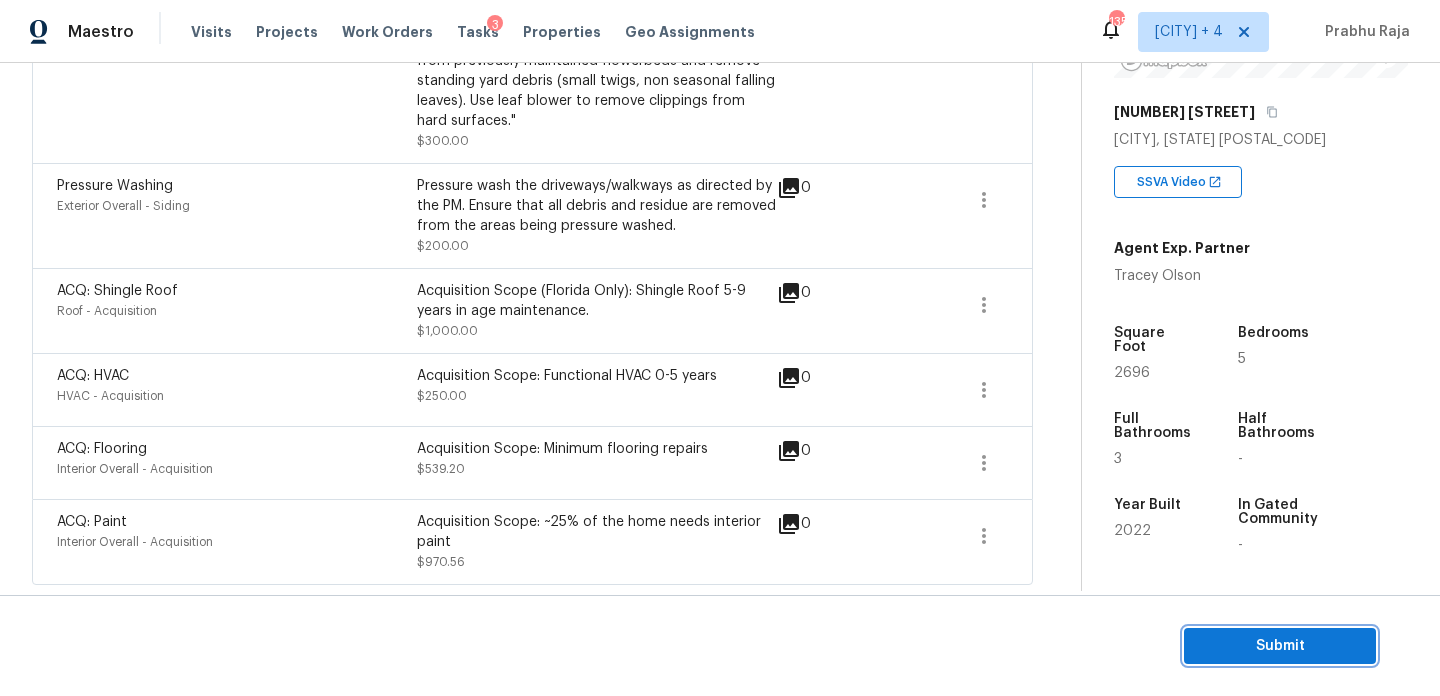 click on "Submit" at bounding box center (1280, 646) 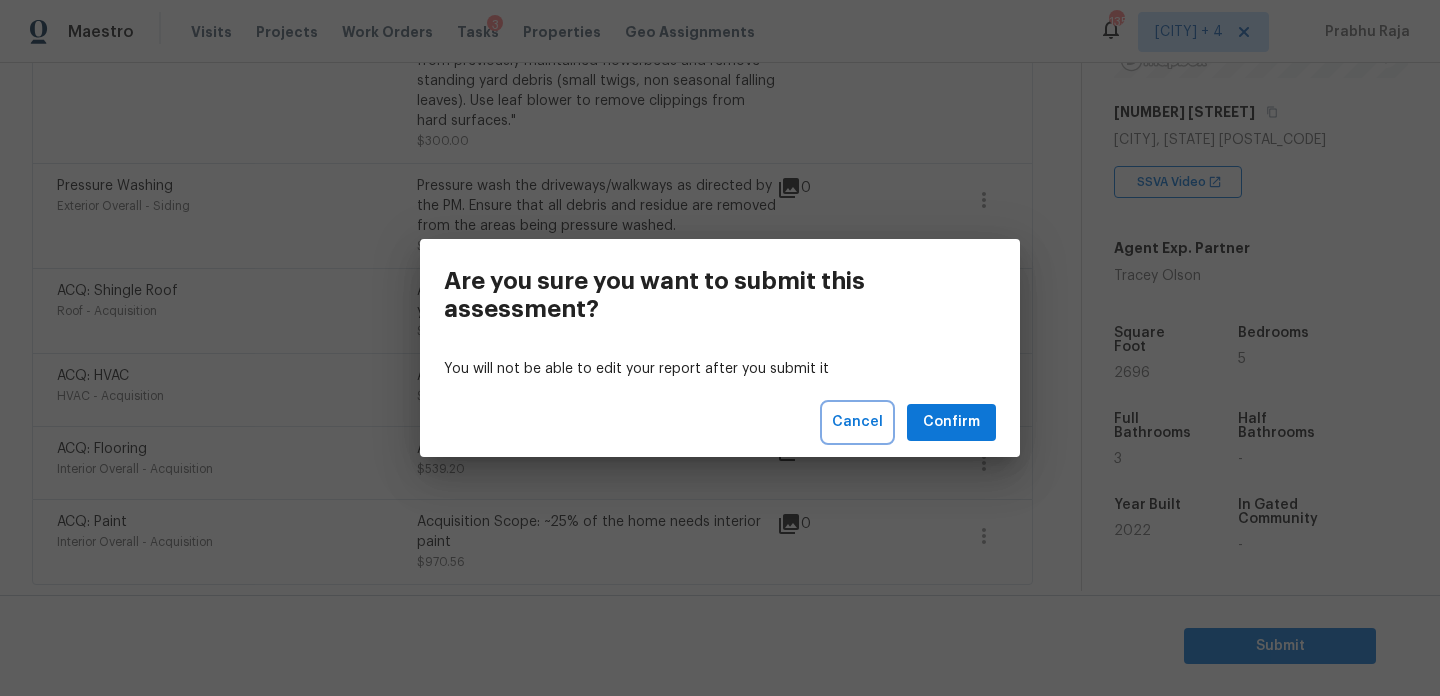click on "Cancel" at bounding box center [857, 422] 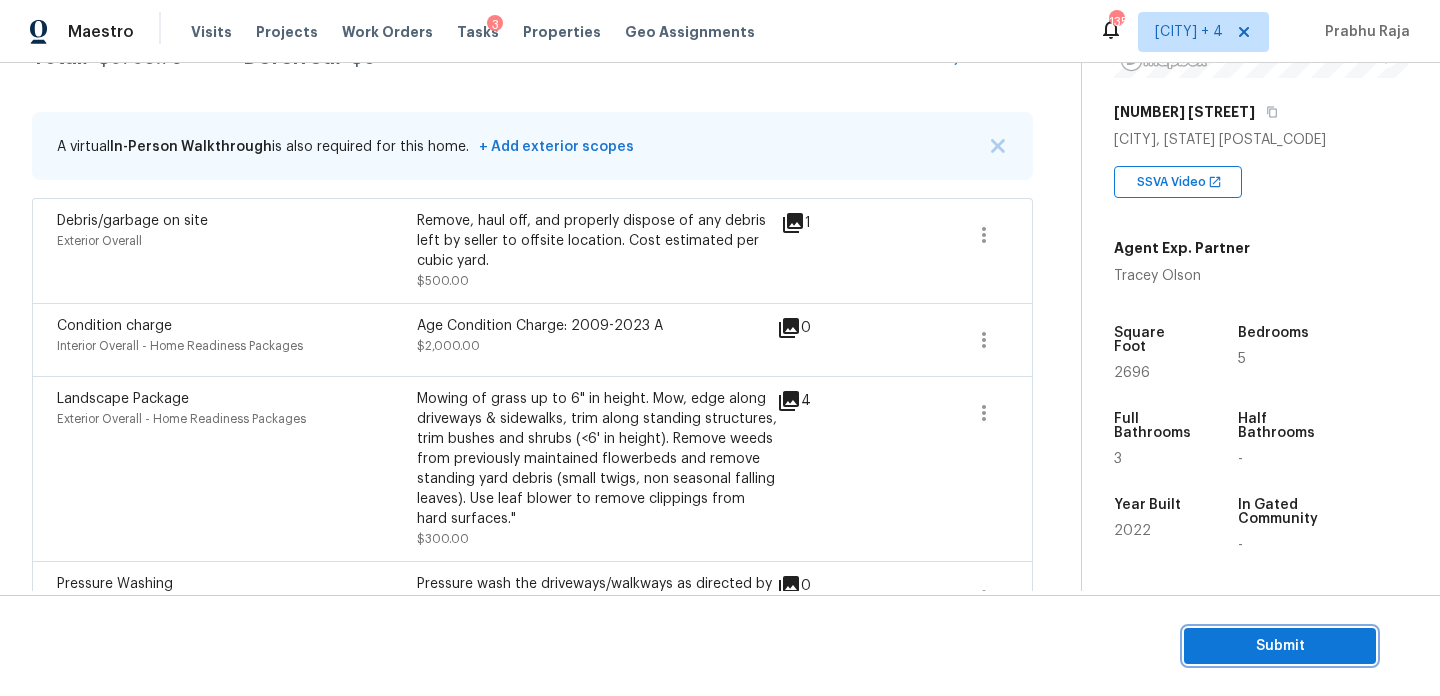 scroll, scrollTop: 365, scrollLeft: 0, axis: vertical 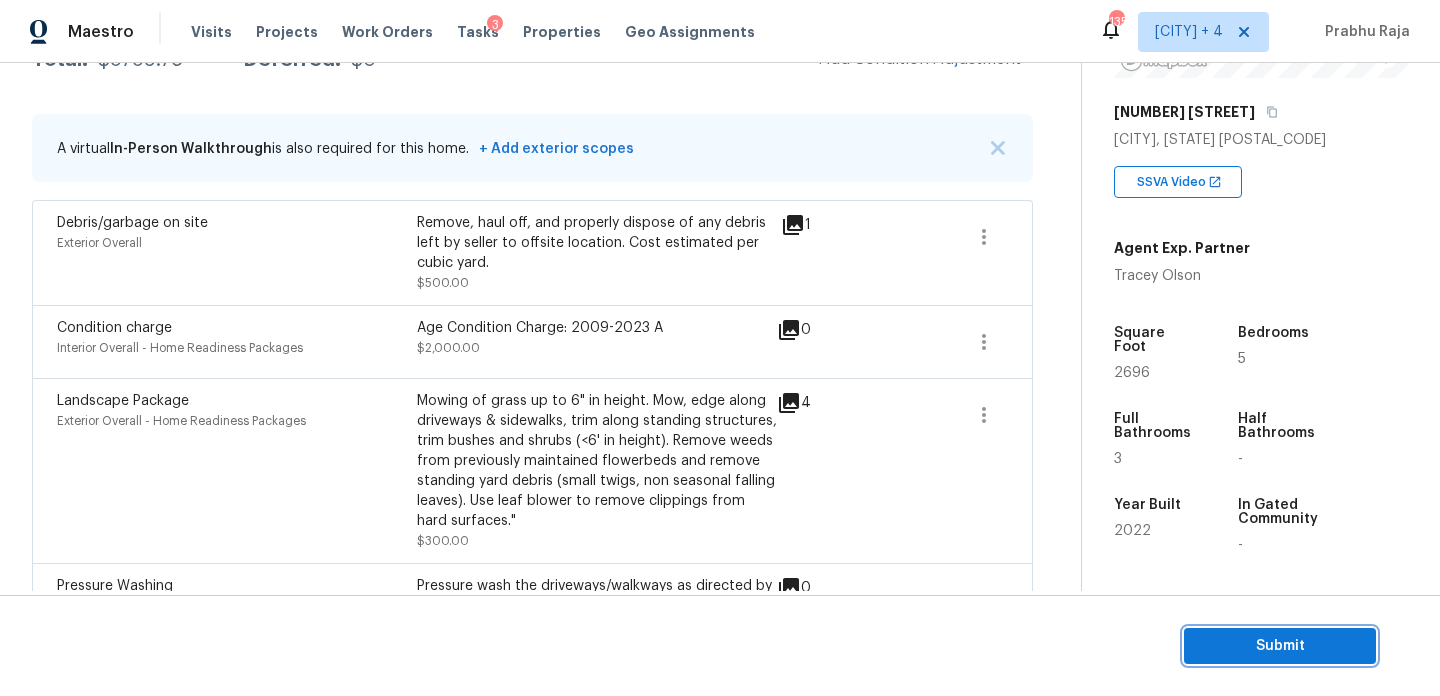 click on "Submit" at bounding box center (1280, 646) 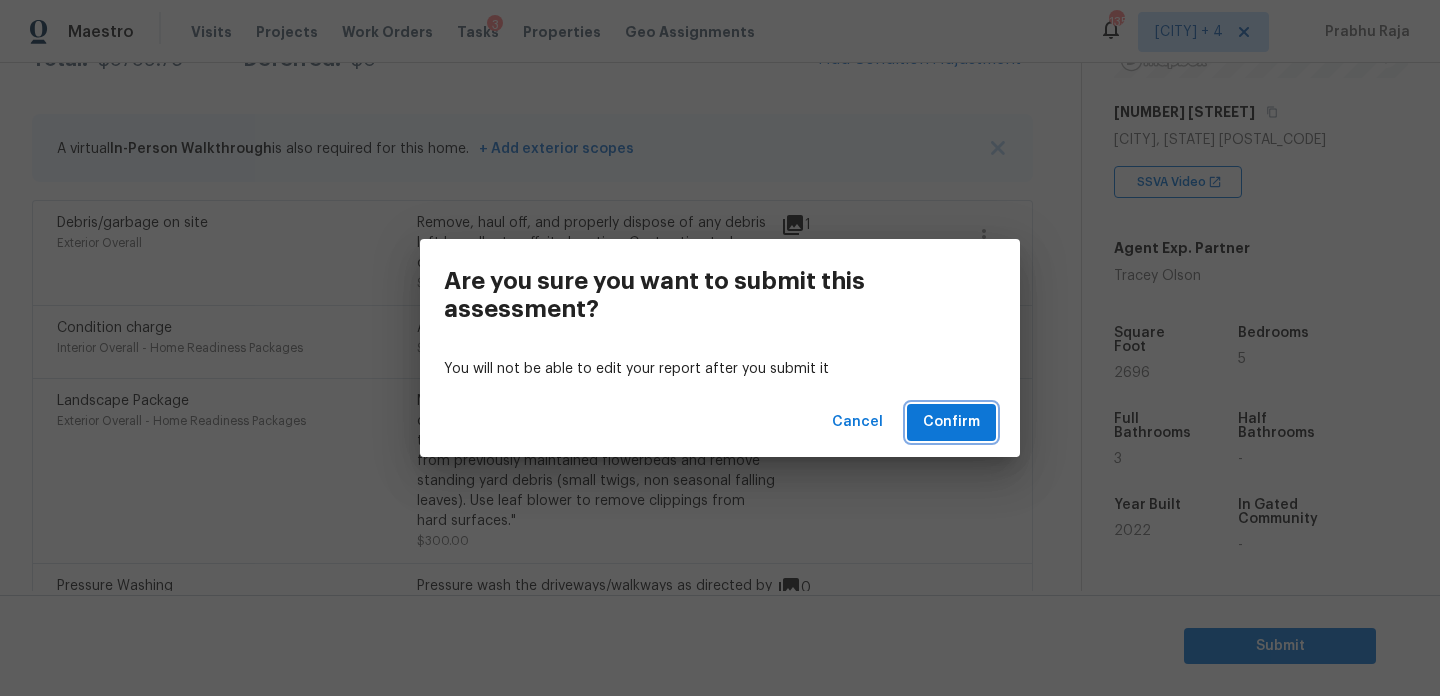 click on "Confirm" at bounding box center (951, 422) 